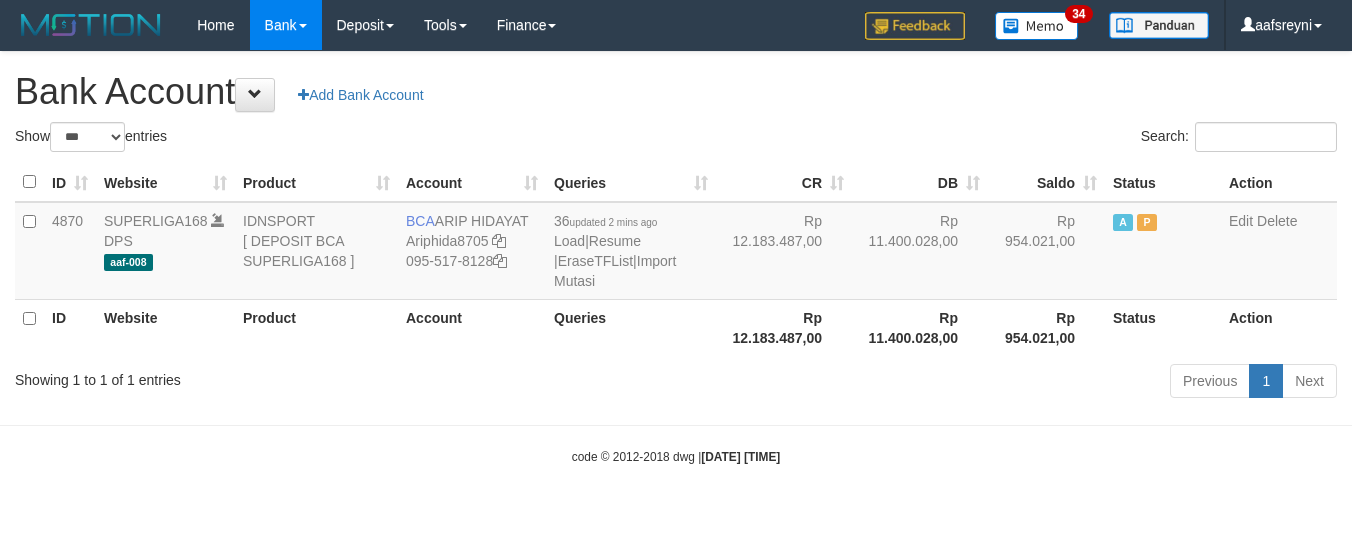 select on "***" 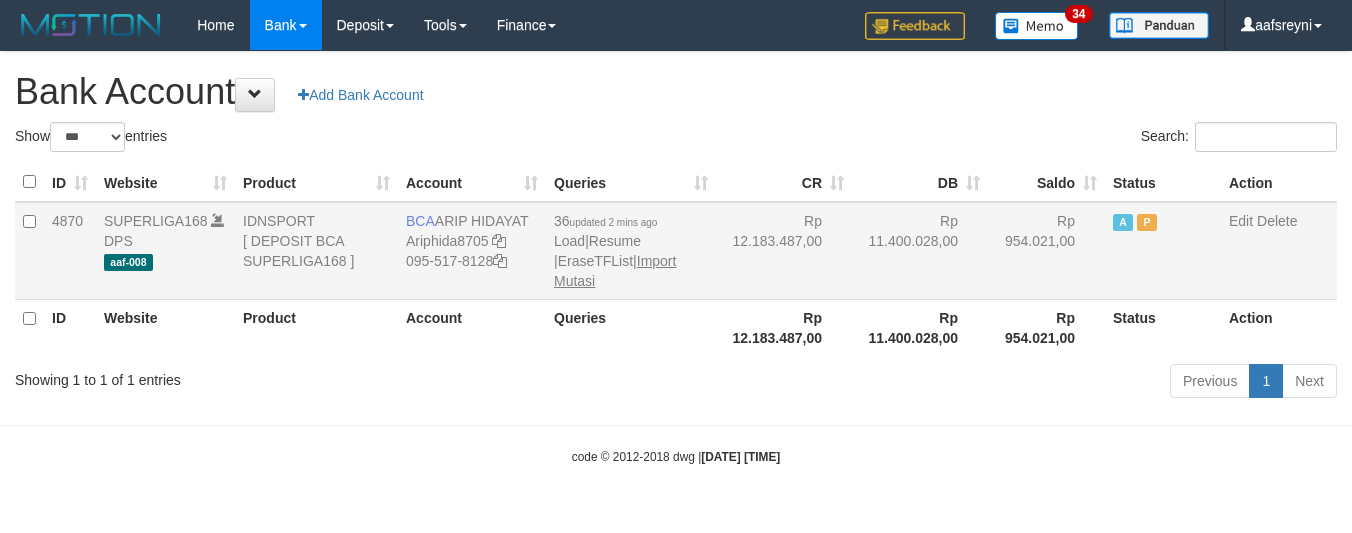 scroll, scrollTop: 0, scrollLeft: 0, axis: both 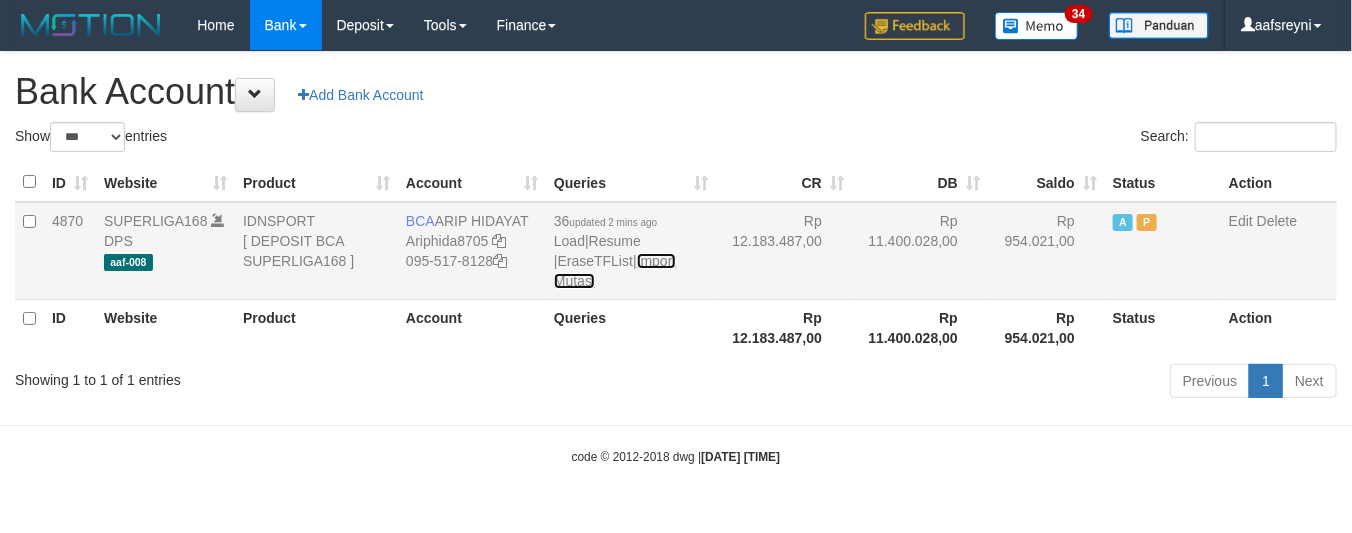 click on "Import Mutasi" at bounding box center [615, 271] 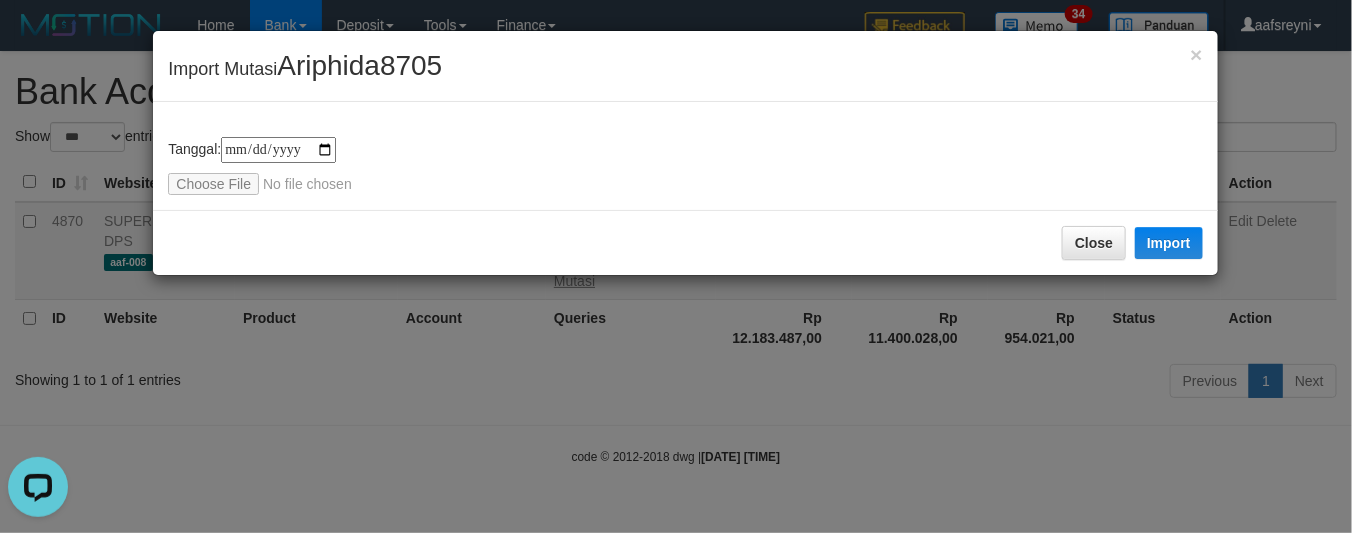 scroll, scrollTop: 0, scrollLeft: 0, axis: both 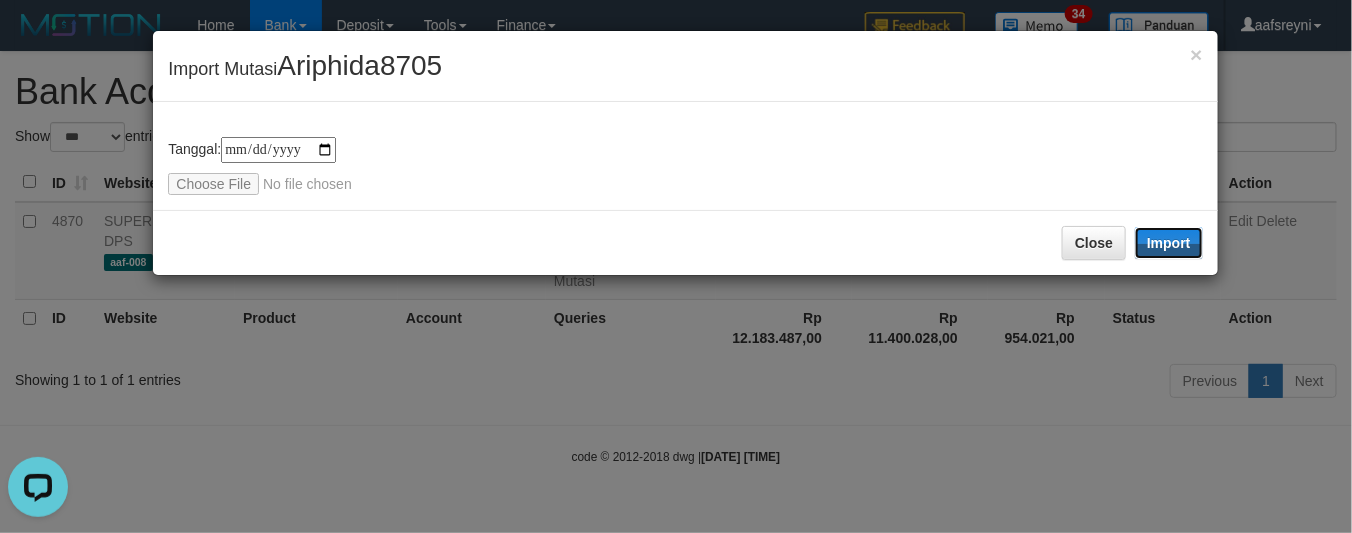 click on "Import" at bounding box center (1169, 243) 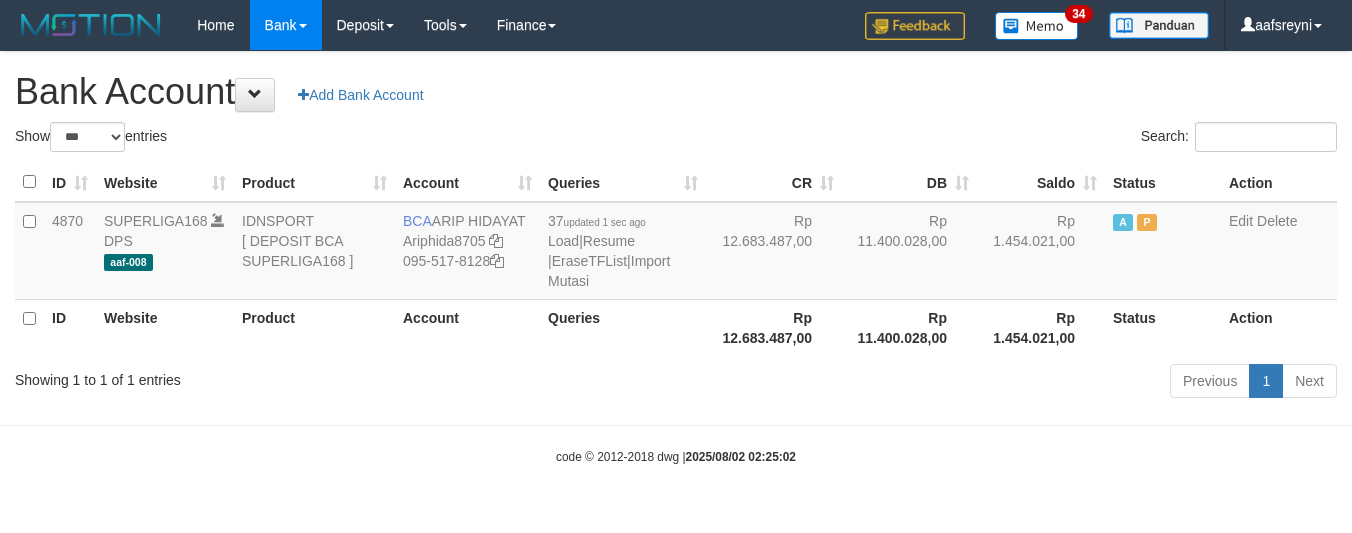 select on "***" 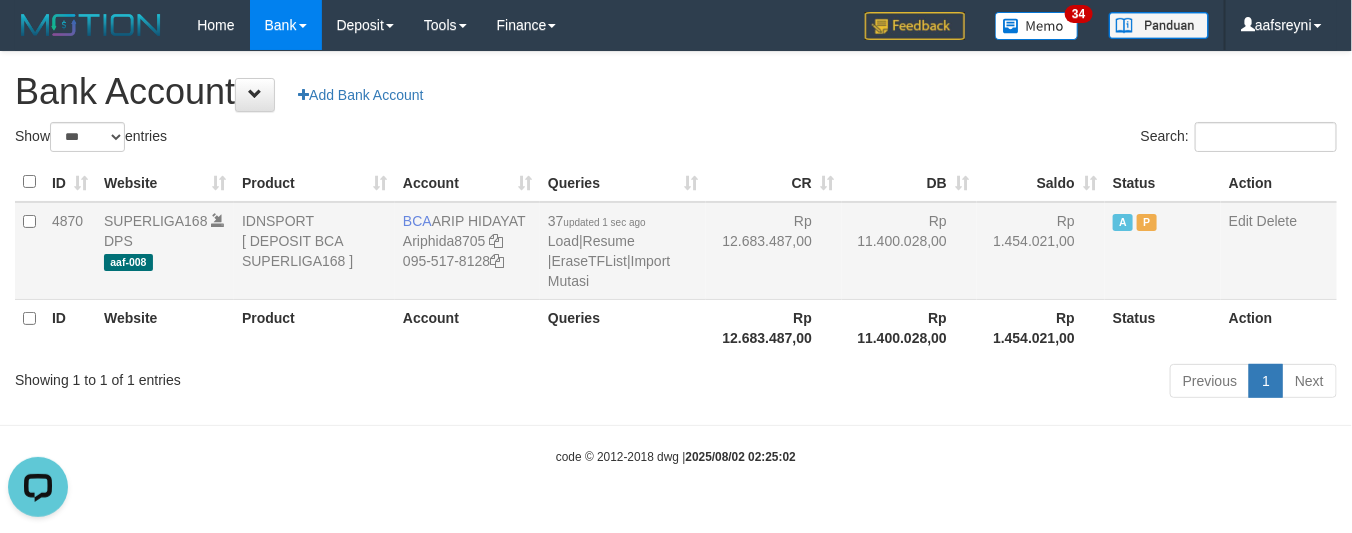 scroll, scrollTop: 0, scrollLeft: 0, axis: both 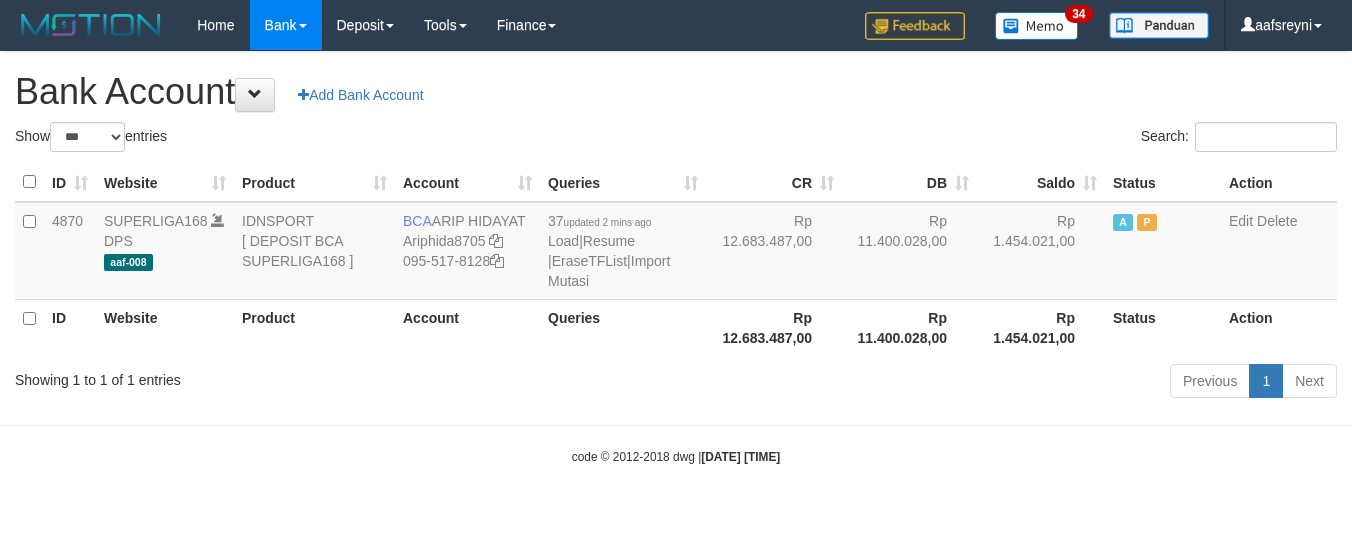 select on "***" 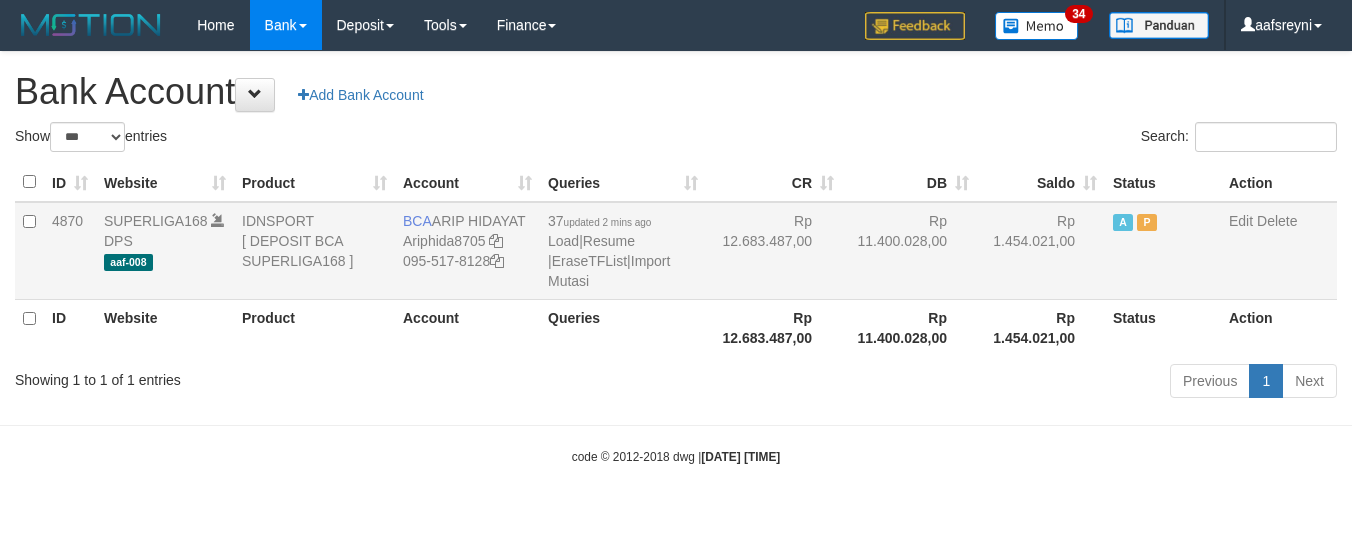 scroll, scrollTop: 0, scrollLeft: 0, axis: both 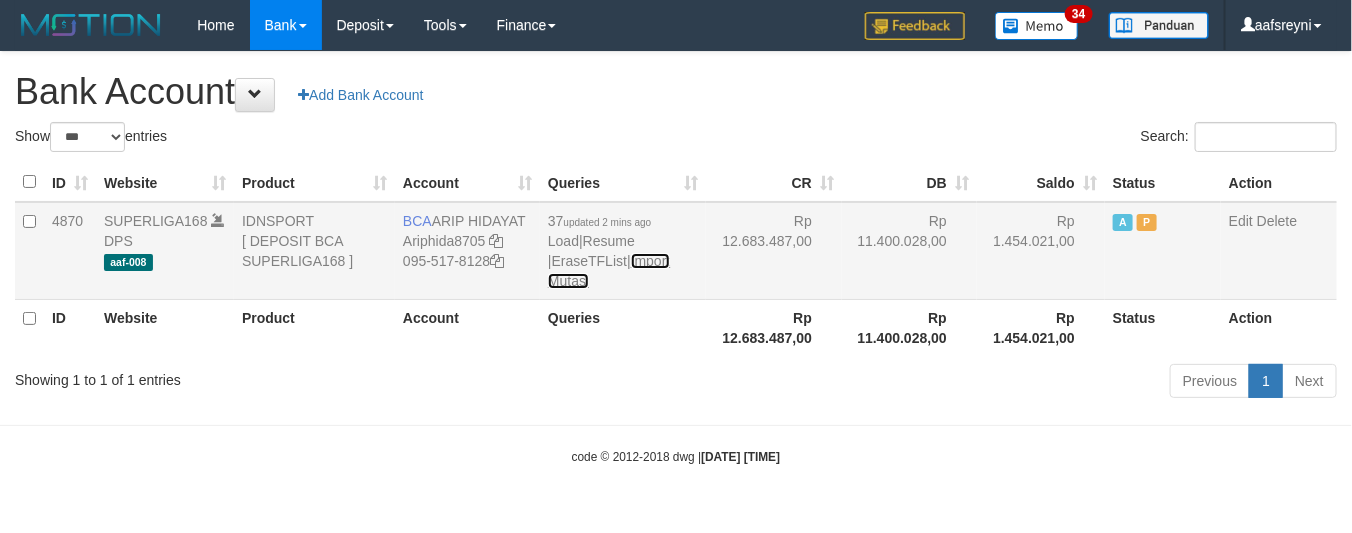 click on "Import Mutasi" at bounding box center (609, 271) 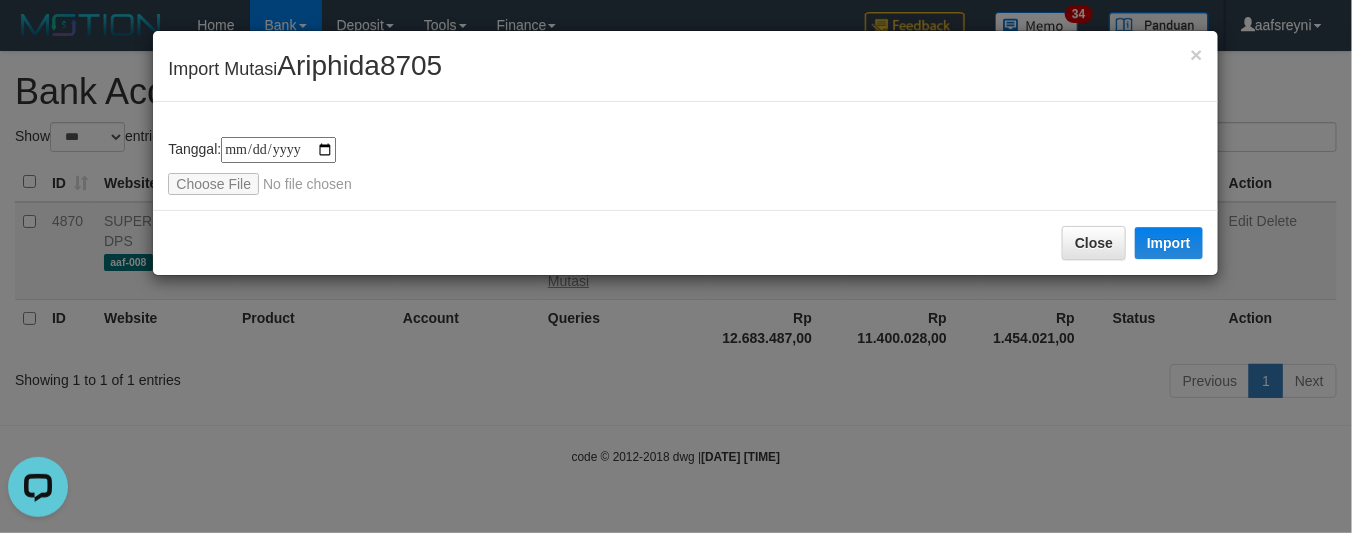 scroll, scrollTop: 0, scrollLeft: 0, axis: both 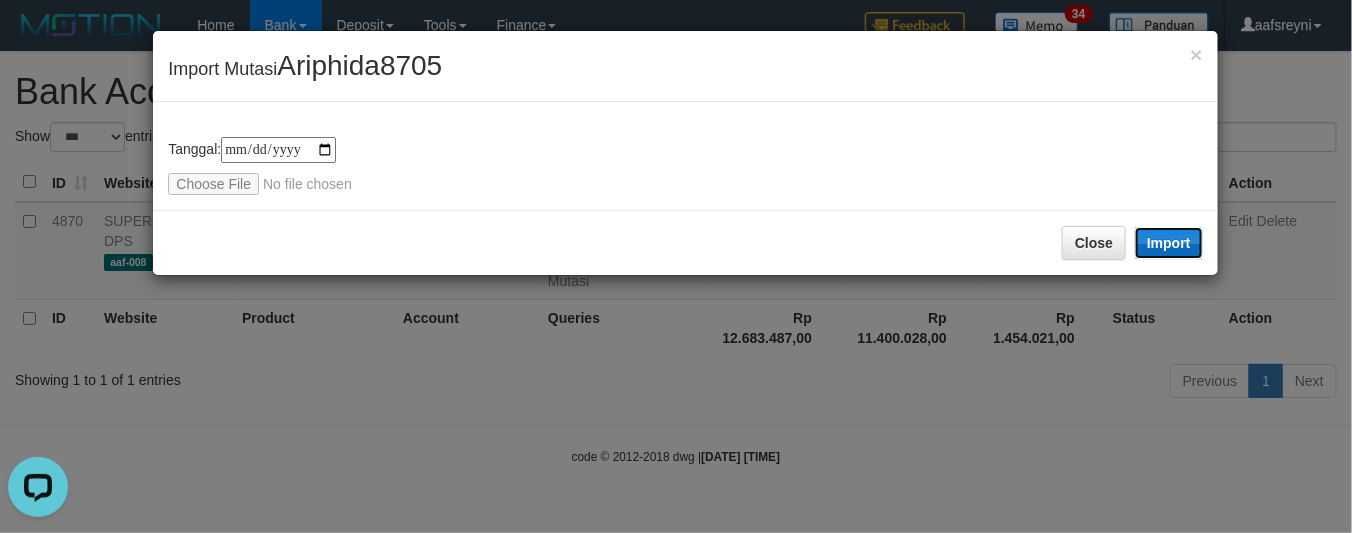 click on "Import" at bounding box center (1169, 243) 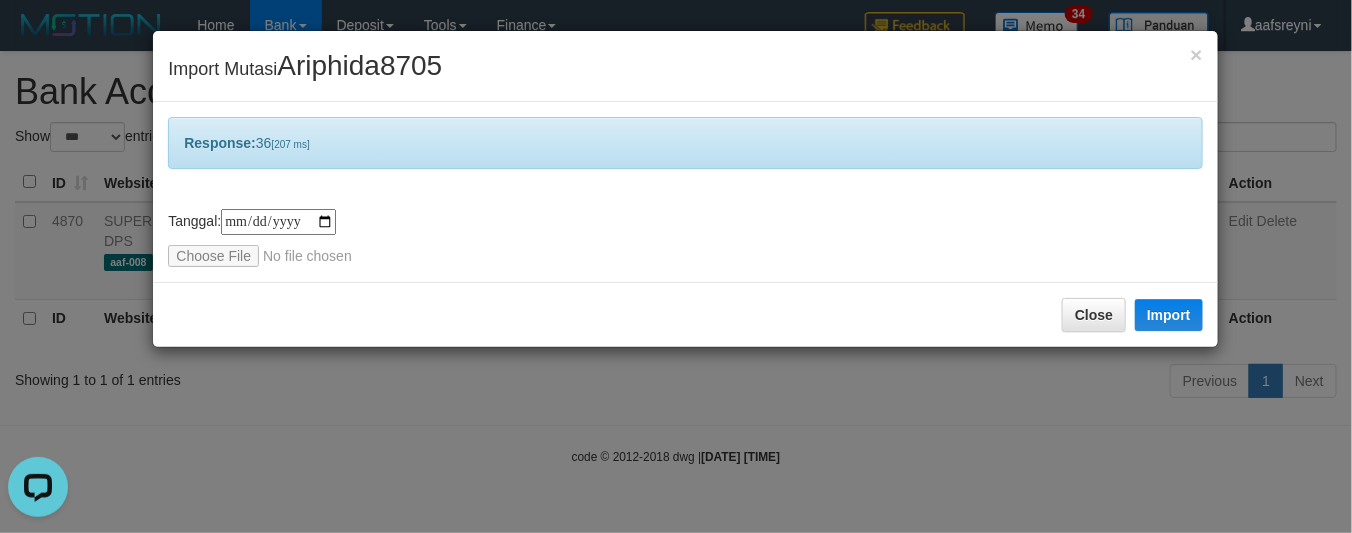 drag, startPoint x: 881, startPoint y: 421, endPoint x: 967, endPoint y: 388, distance: 92.11406 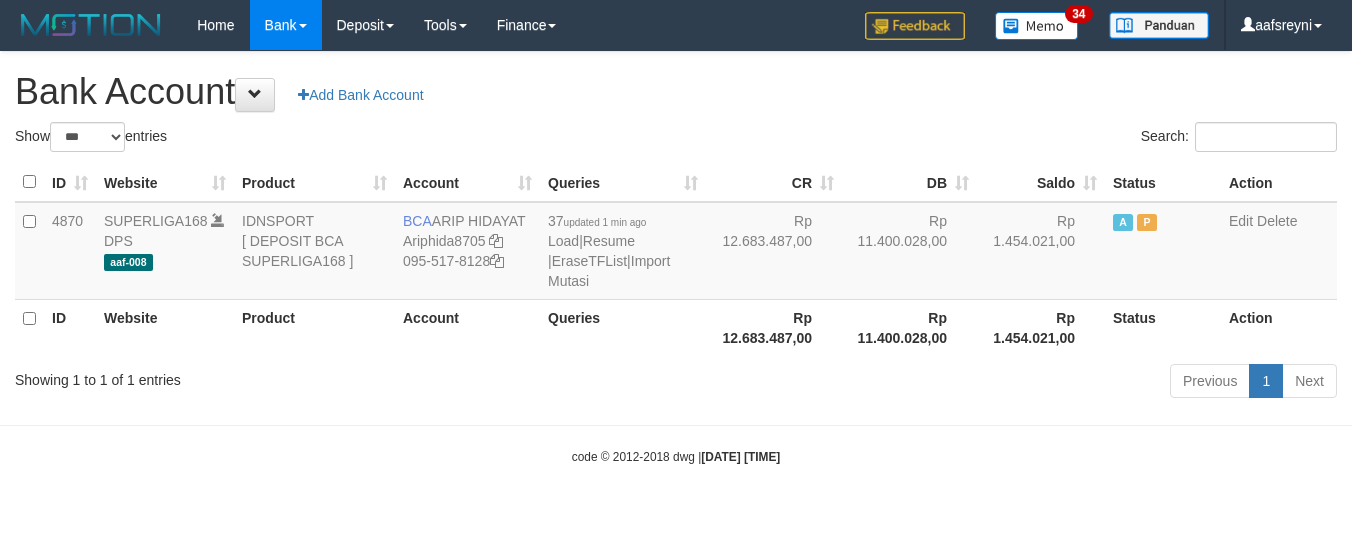 select on "***" 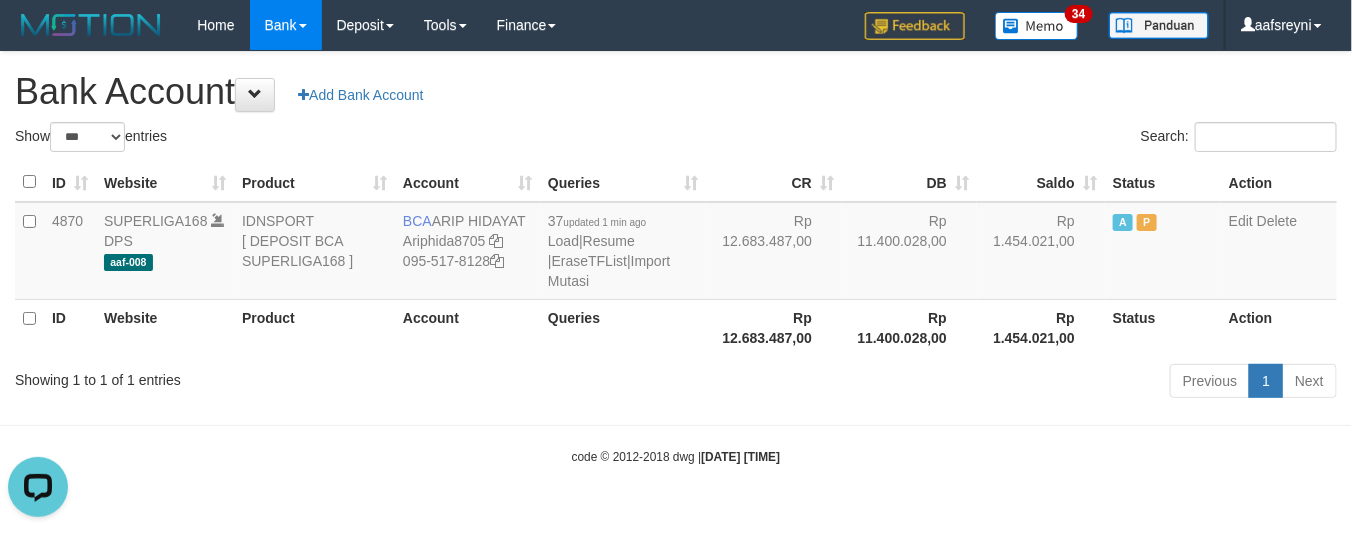 scroll, scrollTop: 0, scrollLeft: 0, axis: both 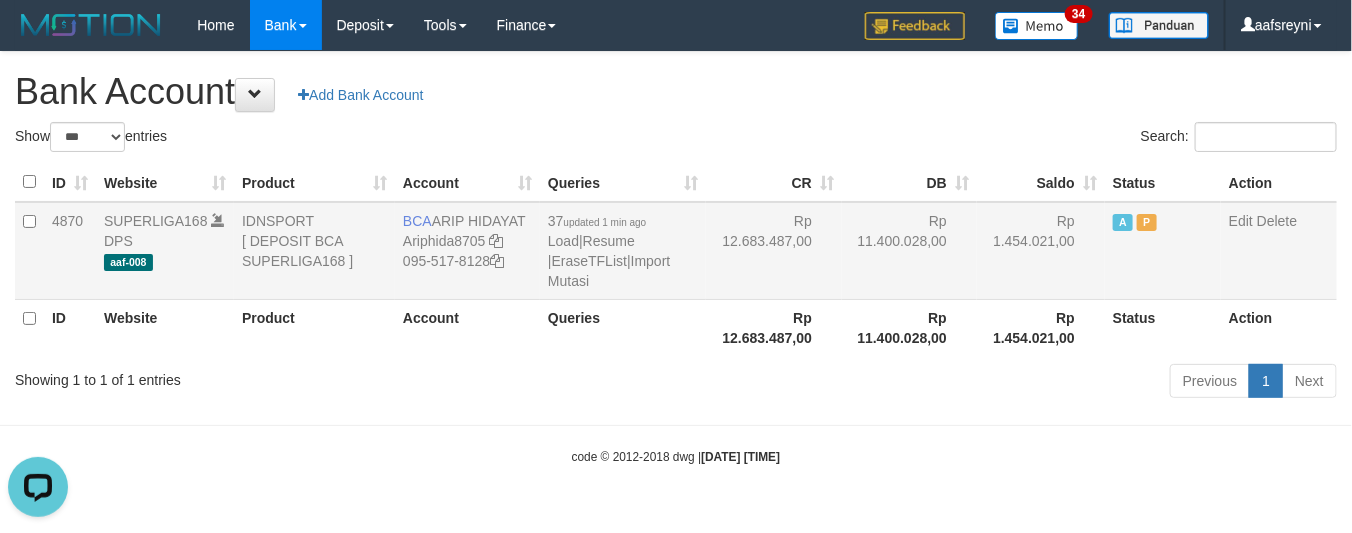 click on "37  updated 1 min ago
Load
|
Resume
|
EraseTFList
|
Import Mutasi" at bounding box center [623, 251] 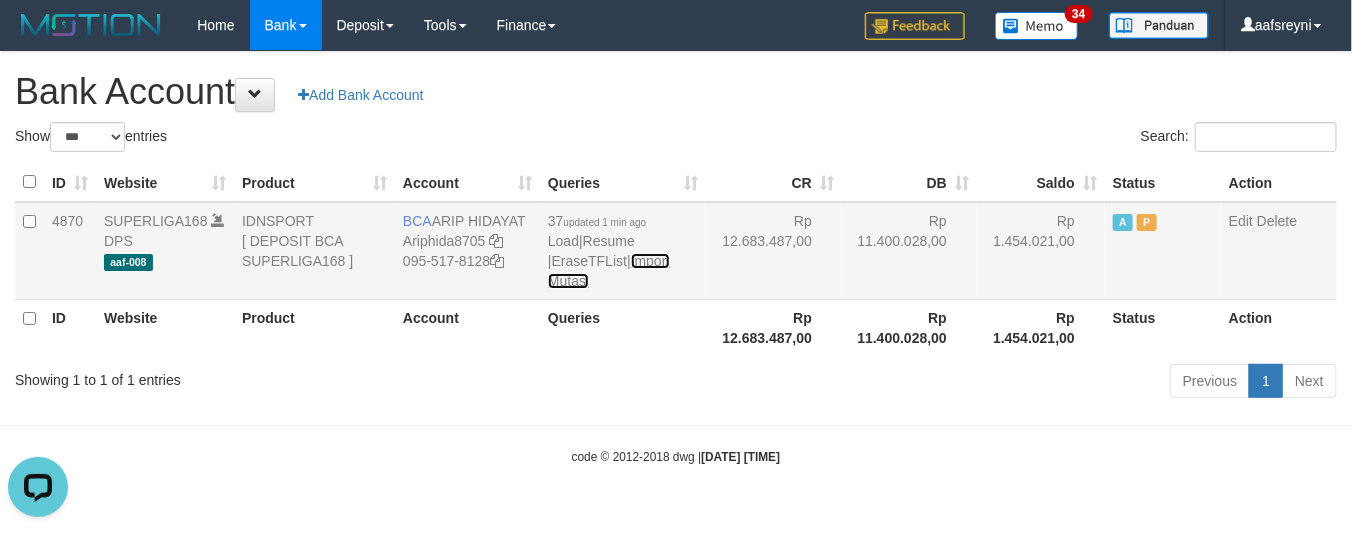 click on "Import Mutasi" at bounding box center [609, 271] 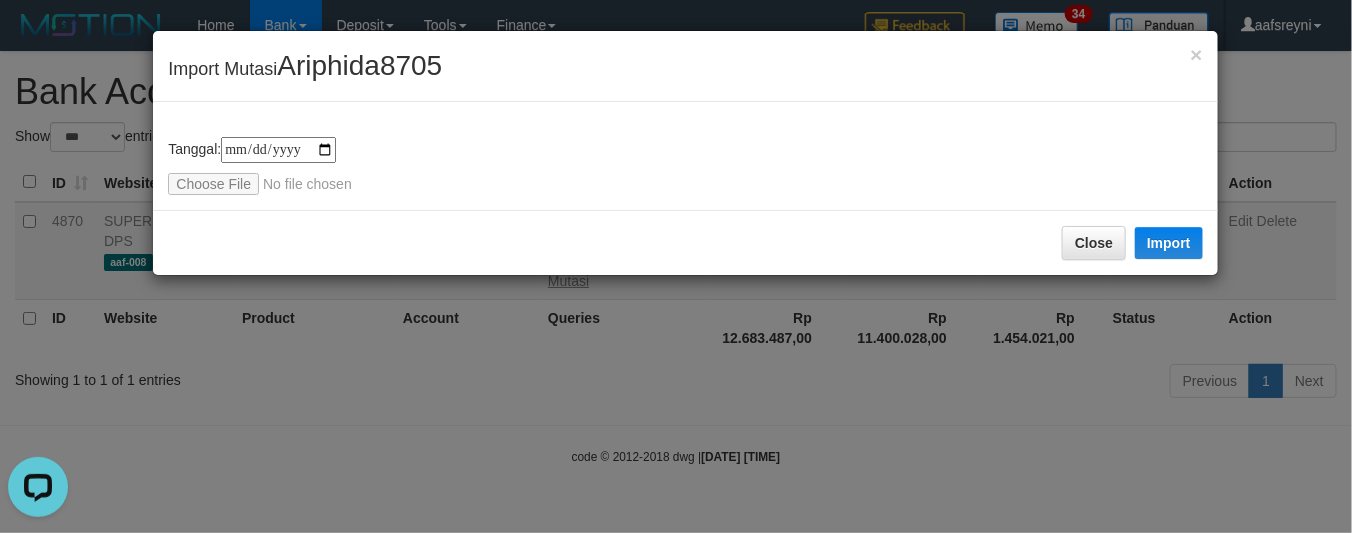type on "**********" 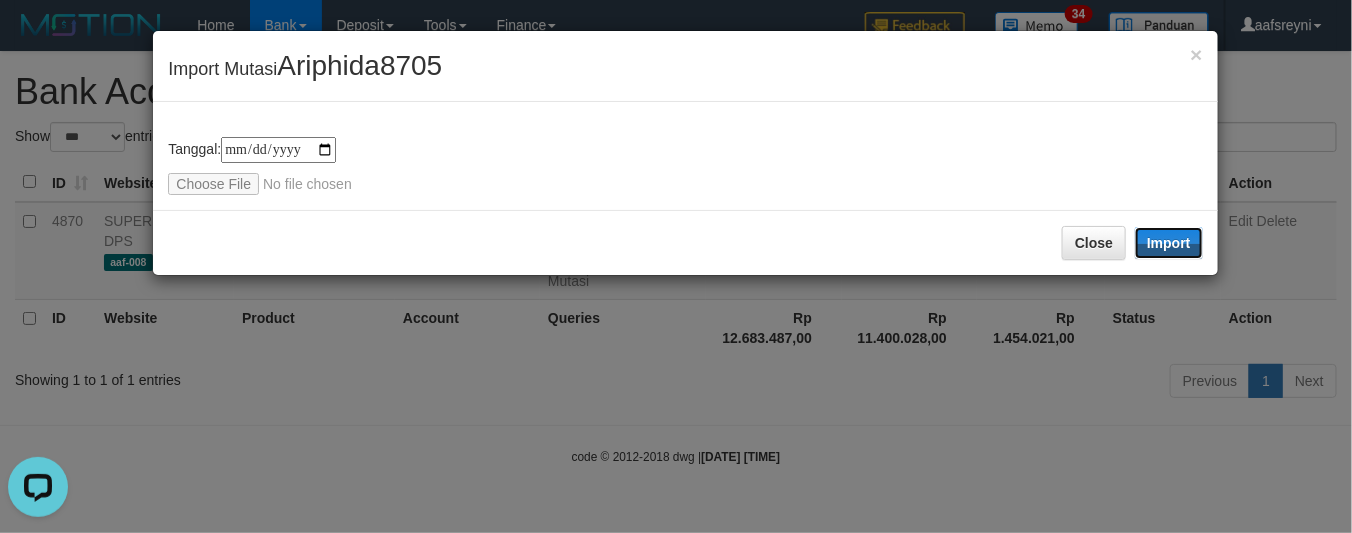 drag, startPoint x: 1162, startPoint y: 243, endPoint x: 328, endPoint y: 2, distance: 868.1227 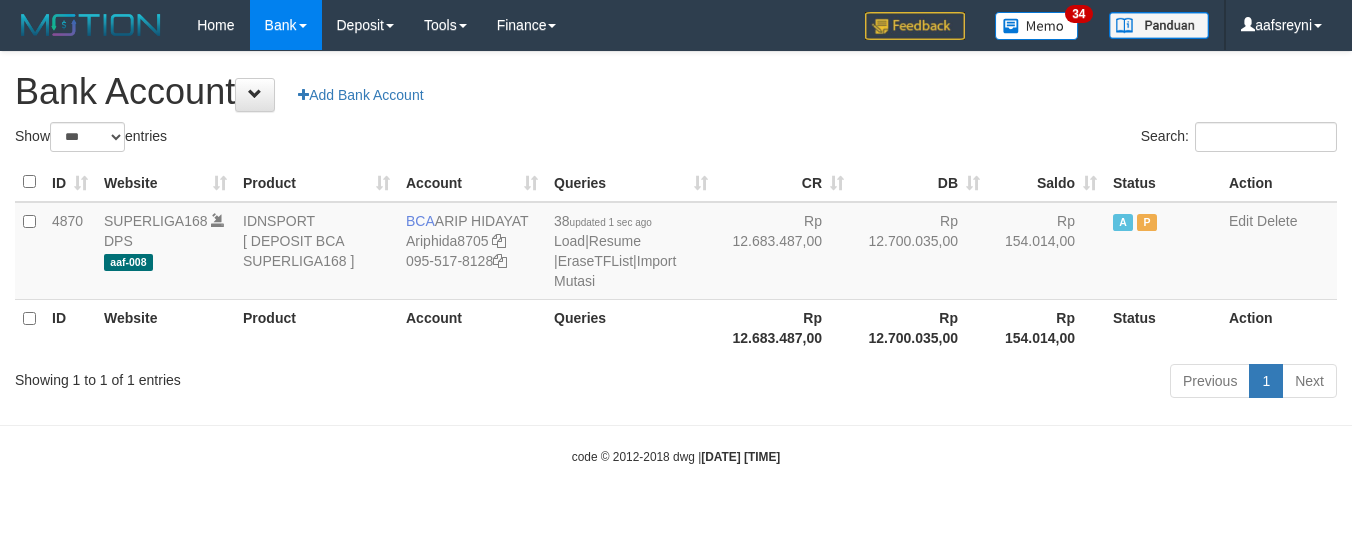 select on "***" 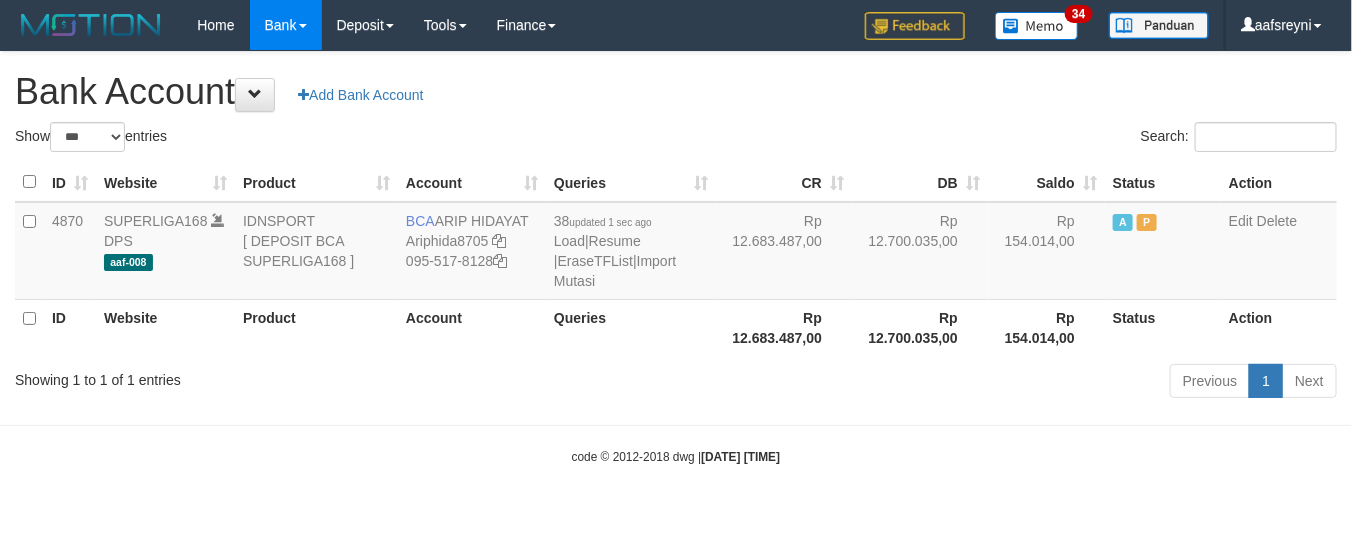 click on "Rp 12.700.035,00" at bounding box center [920, 327] 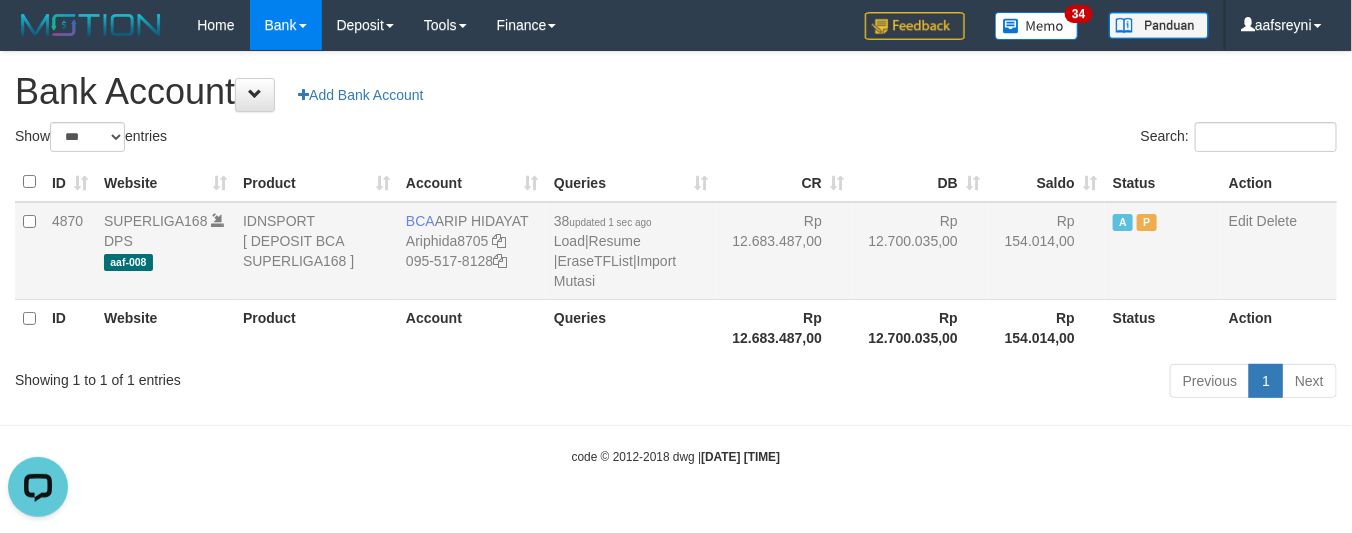 scroll, scrollTop: 0, scrollLeft: 0, axis: both 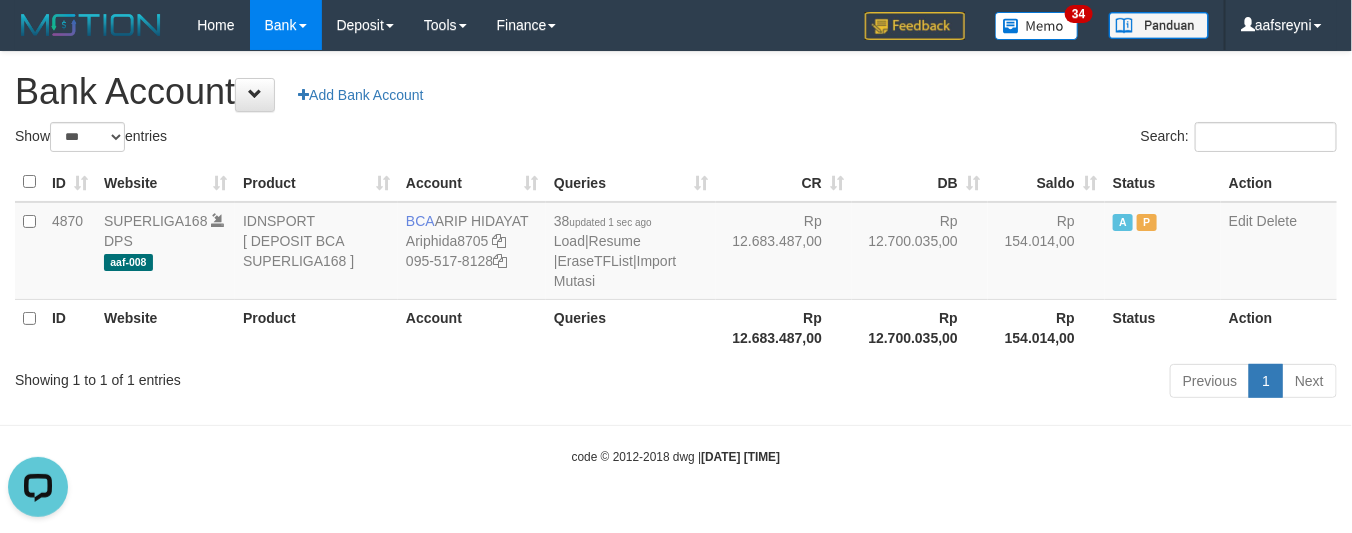 drag, startPoint x: 932, startPoint y: 503, endPoint x: 947, endPoint y: 525, distance: 26.627054 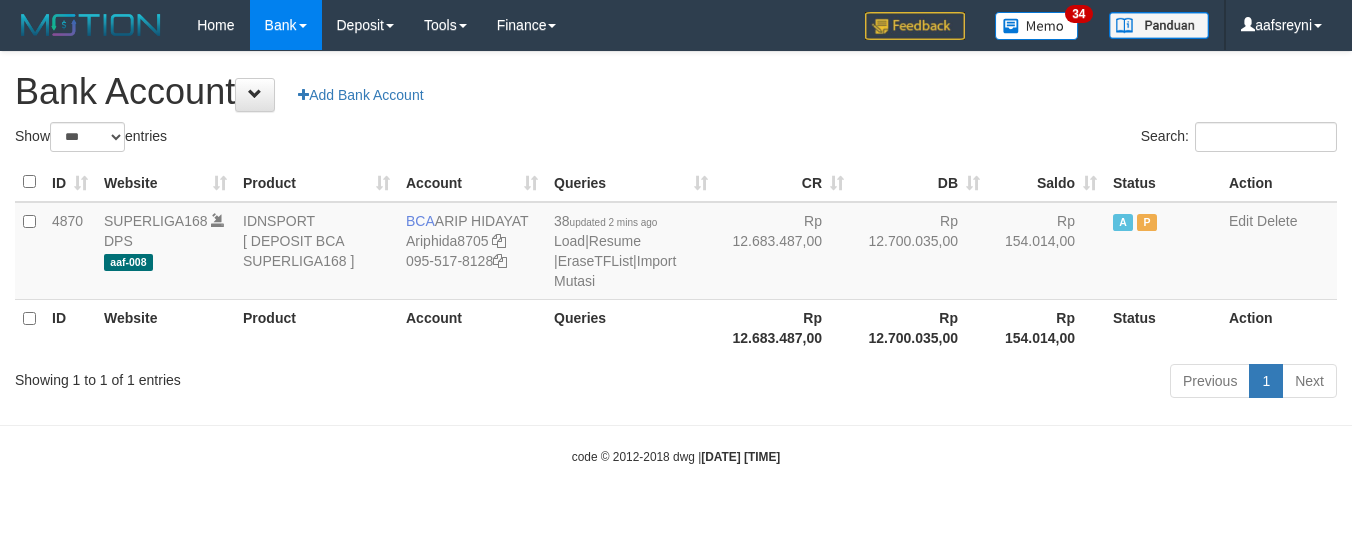 select on "***" 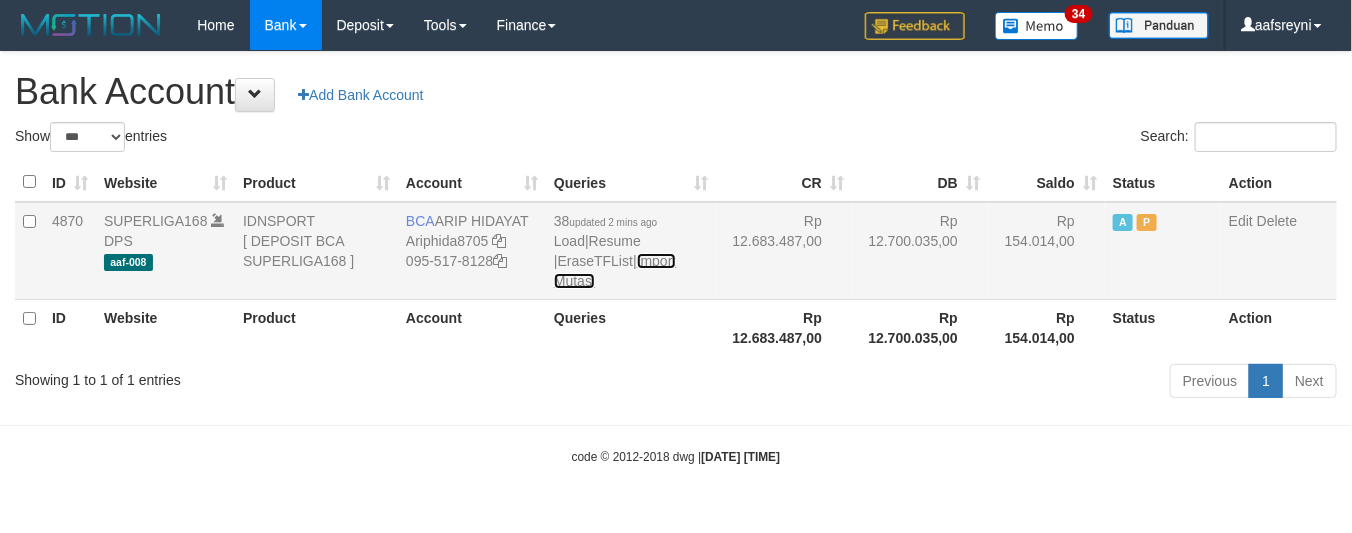 click on "Import Mutasi" at bounding box center [615, 271] 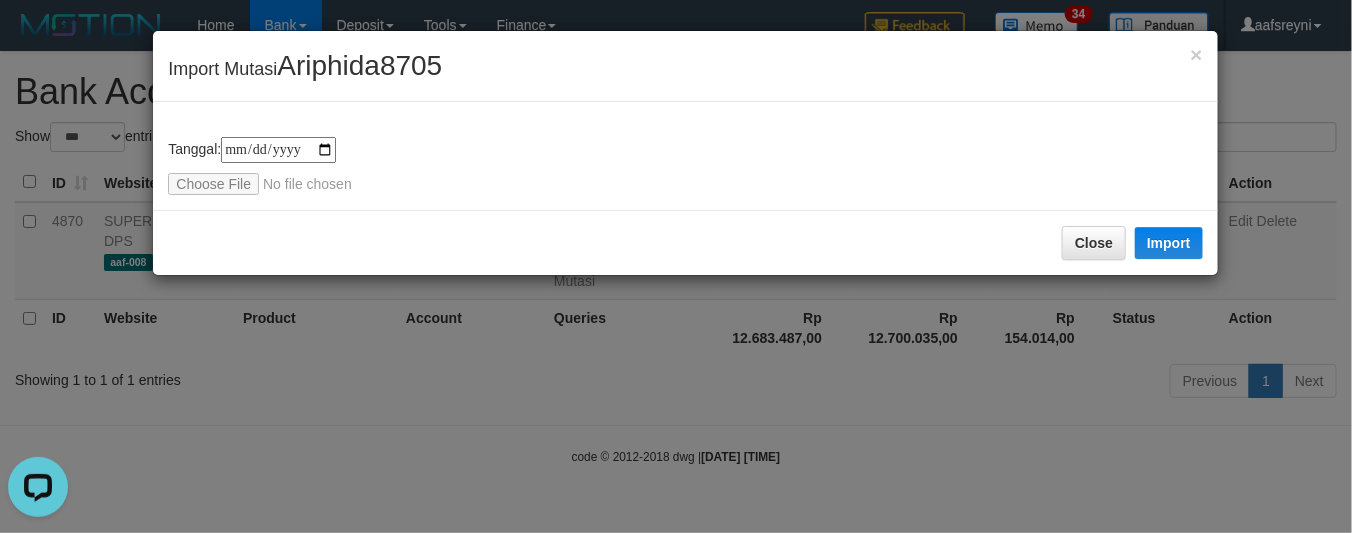scroll, scrollTop: 0, scrollLeft: 0, axis: both 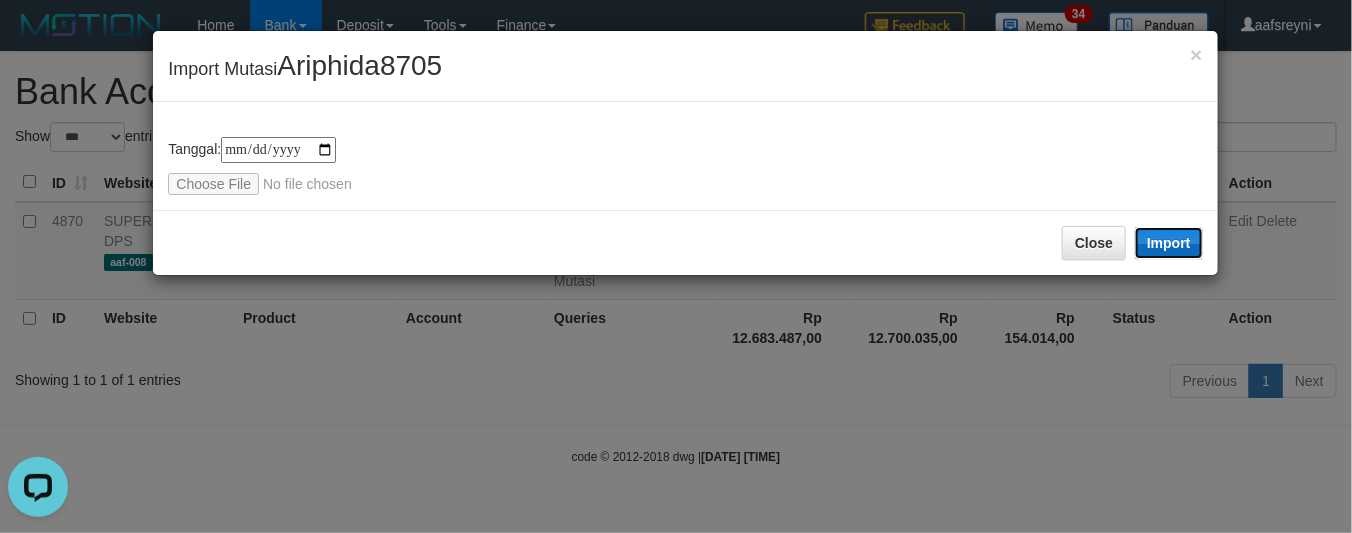 click on "Import" at bounding box center [1169, 243] 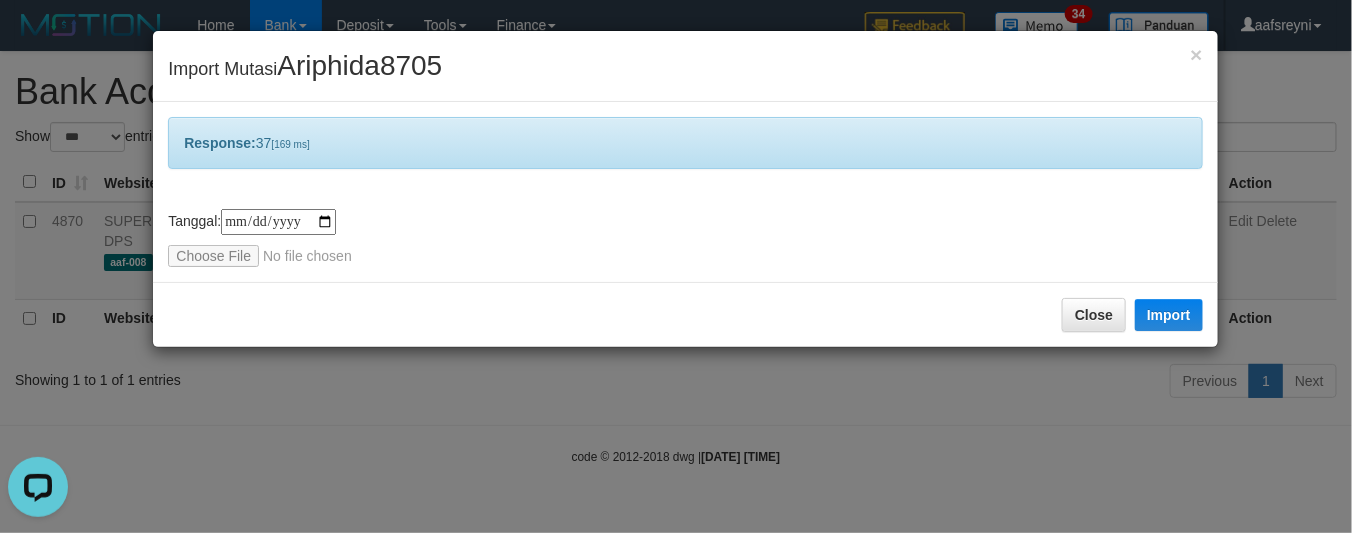 click on "**********" at bounding box center (676, 266) 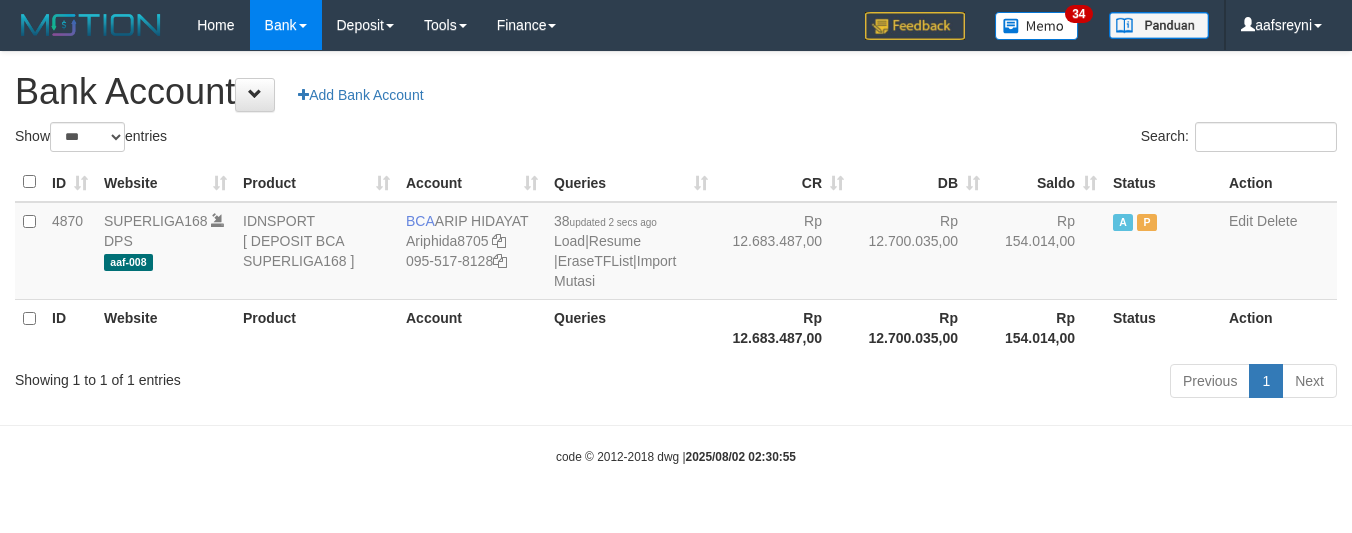 select on "***" 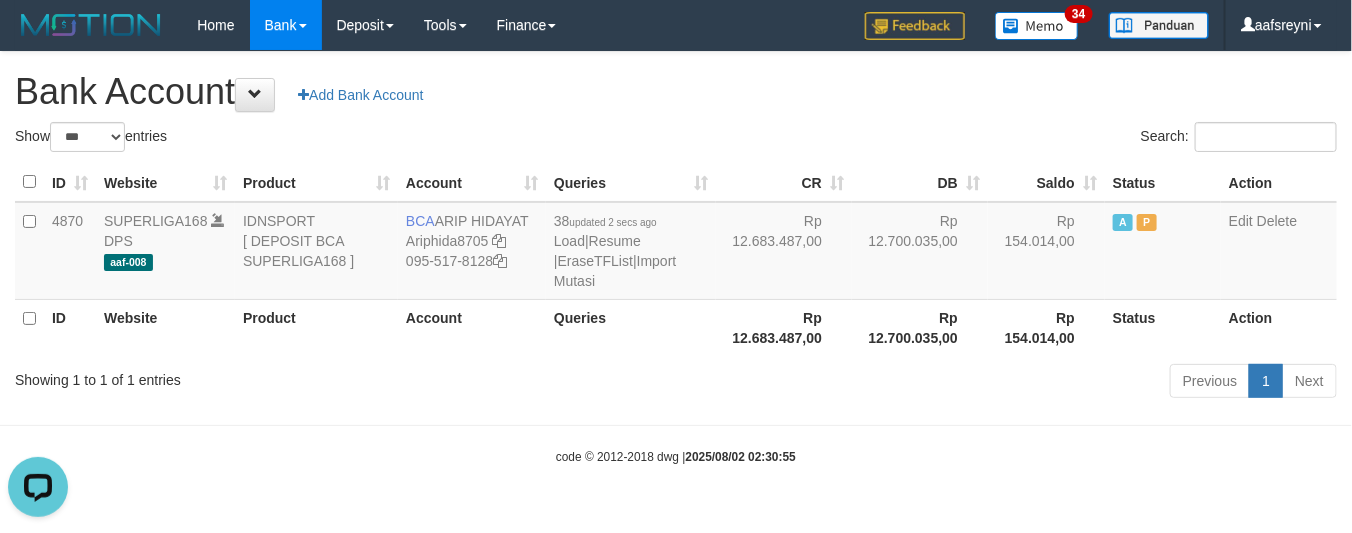 scroll, scrollTop: 0, scrollLeft: 0, axis: both 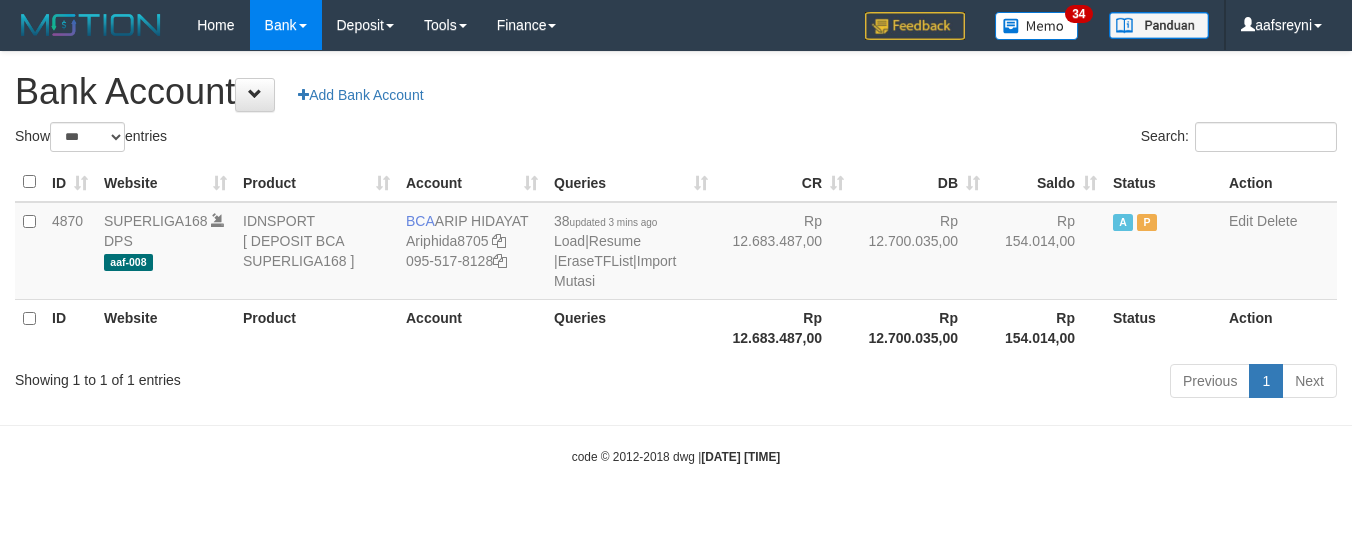 select on "***" 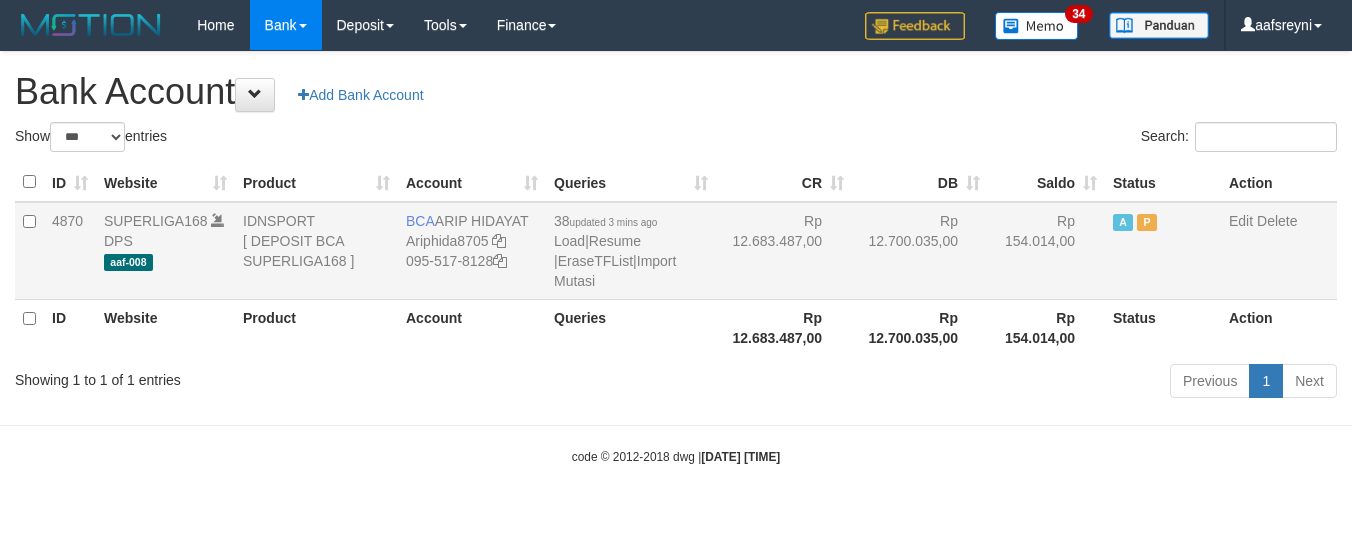 scroll, scrollTop: 0, scrollLeft: 0, axis: both 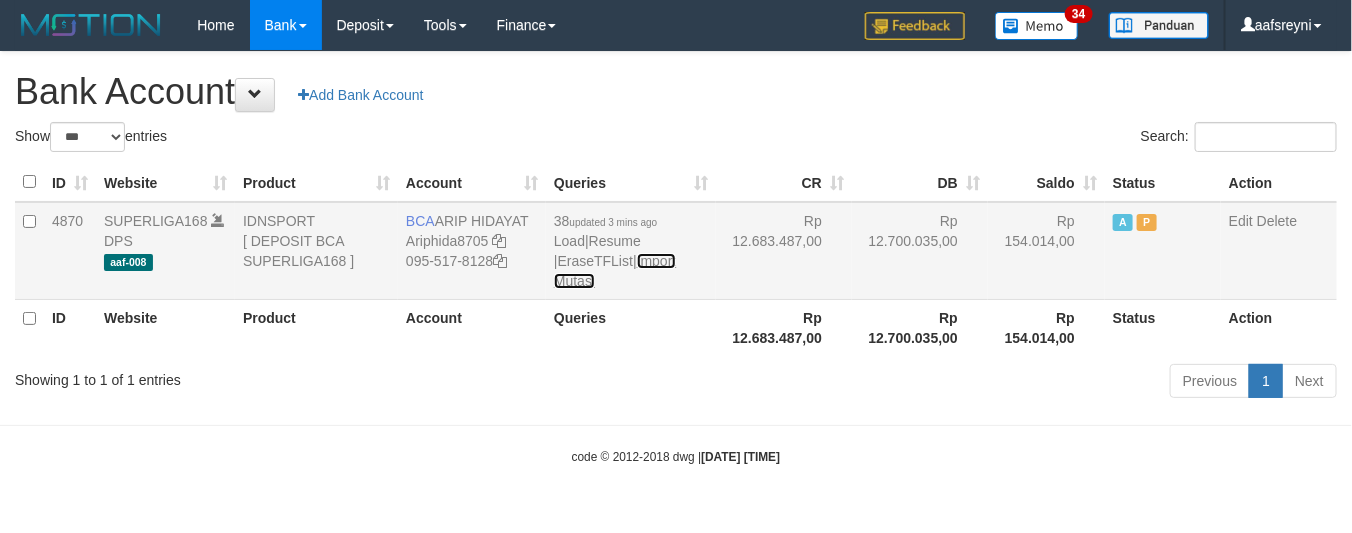 click on "Import Mutasi" at bounding box center [615, 271] 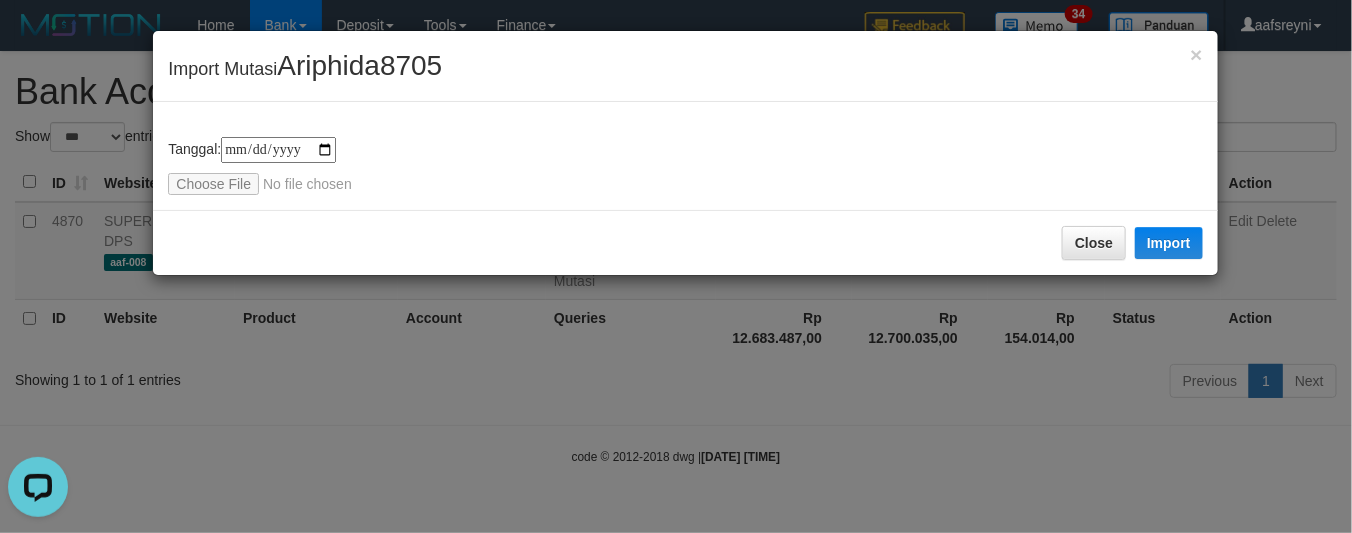 scroll, scrollTop: 0, scrollLeft: 0, axis: both 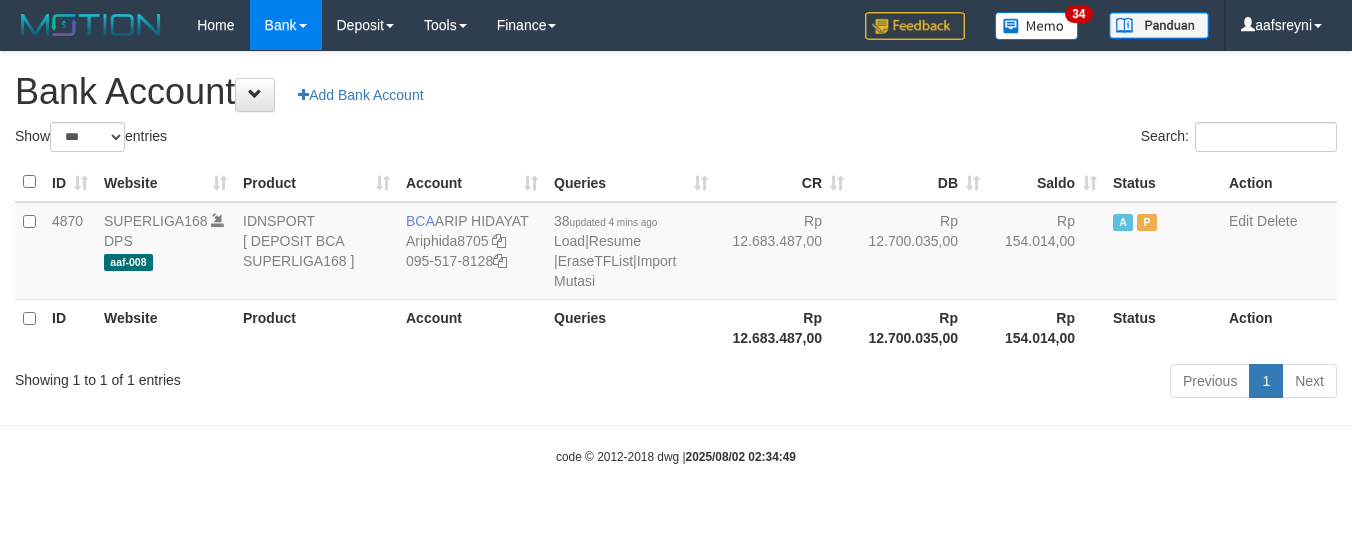 select on "***" 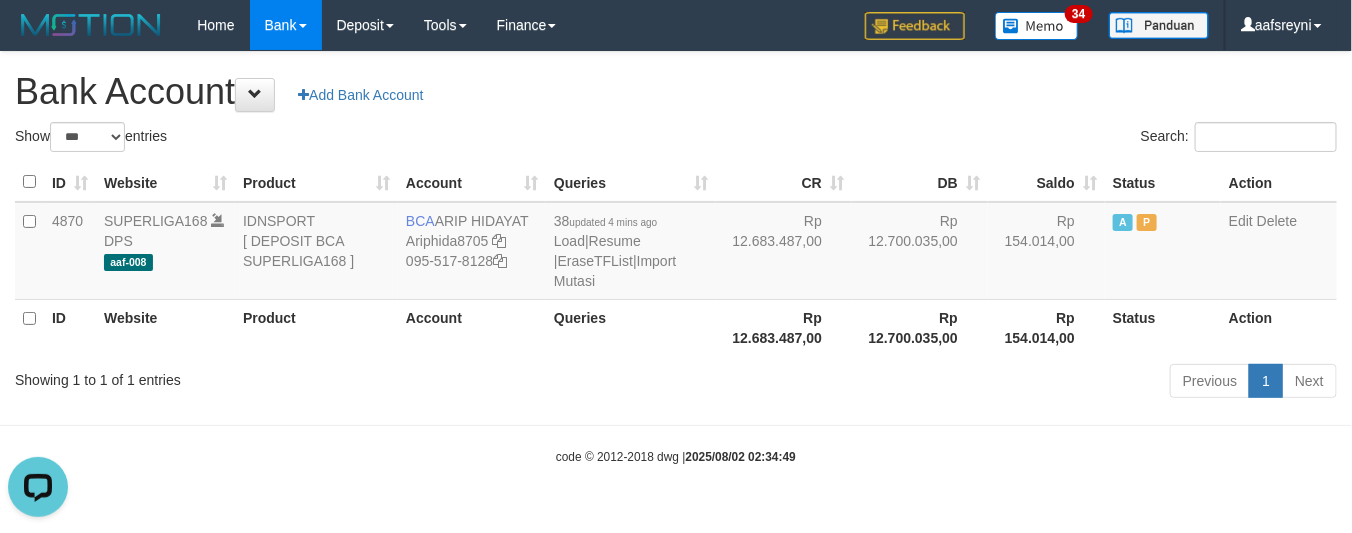 scroll, scrollTop: 0, scrollLeft: 0, axis: both 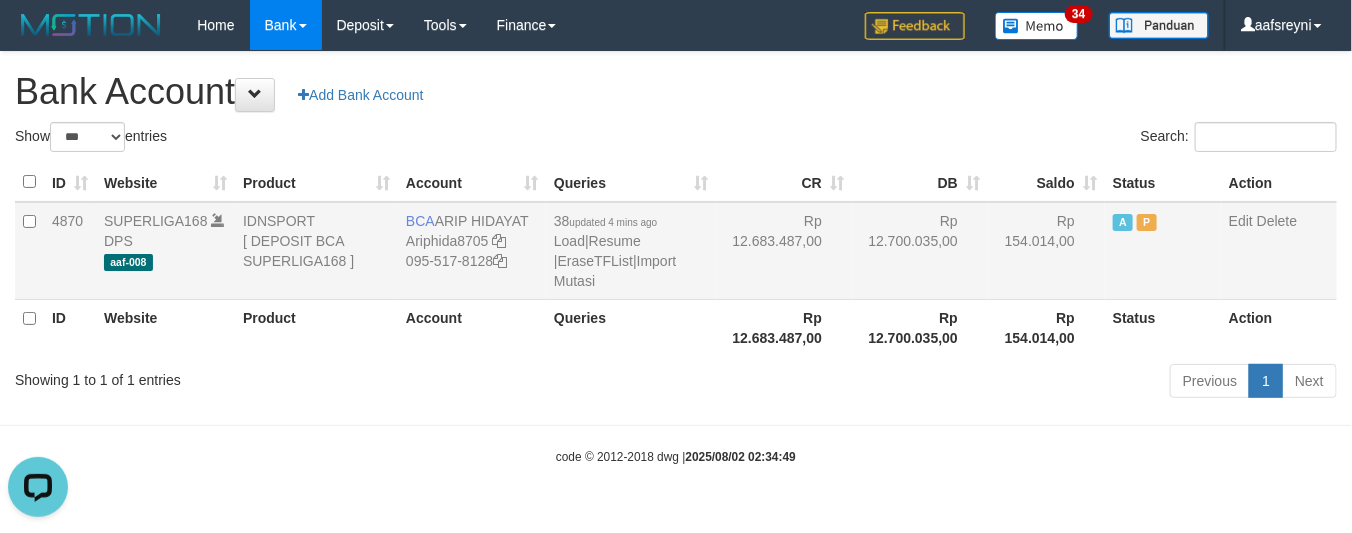 click on "Rp 154.014,00" at bounding box center [1046, 251] 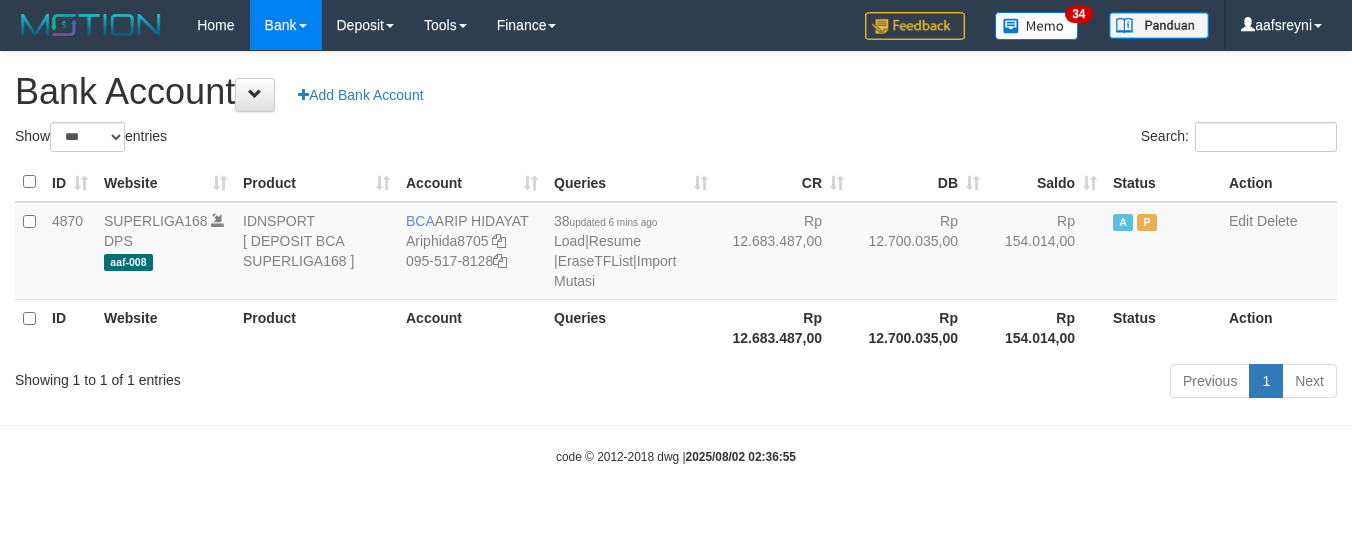 select on "***" 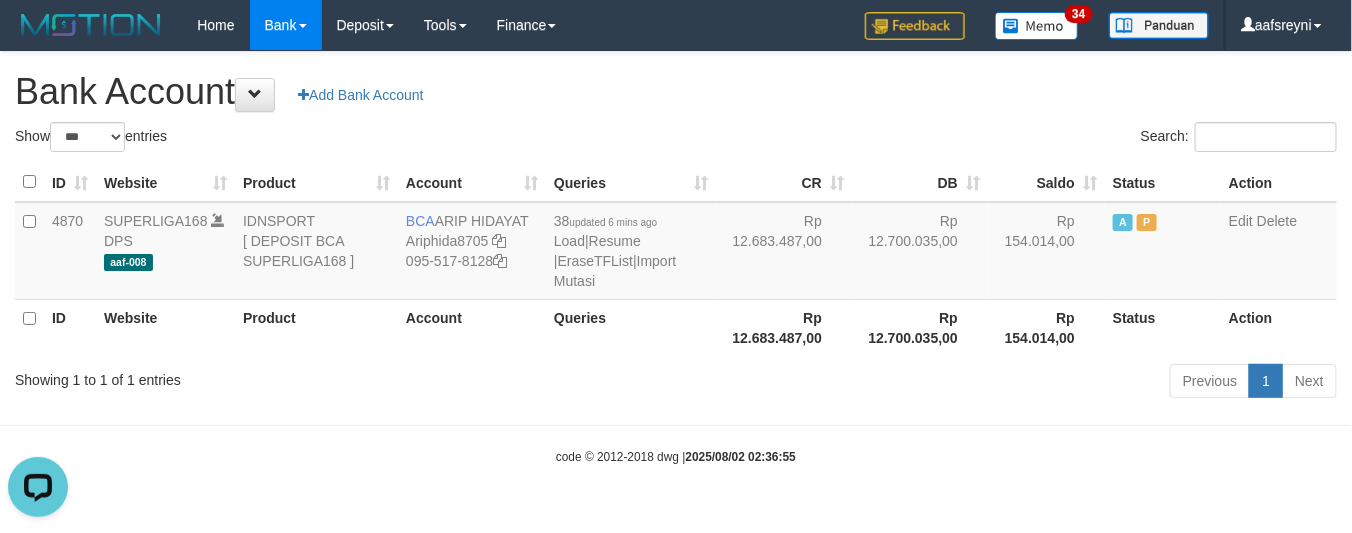 scroll, scrollTop: 0, scrollLeft: 0, axis: both 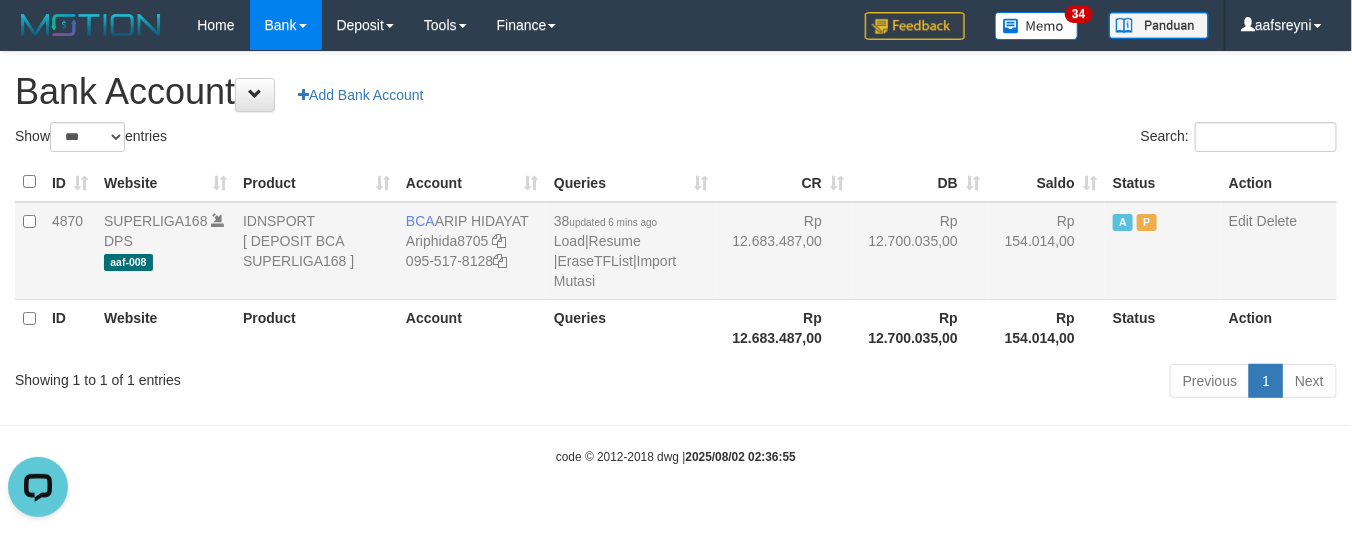 click on "38  updated 6 mins ago
Load
|
Resume
|
EraseTFList
|
Import Mutasi" at bounding box center [631, 251] 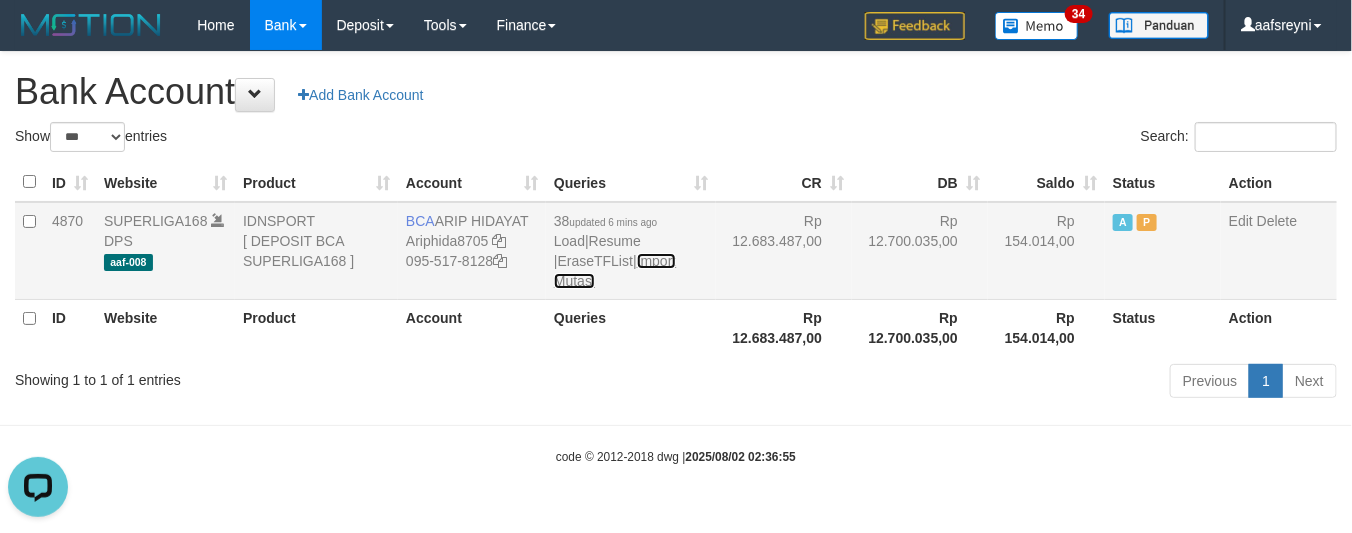click on "Import Mutasi" at bounding box center [615, 271] 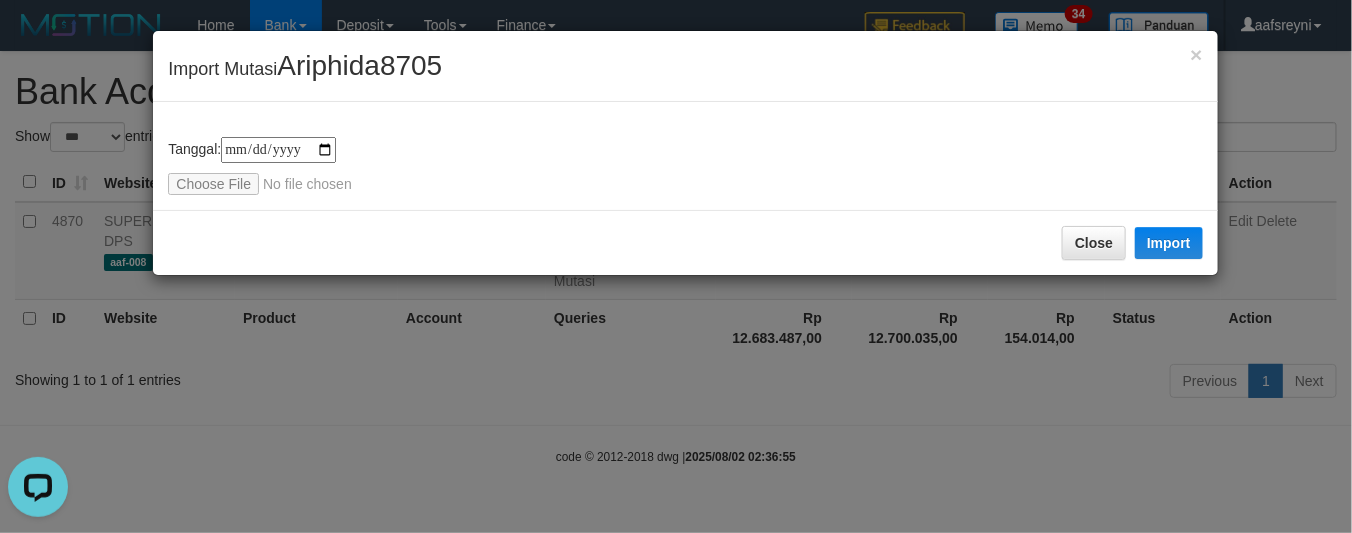 type on "**********" 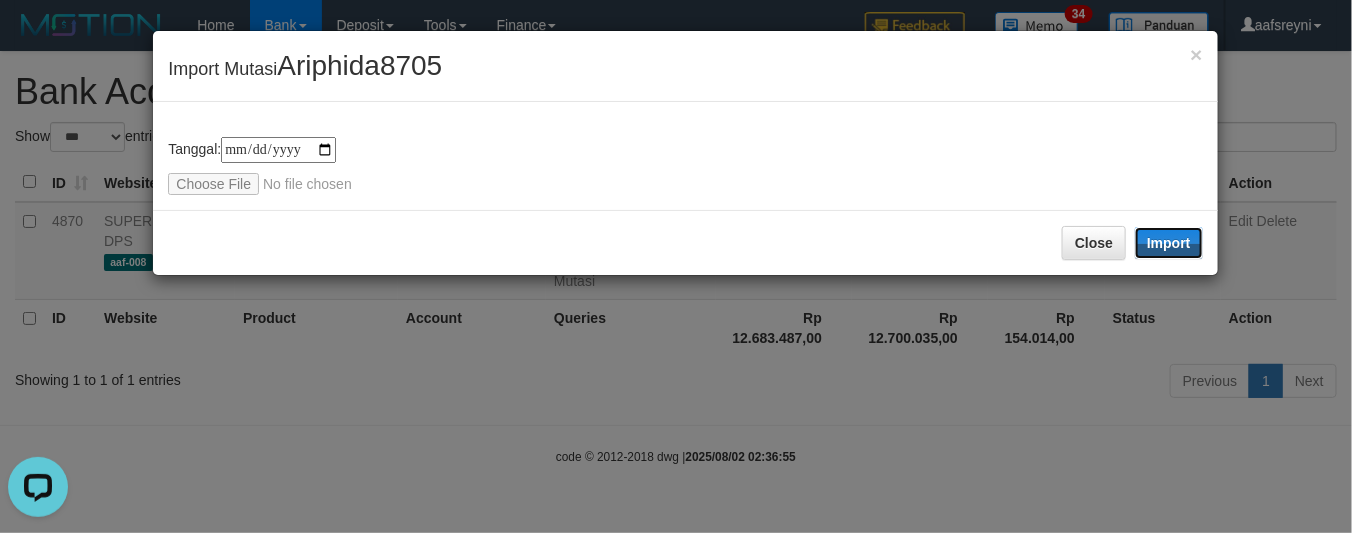 click on "Import" at bounding box center (1169, 243) 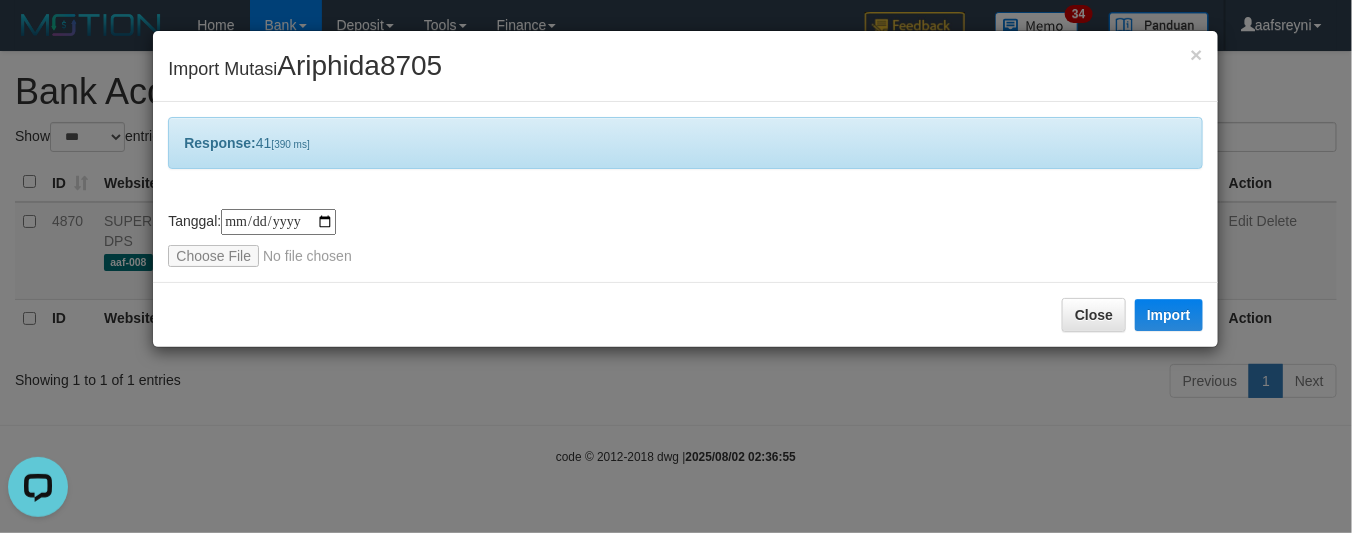 drag, startPoint x: 452, startPoint y: 493, endPoint x: 457, endPoint y: 475, distance: 18.681541 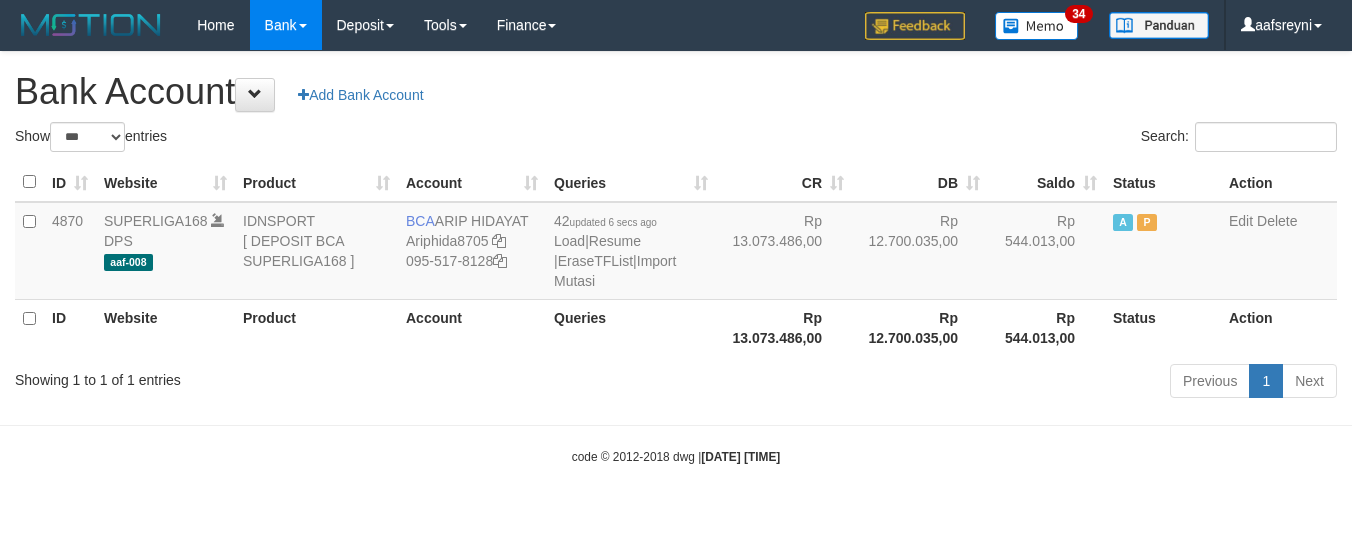 select on "***" 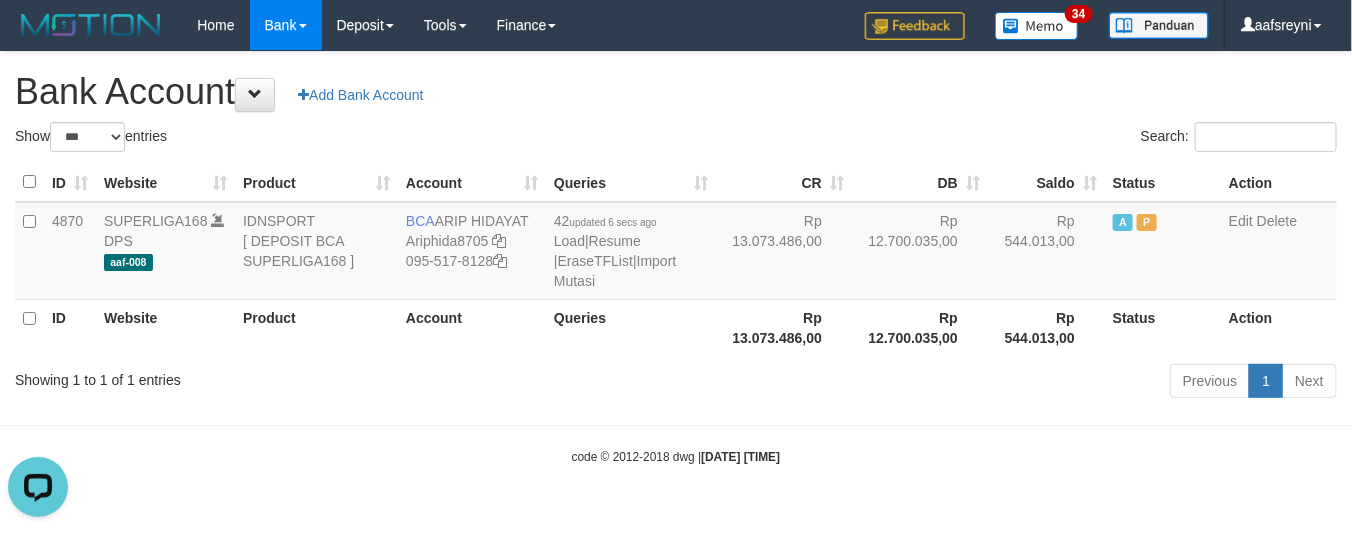 scroll, scrollTop: 0, scrollLeft: 0, axis: both 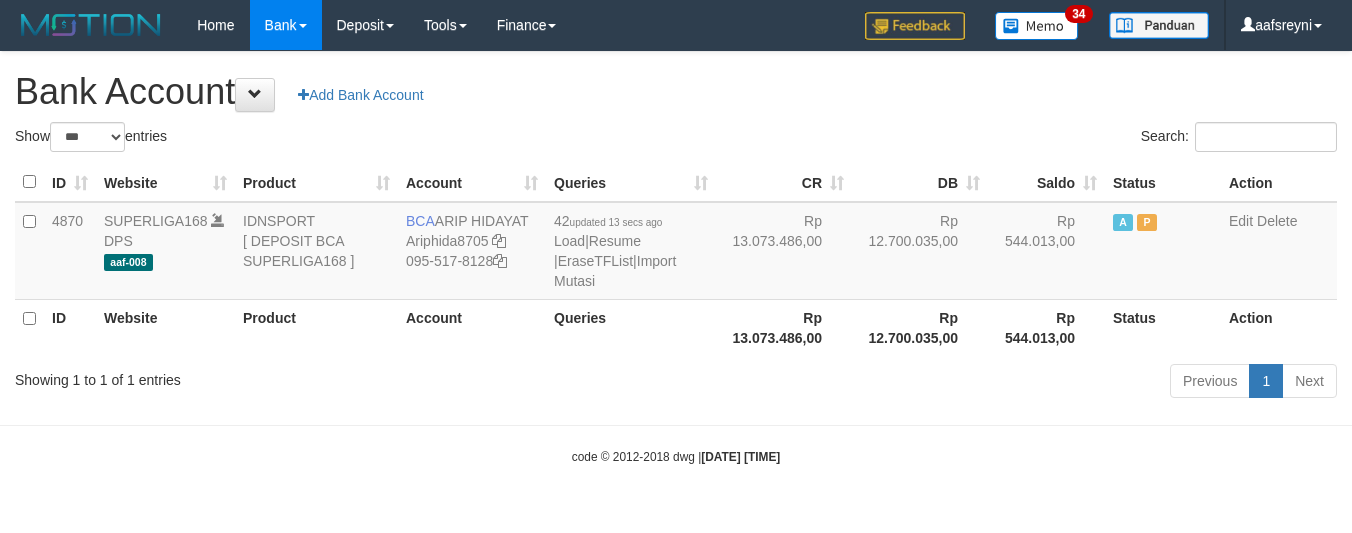 select on "***" 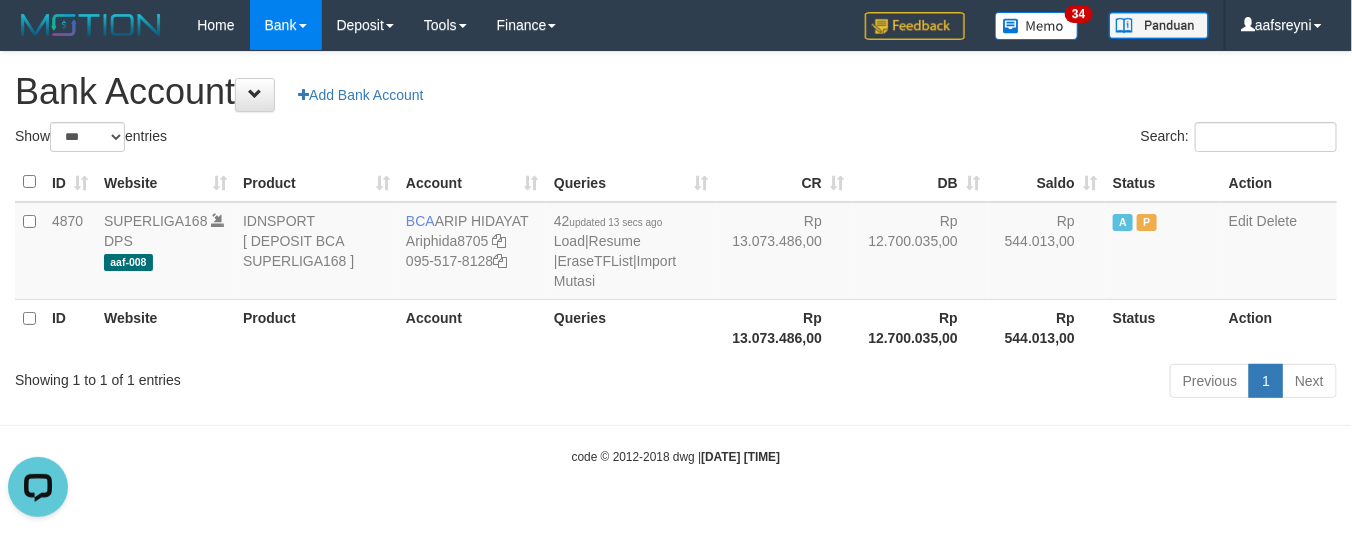 scroll, scrollTop: 0, scrollLeft: 0, axis: both 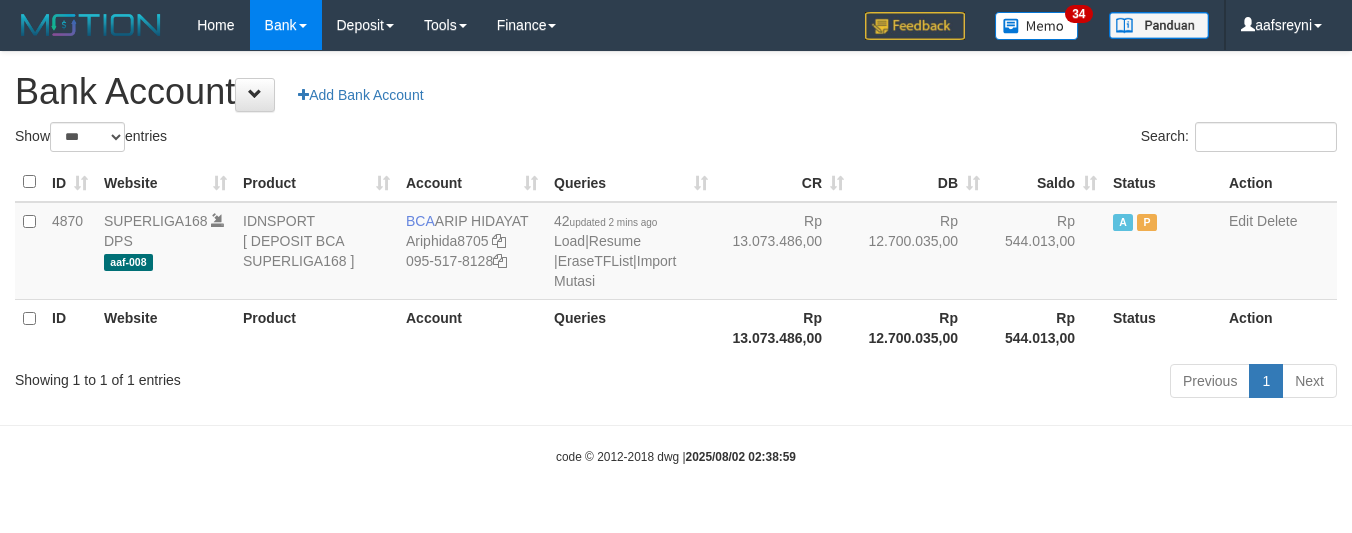 select on "***" 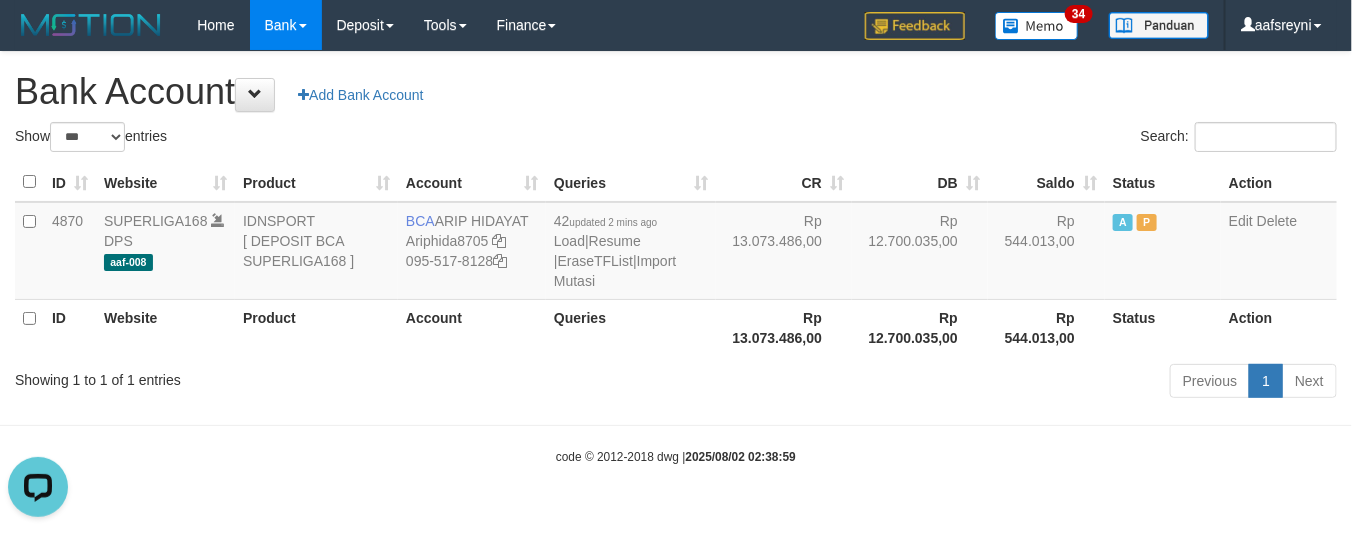 scroll, scrollTop: 0, scrollLeft: 0, axis: both 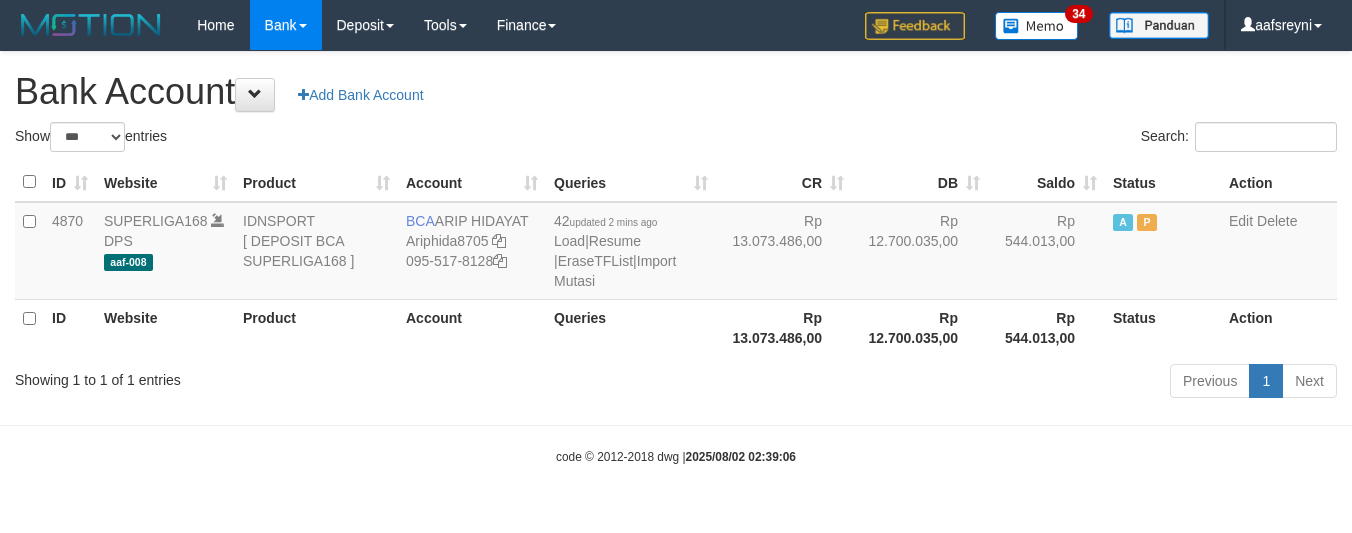 select on "***" 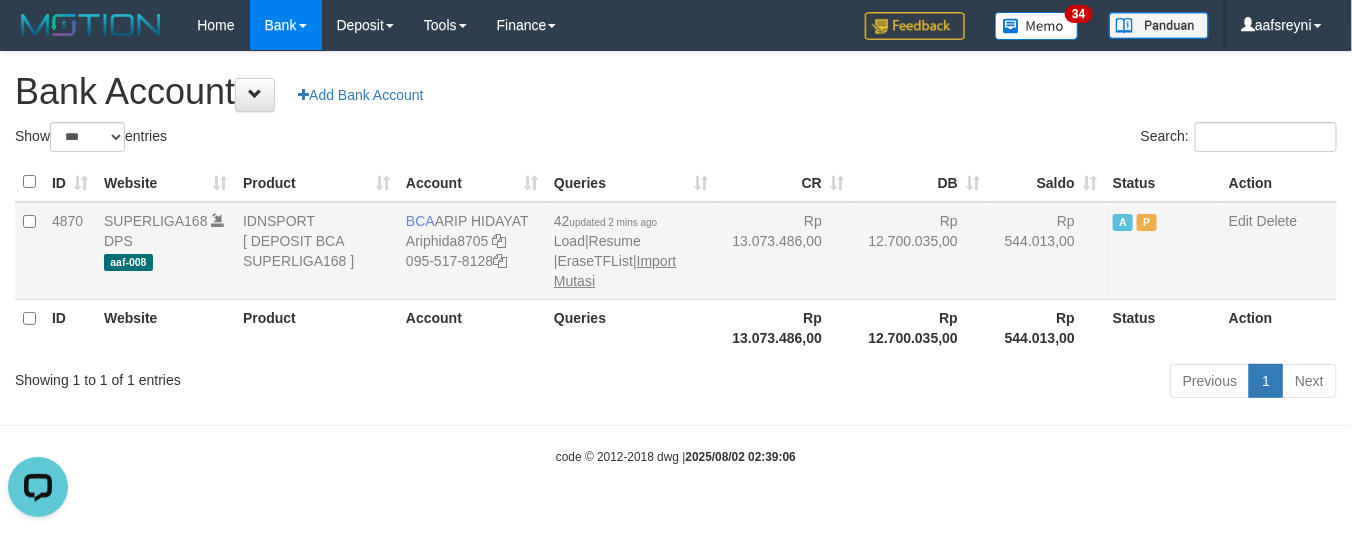 scroll, scrollTop: 0, scrollLeft: 0, axis: both 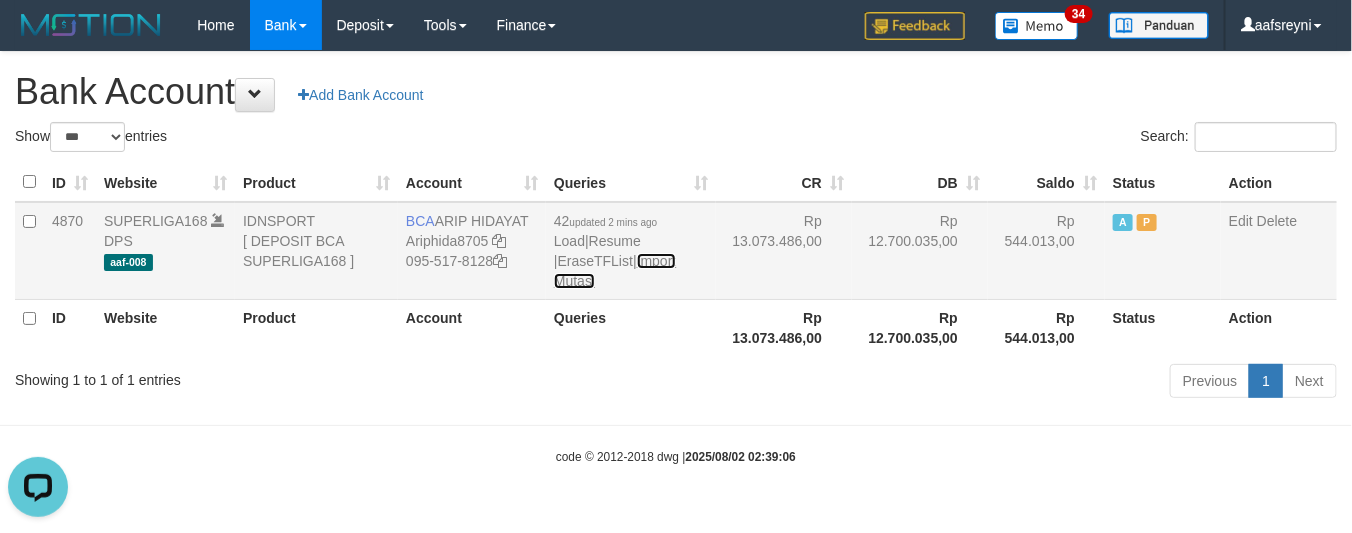 click on "Import Mutasi" at bounding box center [615, 271] 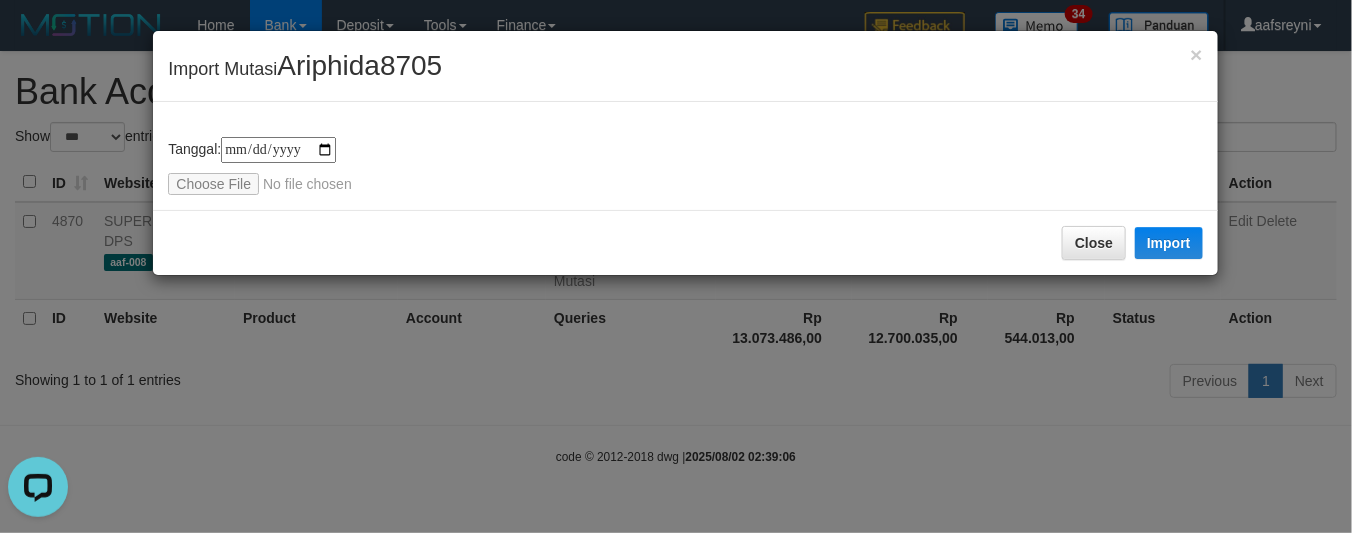 type on "**********" 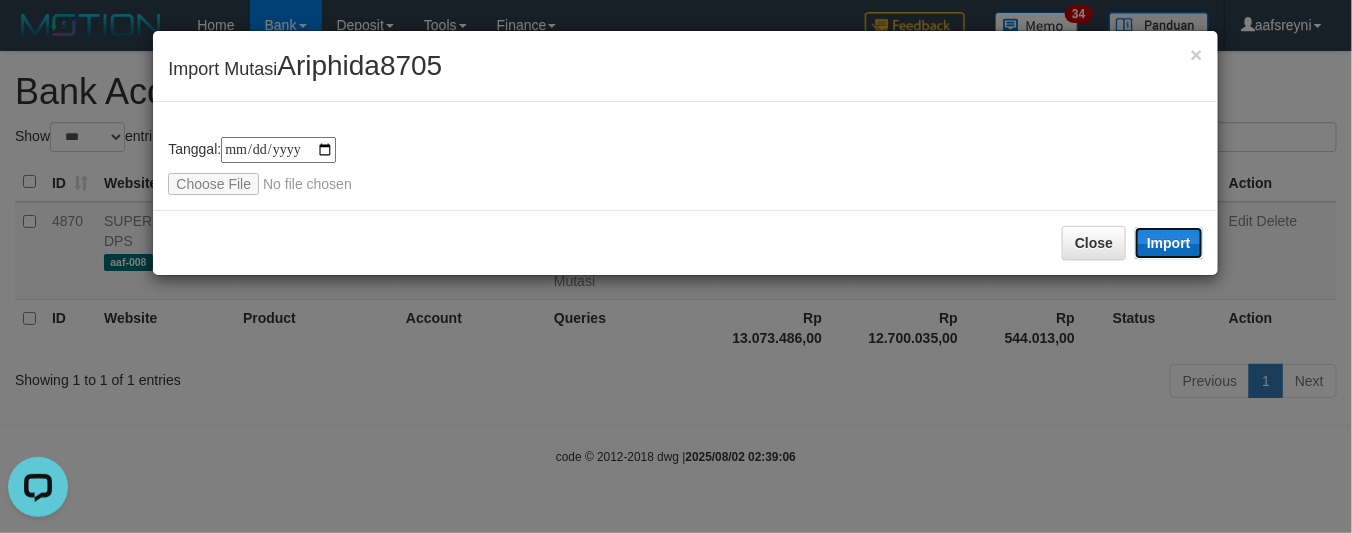click on "Import" at bounding box center [1169, 243] 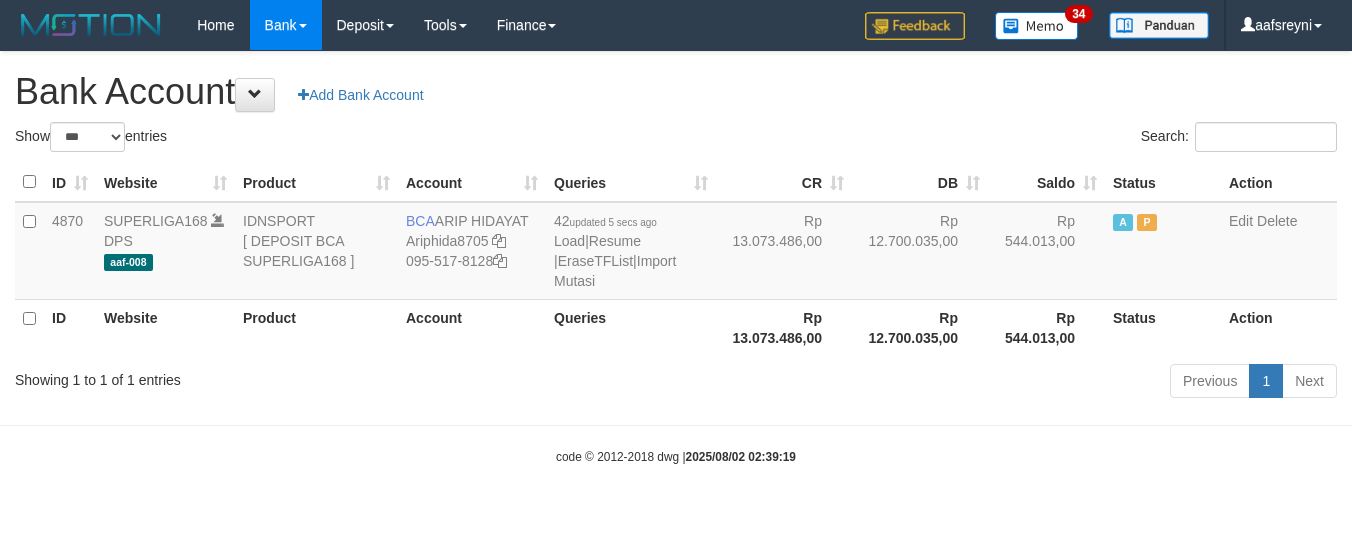 select on "***" 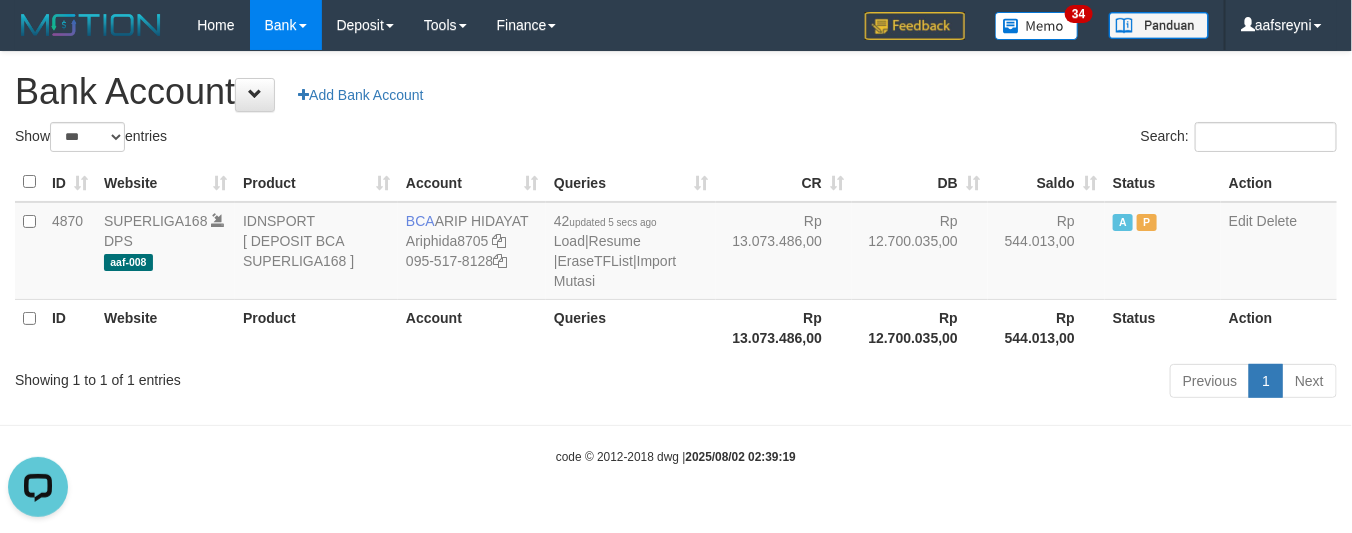 scroll, scrollTop: 0, scrollLeft: 0, axis: both 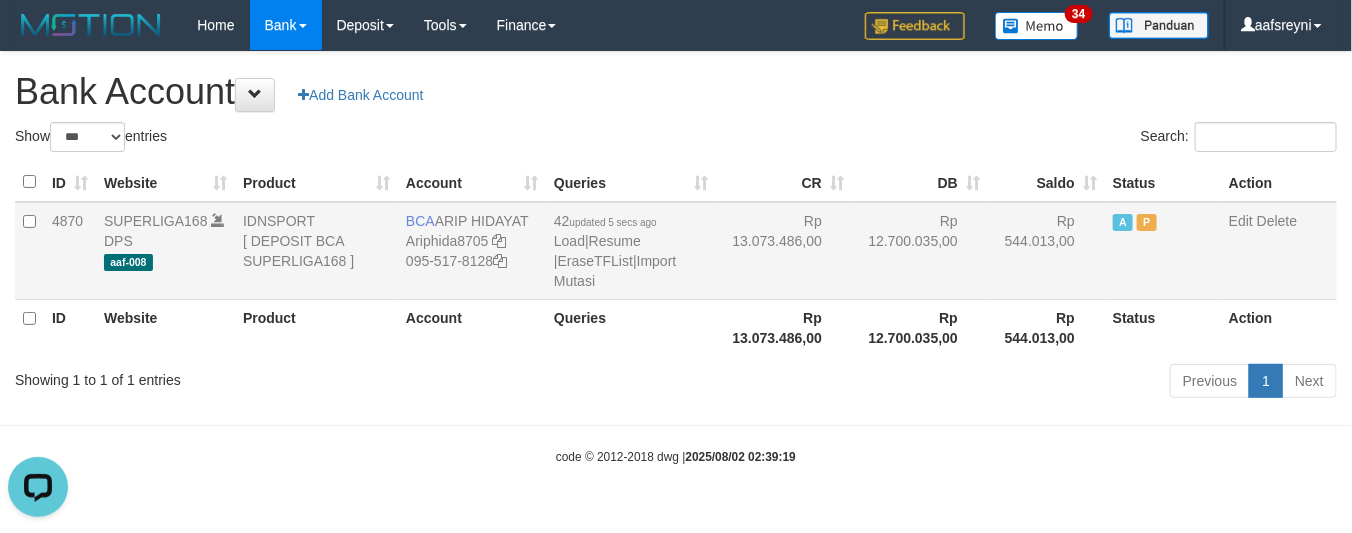 drag, startPoint x: 902, startPoint y: 291, endPoint x: 866, endPoint y: 221, distance: 78.714676 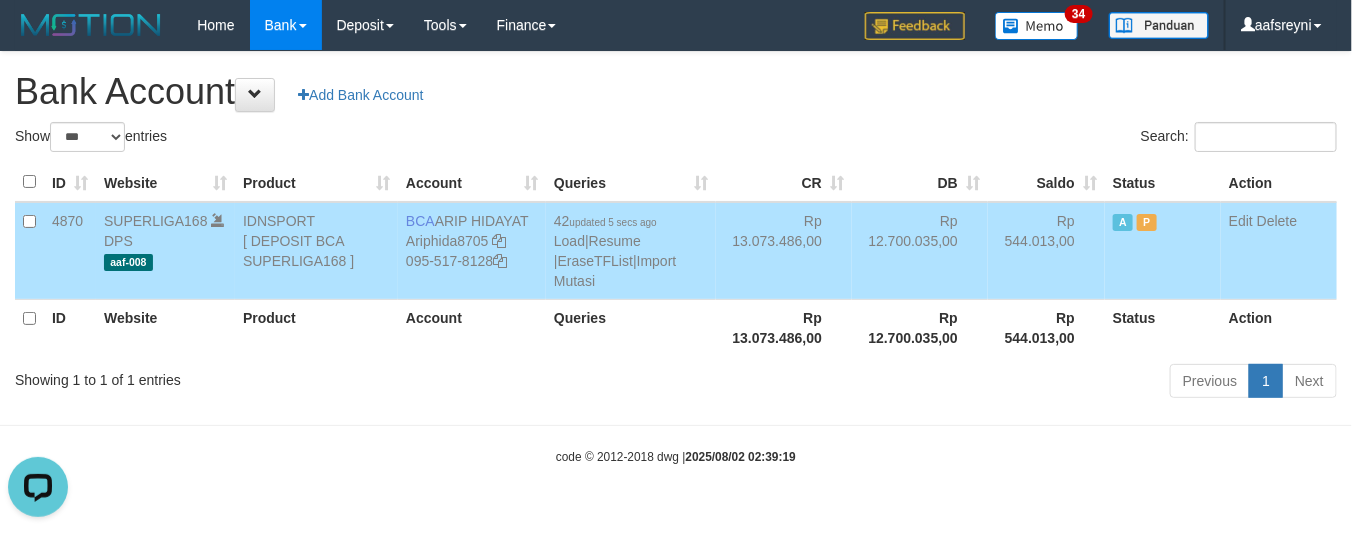drag, startPoint x: 893, startPoint y: 337, endPoint x: 998, endPoint y: 310, distance: 108.41586 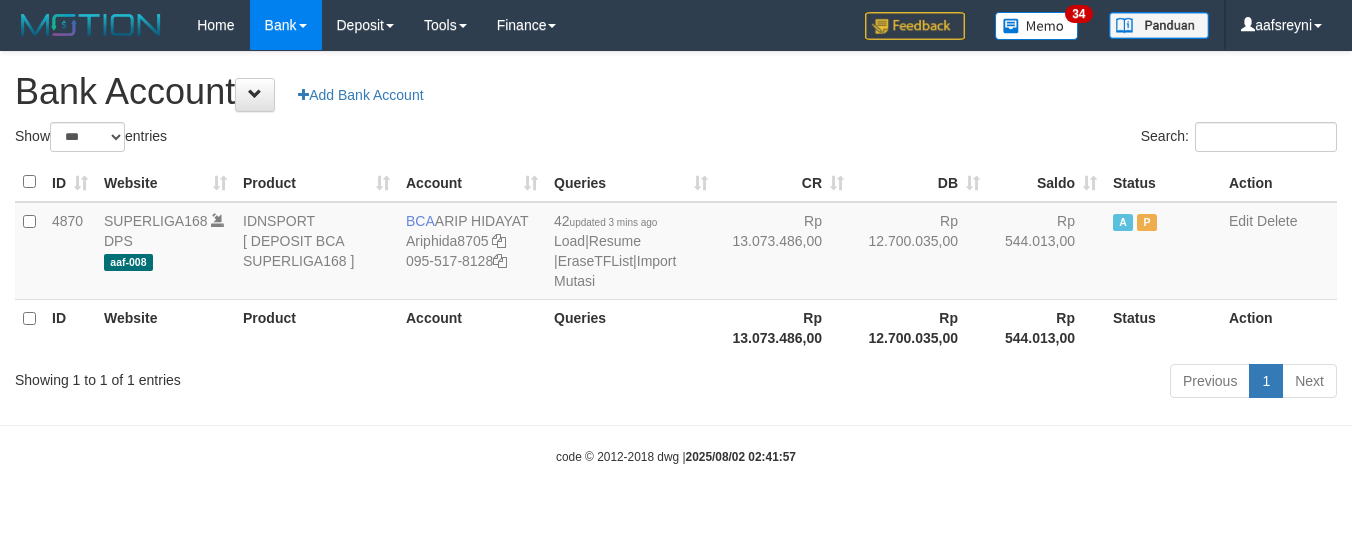 select on "***" 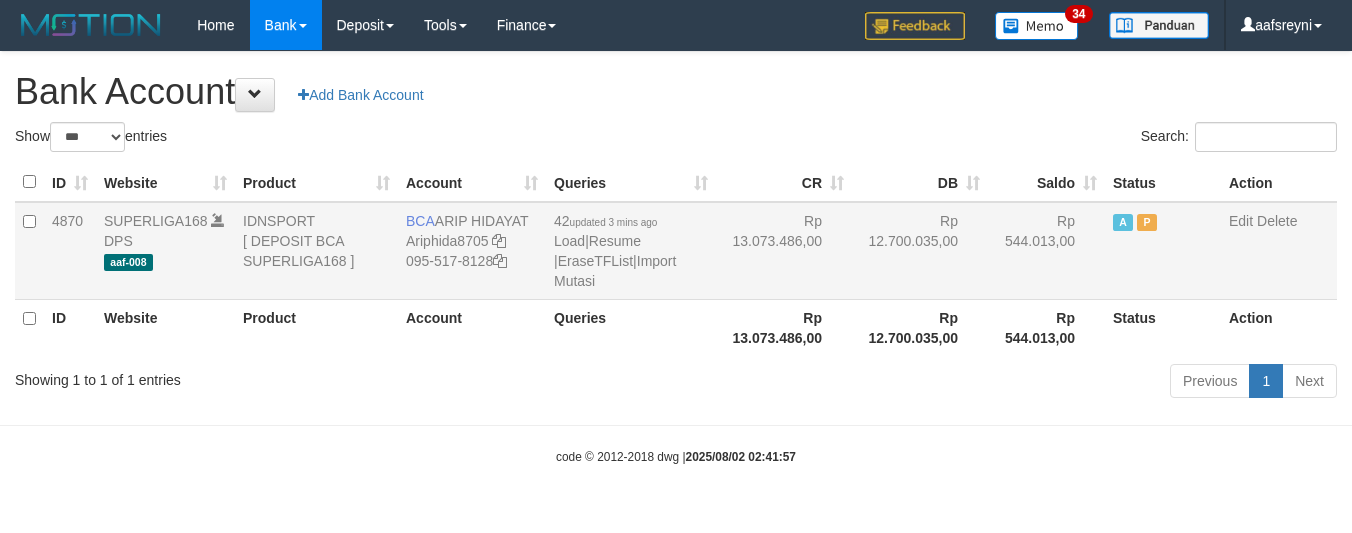 scroll, scrollTop: 0, scrollLeft: 0, axis: both 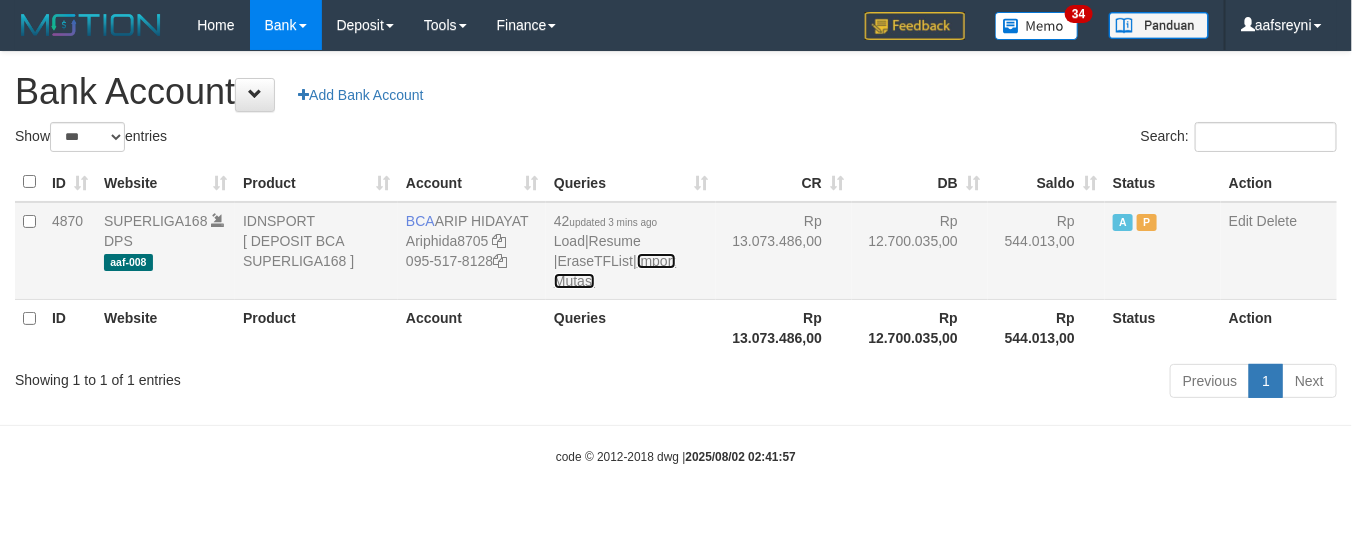 click on "Import Mutasi" at bounding box center (615, 271) 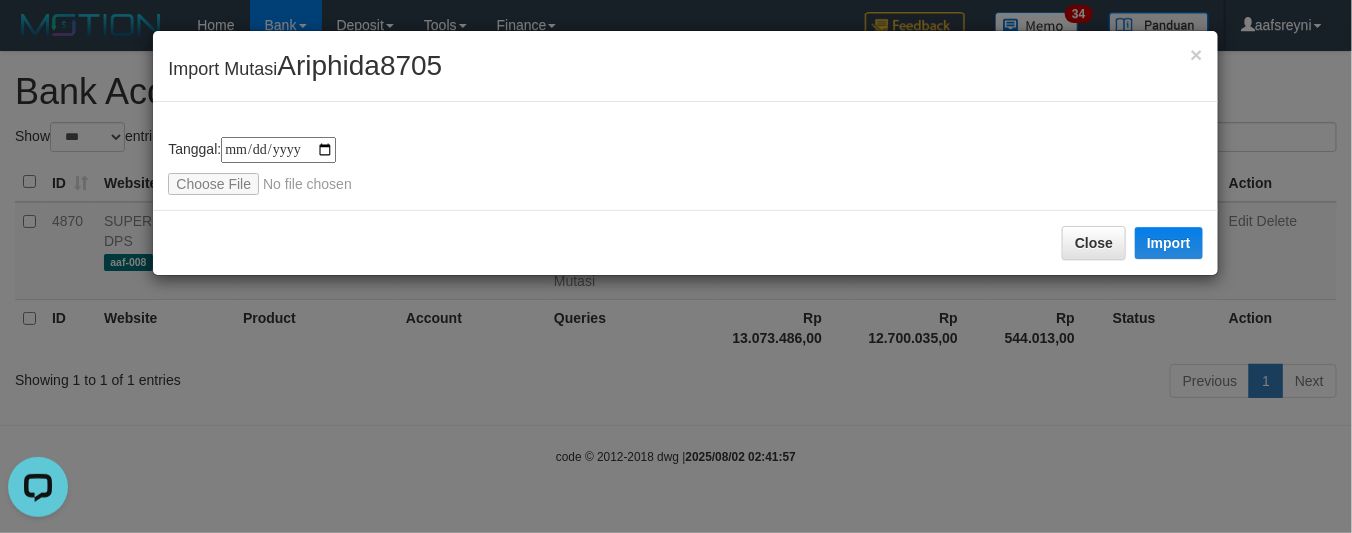 scroll, scrollTop: 0, scrollLeft: 0, axis: both 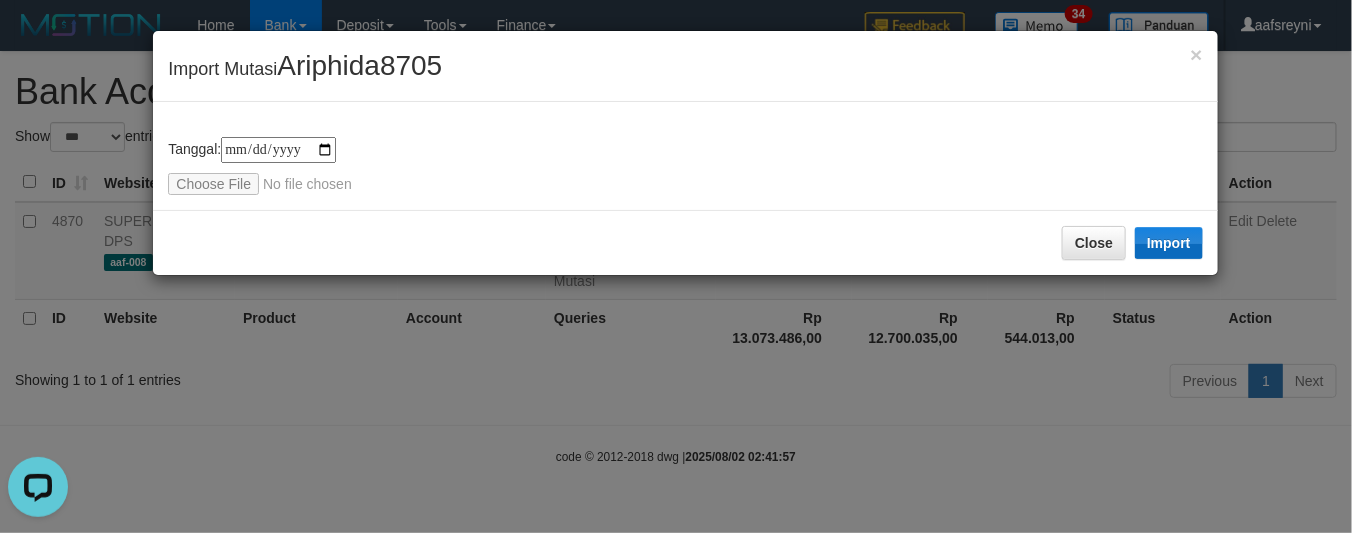 drag, startPoint x: 1205, startPoint y: 231, endPoint x: 1158, endPoint y: 232, distance: 47.010635 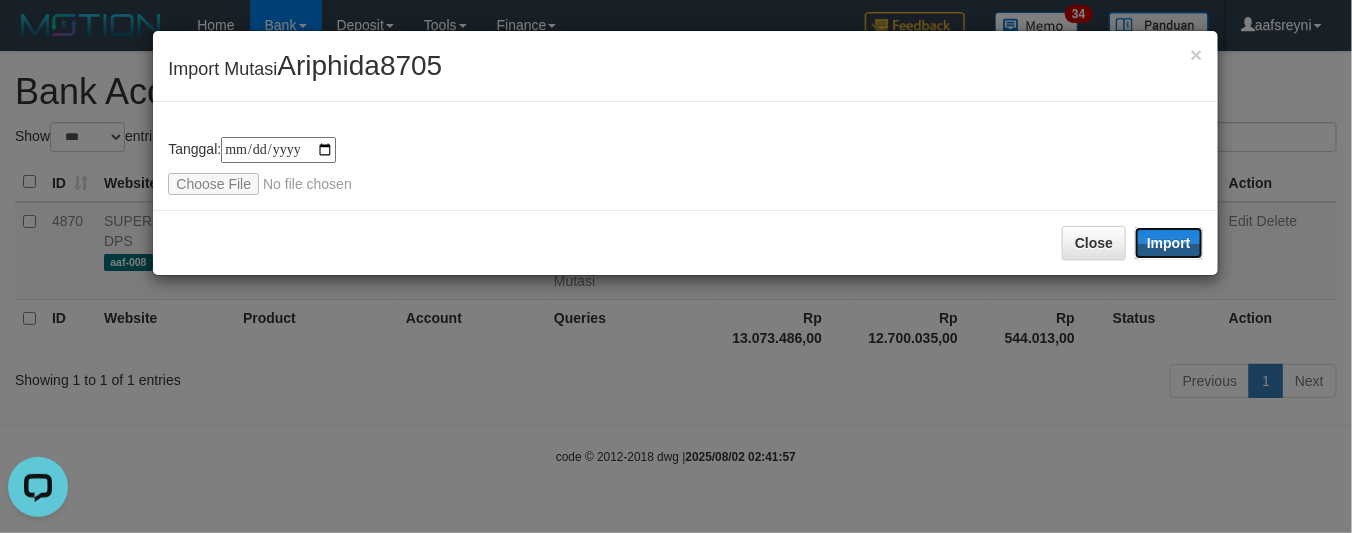 click on "Import" at bounding box center (1169, 243) 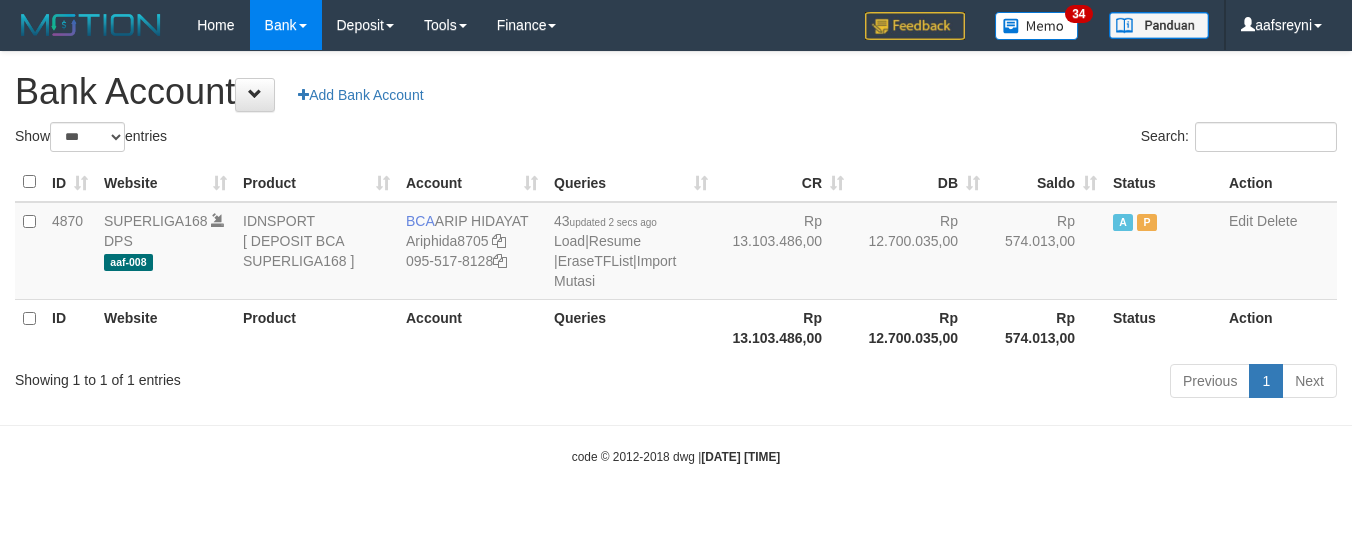 select on "***" 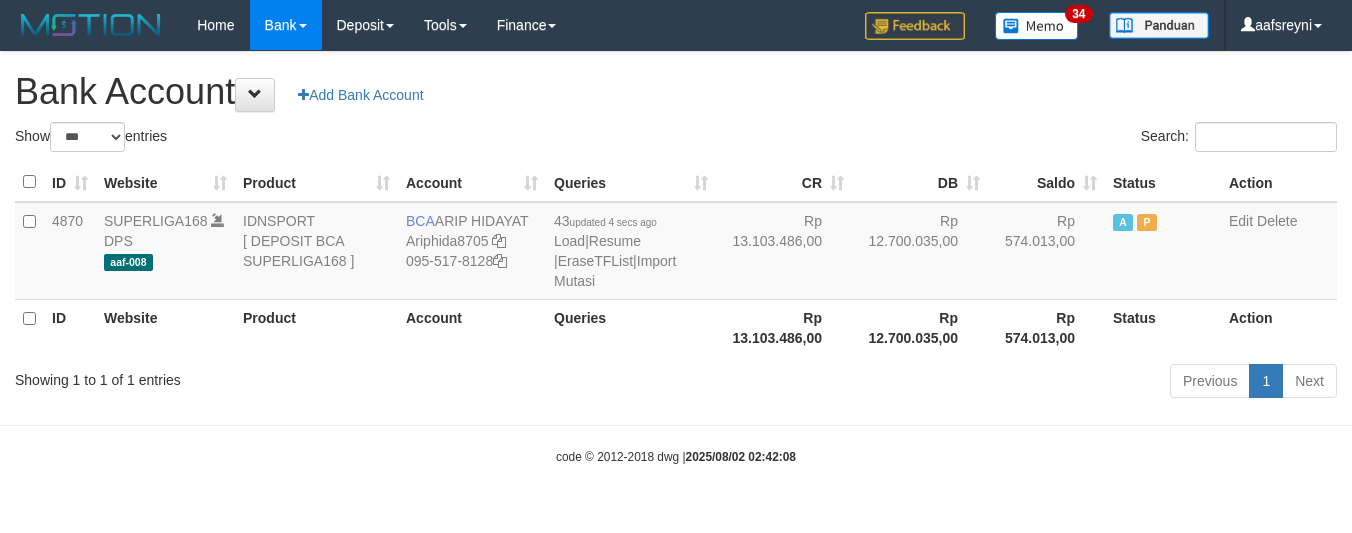 select on "***" 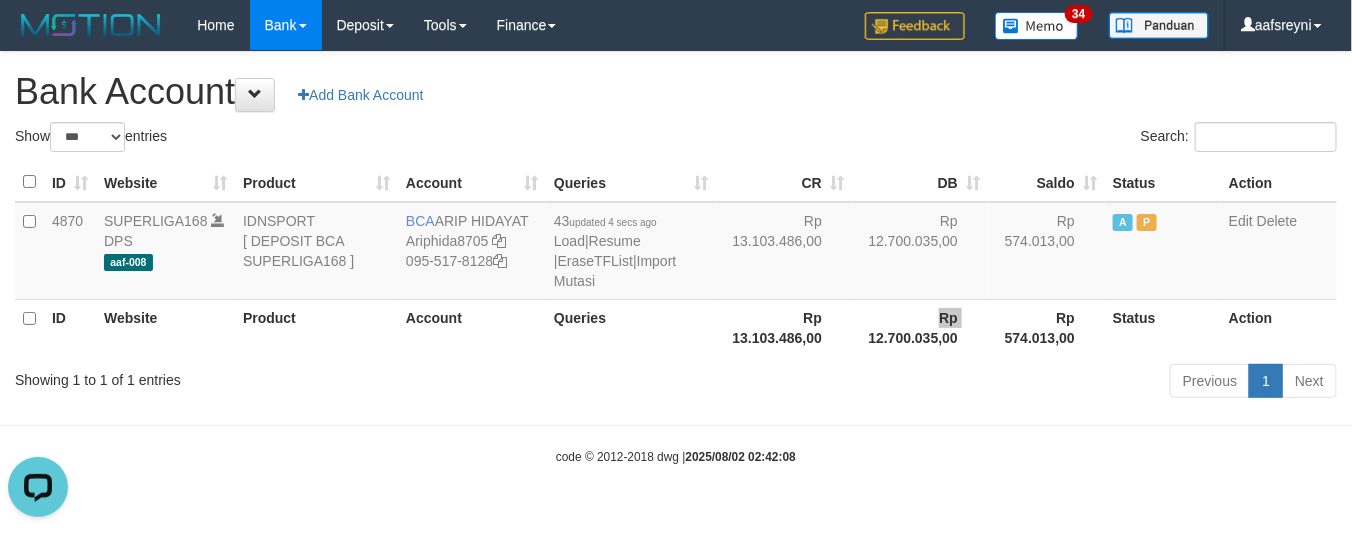 scroll, scrollTop: 0, scrollLeft: 0, axis: both 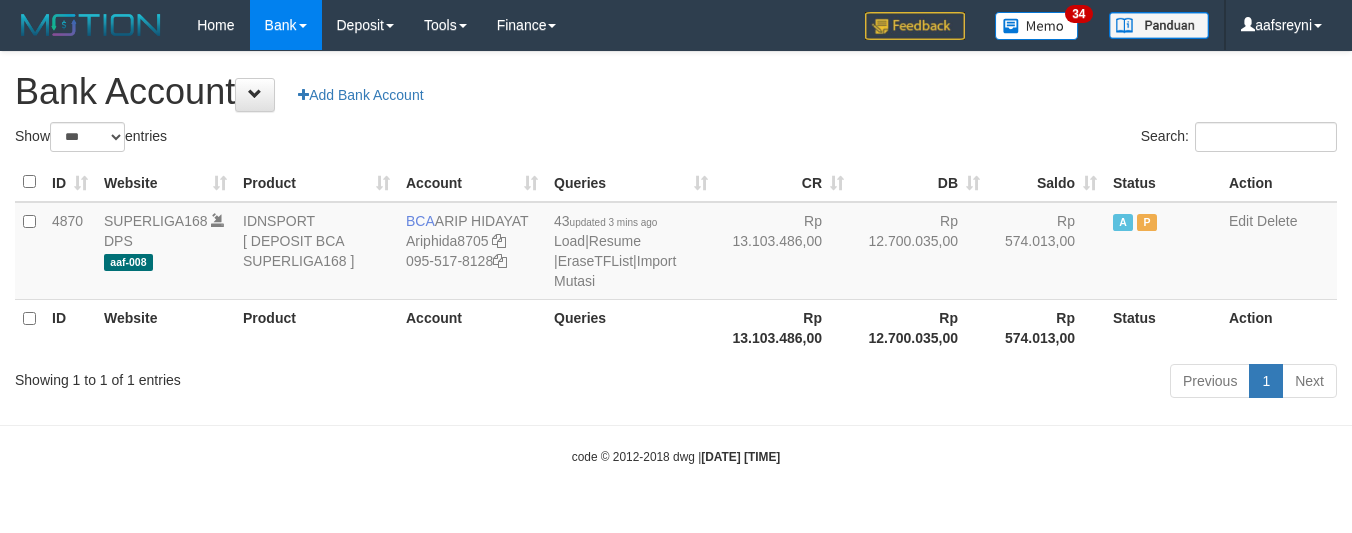 select on "***" 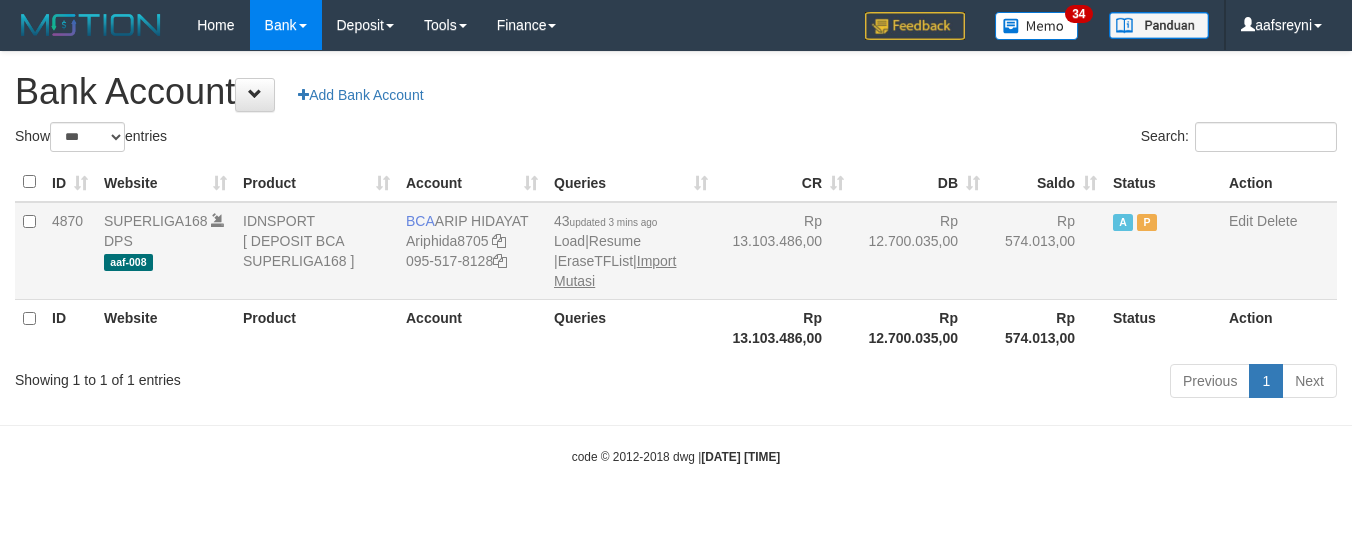 scroll, scrollTop: 0, scrollLeft: 0, axis: both 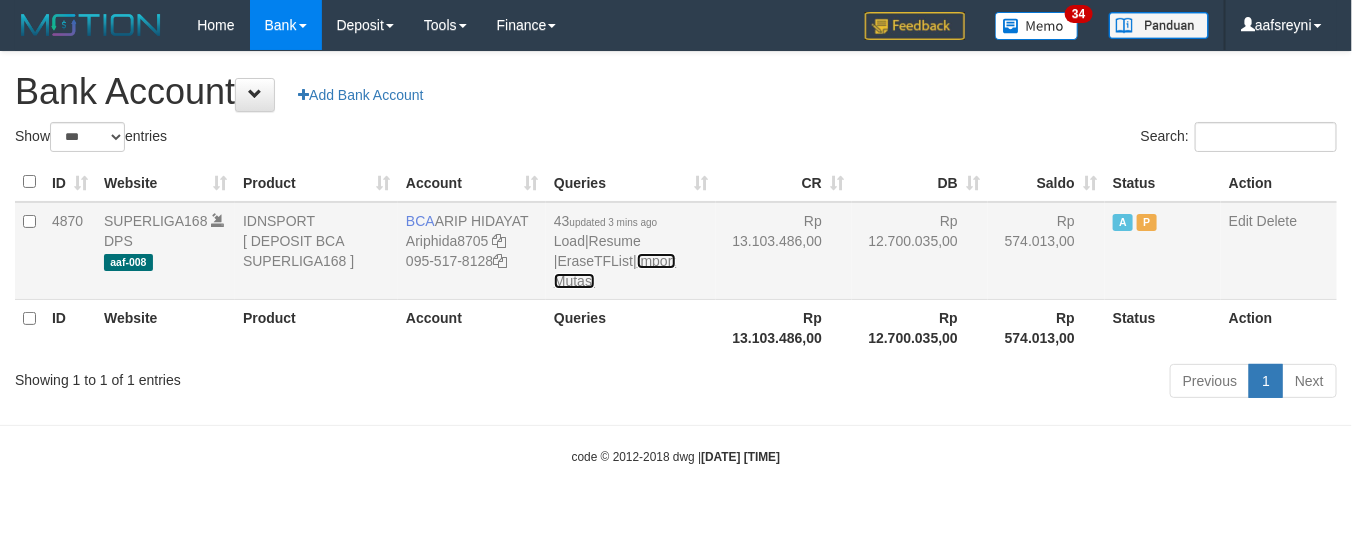 click on "Import Mutasi" at bounding box center (615, 271) 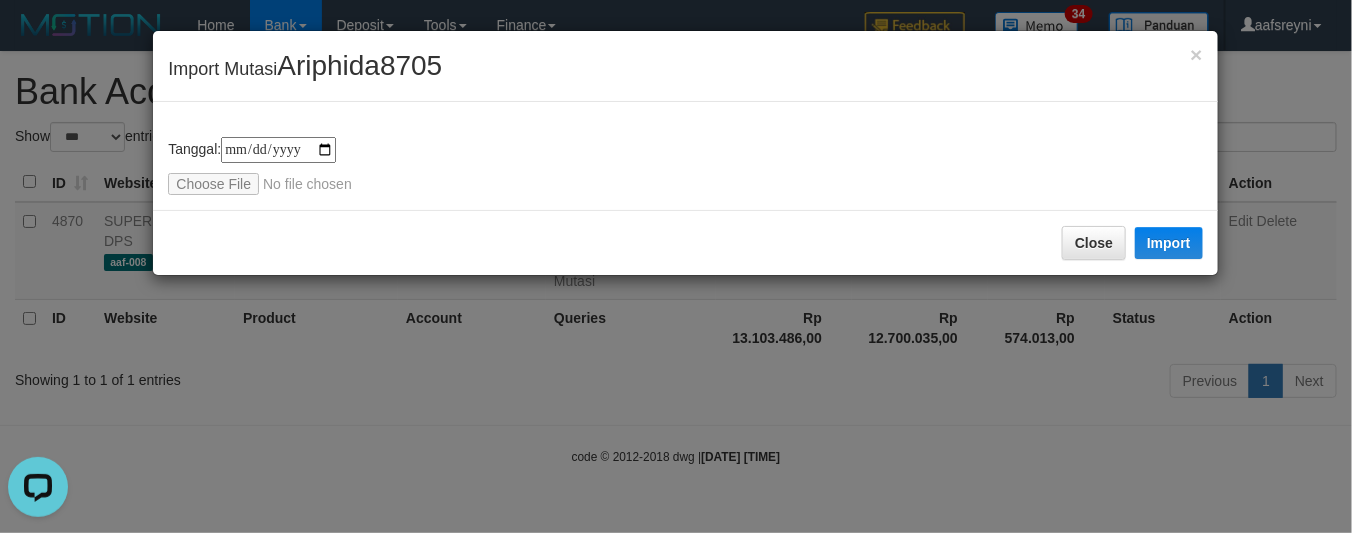 scroll, scrollTop: 0, scrollLeft: 0, axis: both 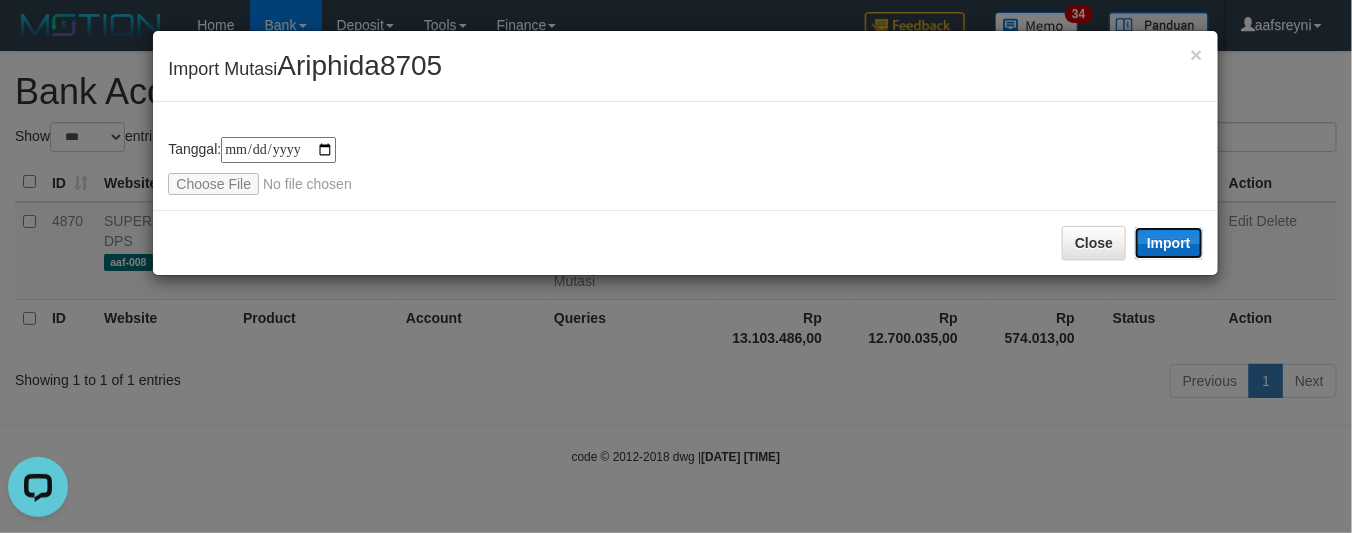 click on "Import" at bounding box center [1169, 243] 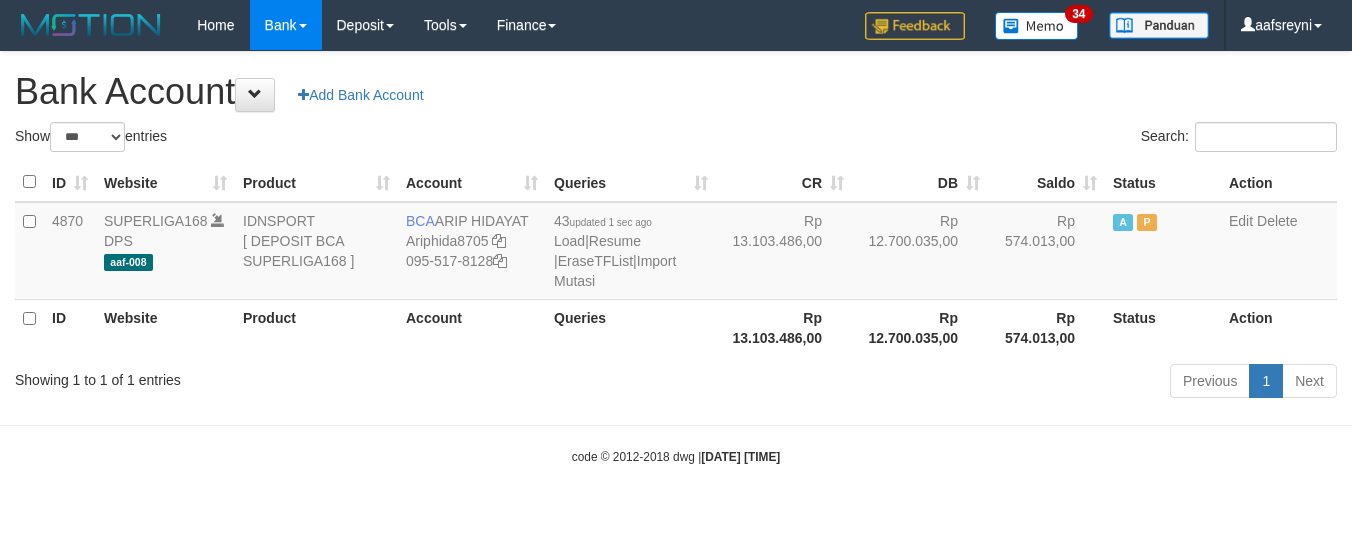 select on "***" 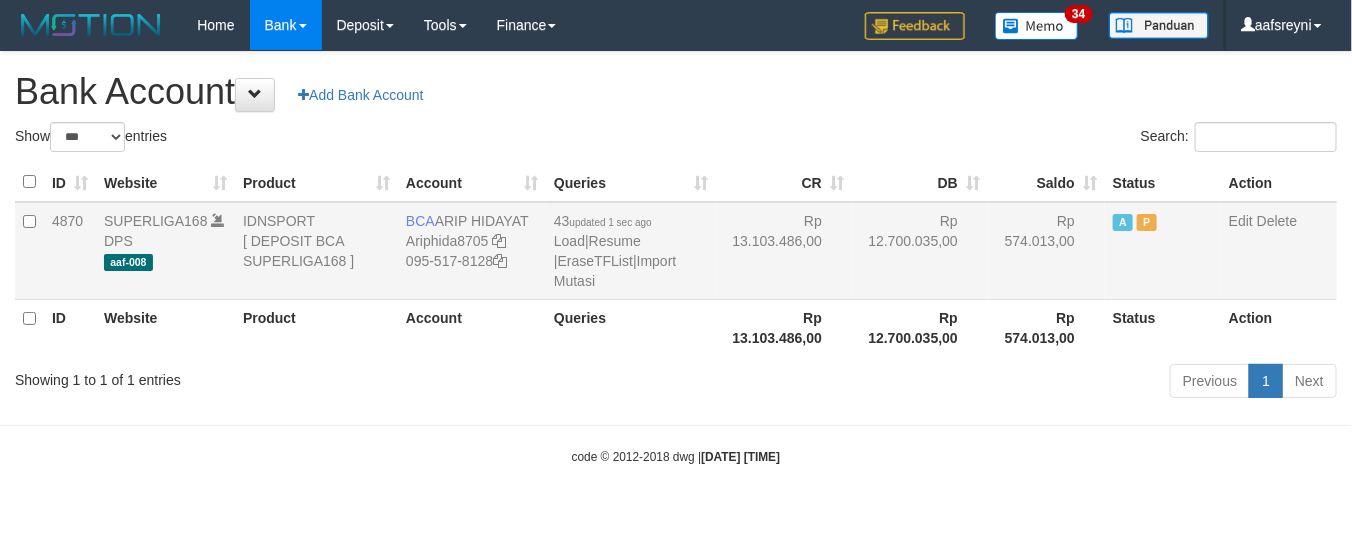 click on "Rp 12.700.035,00" at bounding box center [920, 251] 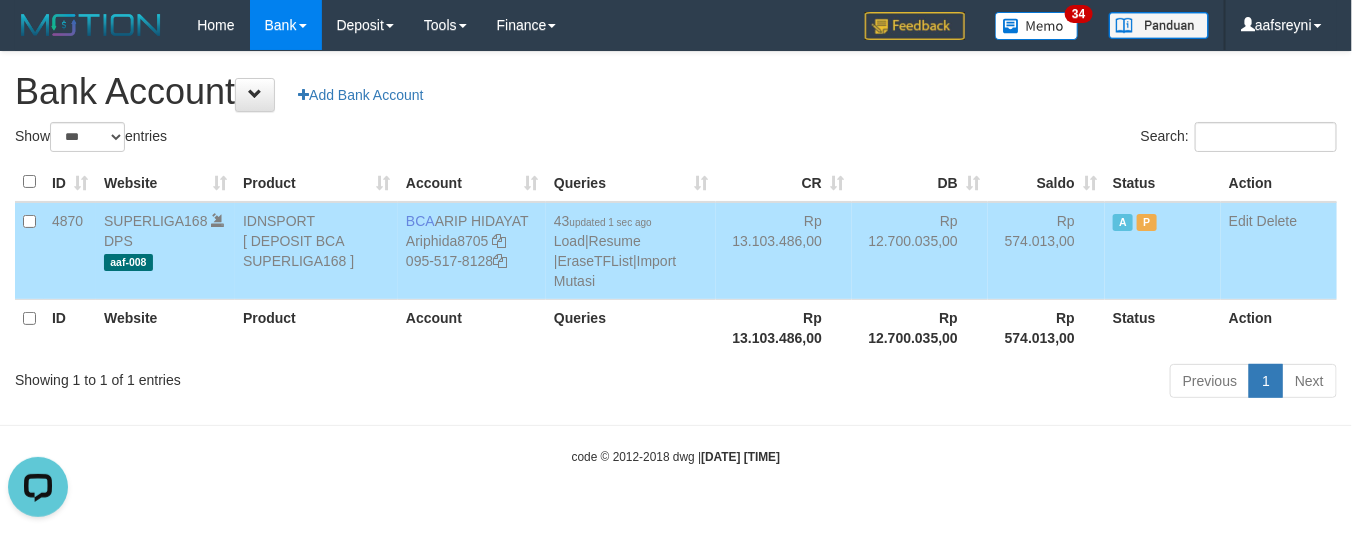 scroll, scrollTop: 0, scrollLeft: 0, axis: both 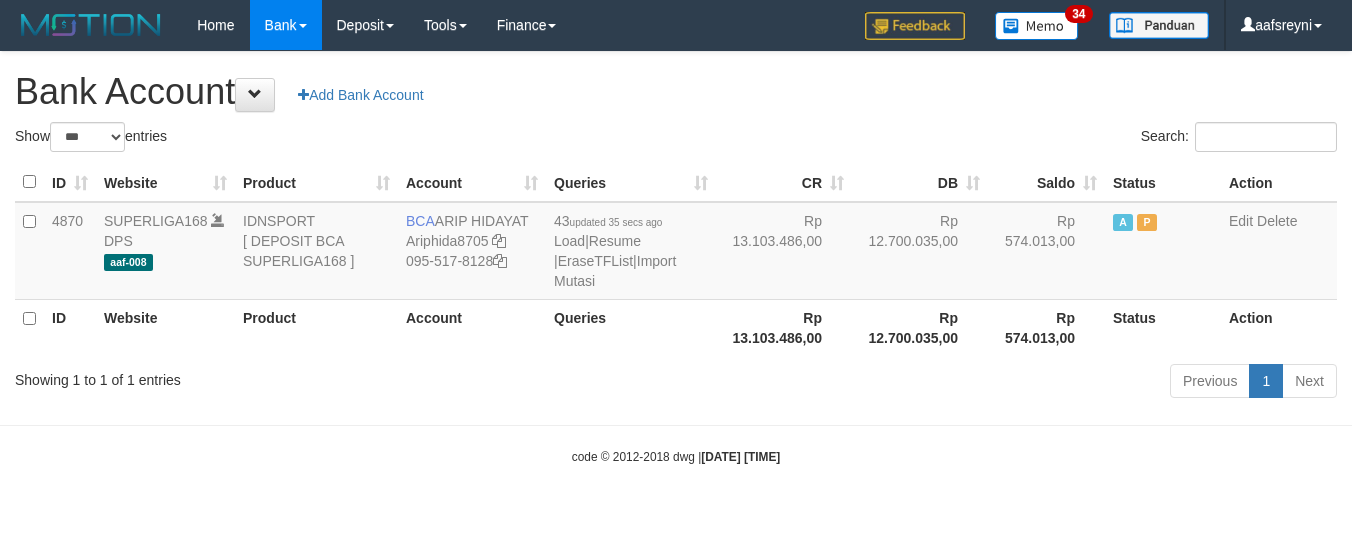 select on "***" 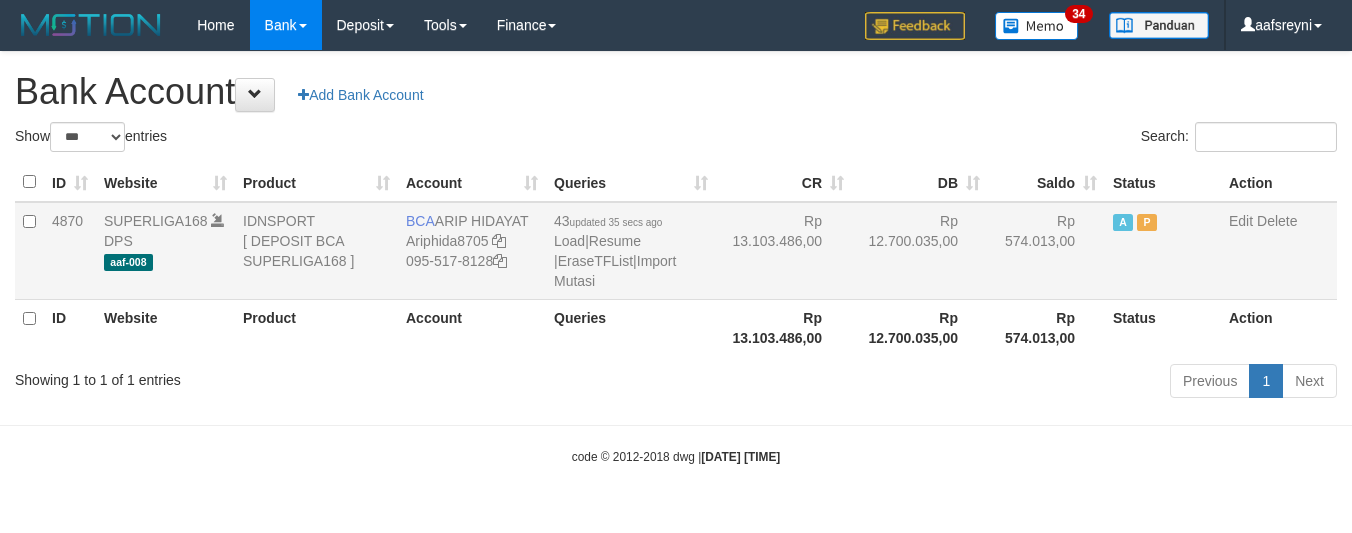 scroll, scrollTop: 0, scrollLeft: 0, axis: both 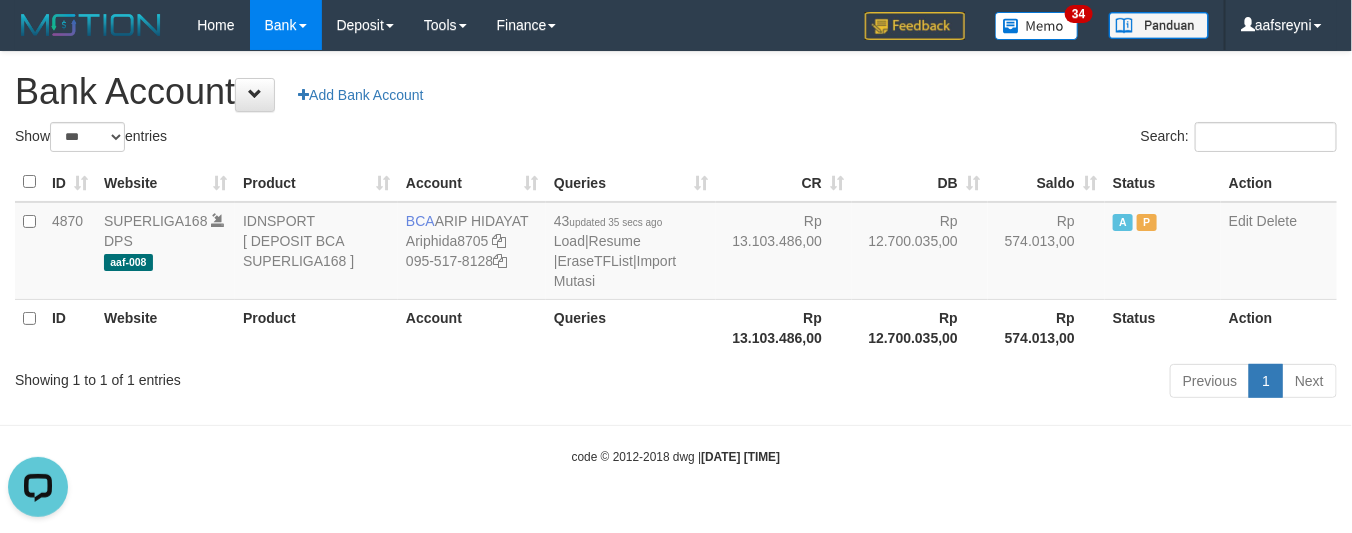 drag, startPoint x: 566, startPoint y: 138, endPoint x: 471, endPoint y: 130, distance: 95.33625 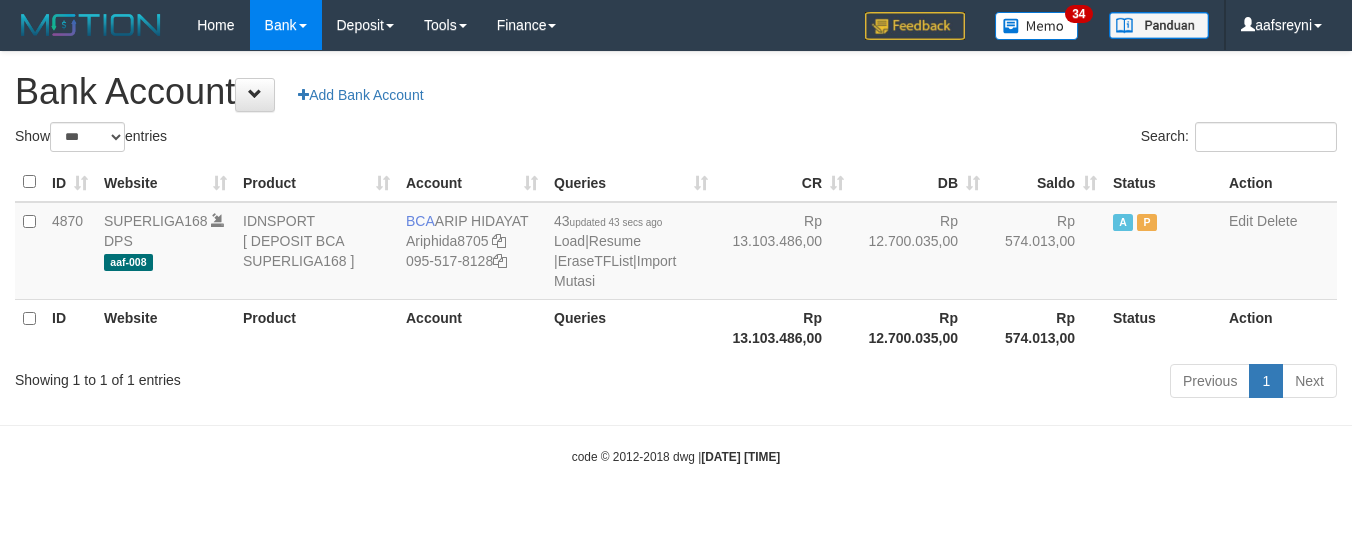 select on "***" 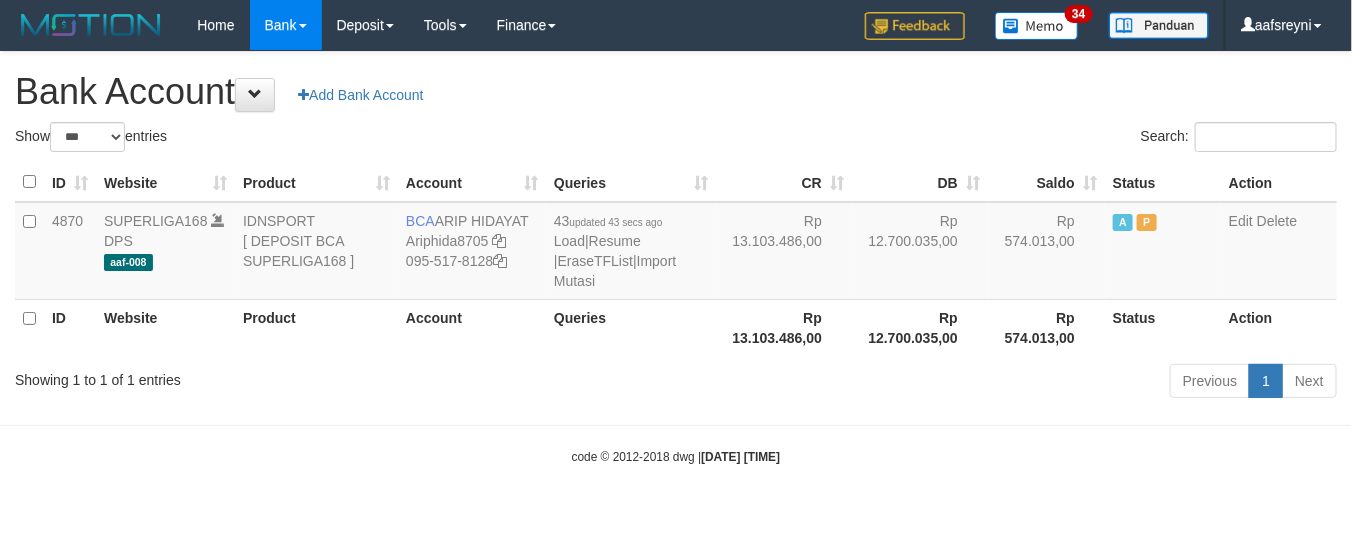 click on "Rp 12.700.035,00" at bounding box center (920, 251) 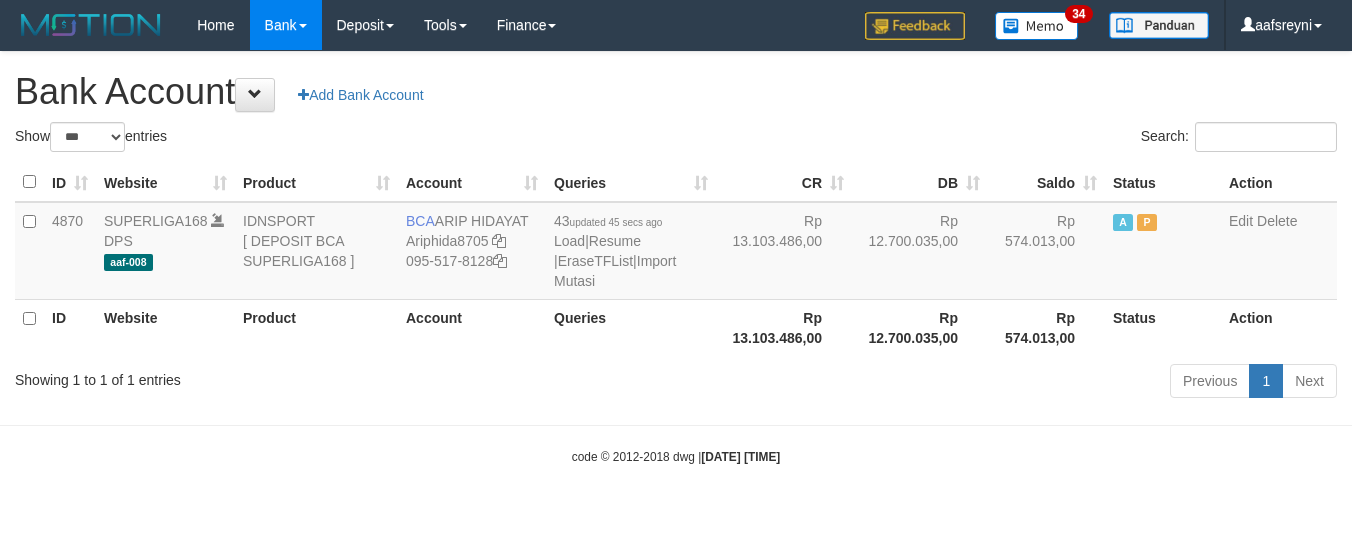 select on "***" 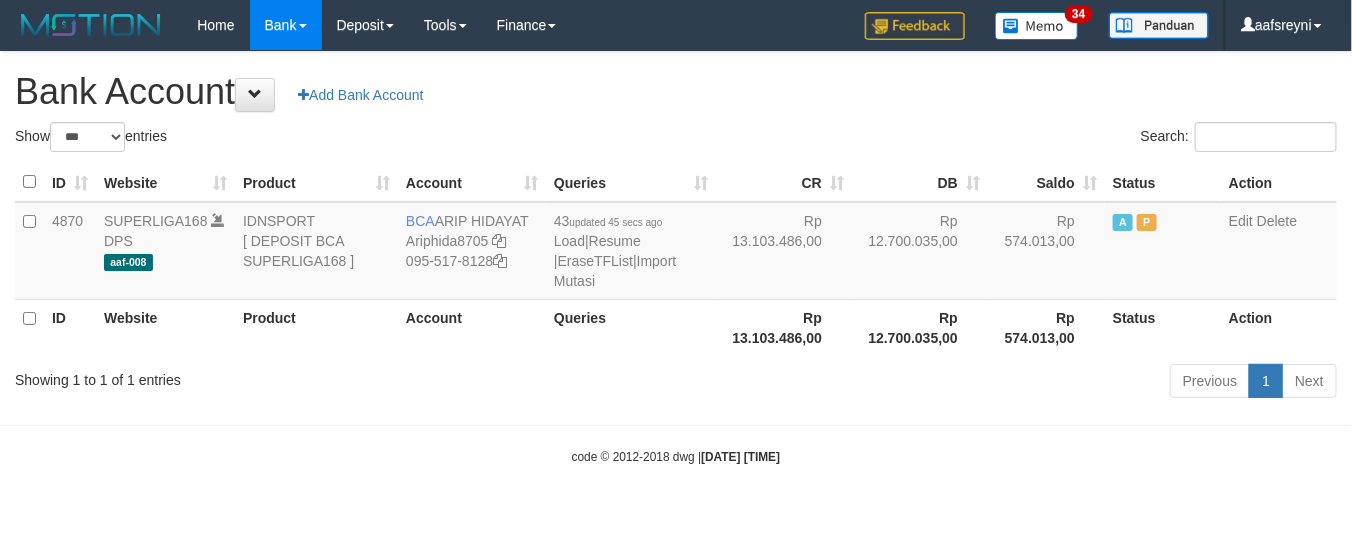 drag, startPoint x: 662, startPoint y: 88, endPoint x: 447, endPoint y: 75, distance: 215.39267 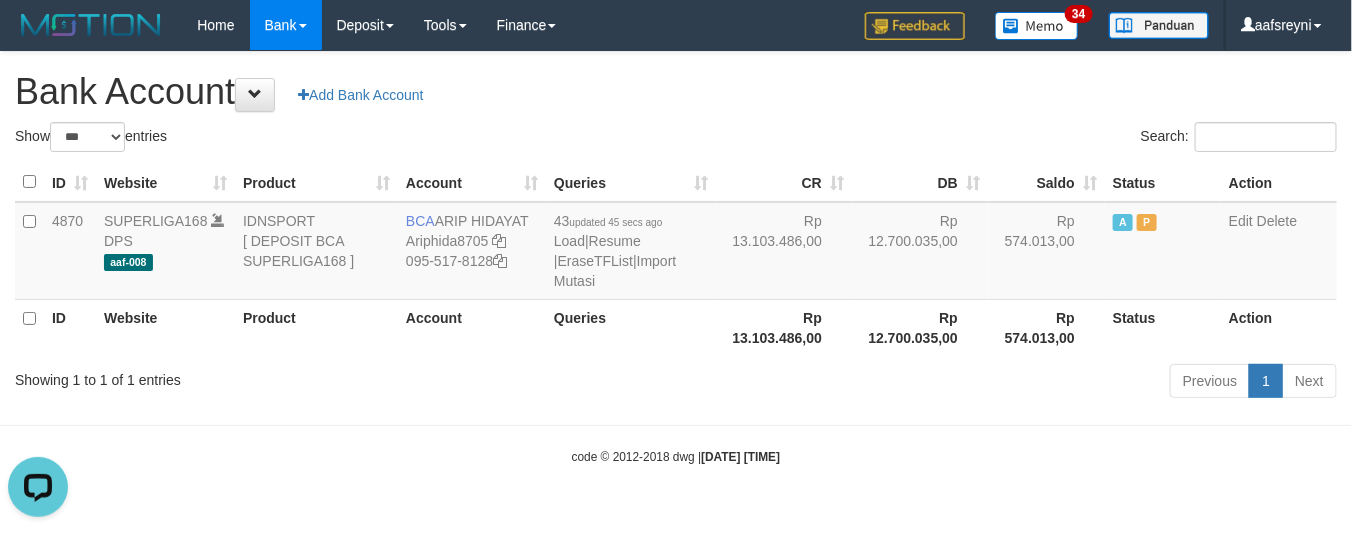 scroll, scrollTop: 0, scrollLeft: 0, axis: both 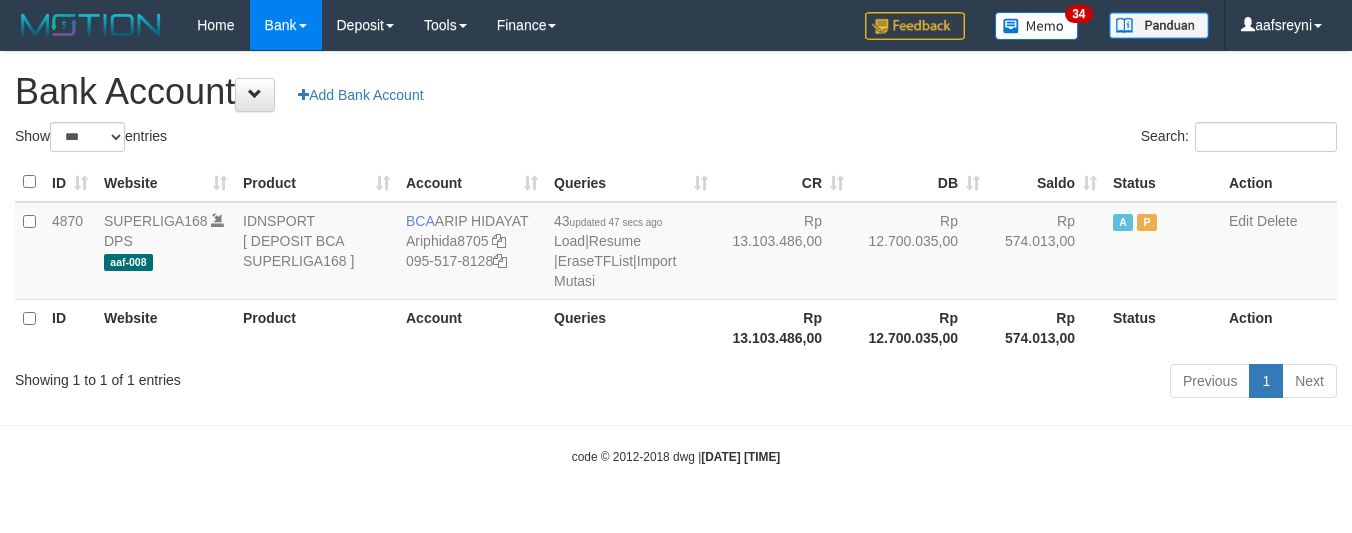 select on "***" 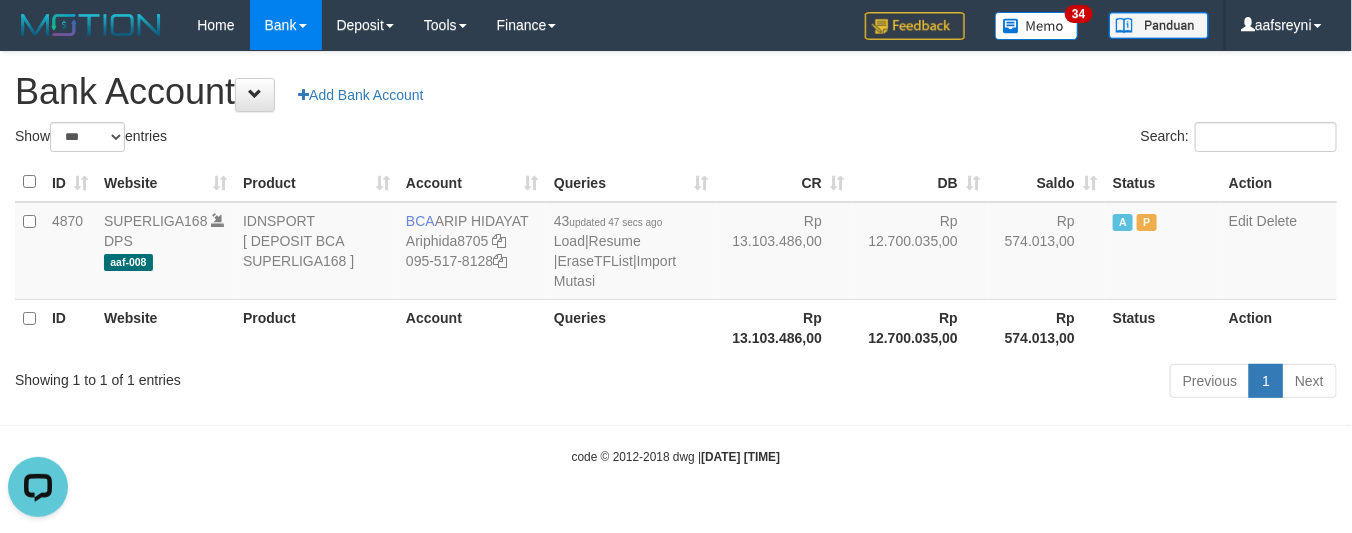 scroll, scrollTop: 0, scrollLeft: 0, axis: both 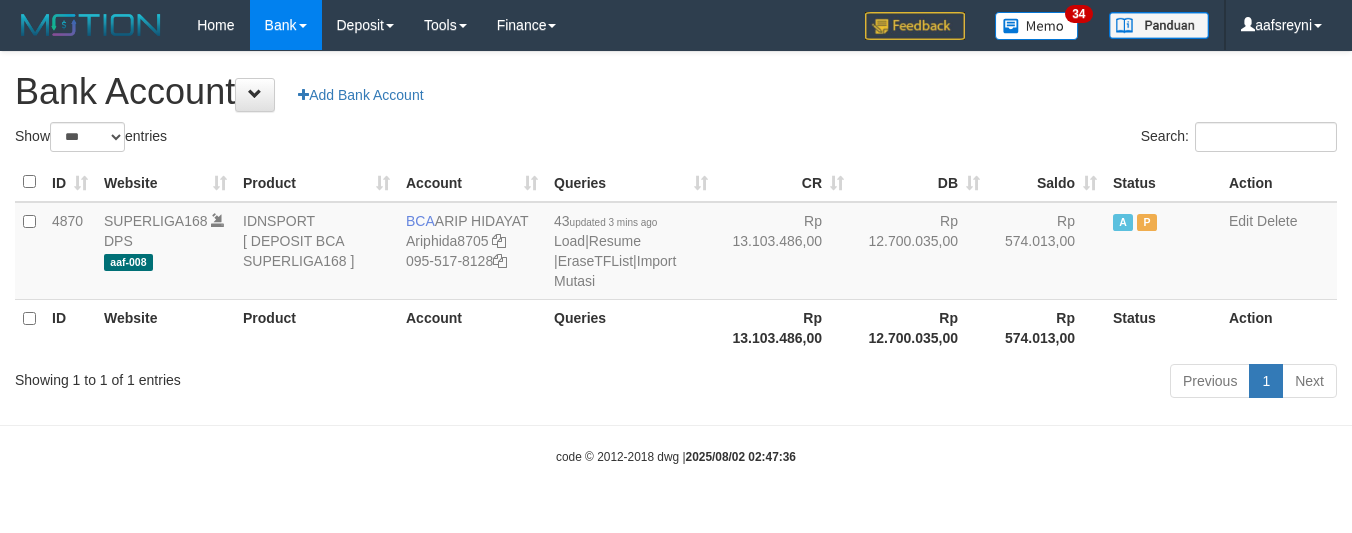 select on "***" 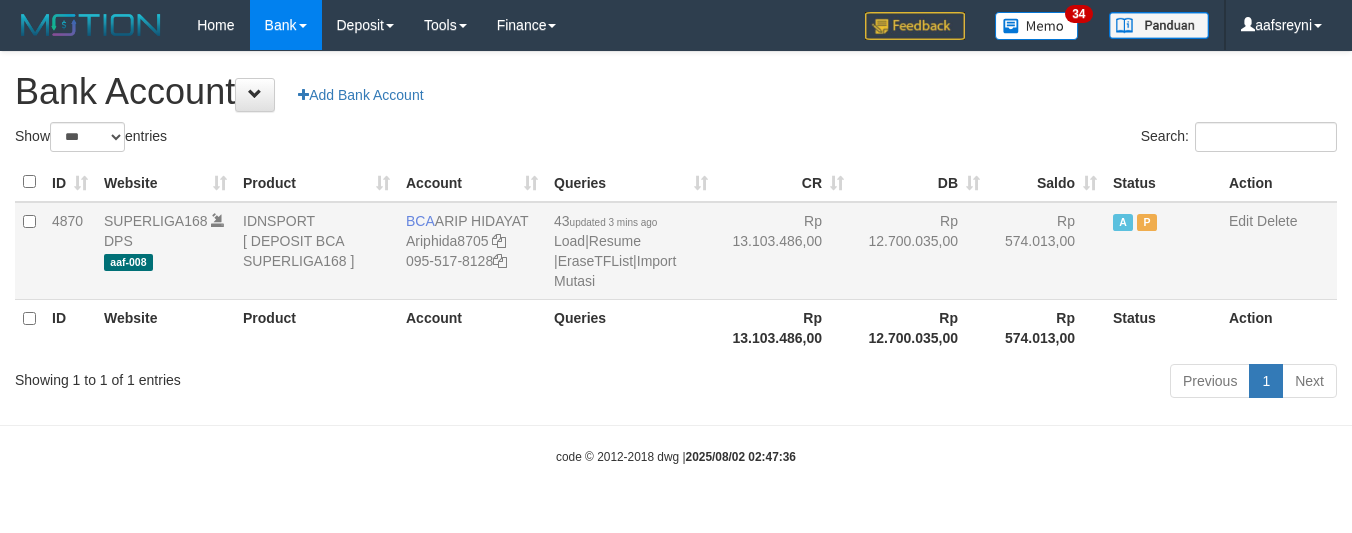 scroll, scrollTop: 0, scrollLeft: 0, axis: both 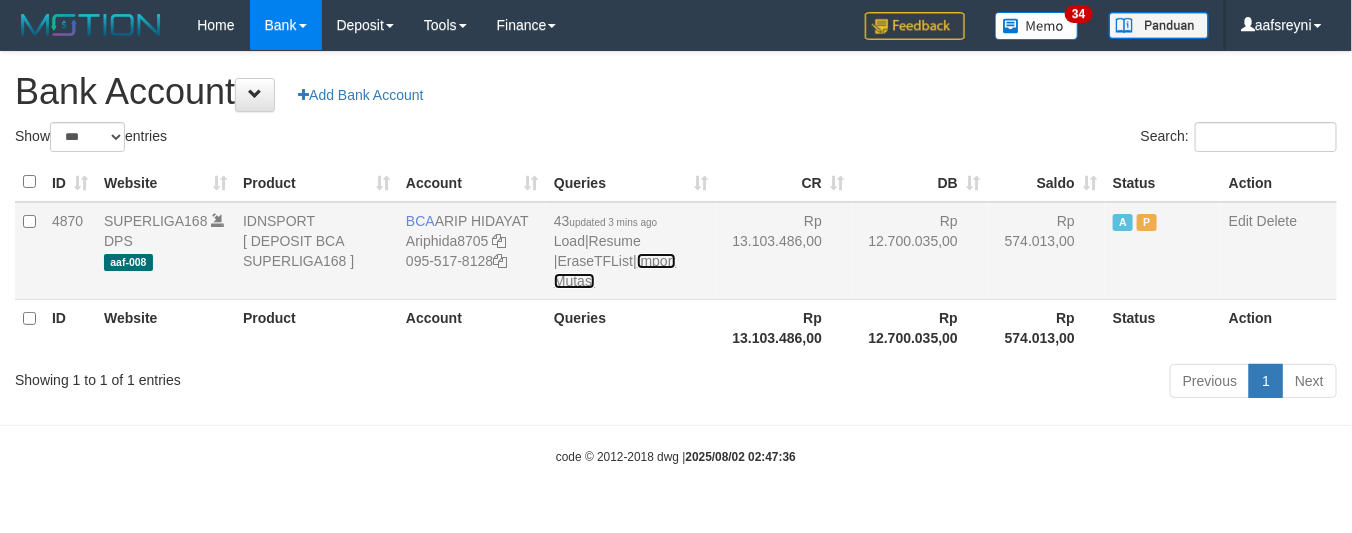 click on "Import Mutasi" at bounding box center (615, 271) 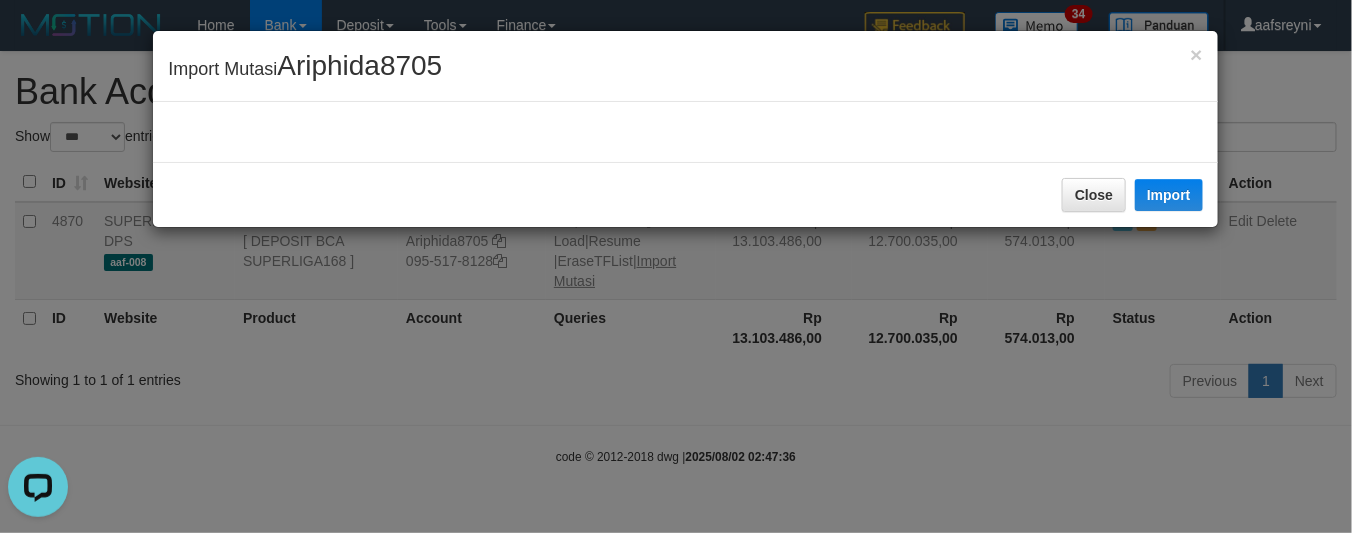scroll, scrollTop: 0, scrollLeft: 0, axis: both 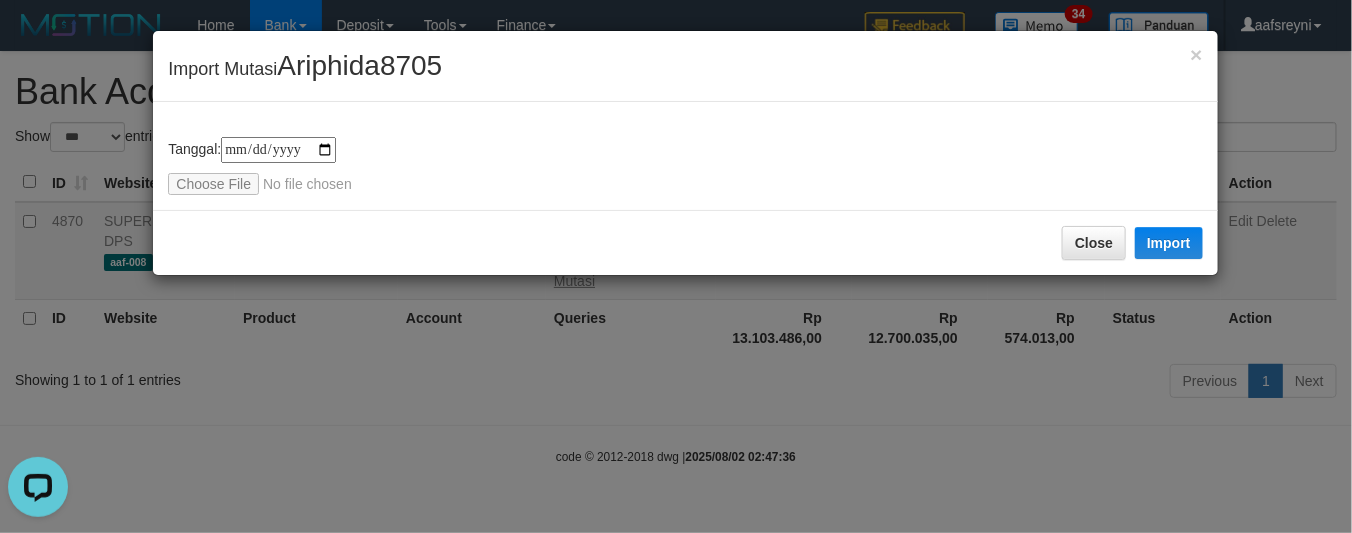 type on "**********" 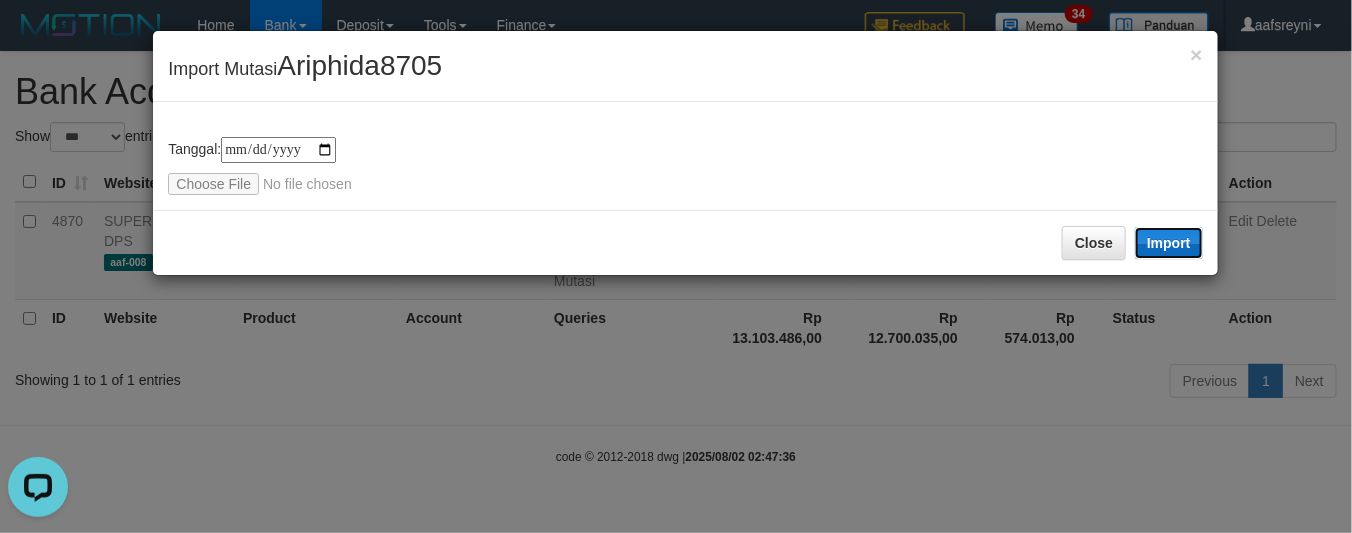 click on "Import" at bounding box center [1169, 243] 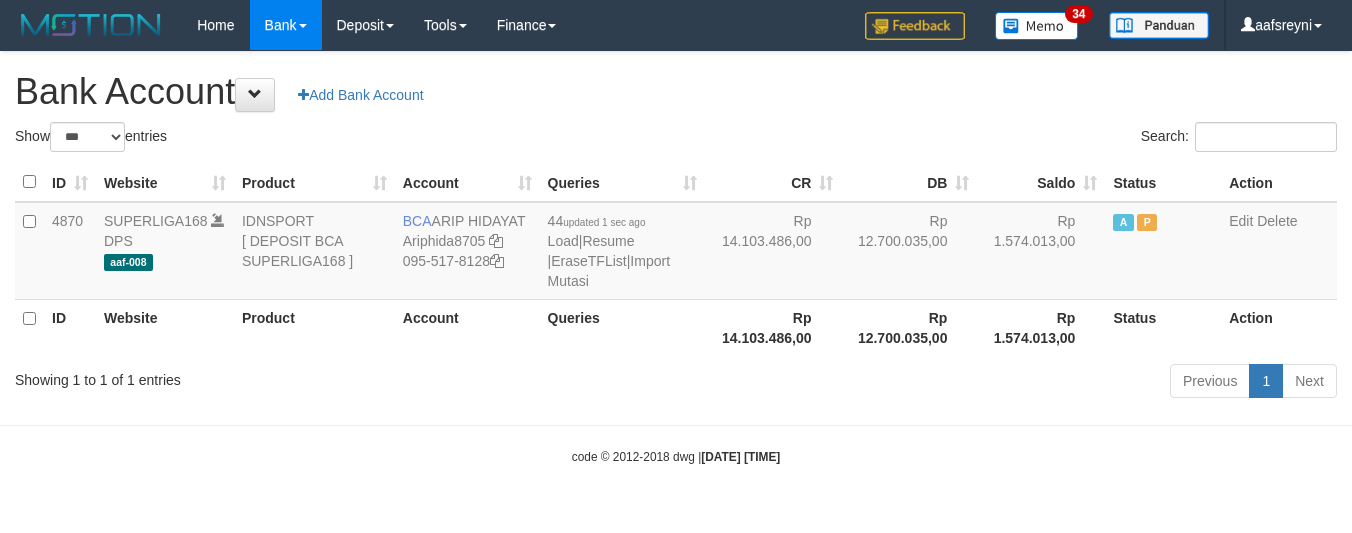 select on "***" 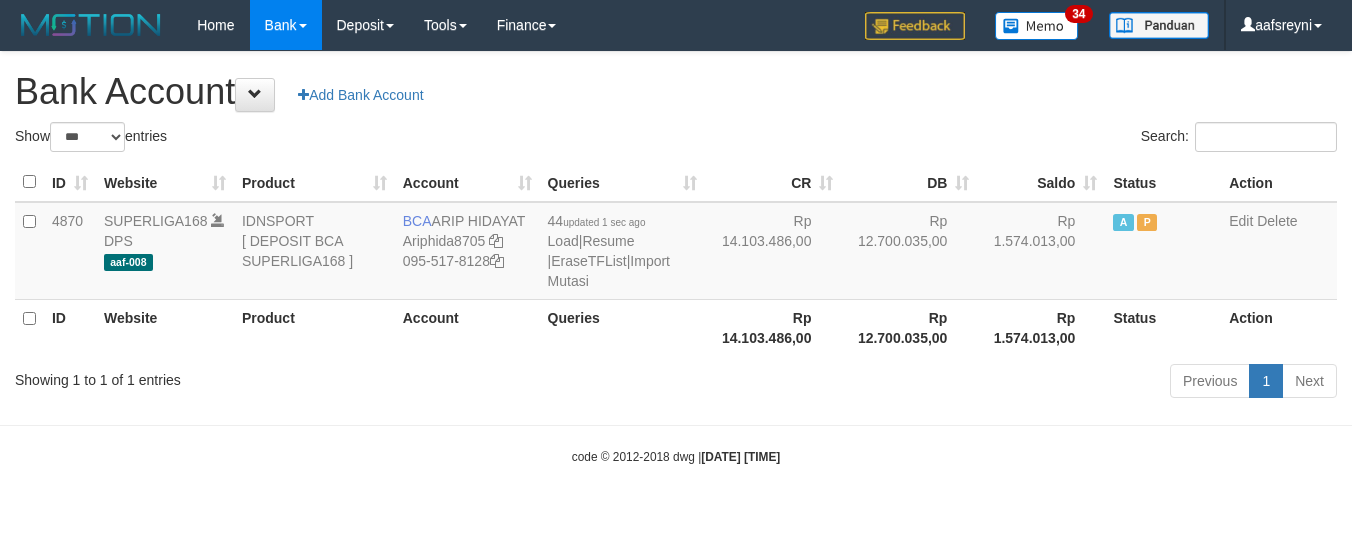 scroll, scrollTop: 0, scrollLeft: 0, axis: both 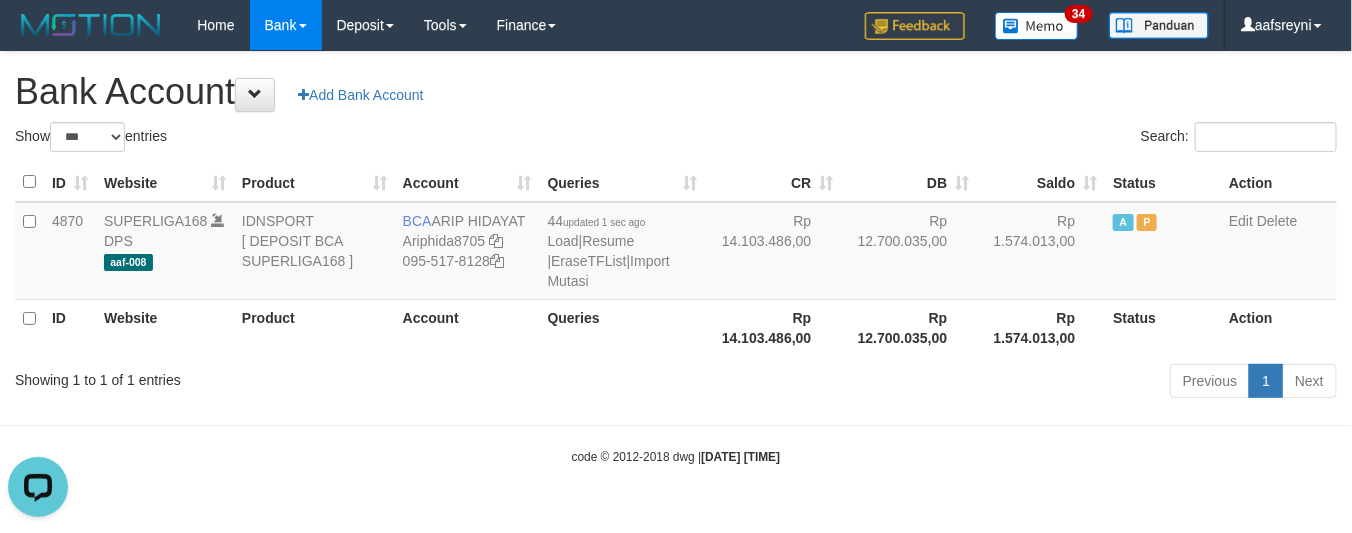 drag, startPoint x: 965, startPoint y: 402, endPoint x: 986, endPoint y: 401, distance: 21.023796 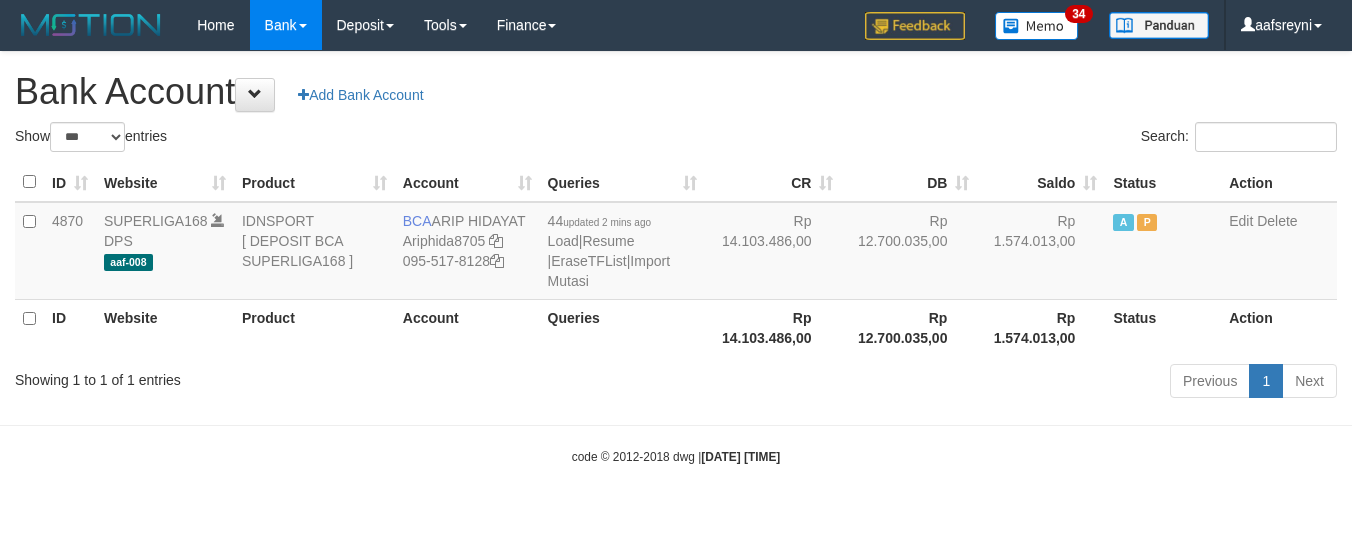 select on "***" 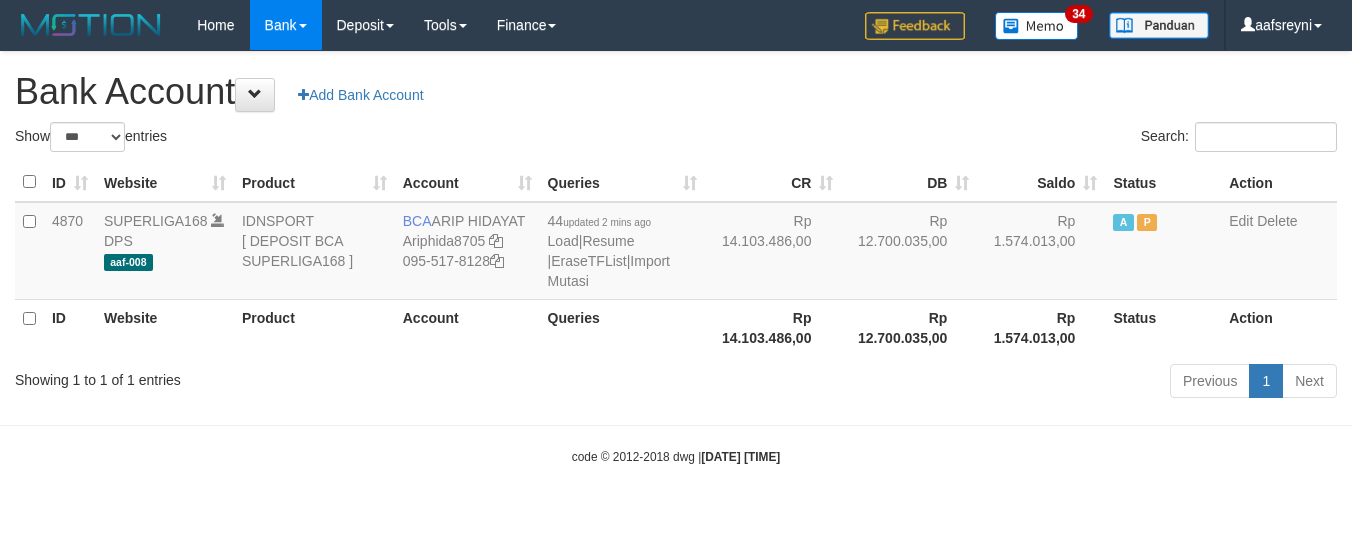 scroll, scrollTop: 0, scrollLeft: 0, axis: both 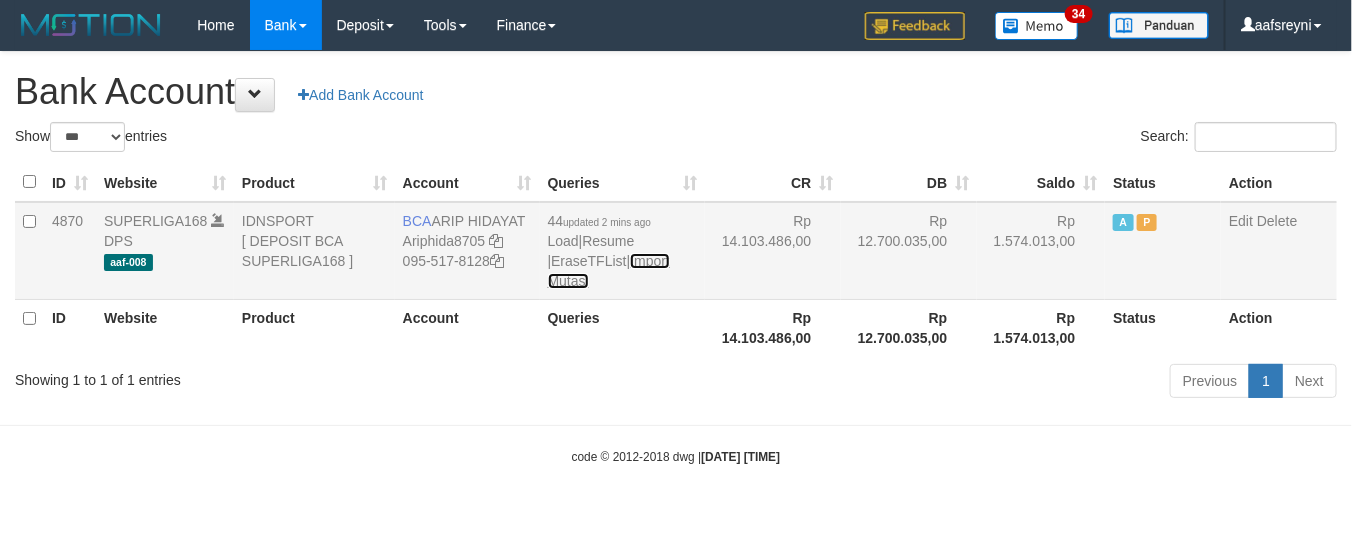 click on "Import Mutasi" at bounding box center (609, 271) 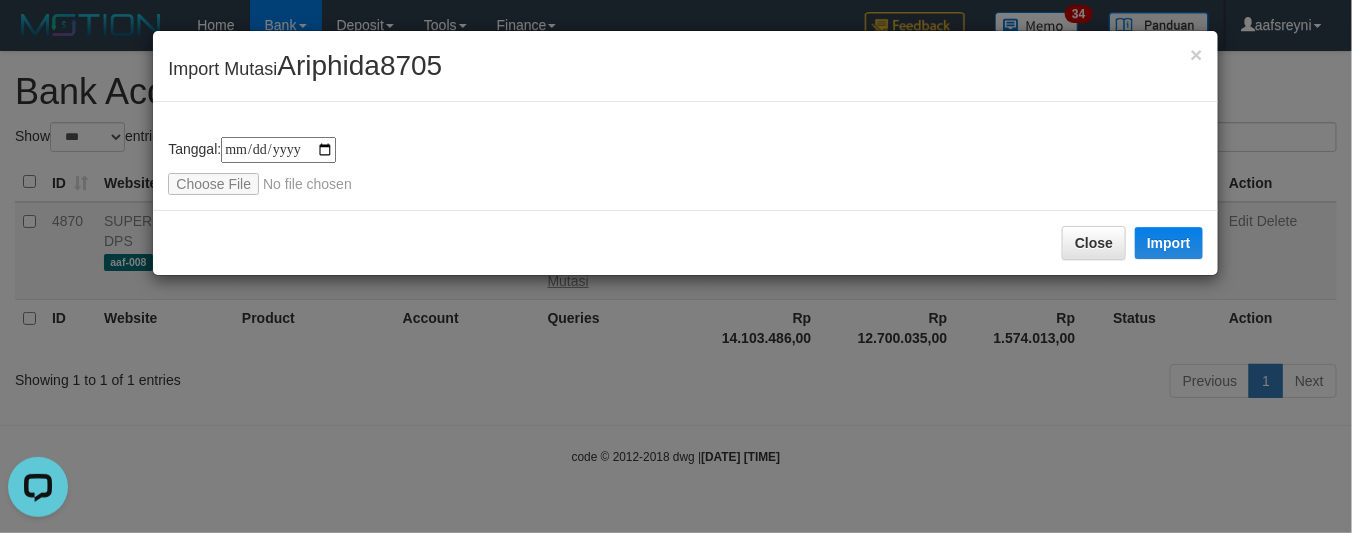 scroll, scrollTop: 0, scrollLeft: 0, axis: both 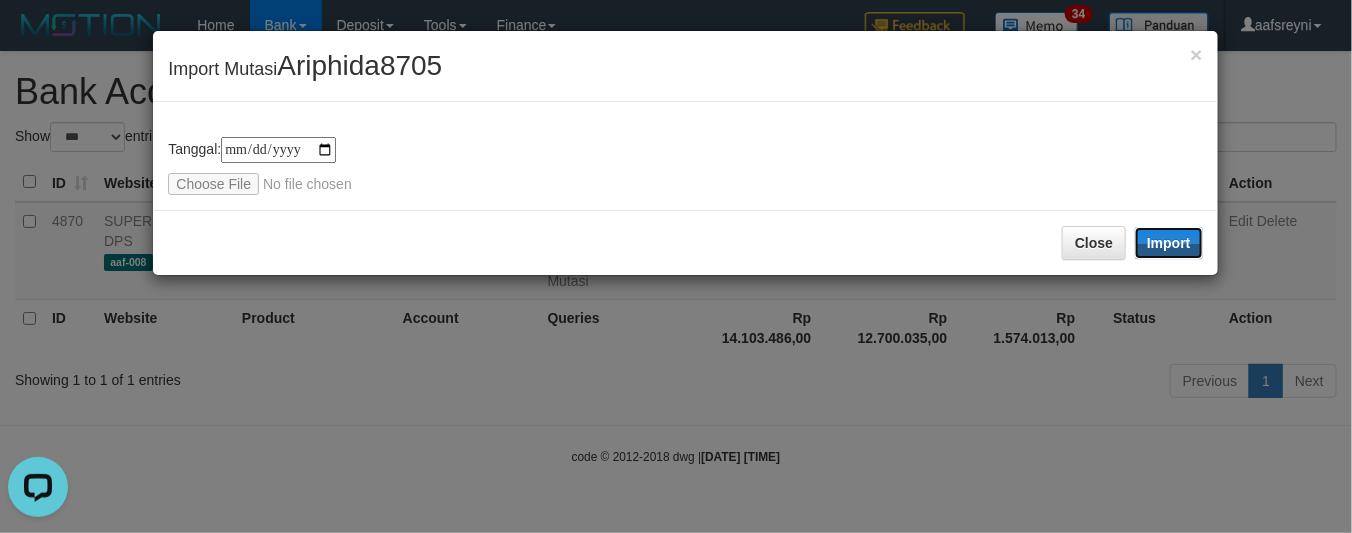 click on "Import" at bounding box center (1169, 243) 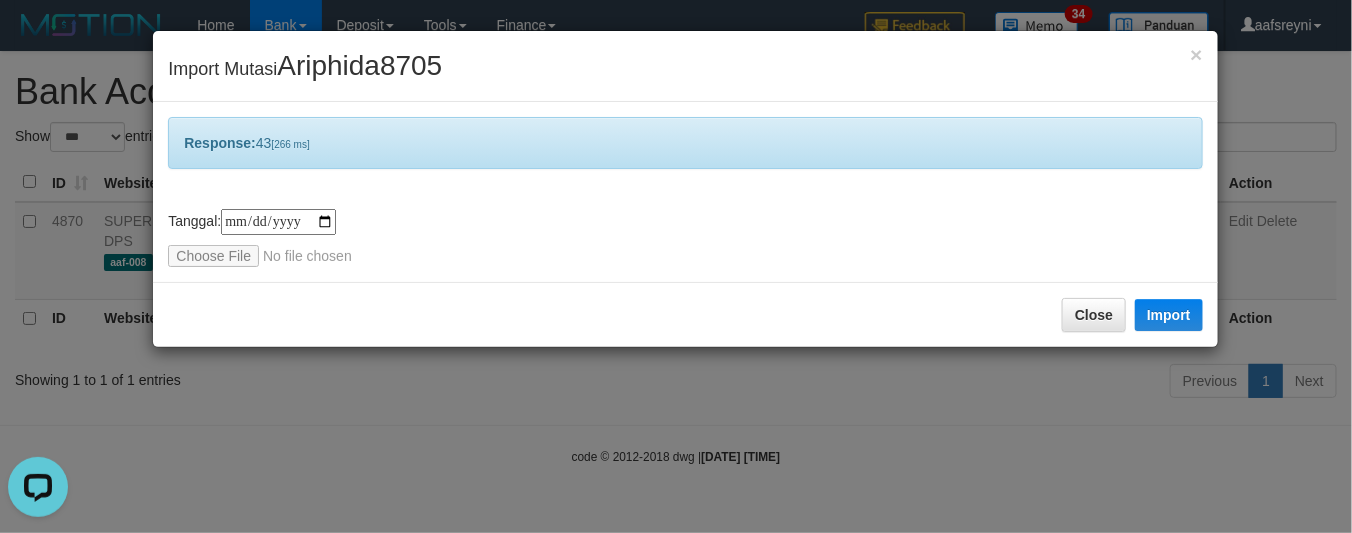 drag, startPoint x: 768, startPoint y: 435, endPoint x: 776, endPoint y: 428, distance: 10.630146 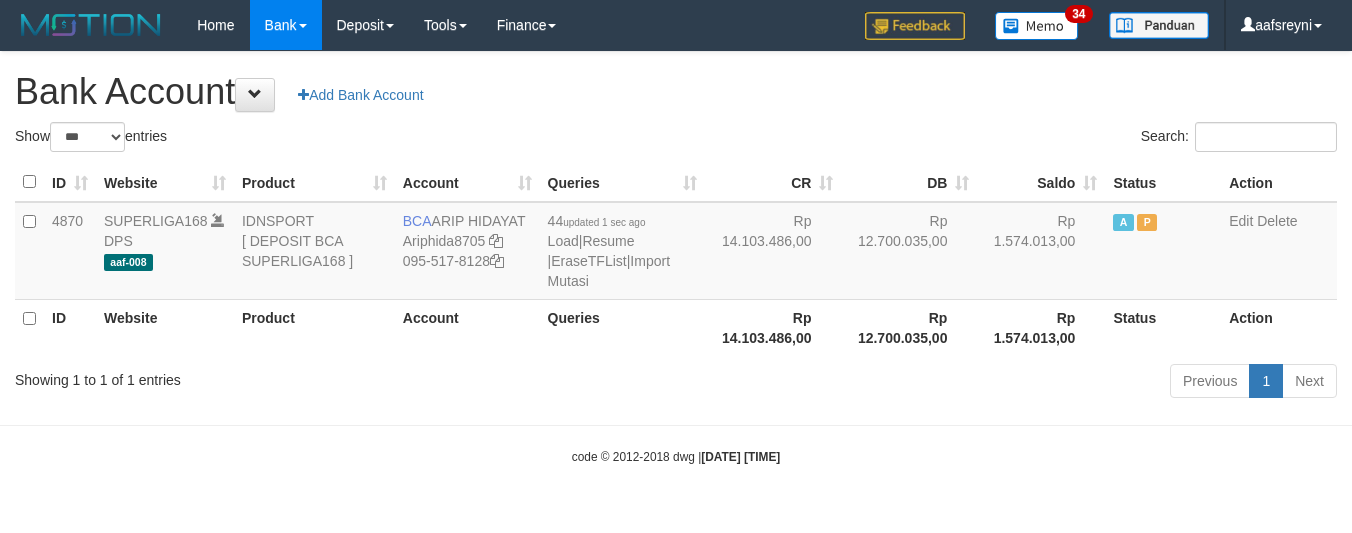 select on "***" 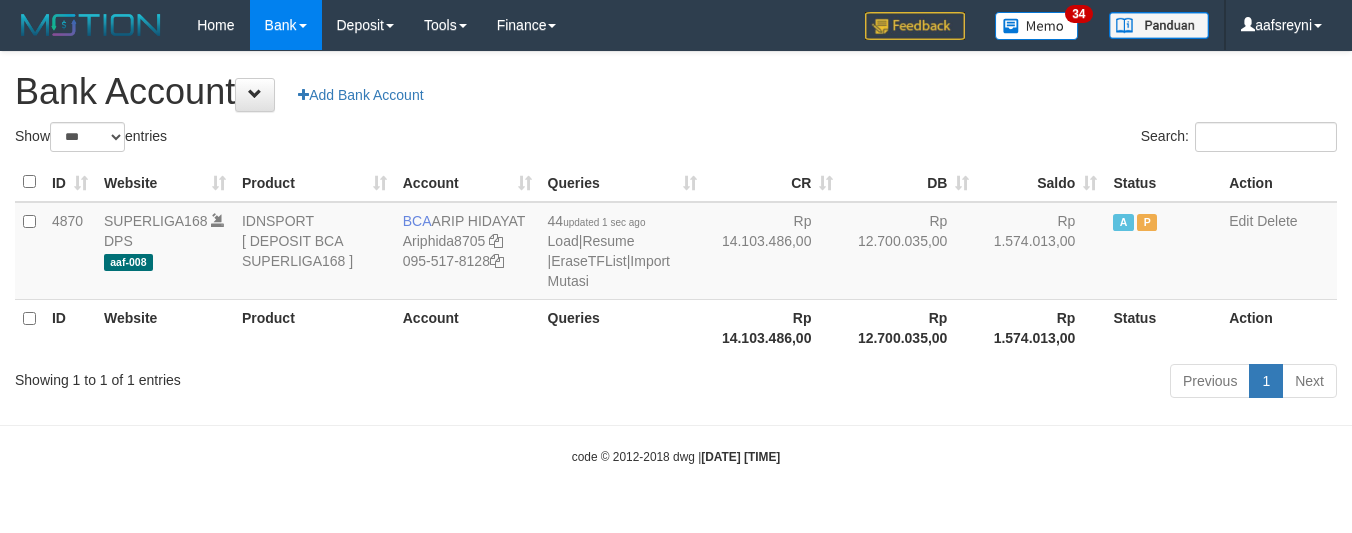 scroll, scrollTop: 0, scrollLeft: 0, axis: both 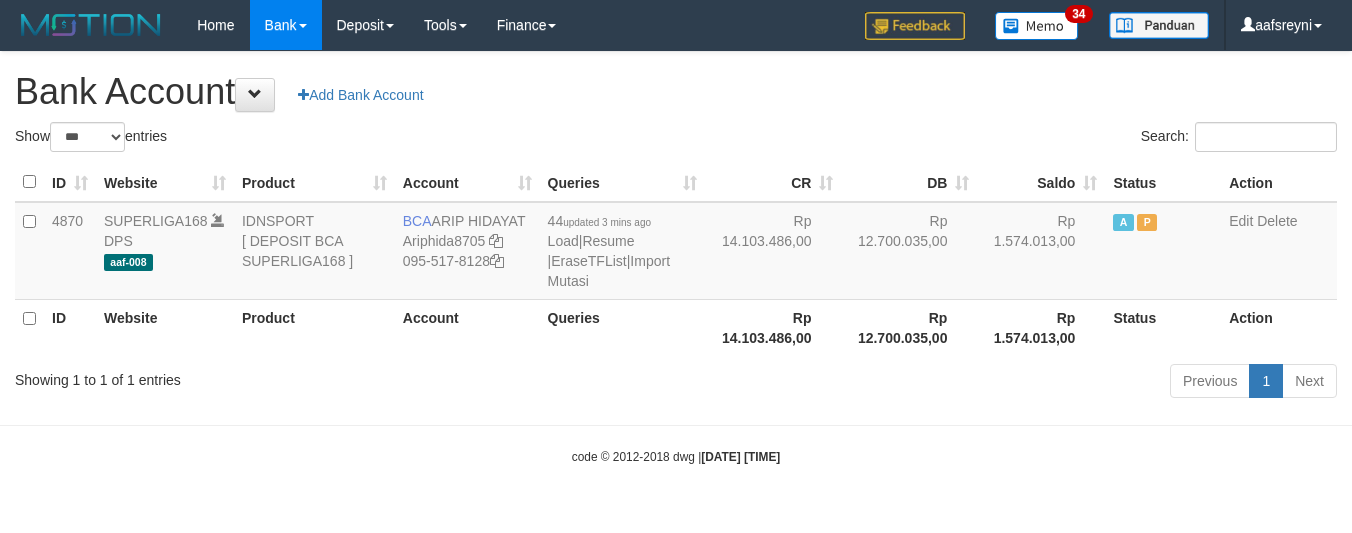 select on "***" 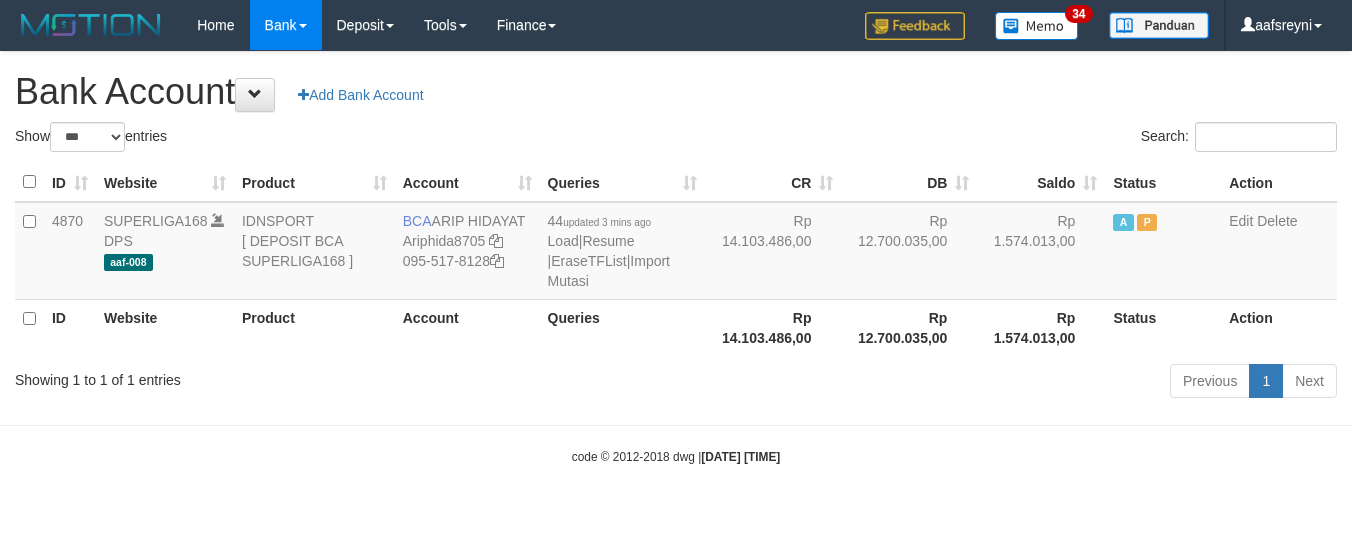 scroll, scrollTop: 0, scrollLeft: 0, axis: both 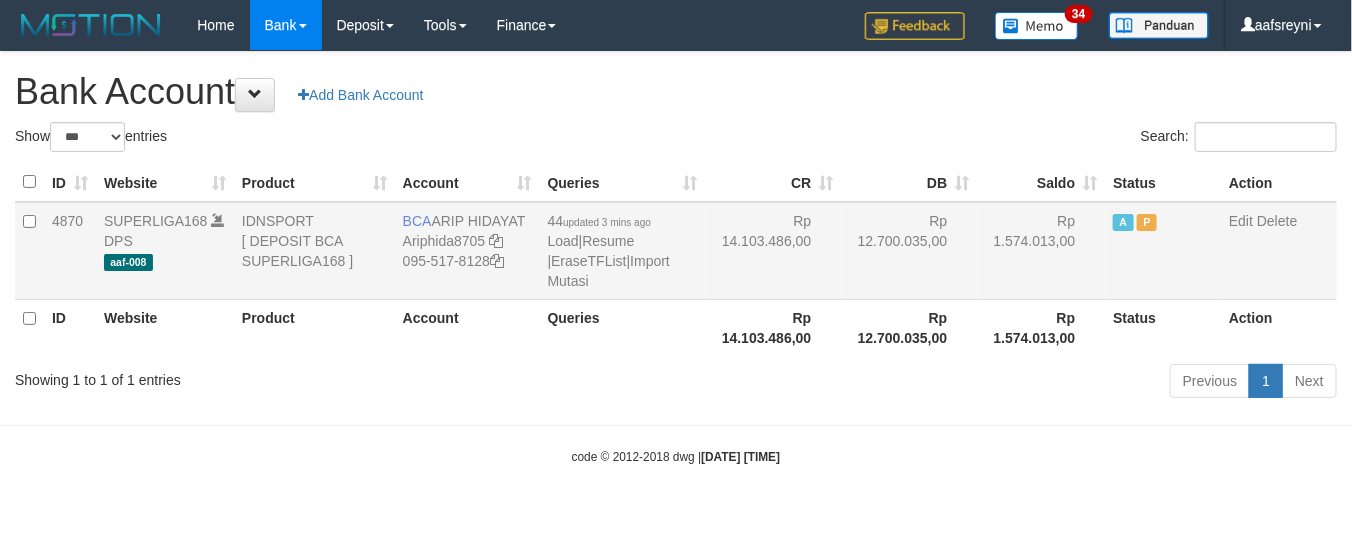 click on "44  updated 3 mins ago
Load
|
Resume
|
EraseTFList
|
Import Mutasi" at bounding box center (623, 251) 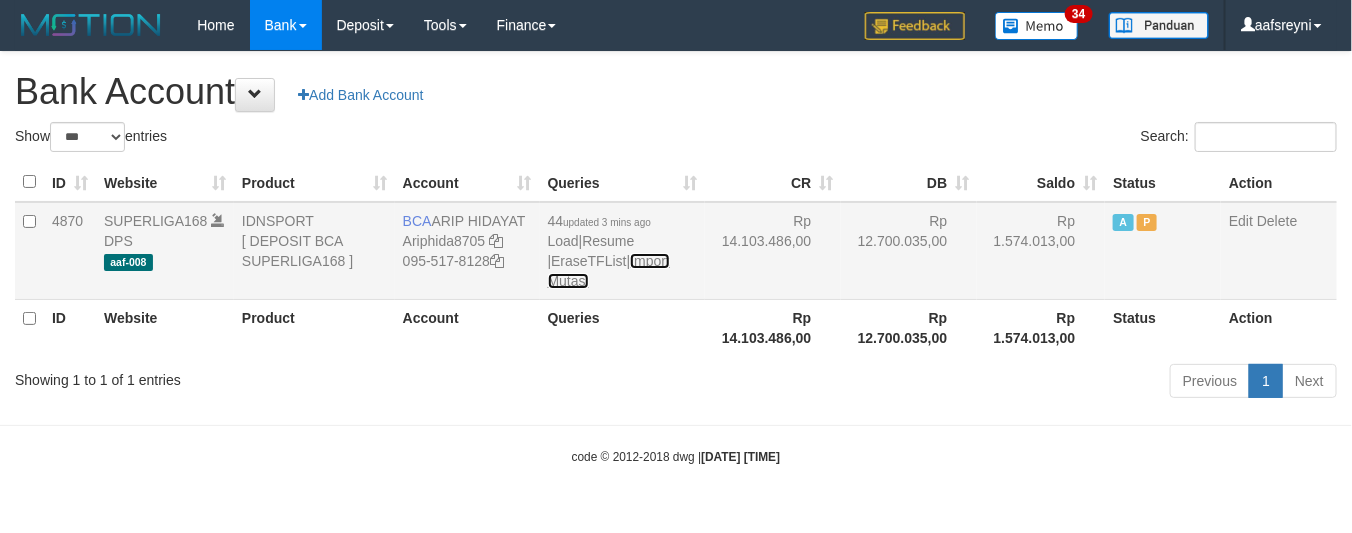 click on "Import Mutasi" at bounding box center (609, 271) 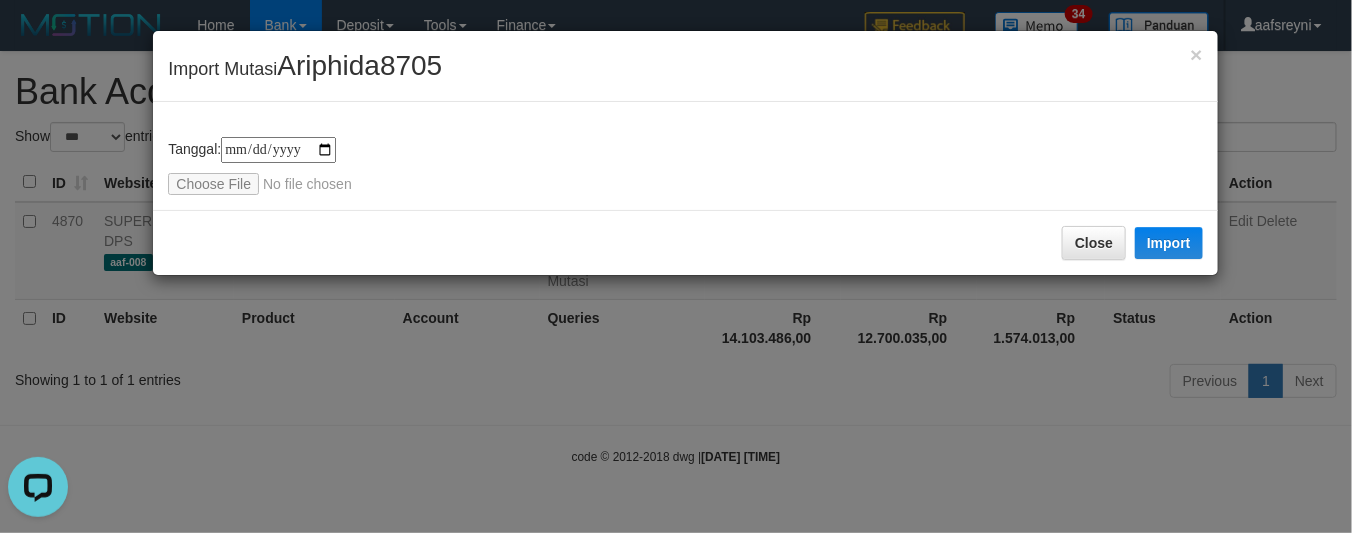 scroll, scrollTop: 0, scrollLeft: 0, axis: both 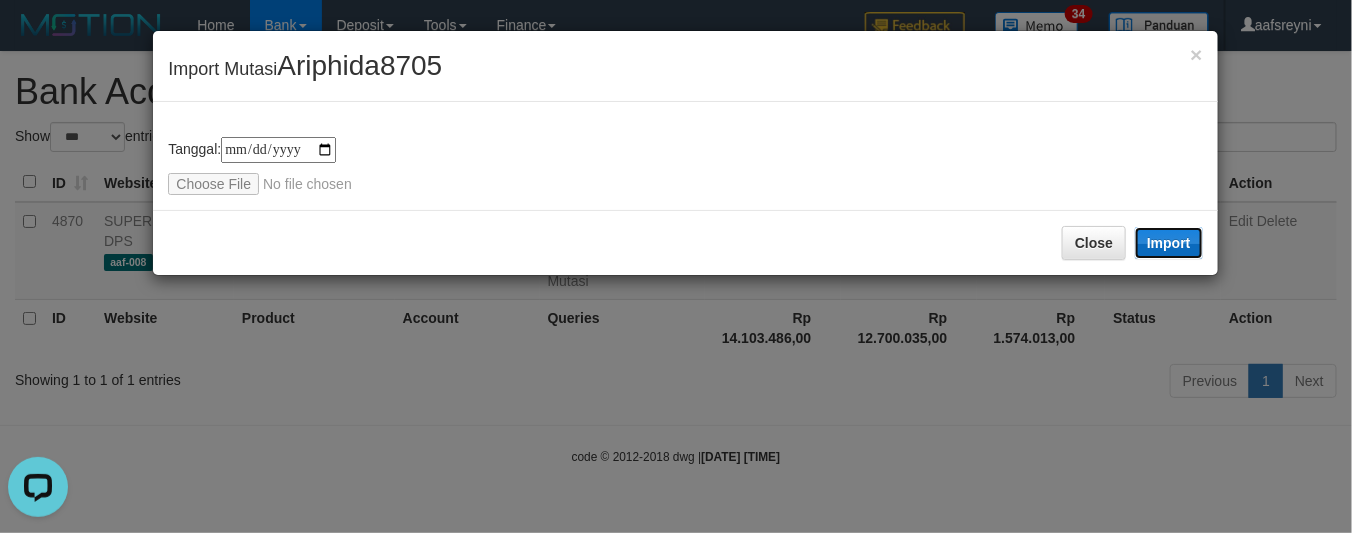 click on "Import" at bounding box center [1169, 243] 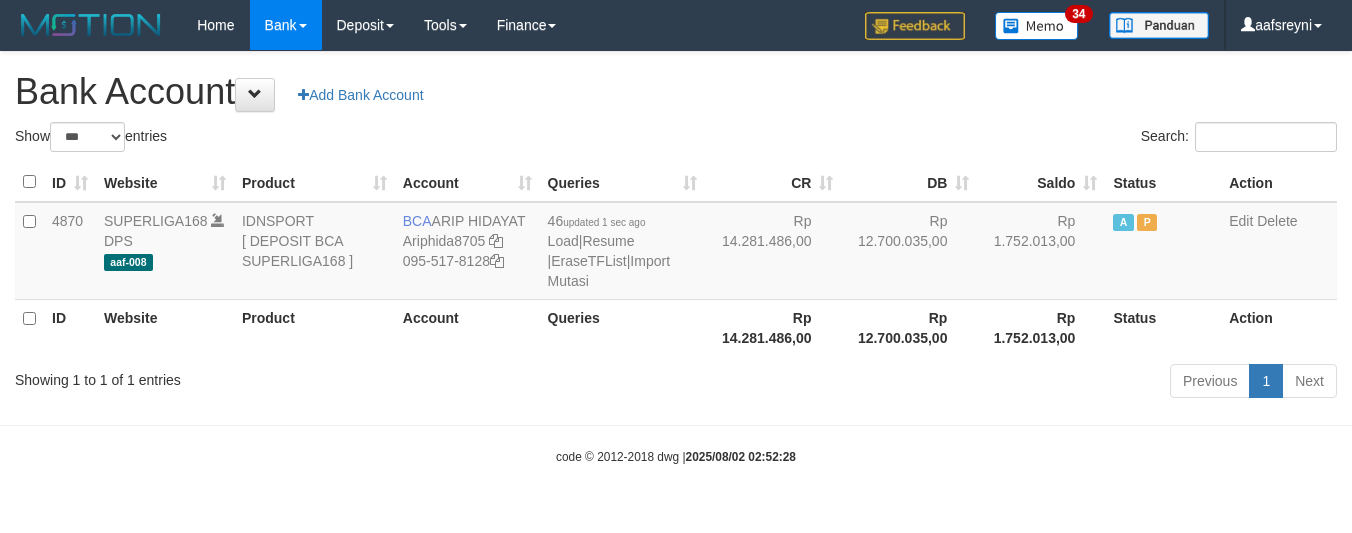 select on "***" 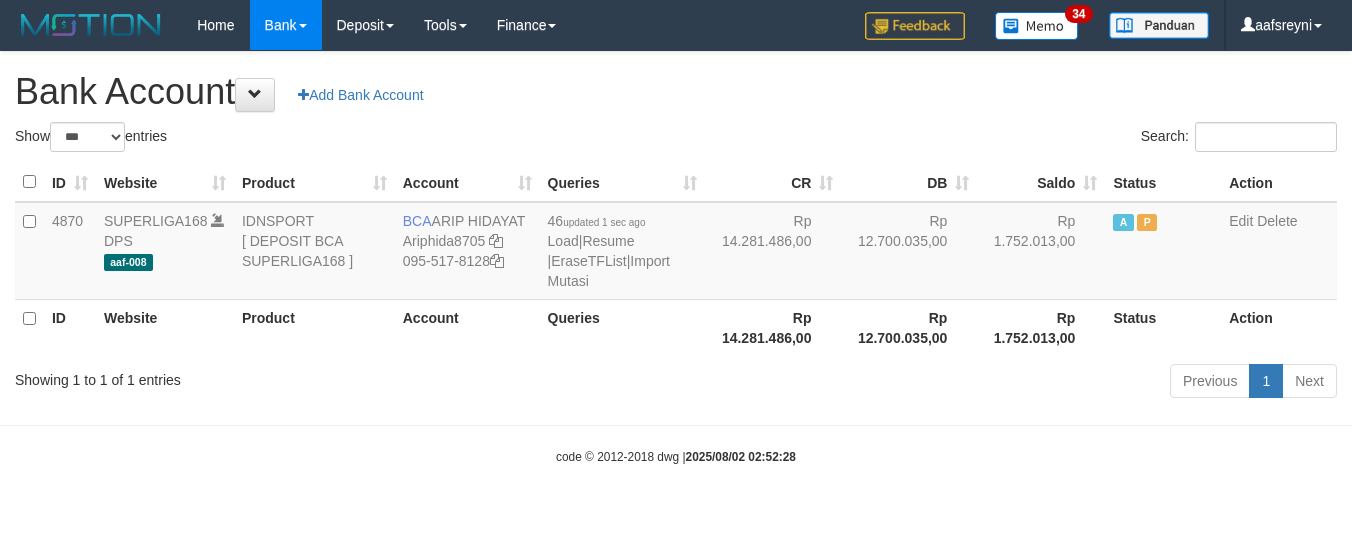 scroll, scrollTop: 0, scrollLeft: 0, axis: both 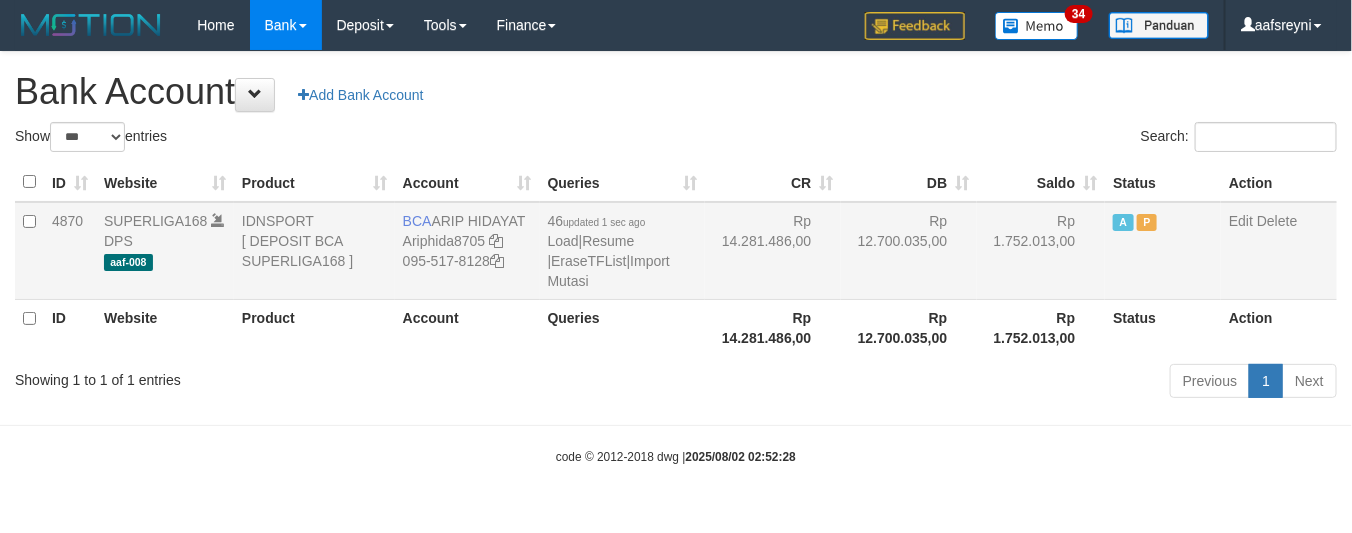 click on "Rp 14.281.486,00" at bounding box center (773, 251) 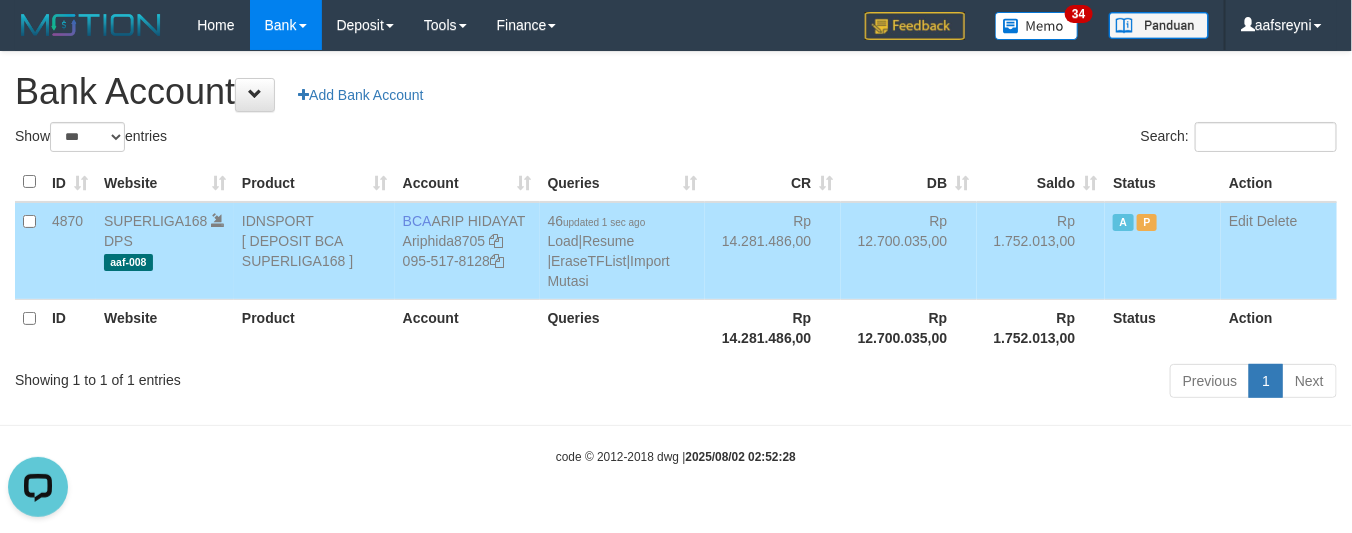 scroll, scrollTop: 0, scrollLeft: 0, axis: both 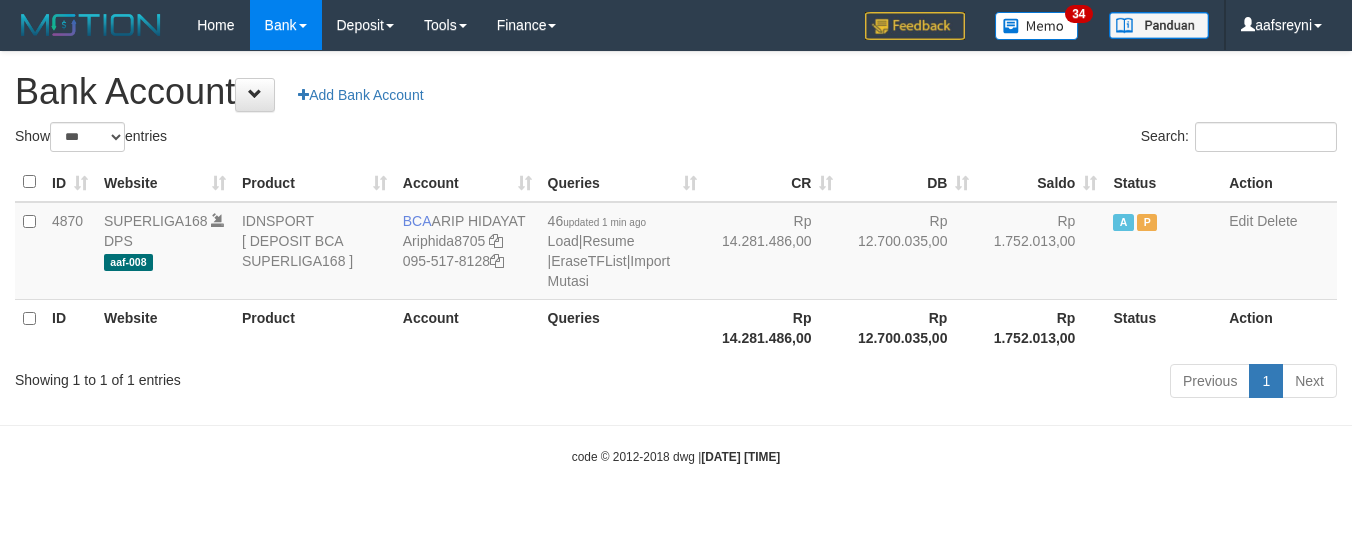 select on "***" 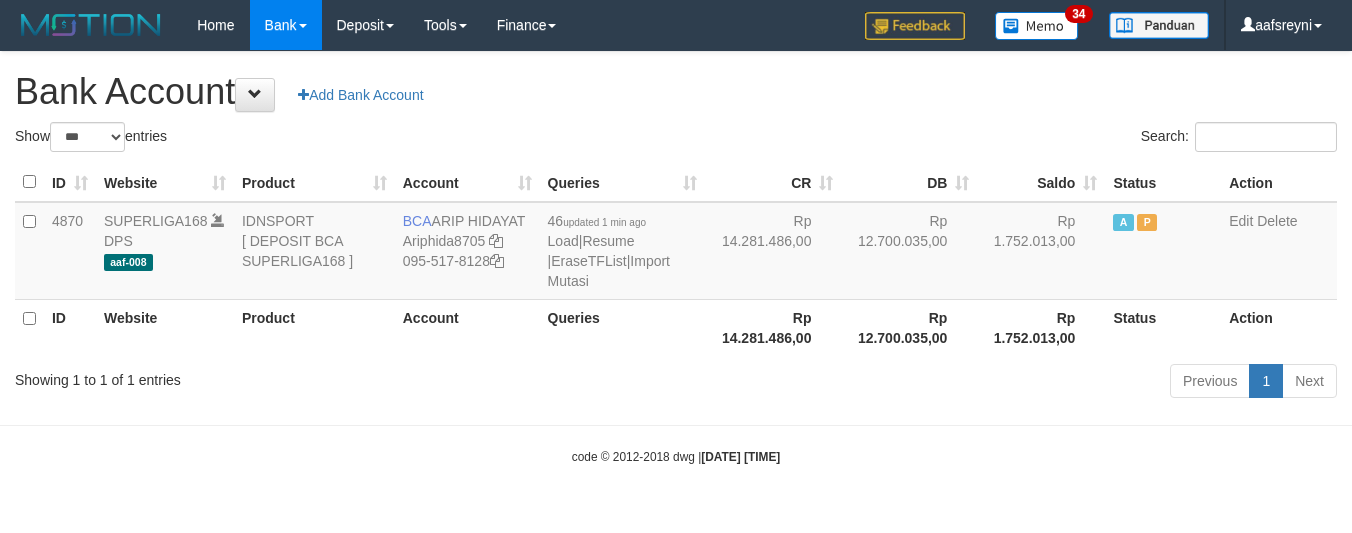 scroll, scrollTop: 0, scrollLeft: 0, axis: both 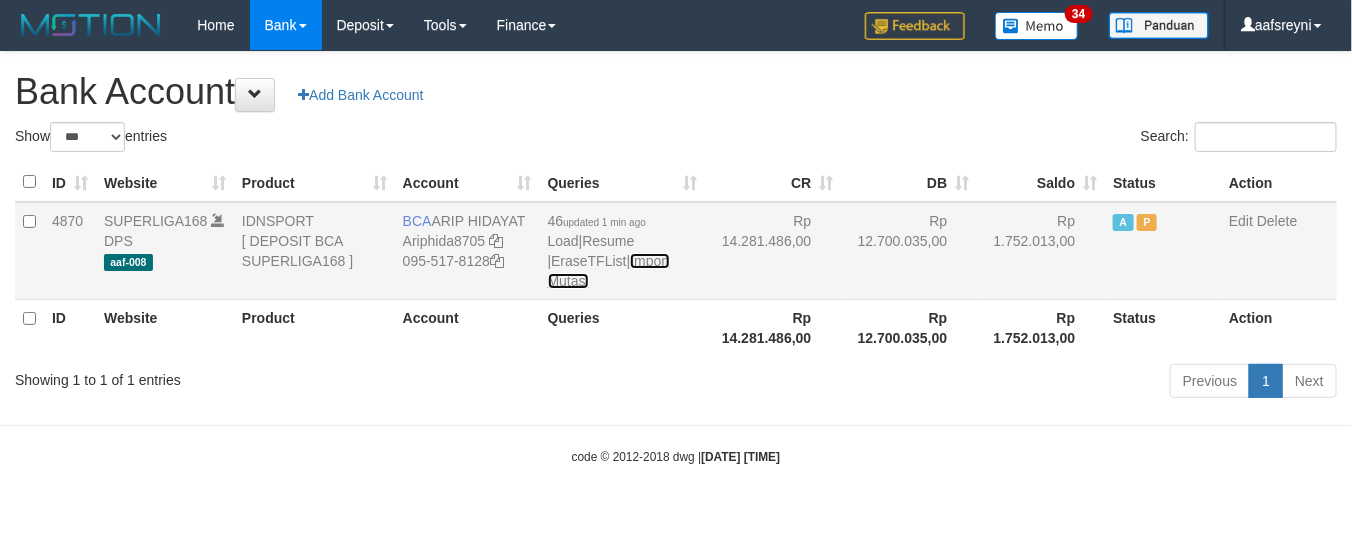click on "Import Mutasi" at bounding box center [609, 271] 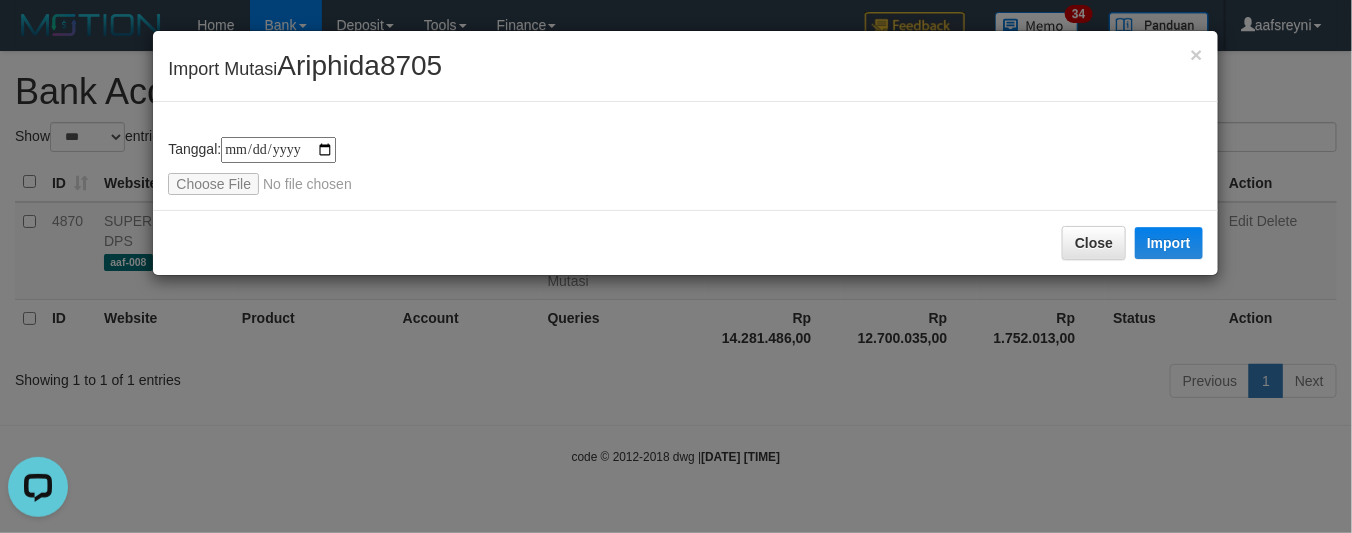 scroll, scrollTop: 0, scrollLeft: 0, axis: both 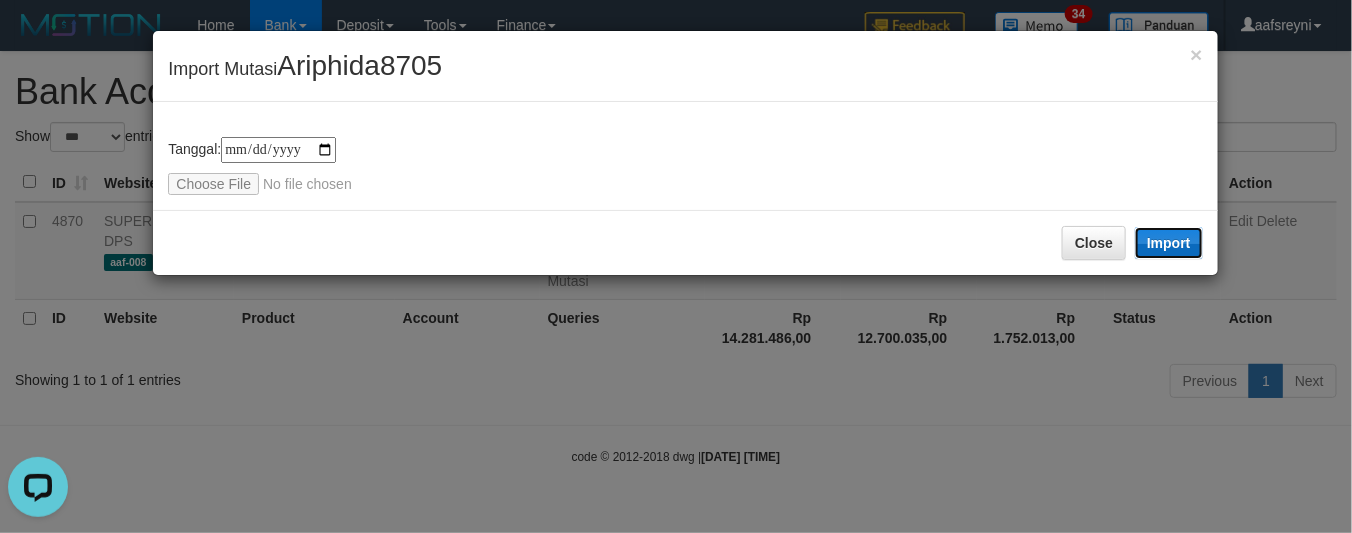 click on "Import" at bounding box center (1169, 243) 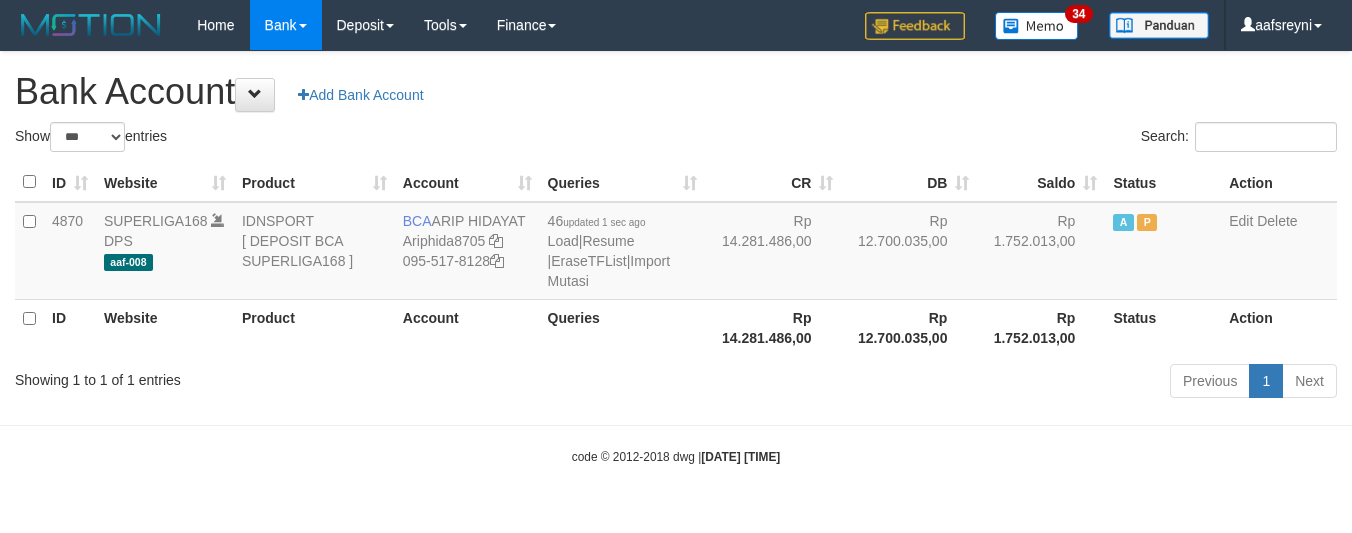 select on "***" 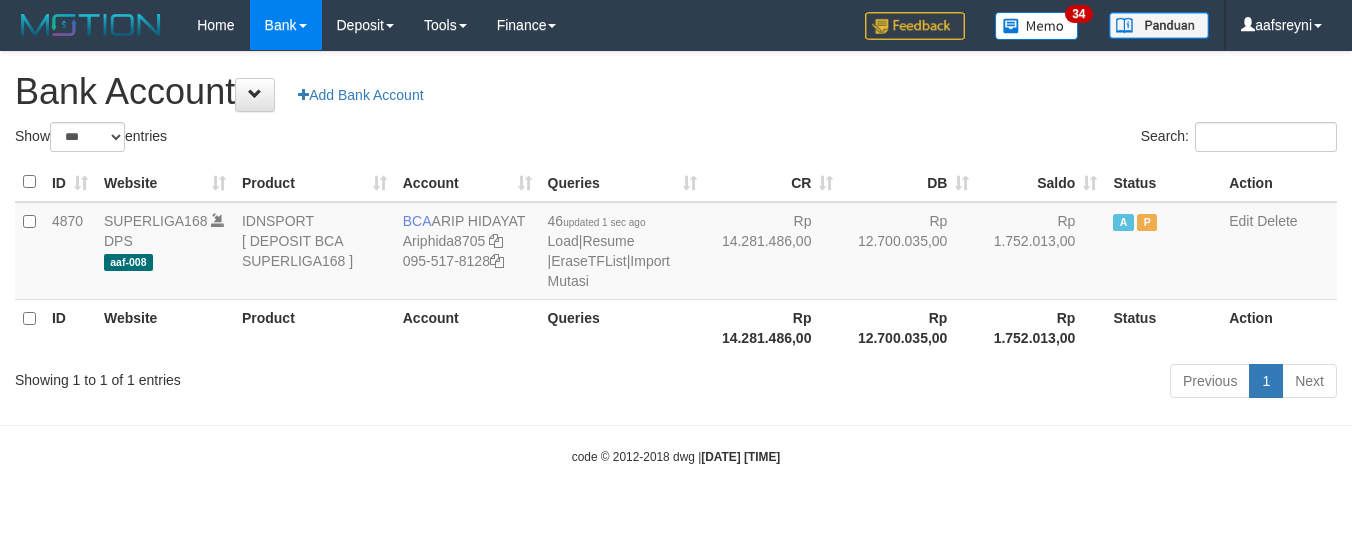 scroll, scrollTop: 0, scrollLeft: 0, axis: both 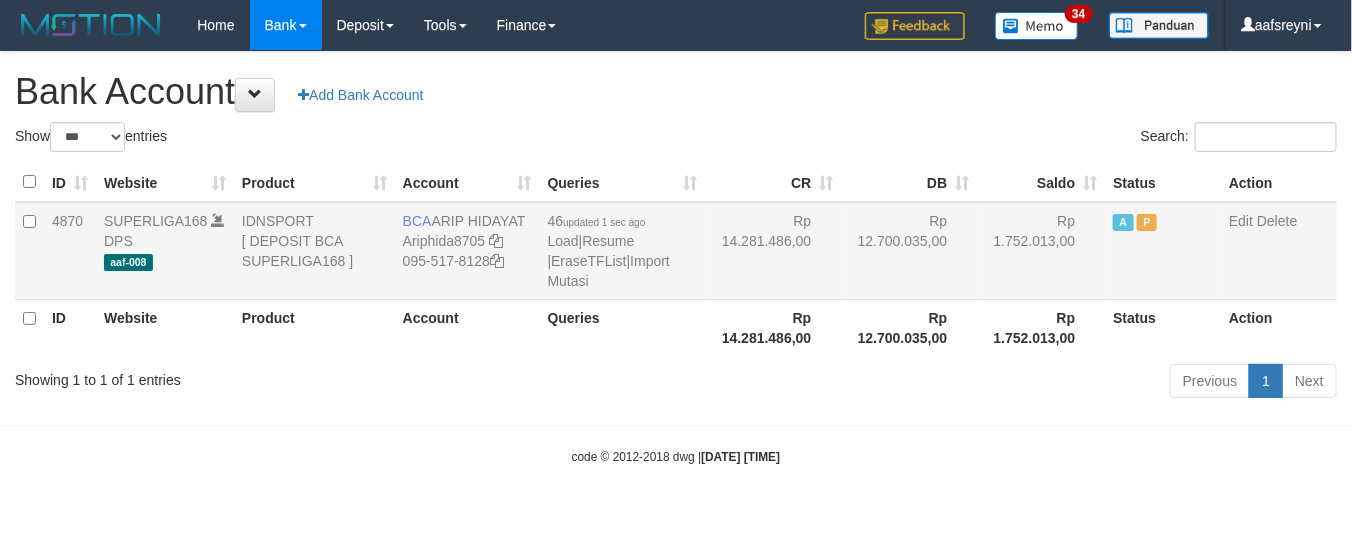 click on "Rp 12.700.035,00" at bounding box center (909, 251) 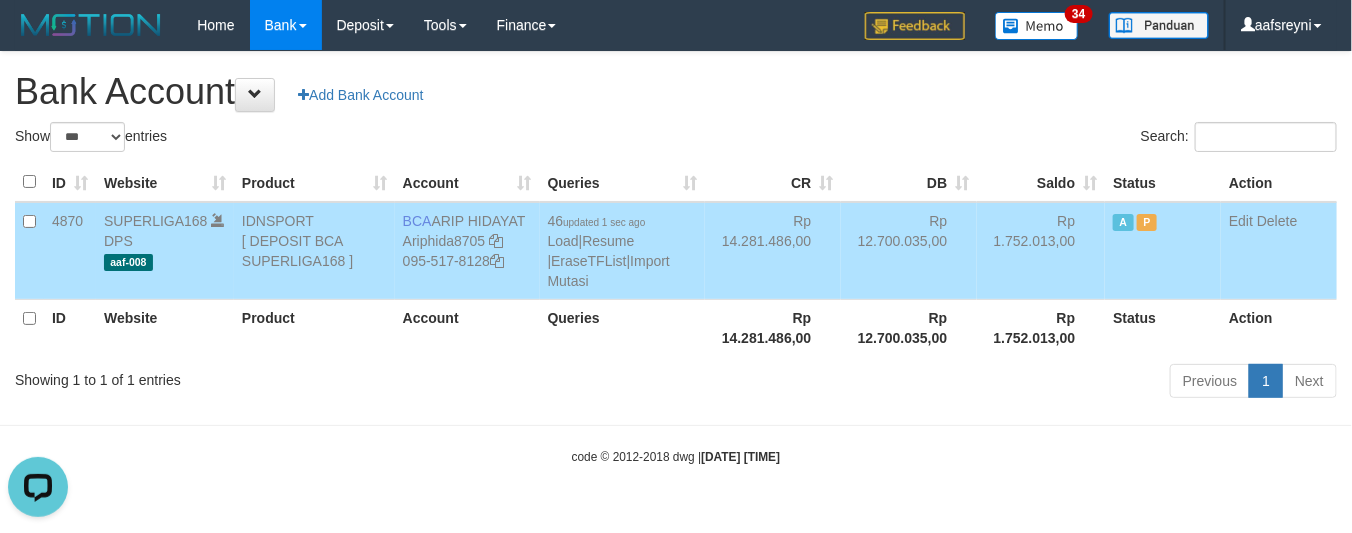 scroll, scrollTop: 0, scrollLeft: 0, axis: both 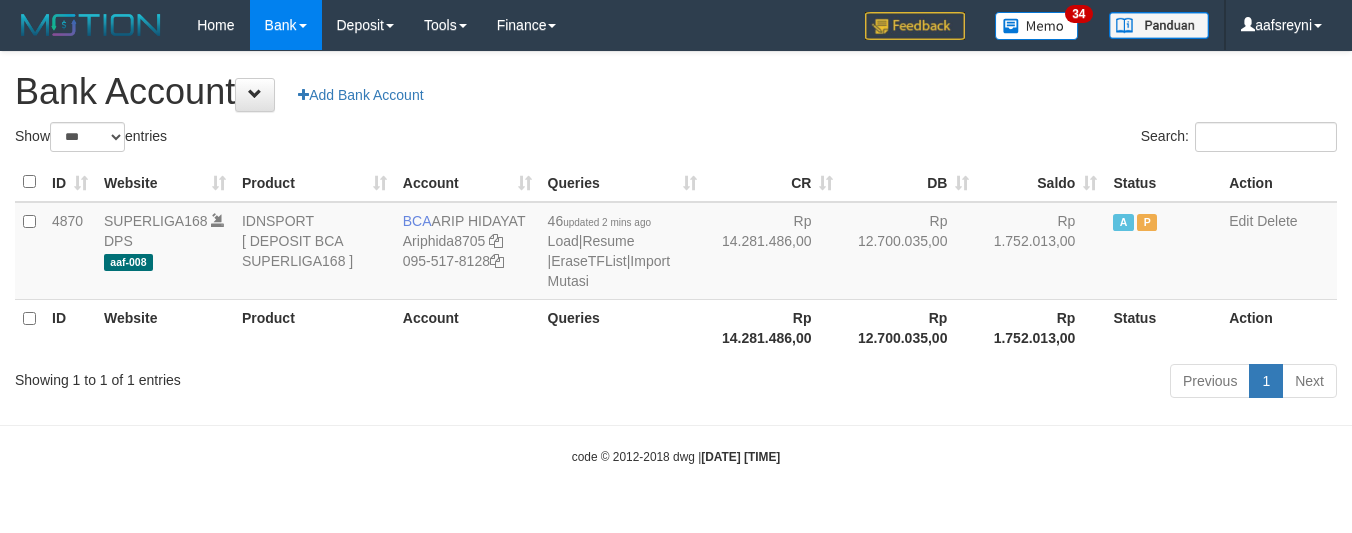 select on "***" 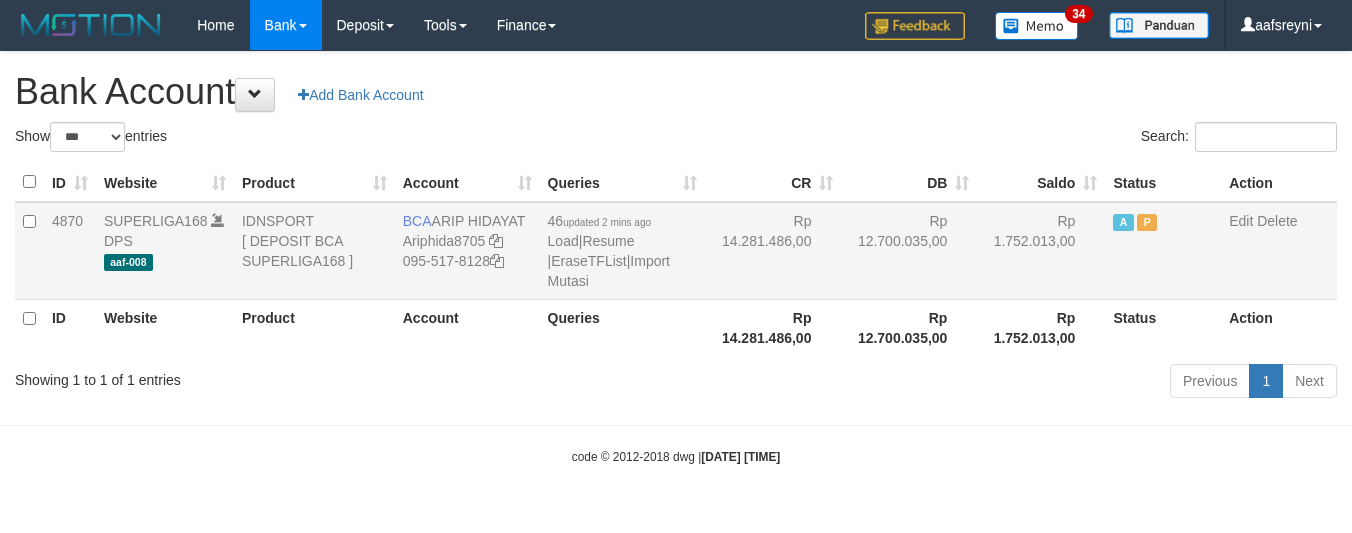 scroll, scrollTop: 0, scrollLeft: 0, axis: both 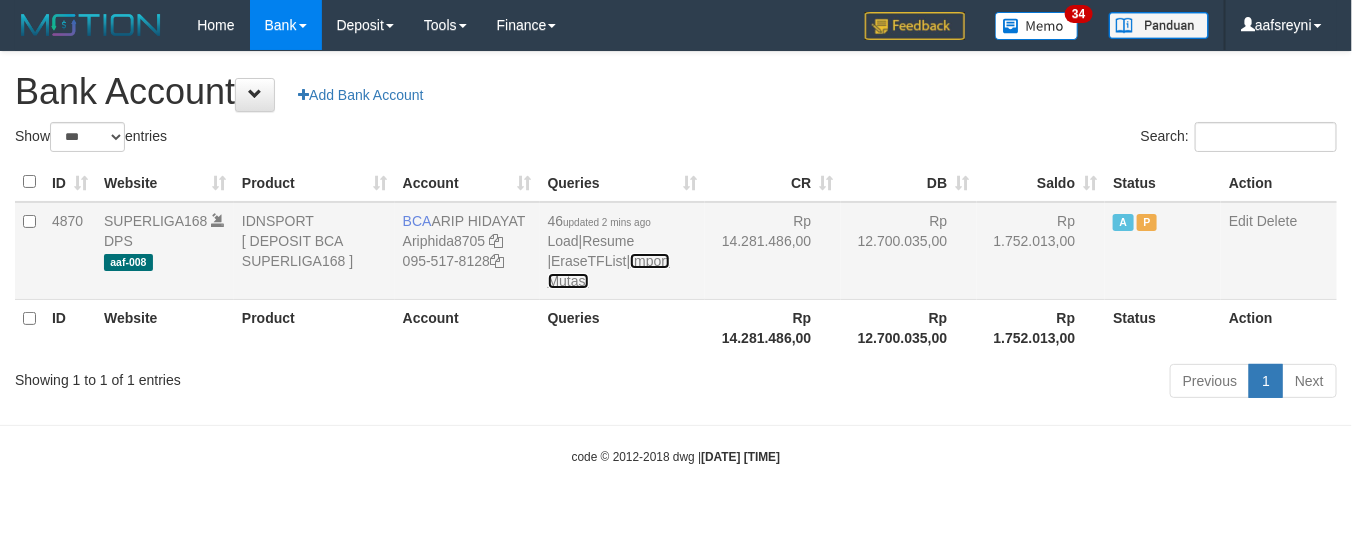 click on "Import Mutasi" at bounding box center [609, 271] 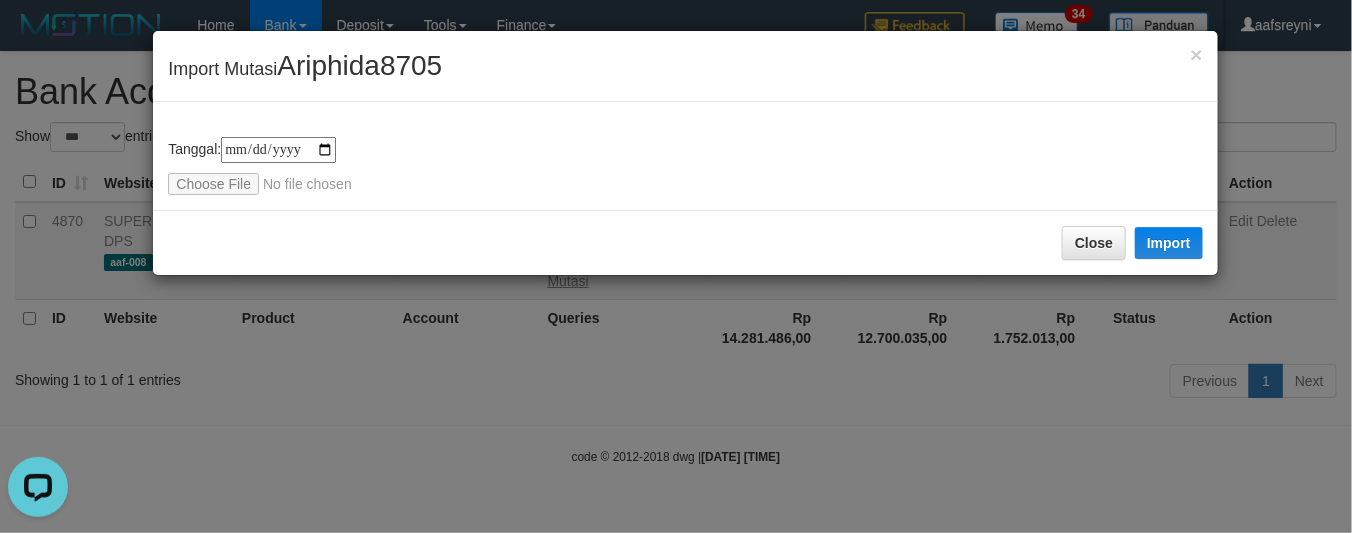 scroll, scrollTop: 0, scrollLeft: 0, axis: both 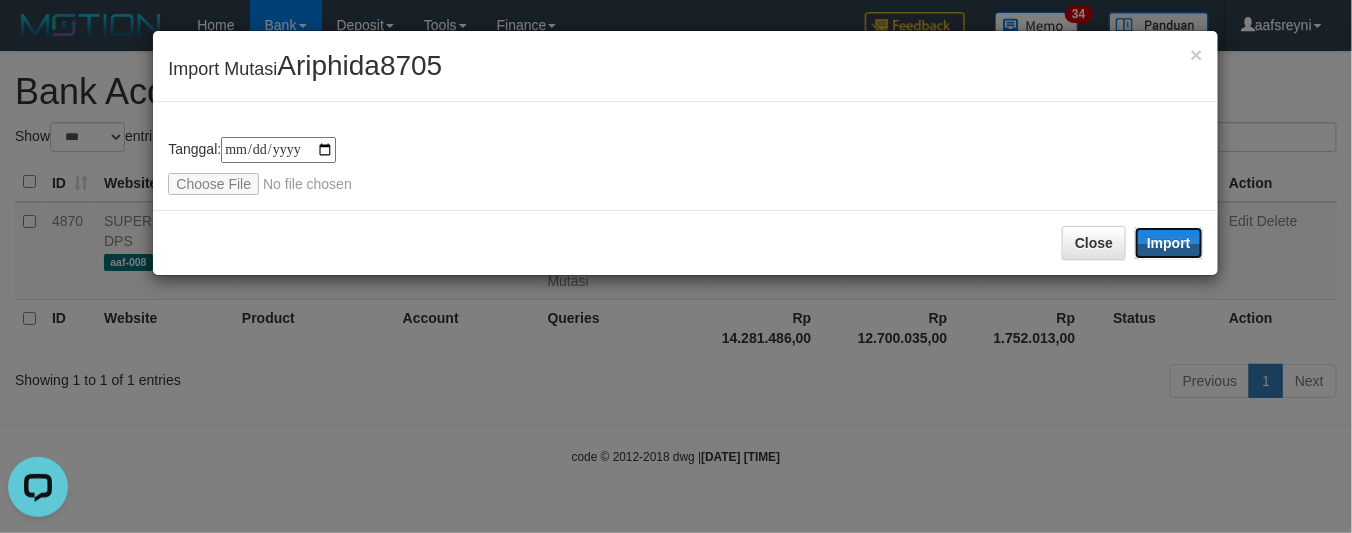 click on "Import" at bounding box center (1169, 243) 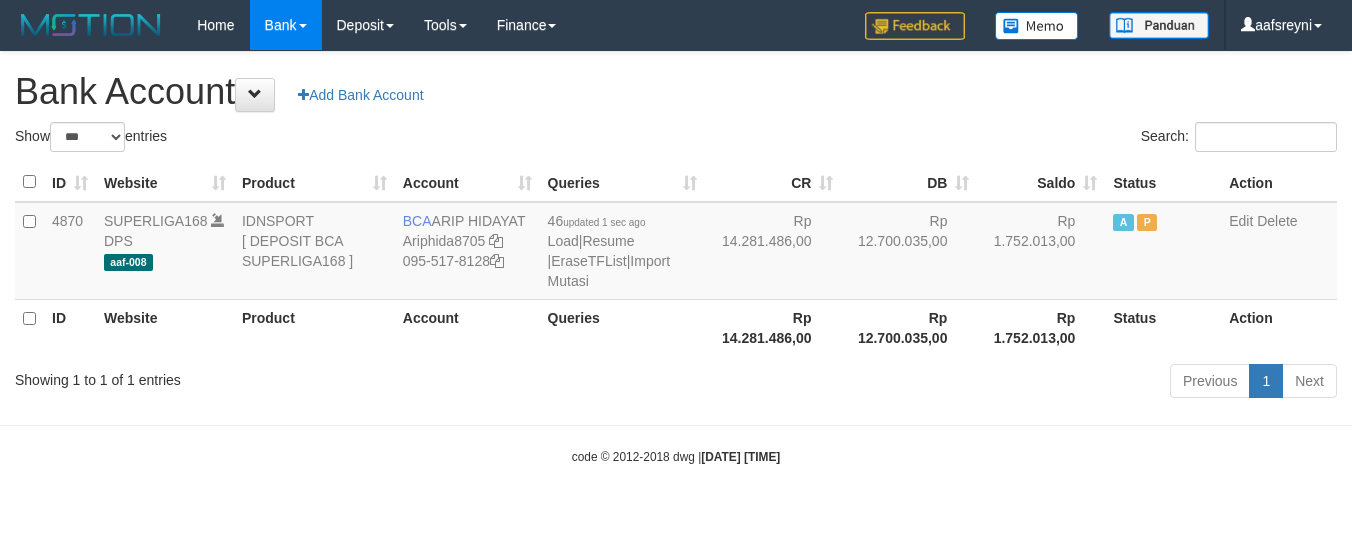 select on "***" 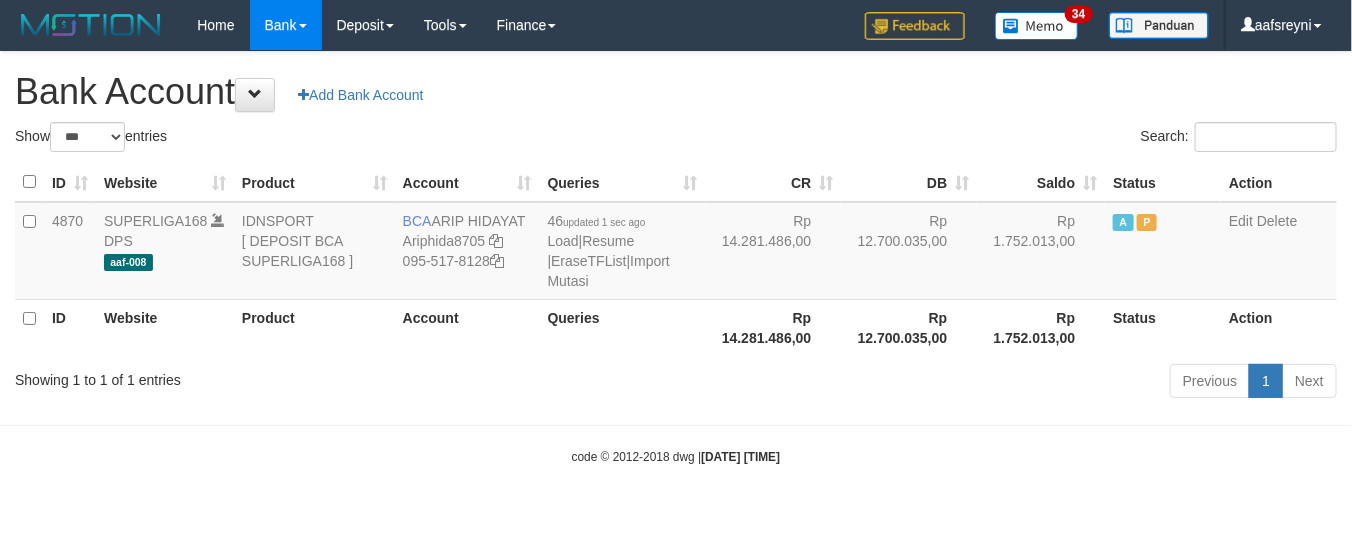click on "Rp 12.700.035,00" at bounding box center [909, 327] 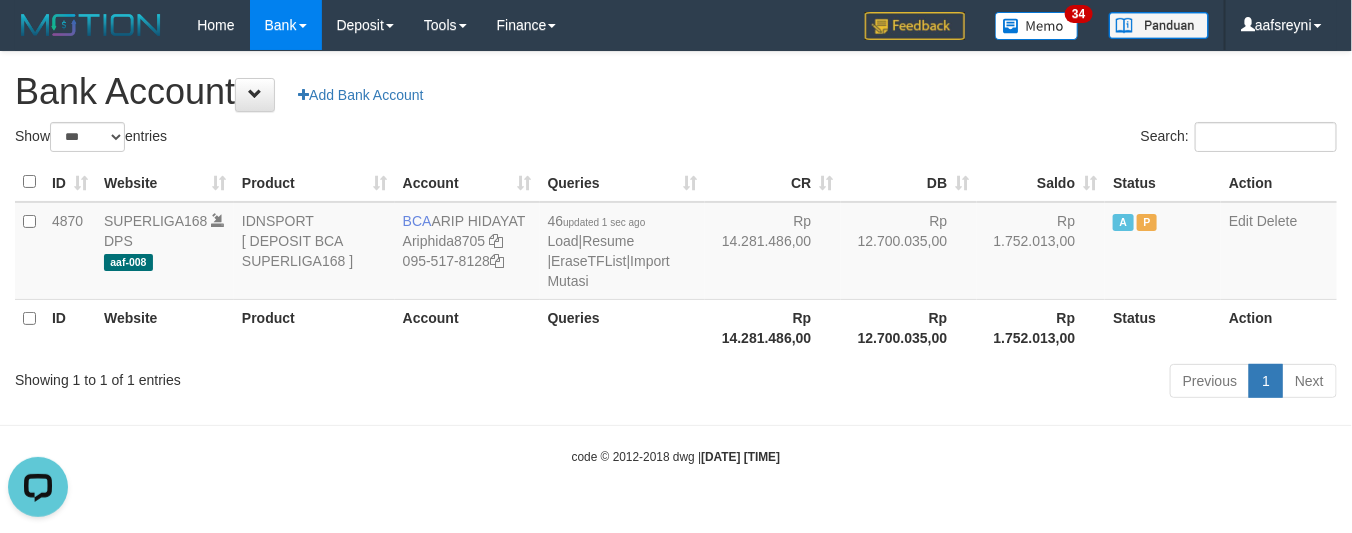 scroll, scrollTop: 0, scrollLeft: 0, axis: both 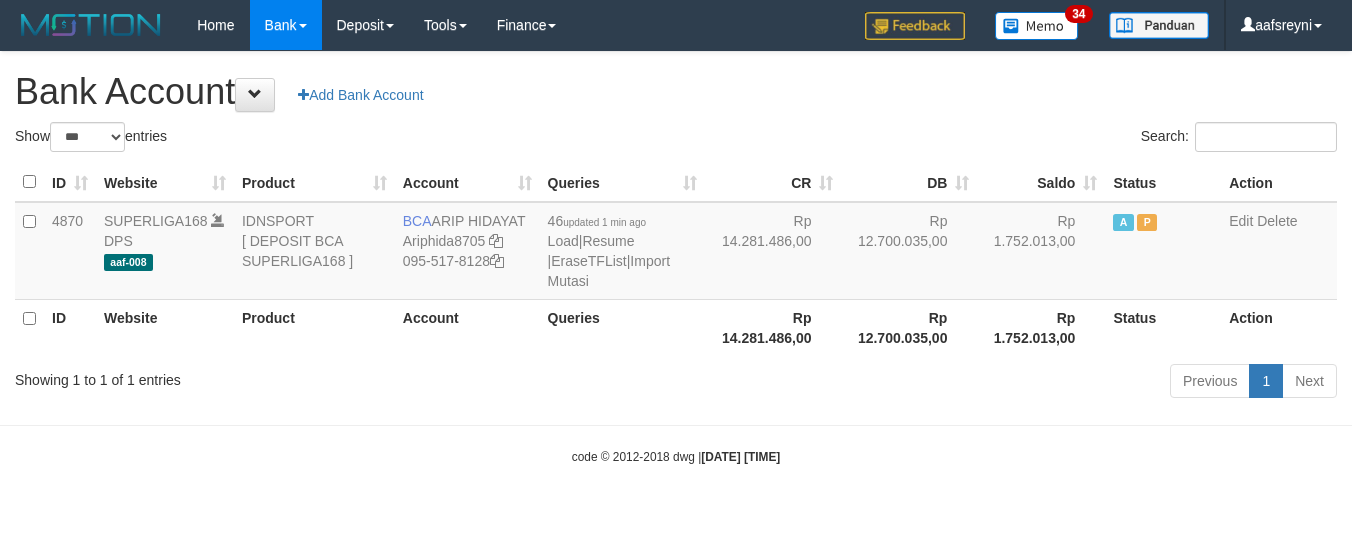 select on "***" 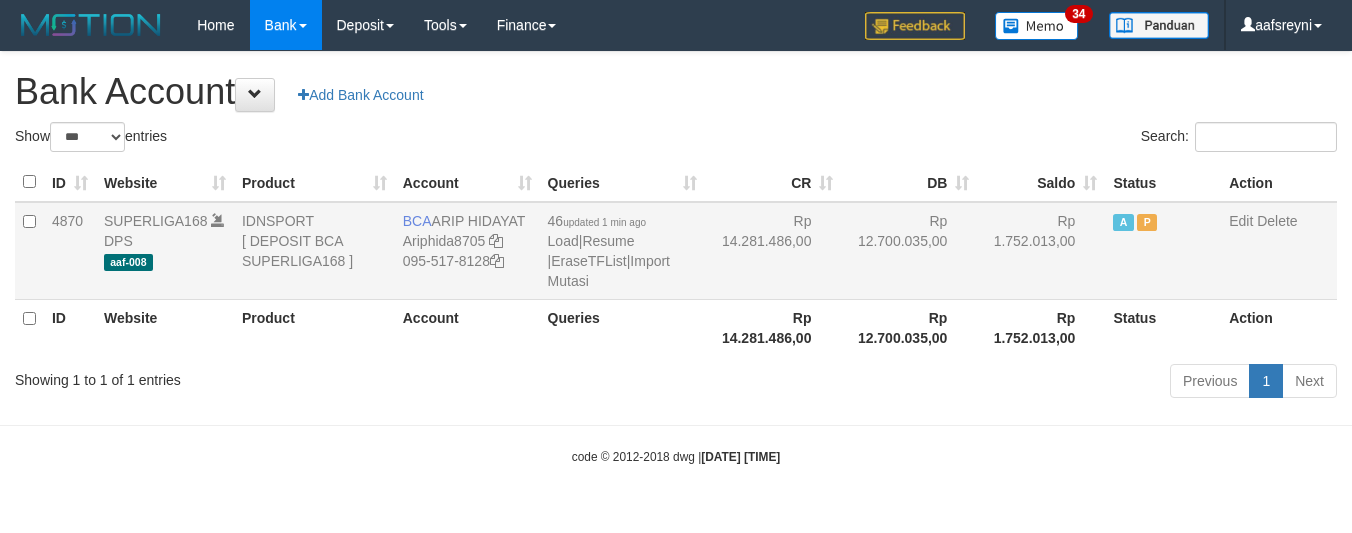 scroll, scrollTop: 0, scrollLeft: 0, axis: both 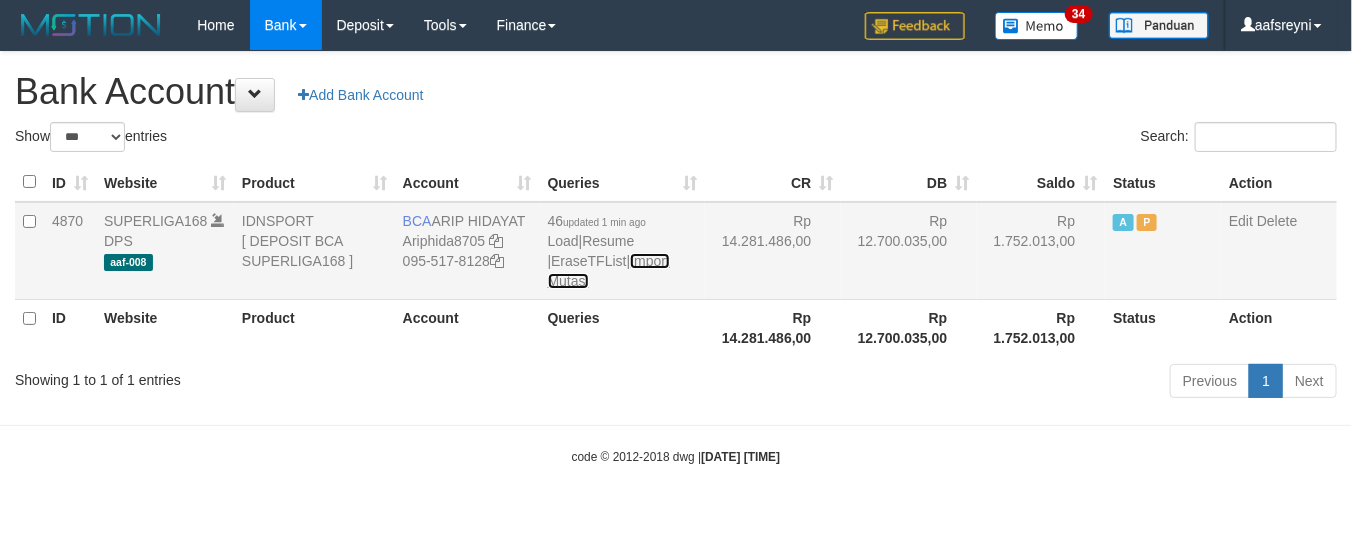 click on "Import Mutasi" at bounding box center [609, 271] 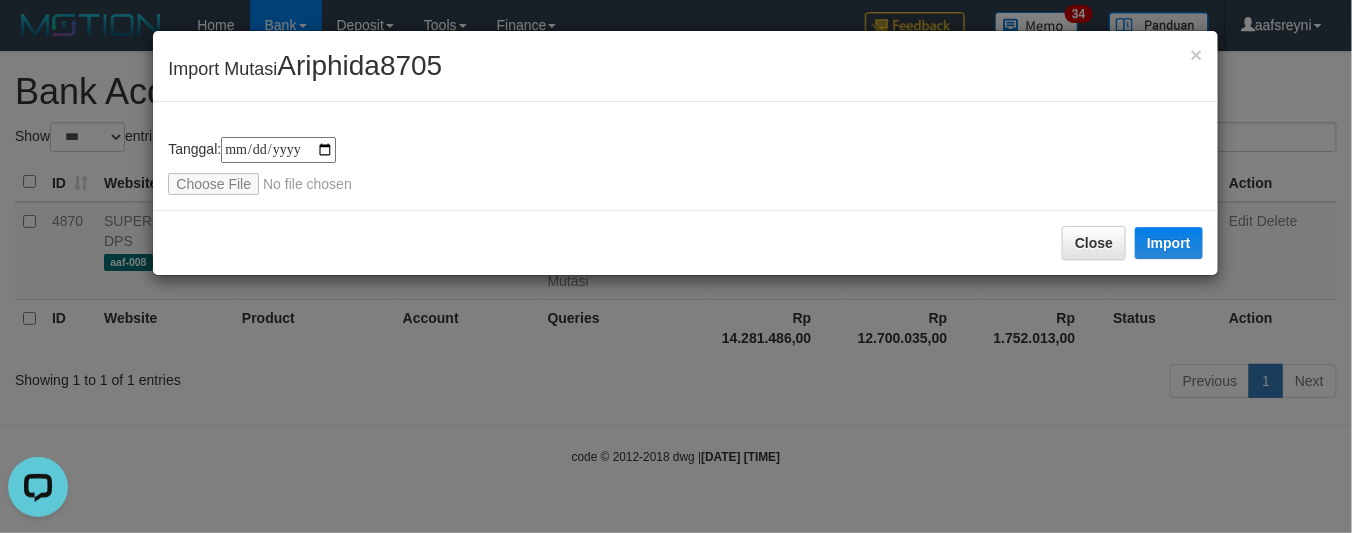 scroll, scrollTop: 0, scrollLeft: 0, axis: both 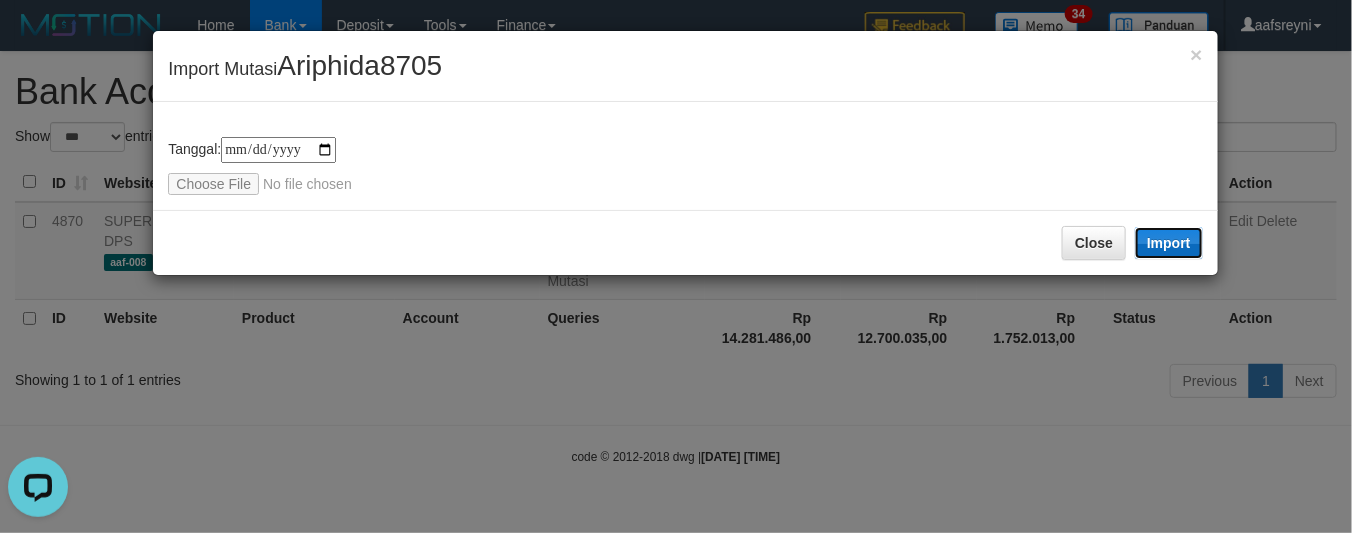 click on "Import" at bounding box center (1169, 243) 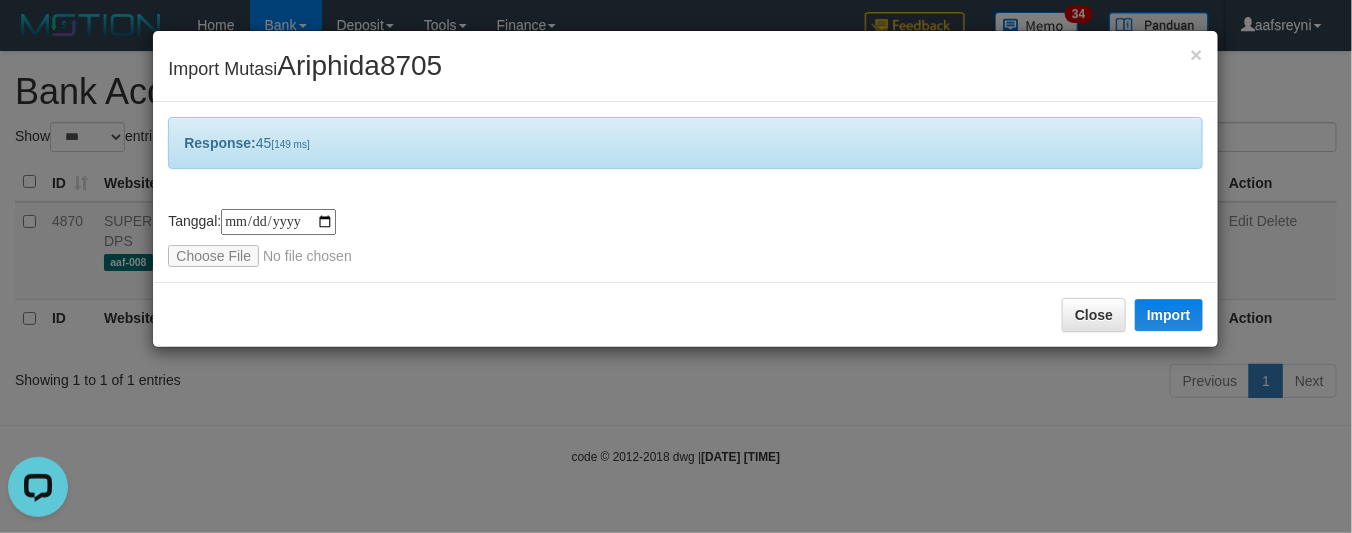 click on "Close
Import" at bounding box center [685, 314] 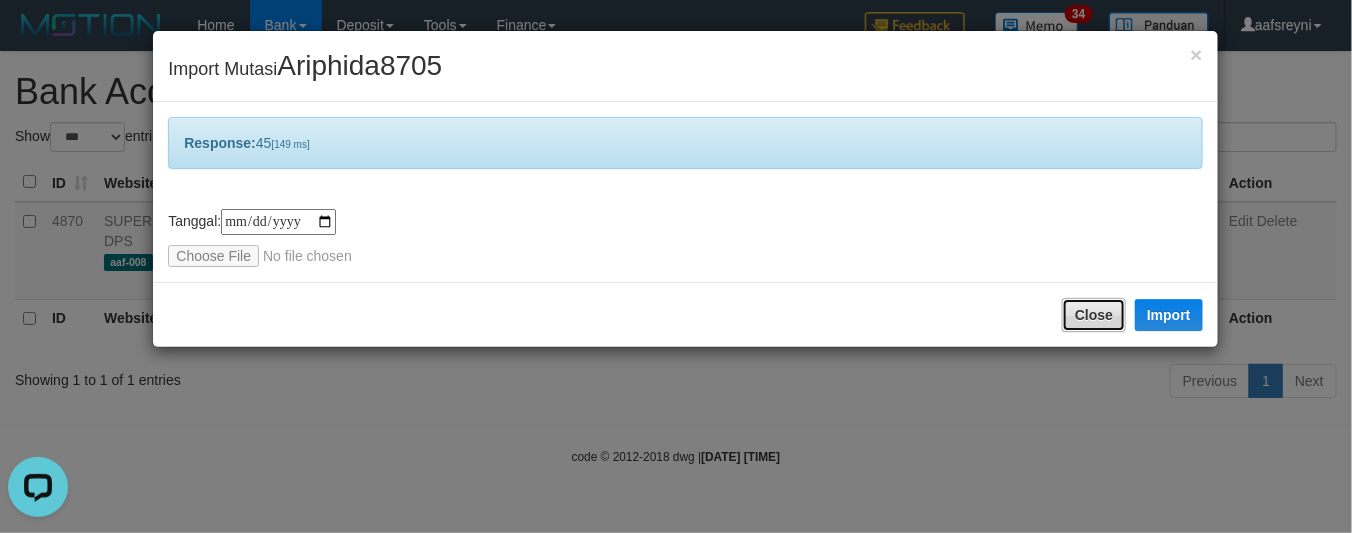 click on "Close" at bounding box center (1094, 315) 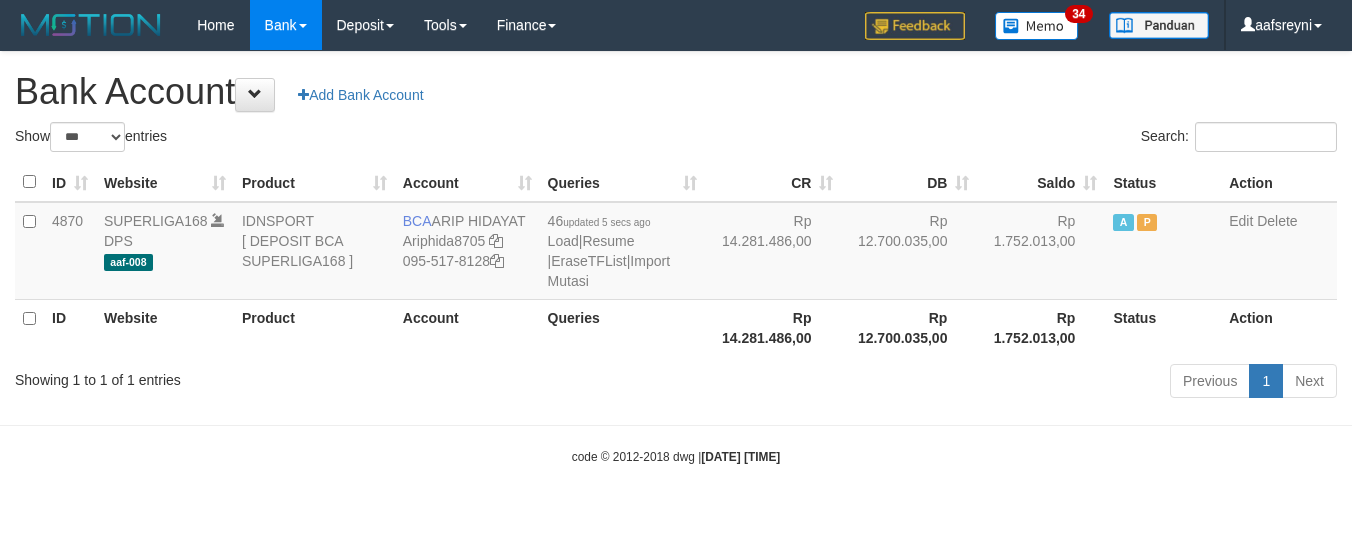 select on "***" 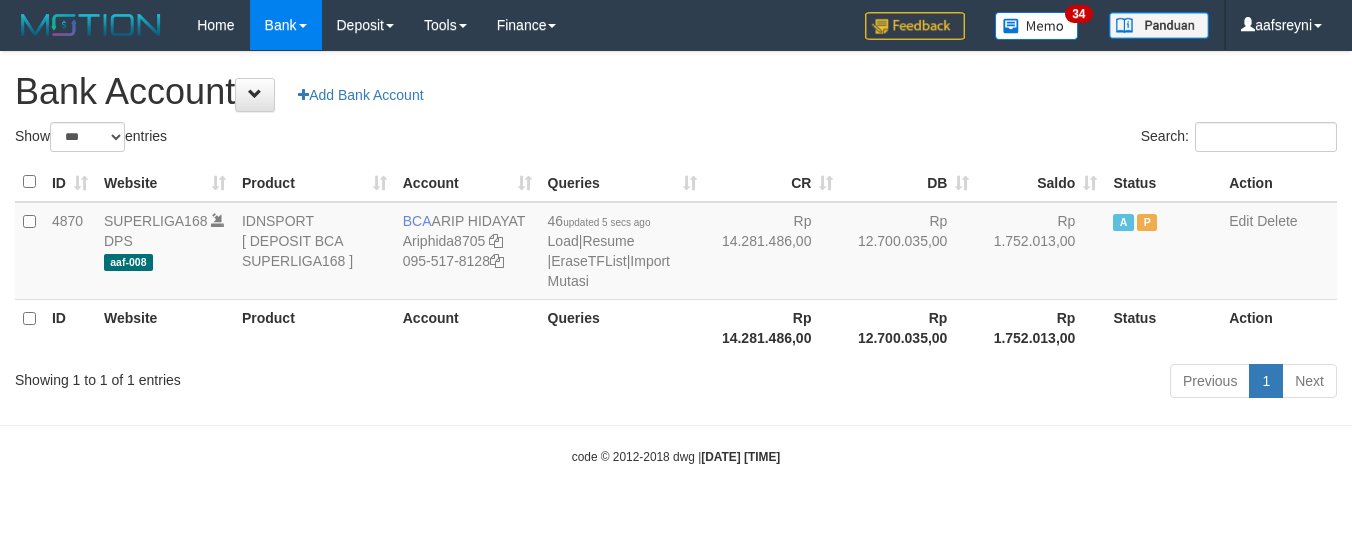 scroll, scrollTop: 0, scrollLeft: 0, axis: both 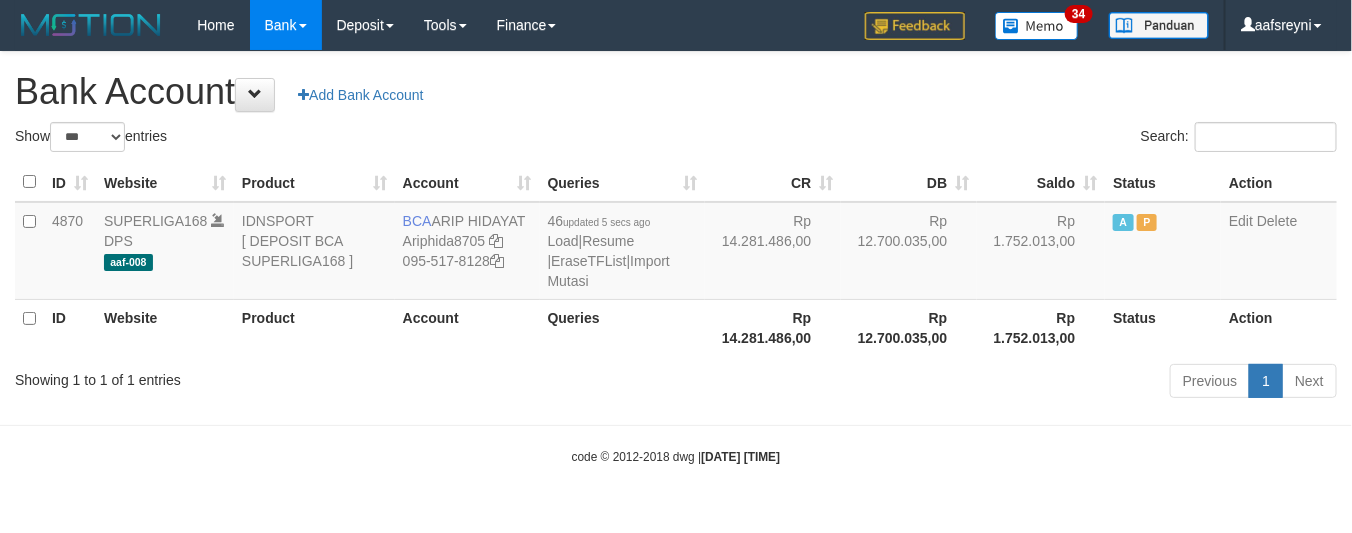 click on "Previous 1 Next" at bounding box center [957, 383] 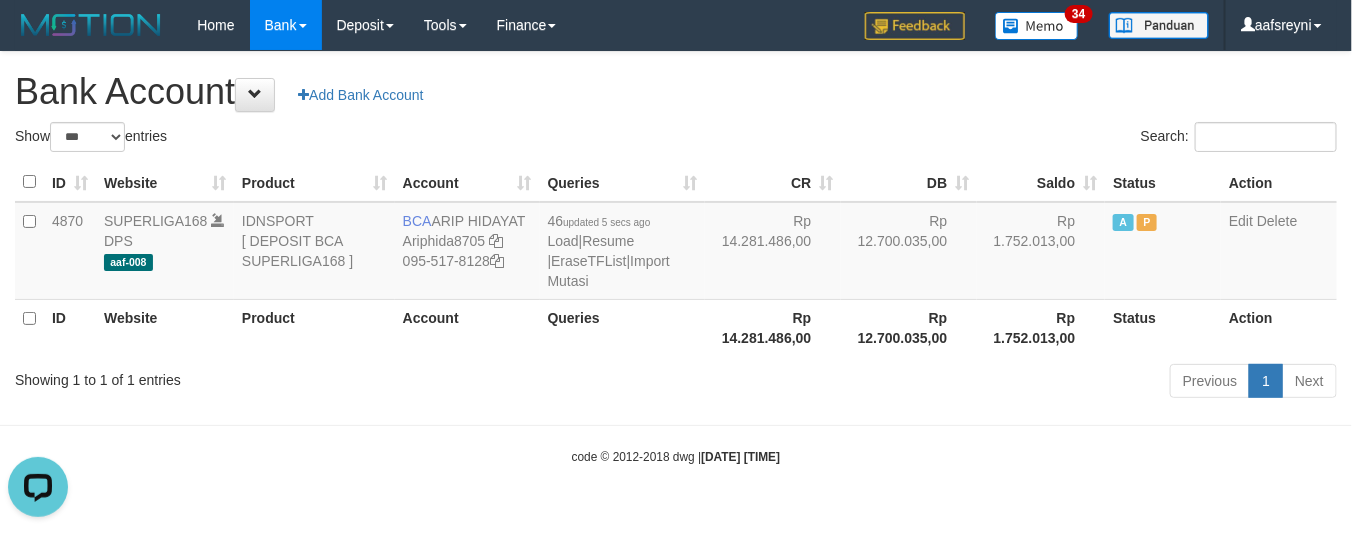 scroll, scrollTop: 0, scrollLeft: 0, axis: both 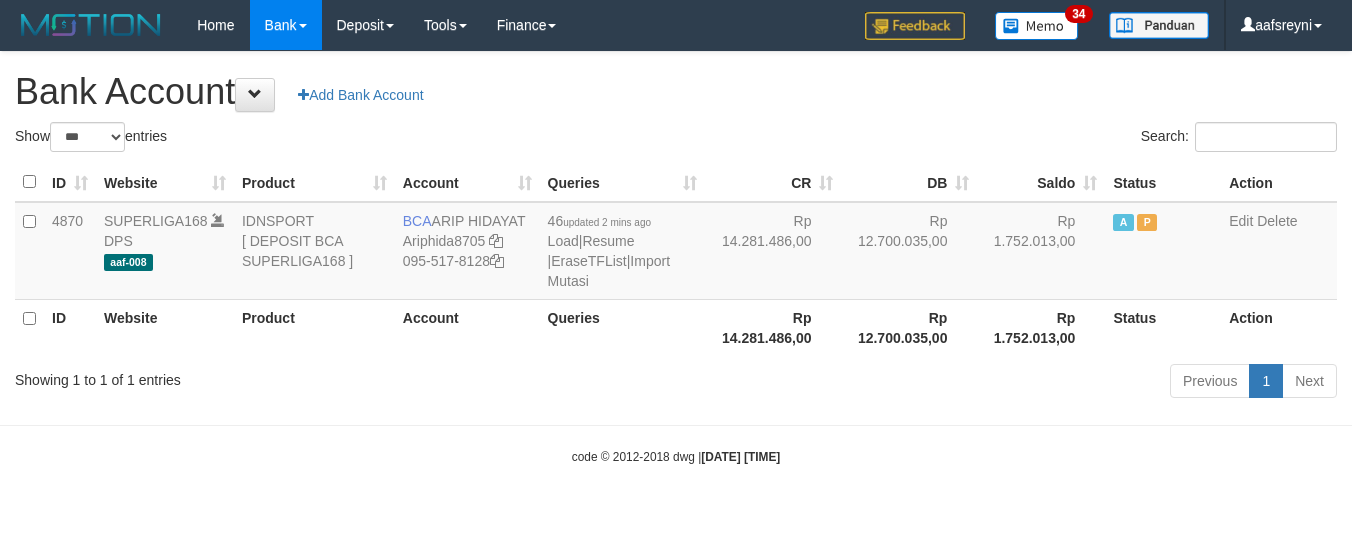 select on "***" 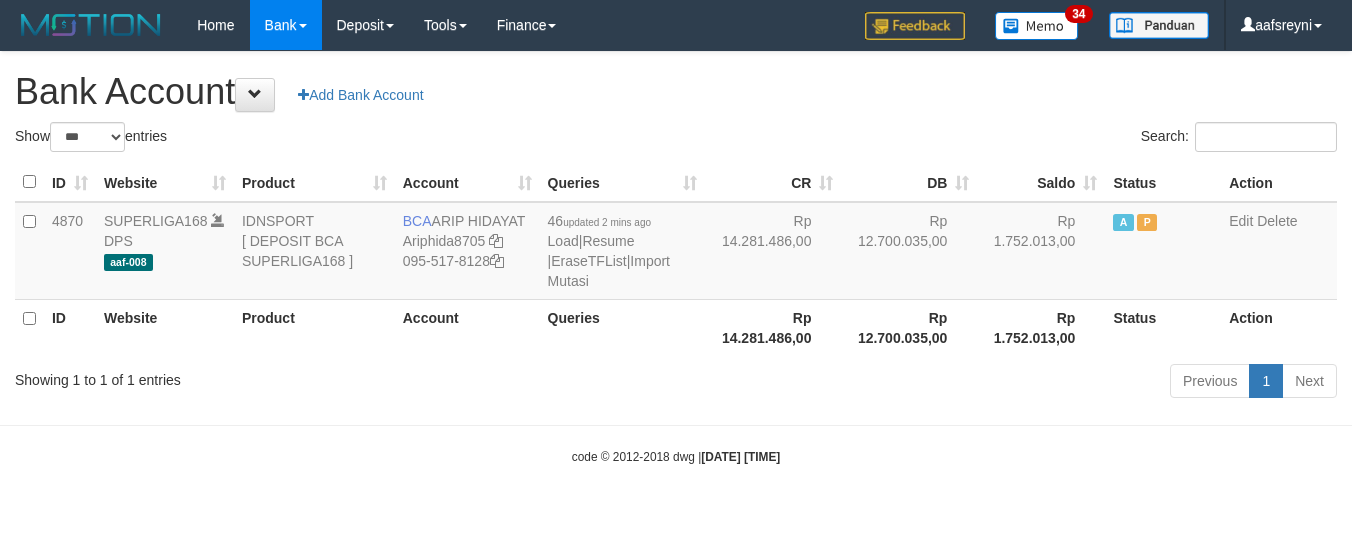 scroll, scrollTop: 0, scrollLeft: 0, axis: both 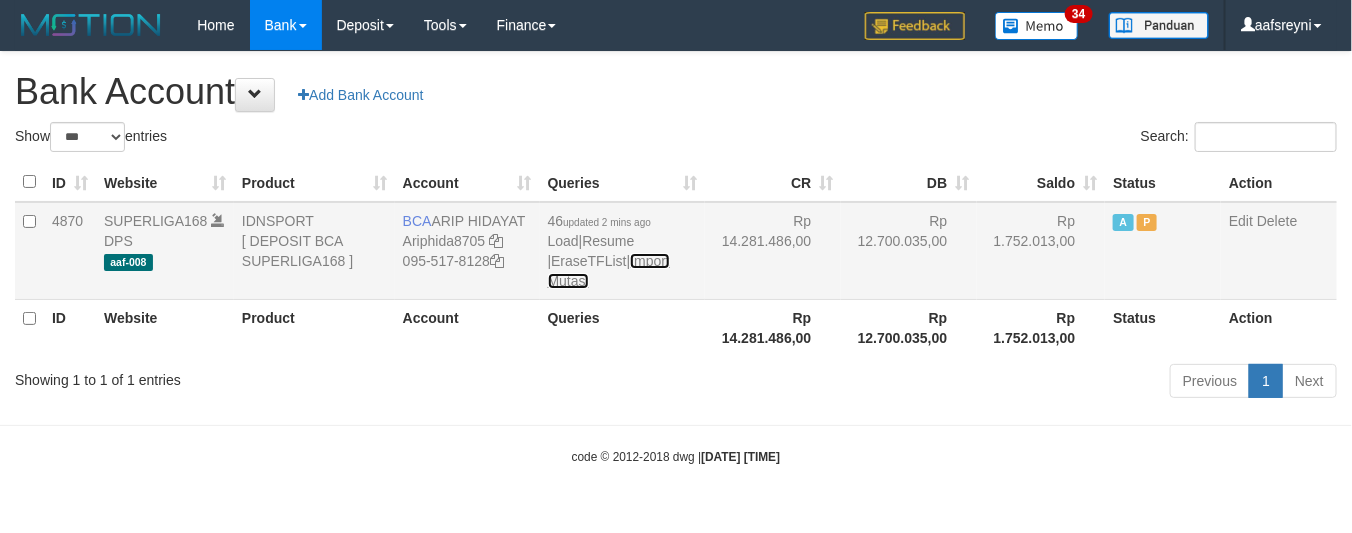click on "Import Mutasi" at bounding box center (609, 271) 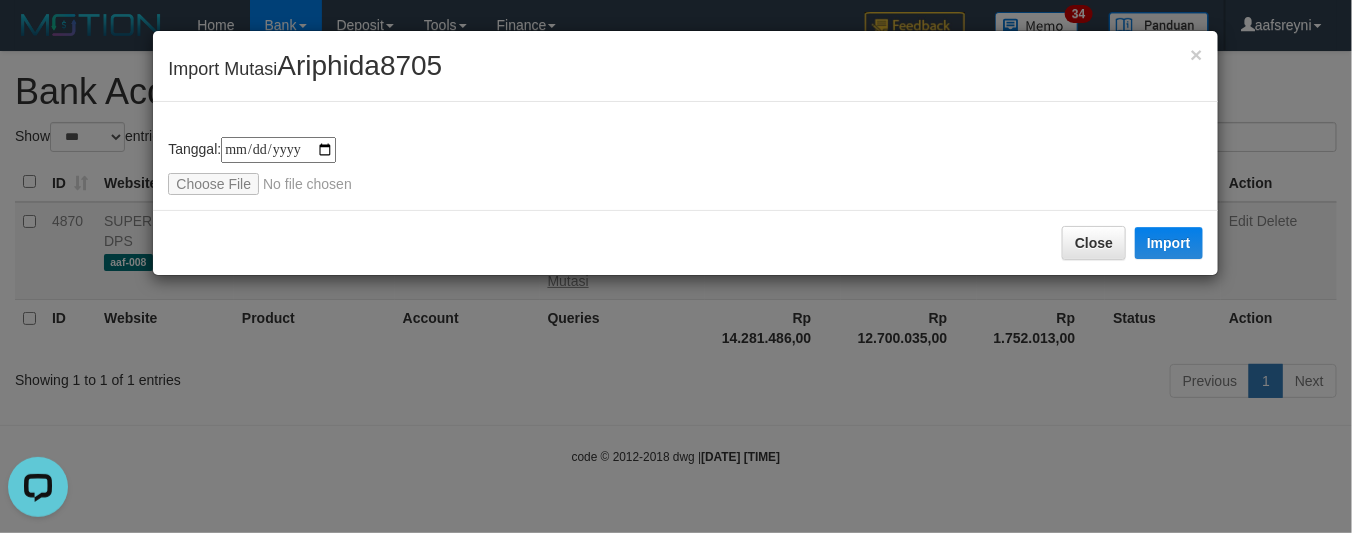 scroll, scrollTop: 0, scrollLeft: 0, axis: both 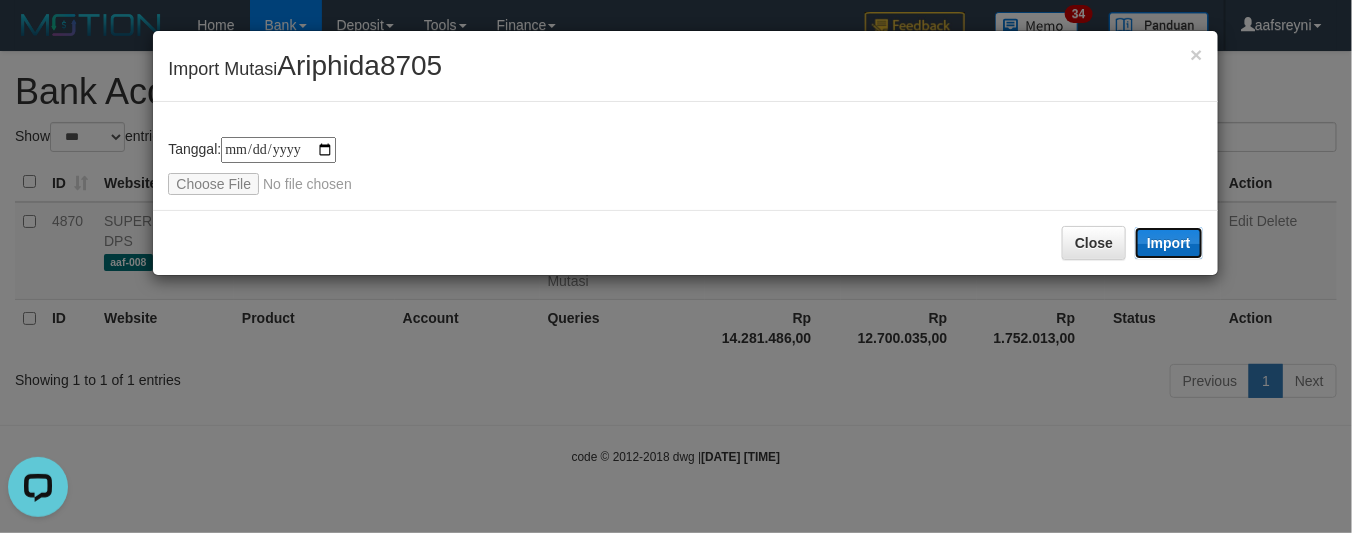 drag, startPoint x: 1180, startPoint y: 241, endPoint x: 251, endPoint y: 2, distance: 959.25073 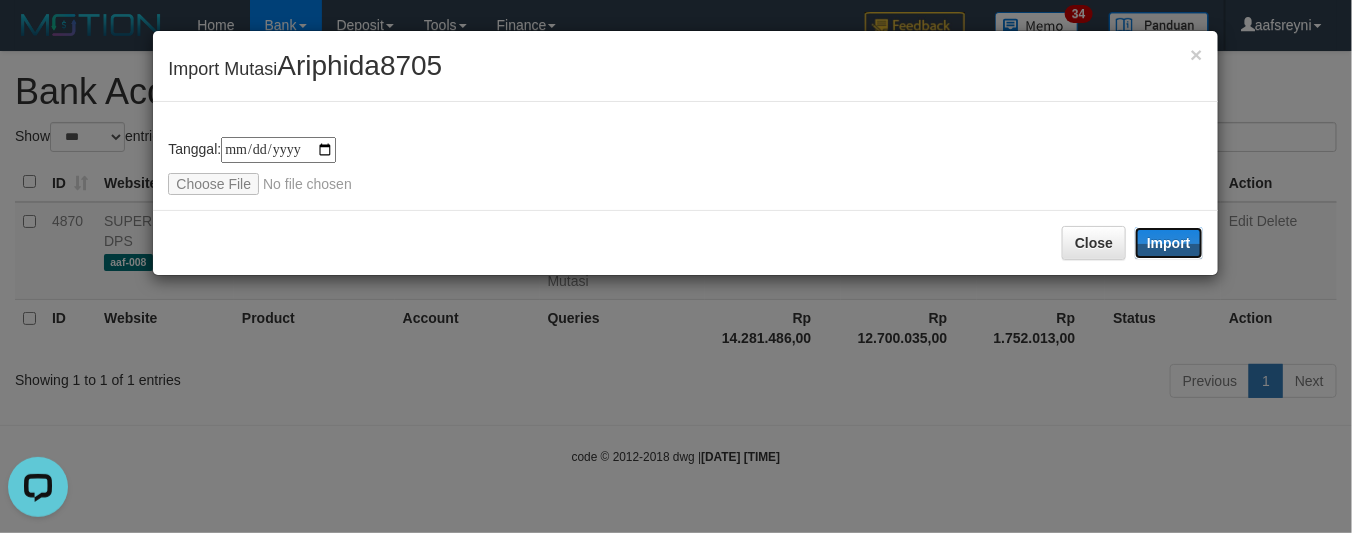 click on "Import" at bounding box center (1169, 243) 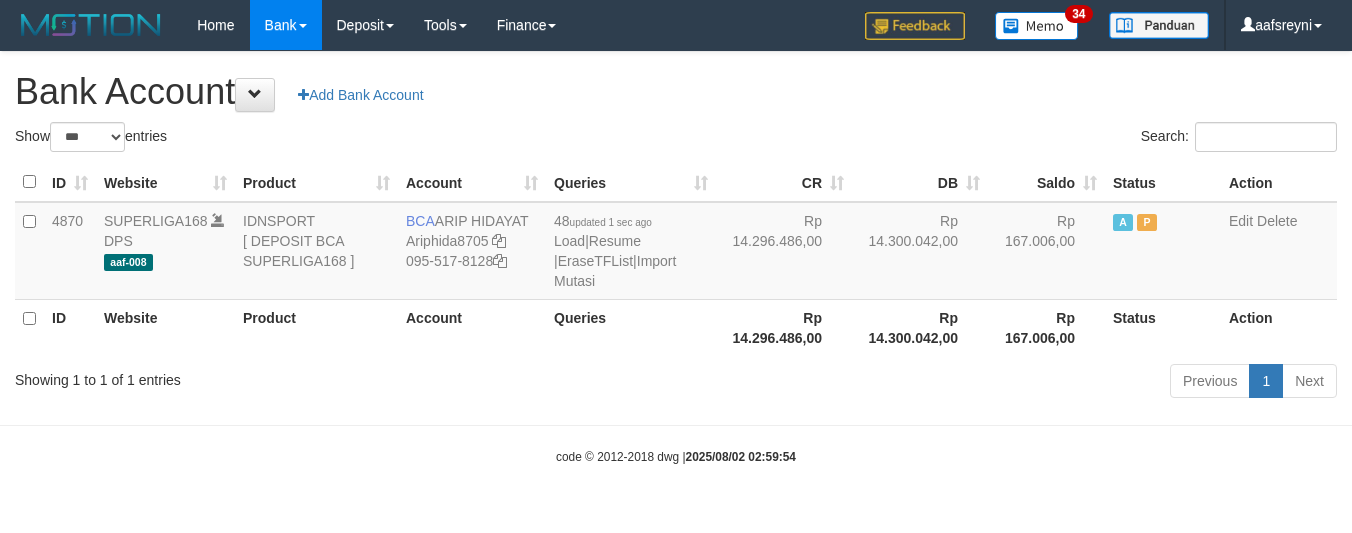 select on "***" 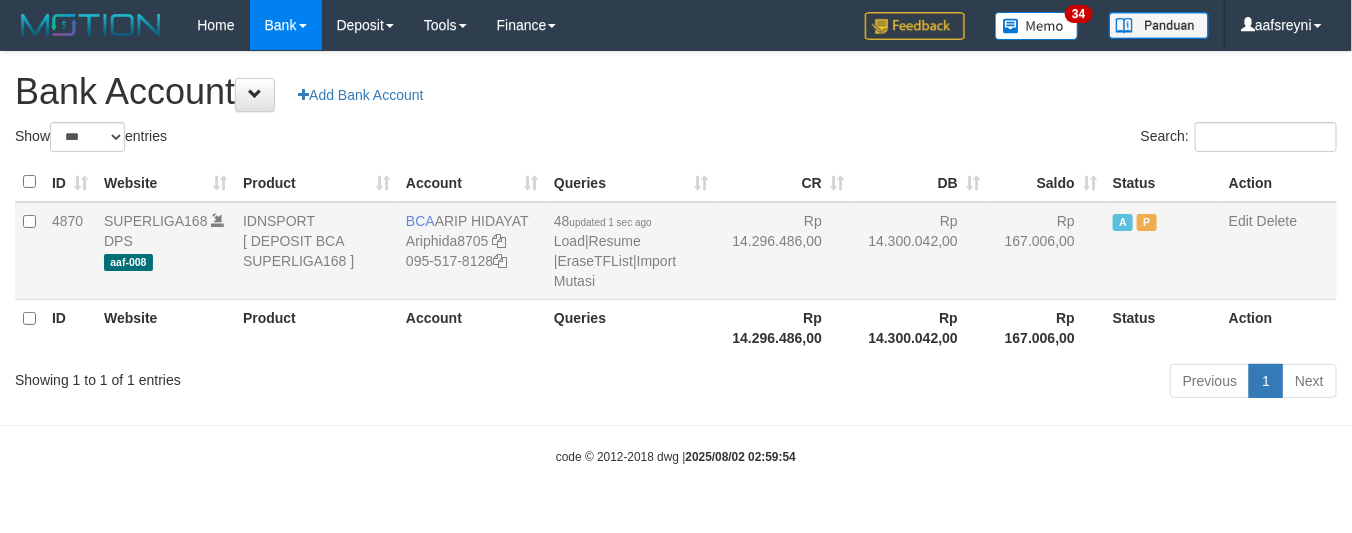 click on "Rp 14.300.042,00" at bounding box center [920, 251] 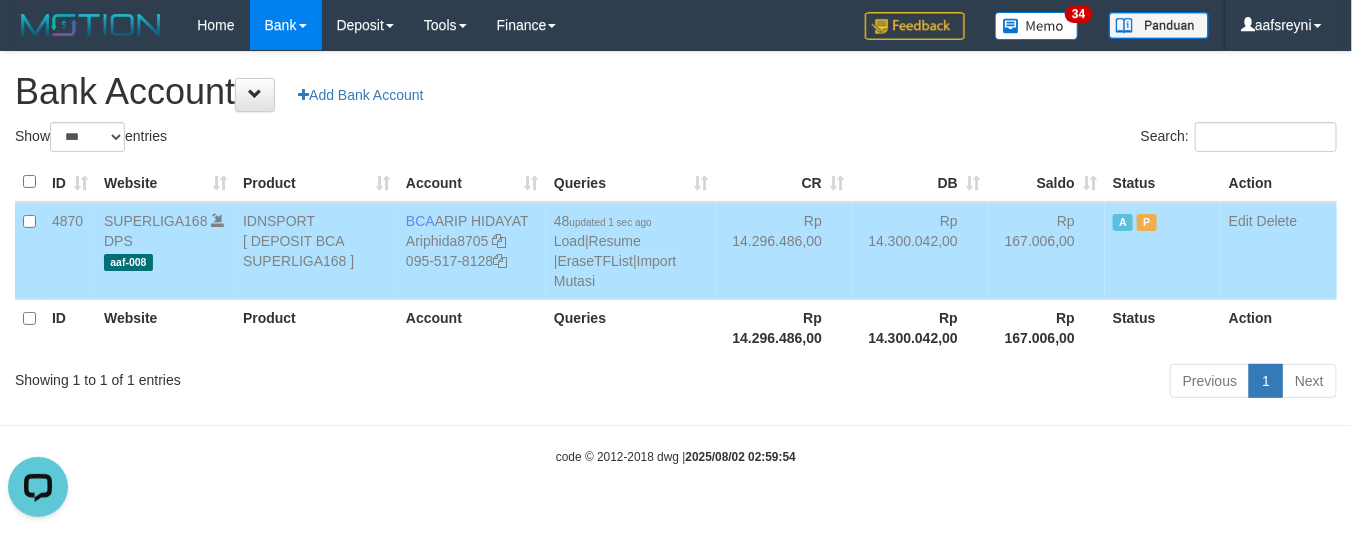scroll, scrollTop: 0, scrollLeft: 0, axis: both 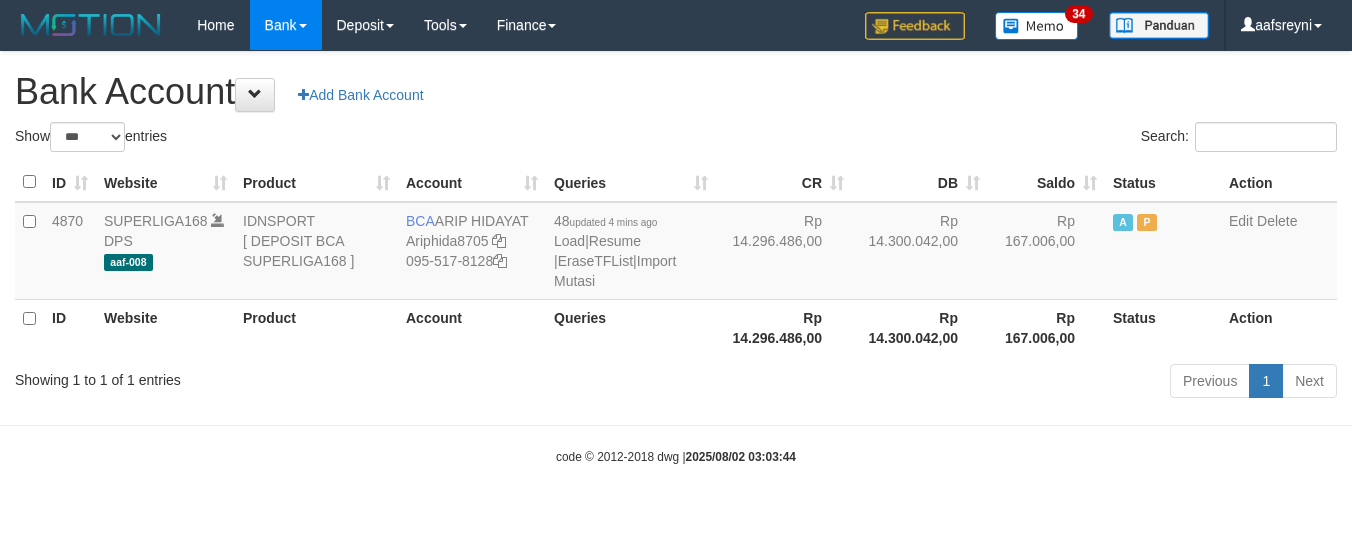 select on "***" 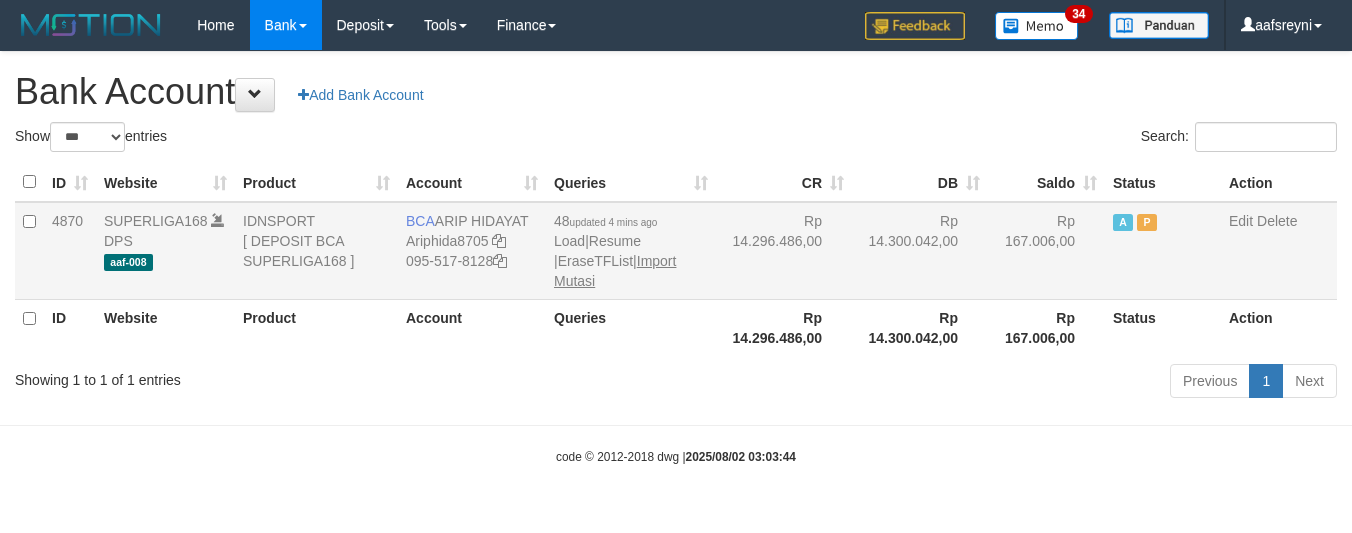 scroll, scrollTop: 0, scrollLeft: 0, axis: both 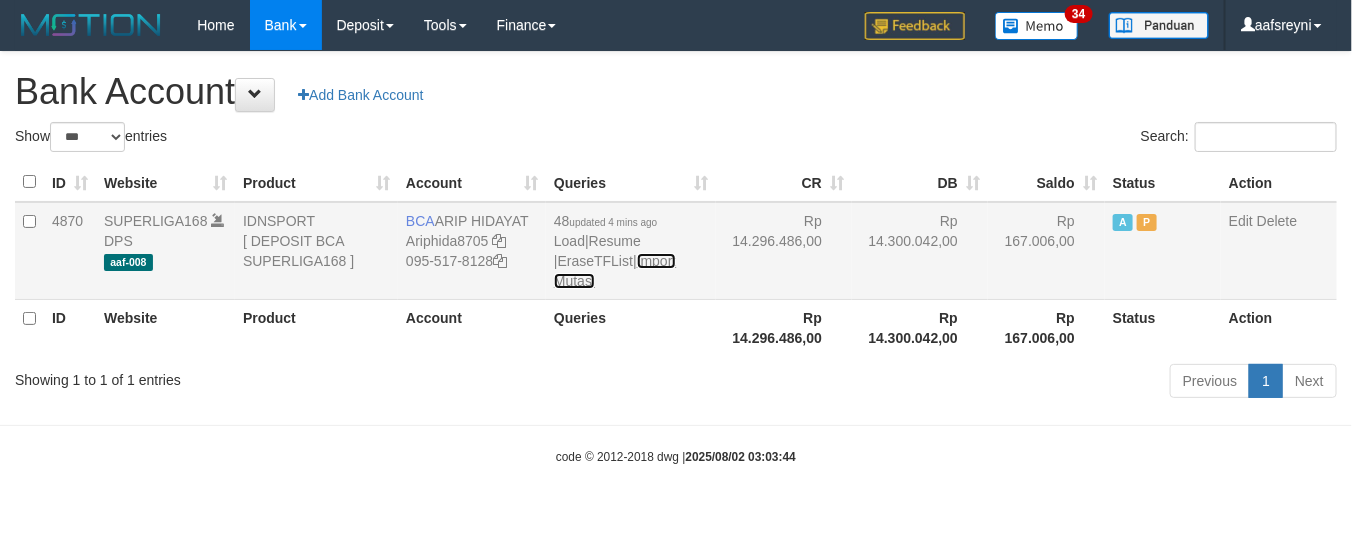 click on "Import Mutasi" at bounding box center [615, 271] 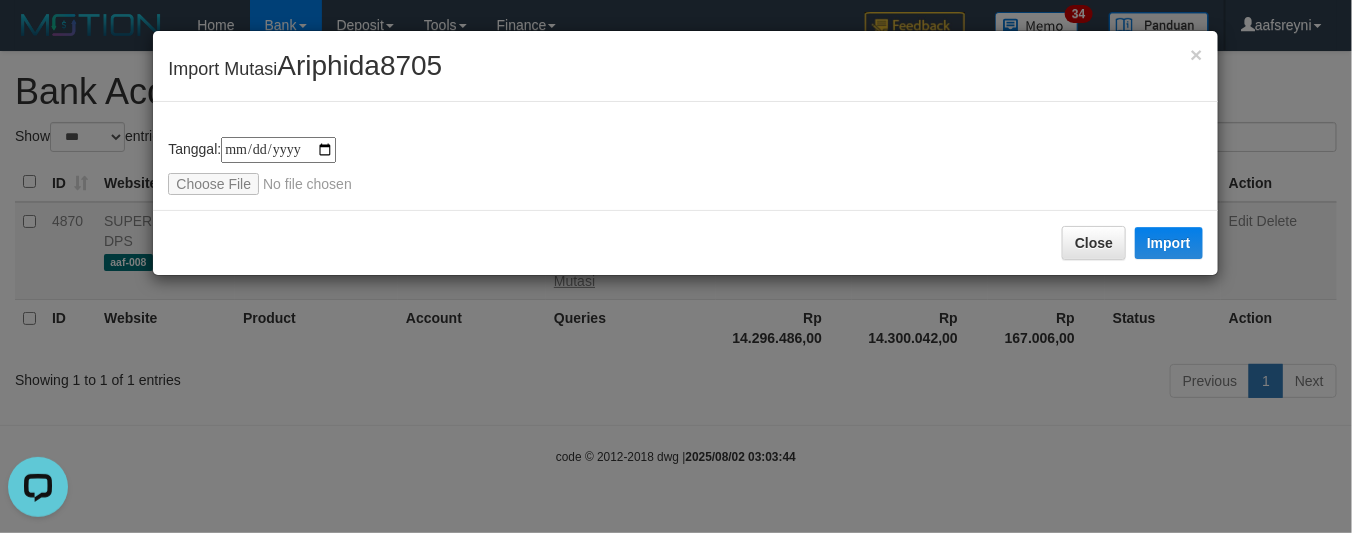 scroll, scrollTop: 0, scrollLeft: 0, axis: both 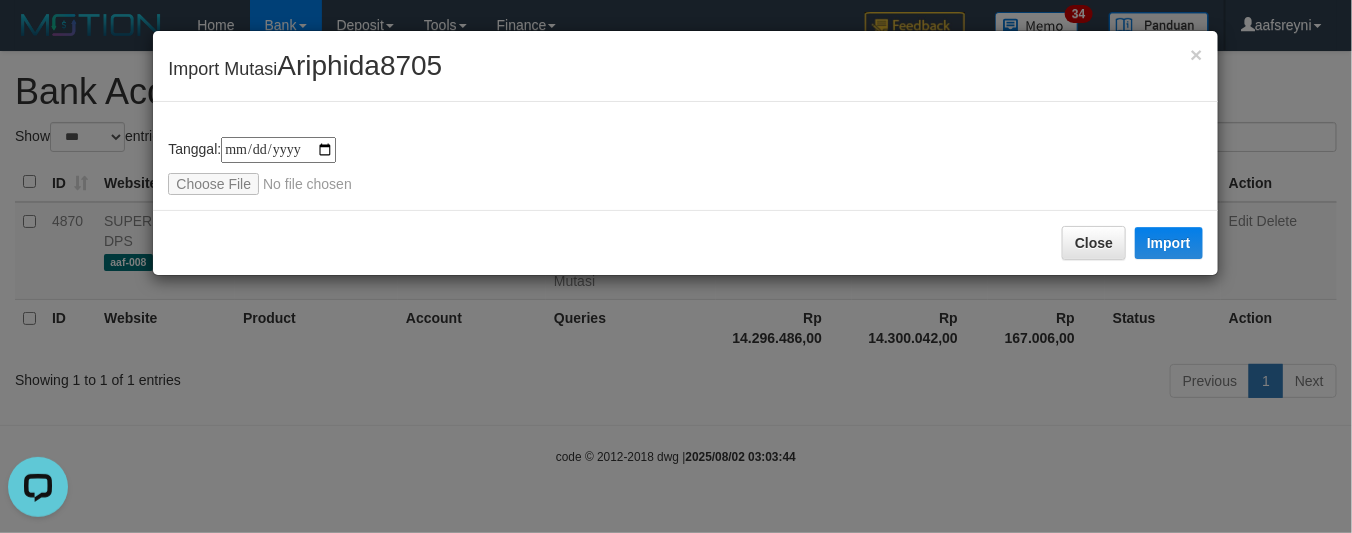 click on "**********" at bounding box center (676, 266) 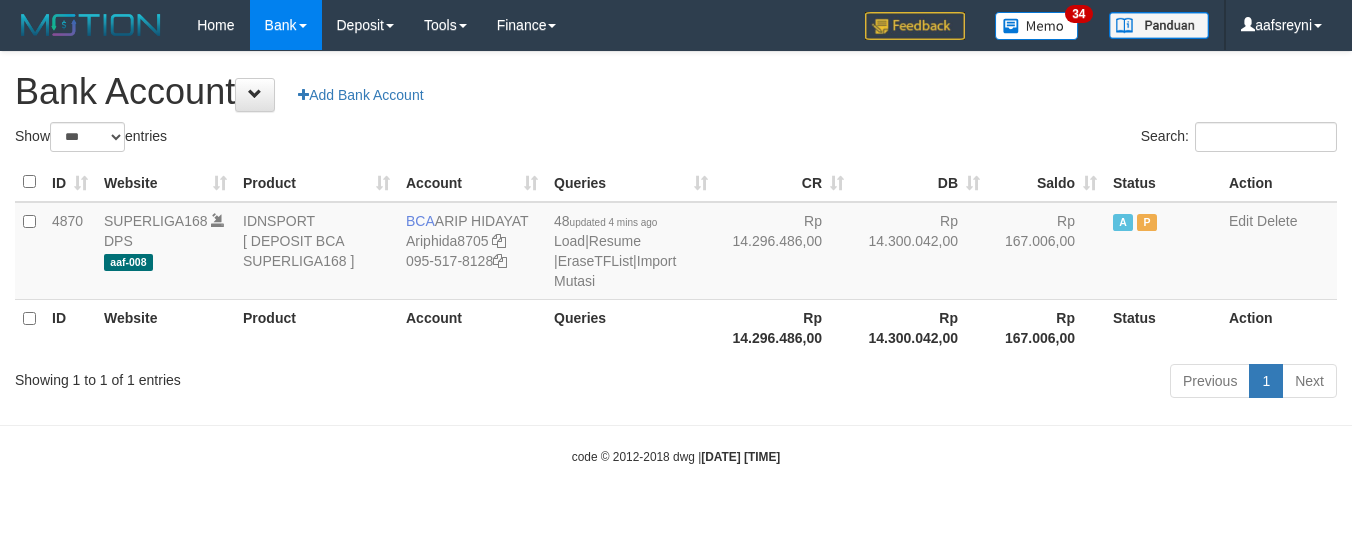 select on "***" 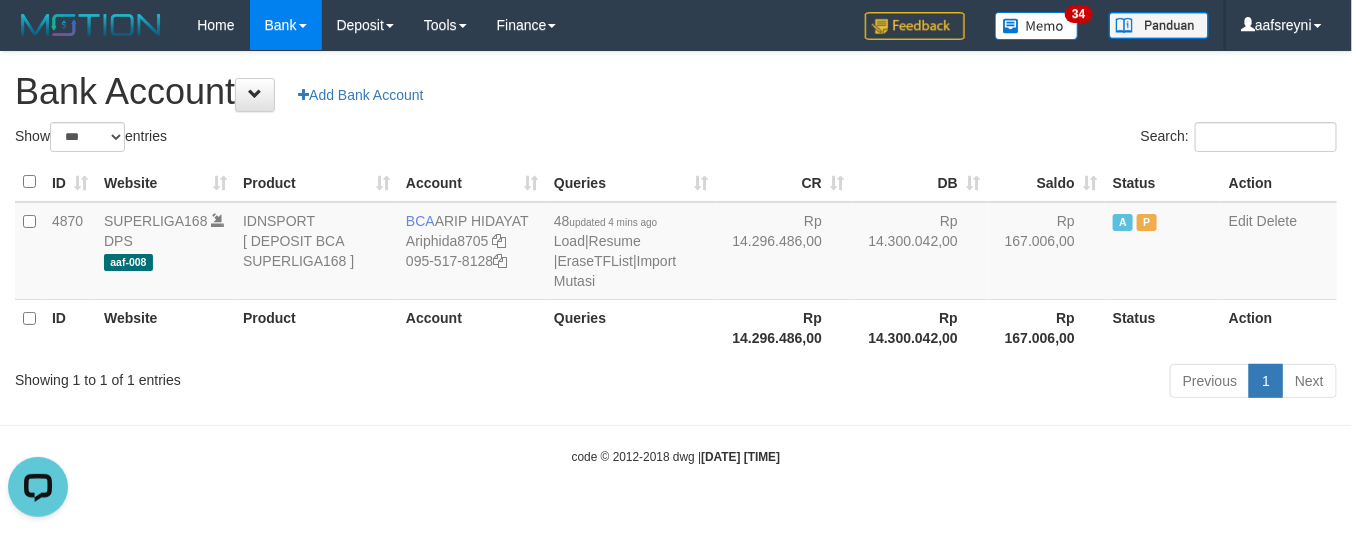 scroll, scrollTop: 0, scrollLeft: 0, axis: both 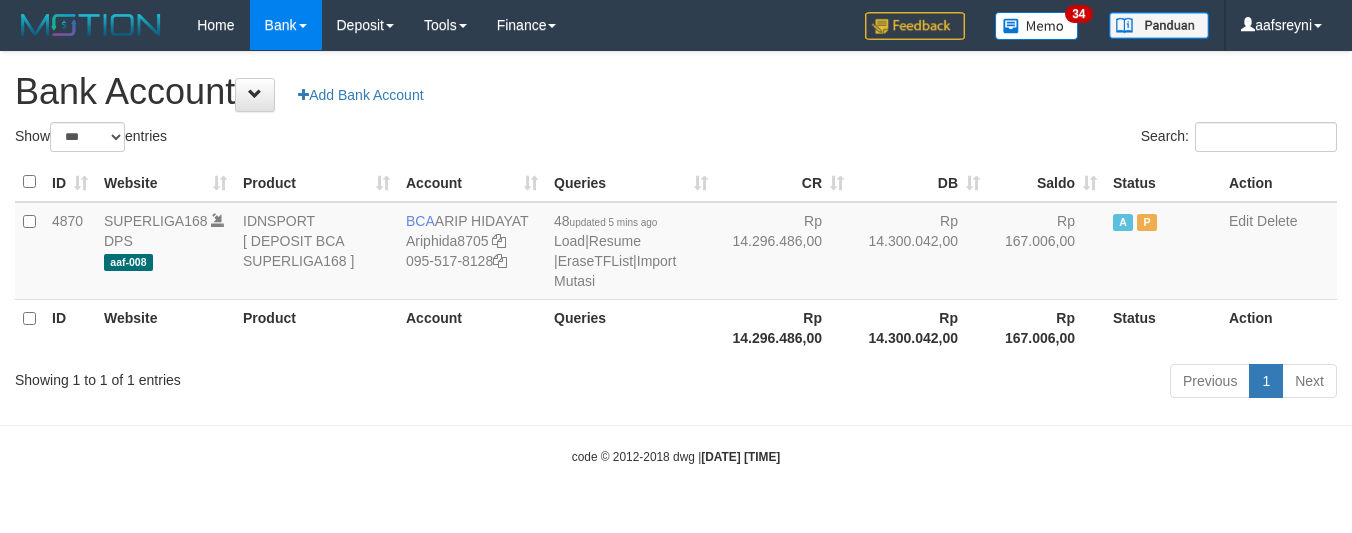 select on "***" 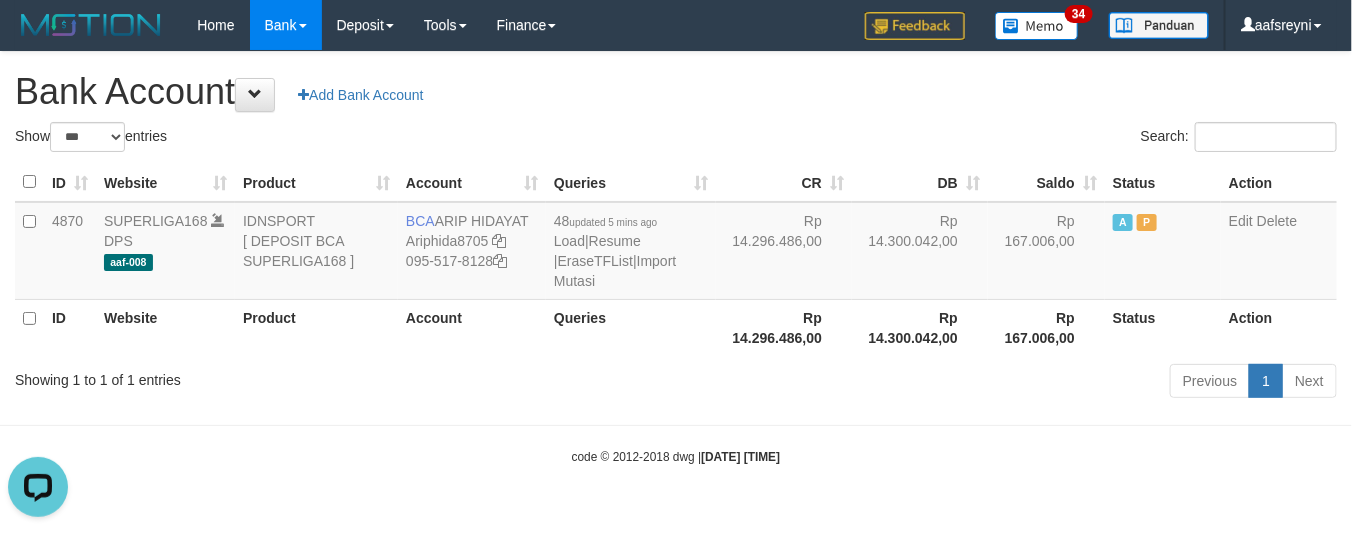 scroll, scrollTop: 0, scrollLeft: 0, axis: both 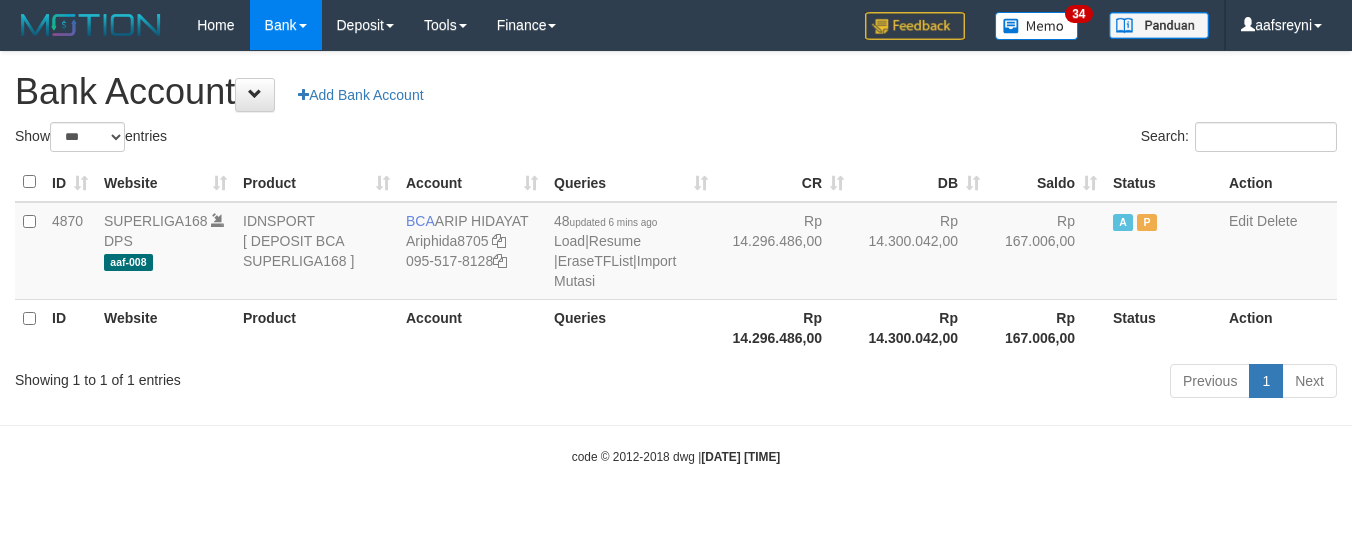 select on "***" 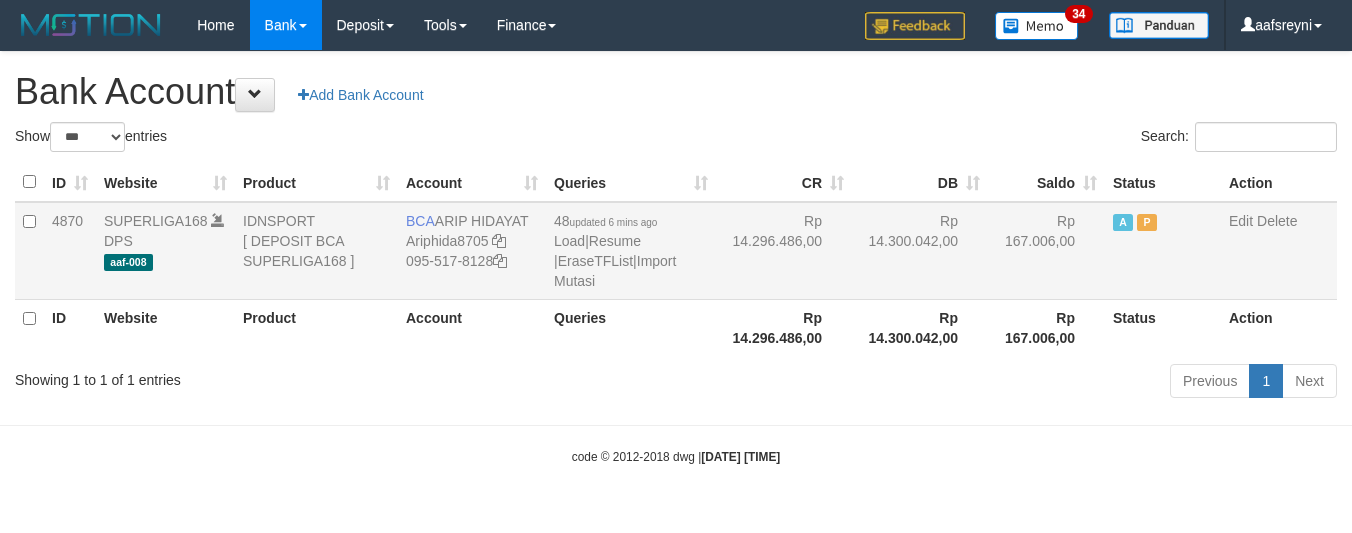 scroll, scrollTop: 0, scrollLeft: 0, axis: both 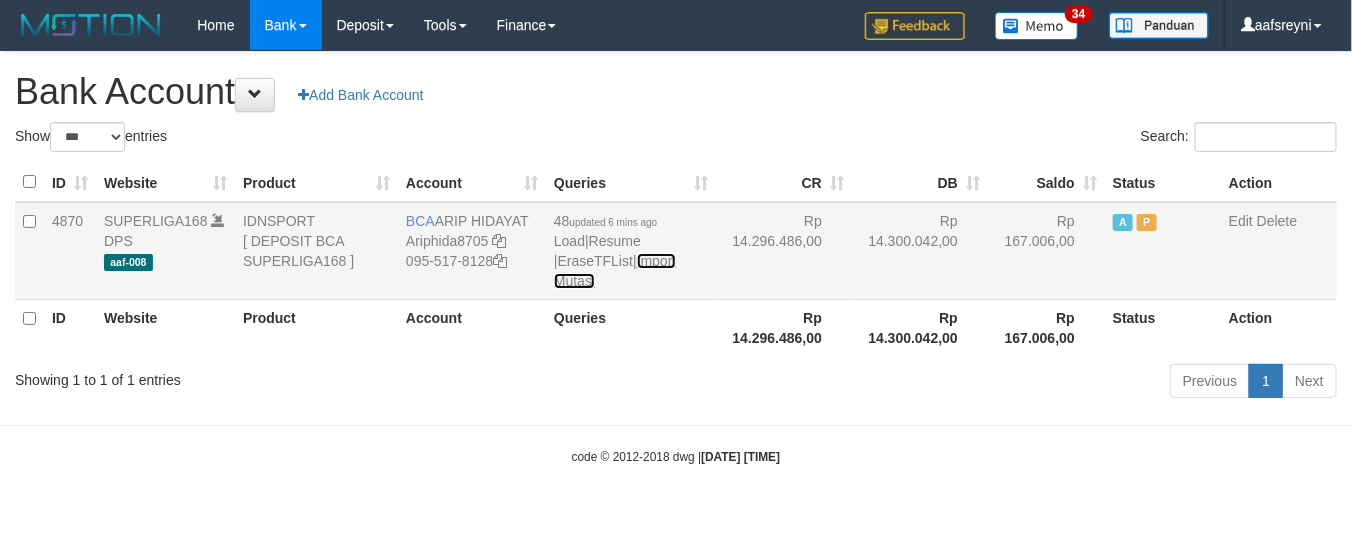 click on "Import Mutasi" at bounding box center [615, 271] 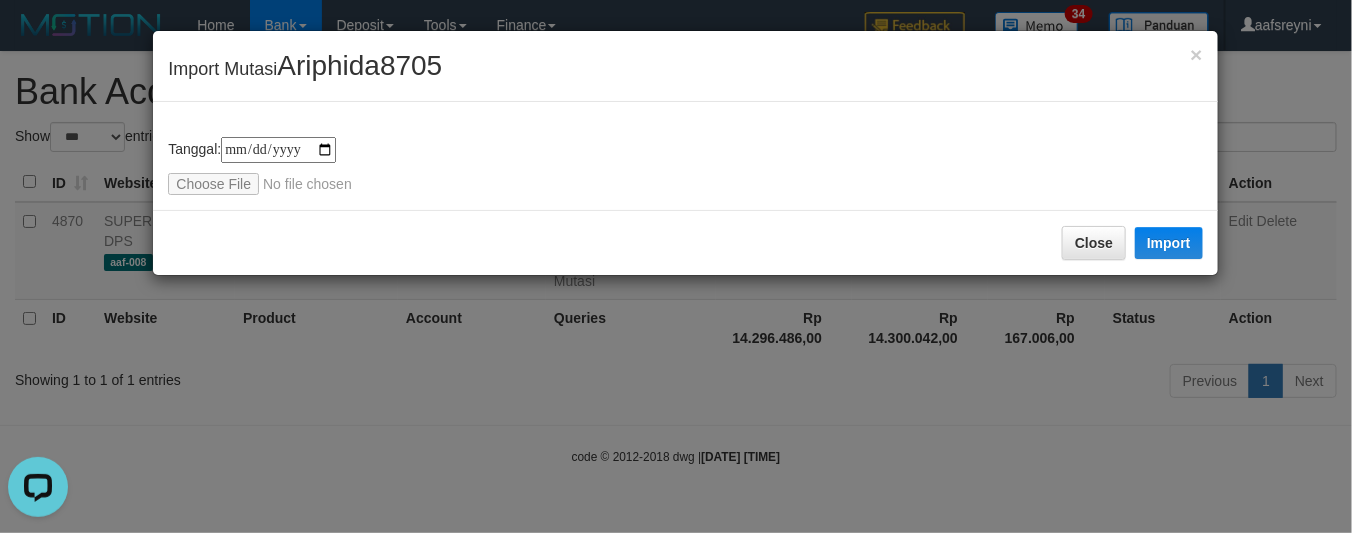 scroll, scrollTop: 0, scrollLeft: 0, axis: both 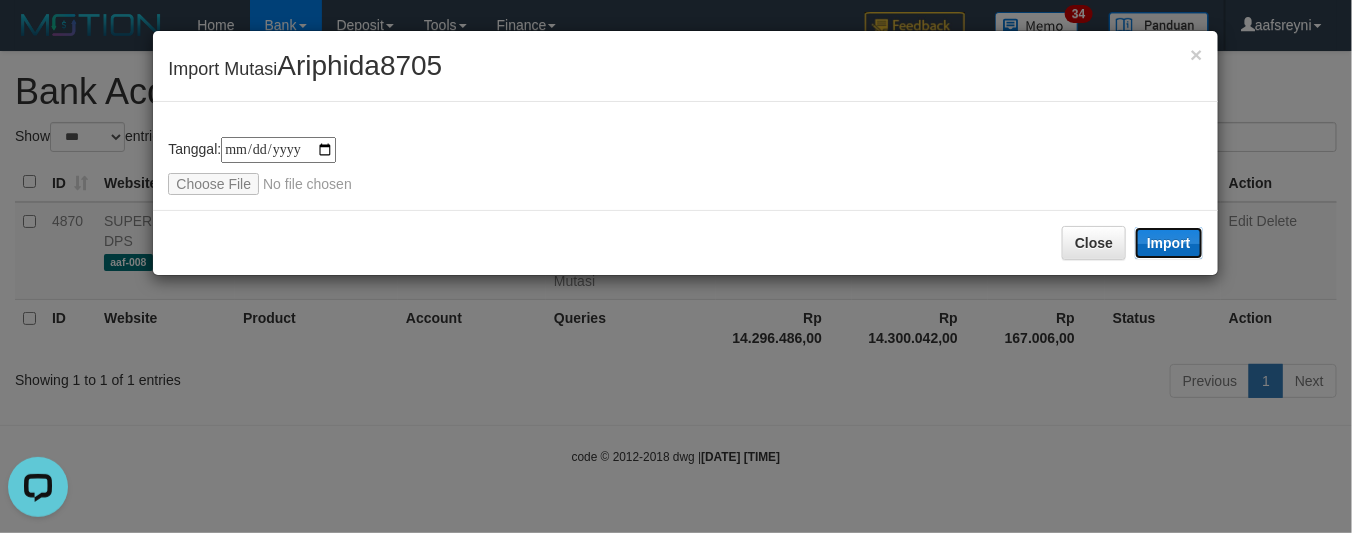 drag, startPoint x: 1162, startPoint y: 242, endPoint x: 250, endPoint y: 1, distance: 943.30536 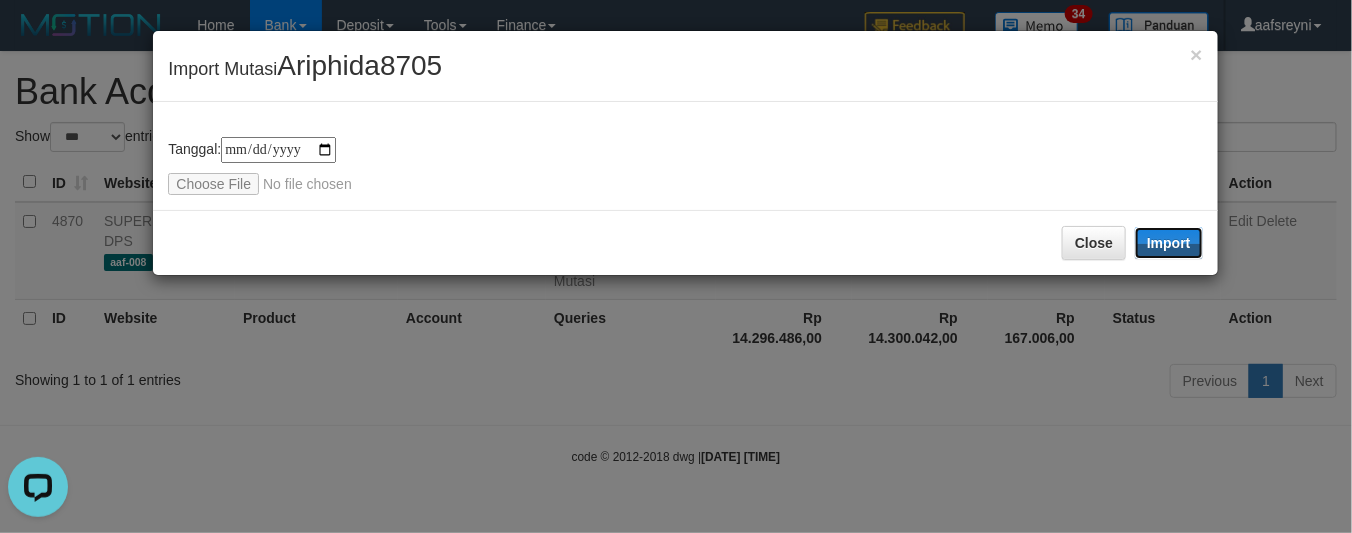 click on "Import" at bounding box center (1169, 243) 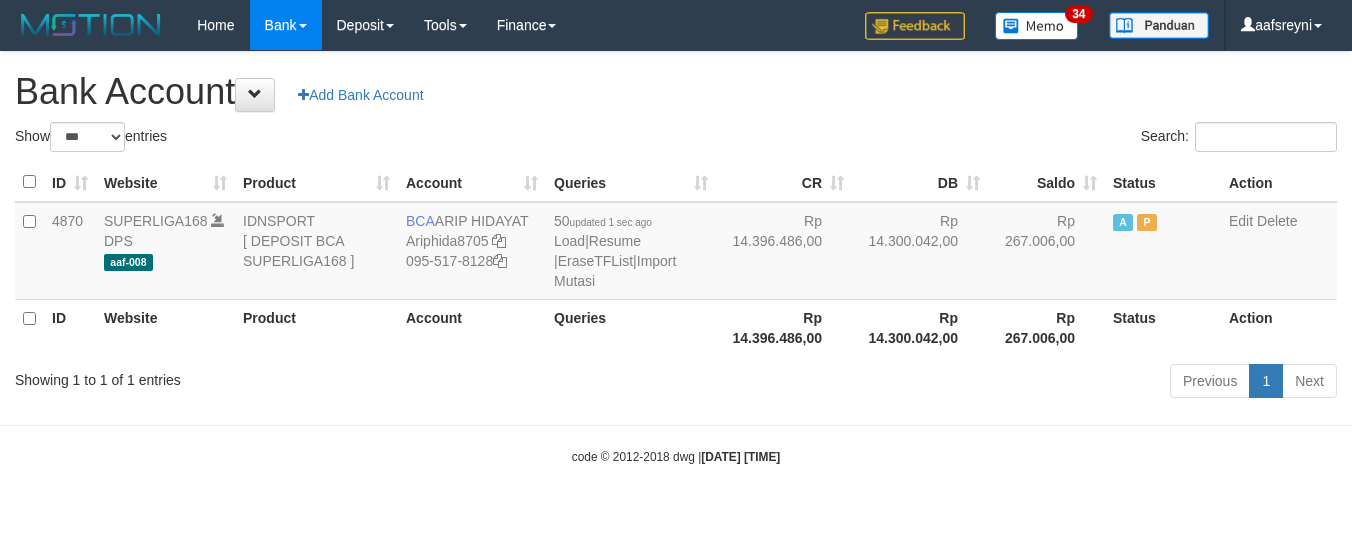 select on "***" 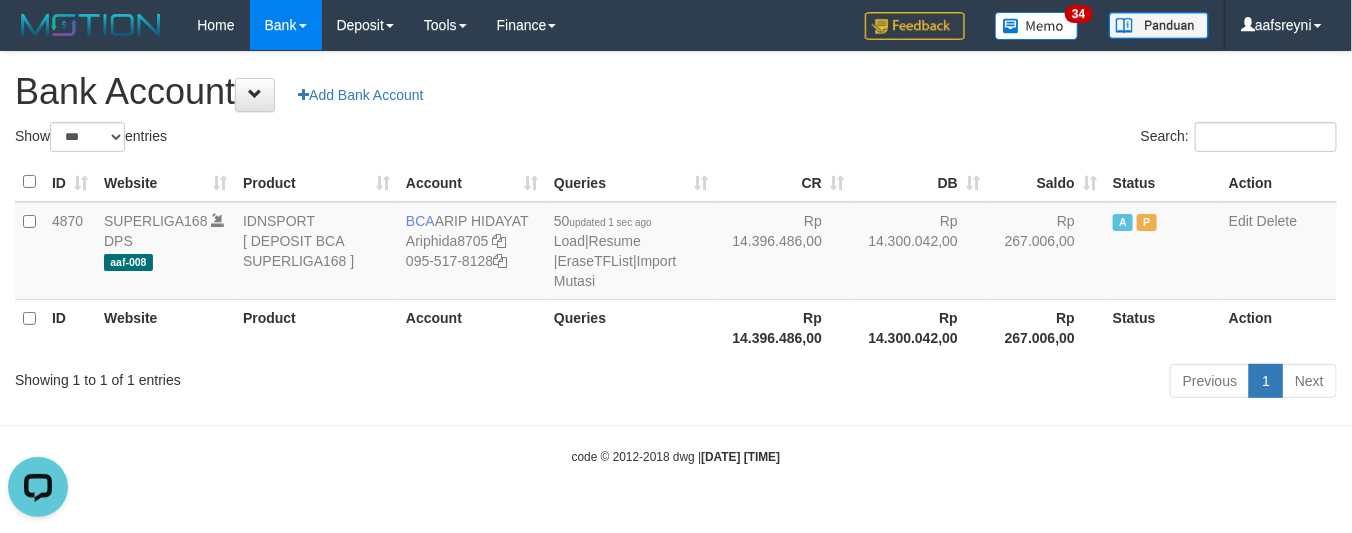 scroll, scrollTop: 0, scrollLeft: 0, axis: both 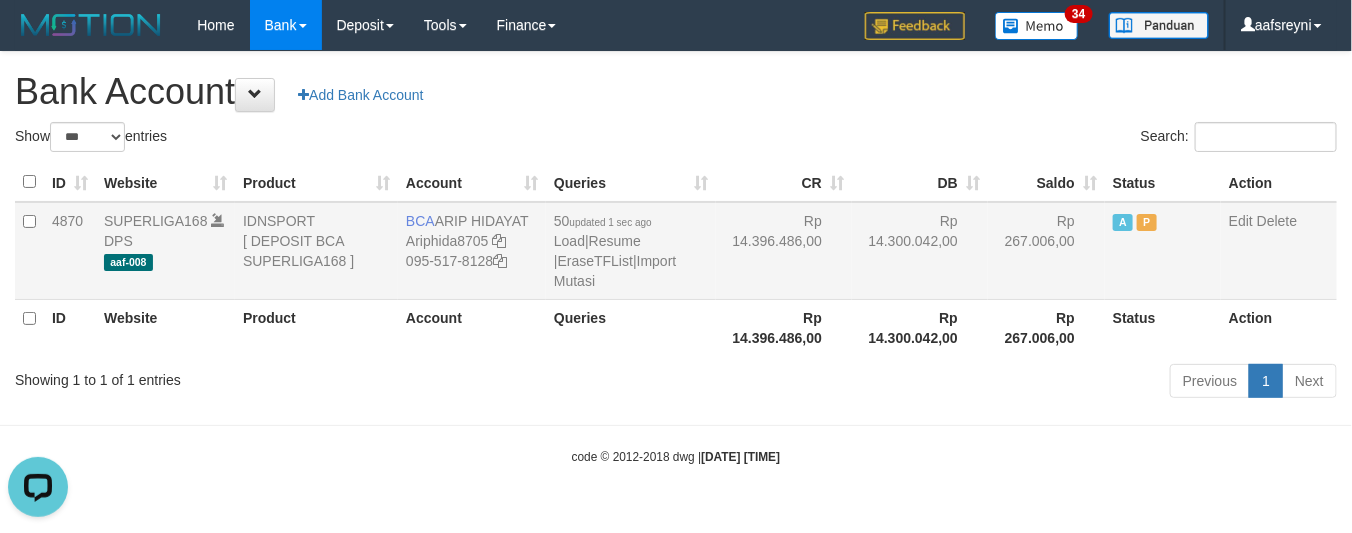 click on "Rp 267.006,00" at bounding box center [1046, 251] 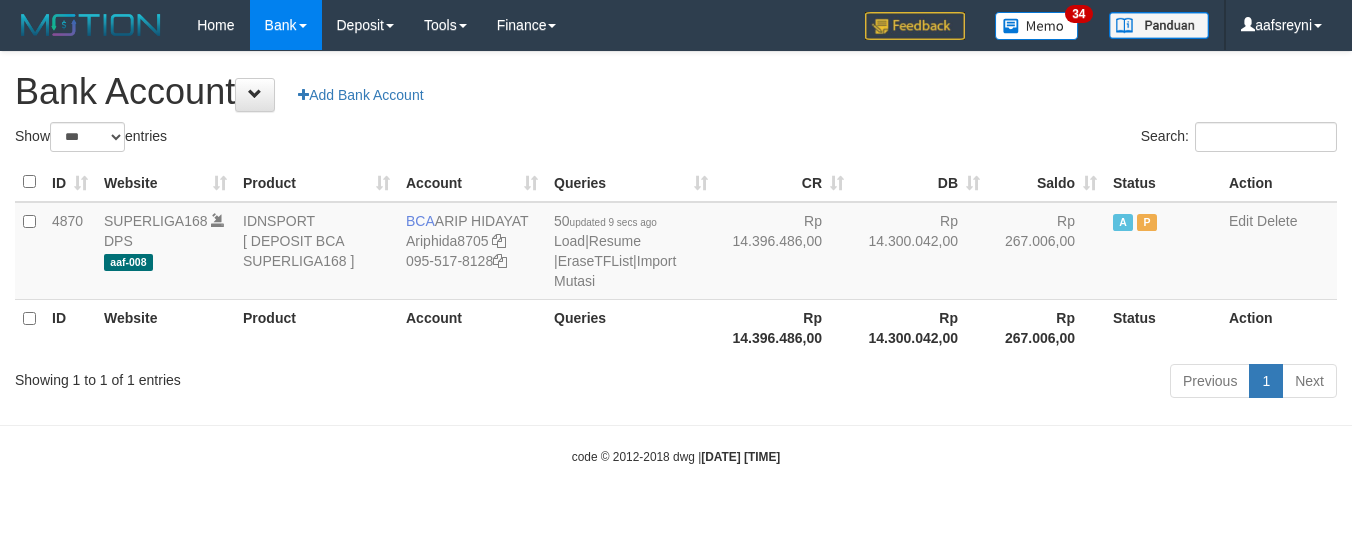 select on "***" 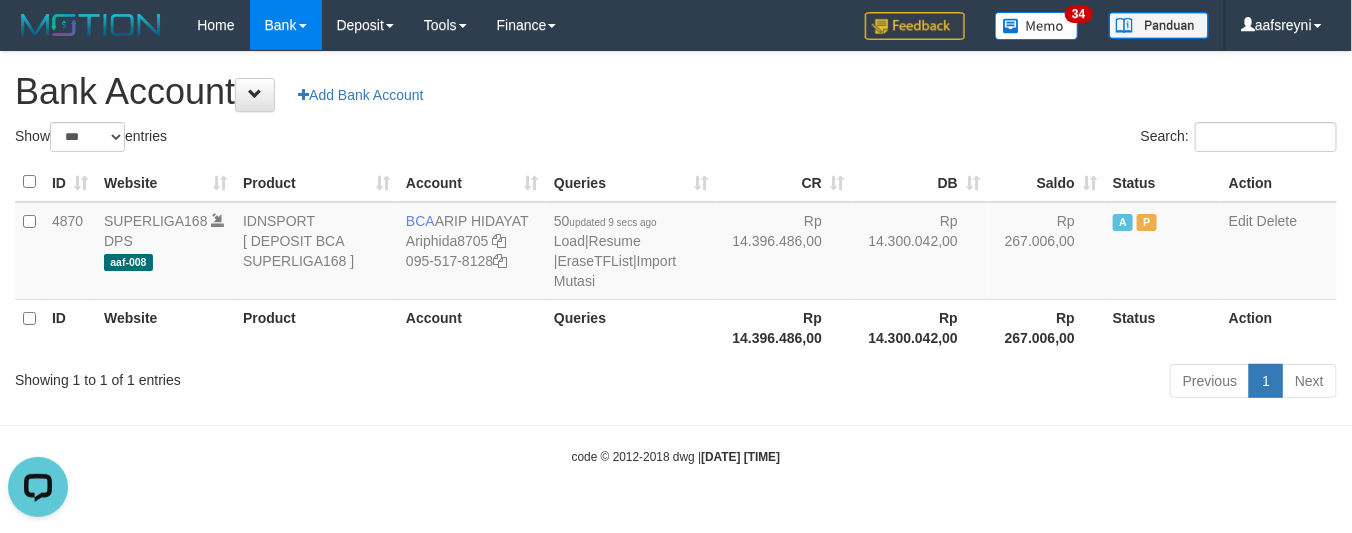 scroll, scrollTop: 0, scrollLeft: 0, axis: both 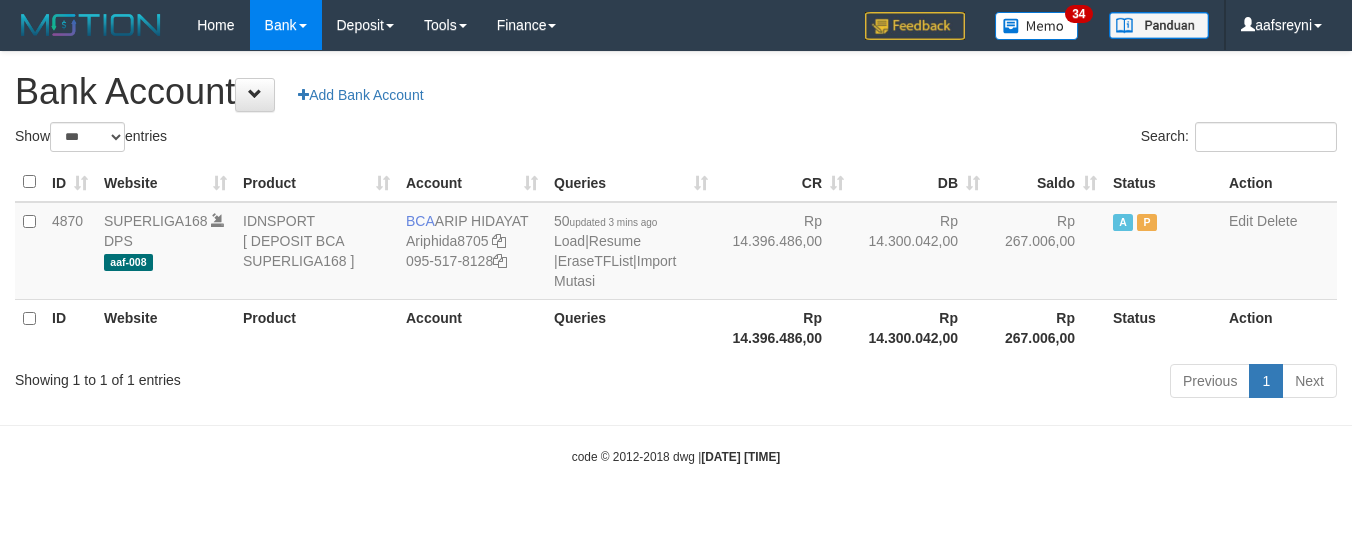 select on "***" 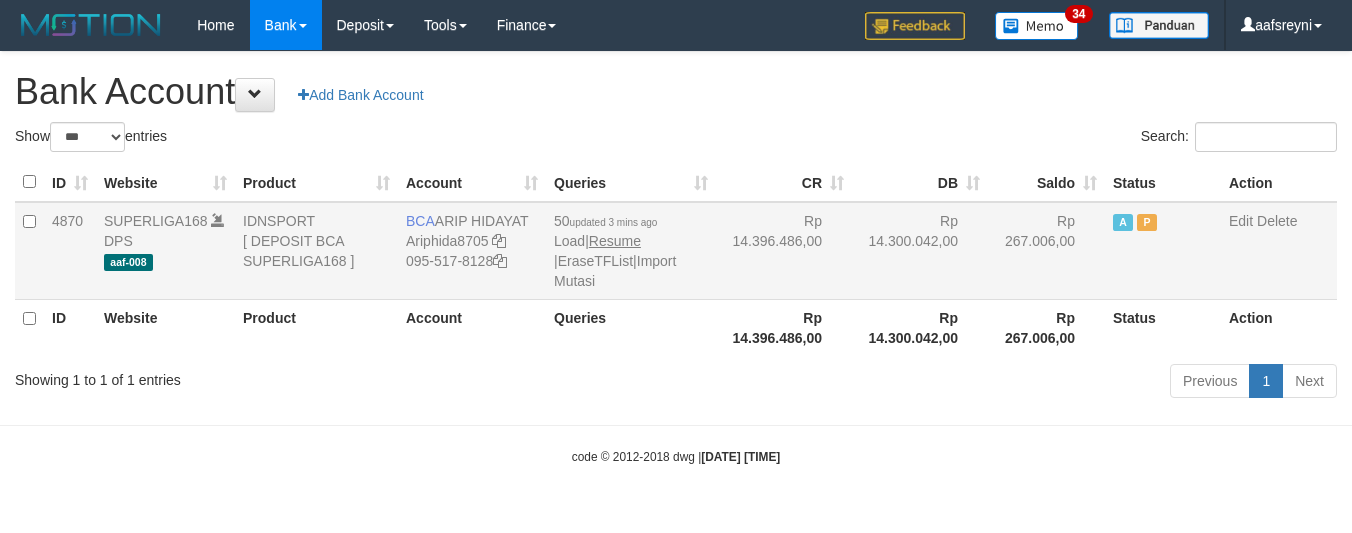 scroll, scrollTop: 0, scrollLeft: 0, axis: both 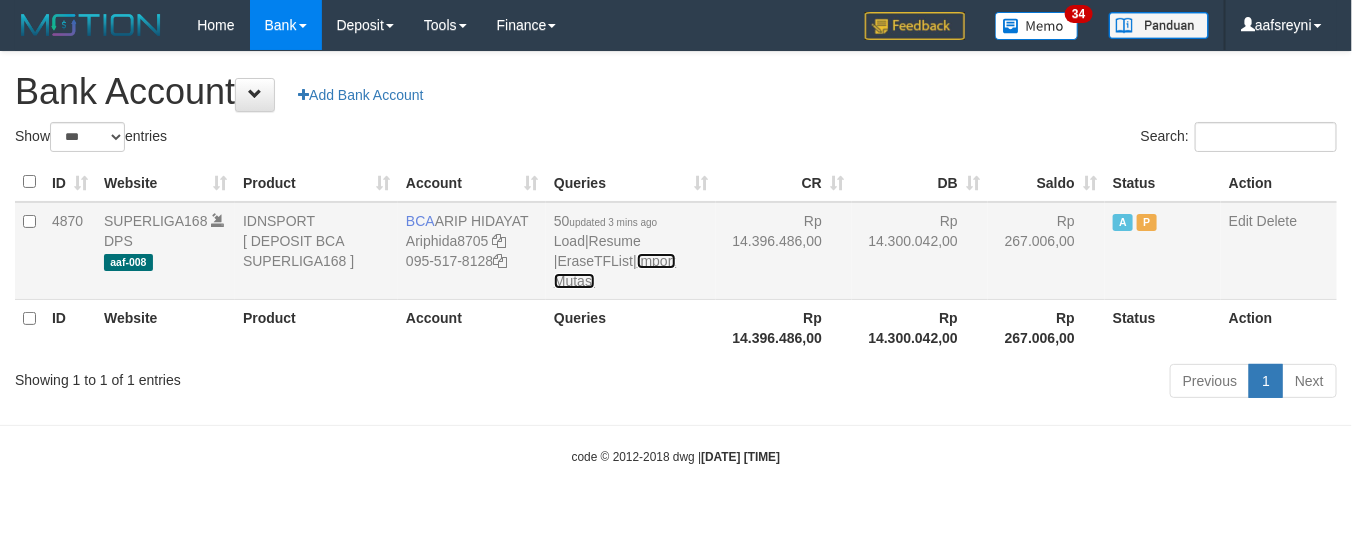 click on "Import Mutasi" at bounding box center [615, 271] 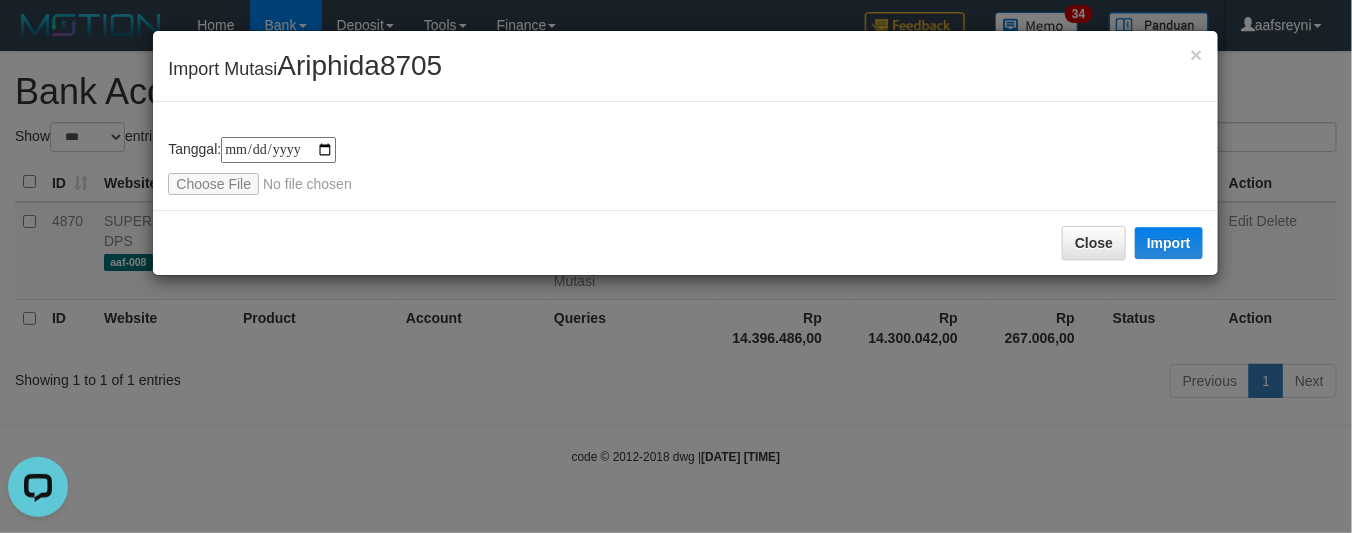 scroll, scrollTop: 0, scrollLeft: 0, axis: both 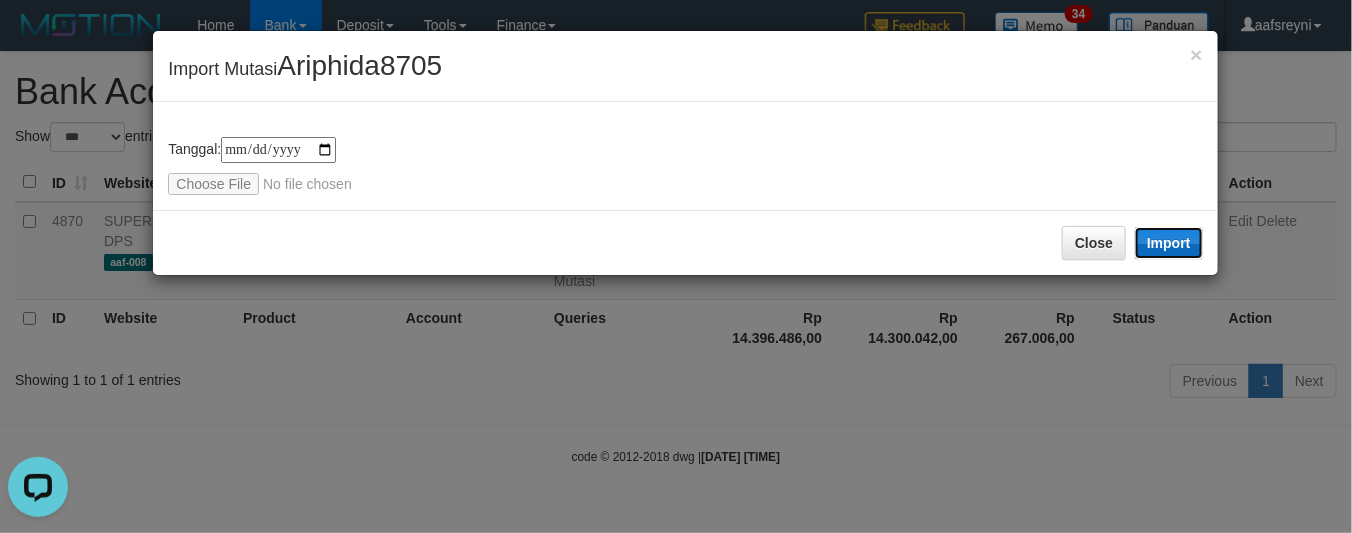 click on "Import" at bounding box center (1169, 243) 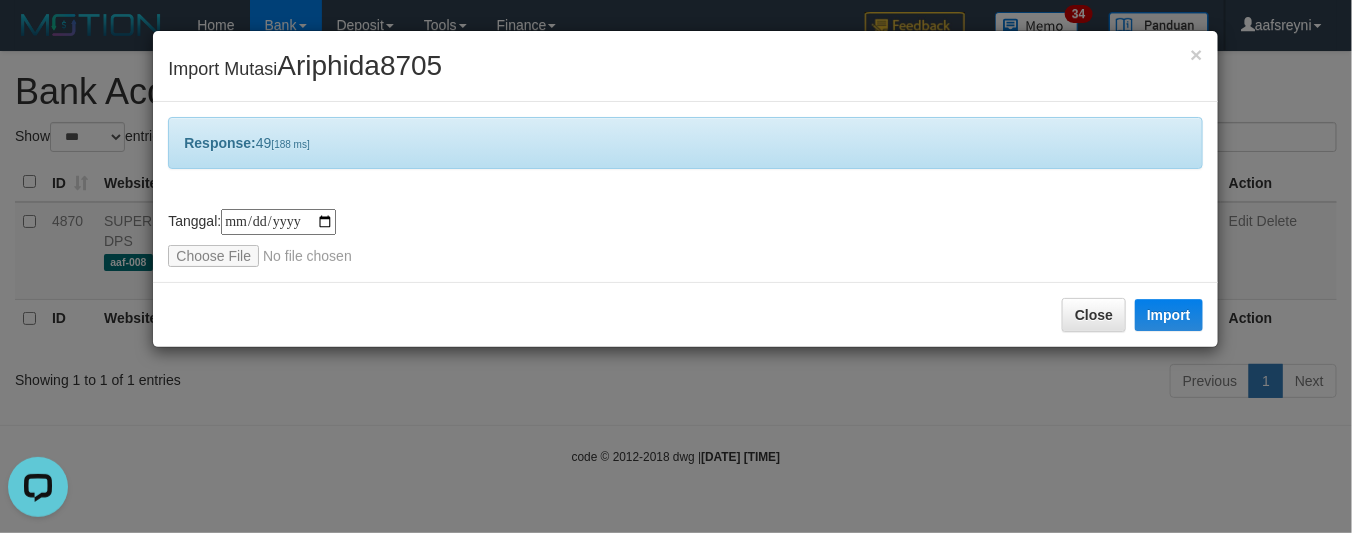 click on "**********" at bounding box center [676, 266] 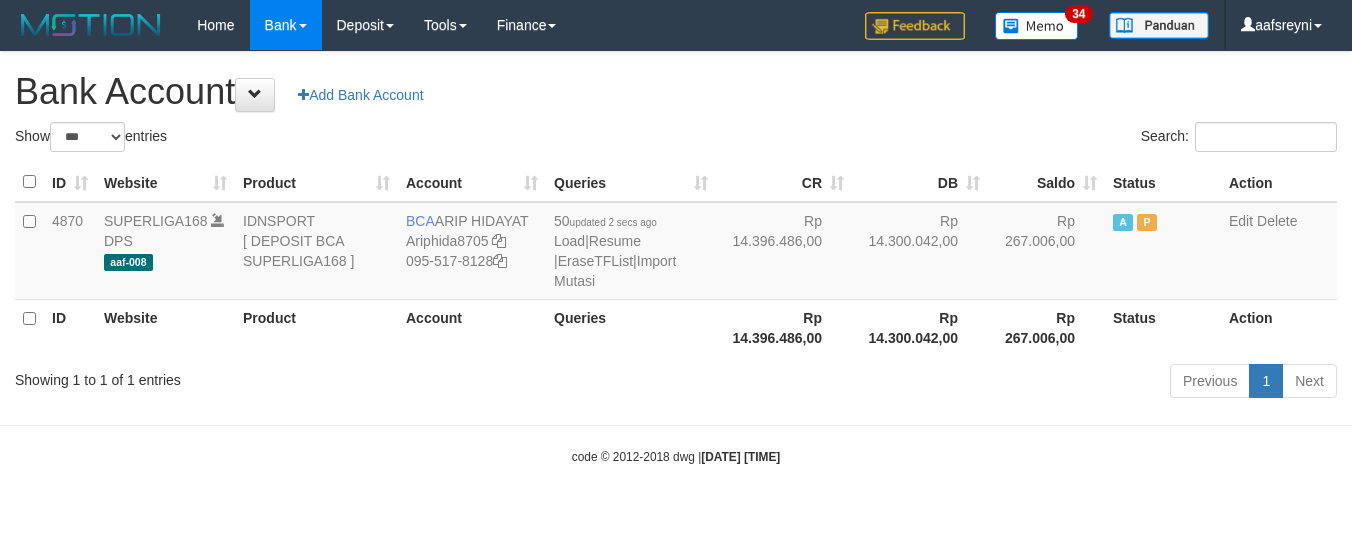 select on "***" 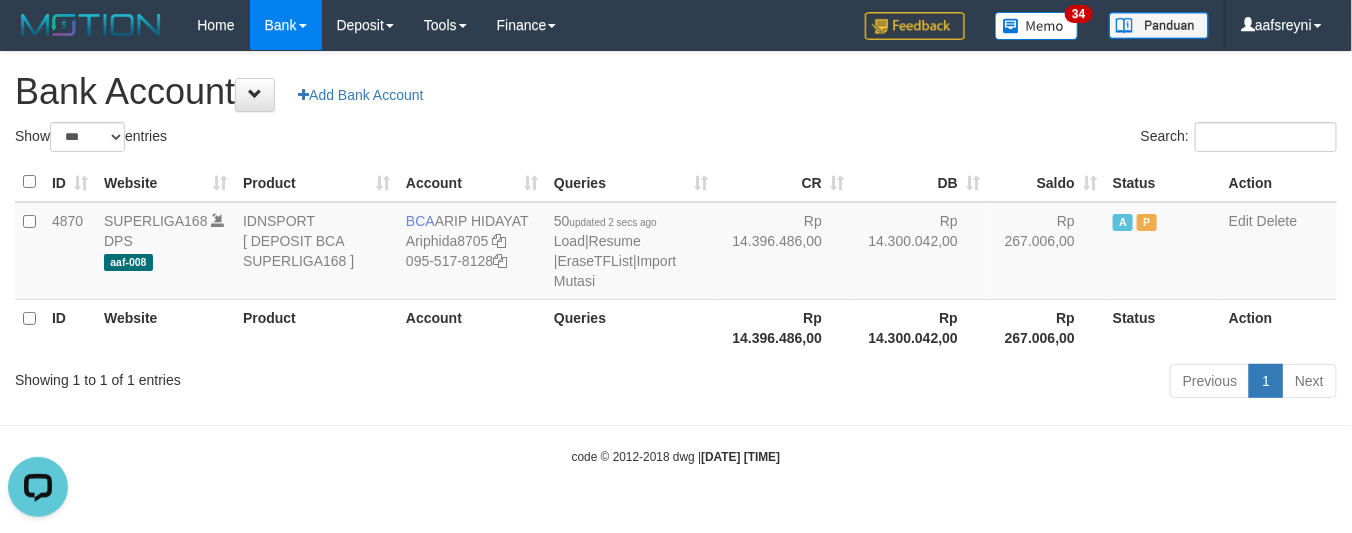 scroll, scrollTop: 0, scrollLeft: 0, axis: both 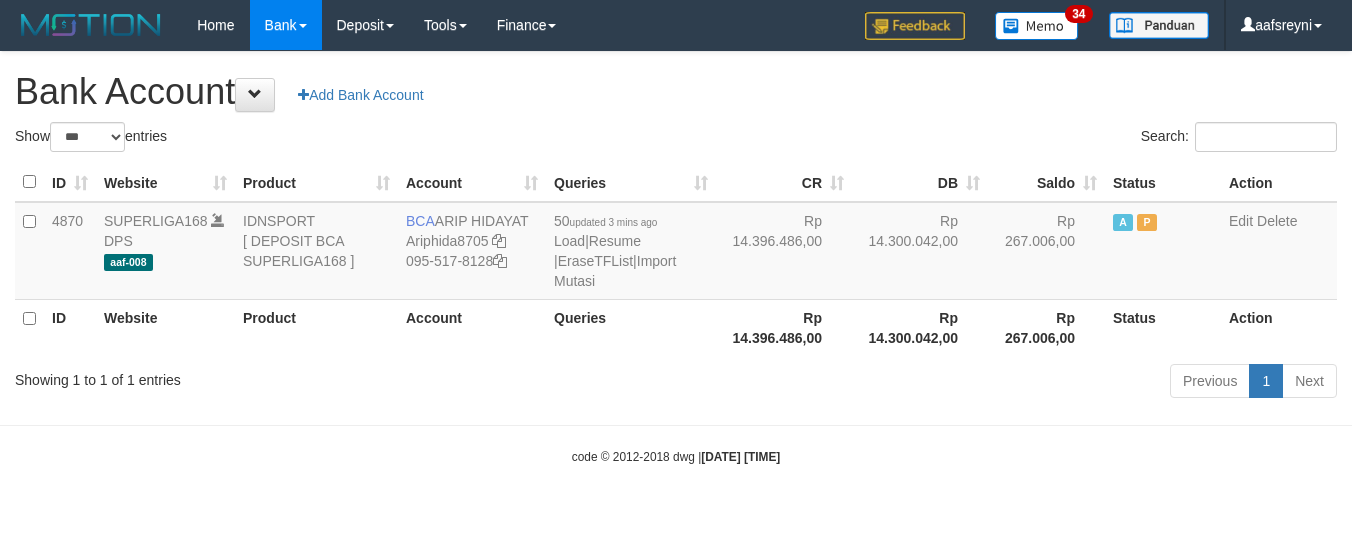 select on "***" 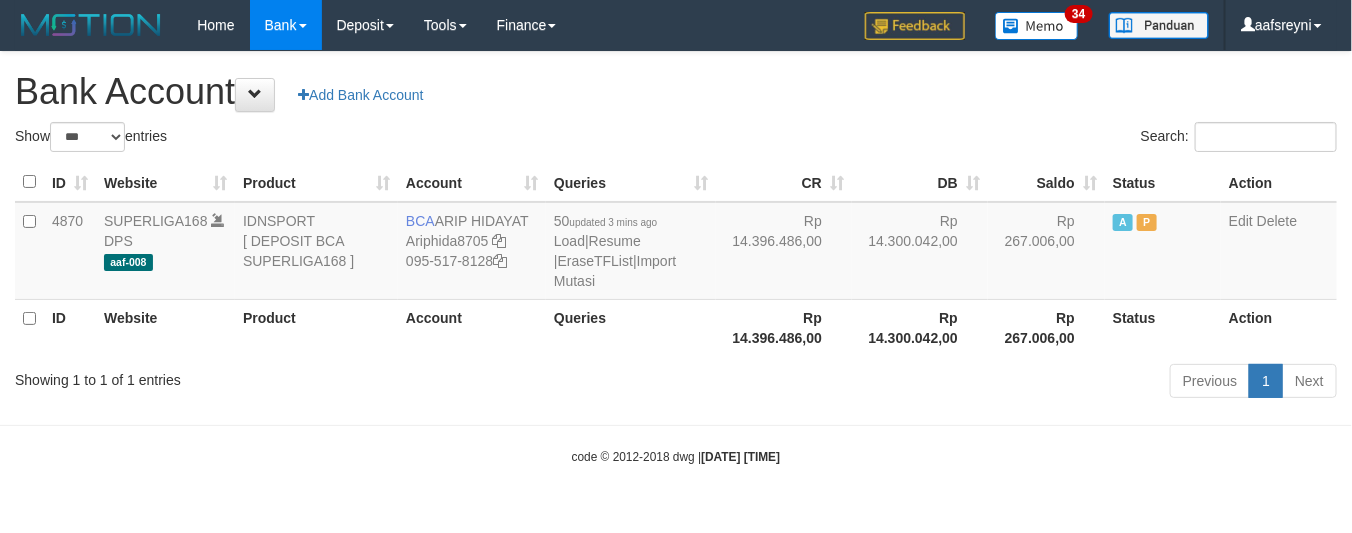 click on "Previous 1 Next" at bounding box center (957, 383) 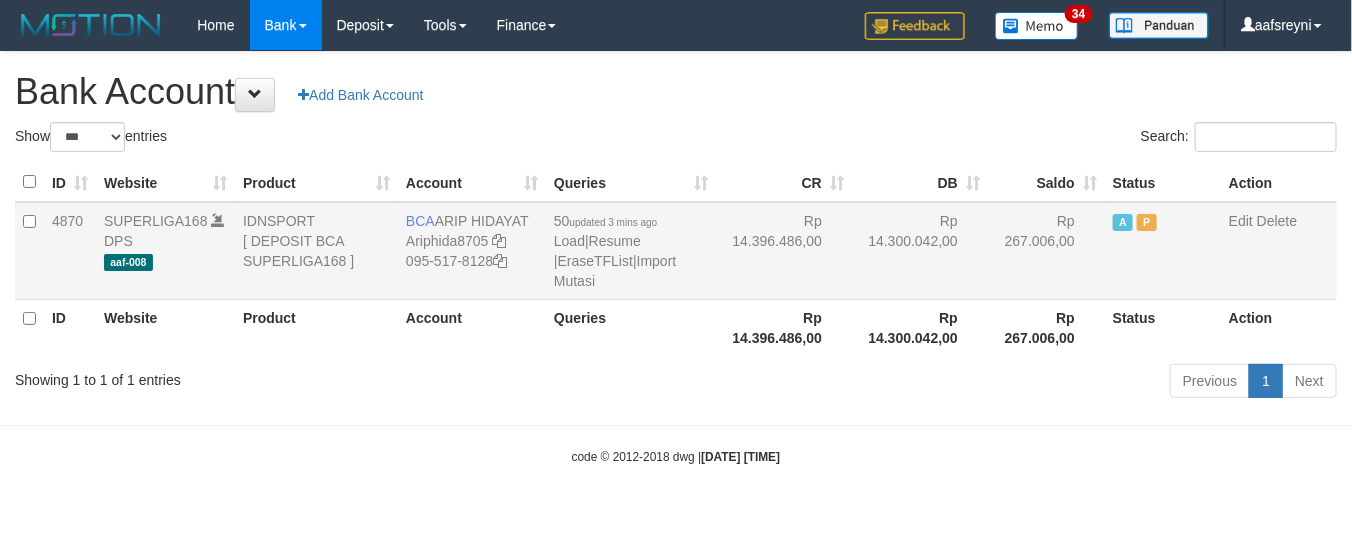 click on "50  updated 3 mins ago
Load
|
Resume
|
EraseTFList
|
Import Mutasi" at bounding box center [631, 251] 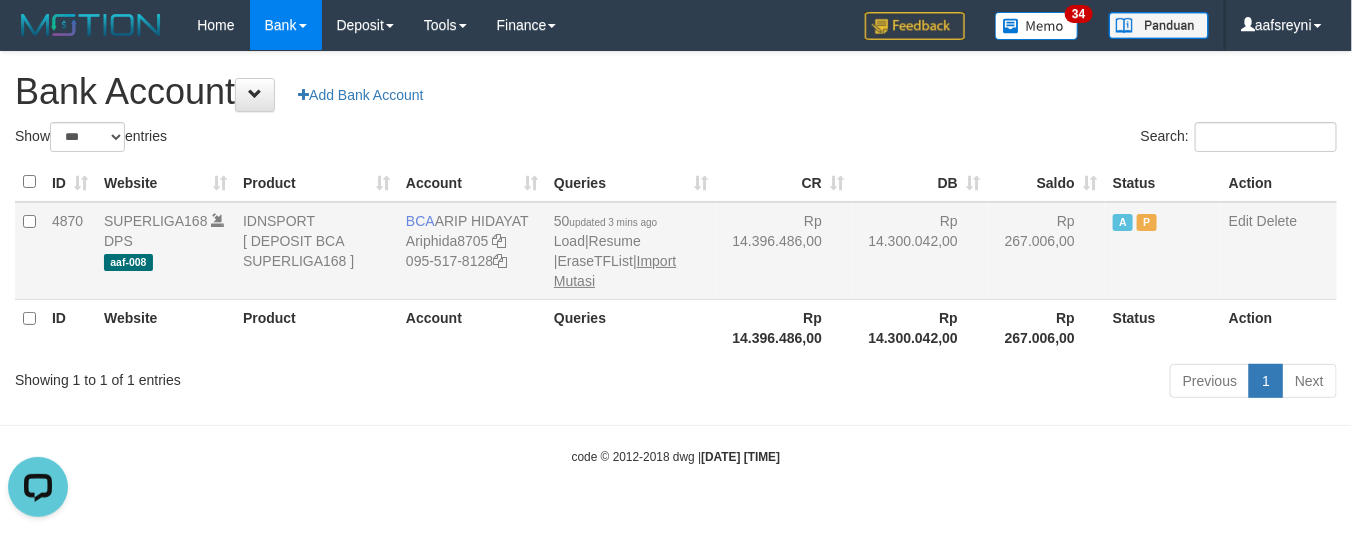 scroll, scrollTop: 0, scrollLeft: 0, axis: both 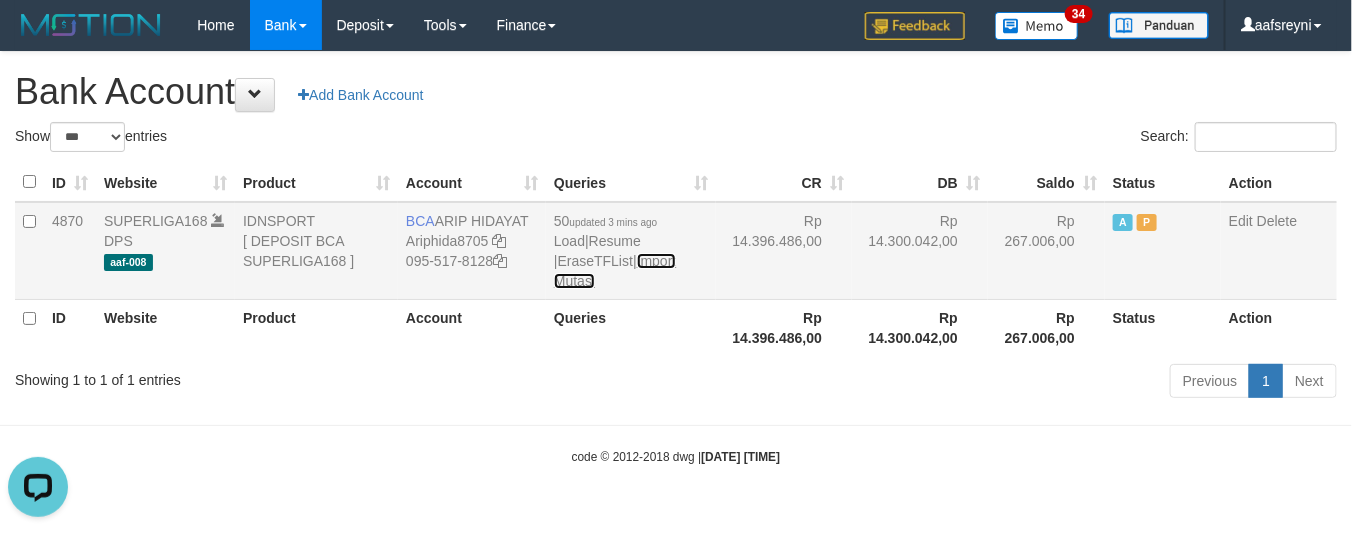 click on "Import Mutasi" at bounding box center (615, 271) 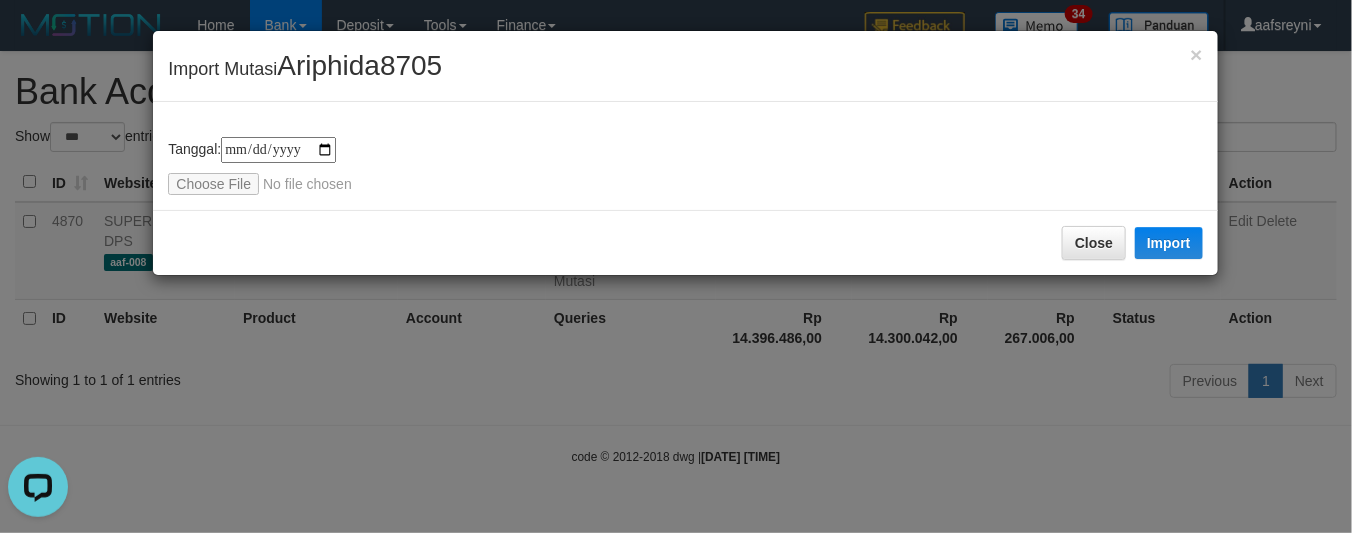 type on "**********" 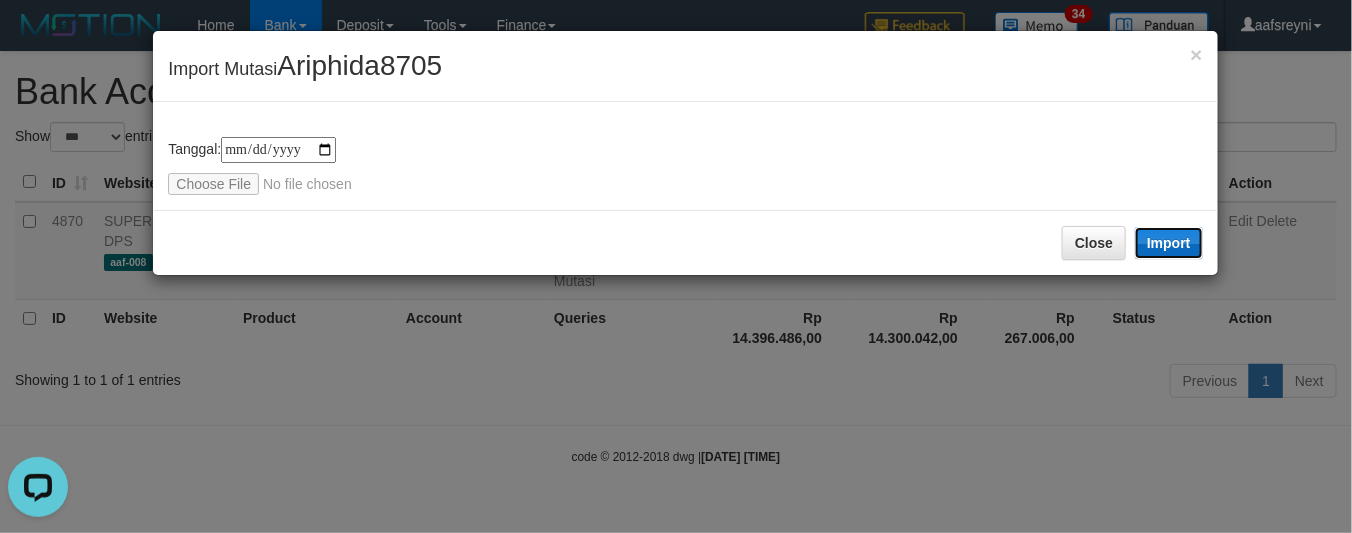 click on "Import" at bounding box center (1169, 243) 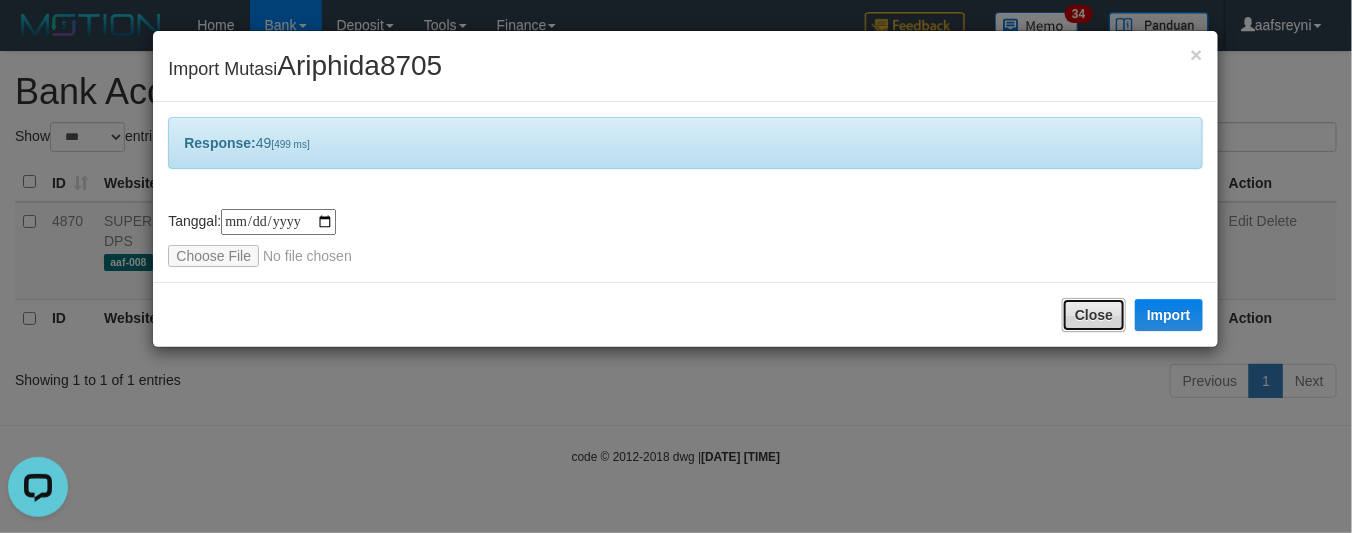 click on "Close" at bounding box center (1094, 315) 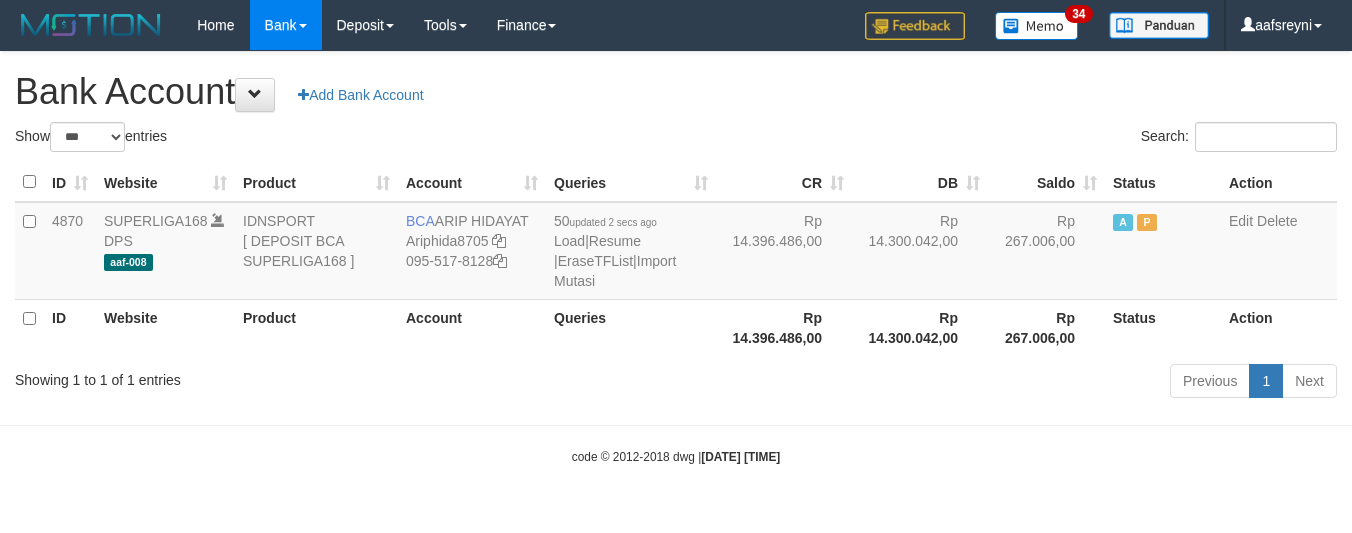 select on "***" 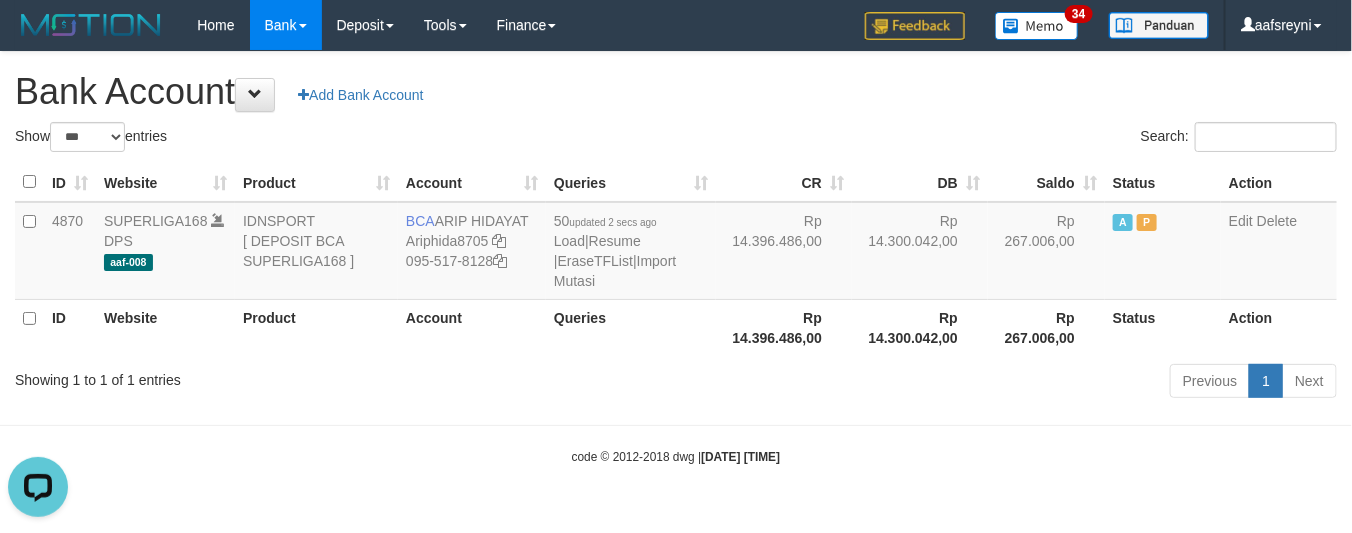 scroll, scrollTop: 0, scrollLeft: 0, axis: both 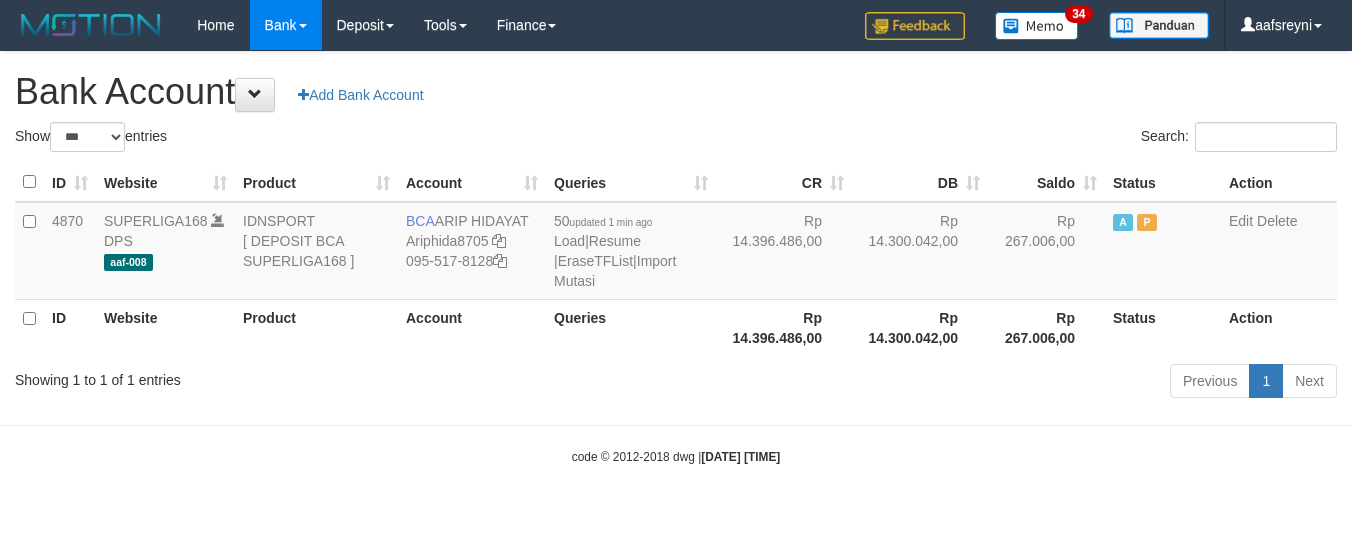 select on "***" 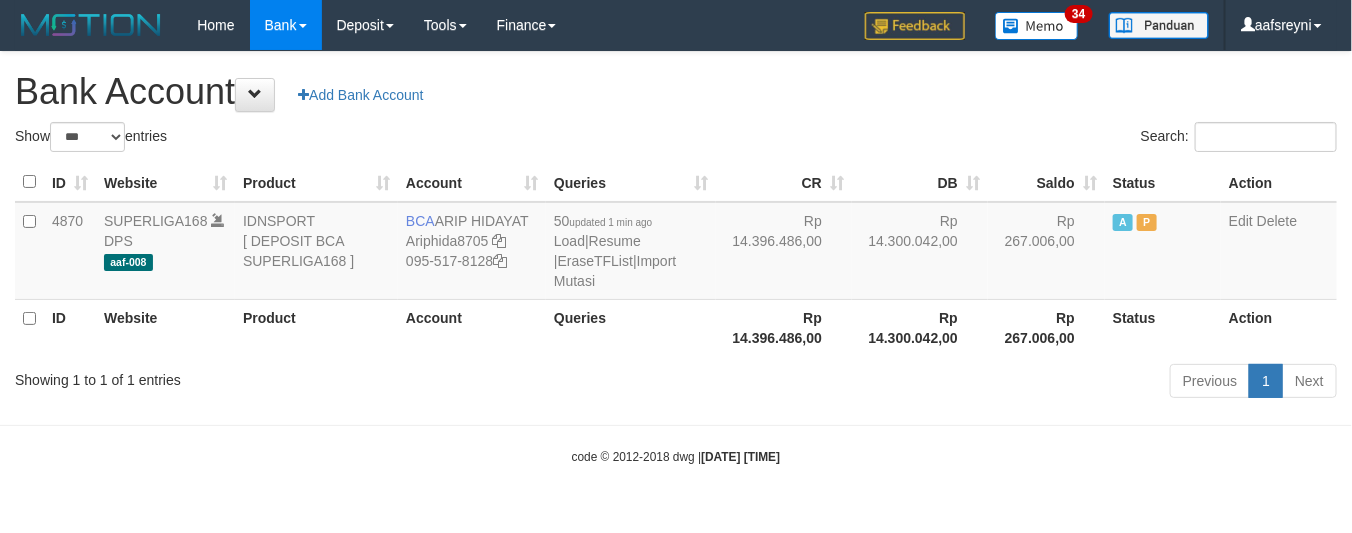 click on "Previous 1 Next" at bounding box center (957, 383) 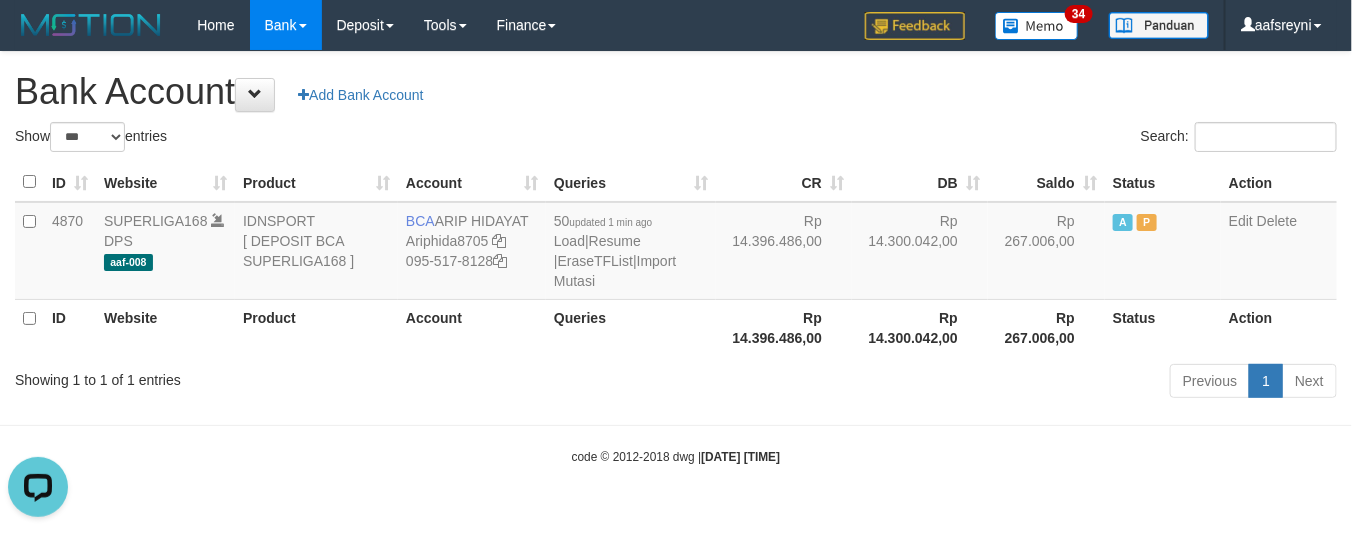 scroll, scrollTop: 0, scrollLeft: 0, axis: both 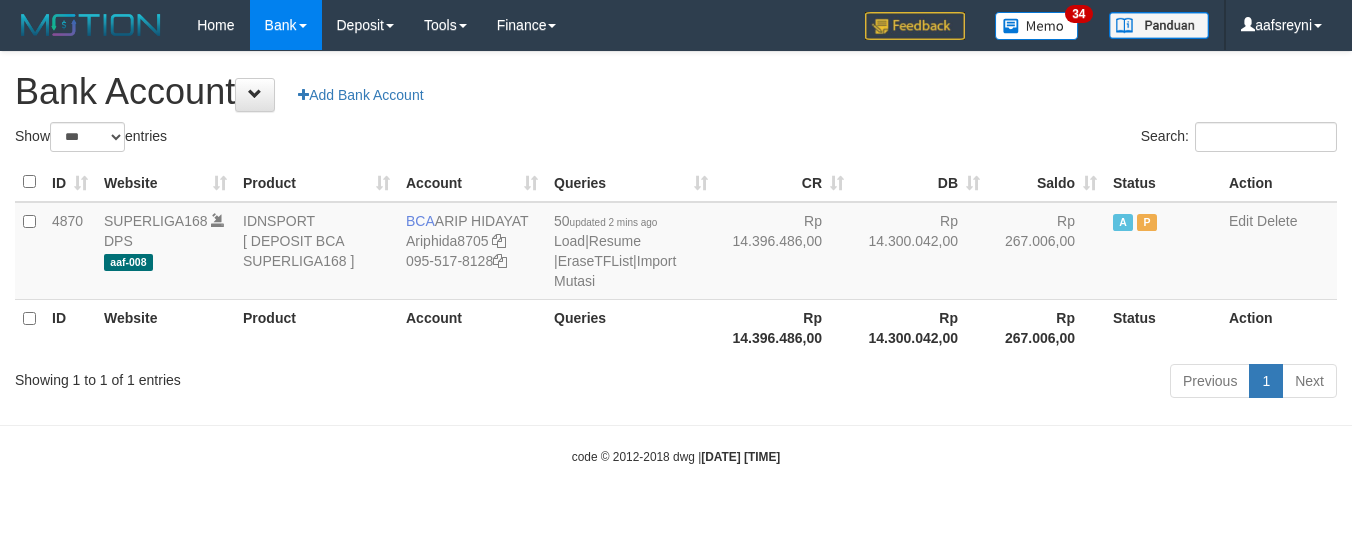 select on "***" 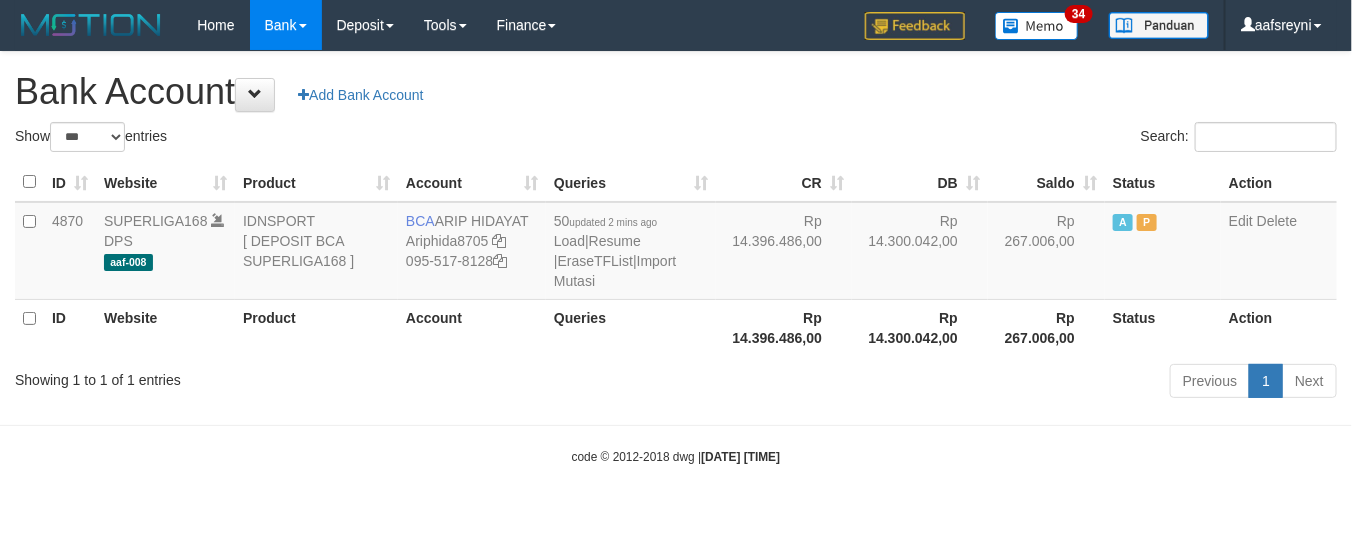 click on "Previous 1 Next" at bounding box center (957, 383) 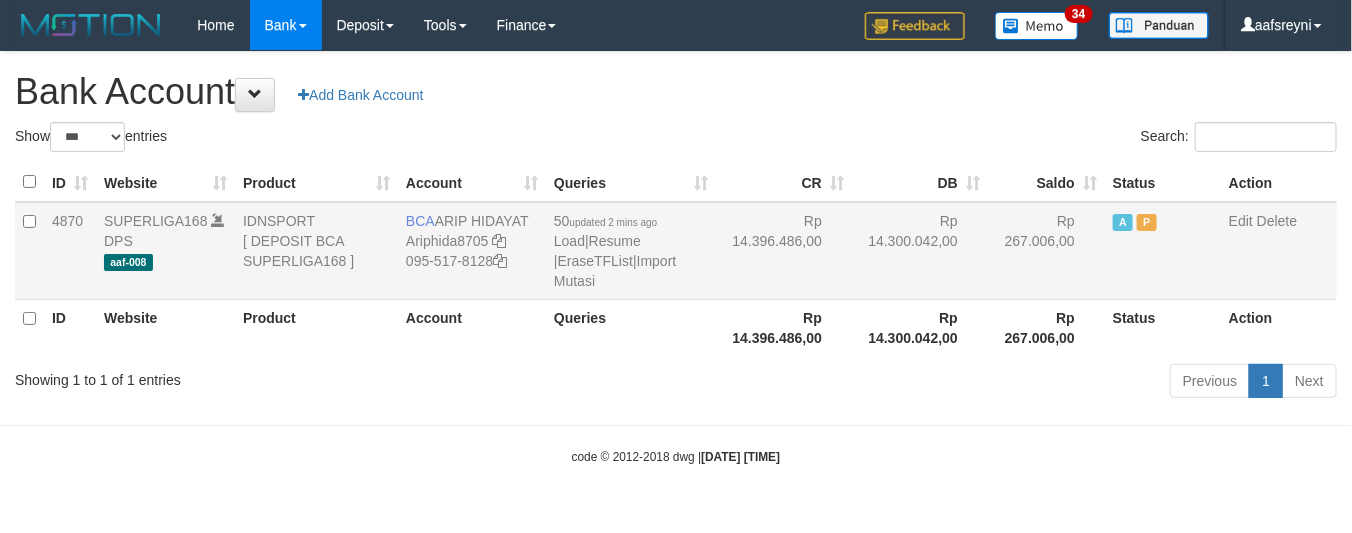 click on "50  updated 2 mins ago
Load
|
Resume
|
EraseTFList
|
Import Mutasi" at bounding box center [631, 251] 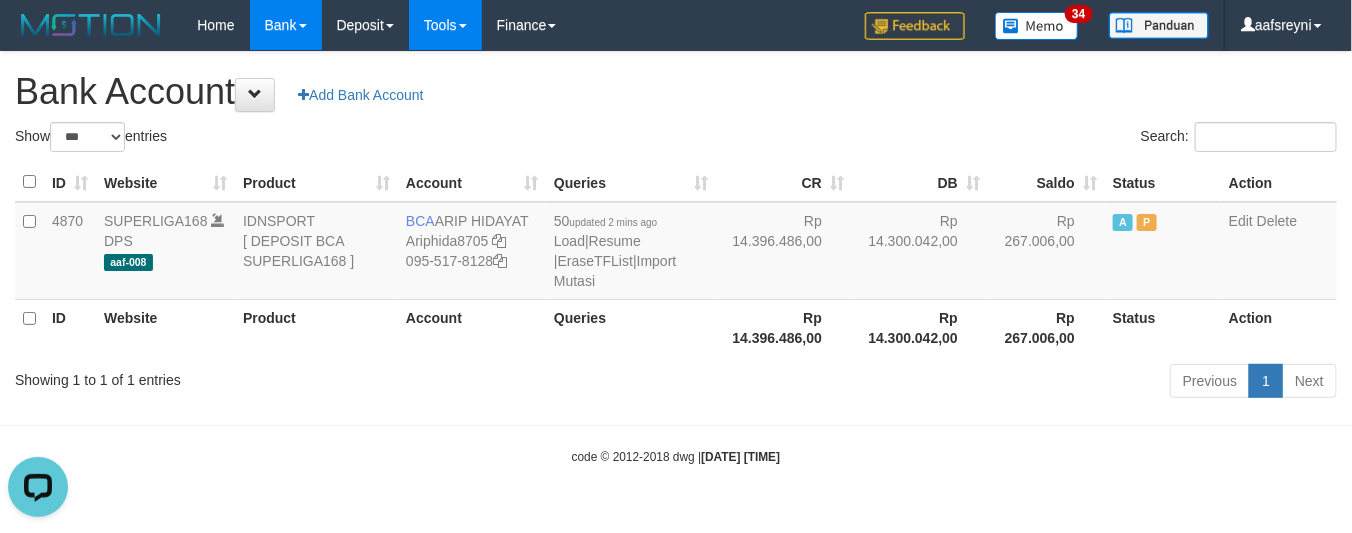 scroll, scrollTop: 0, scrollLeft: 0, axis: both 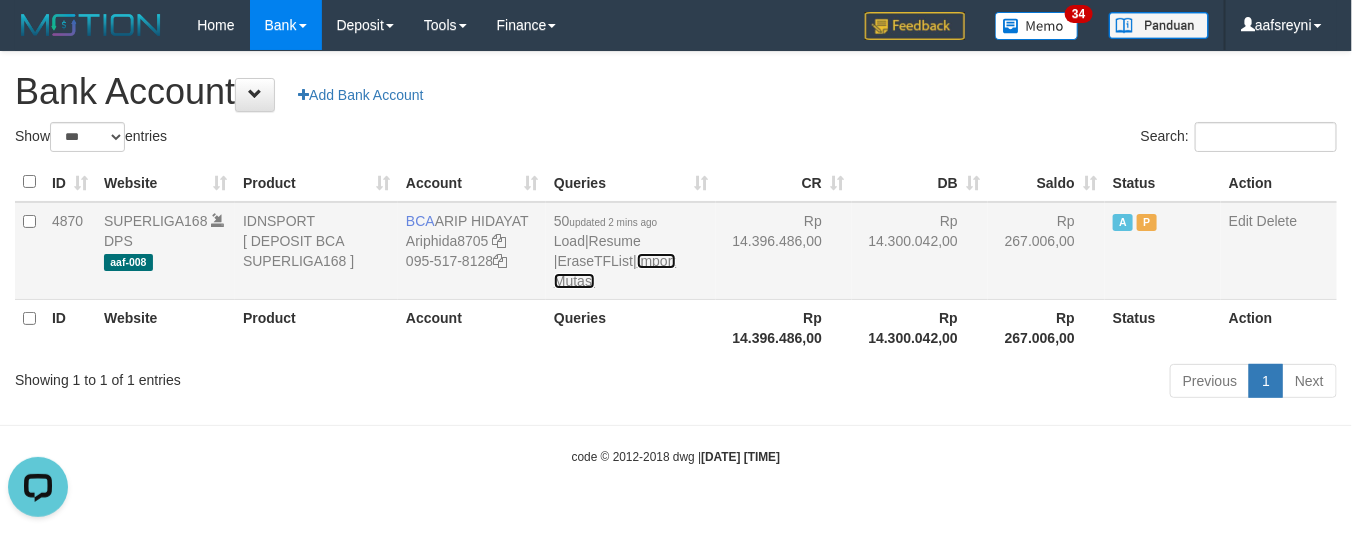 click on "Import Mutasi" at bounding box center [615, 271] 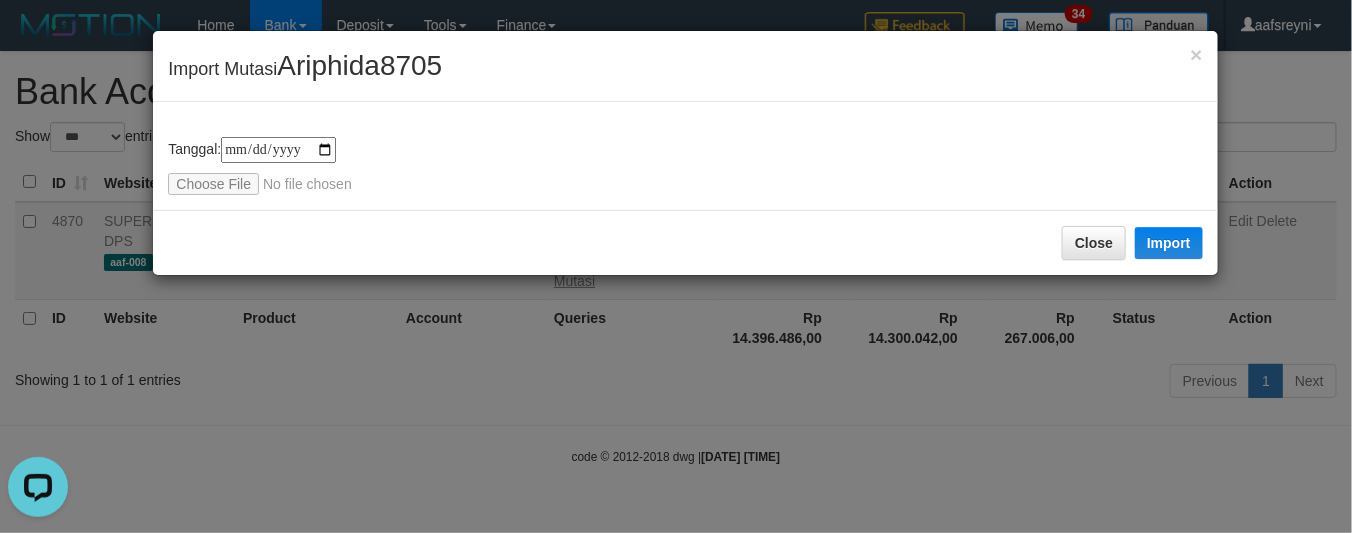 type on "**********" 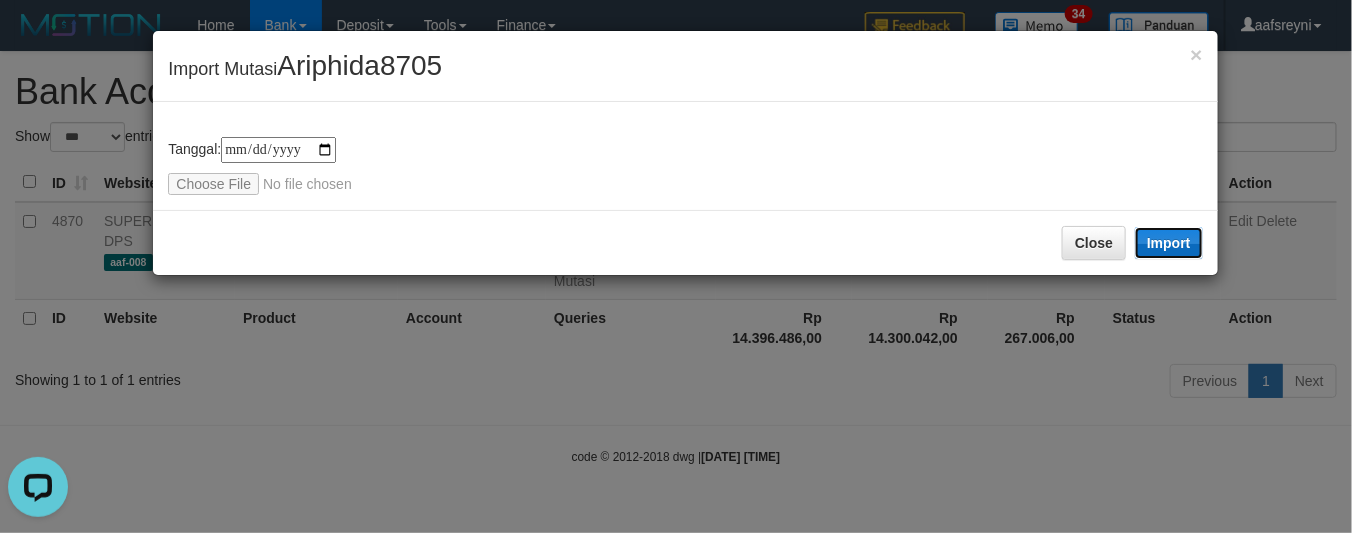 click on "Import" at bounding box center (1169, 243) 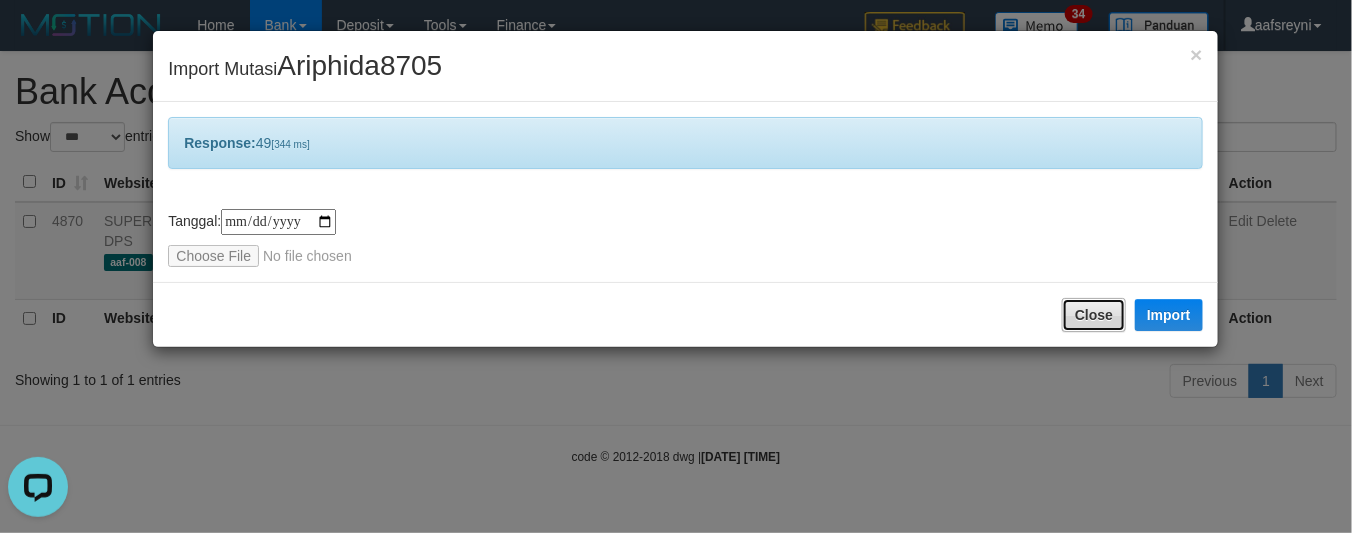 click on "Close" at bounding box center (1094, 315) 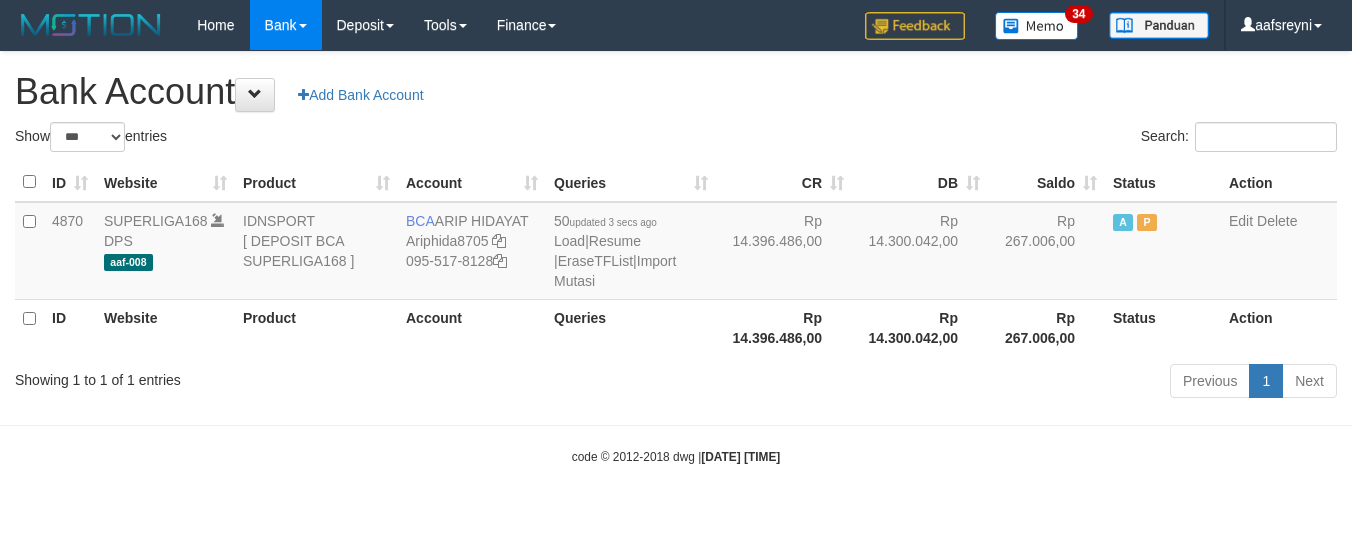 select on "***" 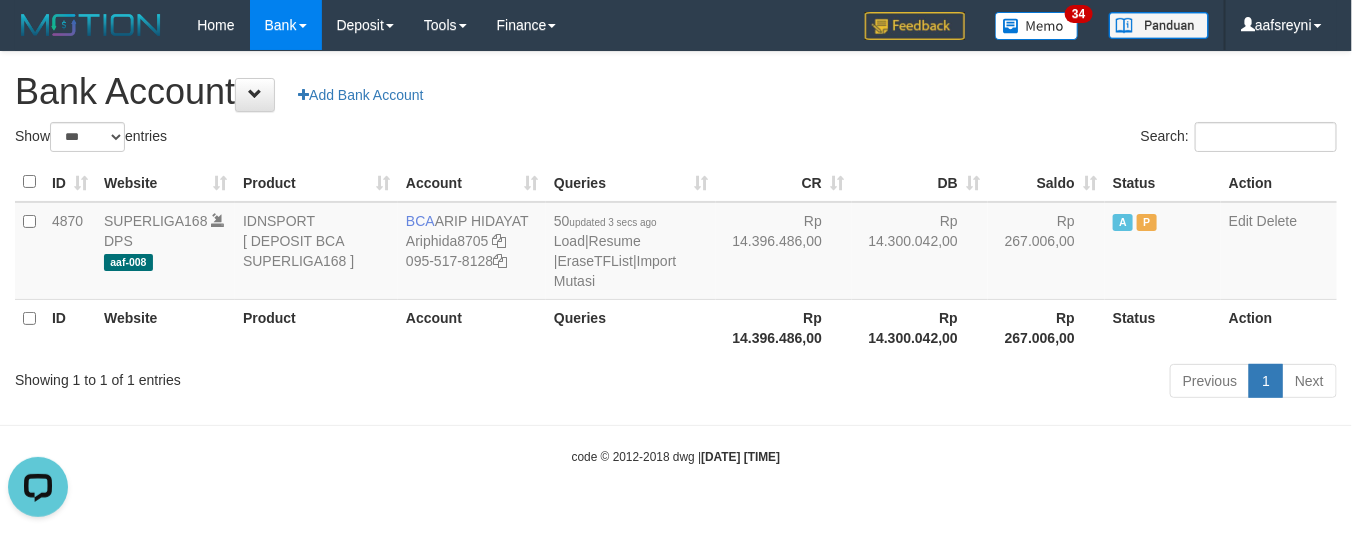 scroll, scrollTop: 0, scrollLeft: 0, axis: both 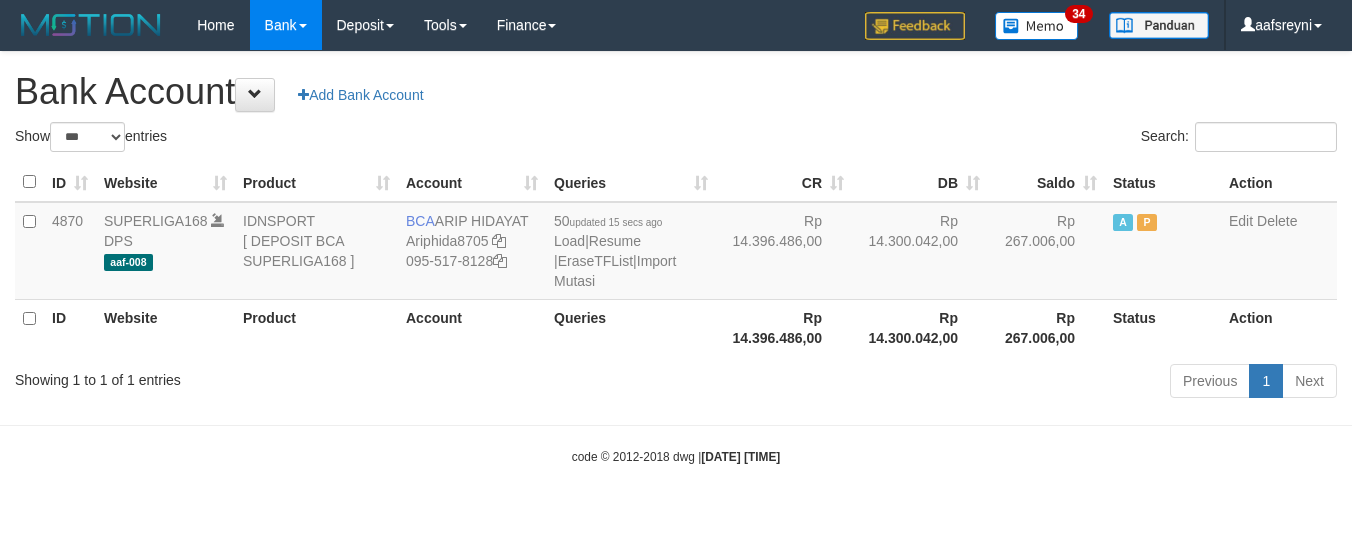 select on "***" 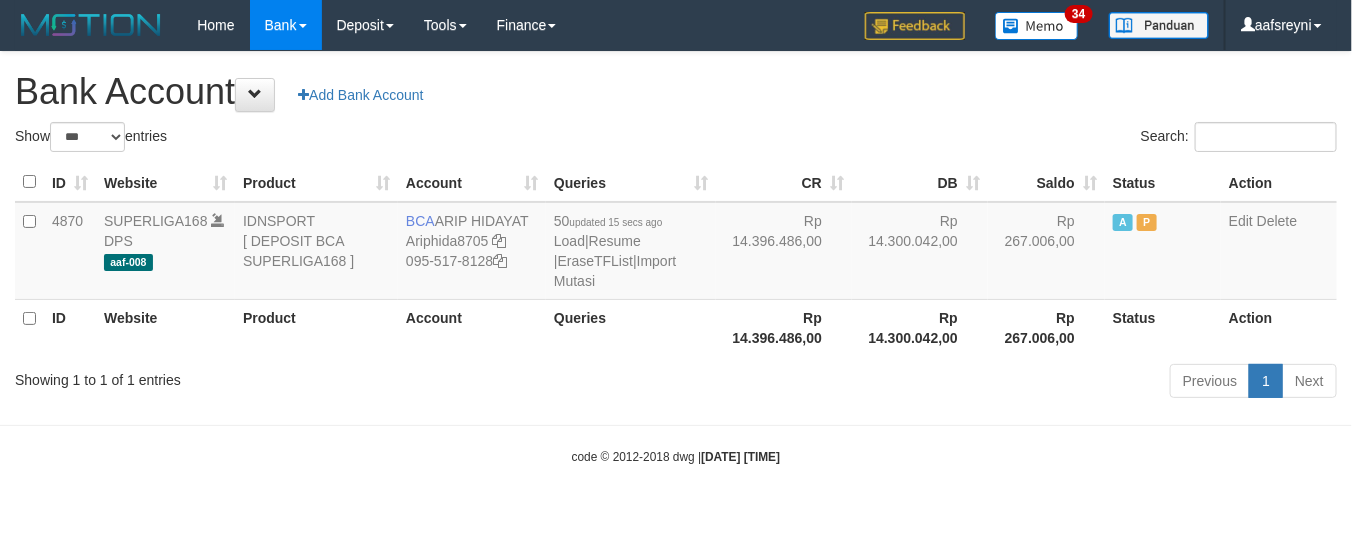 click on "Account" at bounding box center [472, 327] 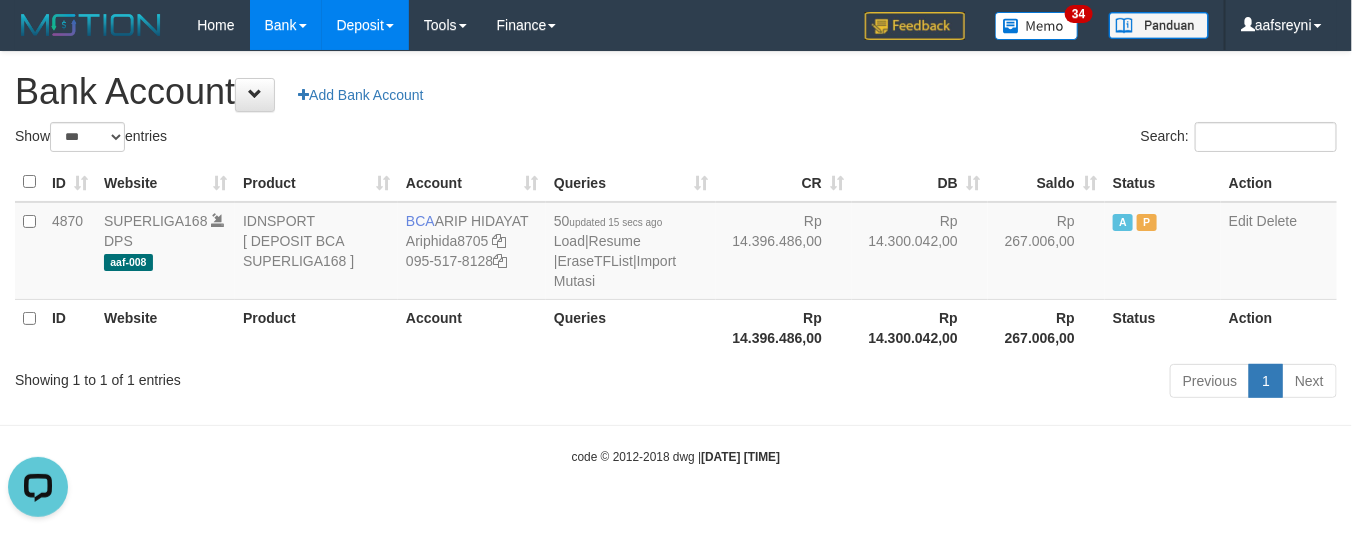 scroll, scrollTop: 0, scrollLeft: 0, axis: both 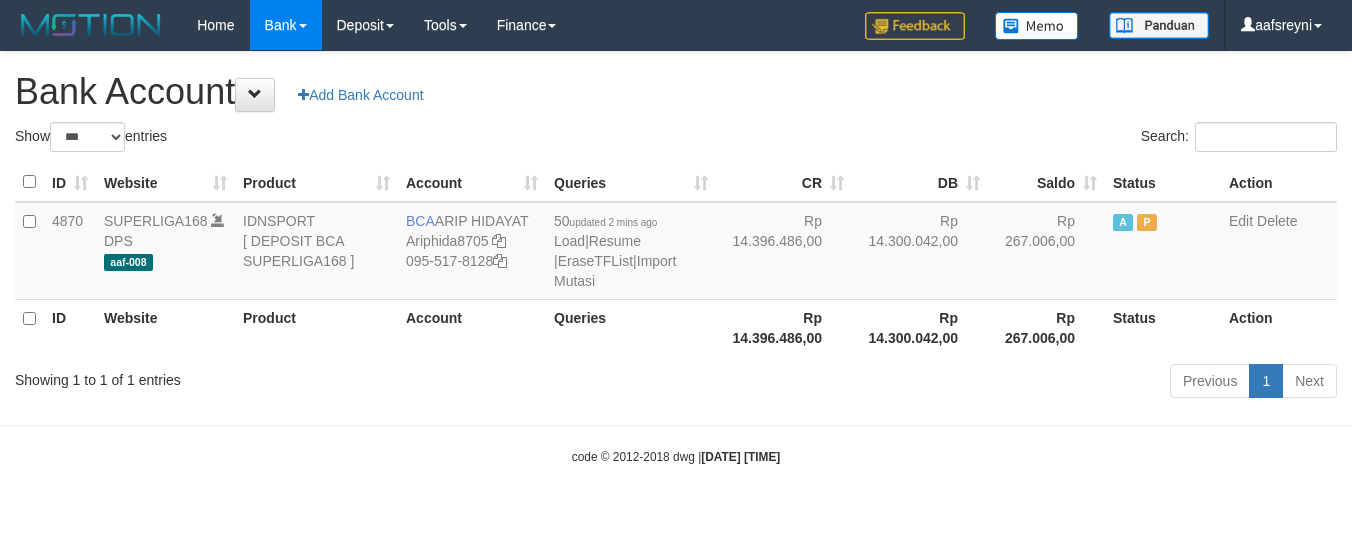 select on "***" 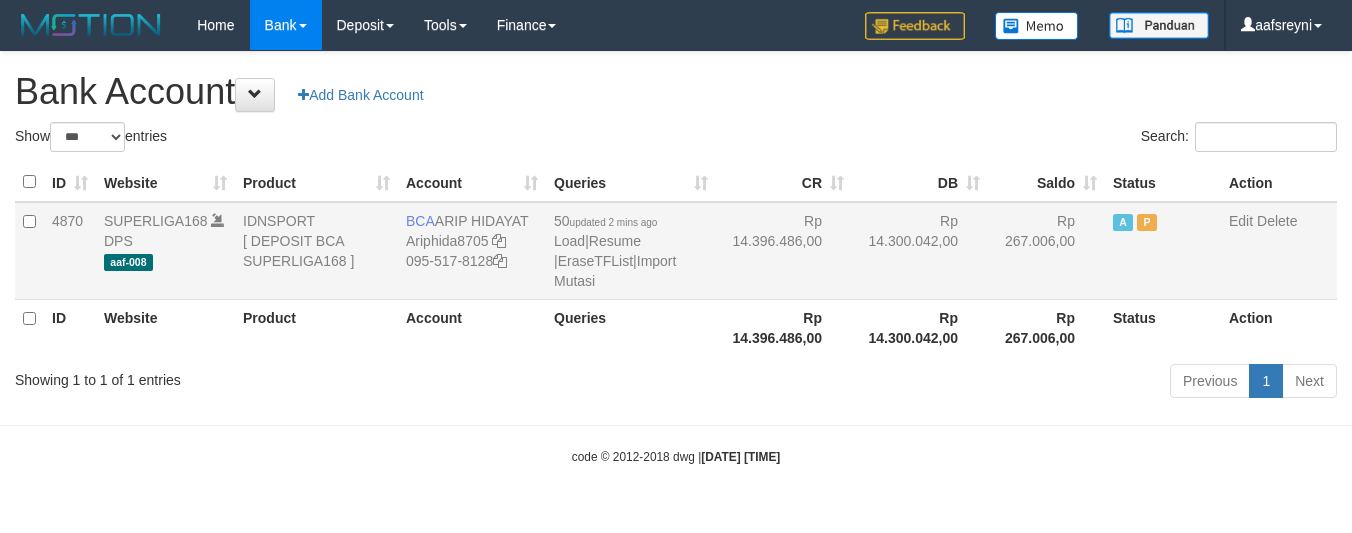 scroll, scrollTop: 0, scrollLeft: 0, axis: both 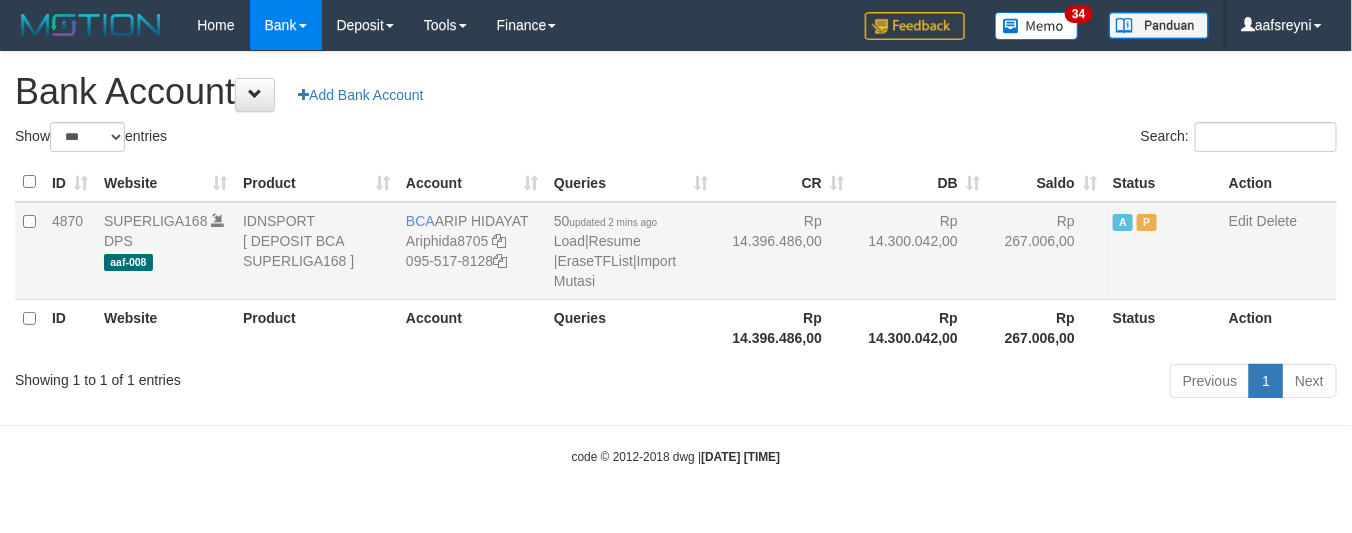 click on "50  updated 2 mins ago
Load
|
Resume
|
EraseTFList
|
Import Mutasi" at bounding box center (631, 251) 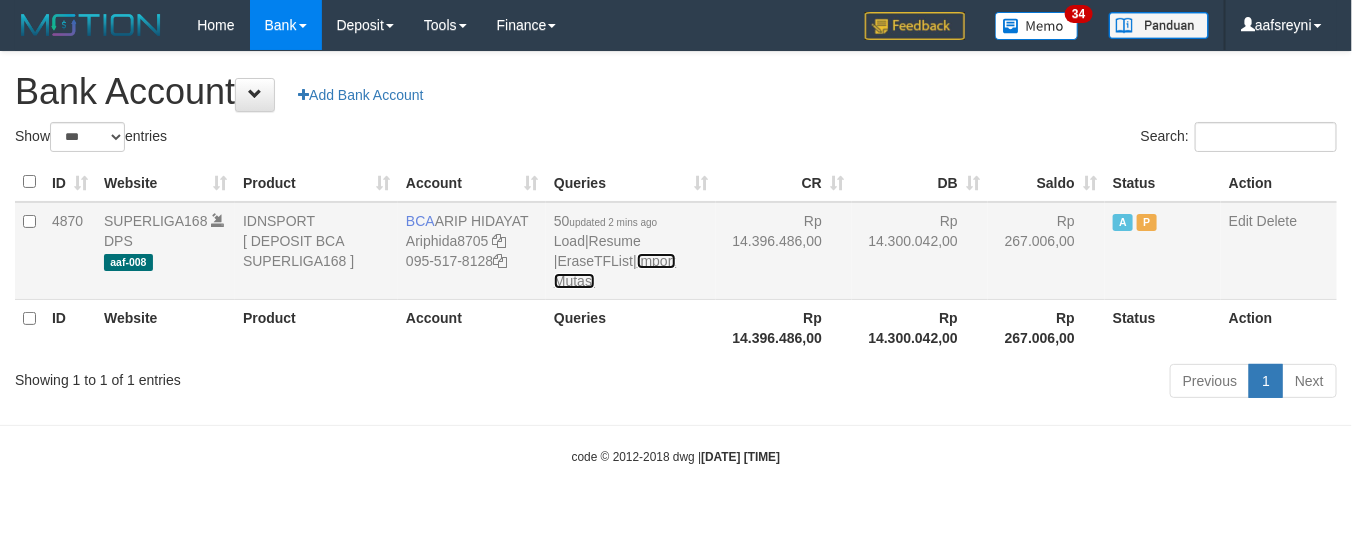 click on "Import Mutasi" at bounding box center (615, 271) 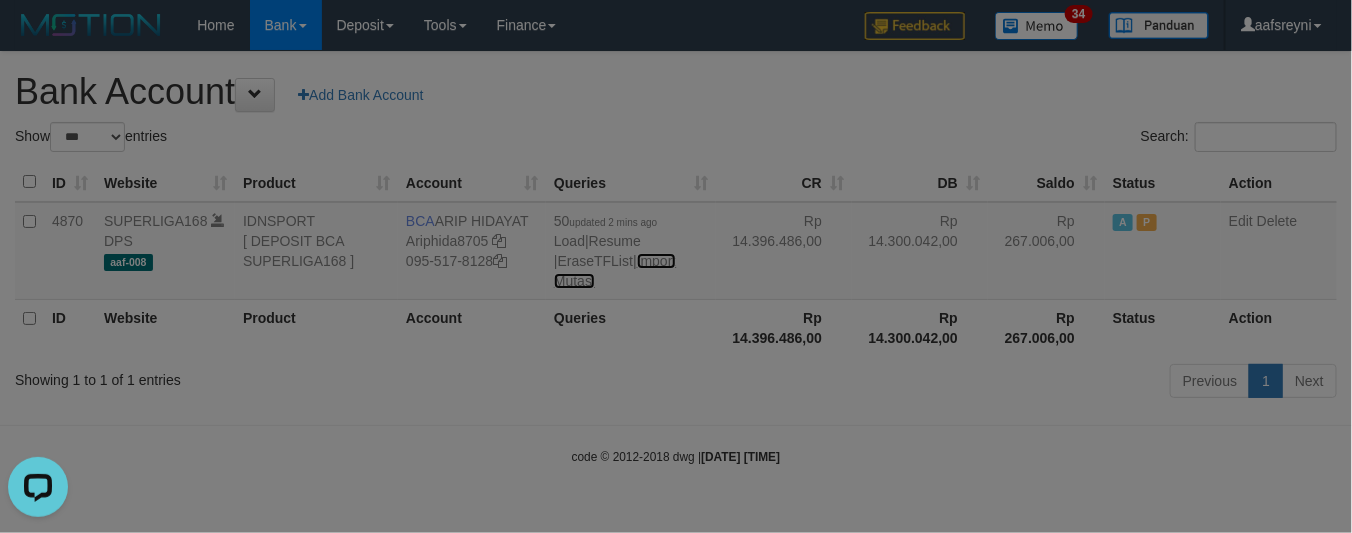 scroll, scrollTop: 0, scrollLeft: 0, axis: both 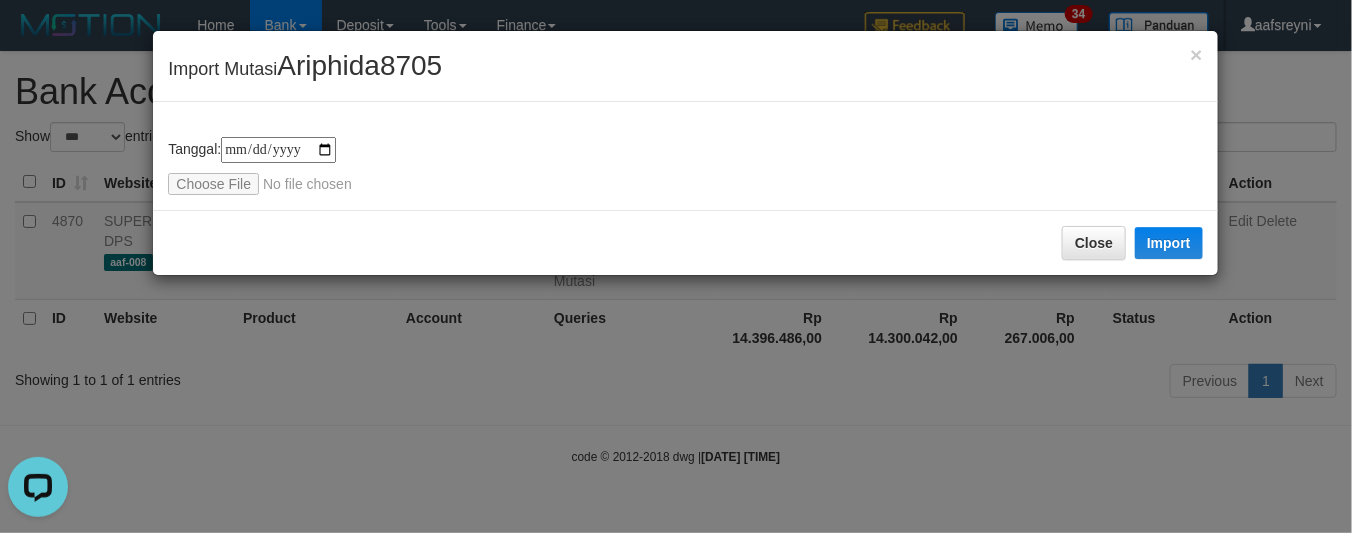 type on "**********" 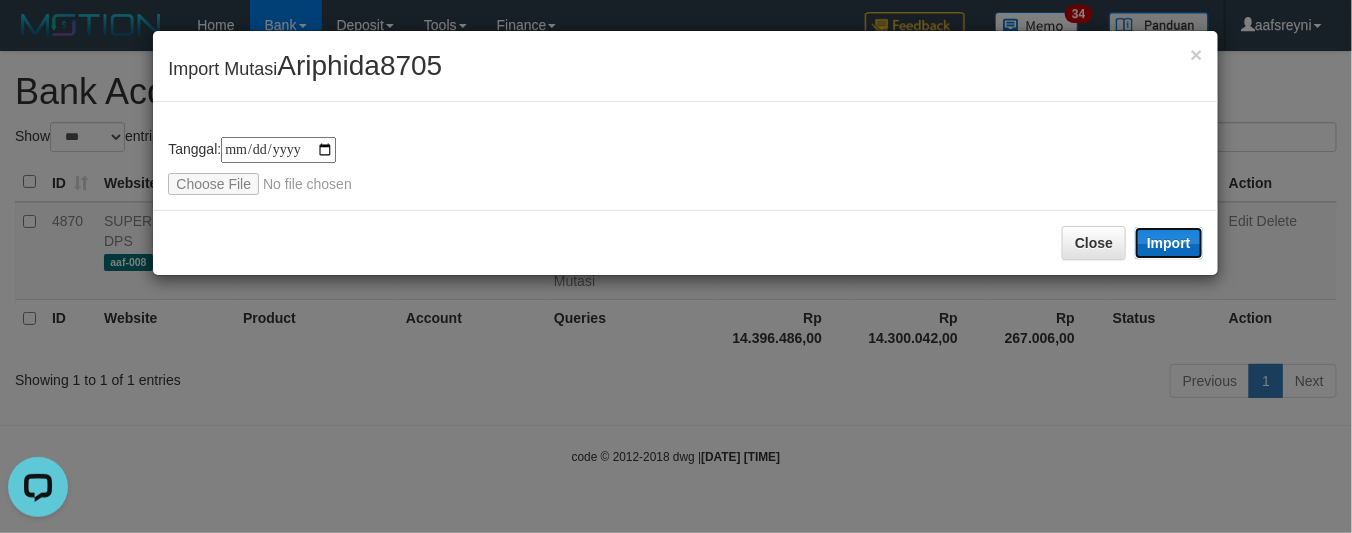 click on "Import" at bounding box center (1169, 243) 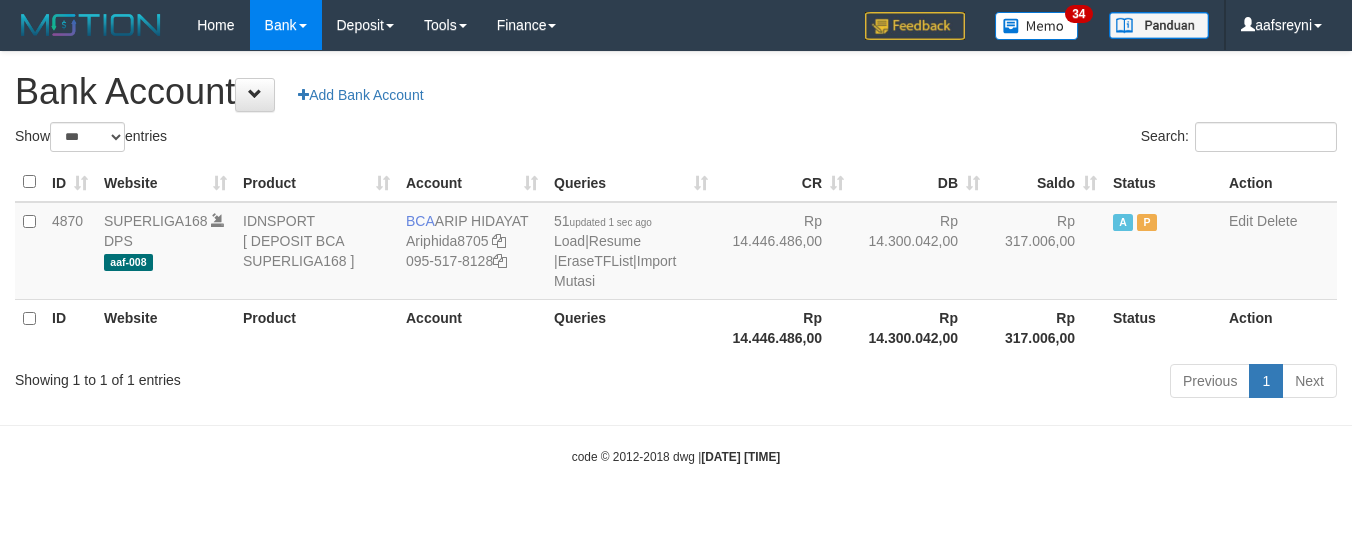 select on "***" 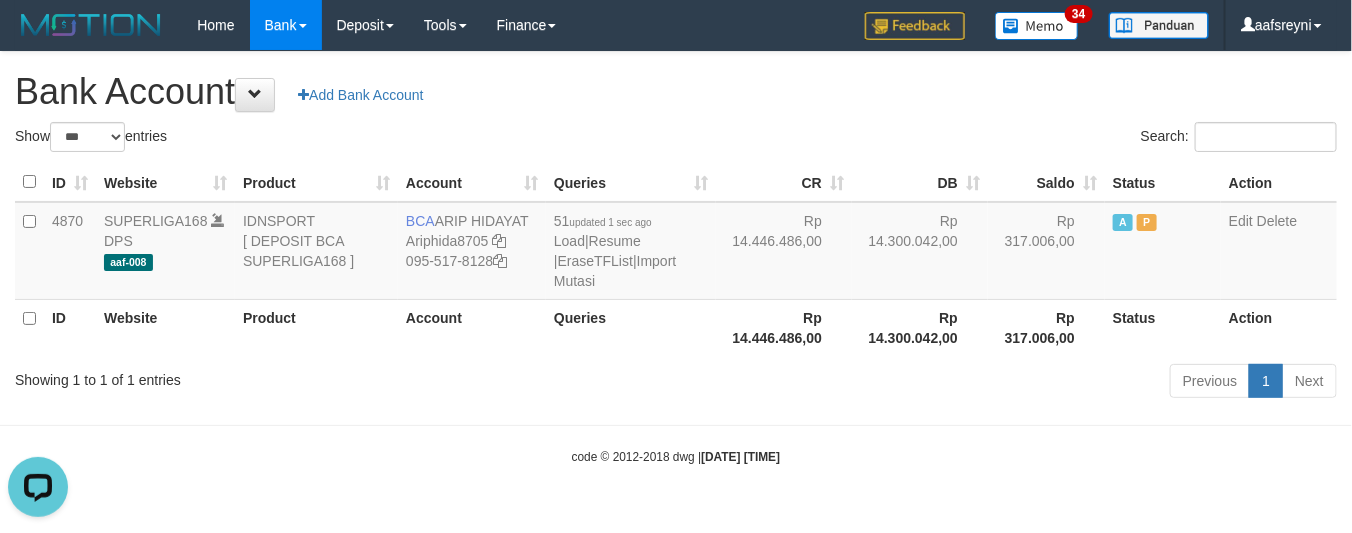 scroll, scrollTop: 0, scrollLeft: 0, axis: both 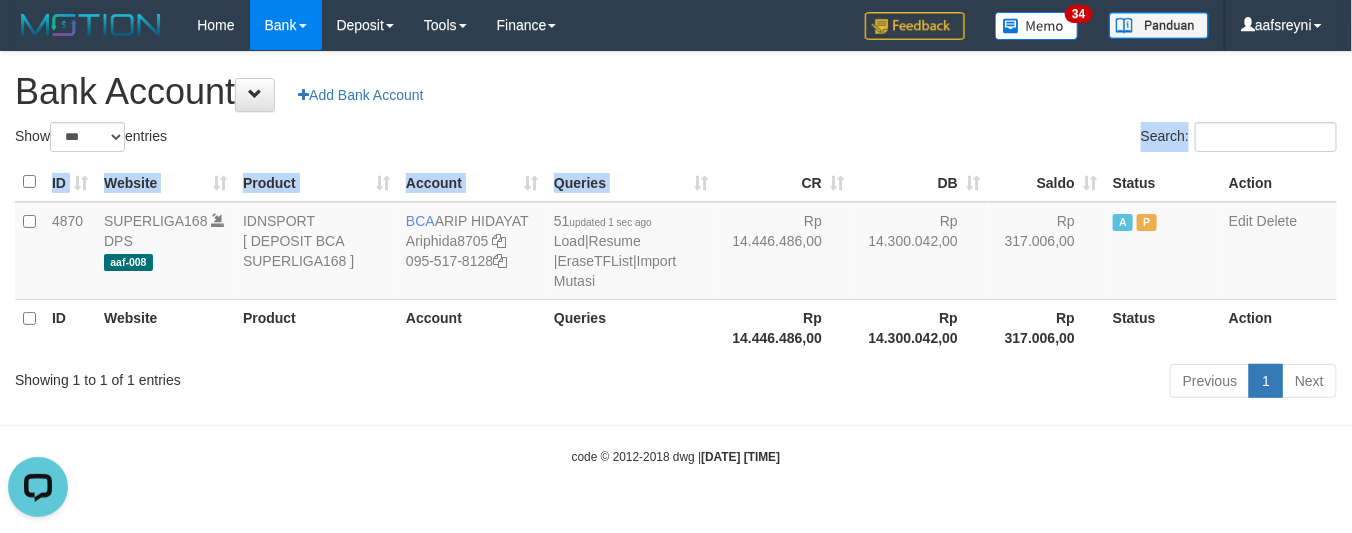 click on "Show  ** ** ** *** ***  entries Search:
ID Website Product Account Queries CR DB Saldo Status Action
4870
SUPERLIGA168
DPS
aaf-008
IDNSPORT
[ DEPOSIT BCA SUPERLIGA168 ]
BCA
[FIRST] [LAST]
Ariphida8705
095-517-8128
51 updated [TIME]
Load
|
Resume
|
EraseTFList
|
Import Mutasi
Rp 14.446.486,00
Rp 14.300.042,00
Rp 317.006,00
A
P
Edit
Delete
ID Website Product Account Queries" at bounding box center [676, 263] 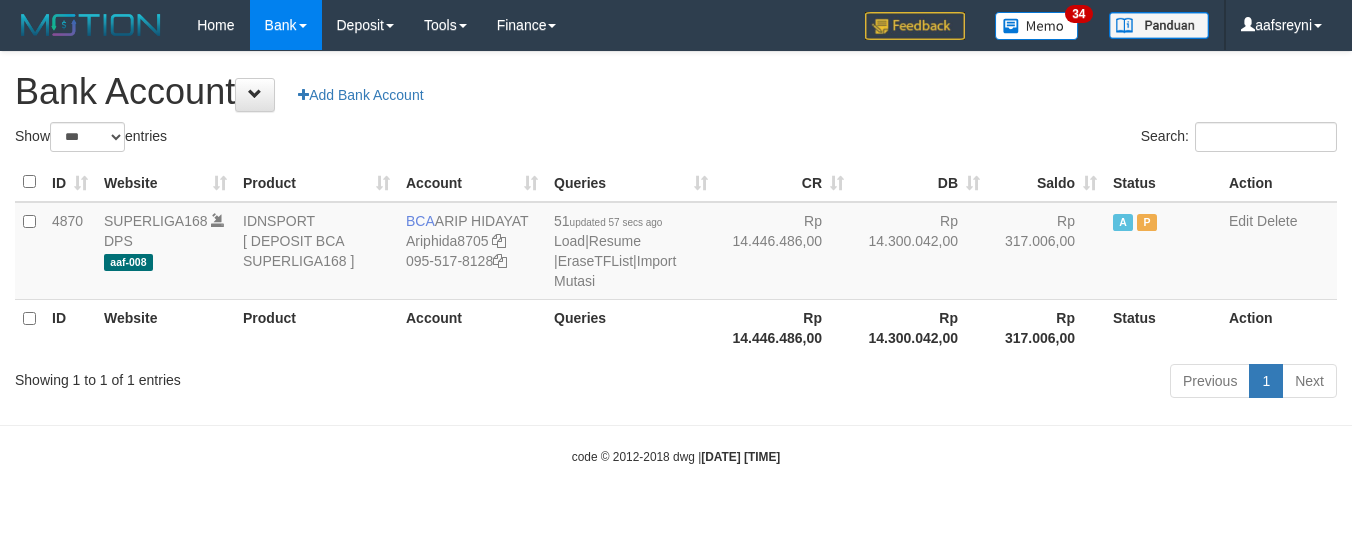 select on "***" 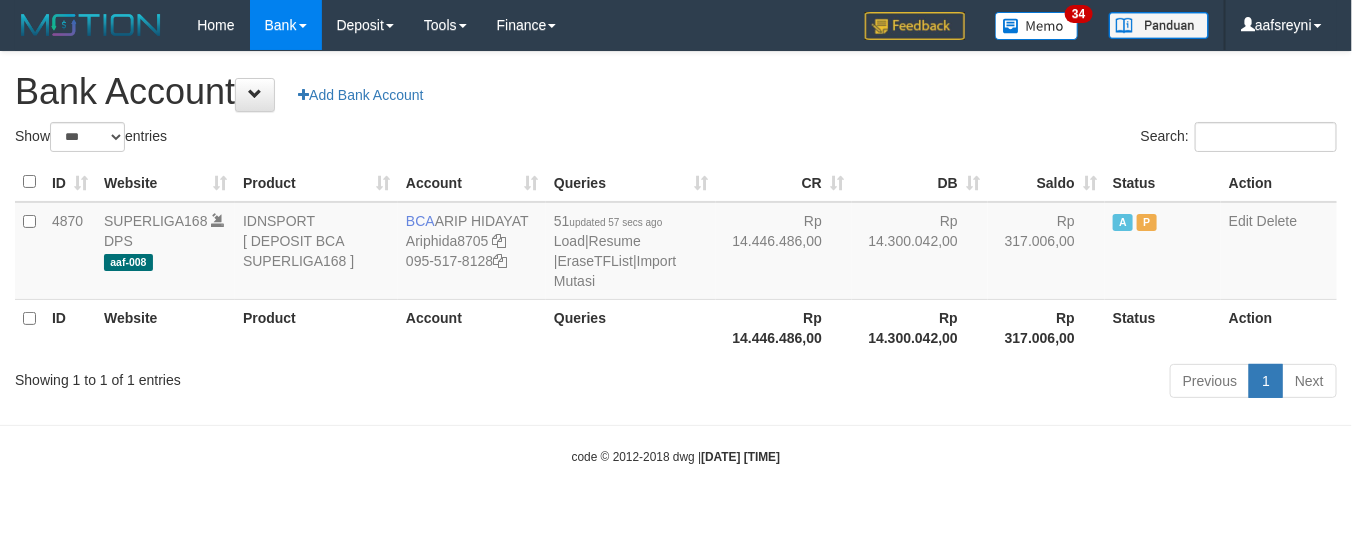 click on "Previous 1 Next" at bounding box center (957, 383) 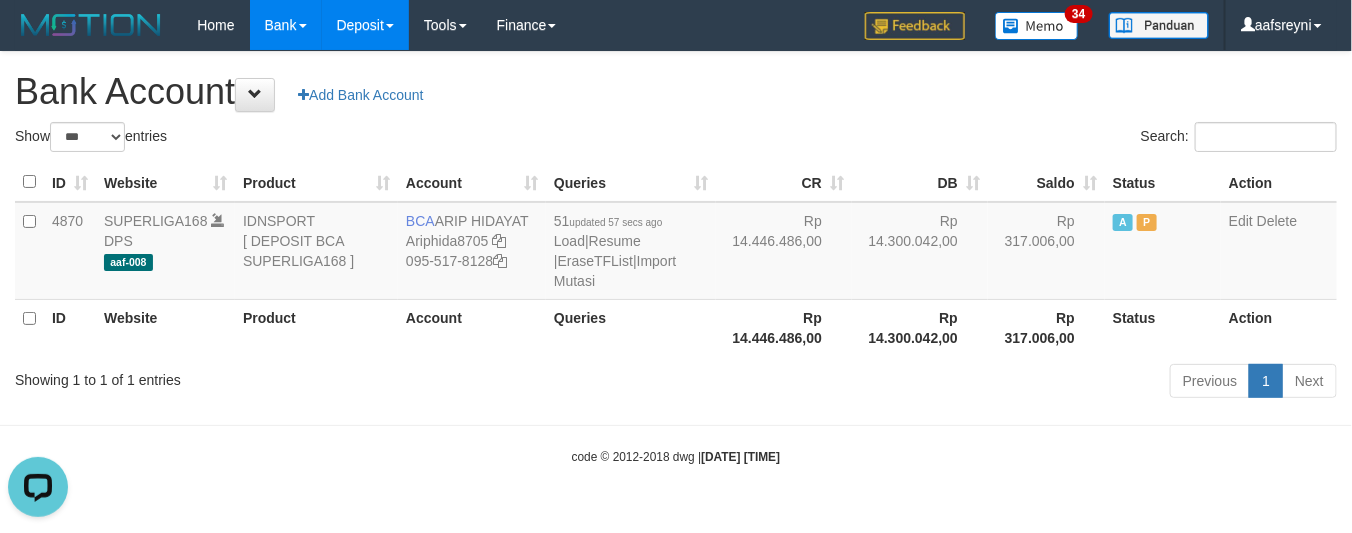 scroll, scrollTop: 0, scrollLeft: 0, axis: both 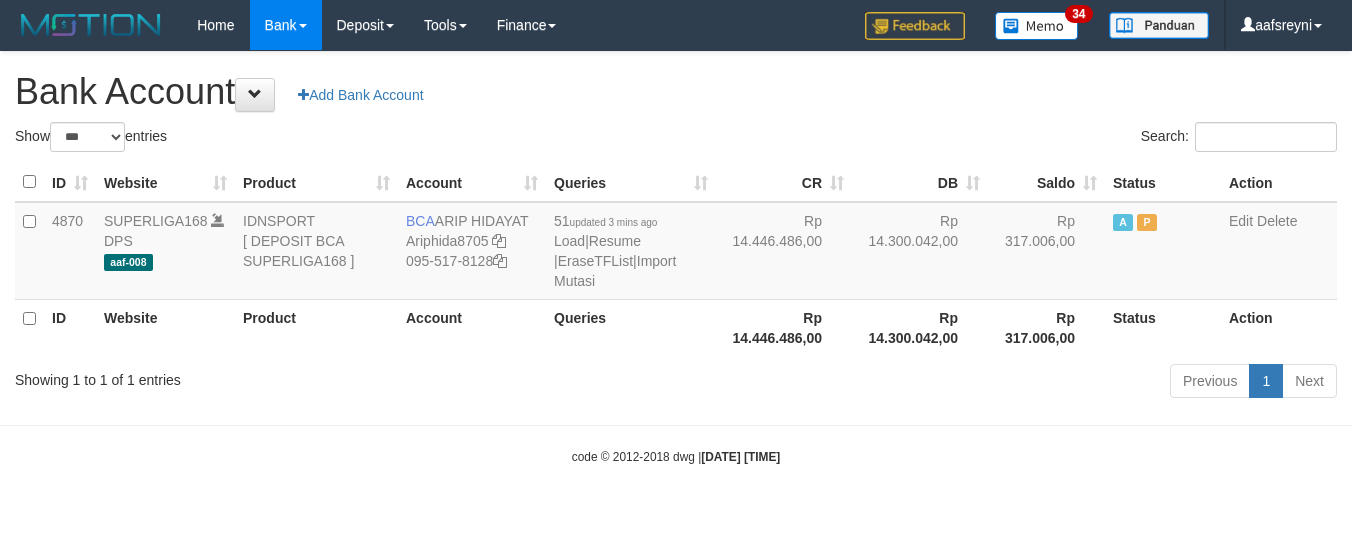 select on "***" 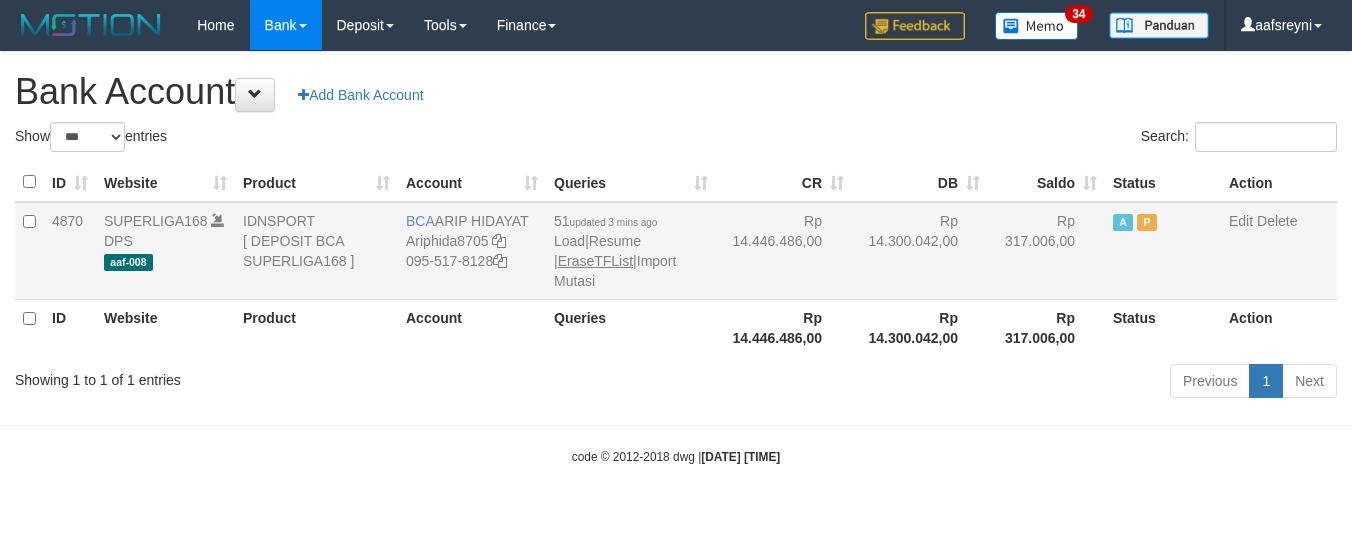 scroll, scrollTop: 0, scrollLeft: 0, axis: both 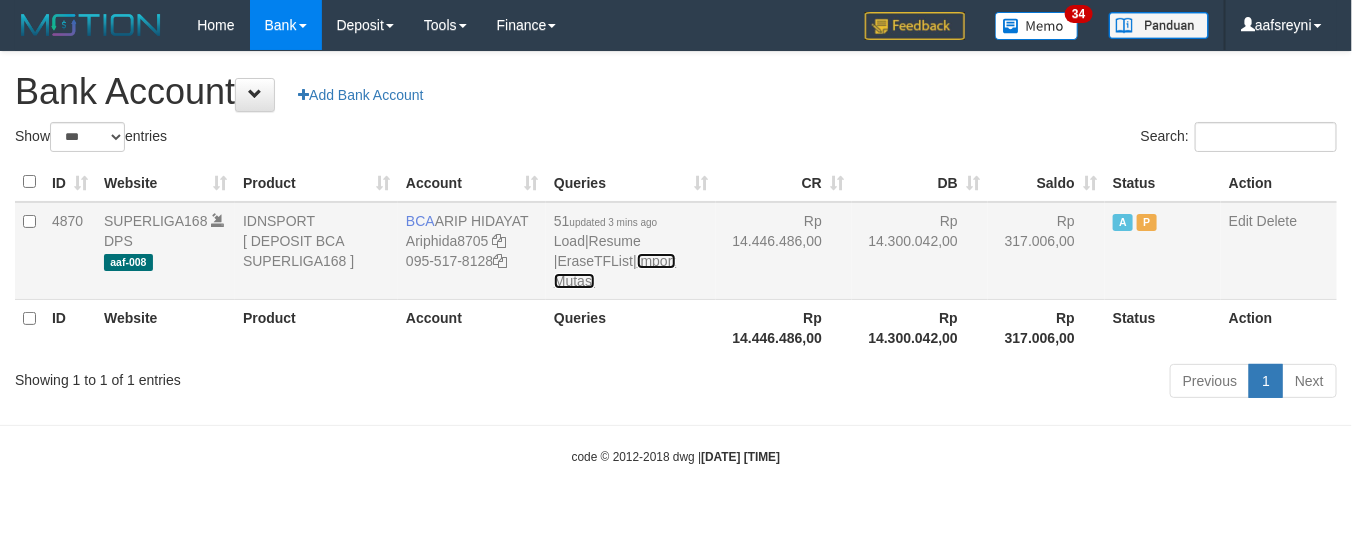 click on "Import Mutasi" at bounding box center [615, 271] 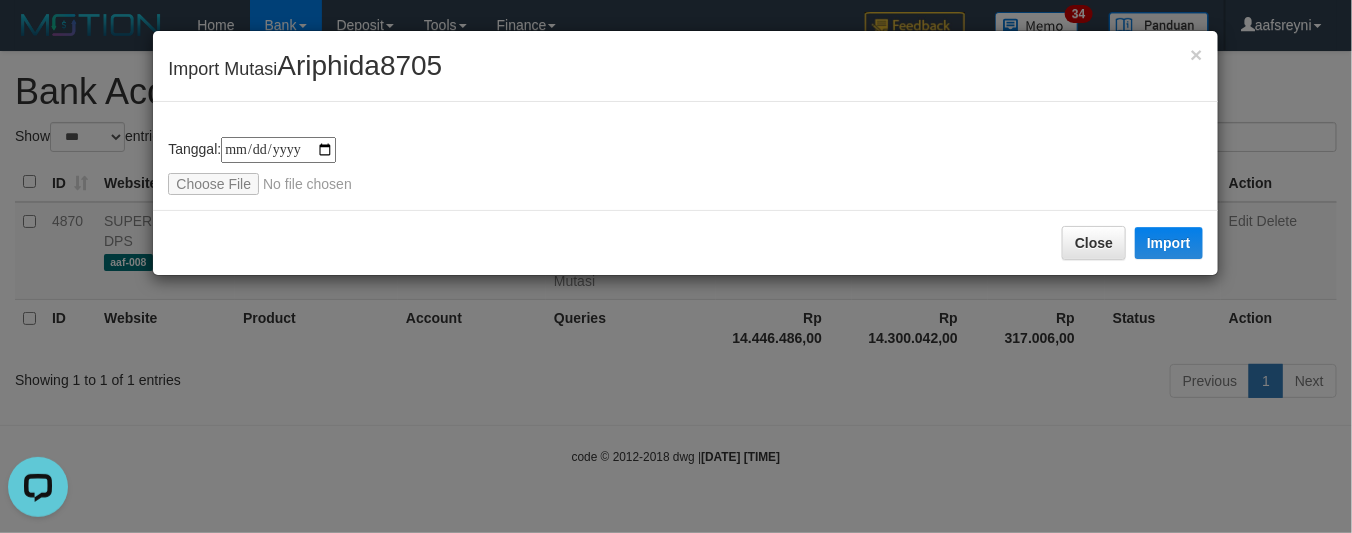 scroll, scrollTop: 0, scrollLeft: 0, axis: both 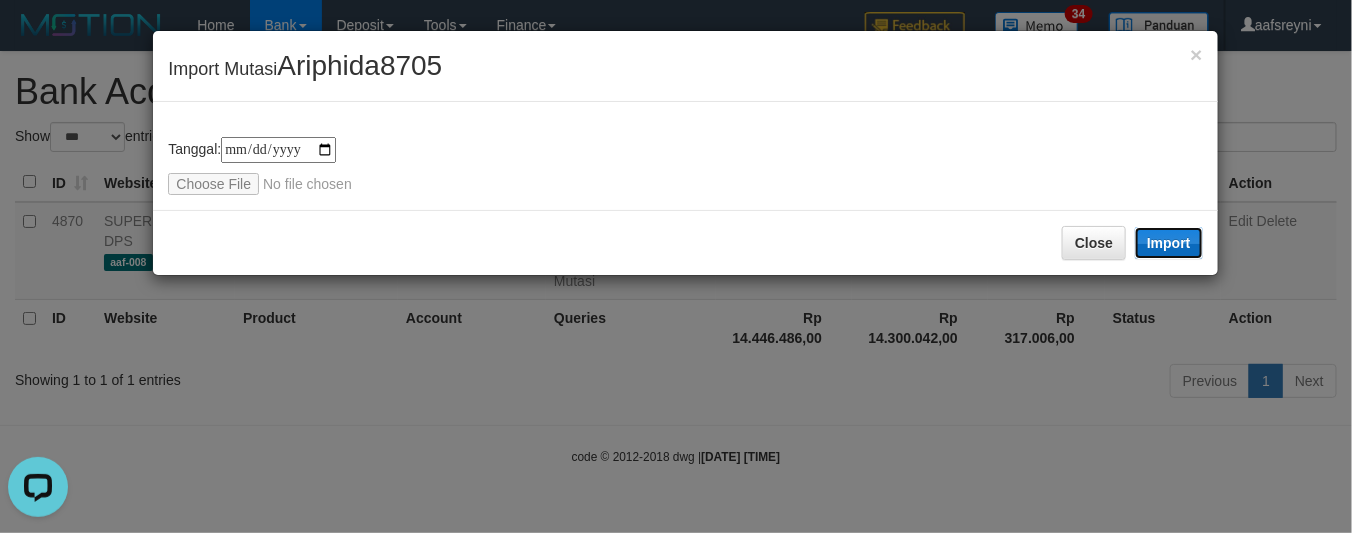click on "Import" at bounding box center (1169, 243) 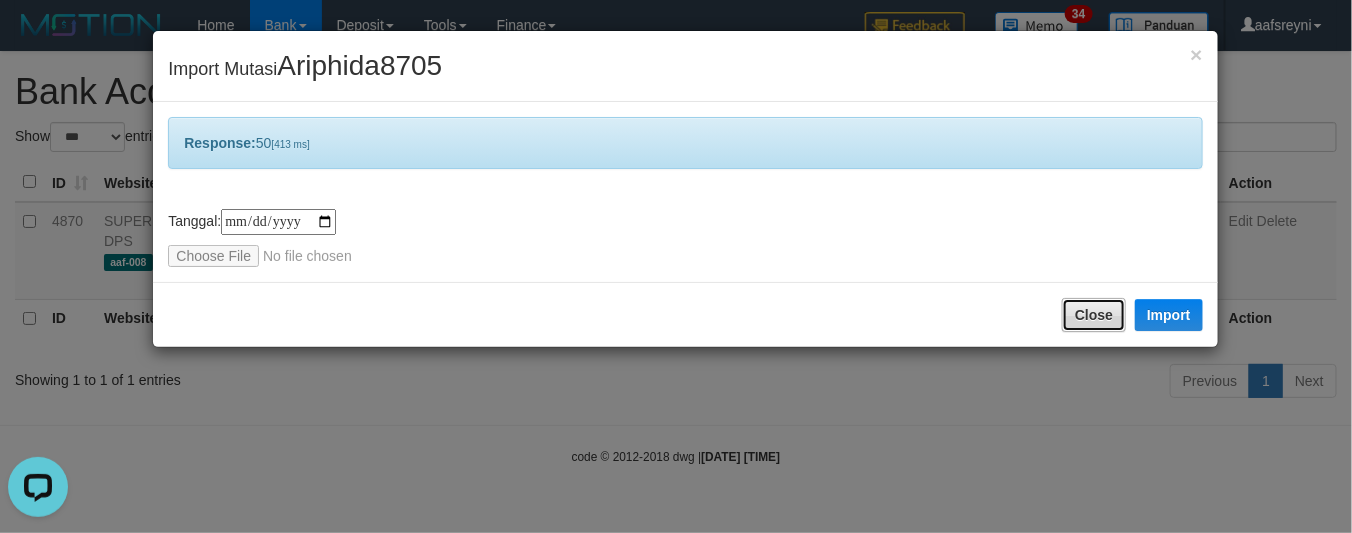 click on "Close" at bounding box center [1094, 315] 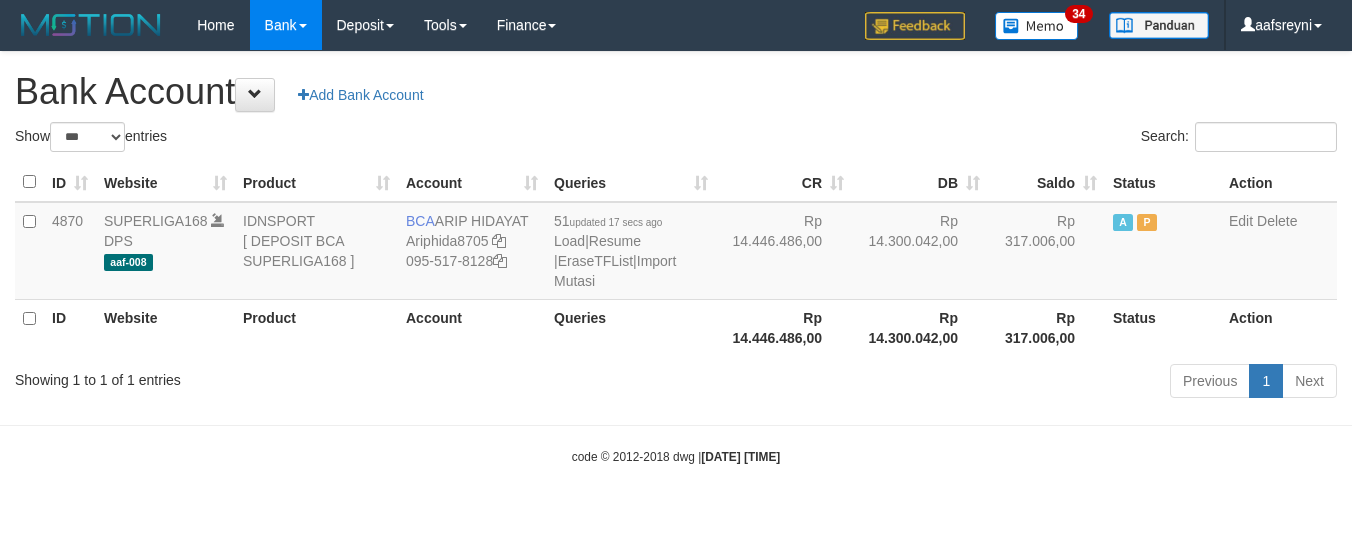 select on "***" 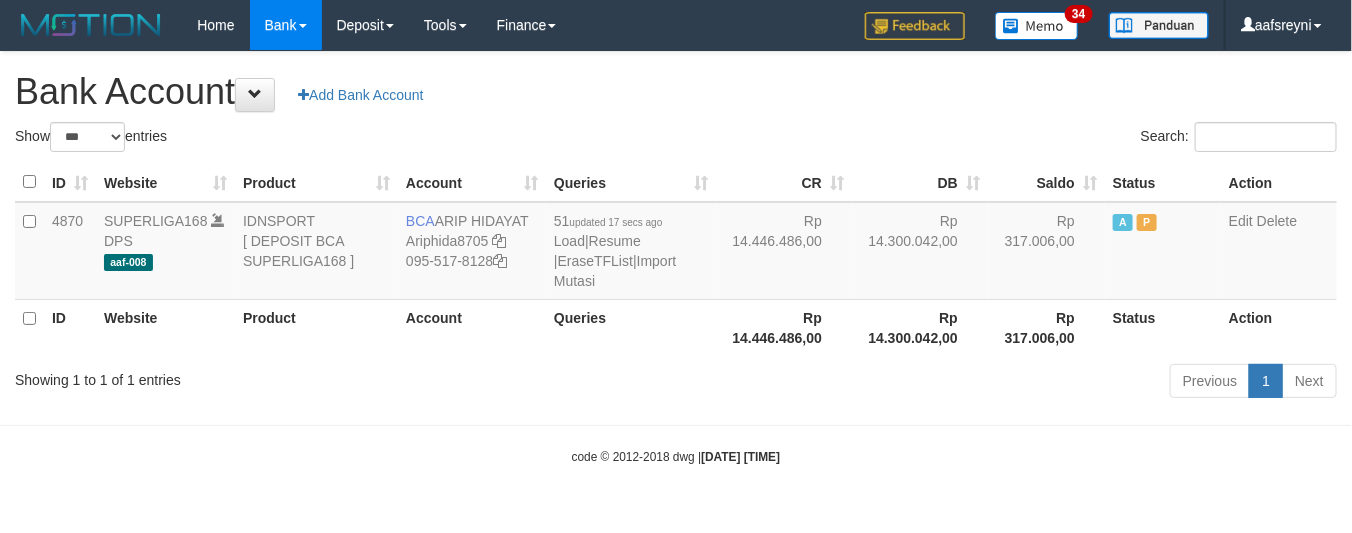 click on "Account" at bounding box center [472, 327] 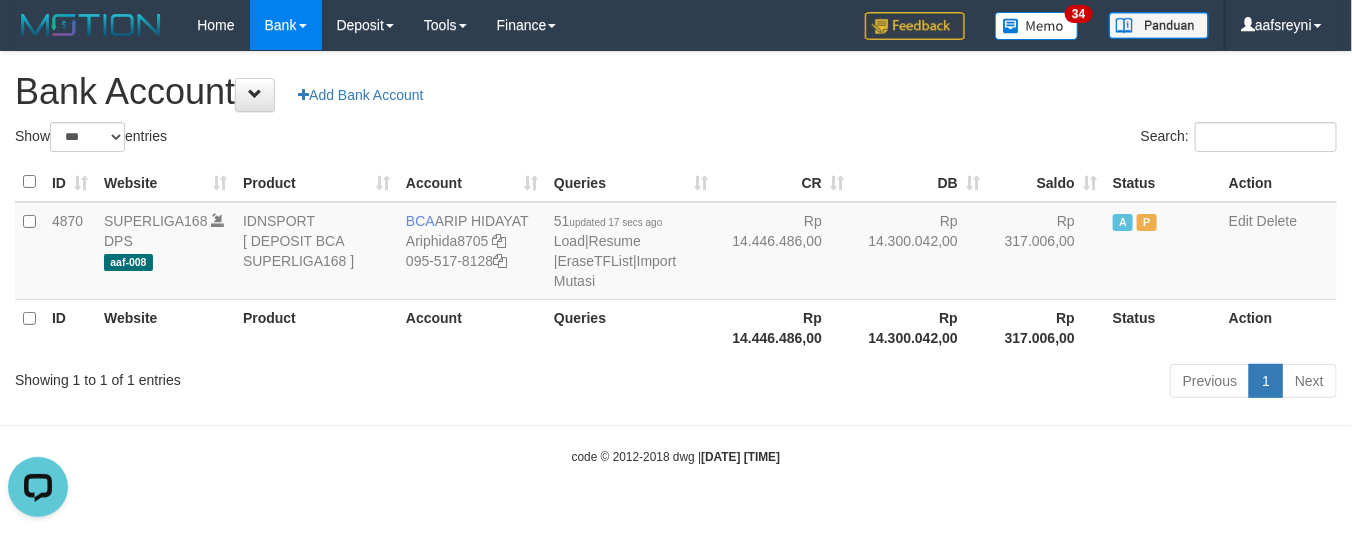 scroll, scrollTop: 0, scrollLeft: 0, axis: both 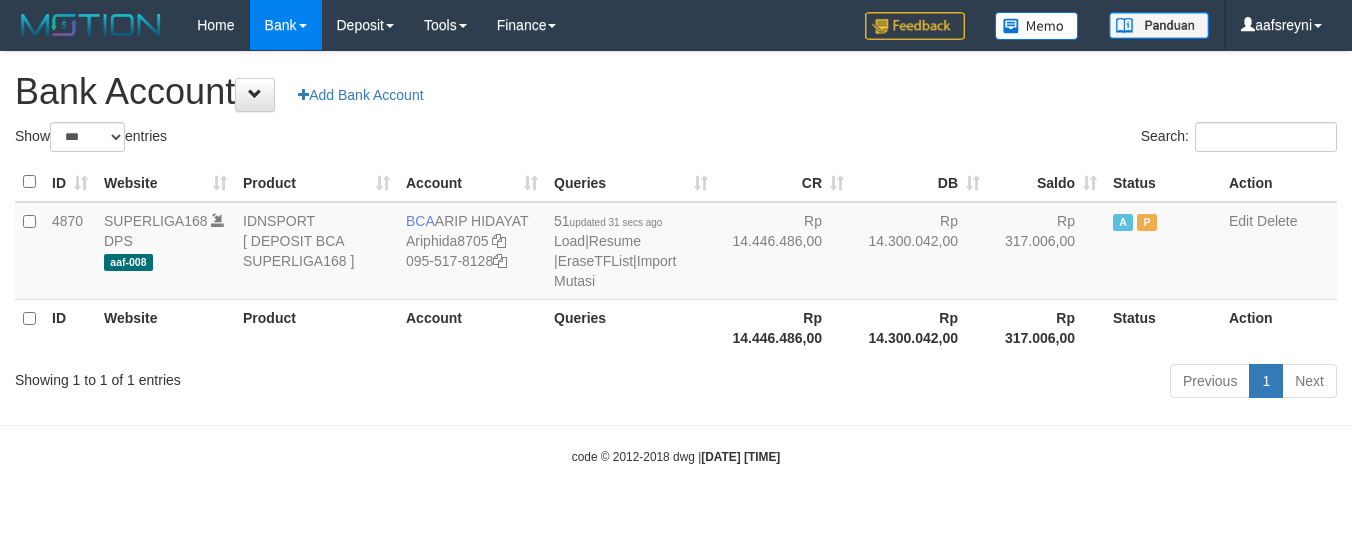 select on "***" 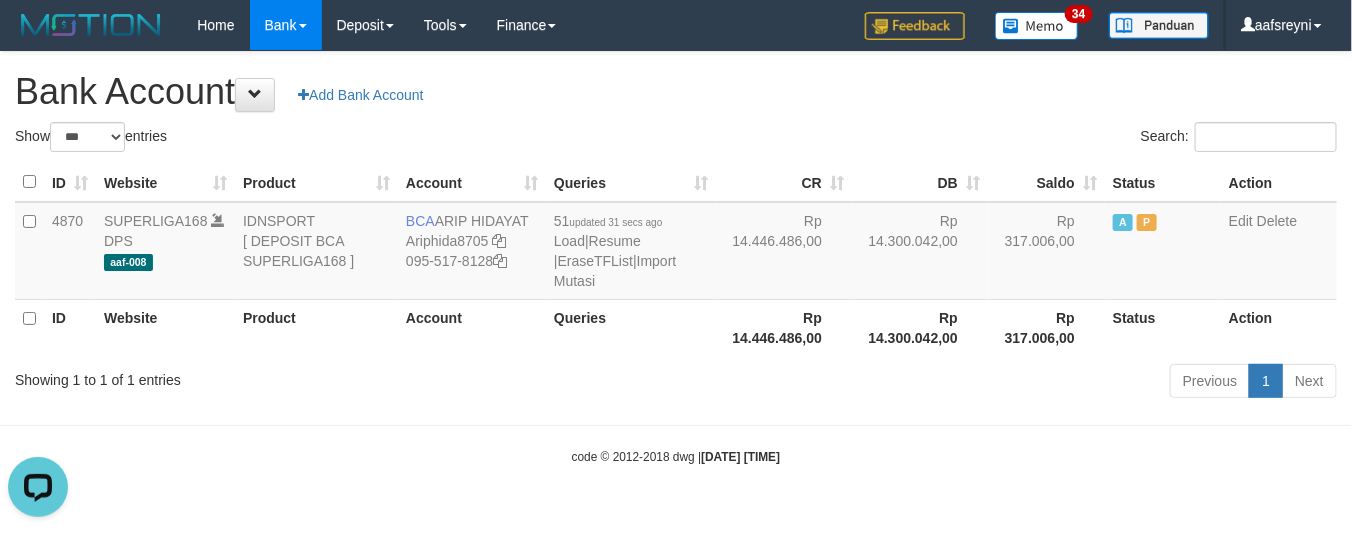 scroll, scrollTop: 0, scrollLeft: 0, axis: both 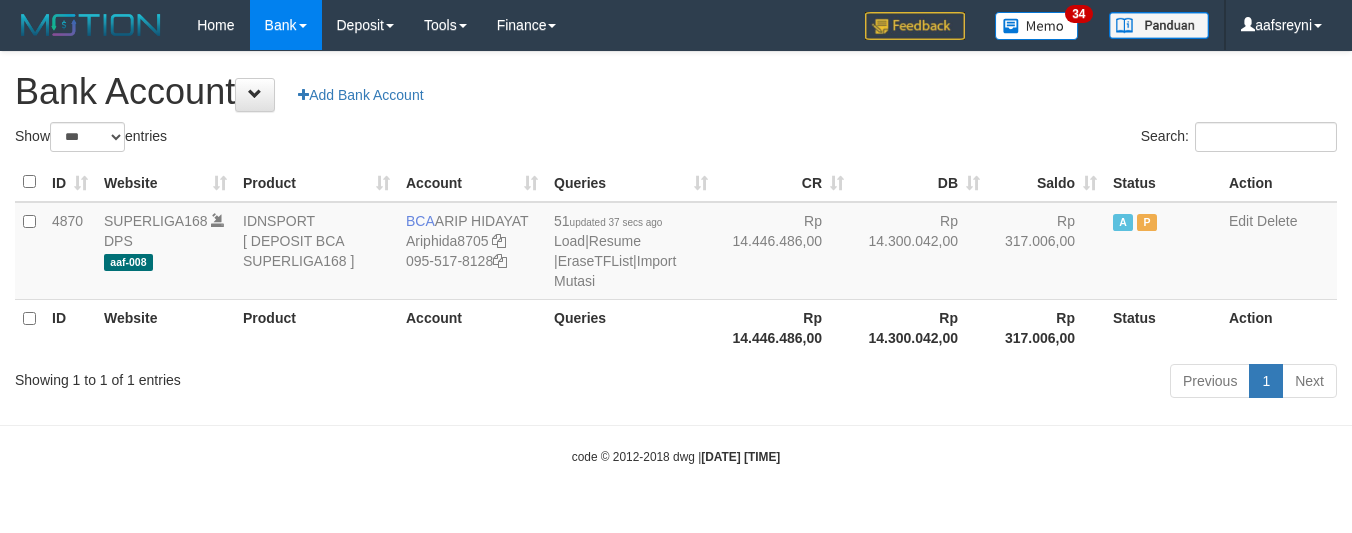 select on "***" 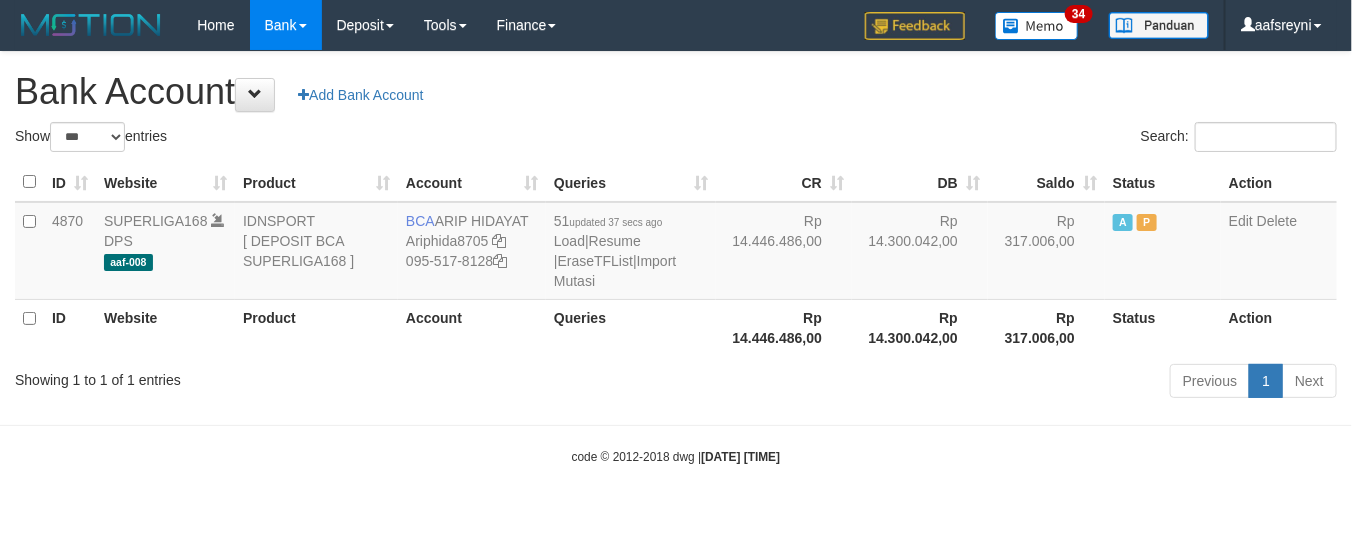 click on "Previous 1 Next" at bounding box center [957, 383] 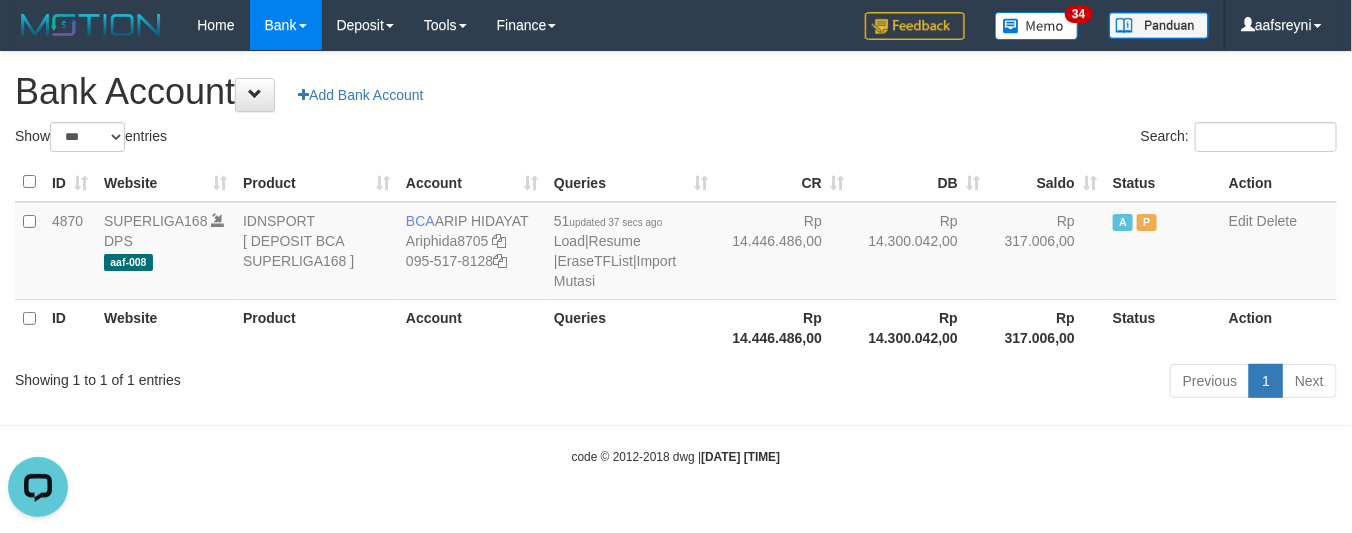 scroll, scrollTop: 0, scrollLeft: 0, axis: both 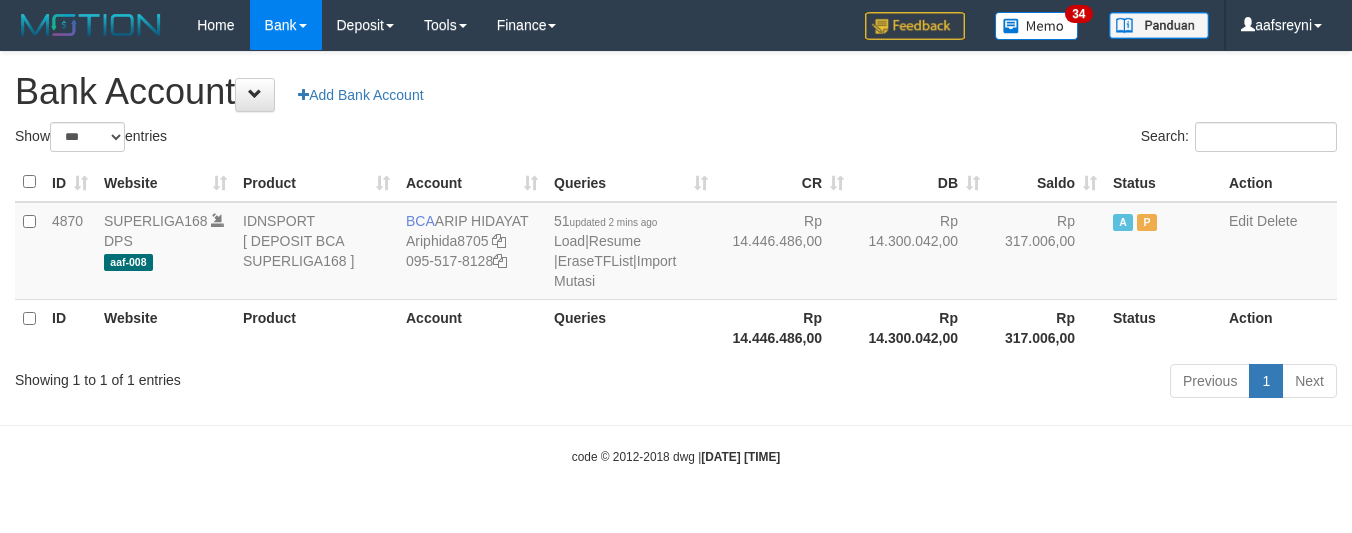 select on "***" 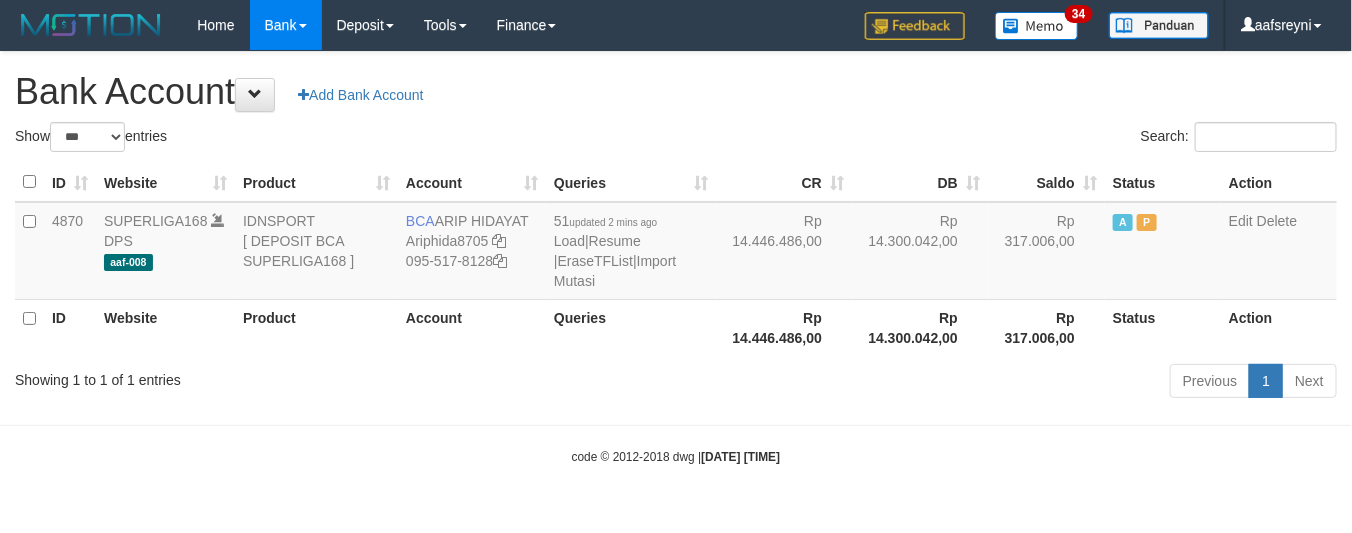 click on "Queries" at bounding box center [631, 327] 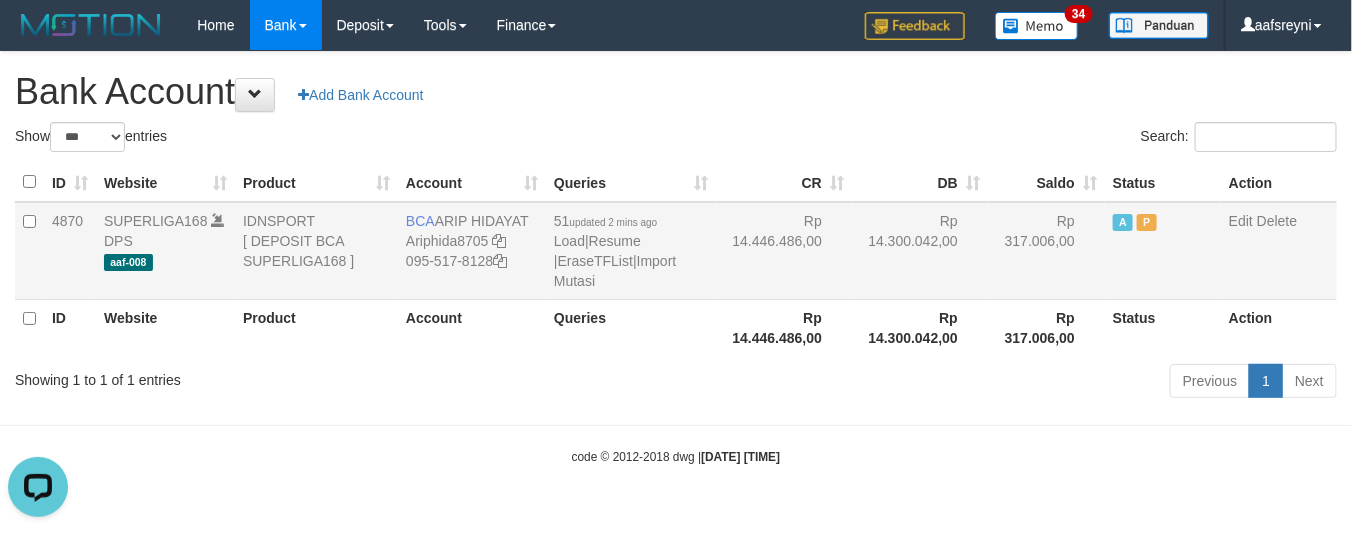 scroll, scrollTop: 0, scrollLeft: 0, axis: both 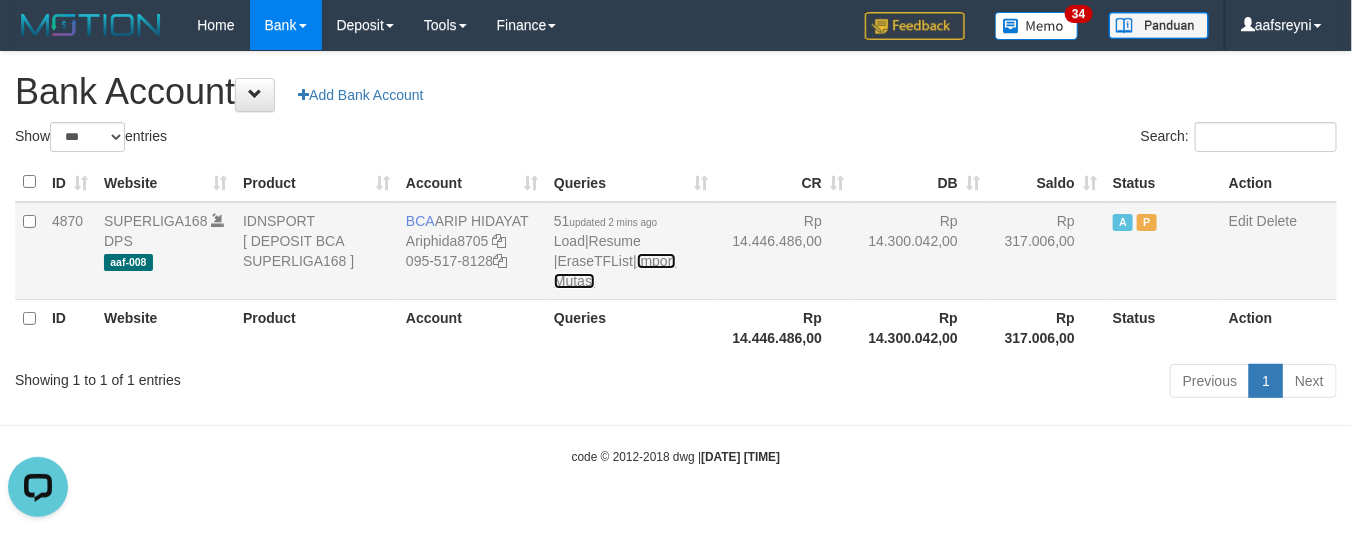 click on "Import Mutasi" at bounding box center [615, 271] 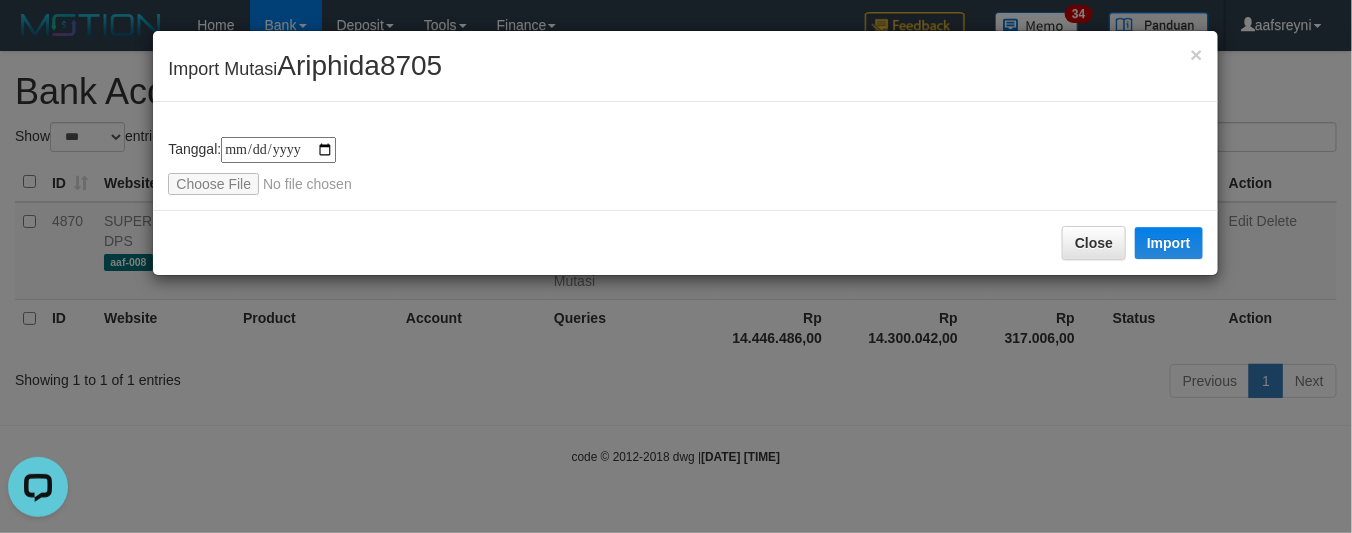 type on "**********" 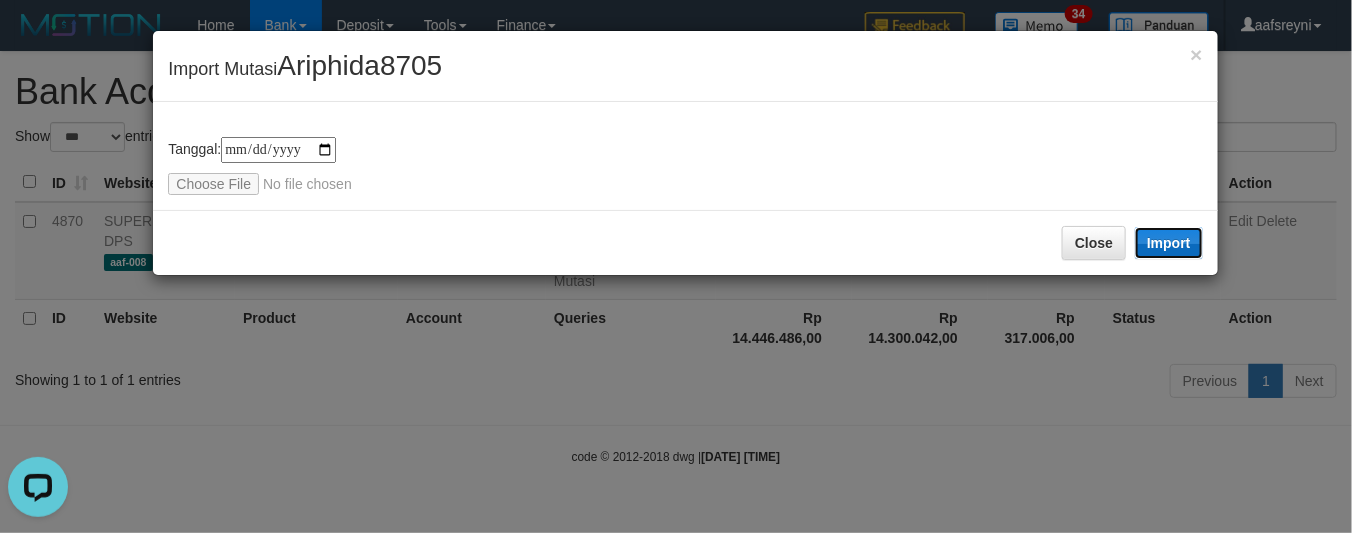click on "Import" at bounding box center (1169, 243) 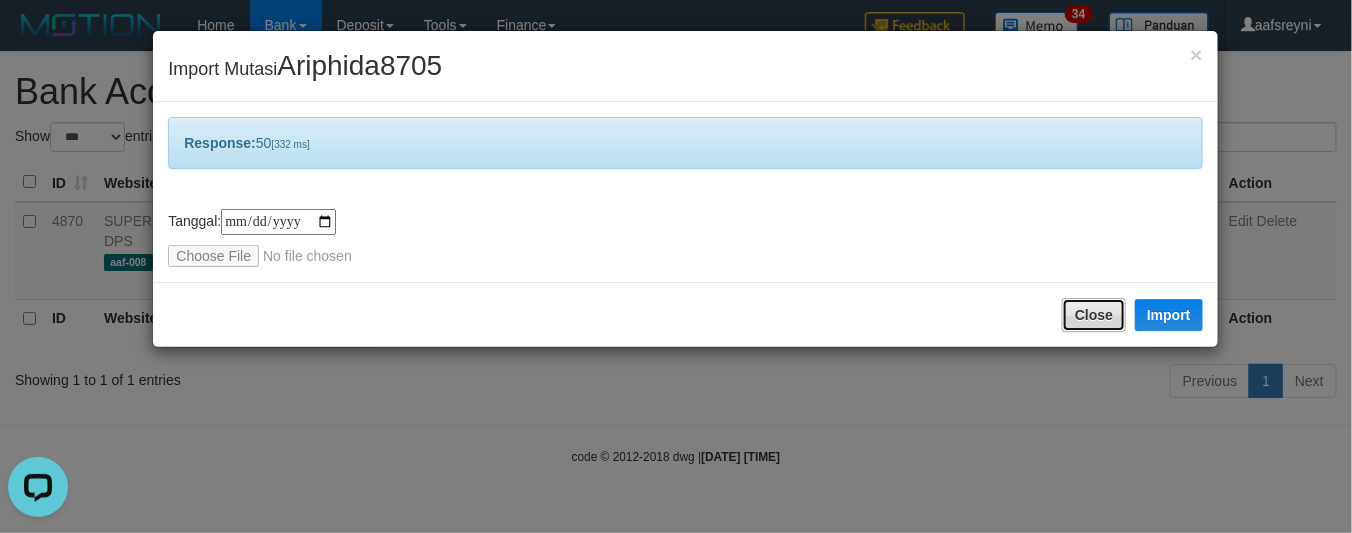 click on "Close" at bounding box center [1094, 315] 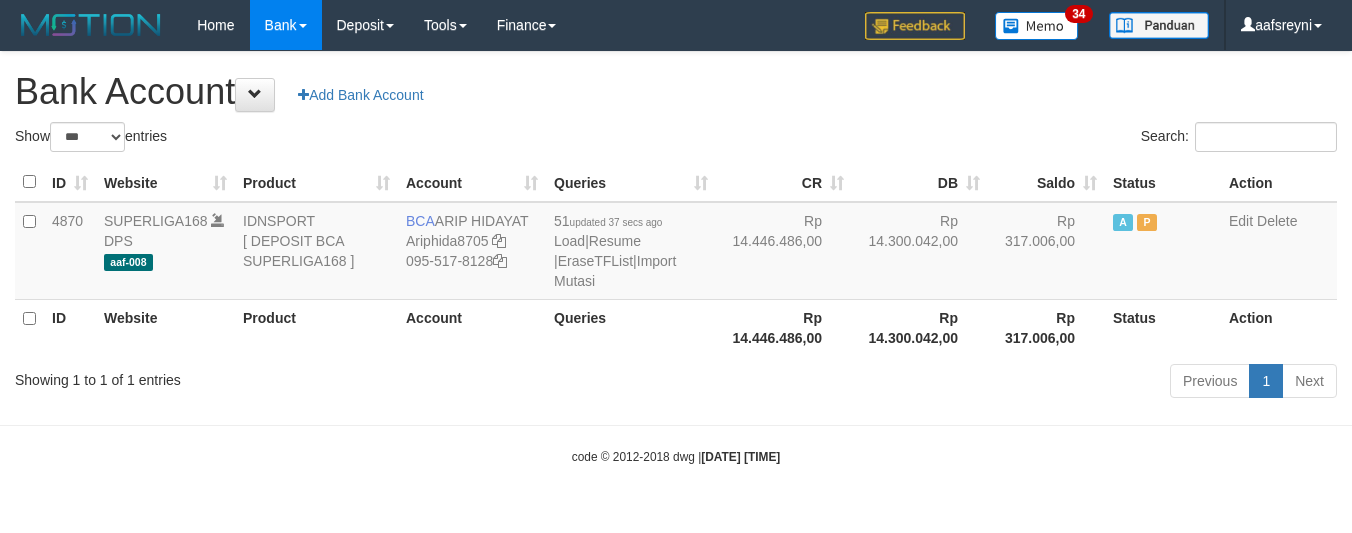 select on "***" 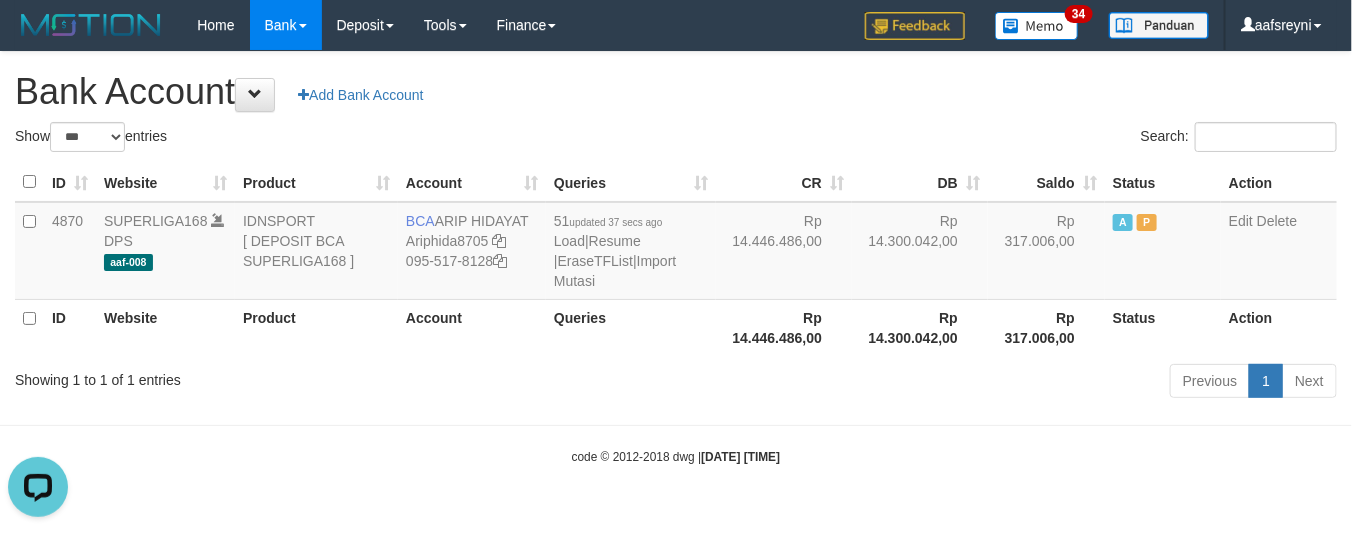 scroll, scrollTop: 0, scrollLeft: 0, axis: both 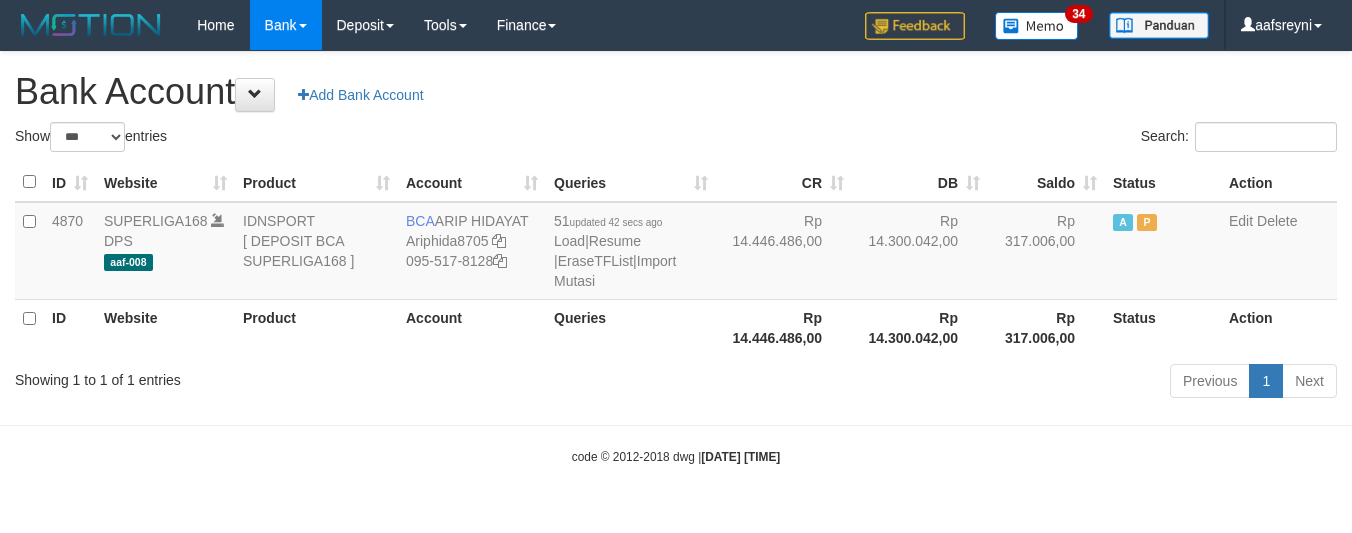 select on "***" 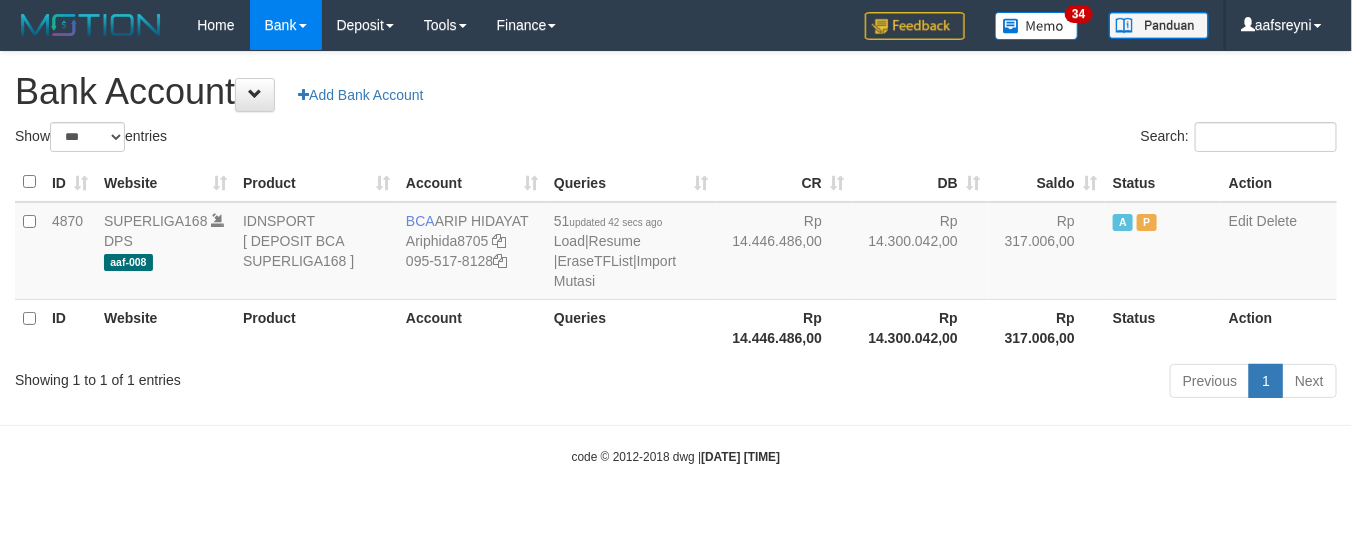 click on "Previous 1 Next" at bounding box center [957, 383] 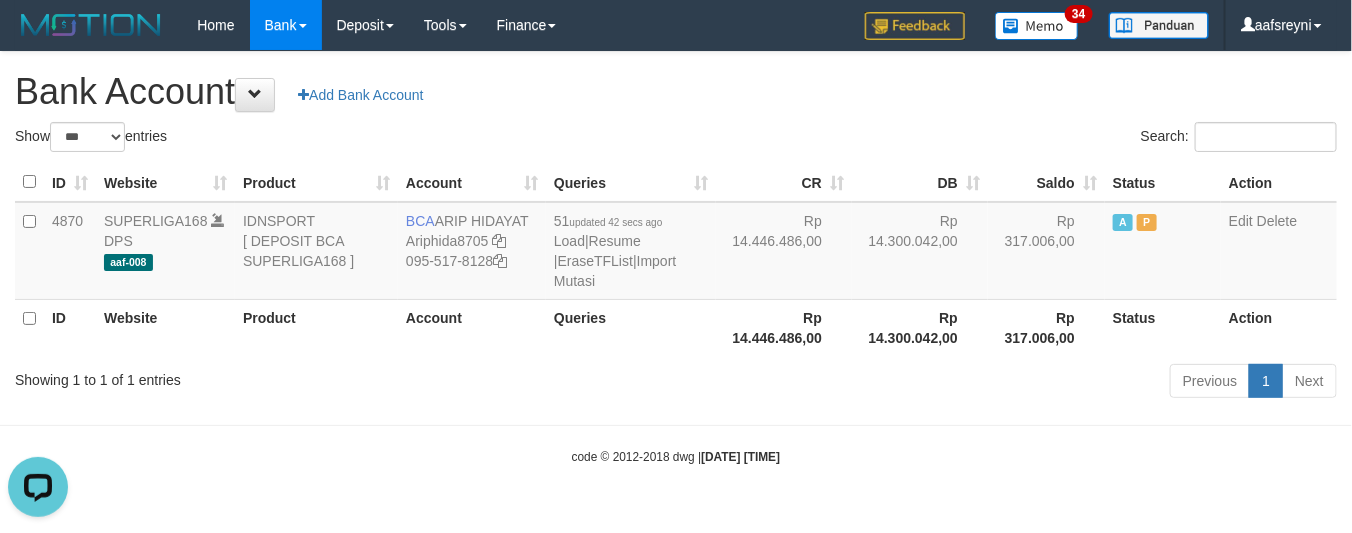 scroll, scrollTop: 0, scrollLeft: 0, axis: both 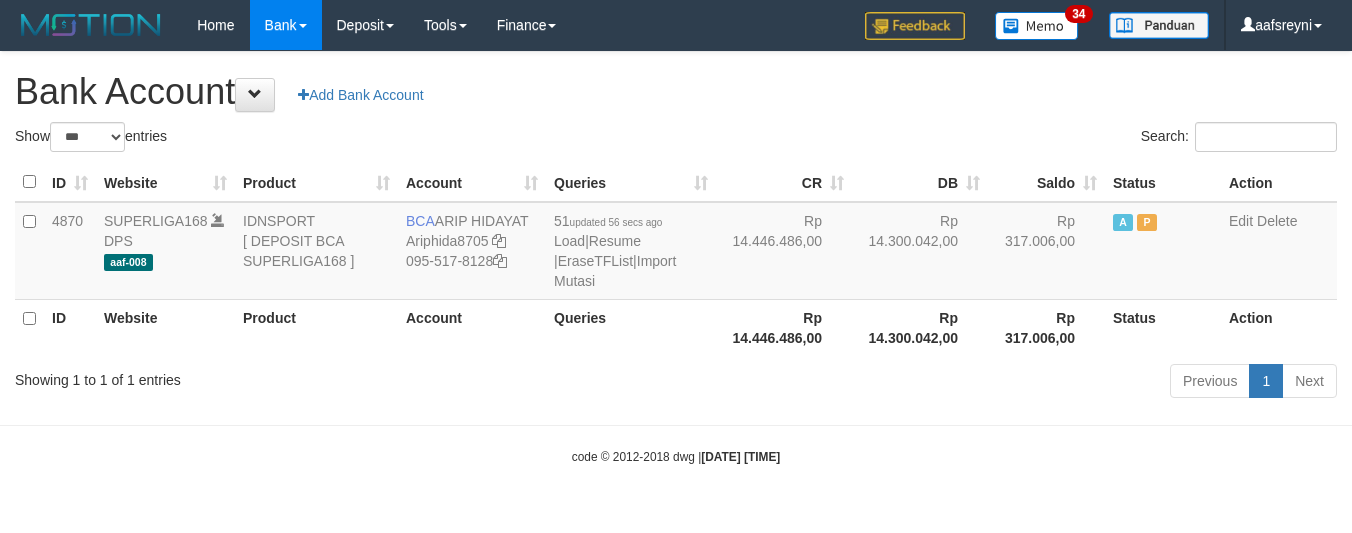 select on "***" 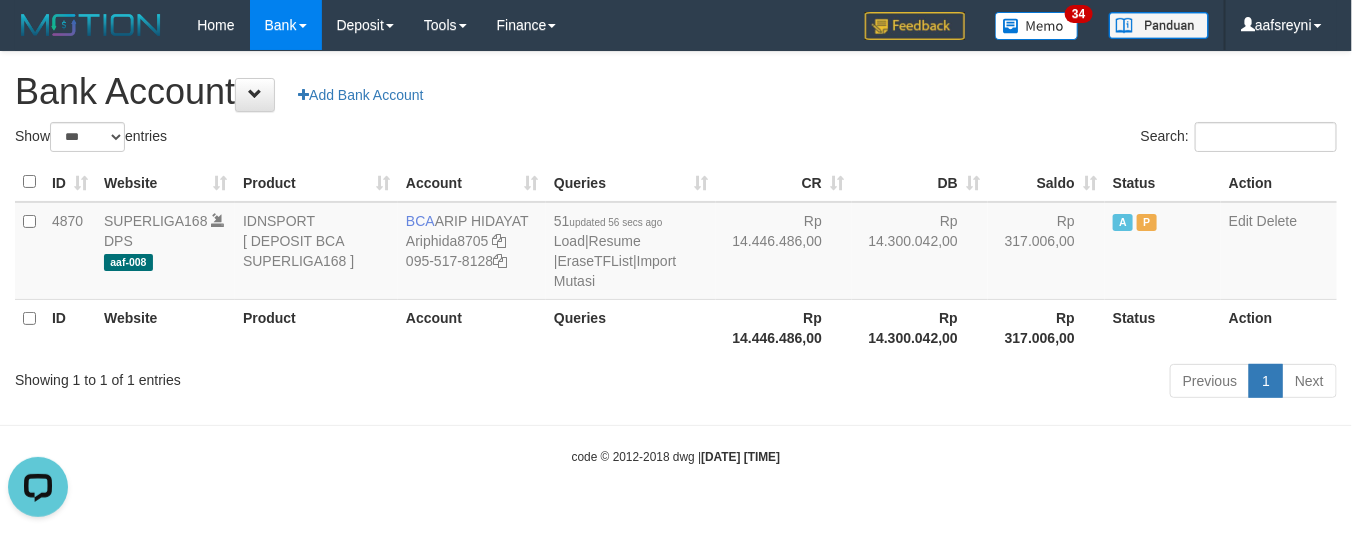 scroll, scrollTop: 0, scrollLeft: 0, axis: both 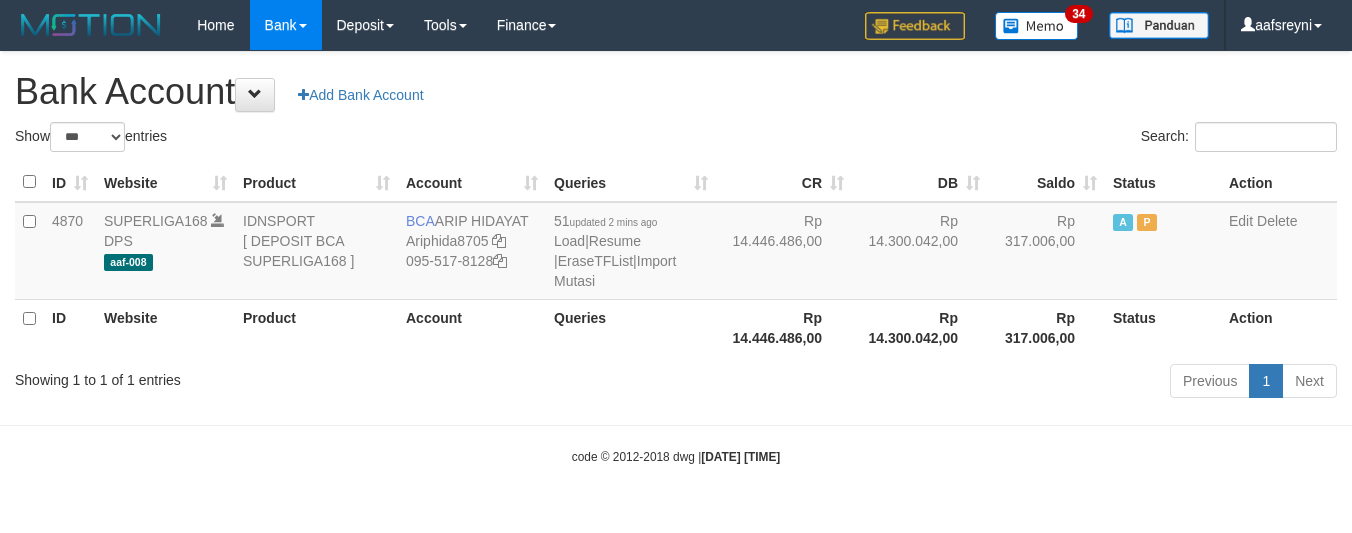 select on "***" 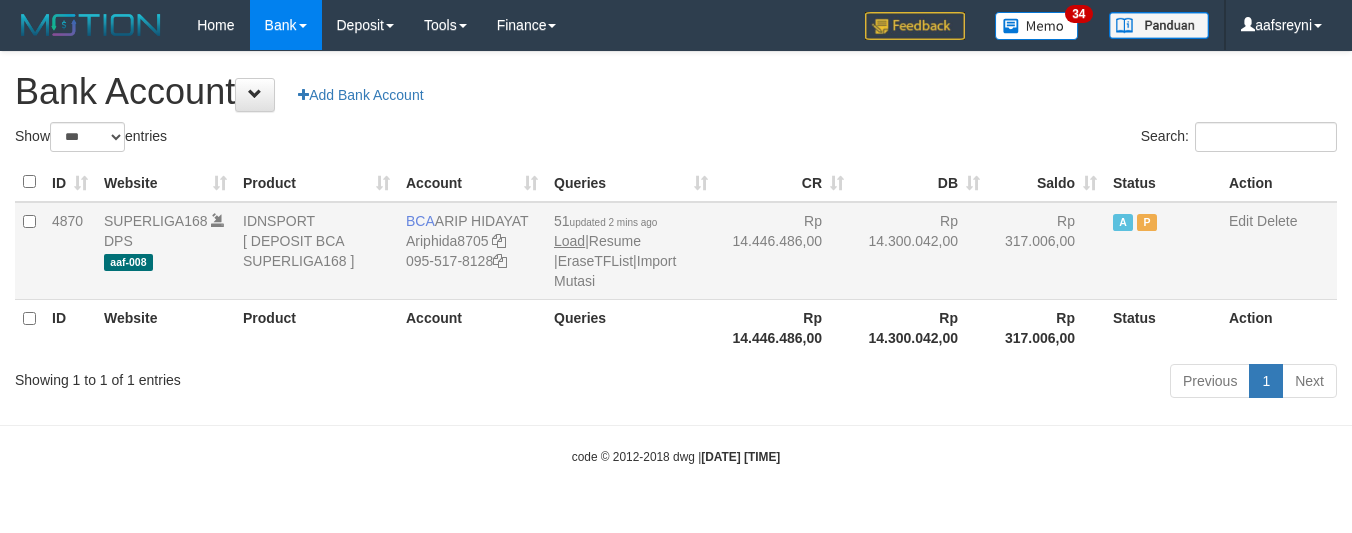 scroll, scrollTop: 0, scrollLeft: 0, axis: both 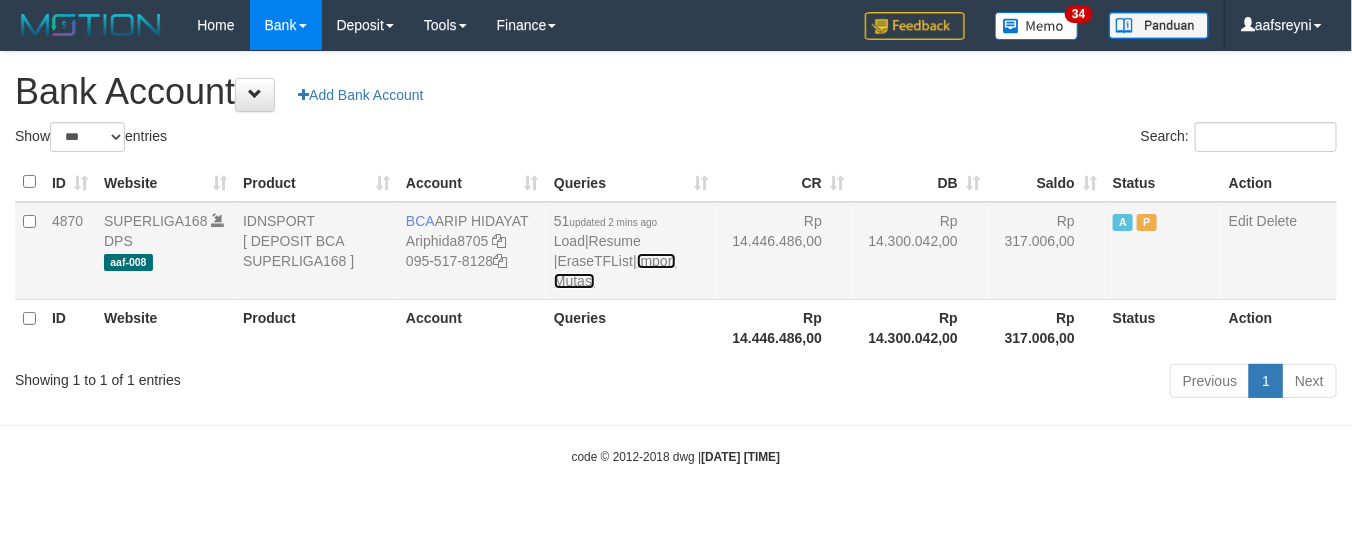 click on "Import Mutasi" at bounding box center (615, 271) 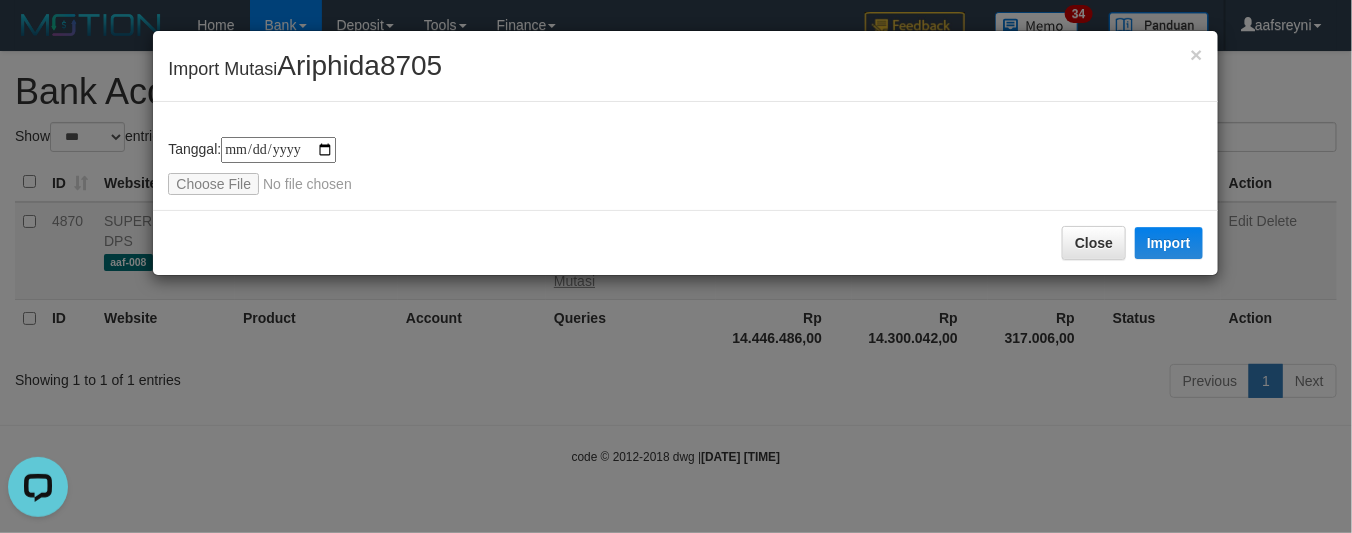 scroll, scrollTop: 0, scrollLeft: 0, axis: both 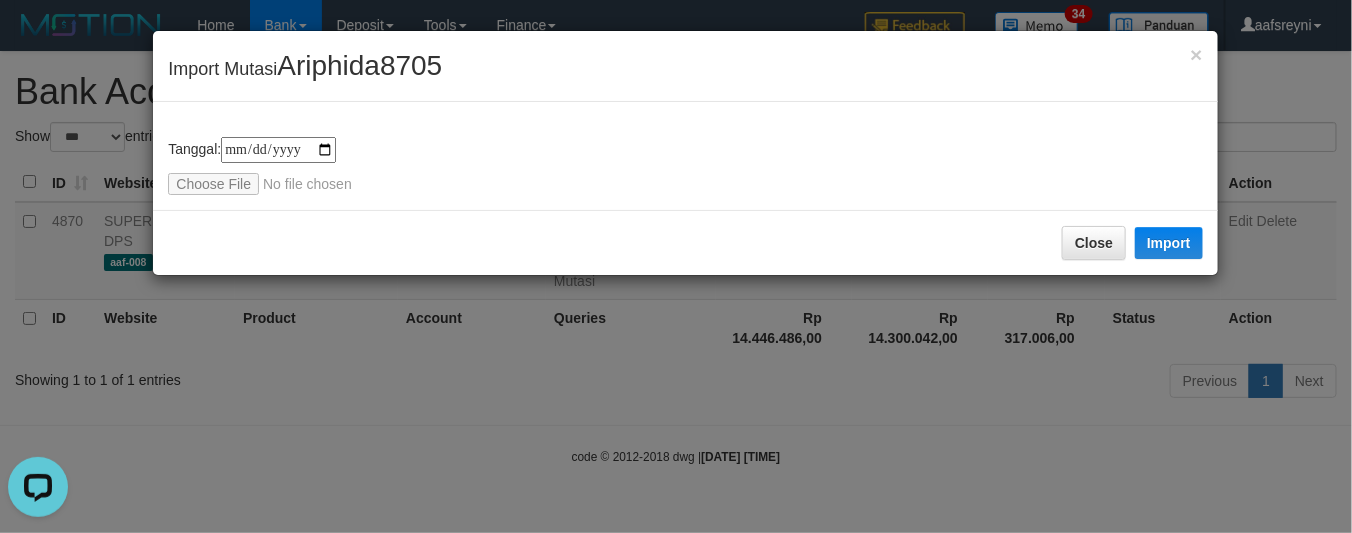 type on "**********" 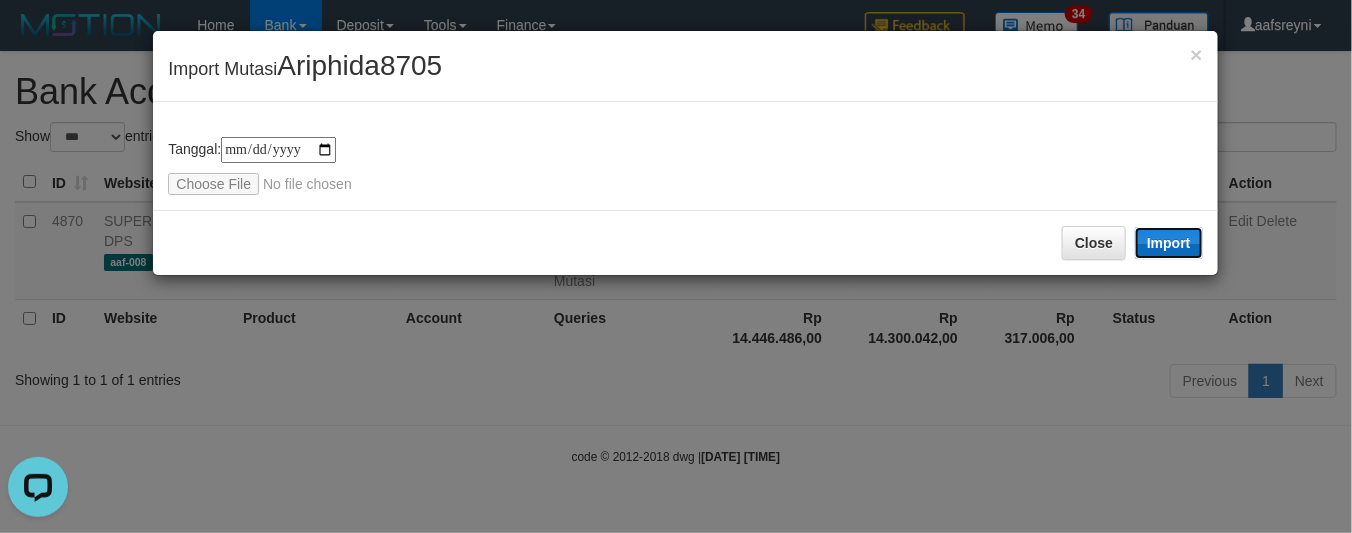 click on "Import" at bounding box center (1169, 243) 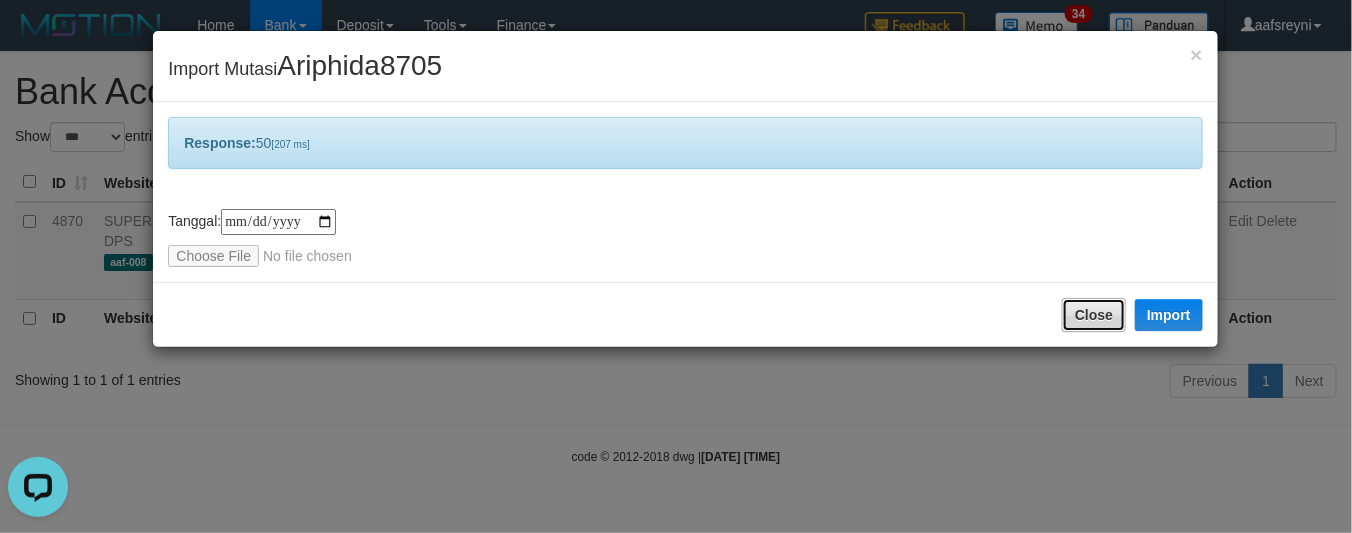 click on "Close" at bounding box center (1094, 315) 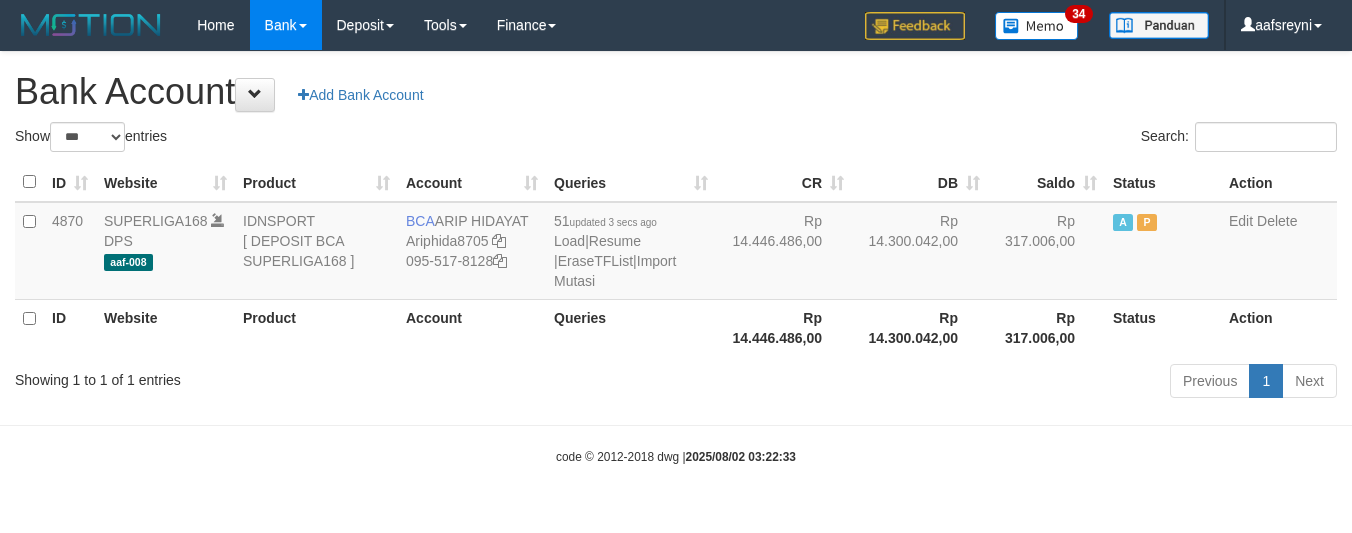 select on "***" 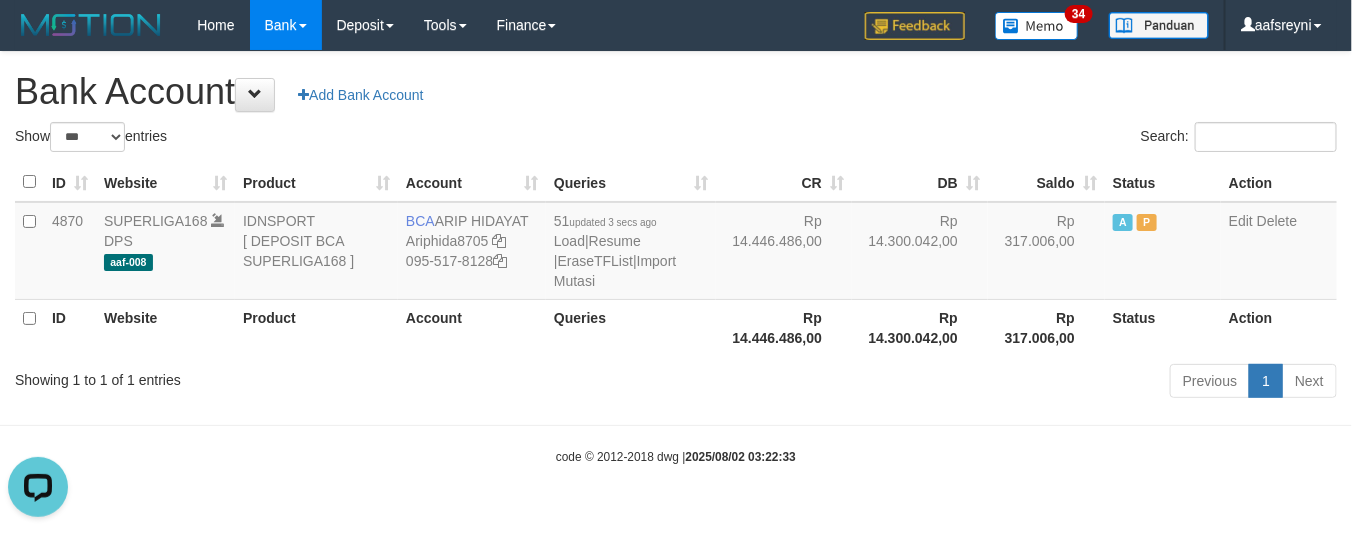 scroll, scrollTop: 0, scrollLeft: 0, axis: both 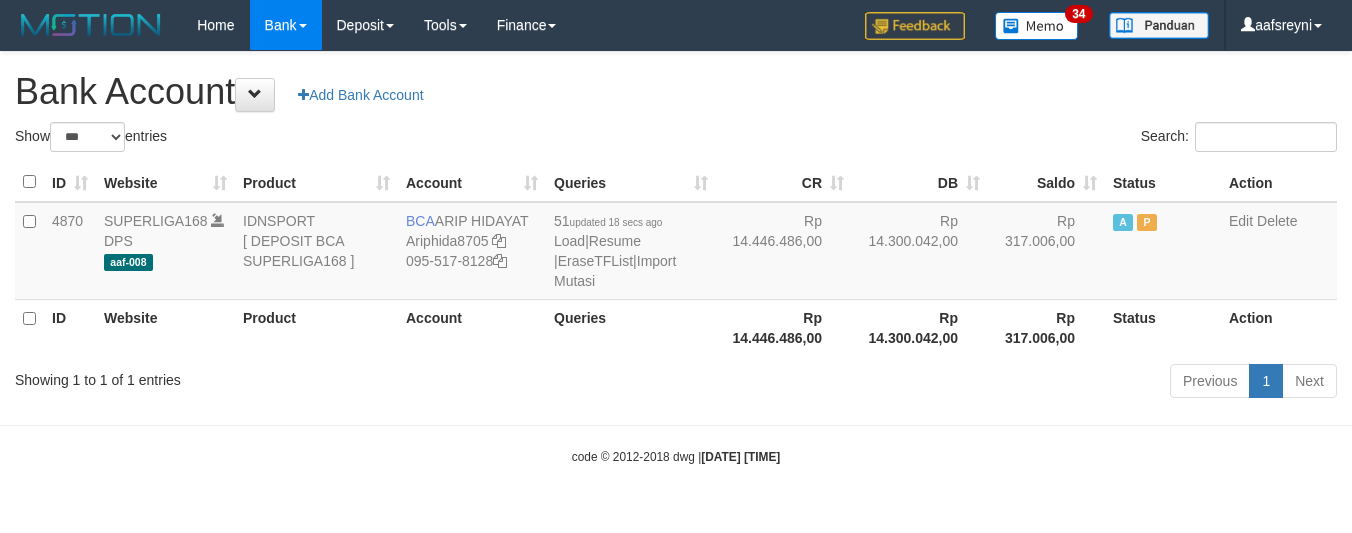select on "***" 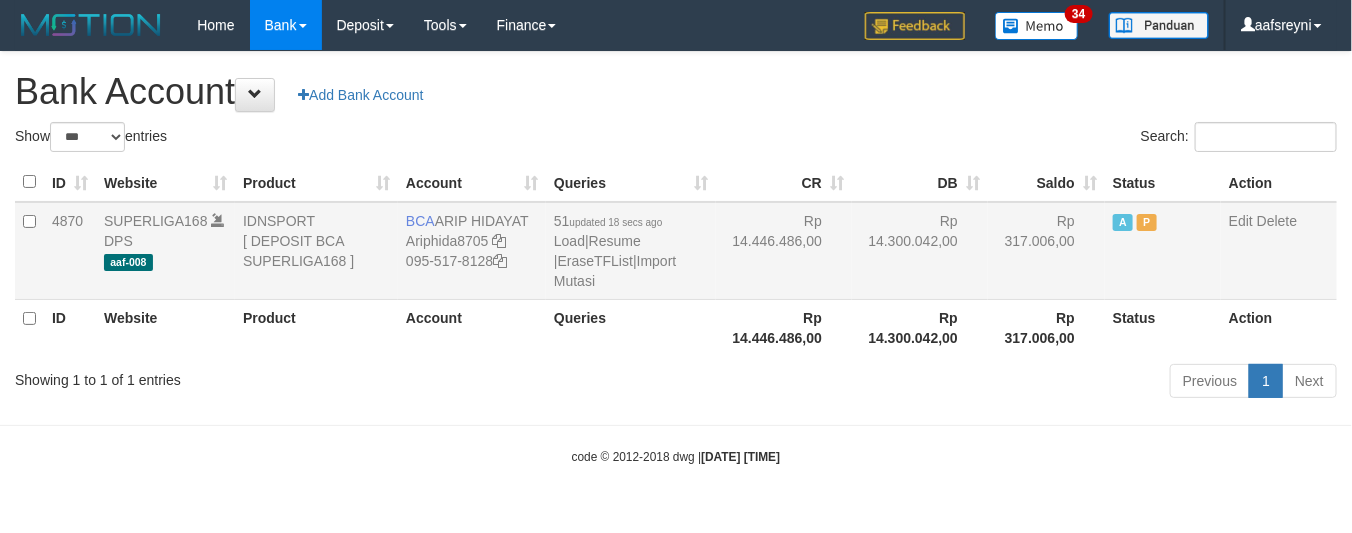 drag, startPoint x: 573, startPoint y: 322, endPoint x: 490, endPoint y: 227, distance: 126.1507 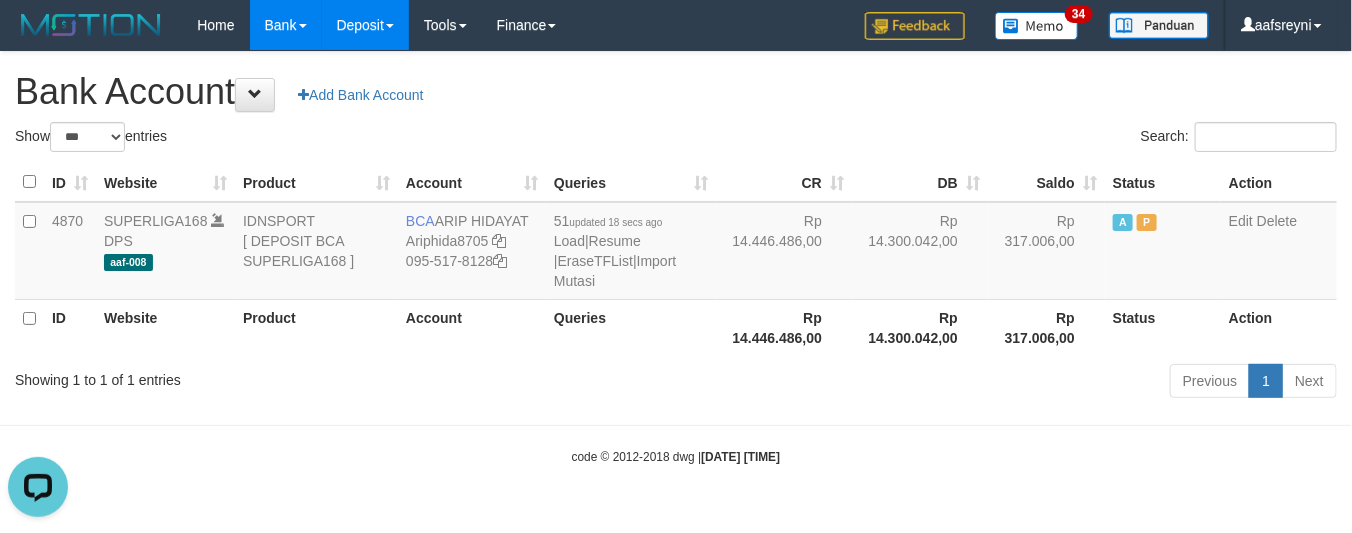 scroll, scrollTop: 0, scrollLeft: 0, axis: both 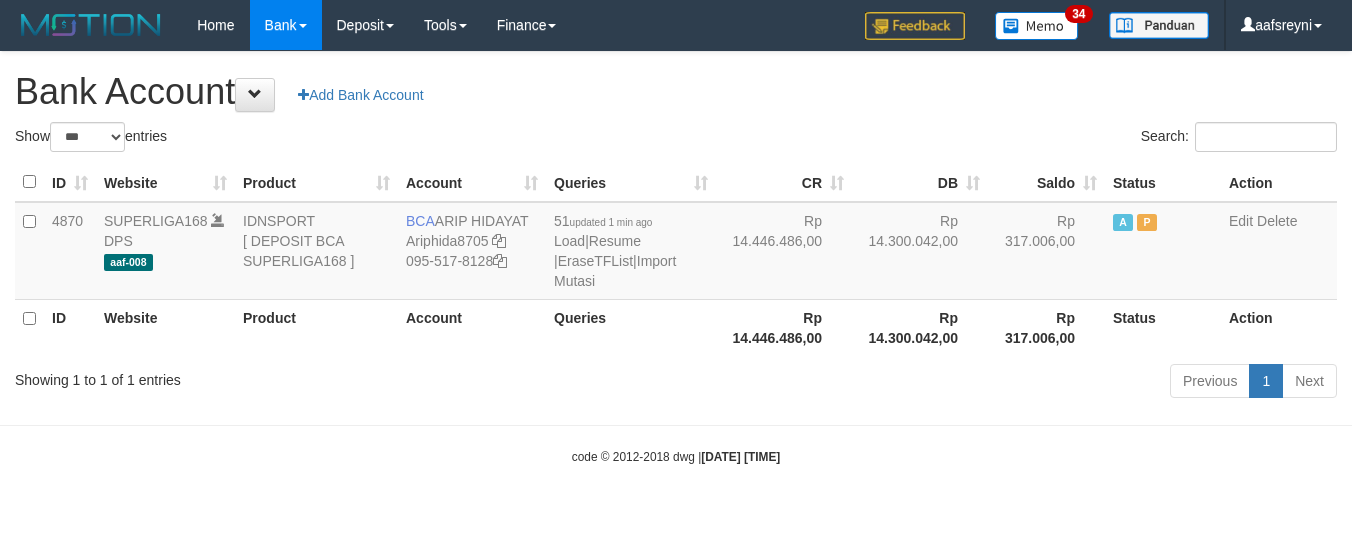 select on "***" 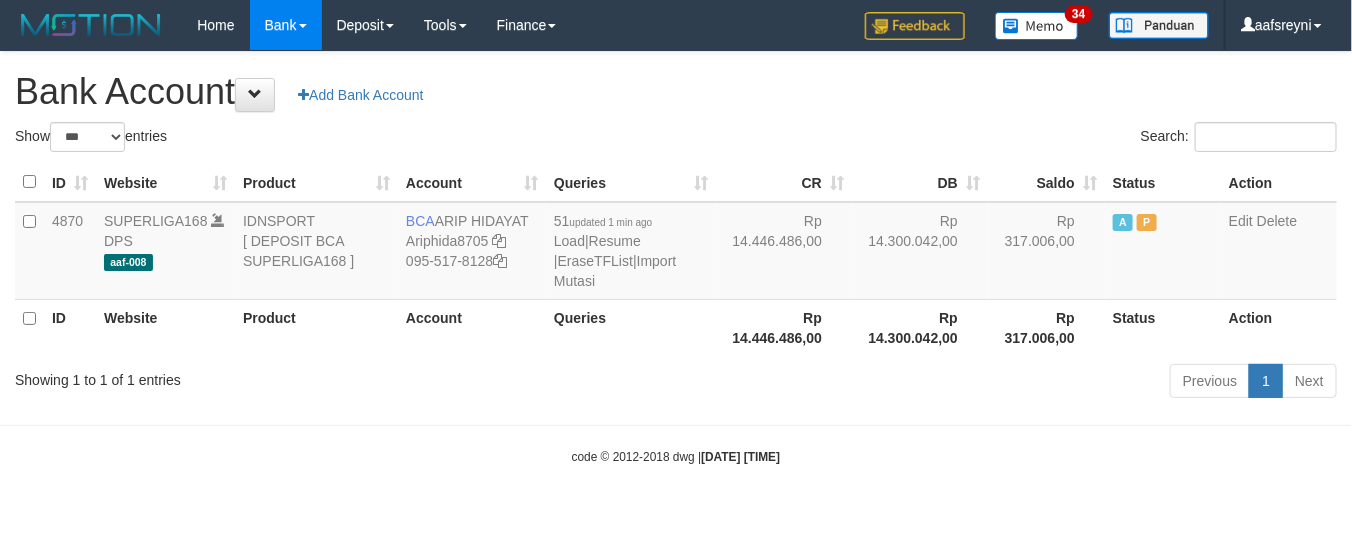 click on "Previous 1 Next" at bounding box center [957, 383] 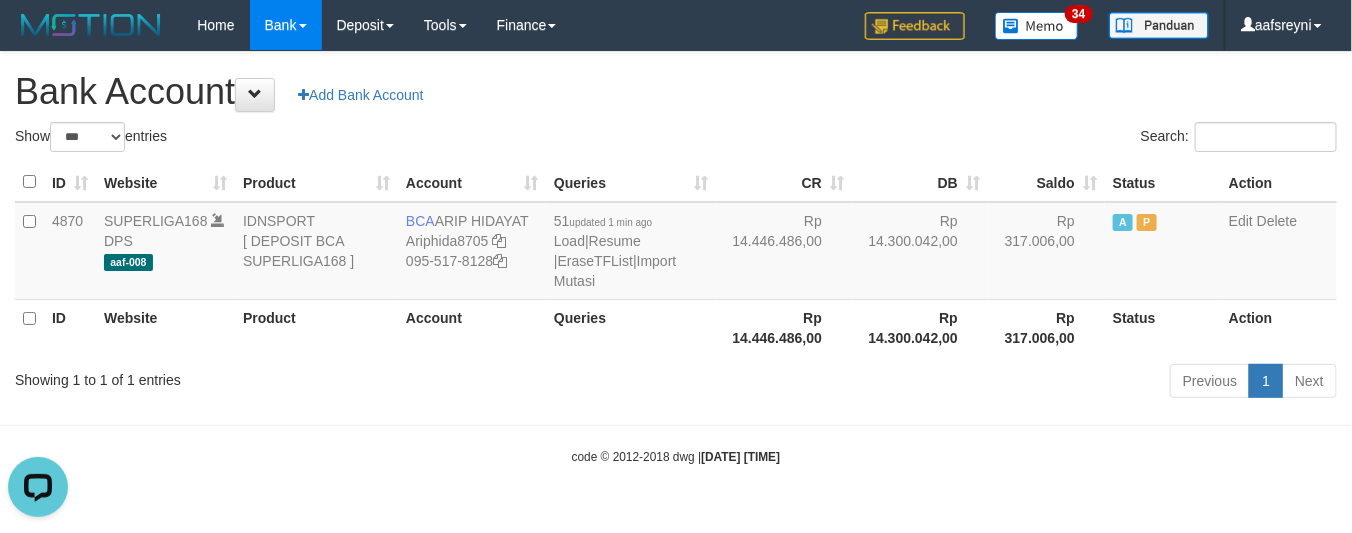 scroll, scrollTop: 0, scrollLeft: 0, axis: both 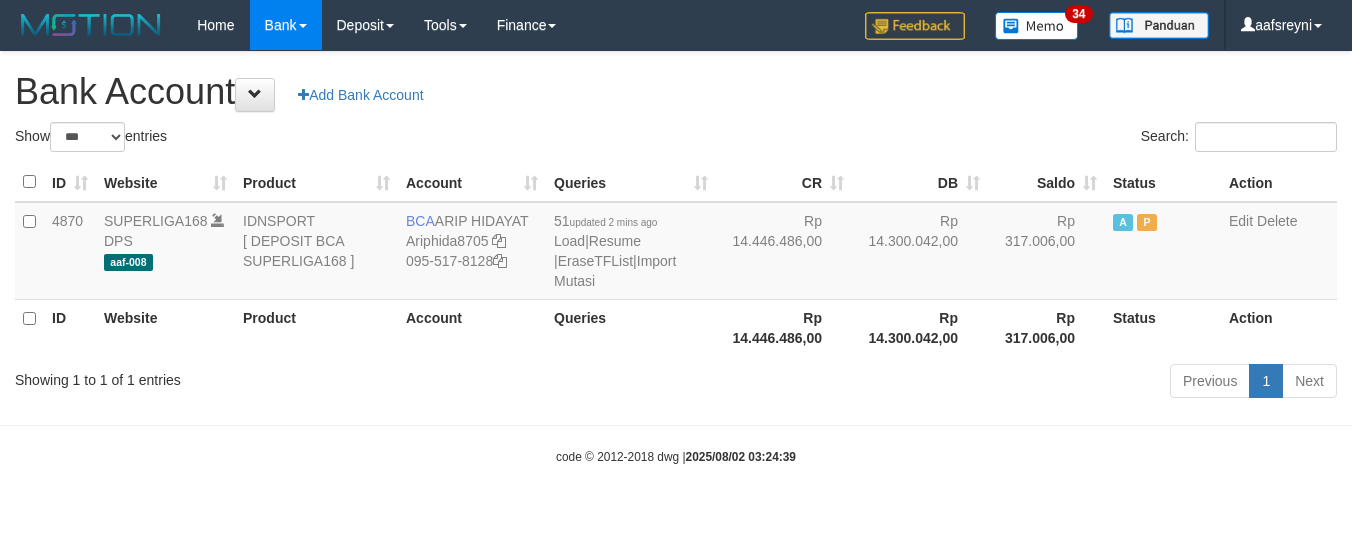 select on "***" 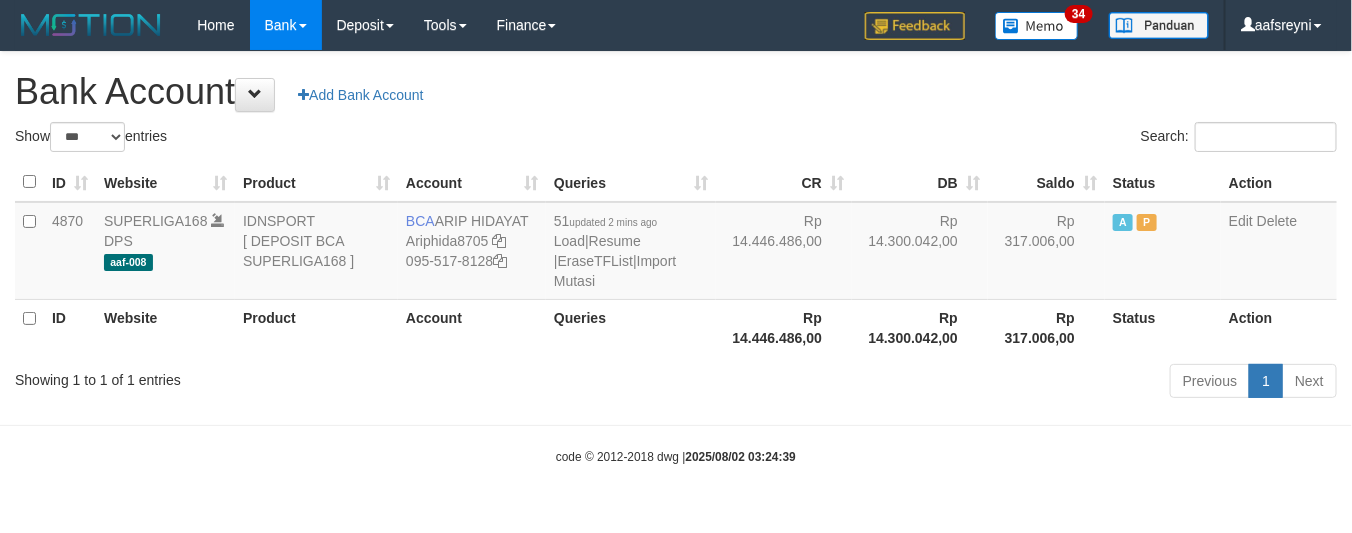 click on "Queries" at bounding box center (631, 327) 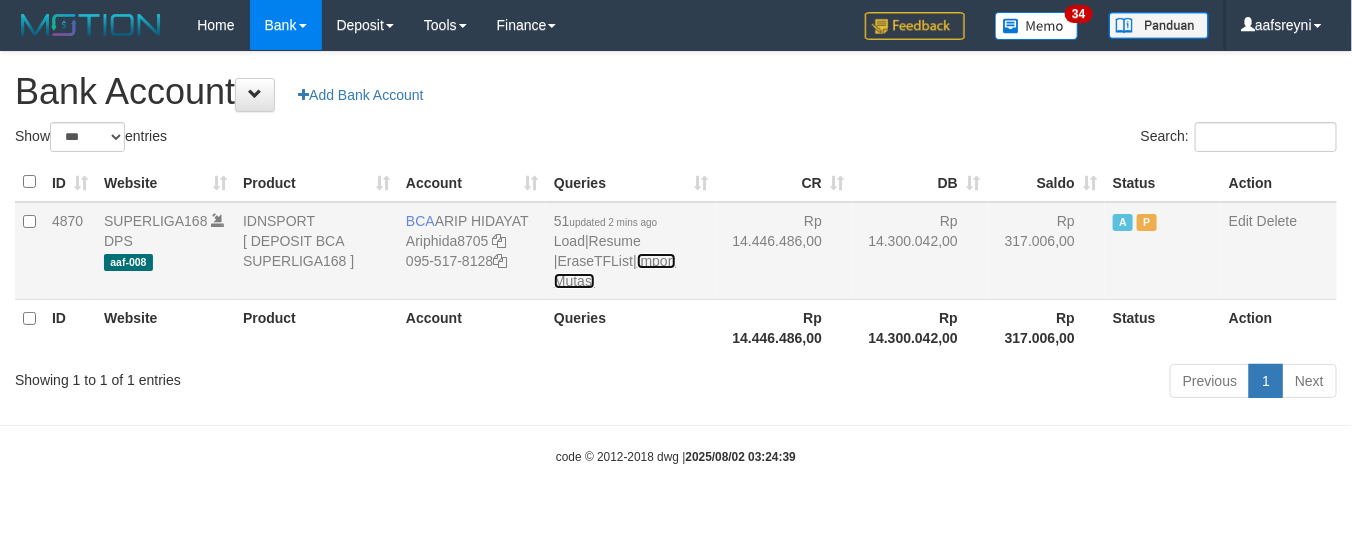 click on "Import Mutasi" at bounding box center (615, 271) 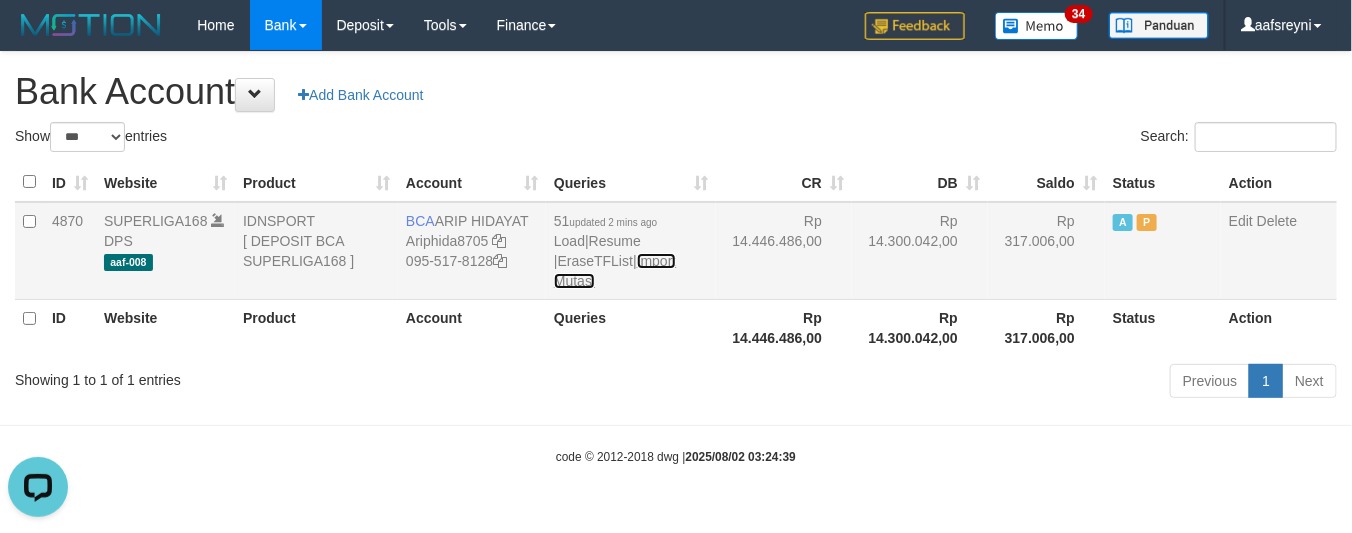scroll, scrollTop: 0, scrollLeft: 0, axis: both 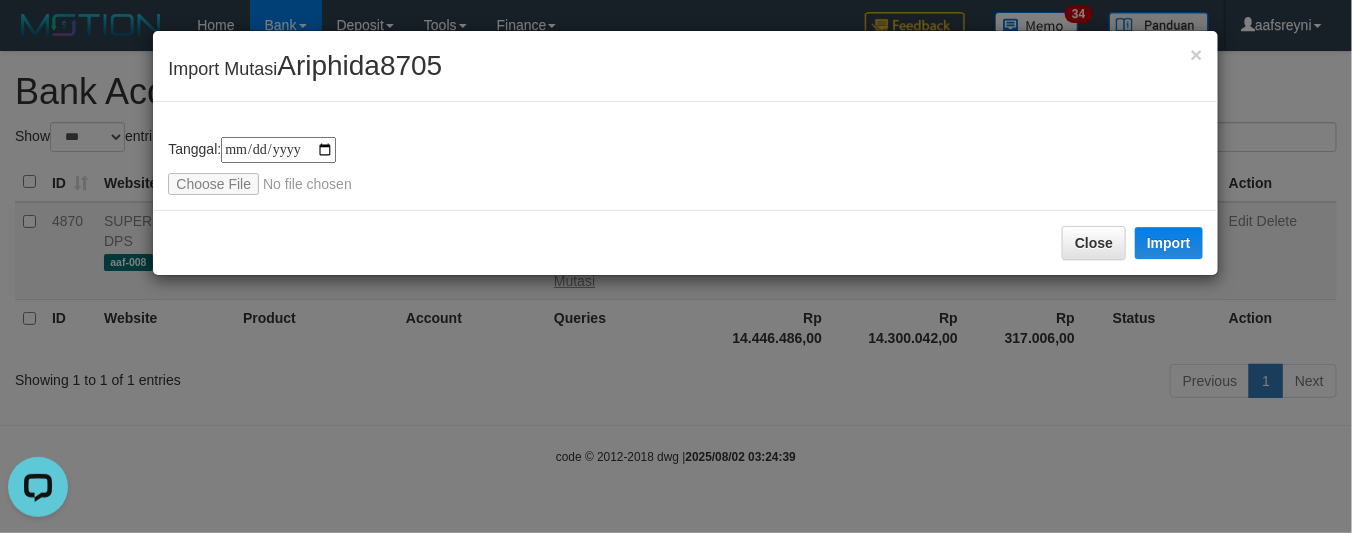 type on "**********" 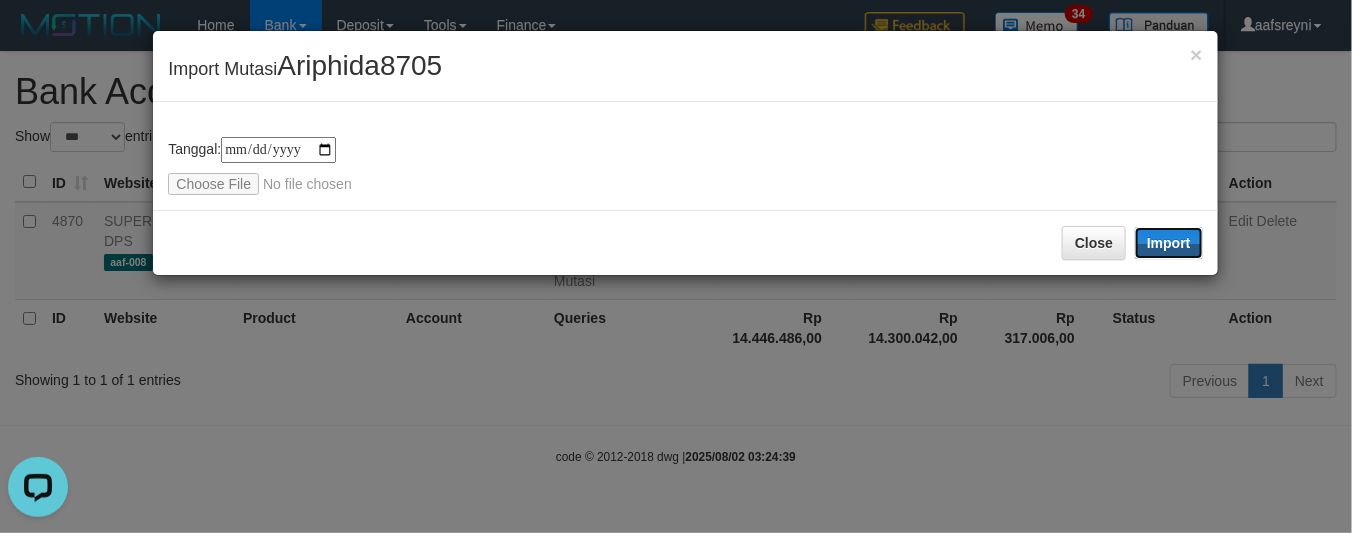 click on "Import" at bounding box center (1169, 243) 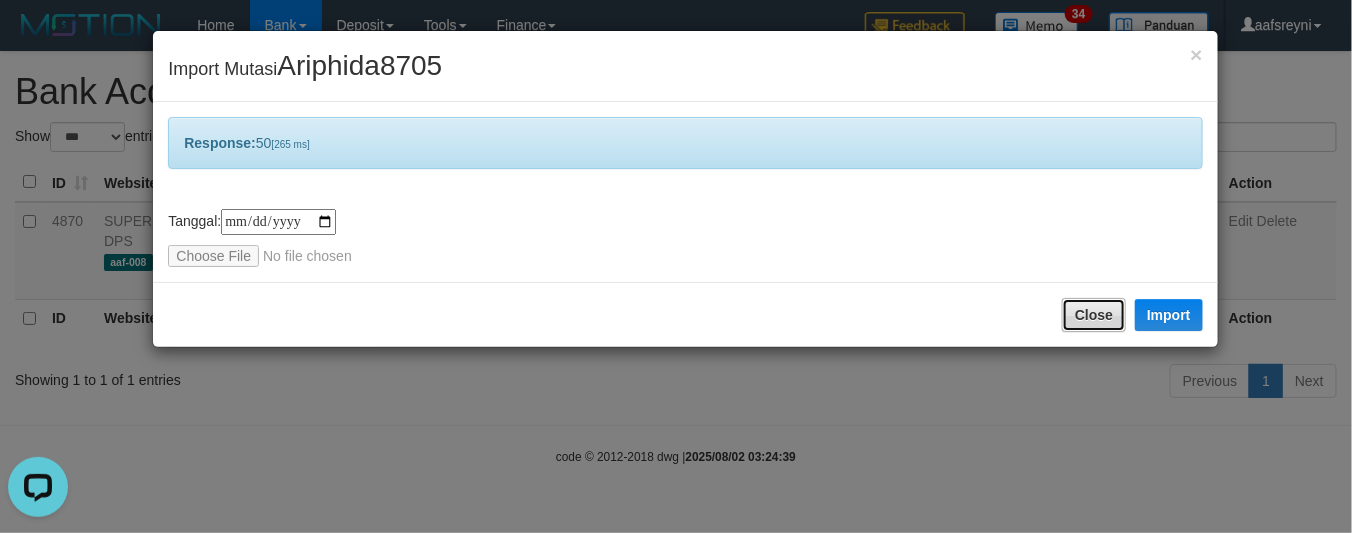 click on "Close" at bounding box center [1094, 315] 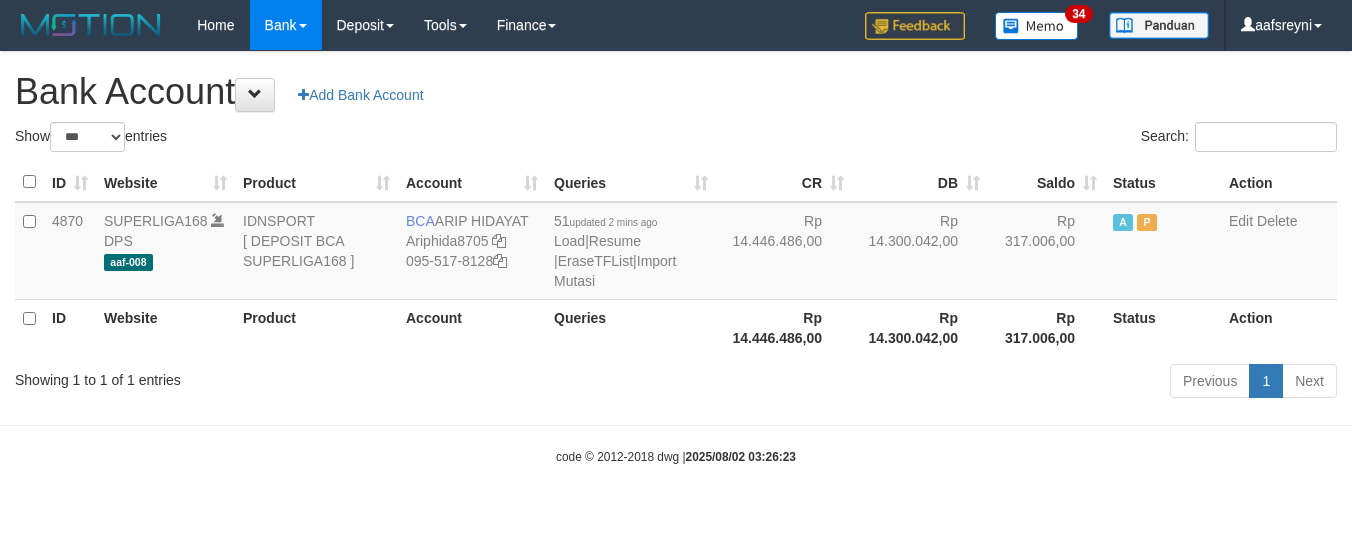 select on "***" 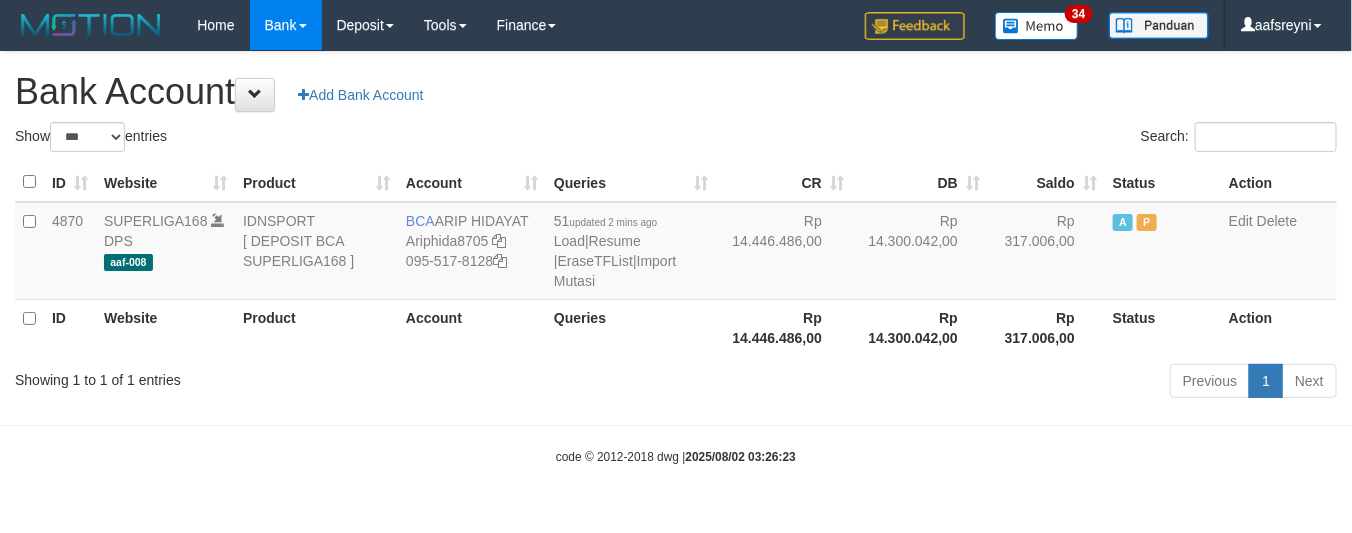 click on "Queries" at bounding box center (631, 327) 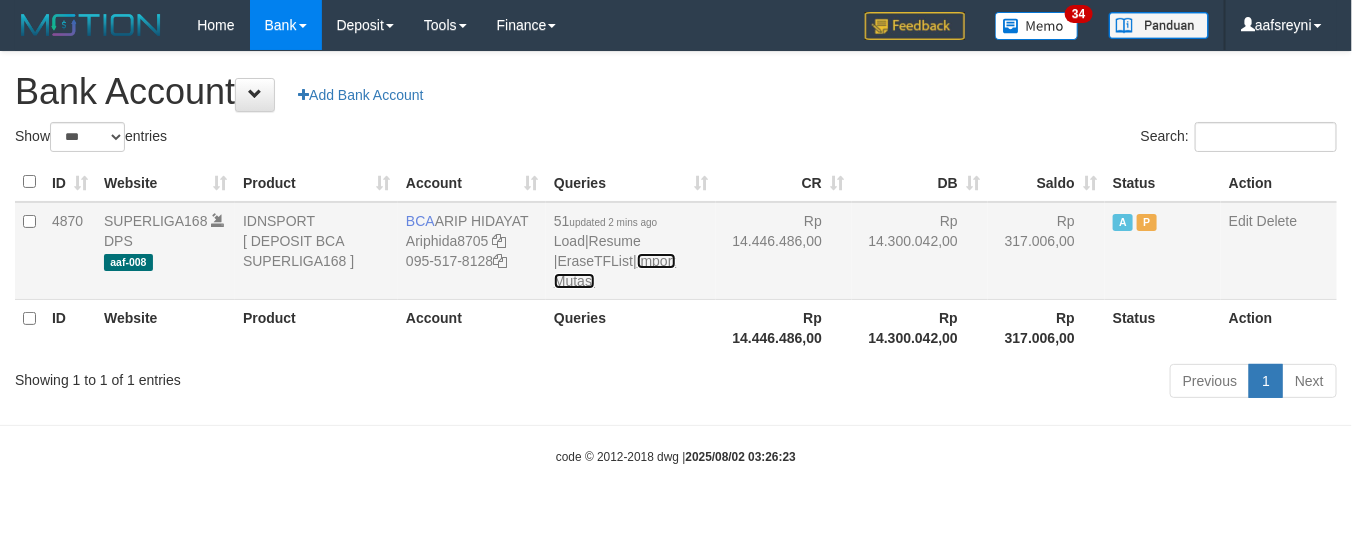 click on "Import Mutasi" at bounding box center [615, 271] 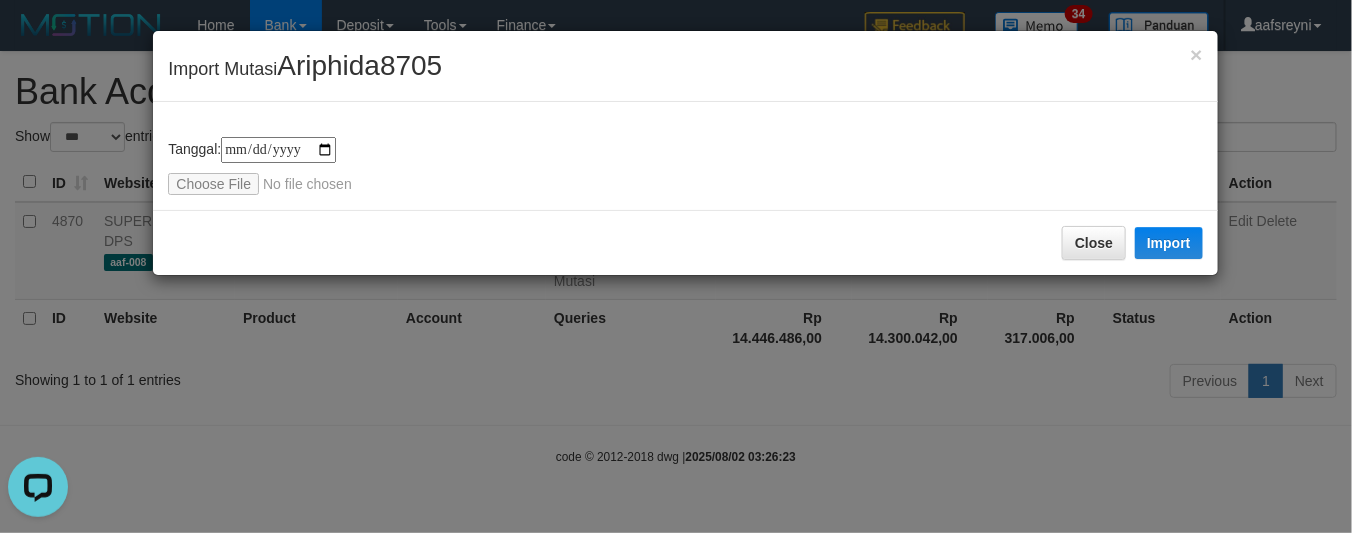 scroll, scrollTop: 0, scrollLeft: 0, axis: both 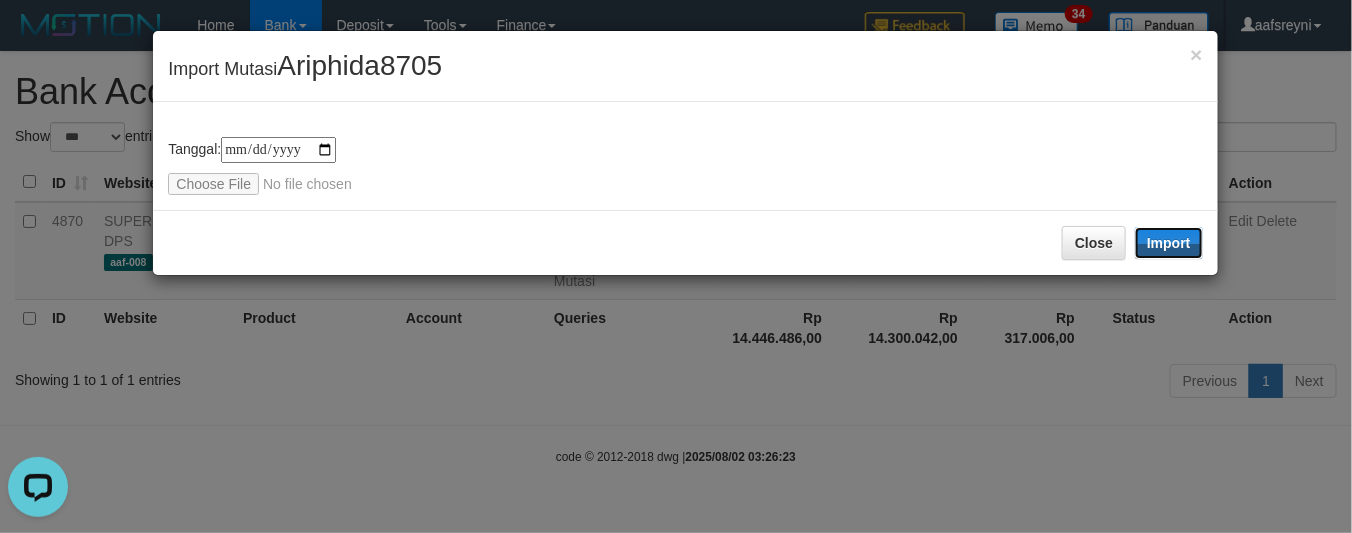 click on "Import" at bounding box center [1169, 243] 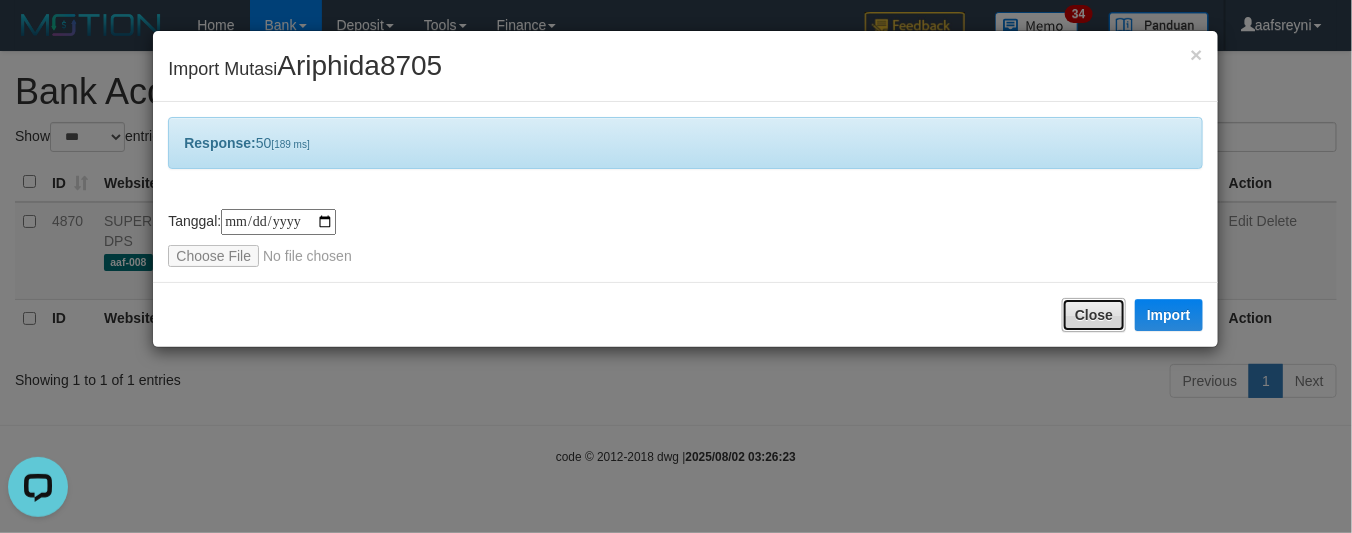 click on "Close" at bounding box center [1094, 315] 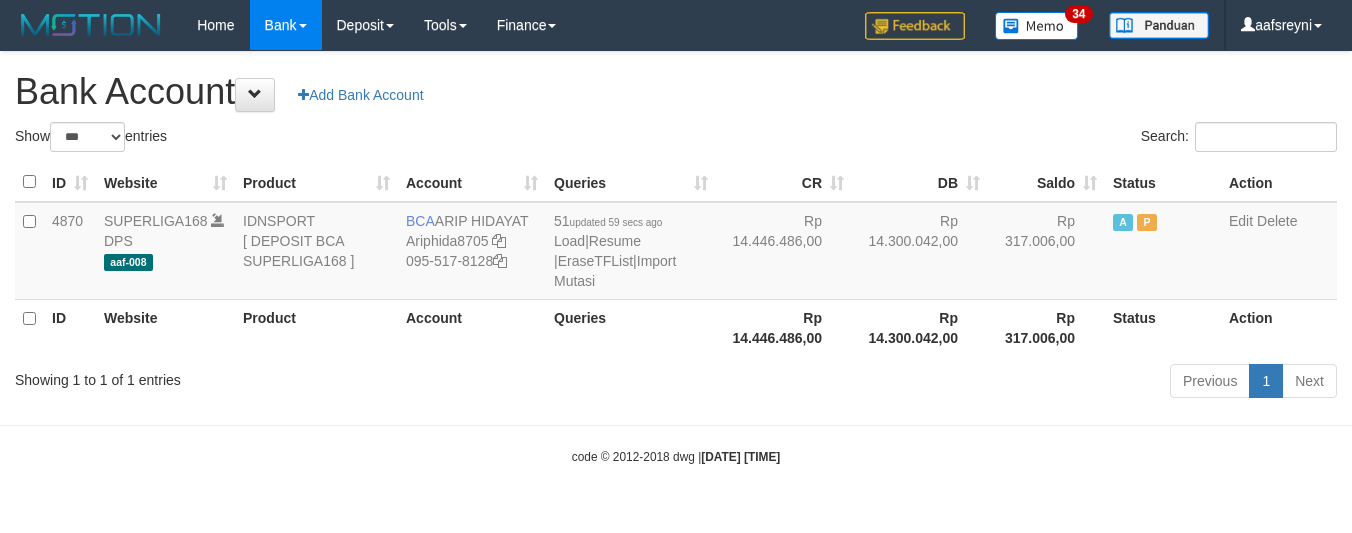 select on "***" 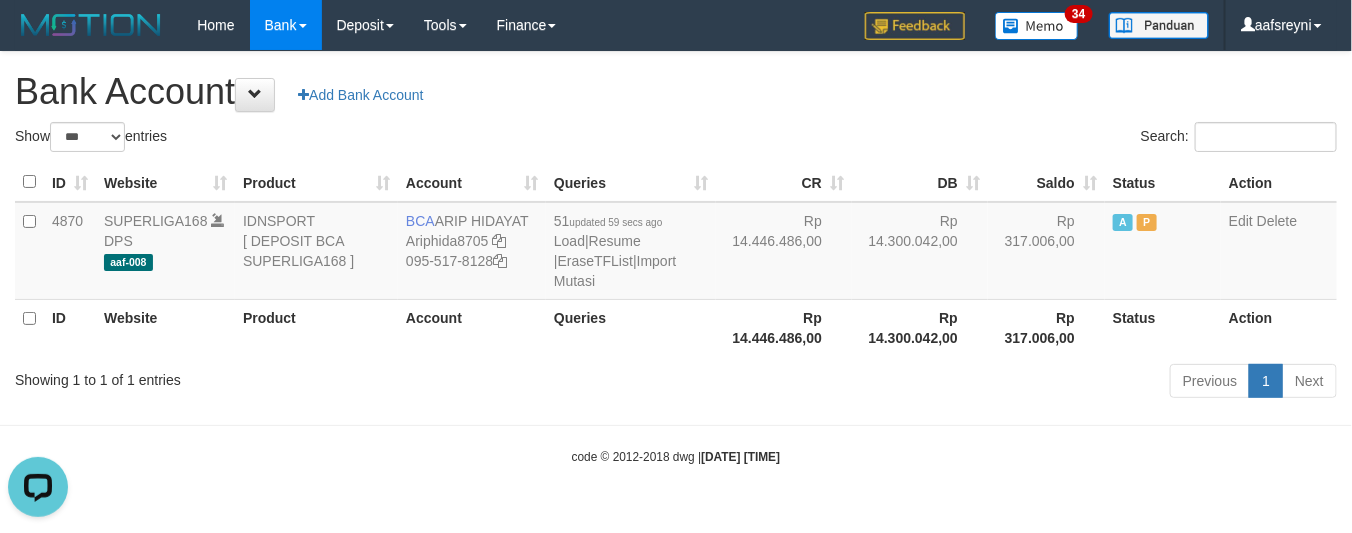 scroll, scrollTop: 0, scrollLeft: 0, axis: both 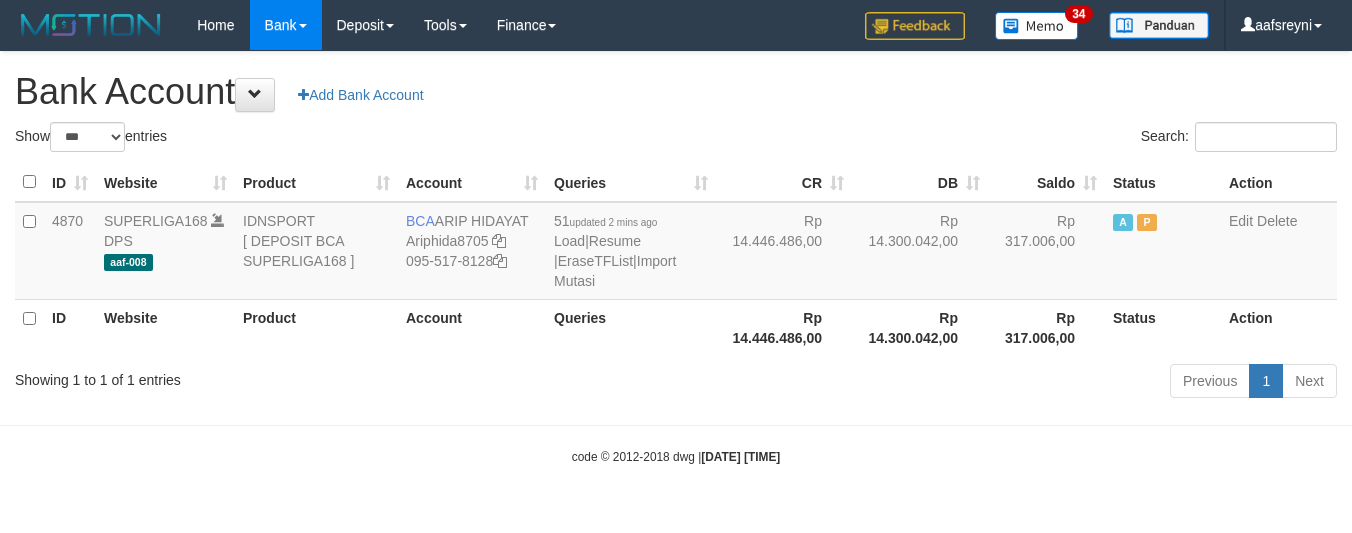 select on "***" 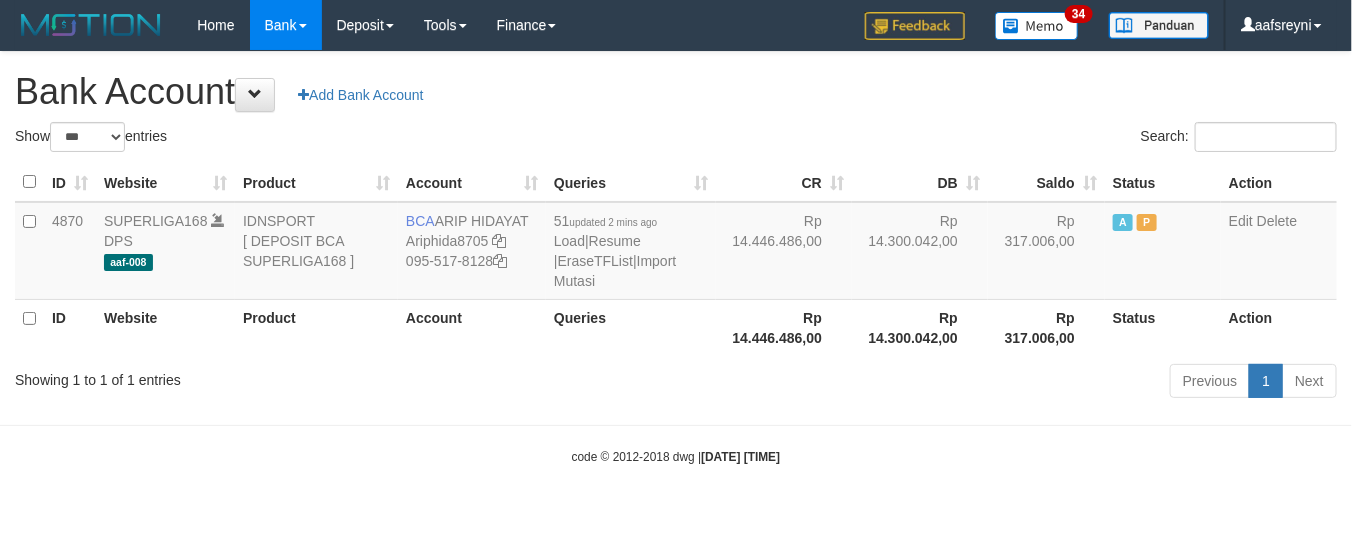 click on "Previous 1 Next" at bounding box center (957, 383) 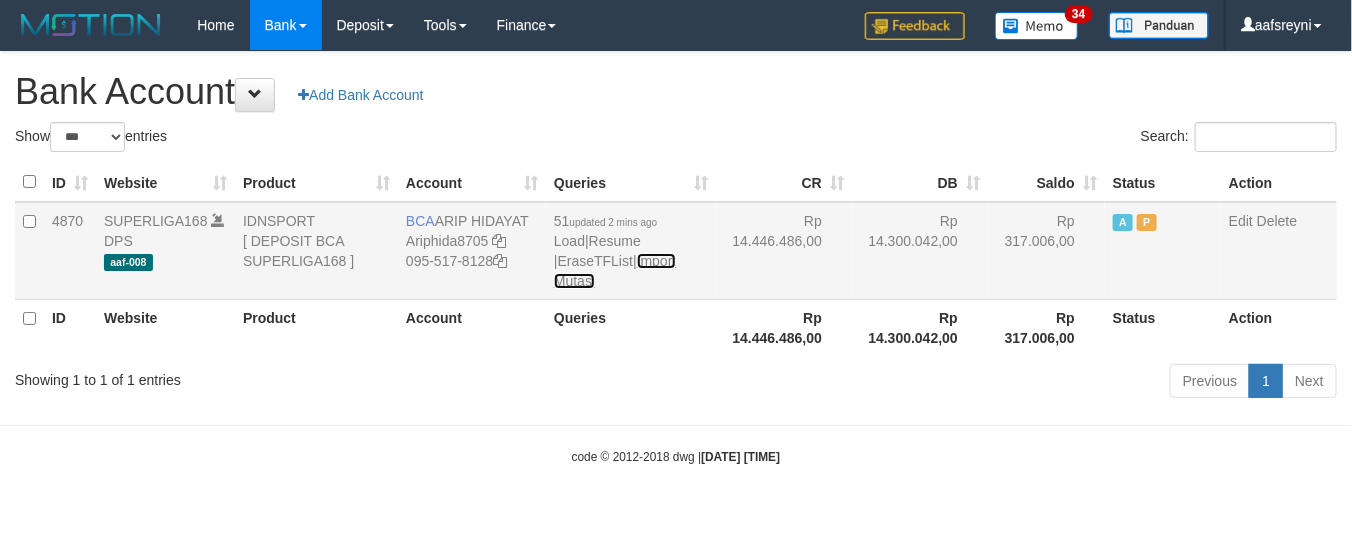 click on "Import Mutasi" at bounding box center (615, 271) 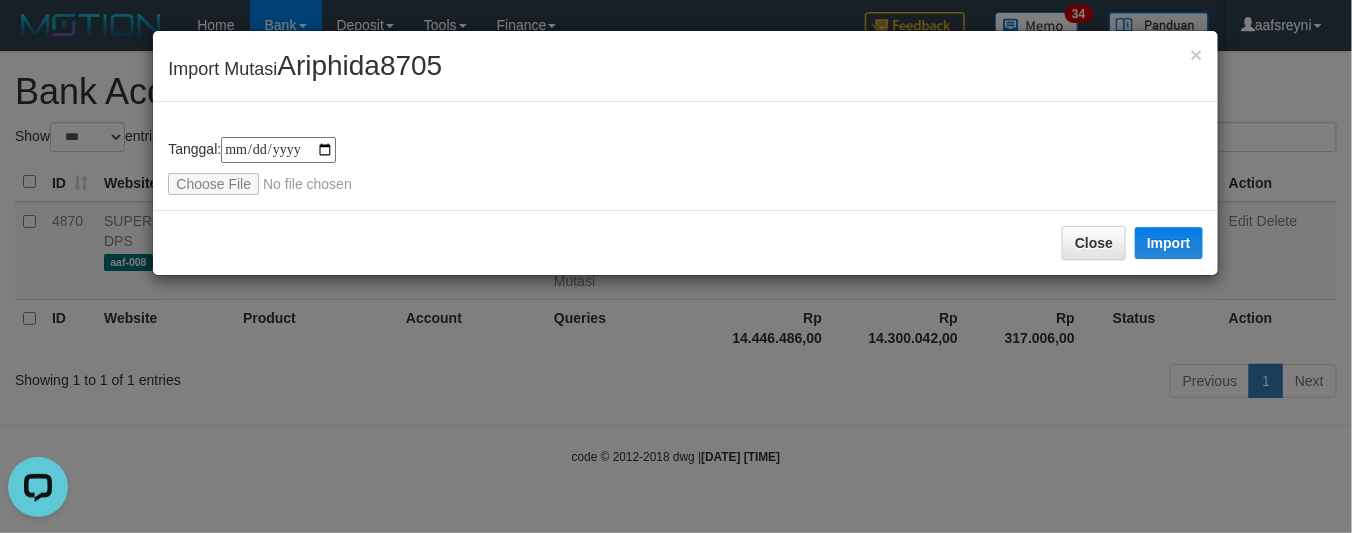 scroll, scrollTop: 0, scrollLeft: 0, axis: both 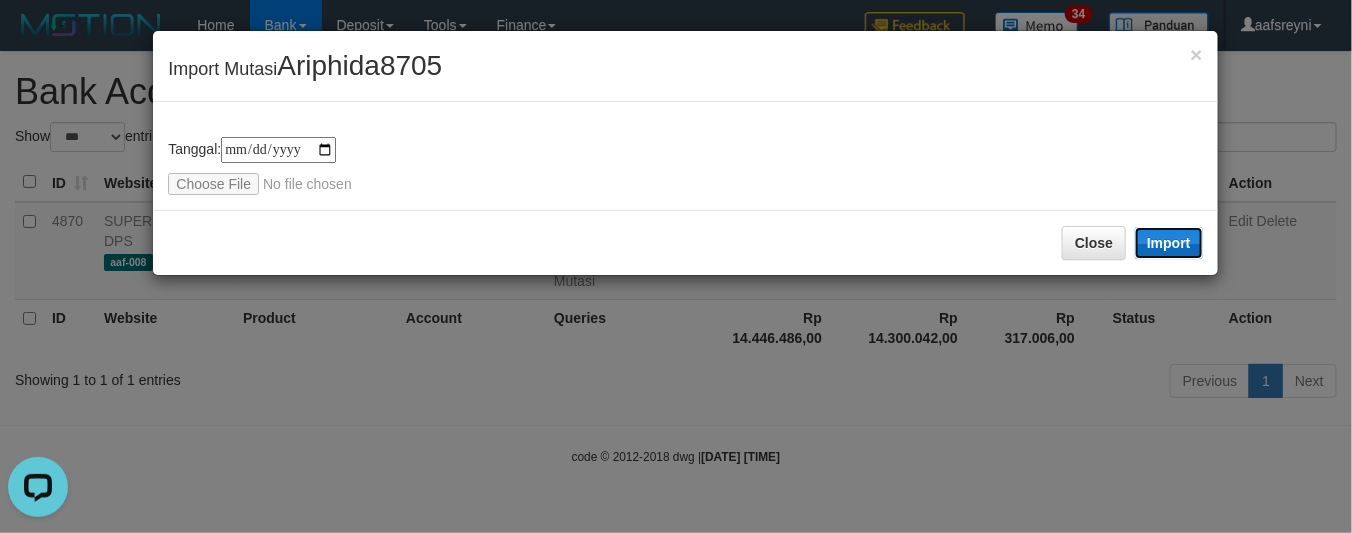 click on "Import" at bounding box center [1169, 243] 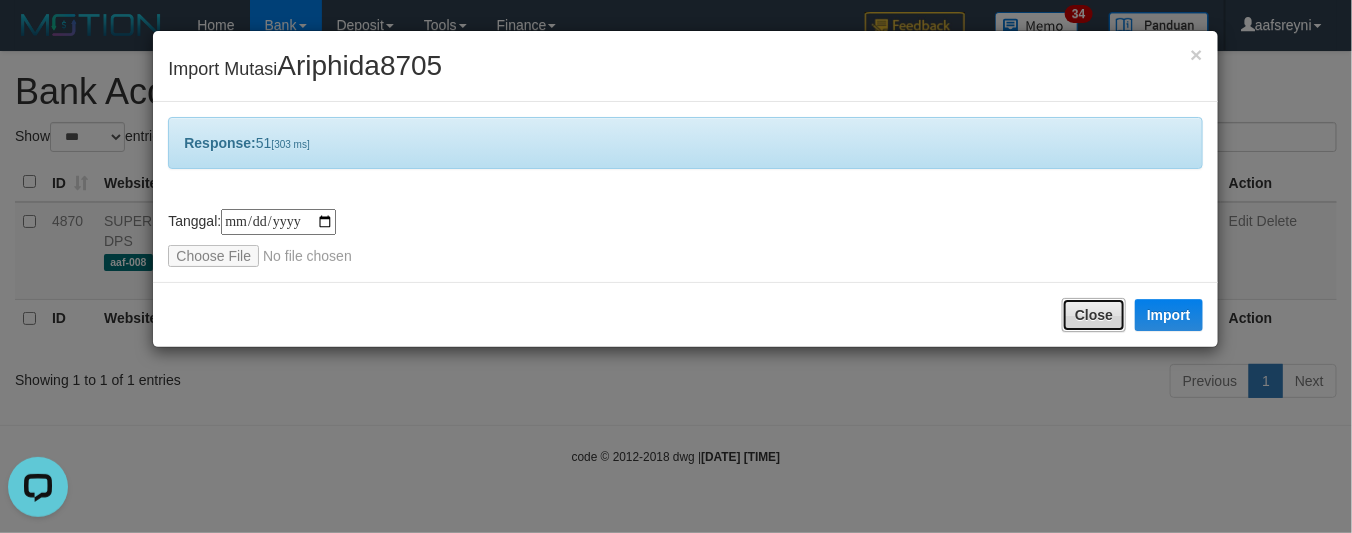 click on "Close" at bounding box center (1094, 315) 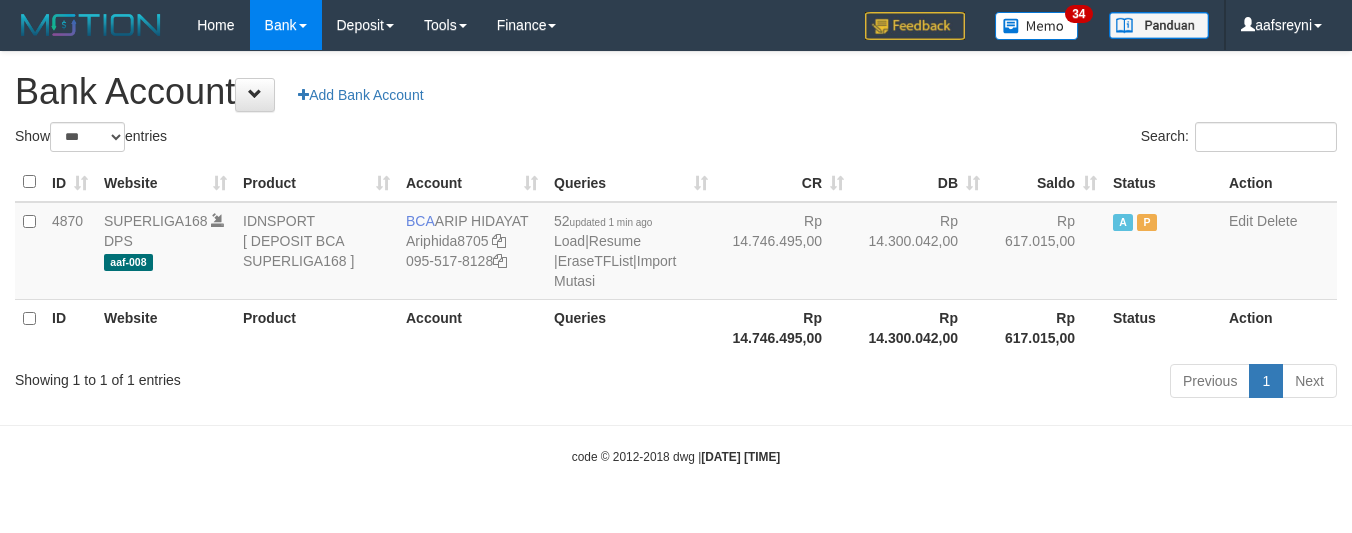 select on "***" 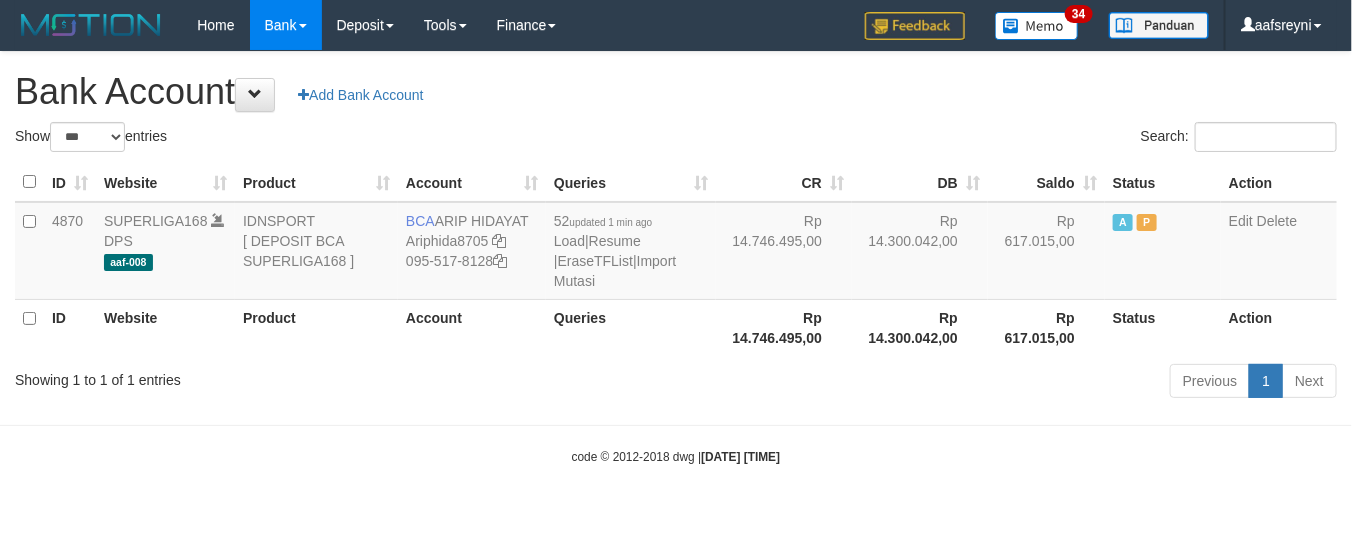 click on "Previous 1 Next" at bounding box center (957, 383) 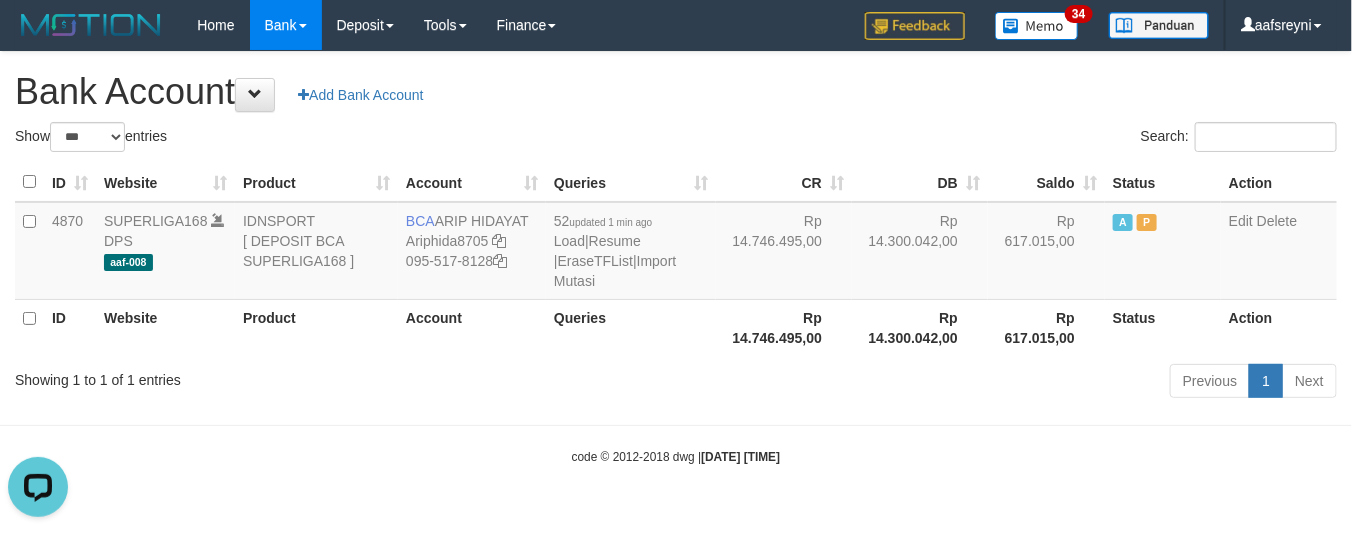 scroll, scrollTop: 0, scrollLeft: 0, axis: both 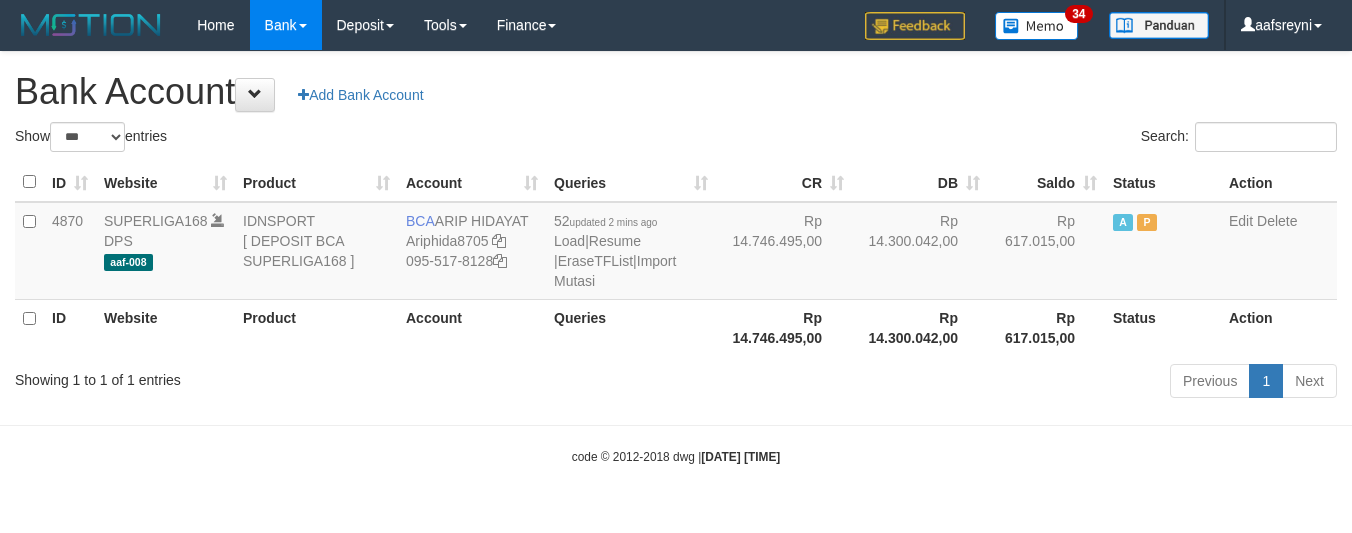 select on "***" 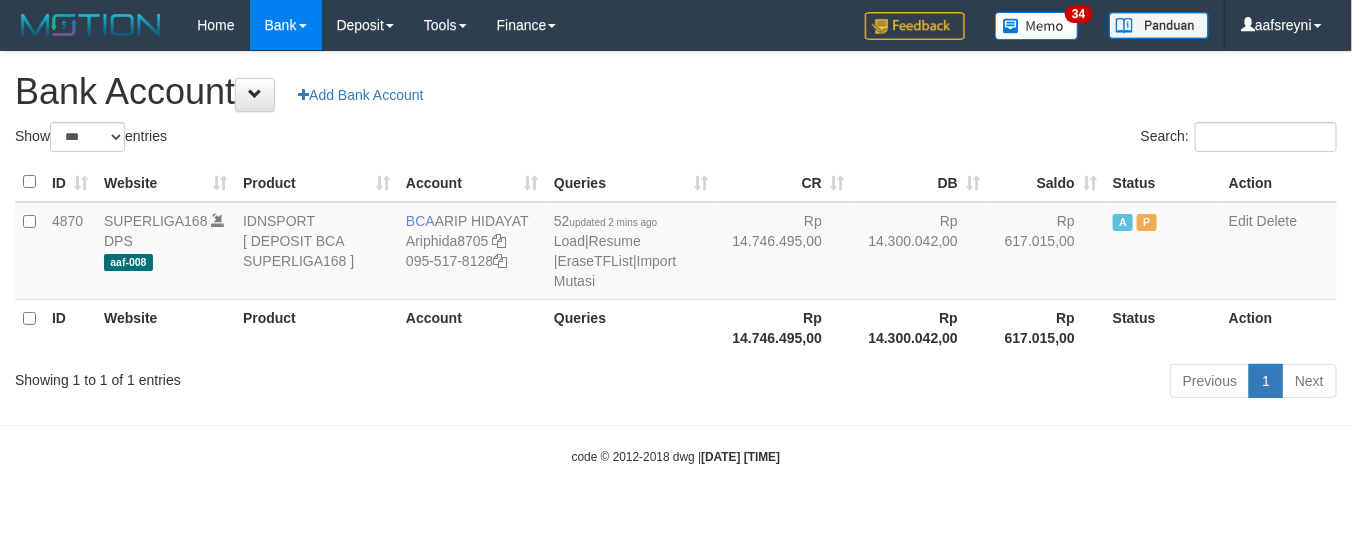 drag, startPoint x: 596, startPoint y: 393, endPoint x: 683, endPoint y: 363, distance: 92.02717 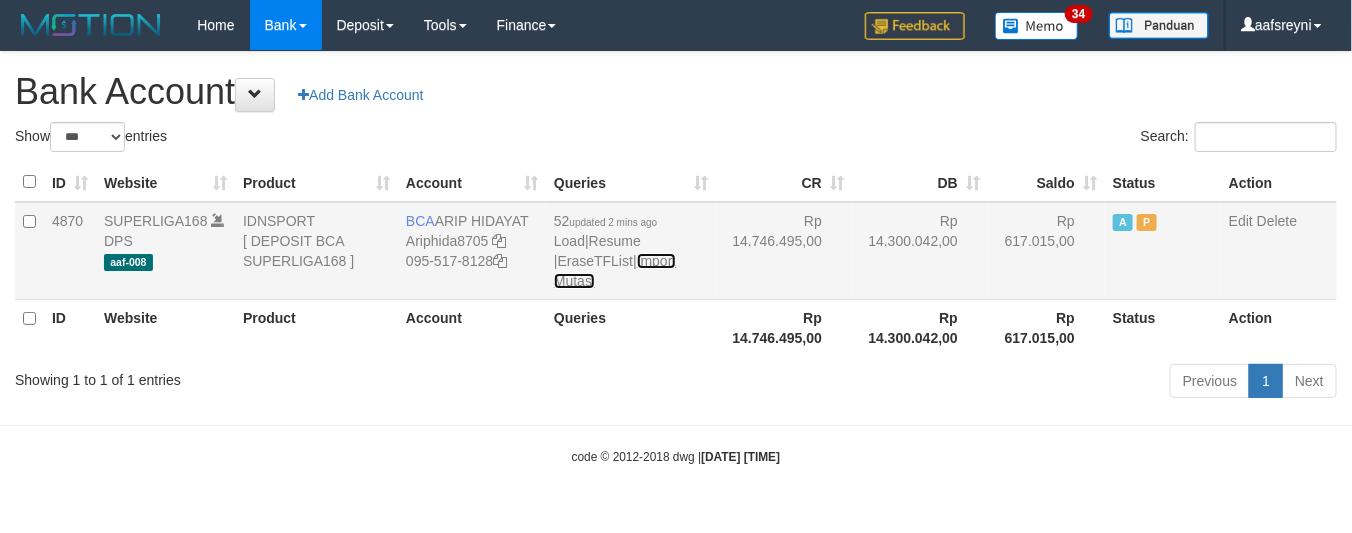 click on "Import Mutasi" at bounding box center (615, 271) 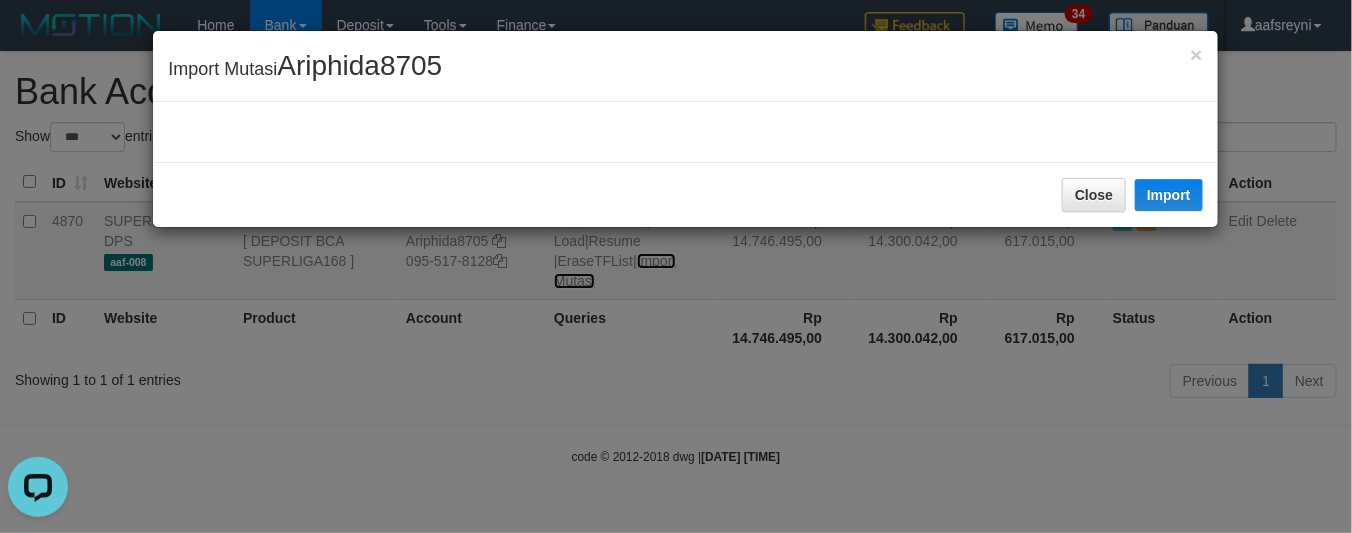 scroll, scrollTop: 0, scrollLeft: 0, axis: both 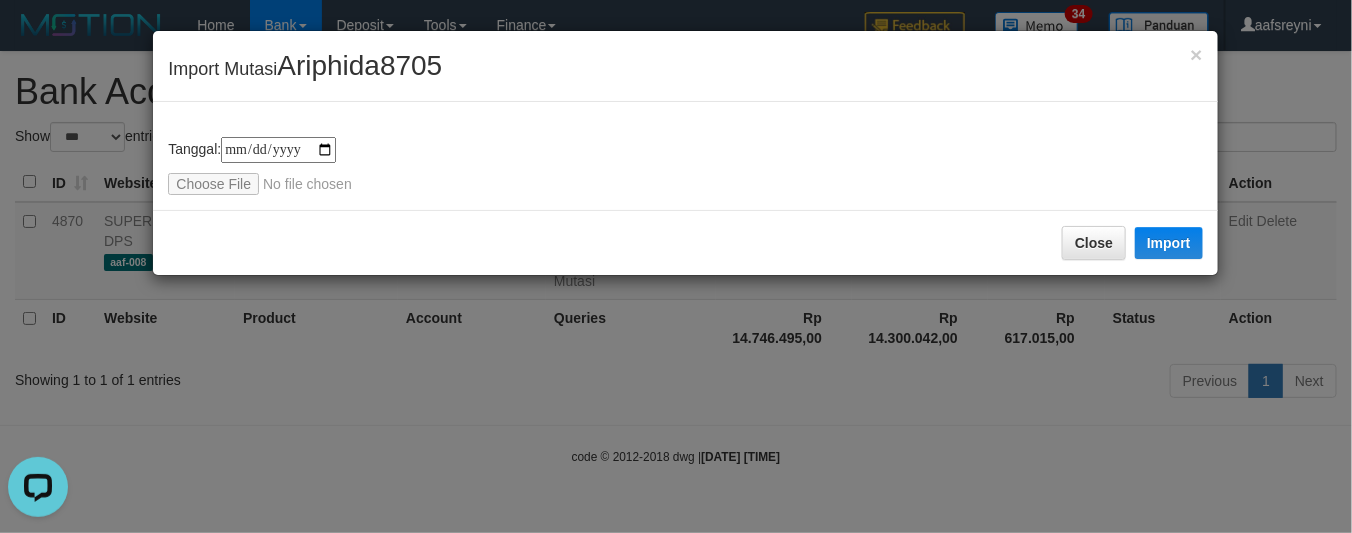type on "**********" 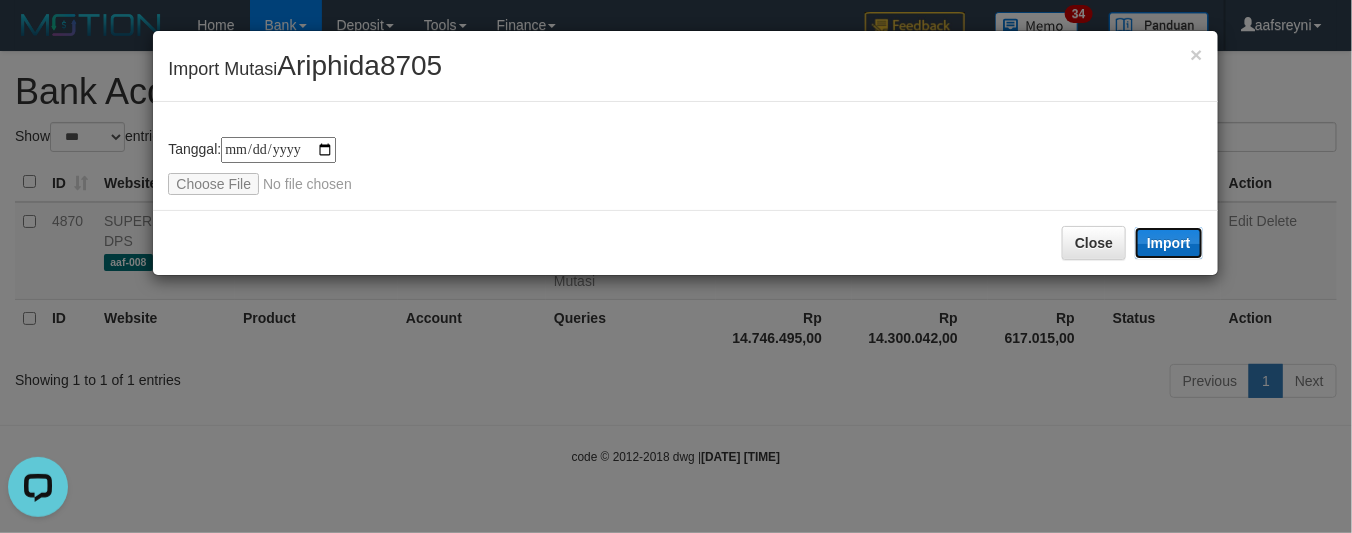 click on "Import" at bounding box center [1169, 243] 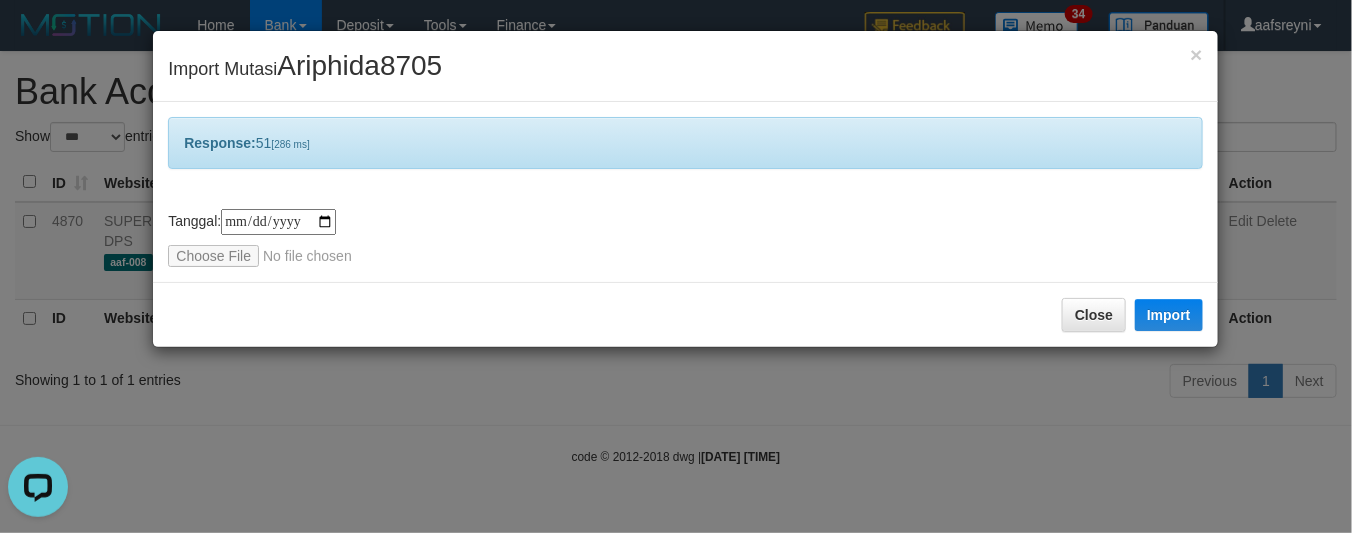 drag, startPoint x: 881, startPoint y: 460, endPoint x: 931, endPoint y: 467, distance: 50.48762 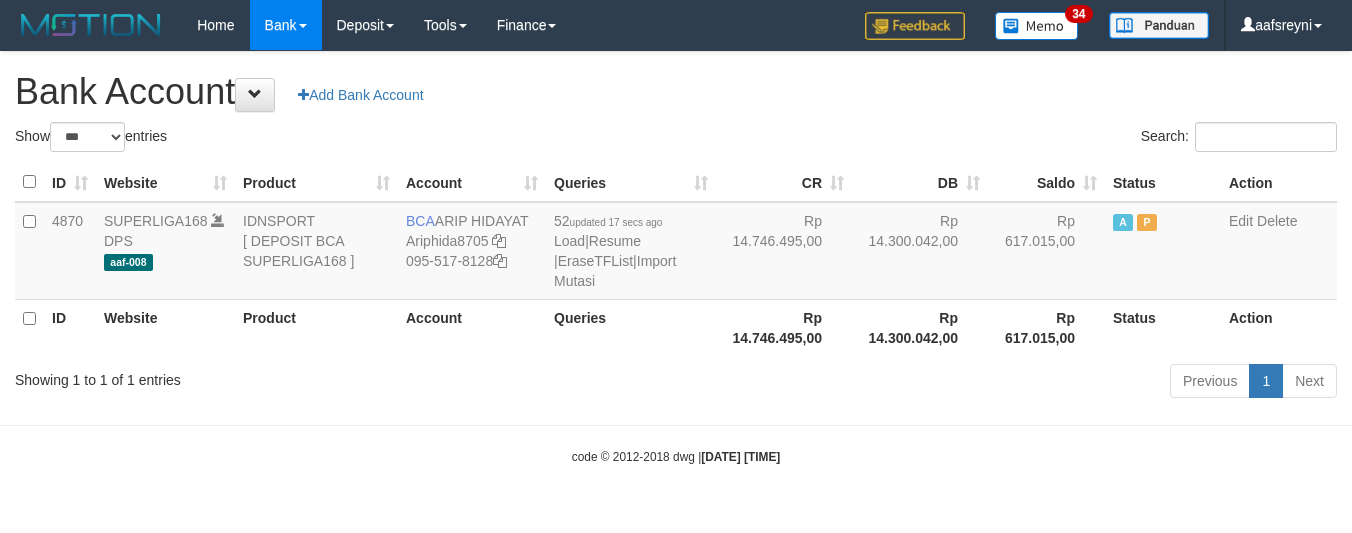 select on "***" 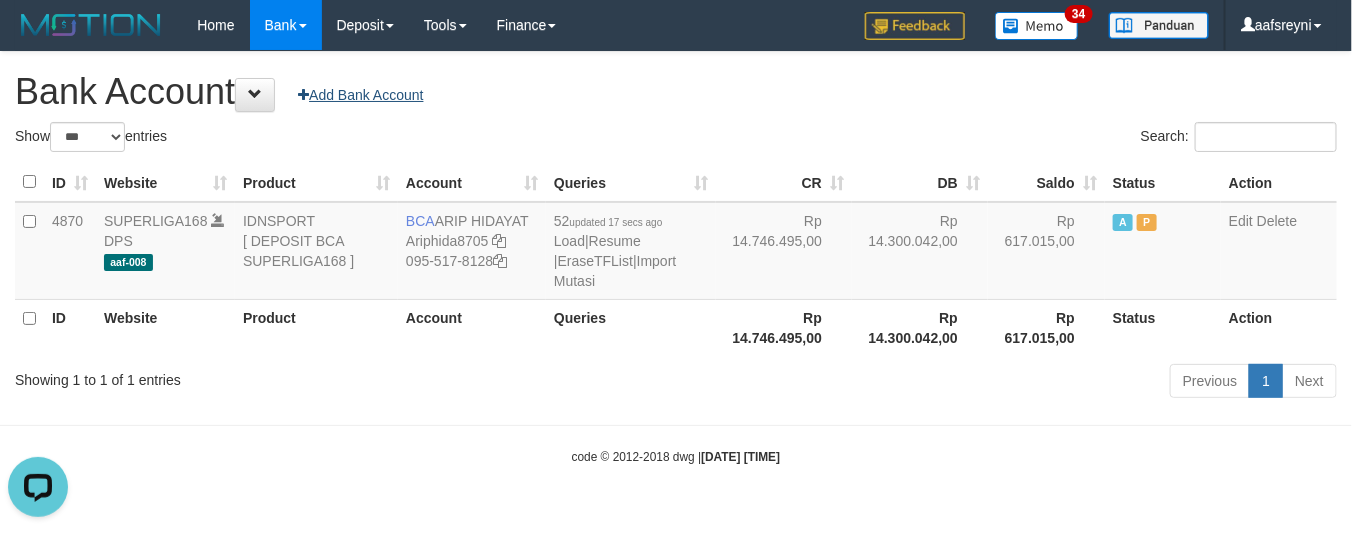 scroll, scrollTop: 0, scrollLeft: 0, axis: both 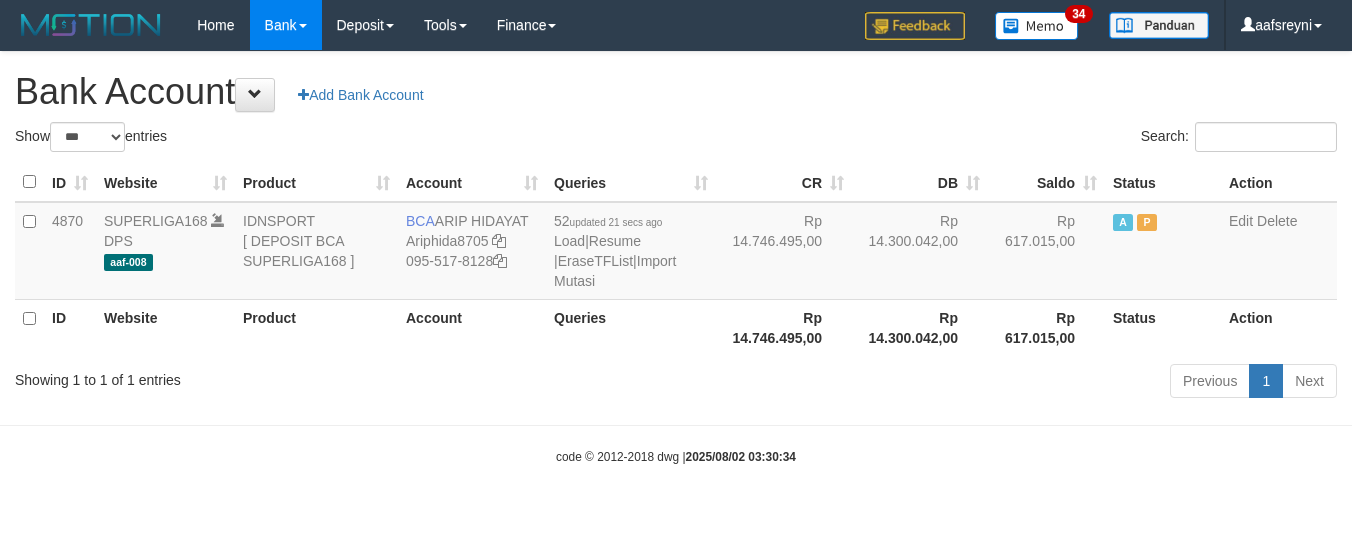 select on "***" 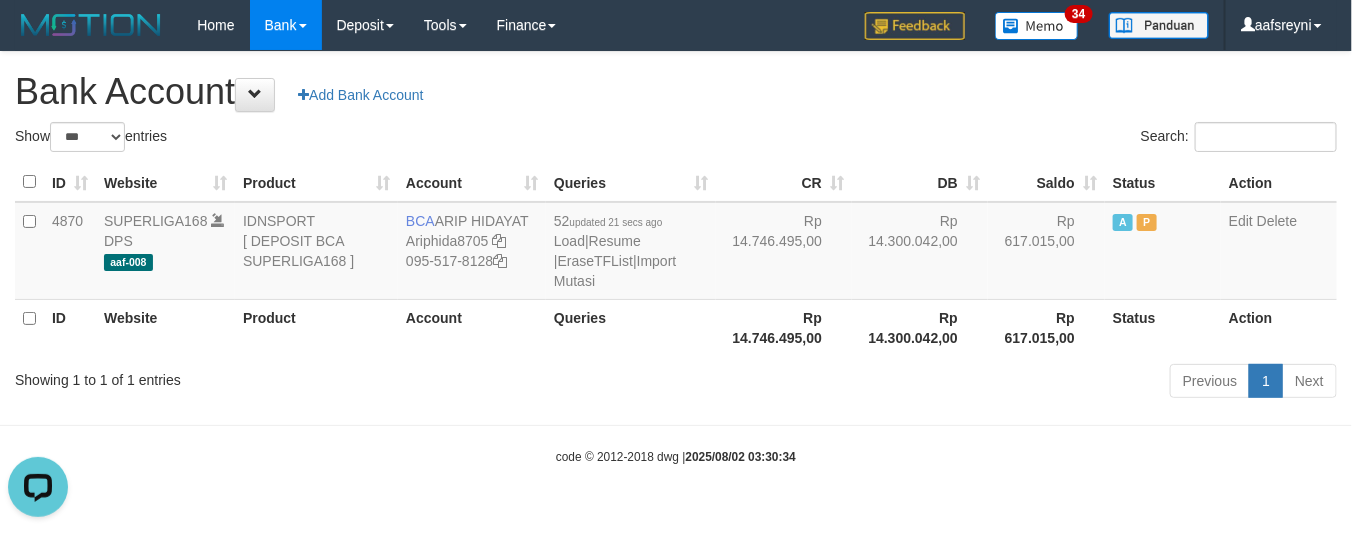 scroll, scrollTop: 0, scrollLeft: 0, axis: both 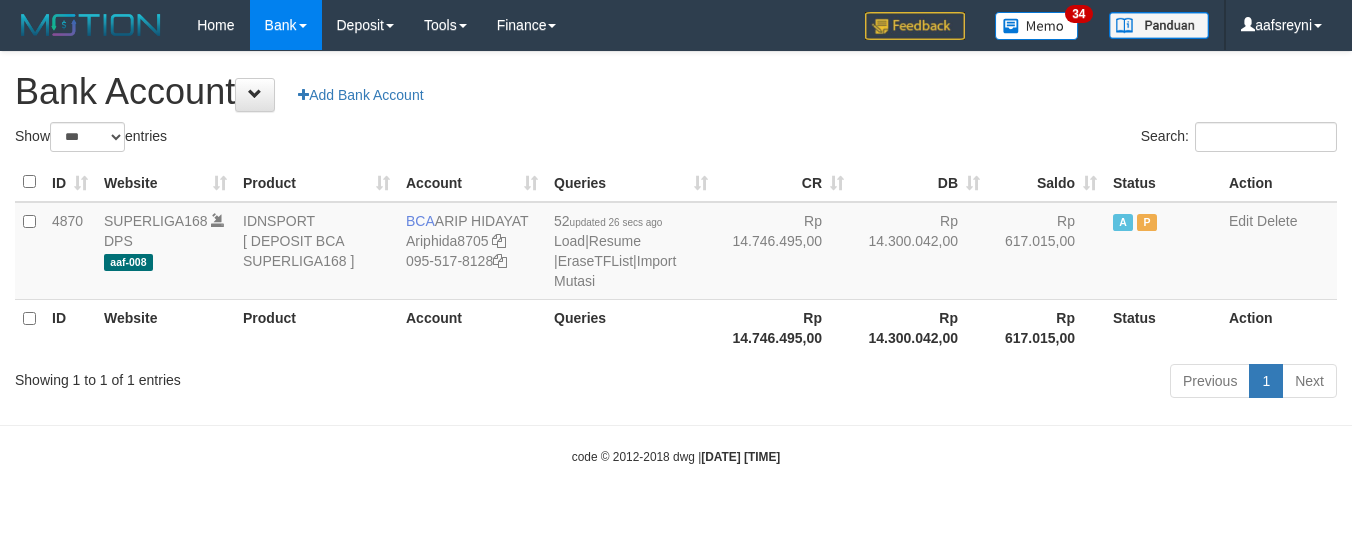select on "***" 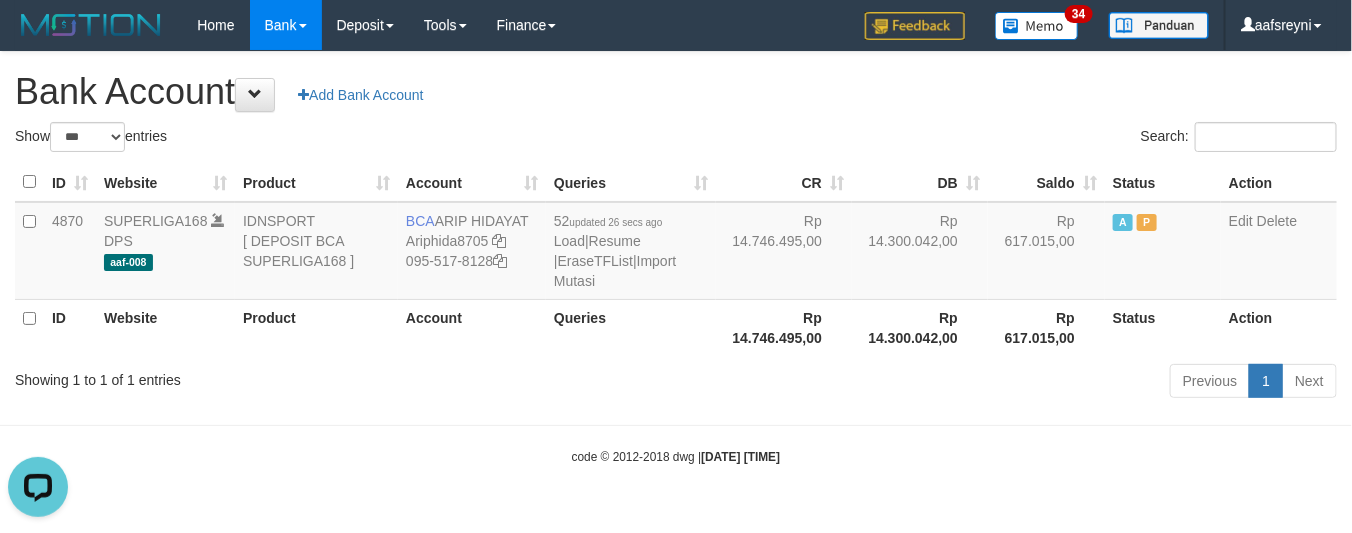 scroll, scrollTop: 0, scrollLeft: 0, axis: both 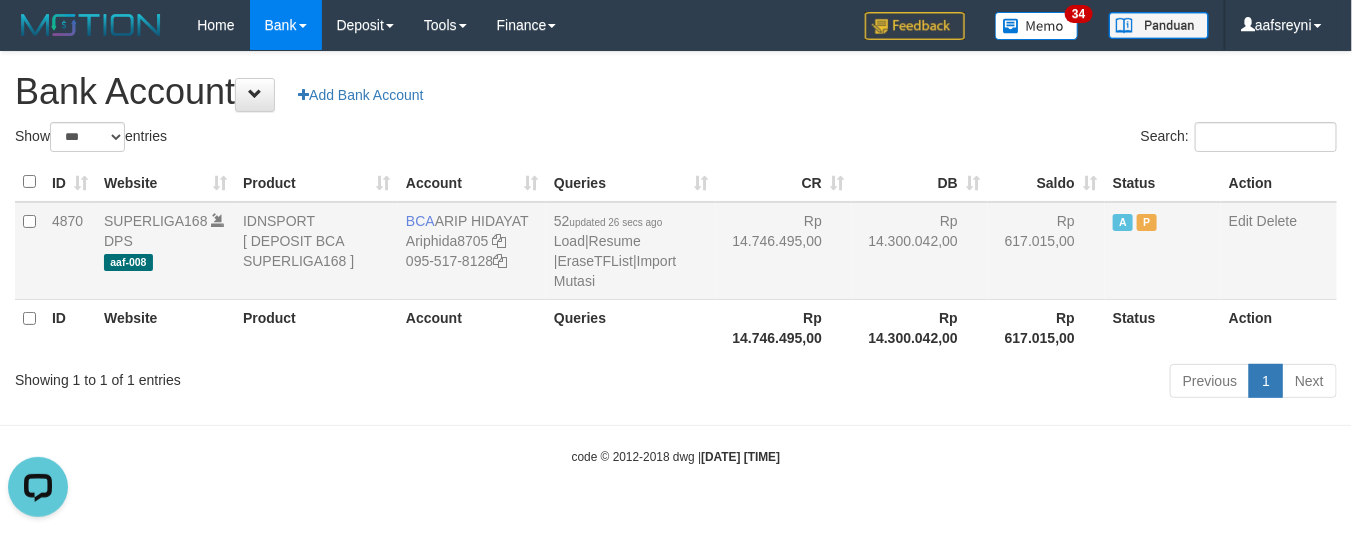 click on "Rp 14.746.495,00" at bounding box center (784, 251) 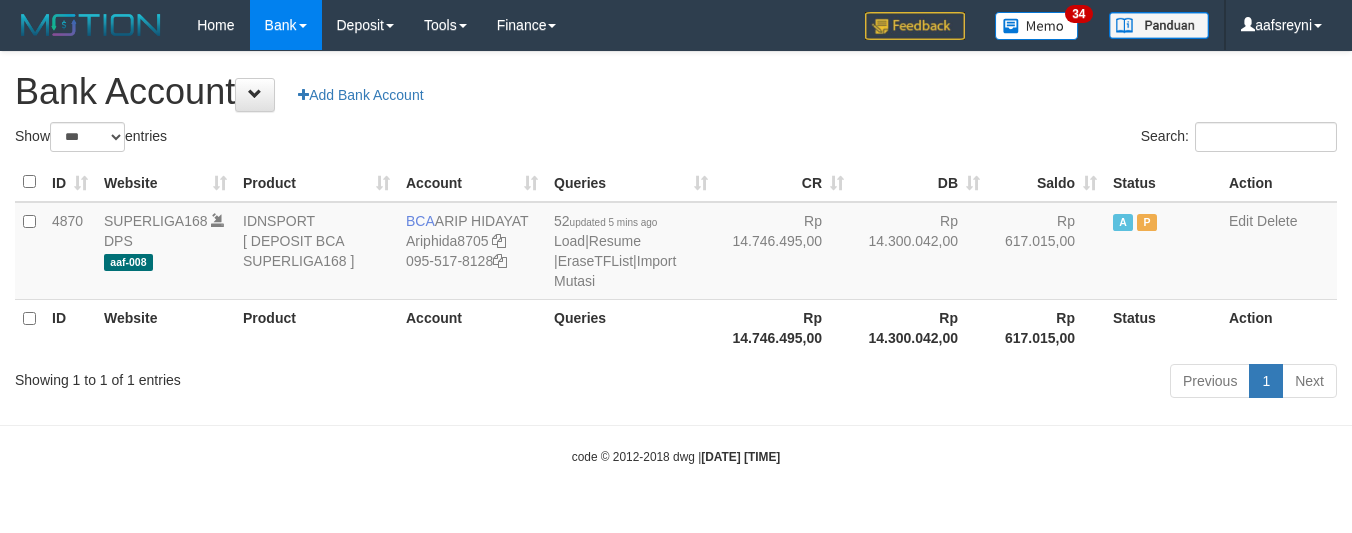 select on "***" 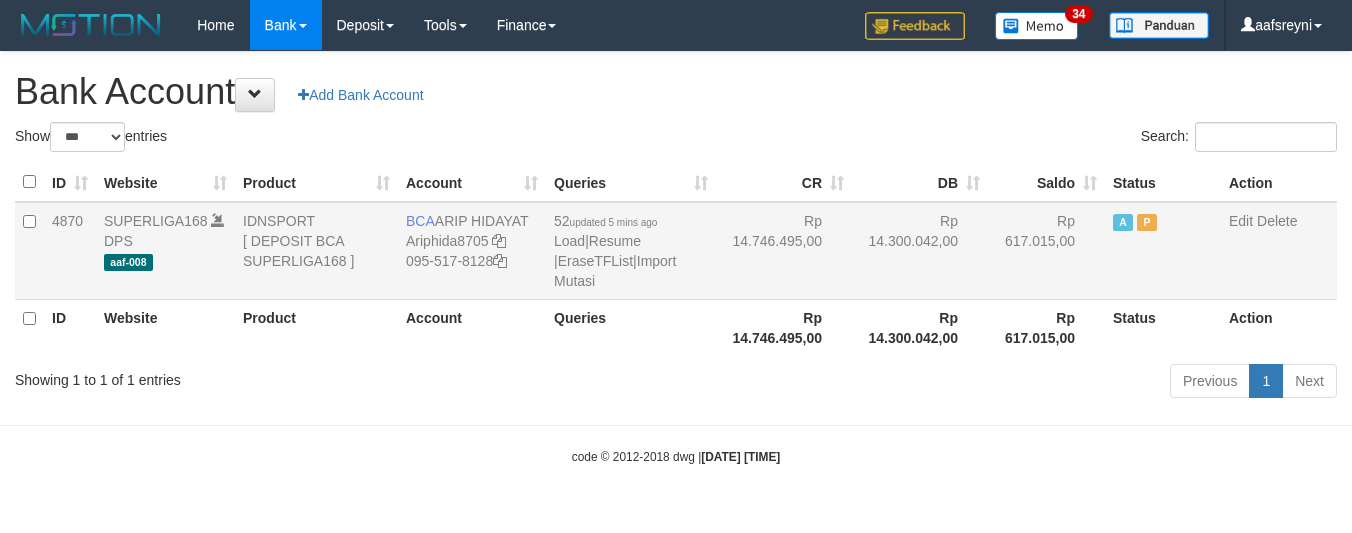 scroll, scrollTop: 0, scrollLeft: 0, axis: both 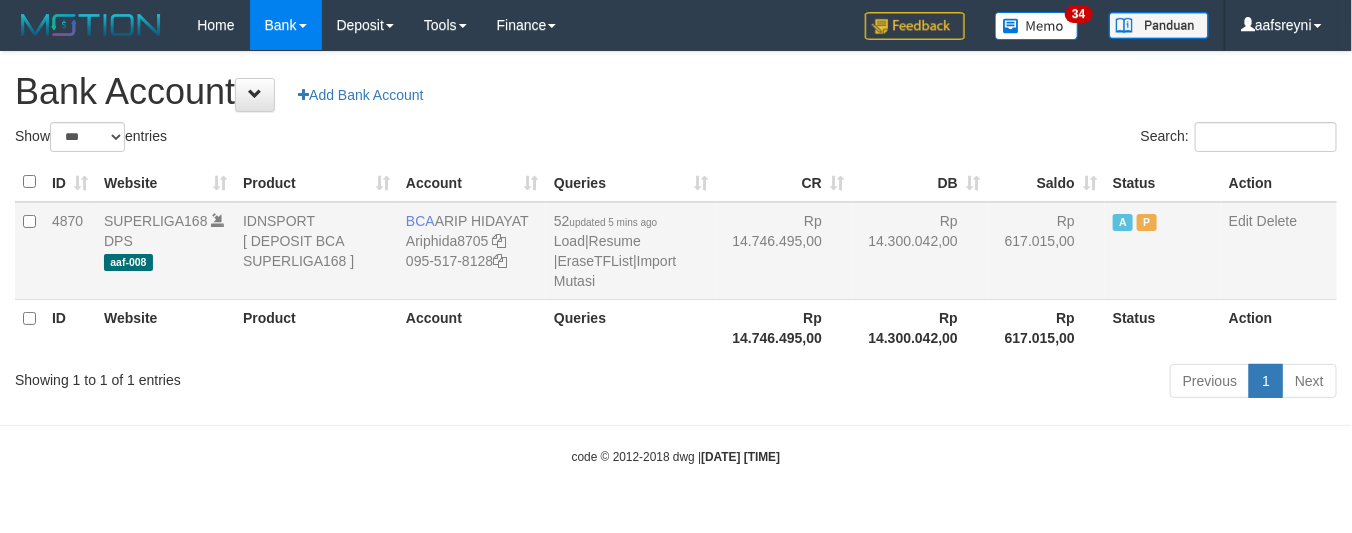 click on "52  updated 5 mins ago
Load
|
Resume
|
EraseTFList
|
Import Mutasi" at bounding box center (631, 251) 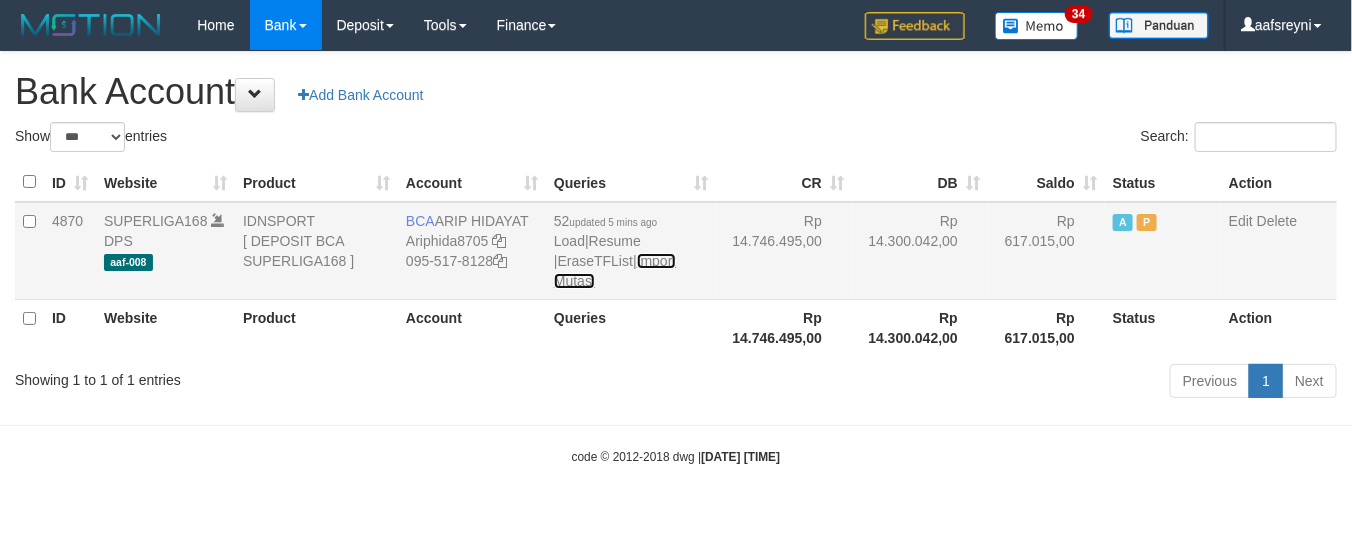 click on "Import Mutasi" at bounding box center [615, 271] 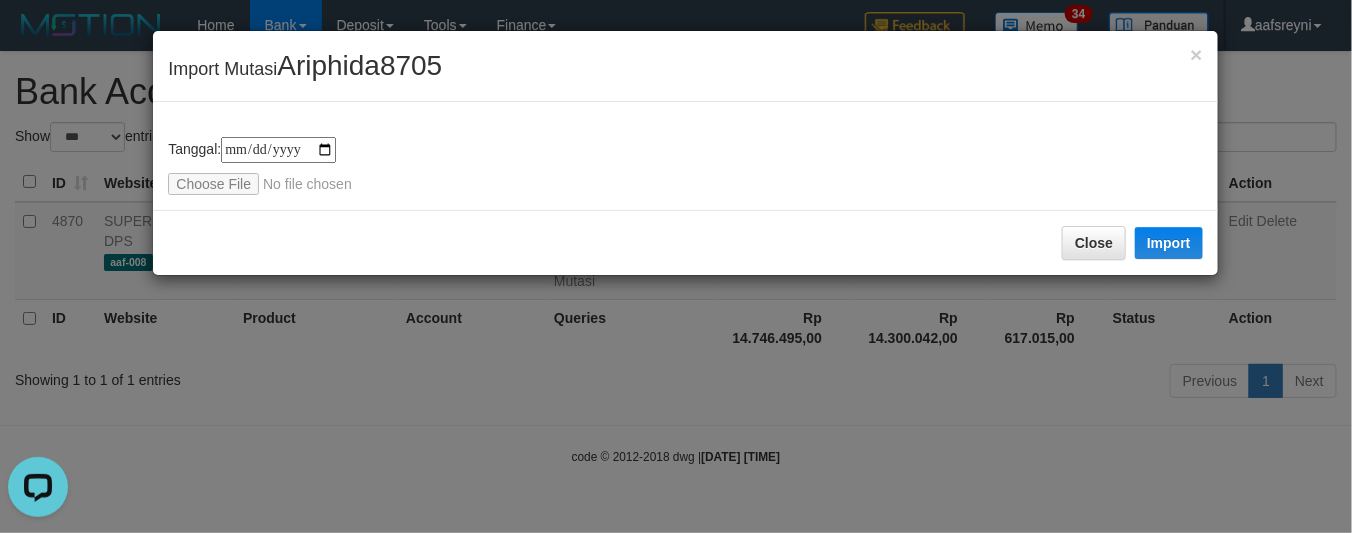 scroll, scrollTop: 0, scrollLeft: 0, axis: both 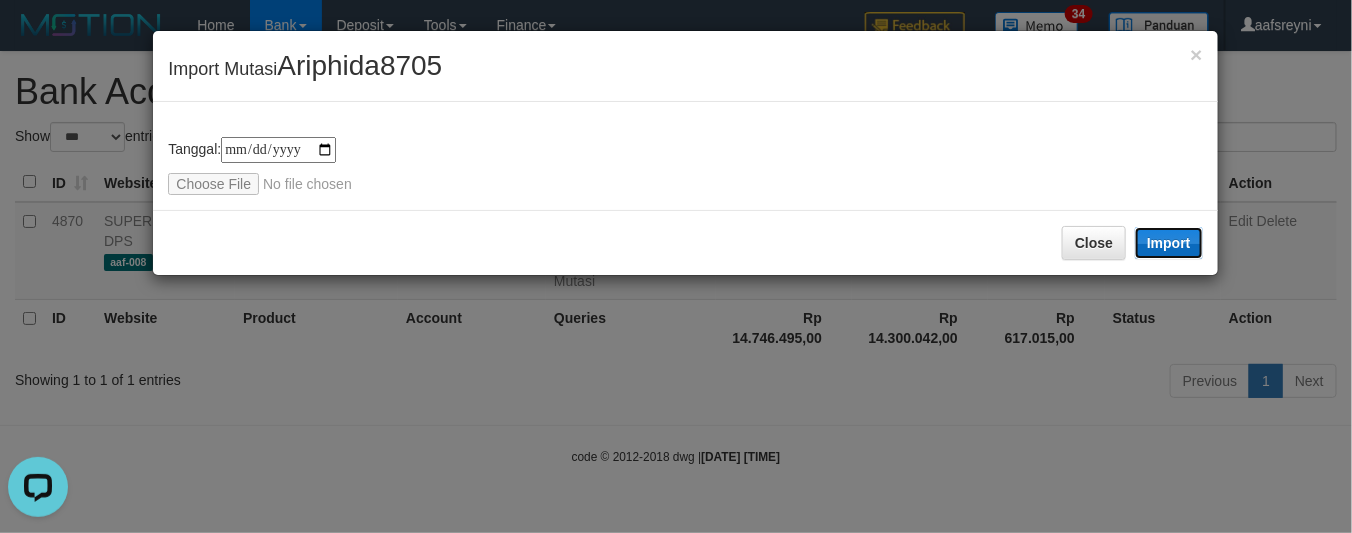 click on "Import" at bounding box center [1169, 243] 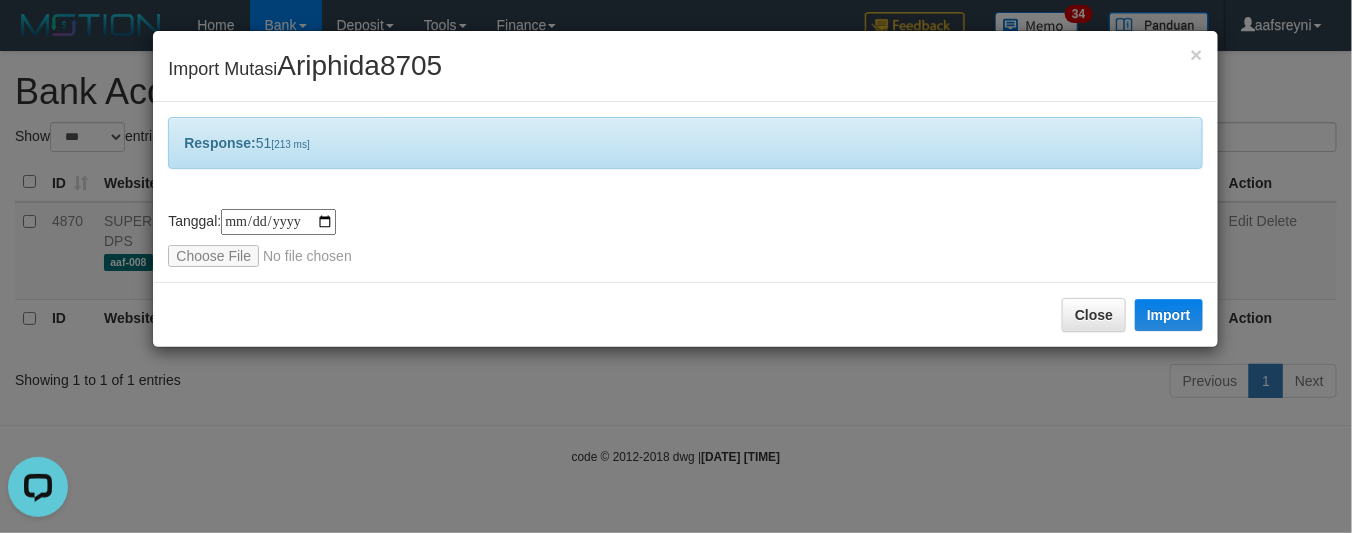 click on "**********" at bounding box center [676, 266] 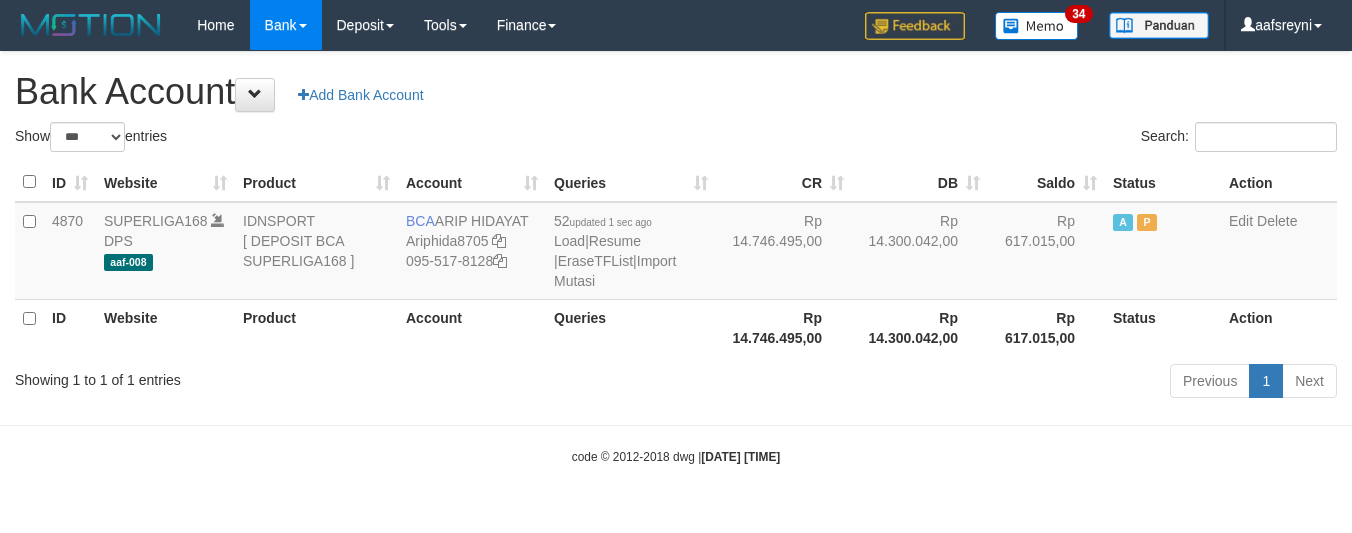 select on "***" 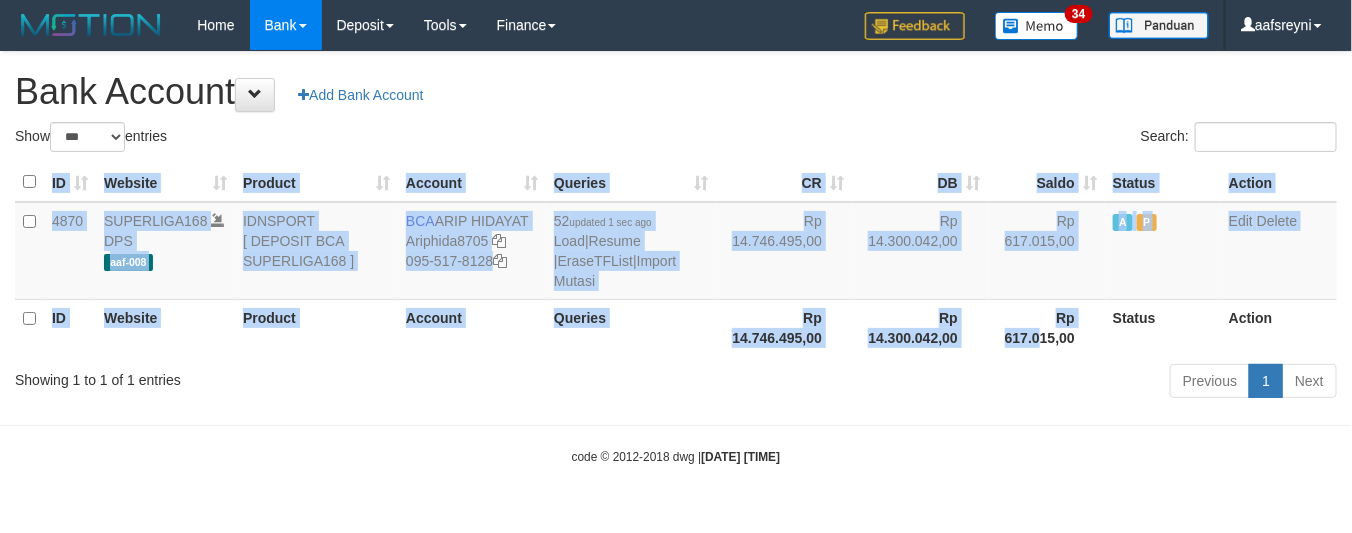 drag, startPoint x: 1041, startPoint y: 356, endPoint x: 1045, endPoint y: 336, distance: 20.396078 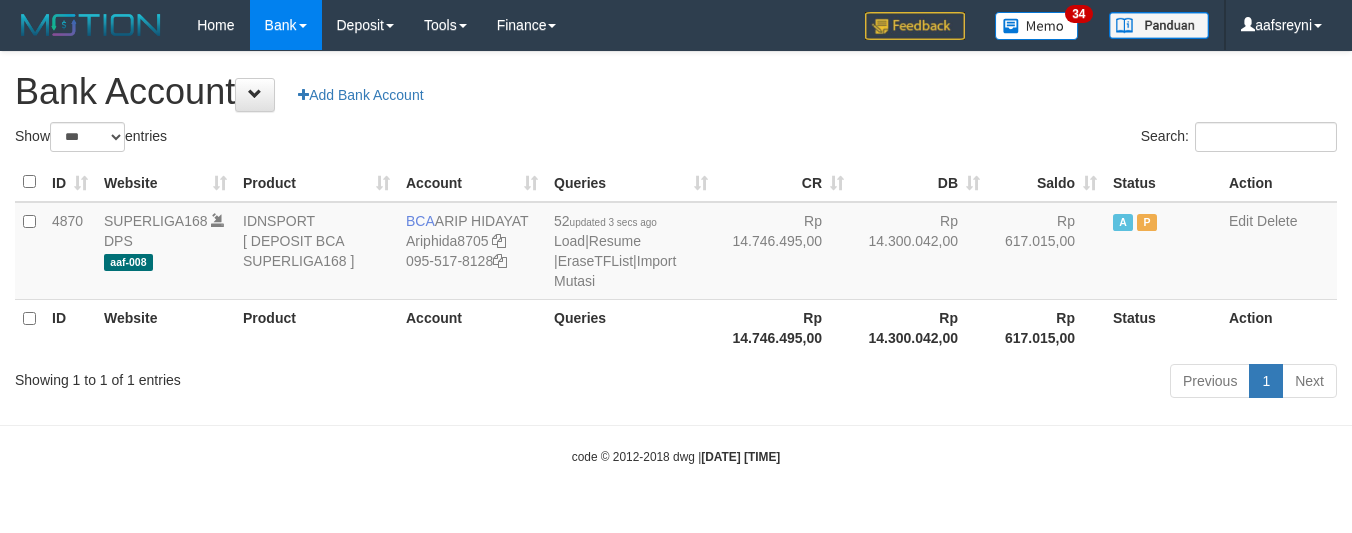 select on "***" 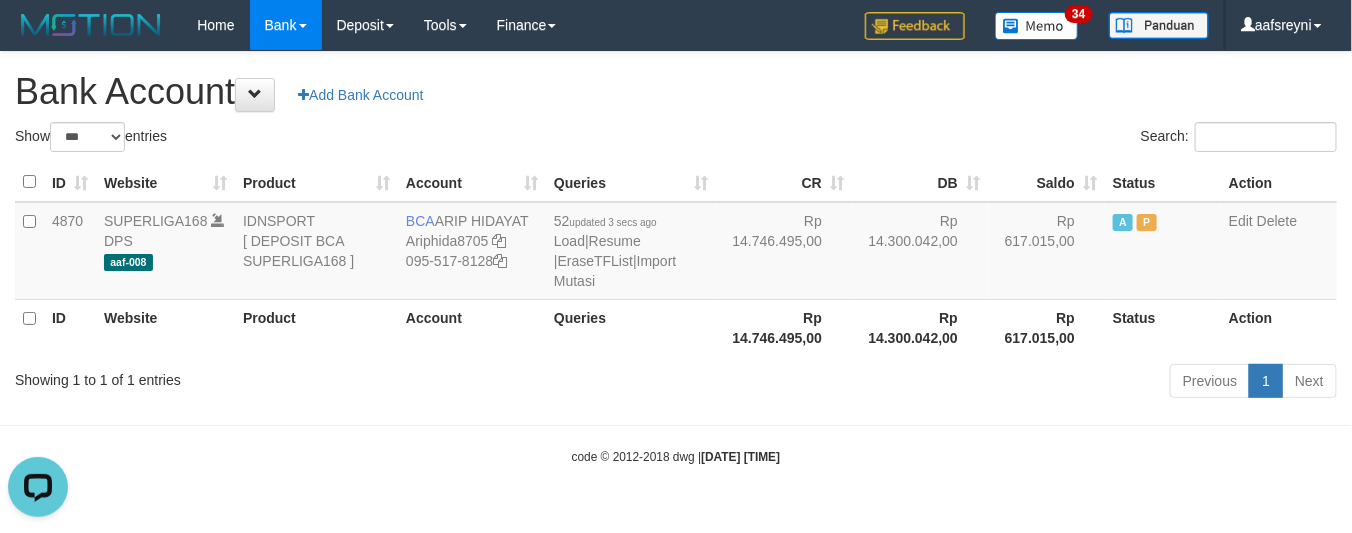 scroll, scrollTop: 0, scrollLeft: 0, axis: both 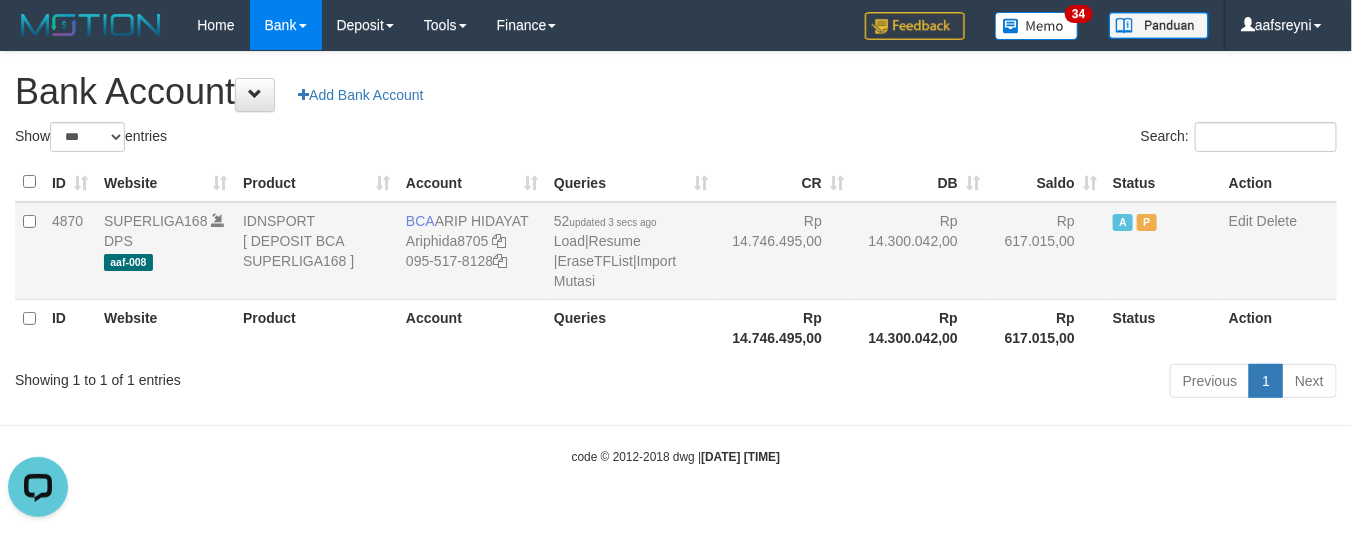 click on "Rp 14.300.042,00" at bounding box center (920, 251) 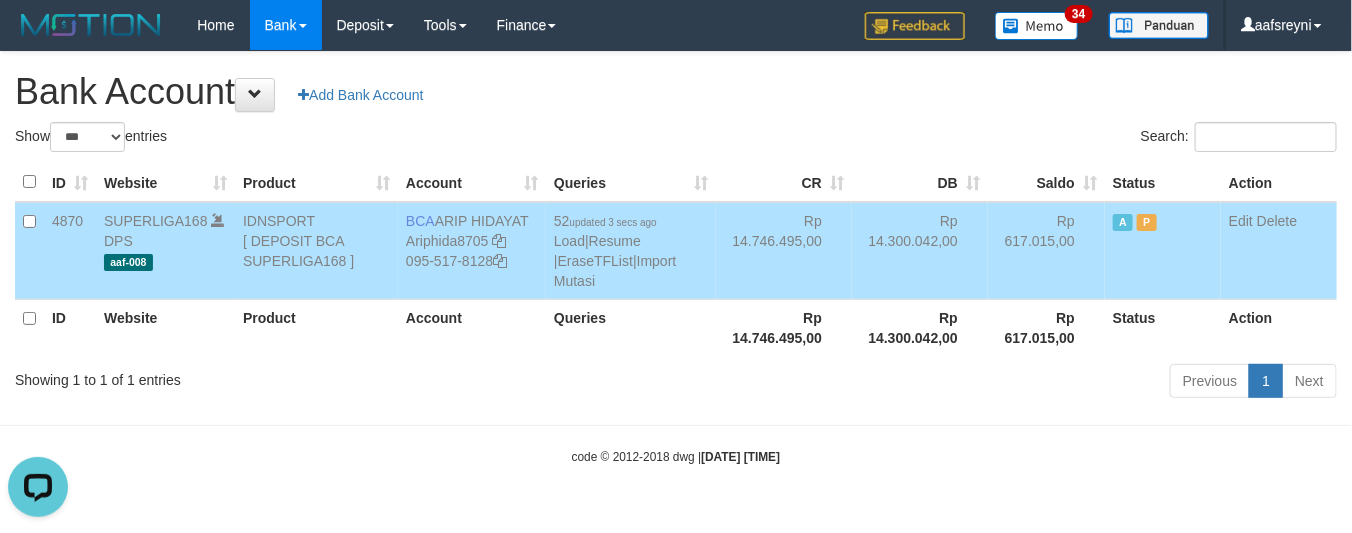 click on "Rp 14.300.042,00" at bounding box center (920, 251) 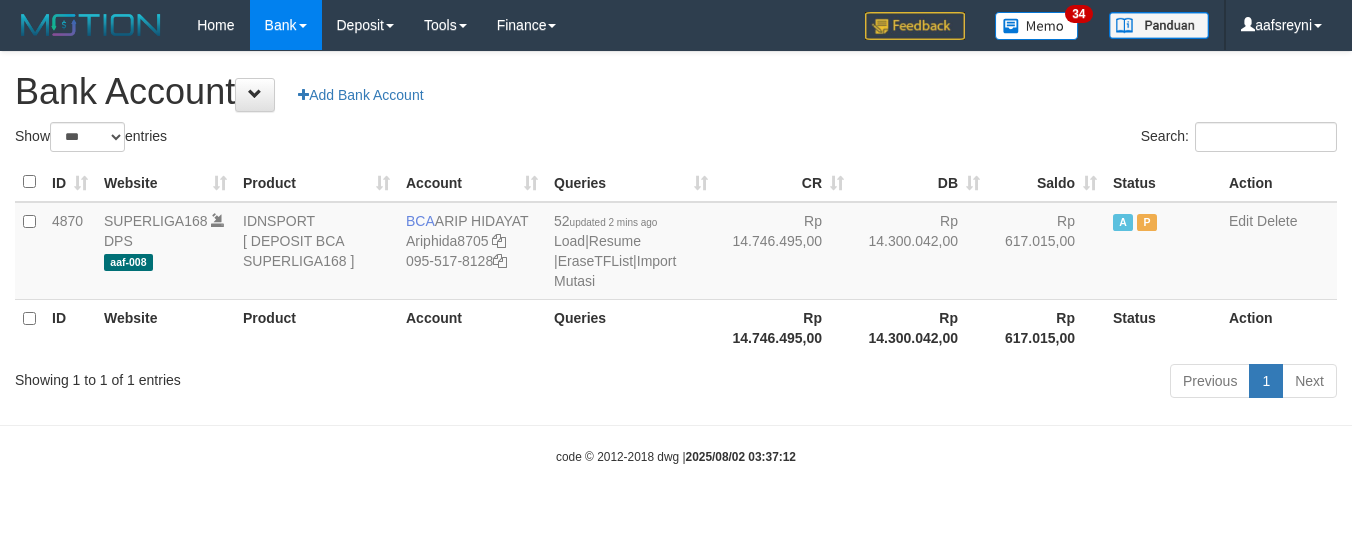 select on "***" 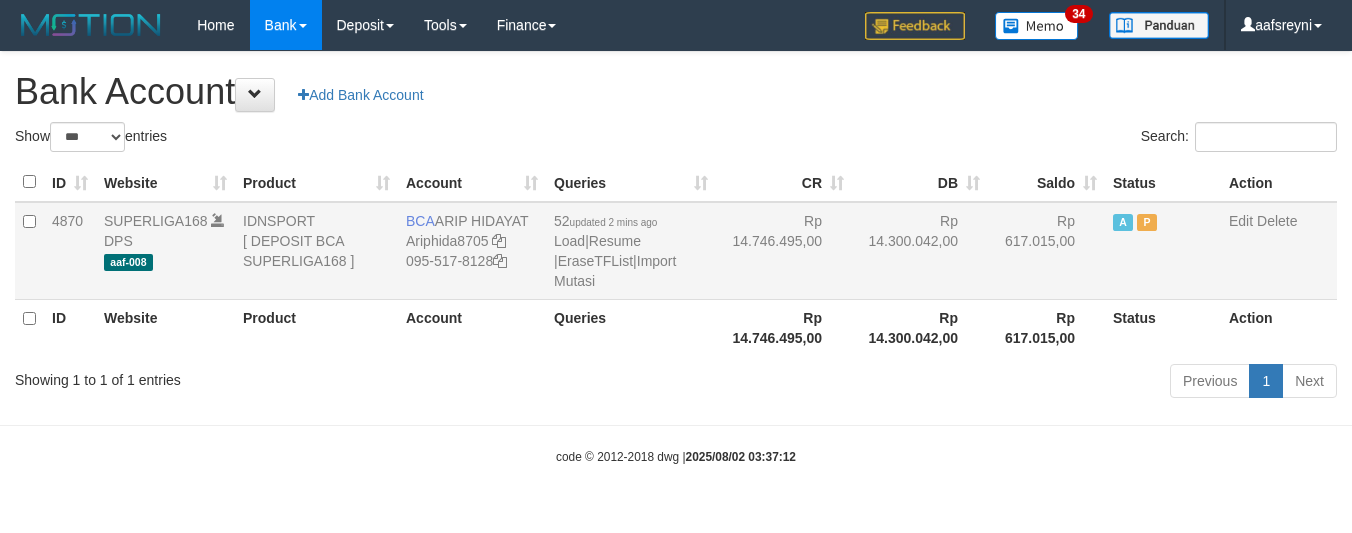 scroll, scrollTop: 0, scrollLeft: 0, axis: both 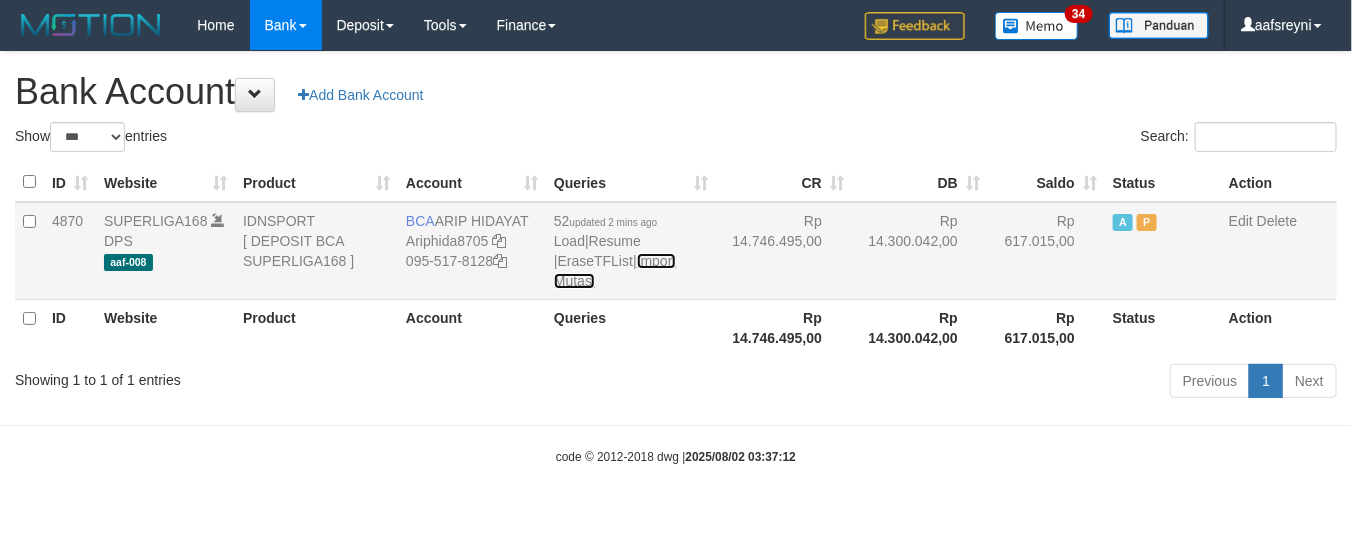 click on "Import Mutasi" at bounding box center (615, 271) 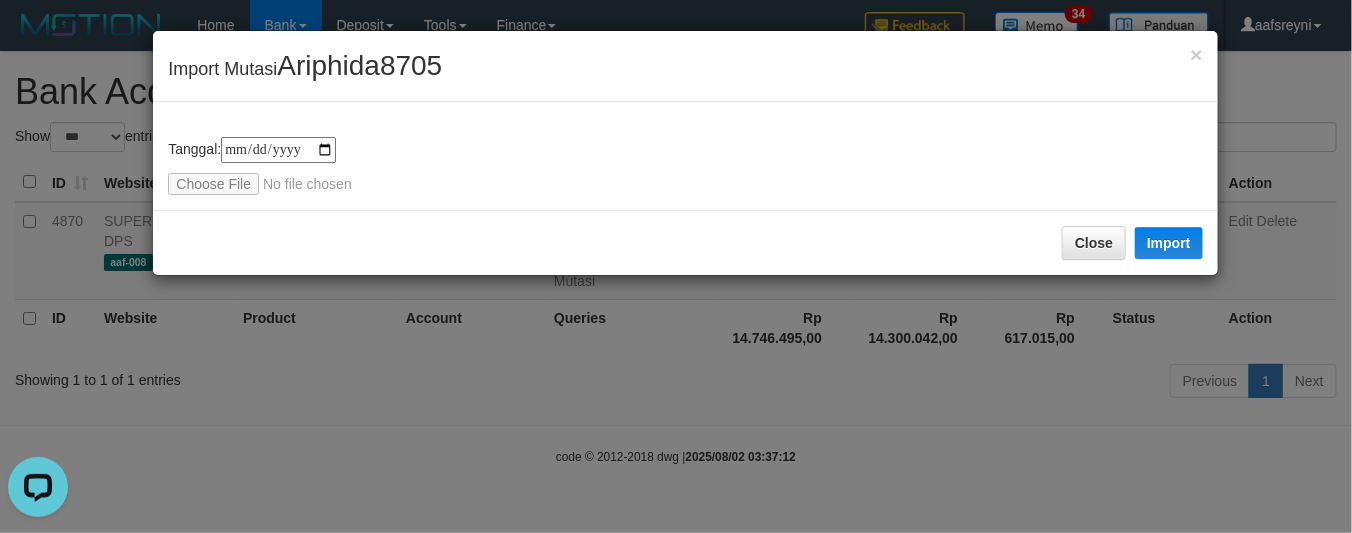 scroll, scrollTop: 0, scrollLeft: 0, axis: both 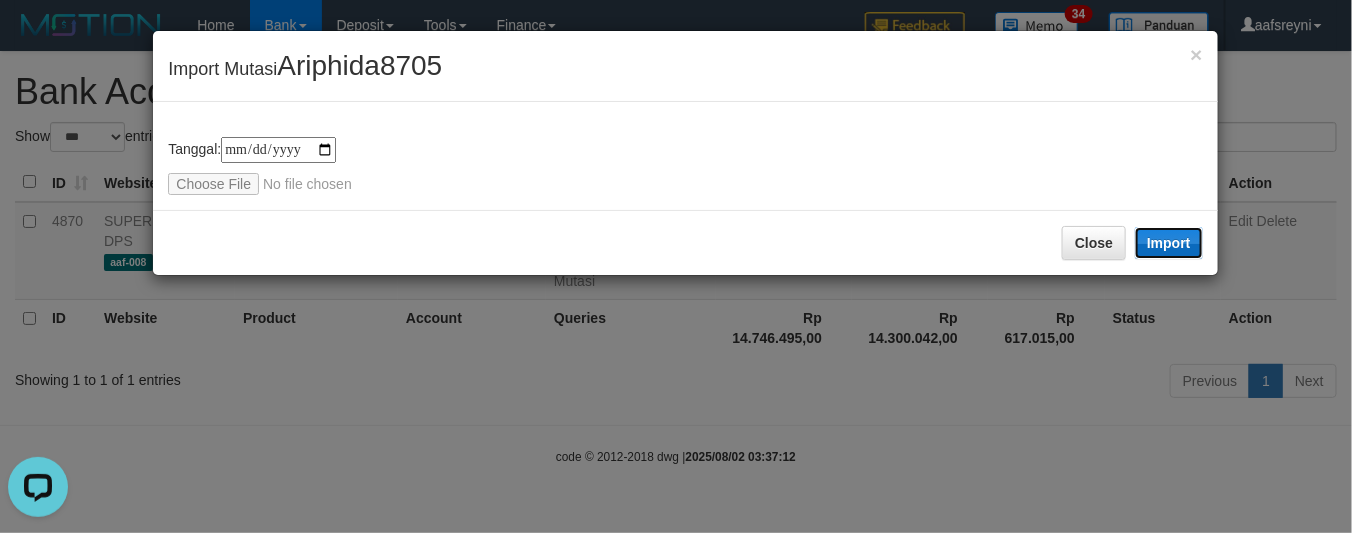 click on "Import" at bounding box center [1169, 243] 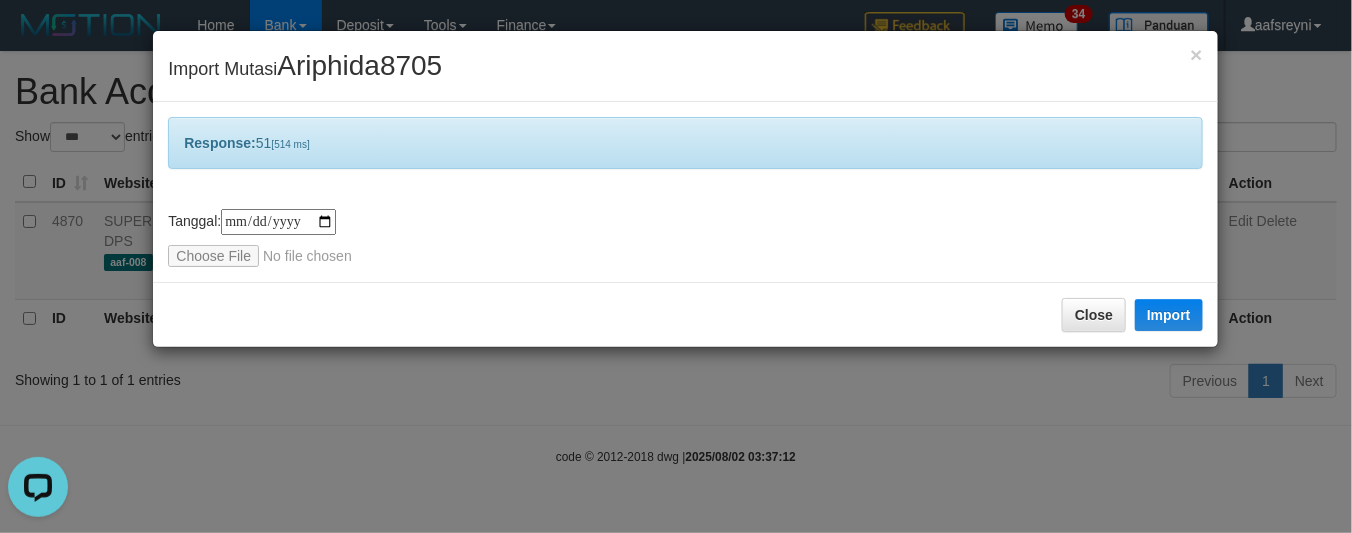 drag, startPoint x: 785, startPoint y: 462, endPoint x: 796, endPoint y: 452, distance: 14.866069 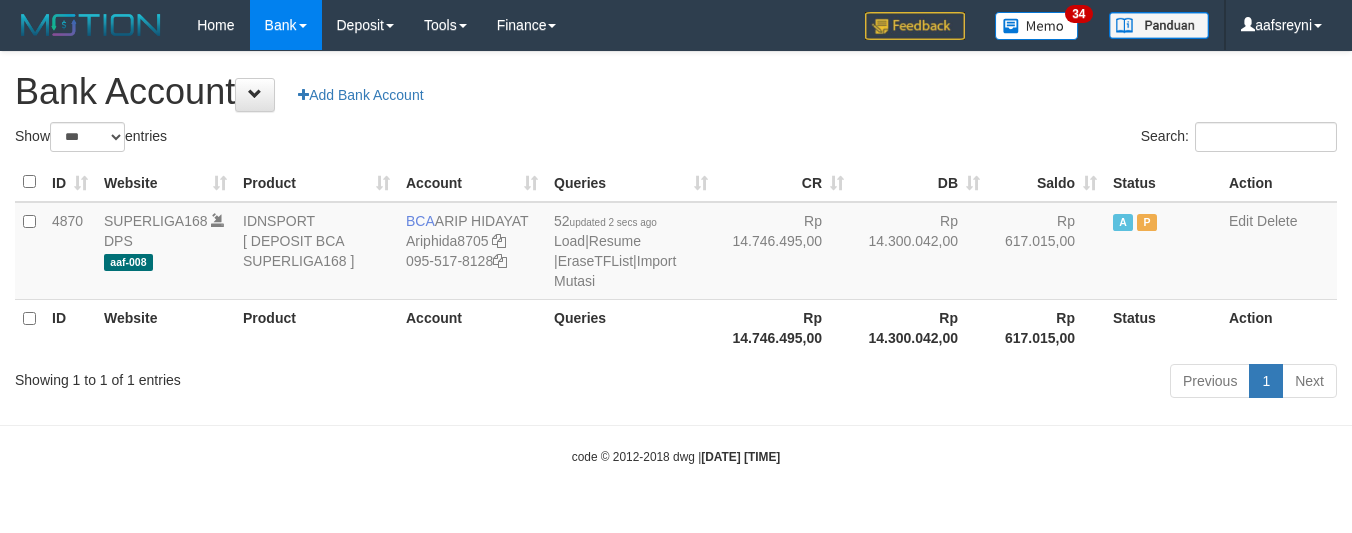 select on "***" 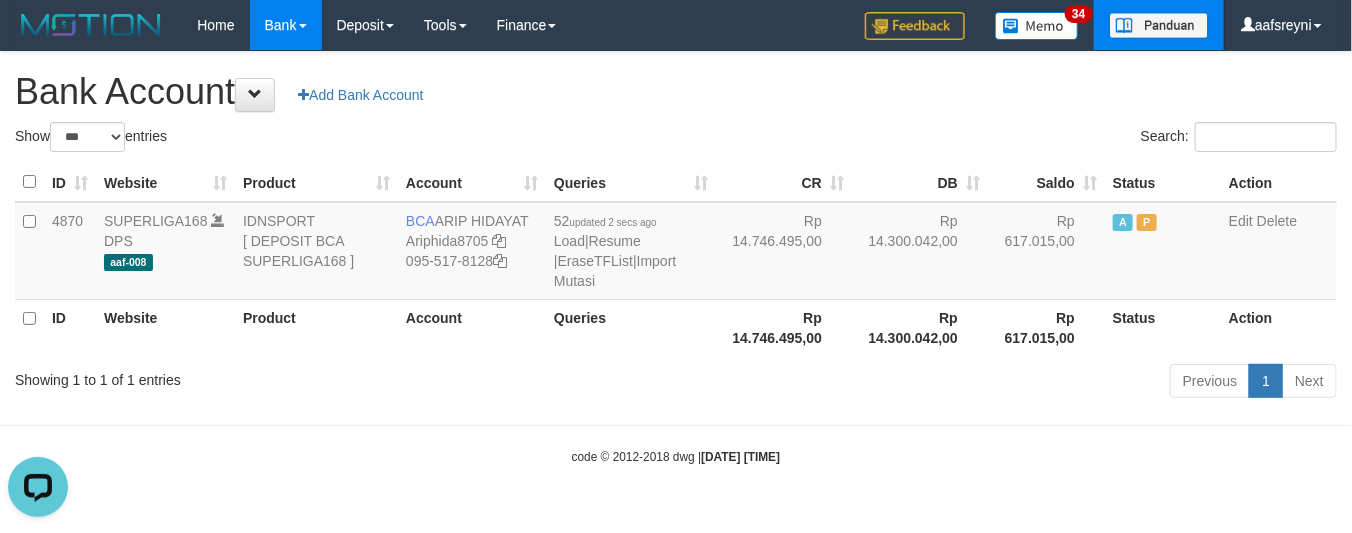 scroll, scrollTop: 0, scrollLeft: 0, axis: both 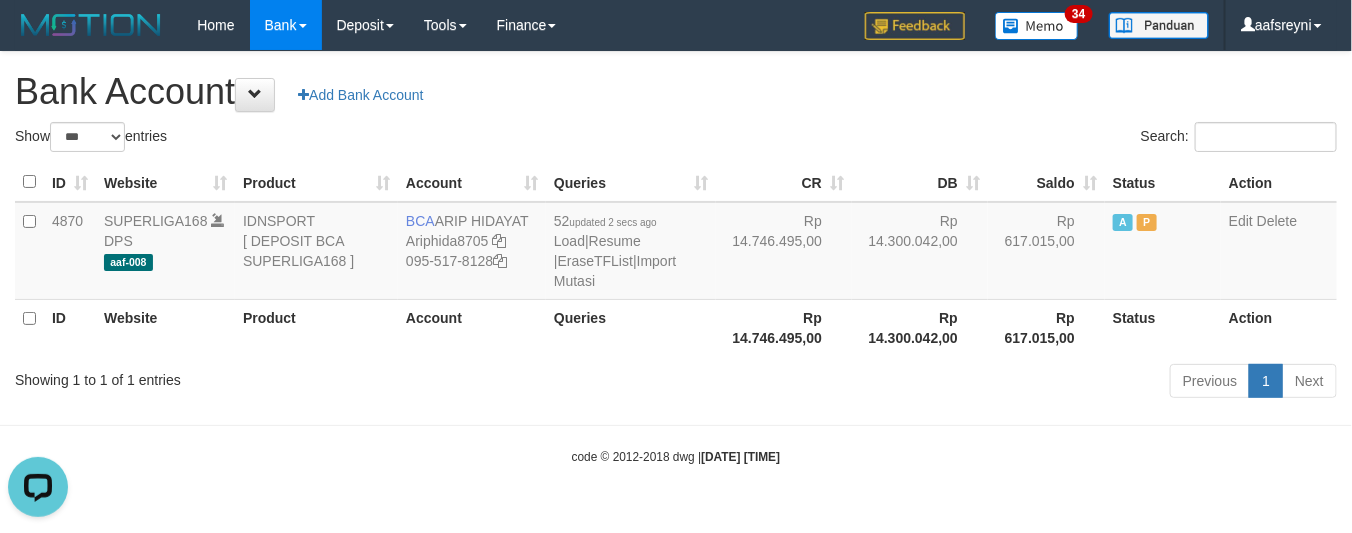 drag, startPoint x: 341, startPoint y: 450, endPoint x: 620, endPoint y: 335, distance: 301.77142 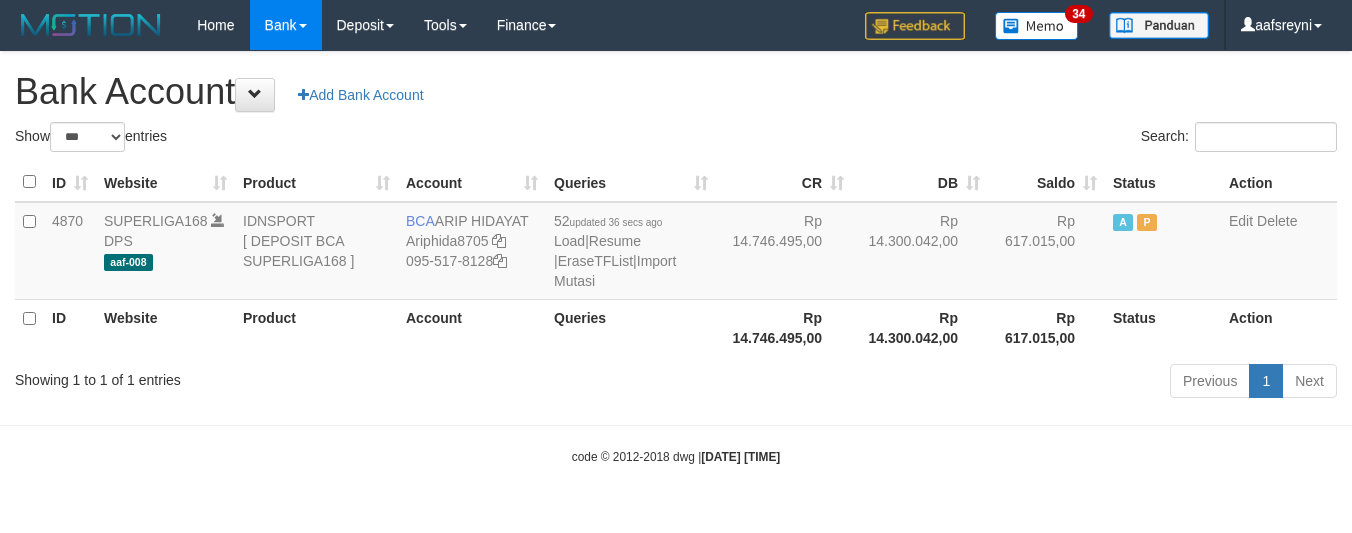 select on "***" 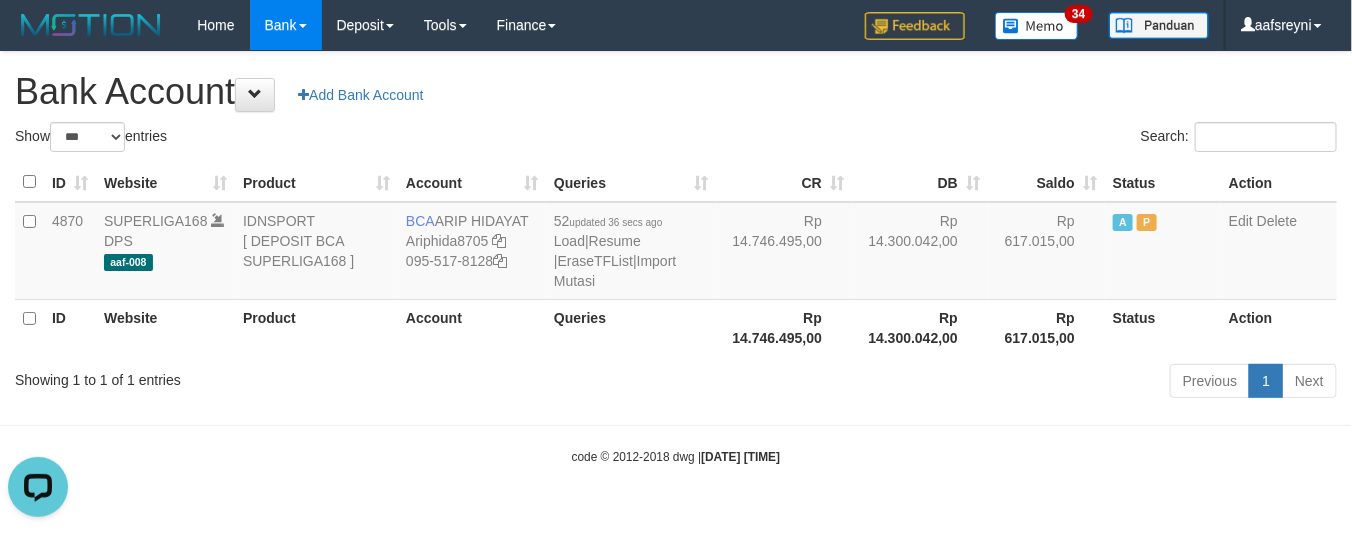 scroll, scrollTop: 0, scrollLeft: 0, axis: both 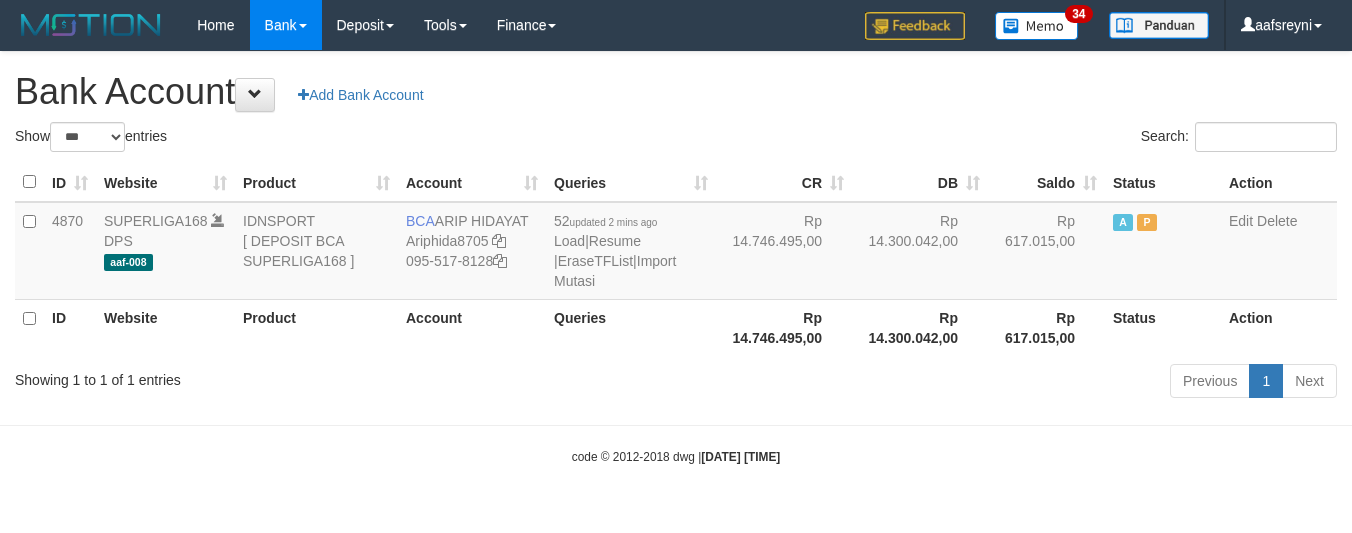 select on "***" 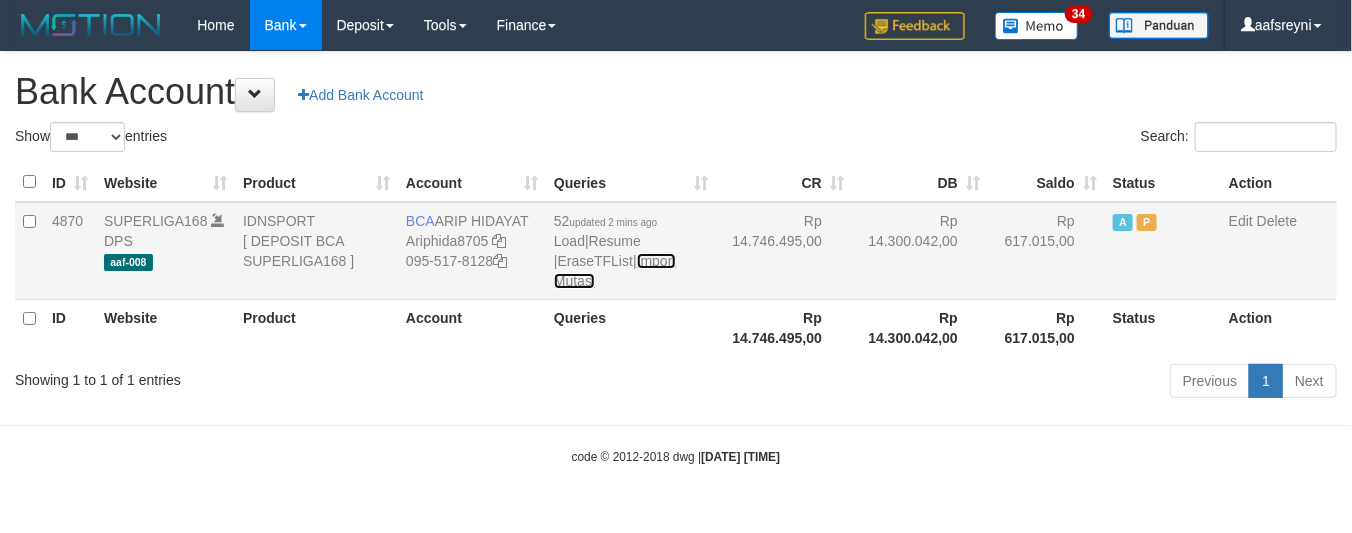 click on "Import Mutasi" at bounding box center (615, 271) 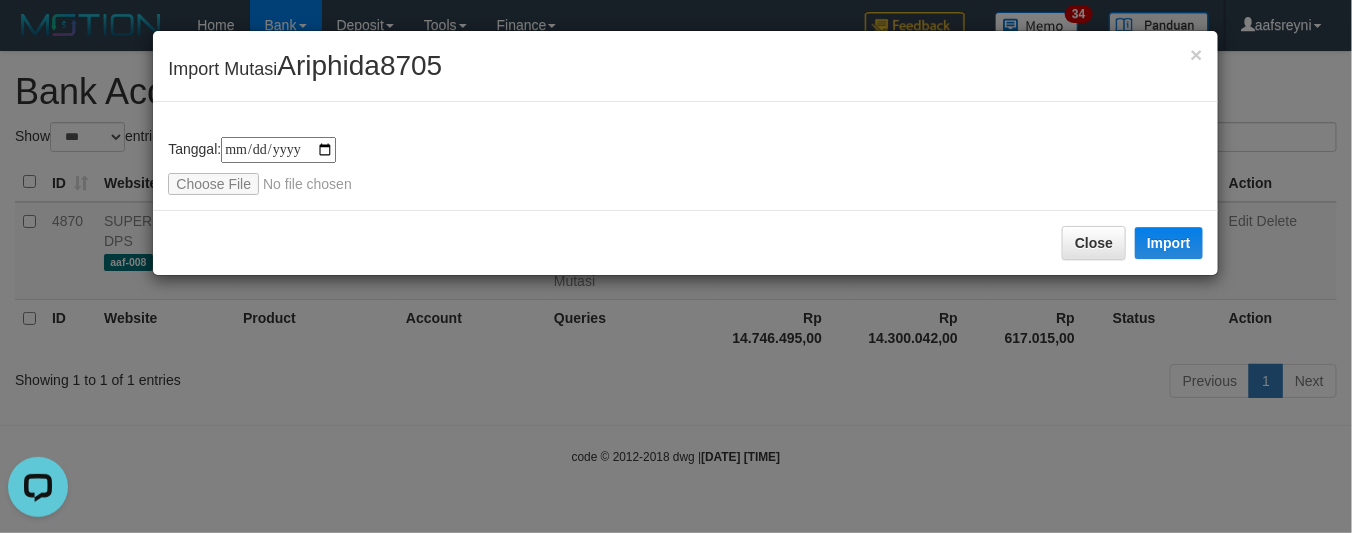 scroll, scrollTop: 0, scrollLeft: 0, axis: both 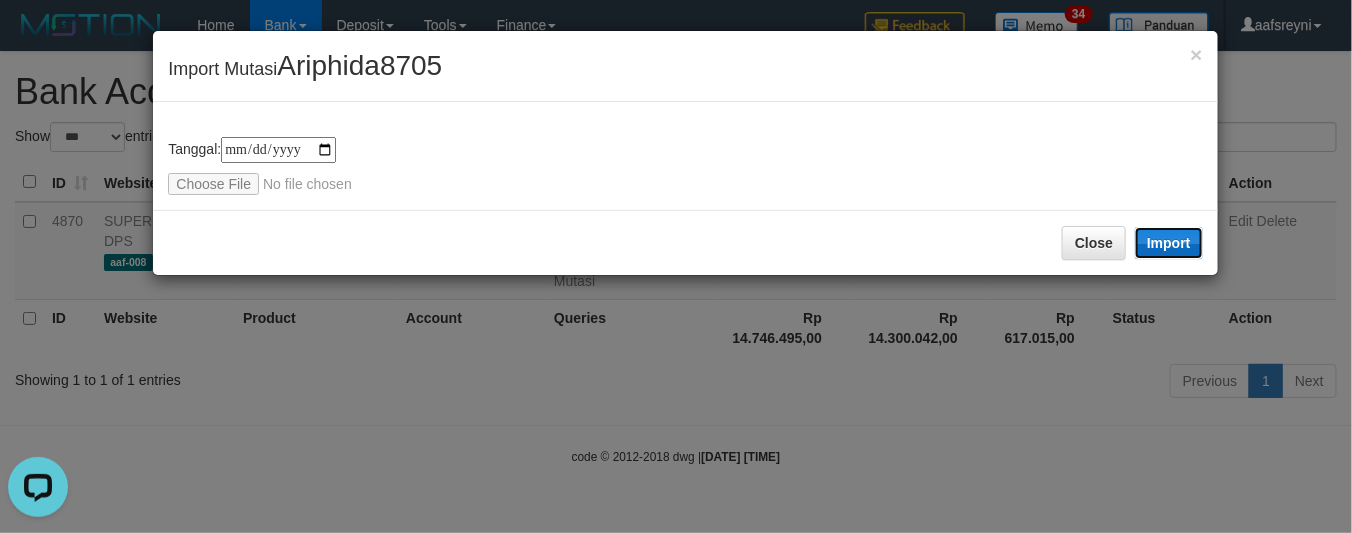 click on "Import" at bounding box center [1169, 243] 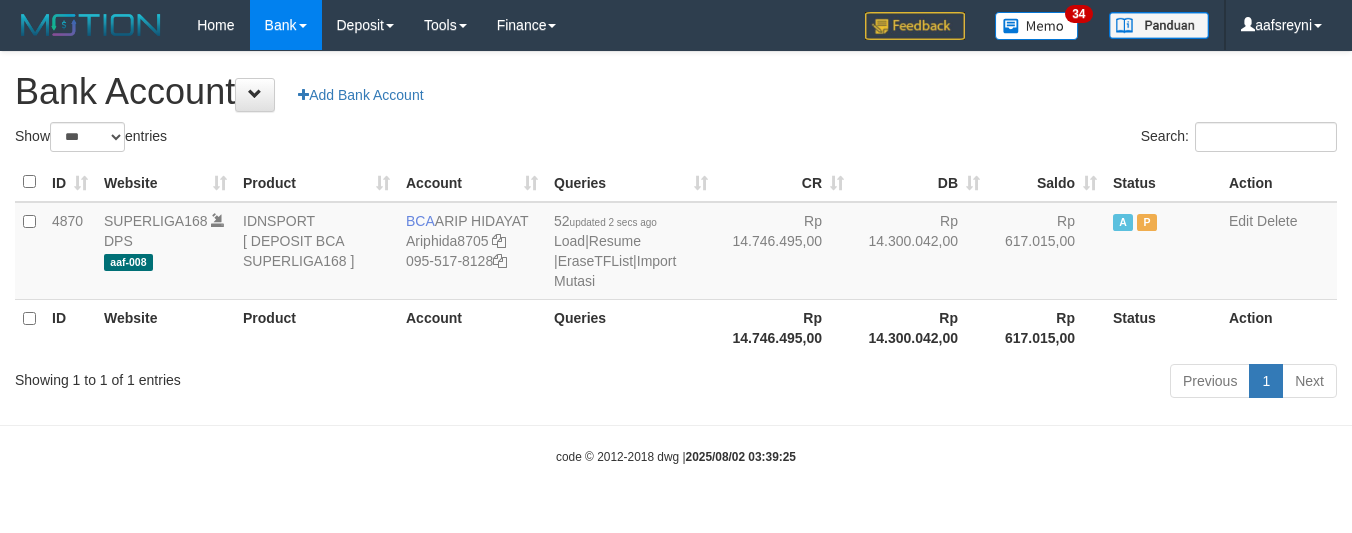 select on "***" 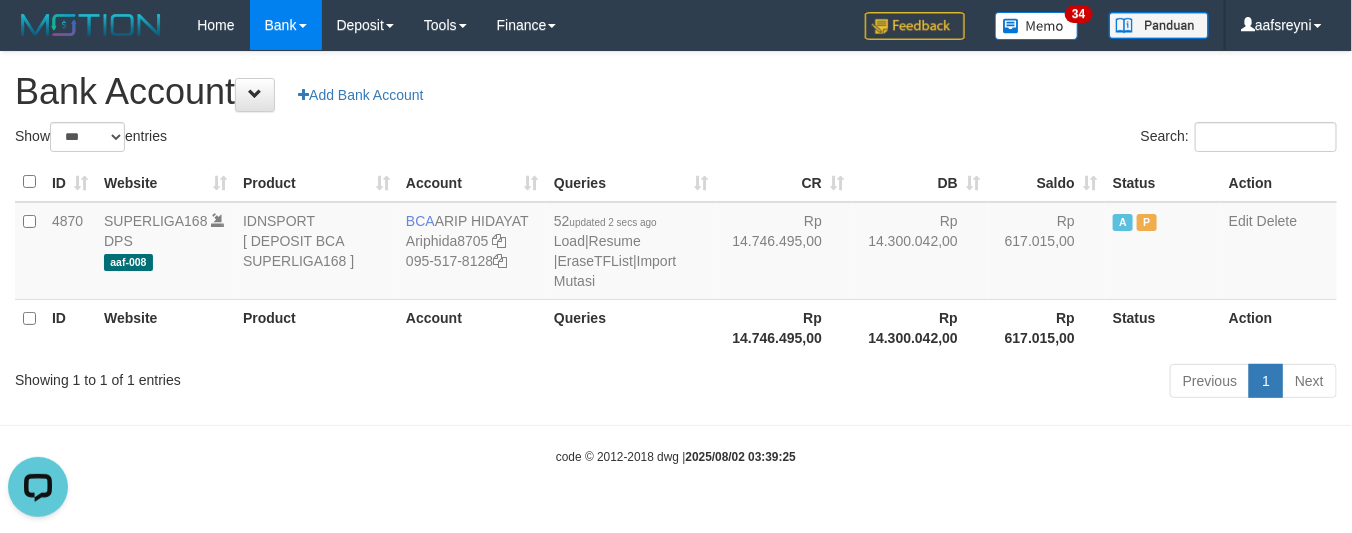 scroll, scrollTop: 0, scrollLeft: 0, axis: both 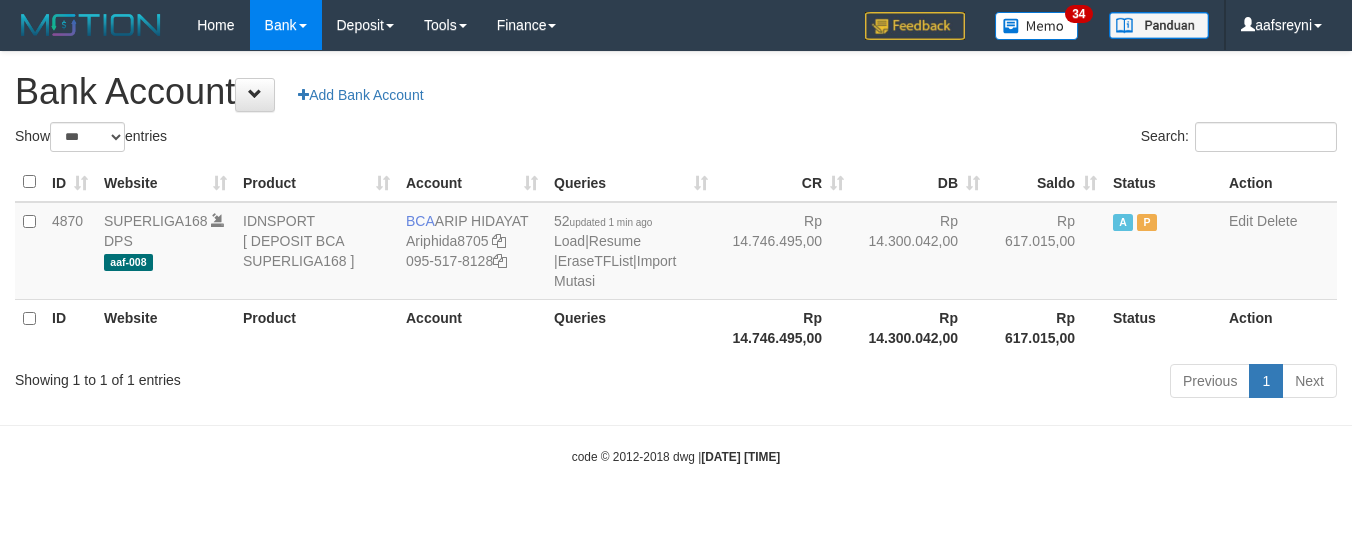 select on "***" 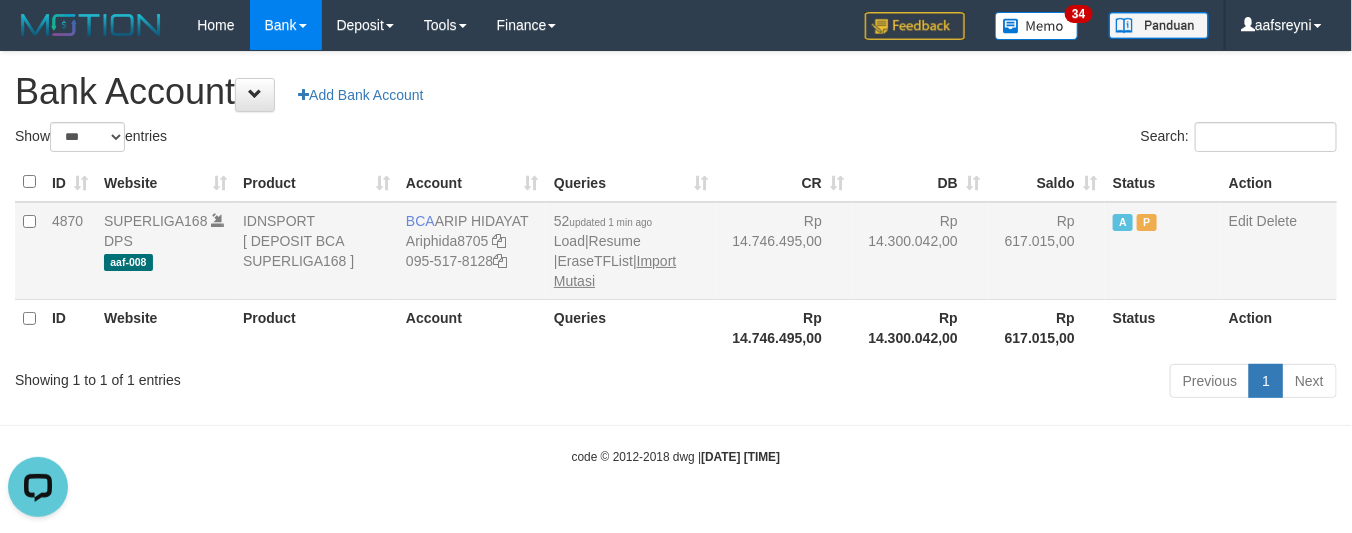 scroll, scrollTop: 0, scrollLeft: 0, axis: both 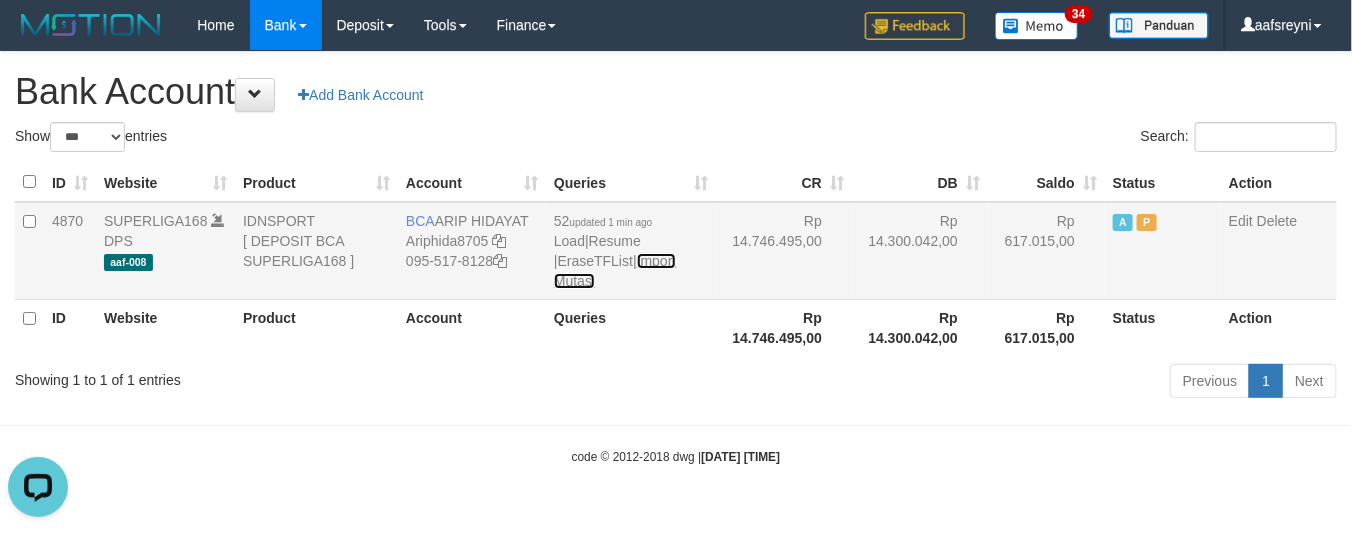 click on "Import Mutasi" at bounding box center [615, 271] 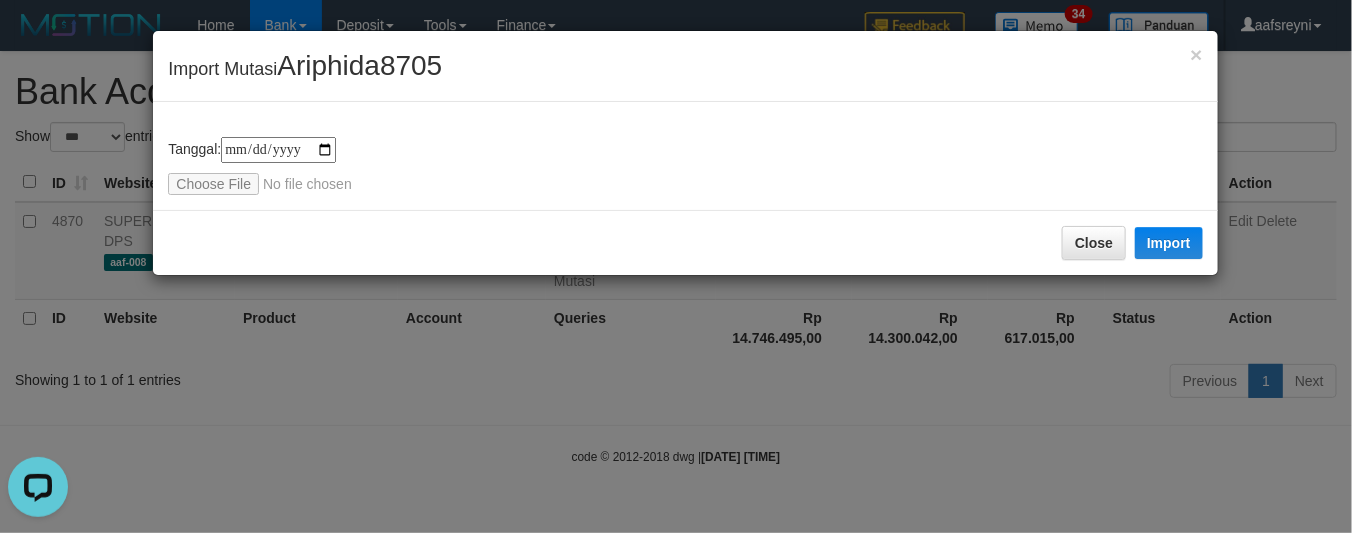 type on "**********" 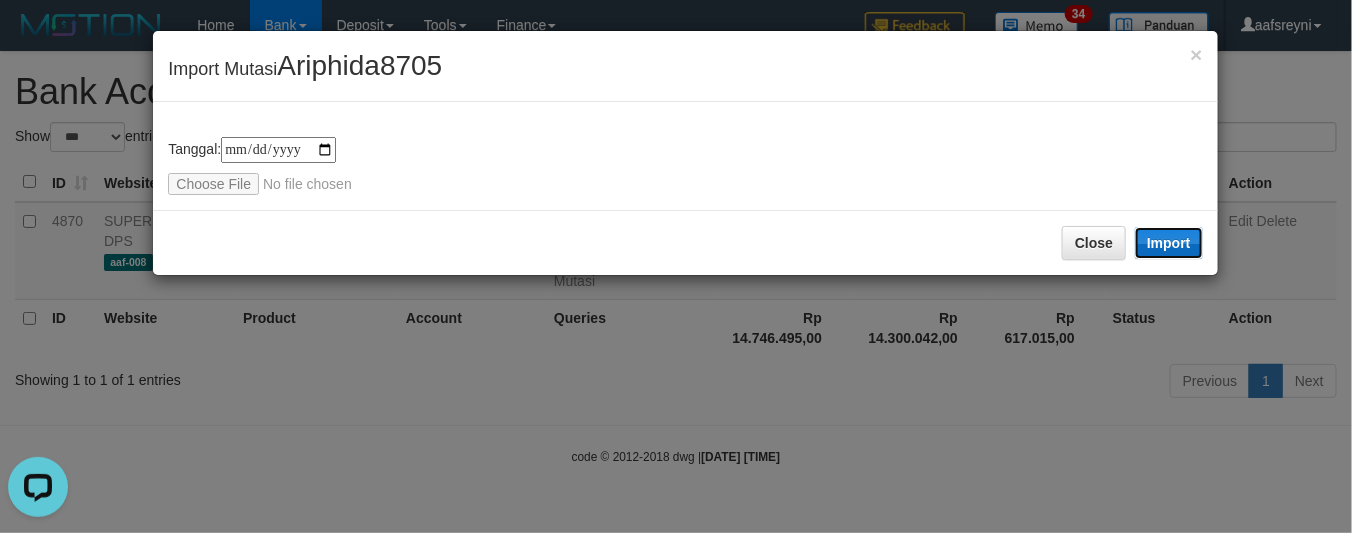 click on "Import" at bounding box center (1169, 243) 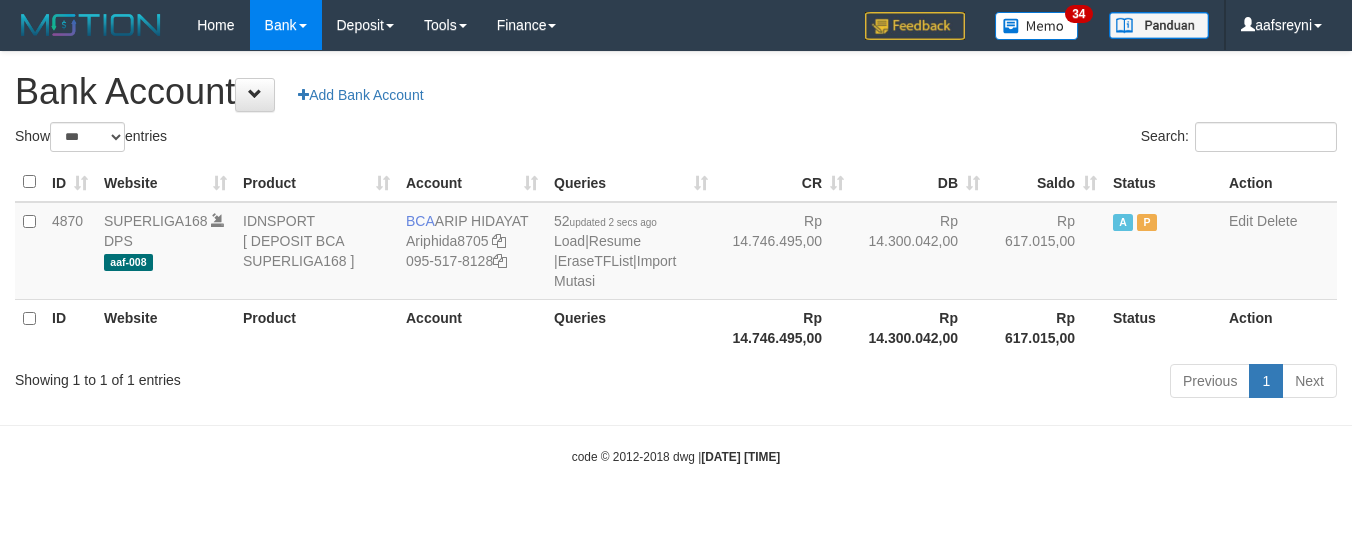 select on "***" 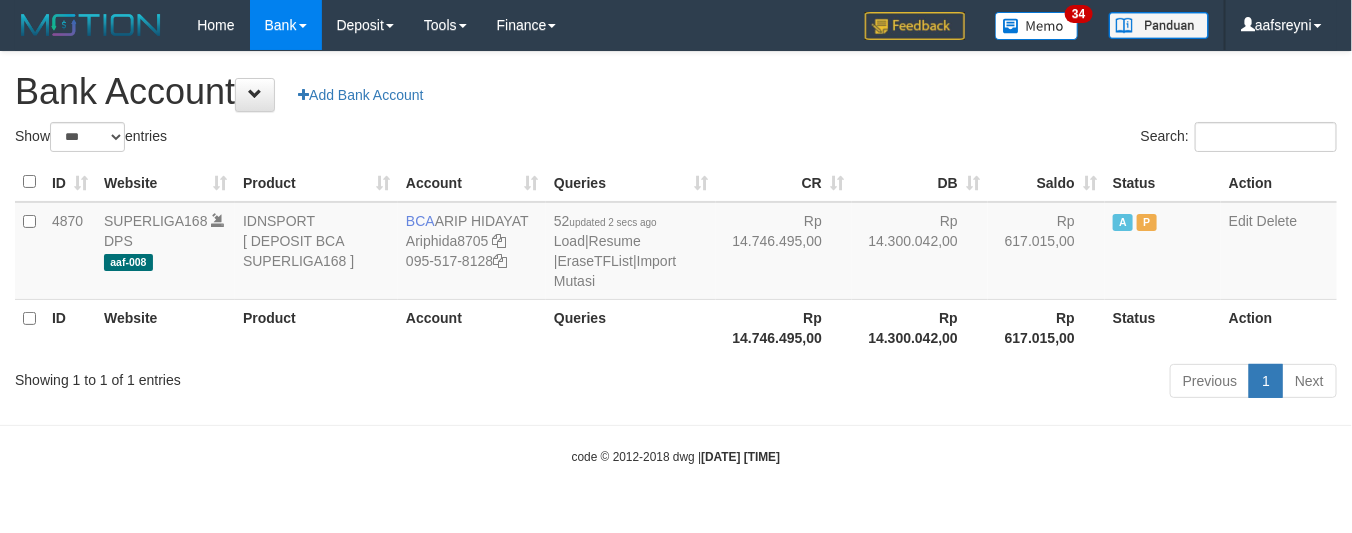 click on "Rp 14.300.042,00" at bounding box center (920, 327) 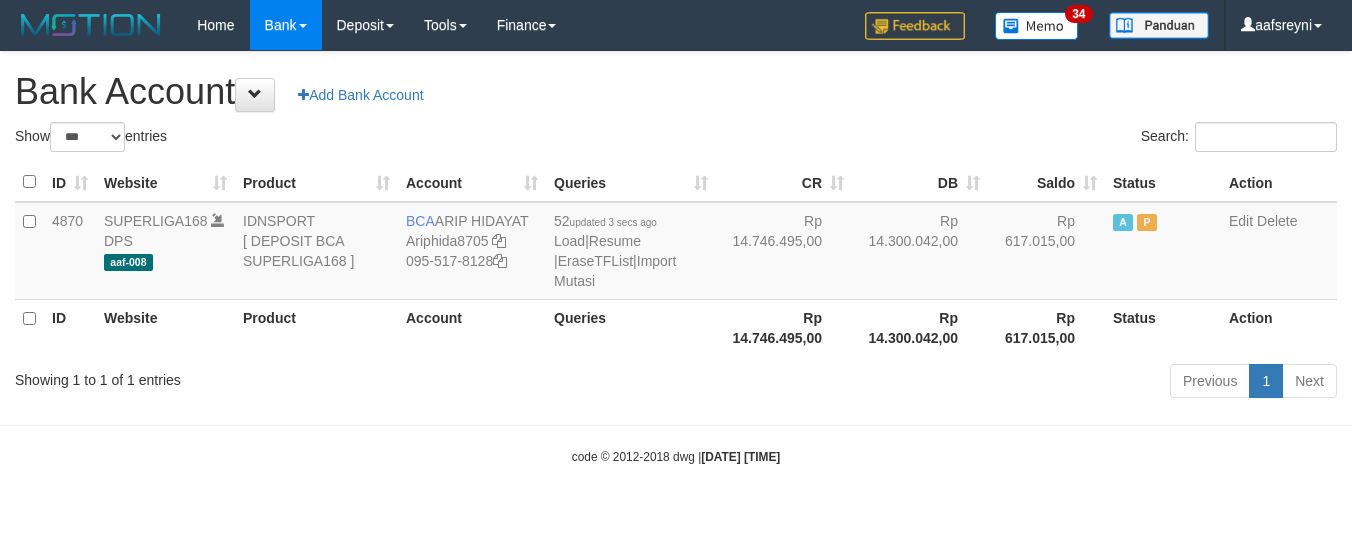 select on "***" 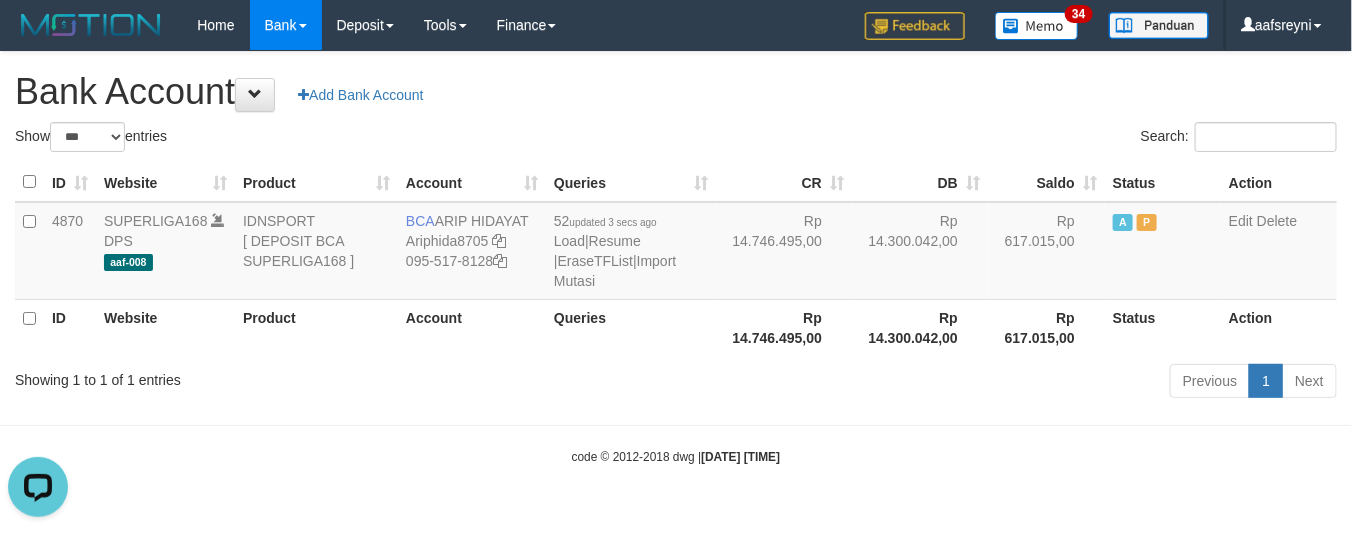 scroll, scrollTop: 0, scrollLeft: 0, axis: both 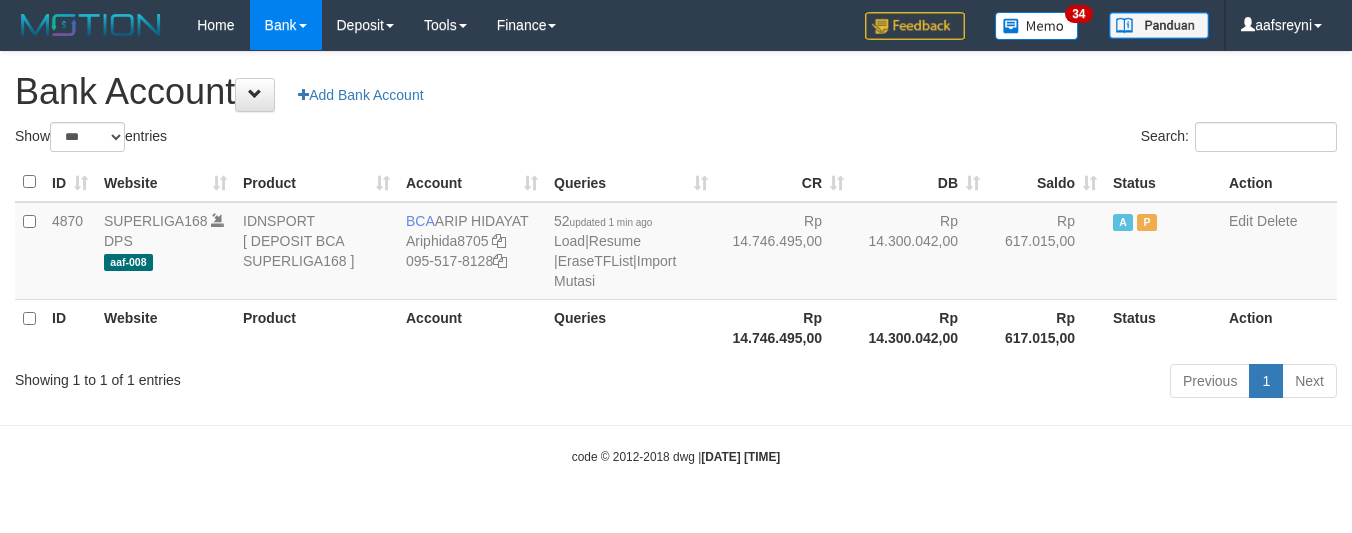 select on "***" 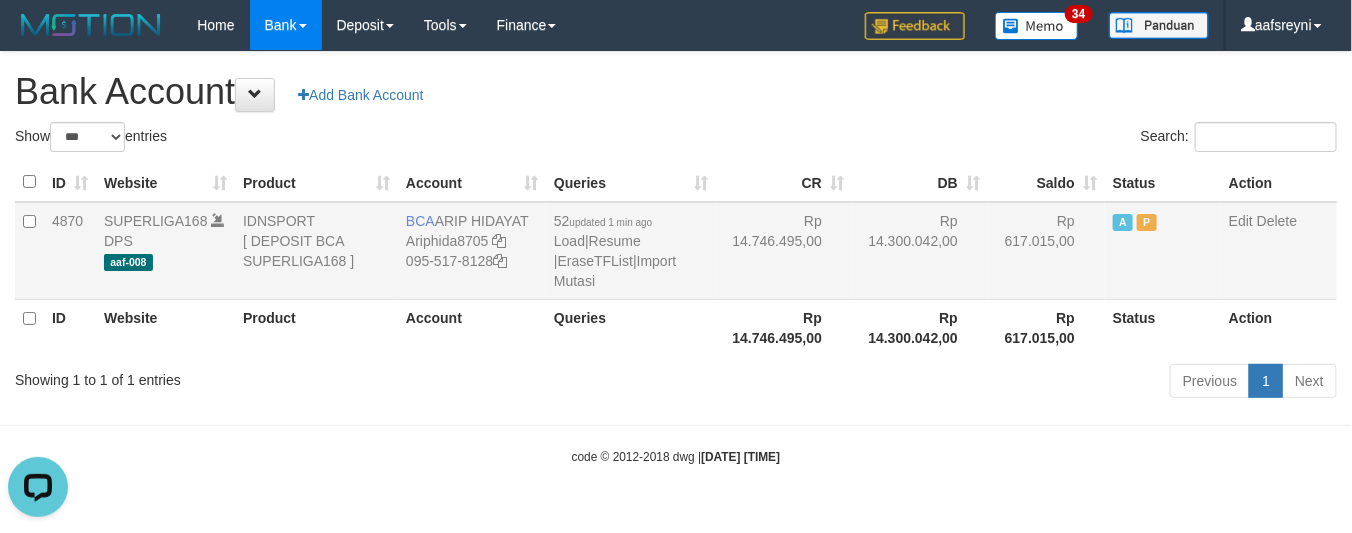 scroll, scrollTop: 0, scrollLeft: 0, axis: both 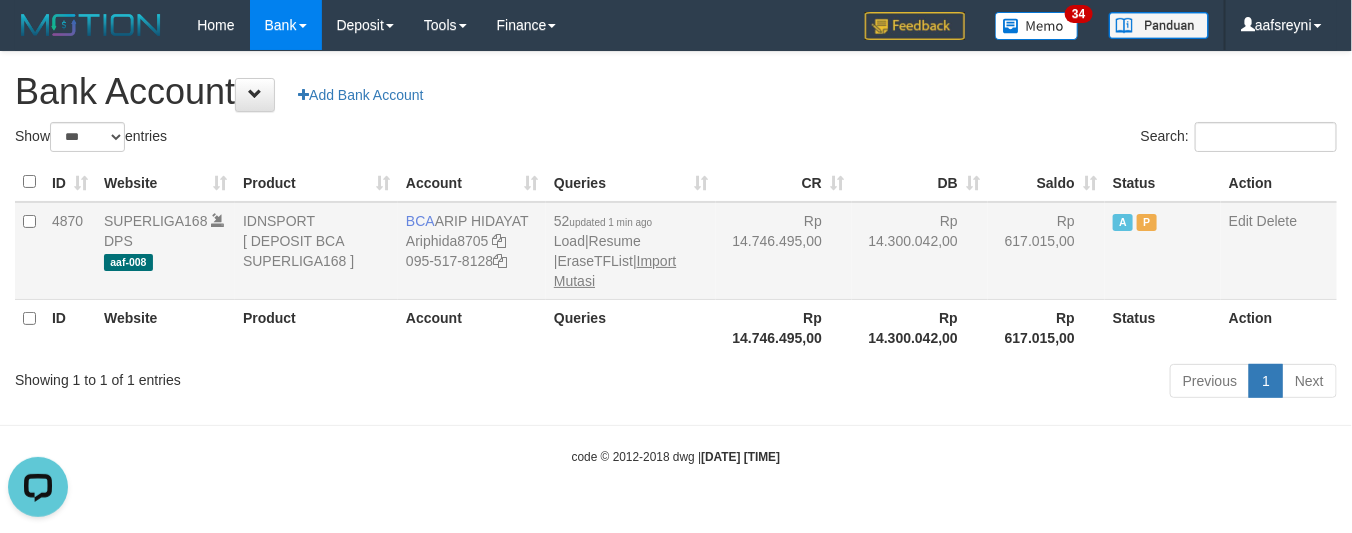 click on "52  updated 1 min ago
Load
|
Resume
|
EraseTFList
|
Import Mutasi" at bounding box center [631, 251] 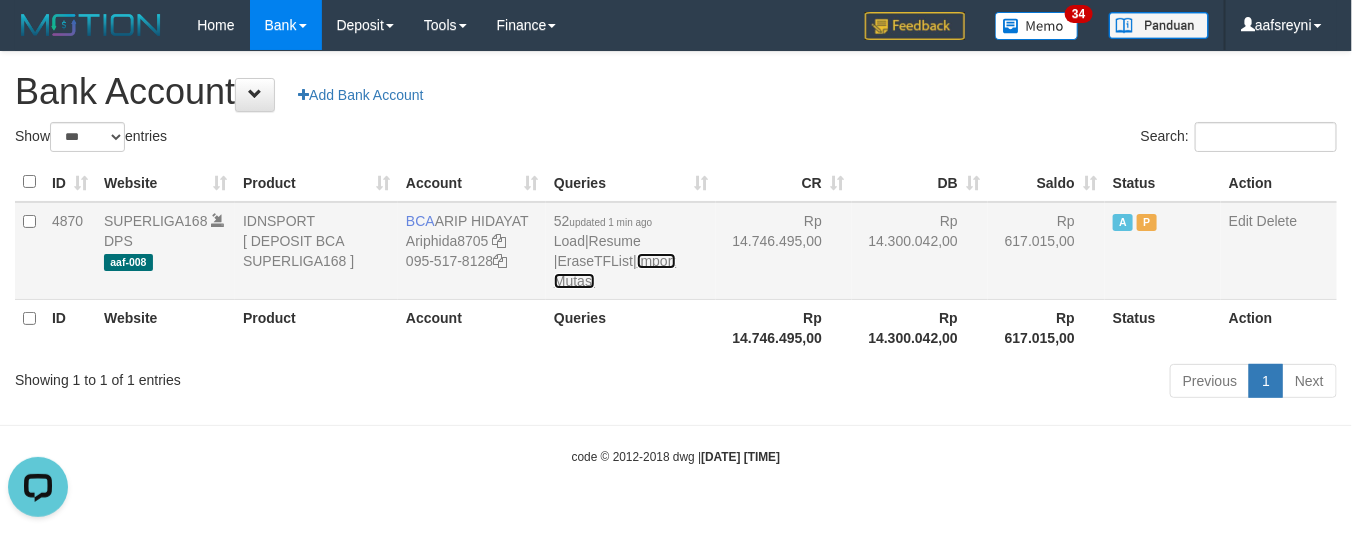click on "Import Mutasi" at bounding box center (615, 271) 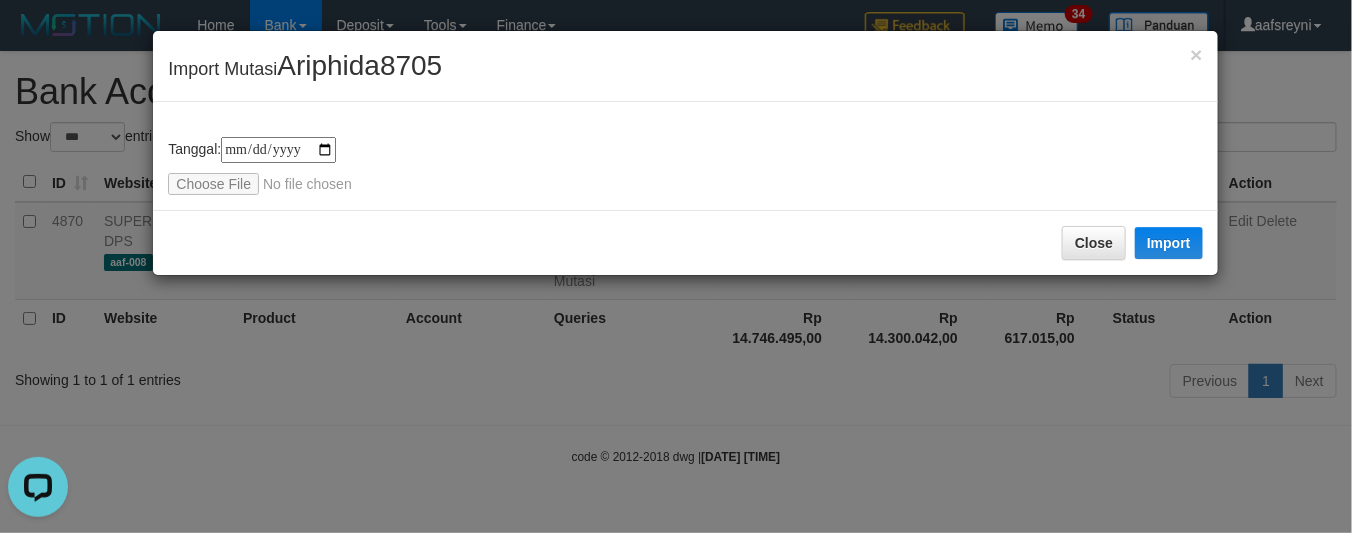 type on "**********" 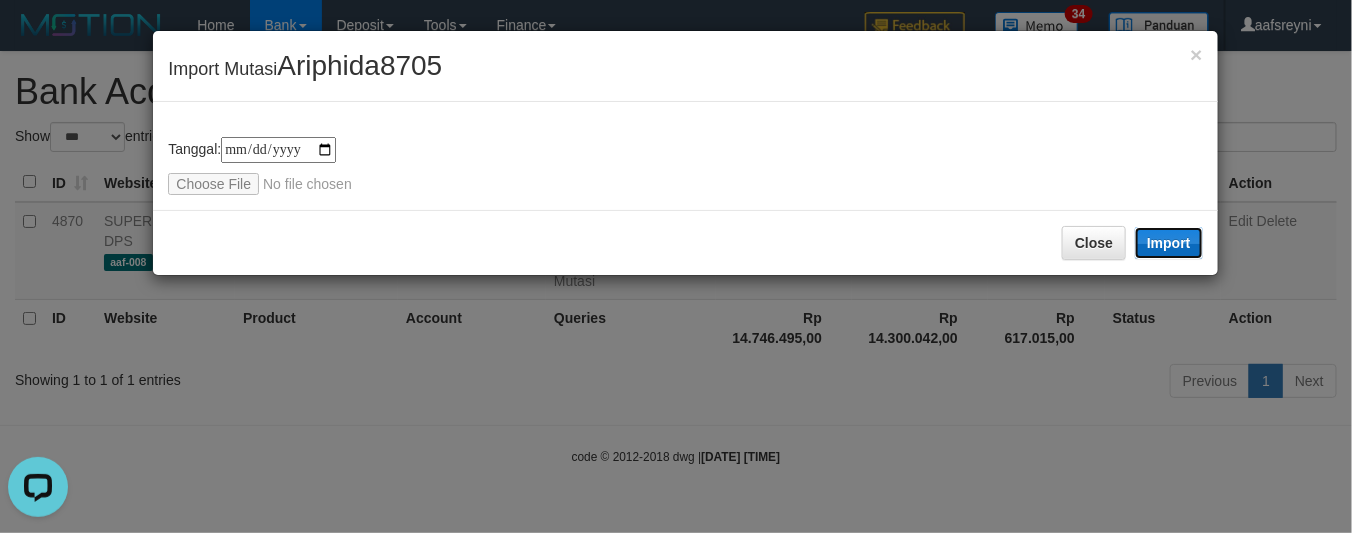 click on "Import" at bounding box center (1169, 243) 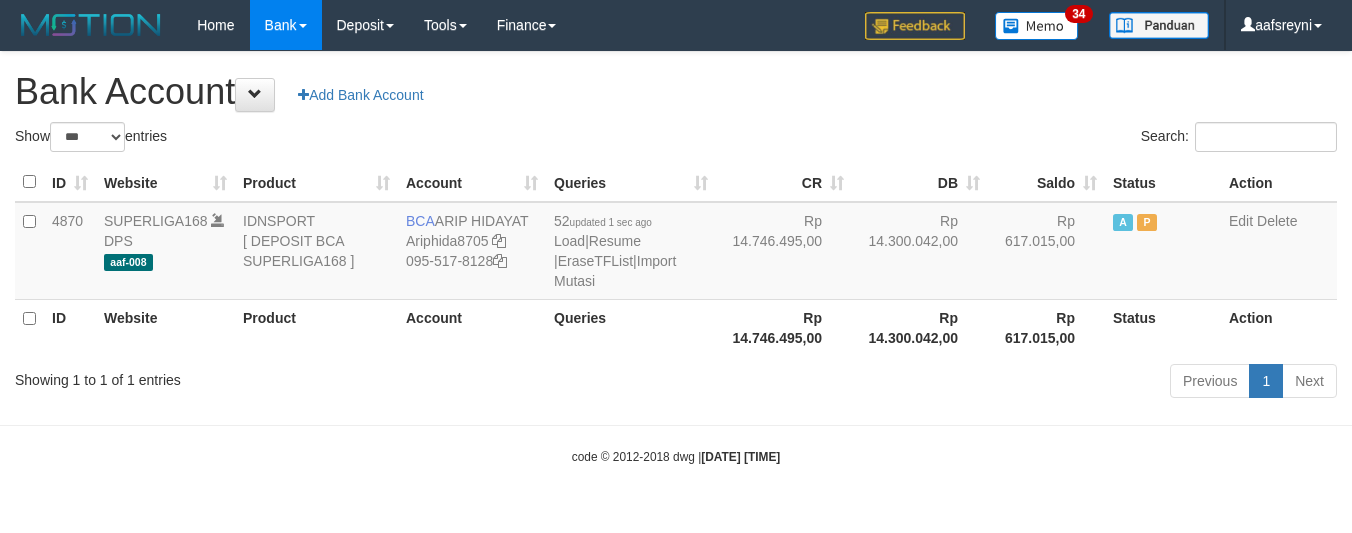 select on "***" 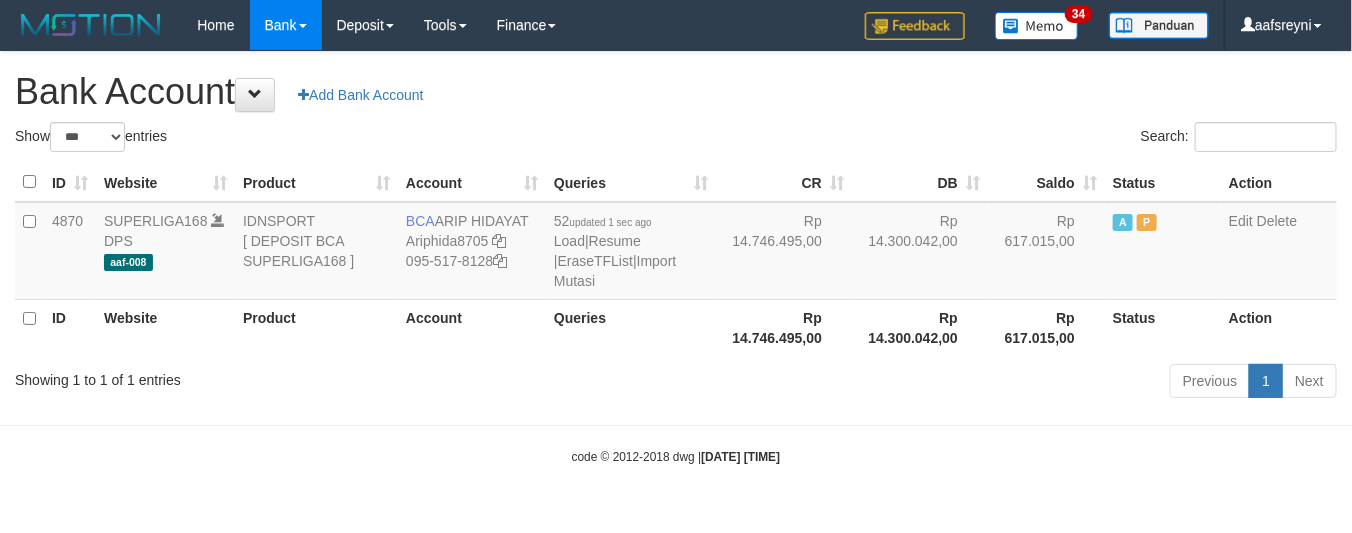 drag, startPoint x: 1008, startPoint y: 311, endPoint x: 1313, endPoint y: 275, distance: 307.11725 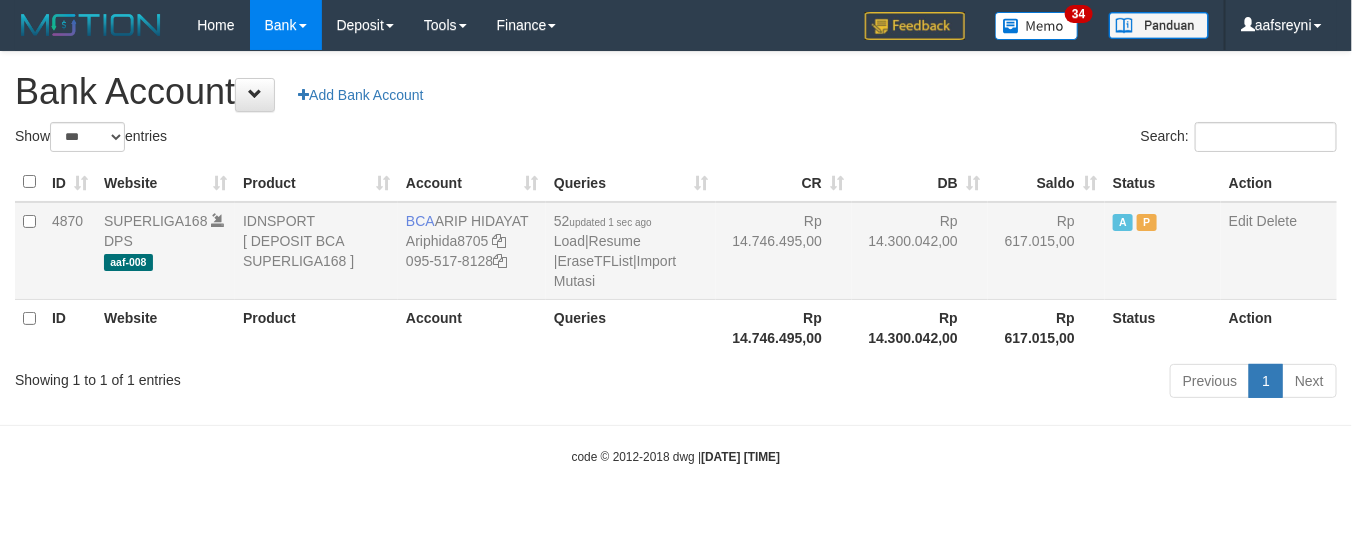 click on "Rp 617.015,00" at bounding box center (1046, 327) 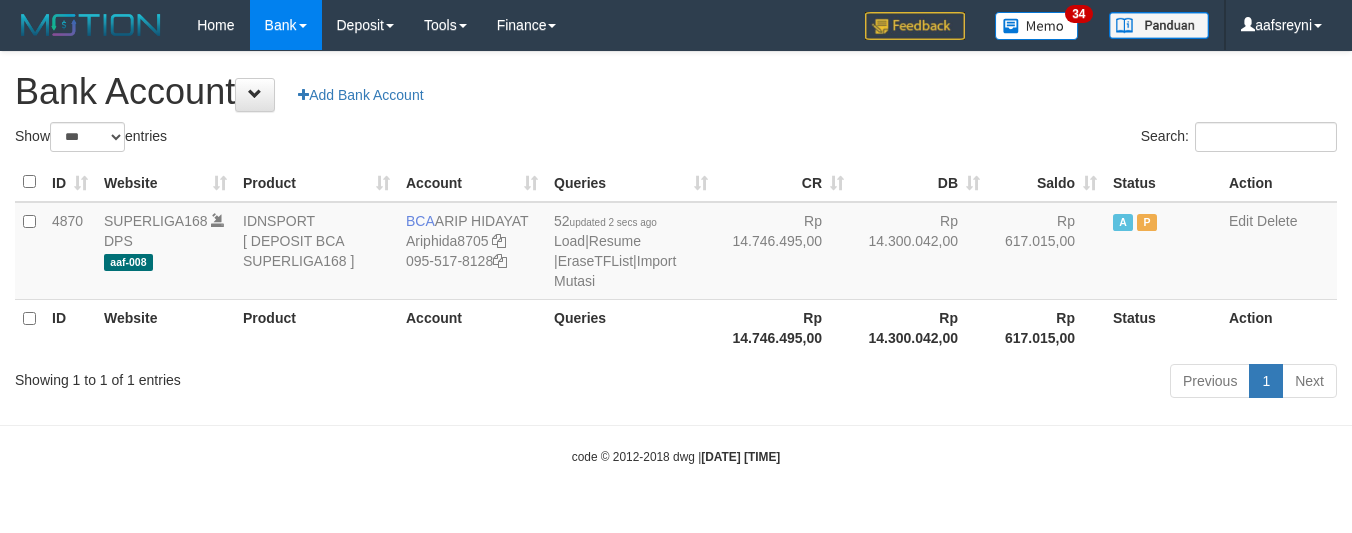select on "***" 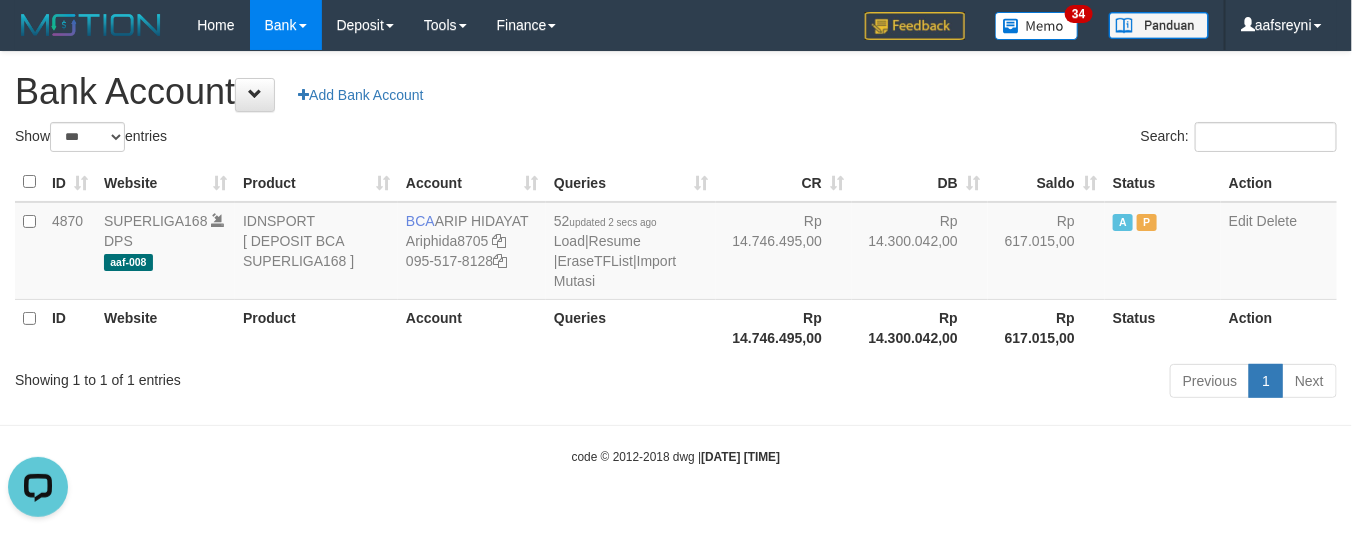 scroll, scrollTop: 0, scrollLeft: 0, axis: both 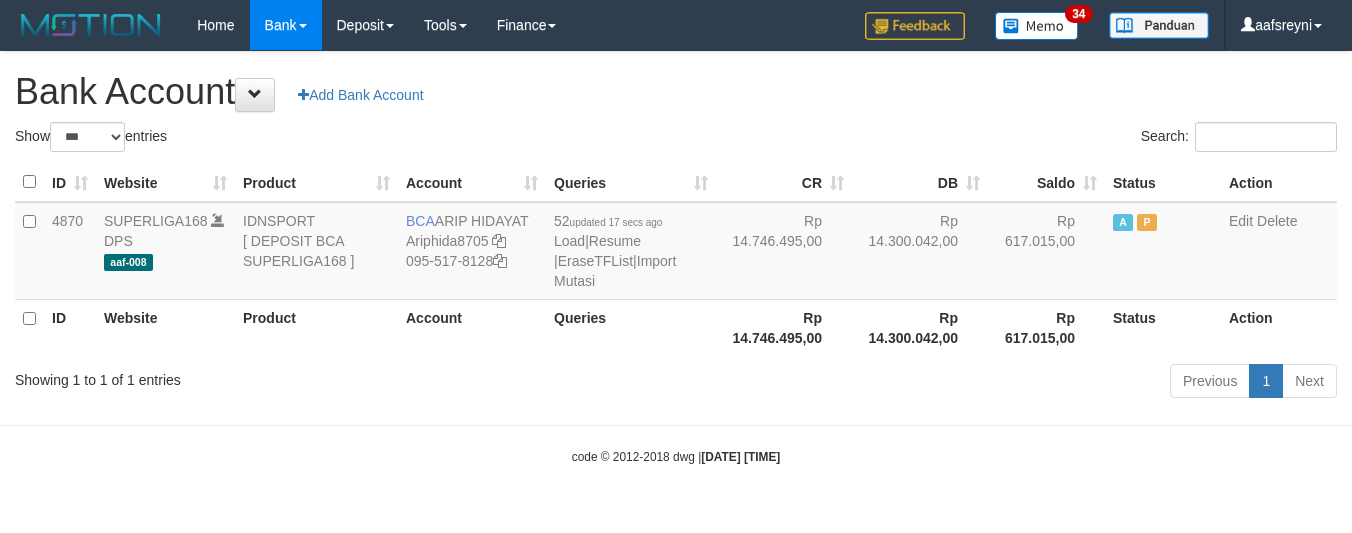 select on "***" 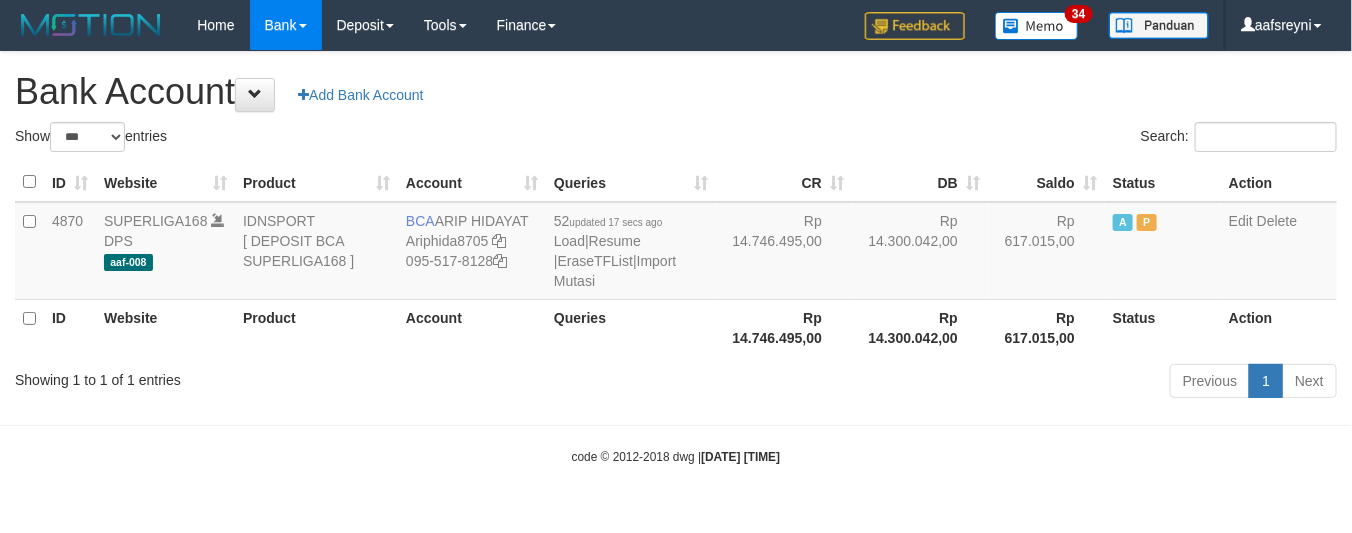 drag, startPoint x: 880, startPoint y: 410, endPoint x: 1343, endPoint y: 421, distance: 463.13065 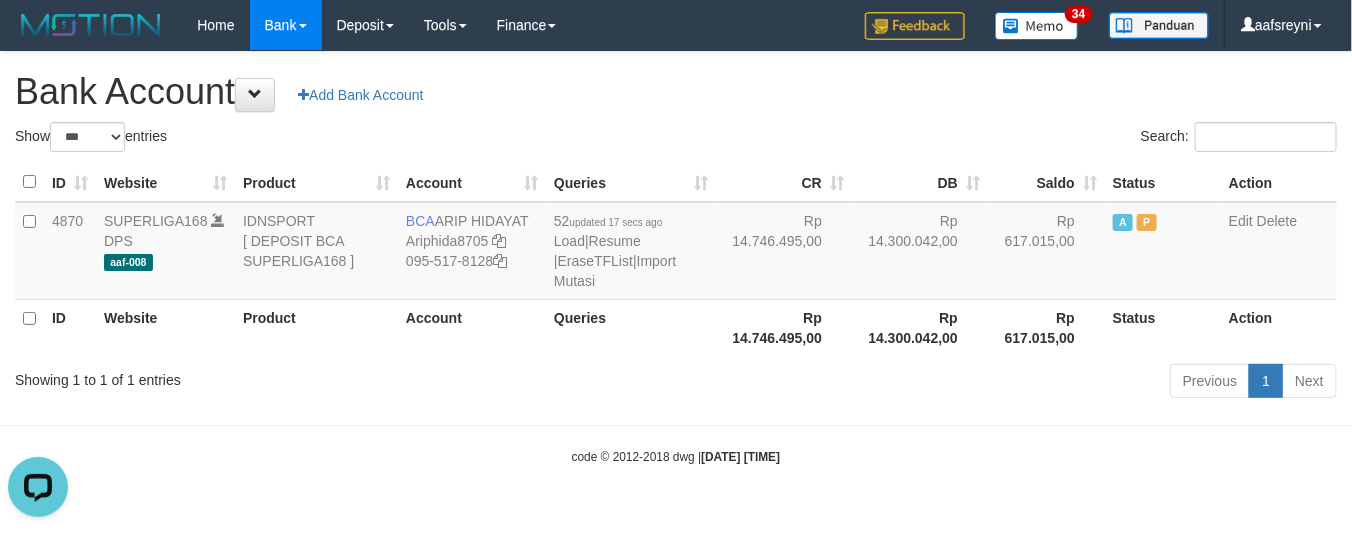 scroll, scrollTop: 0, scrollLeft: 0, axis: both 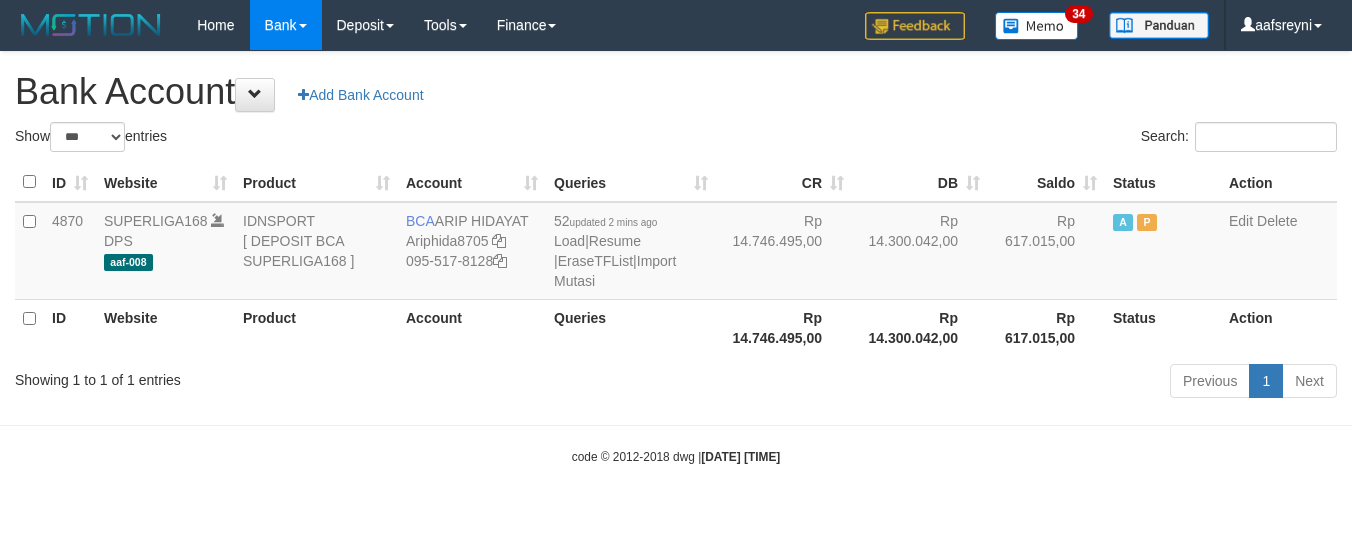 select on "***" 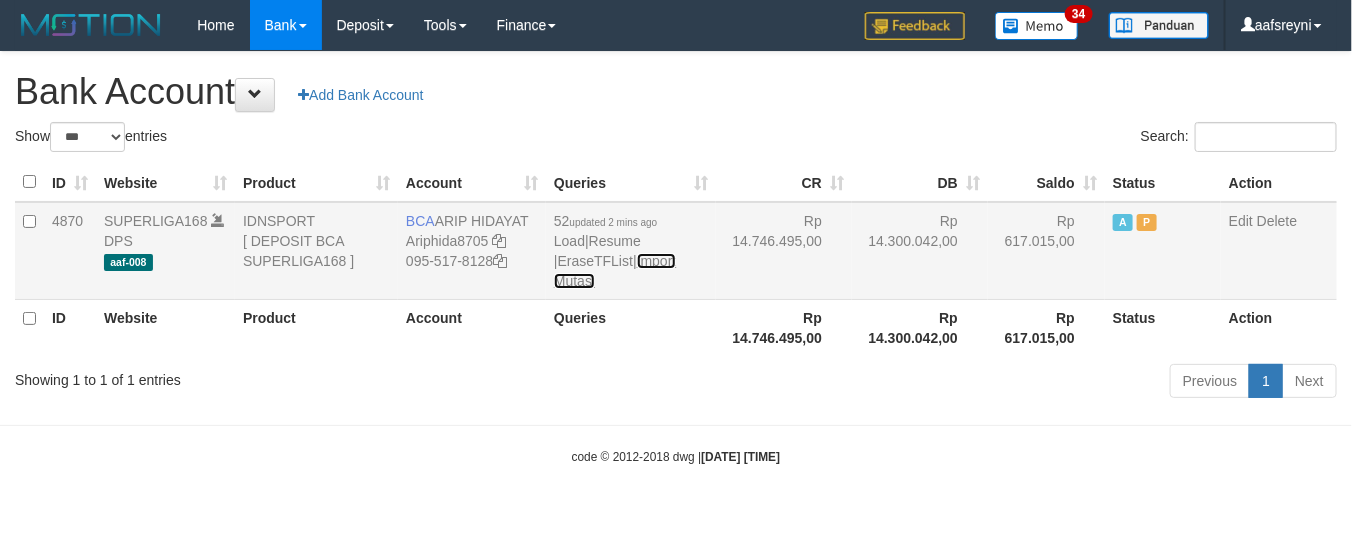 click on "Import Mutasi" at bounding box center [615, 271] 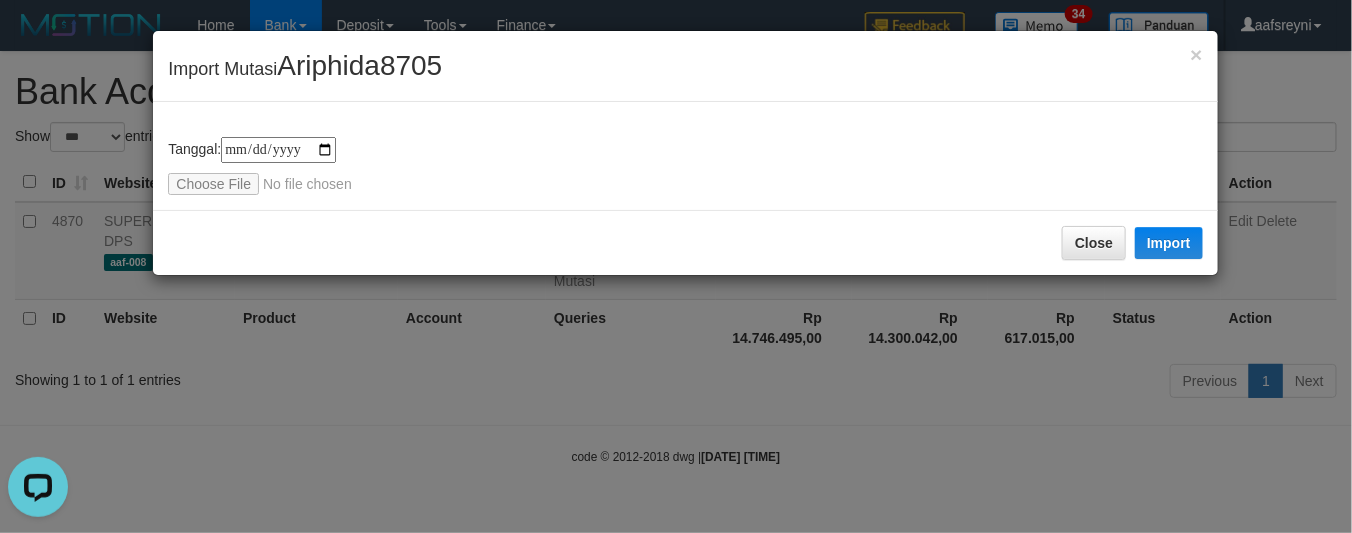 scroll, scrollTop: 0, scrollLeft: 0, axis: both 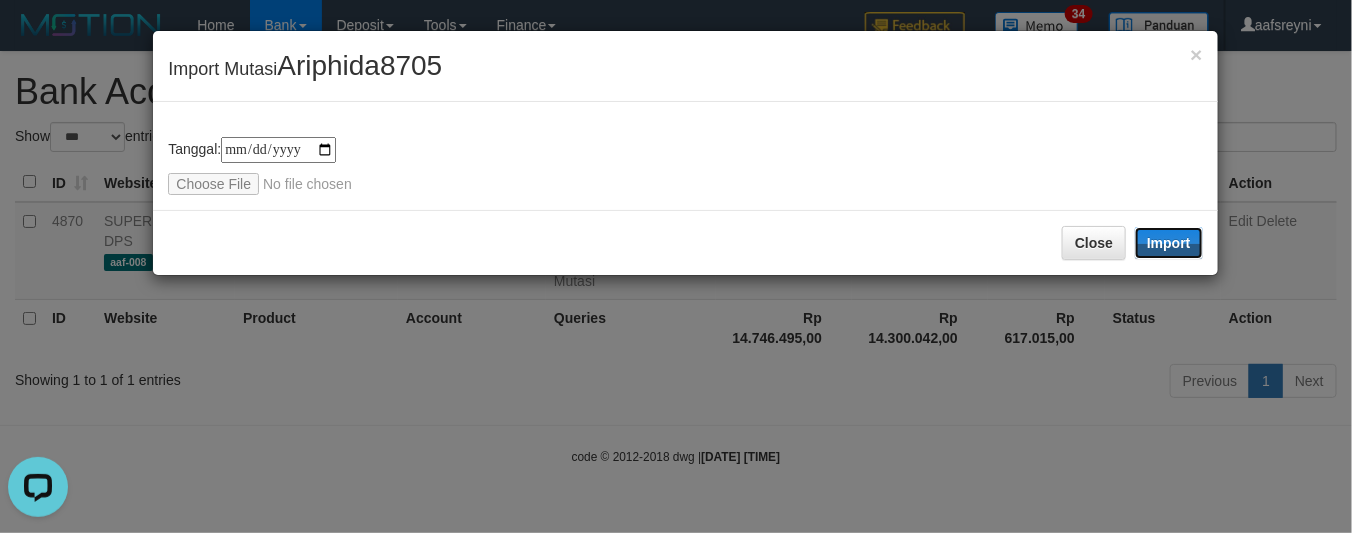 click on "Import" at bounding box center (1169, 243) 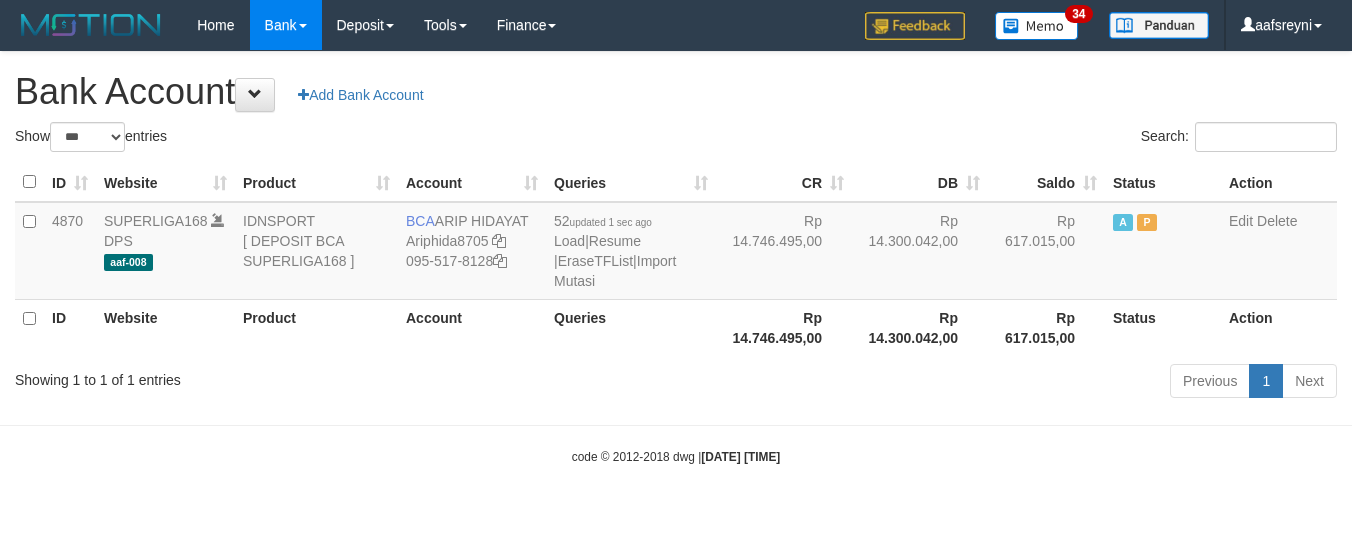 select on "***" 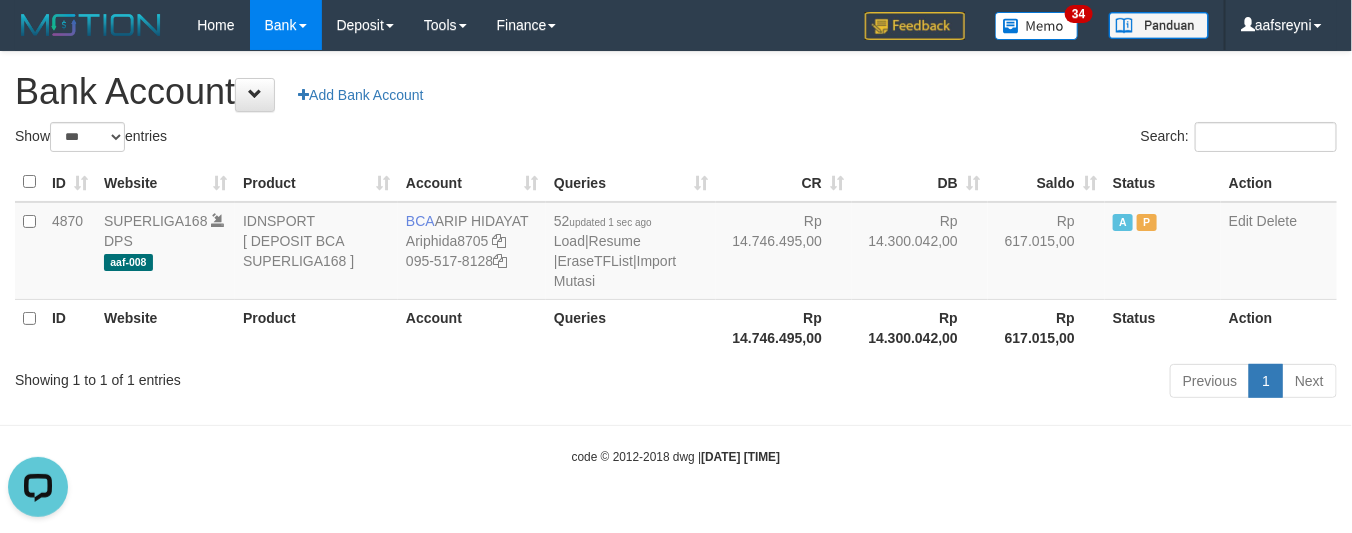 scroll, scrollTop: 0, scrollLeft: 0, axis: both 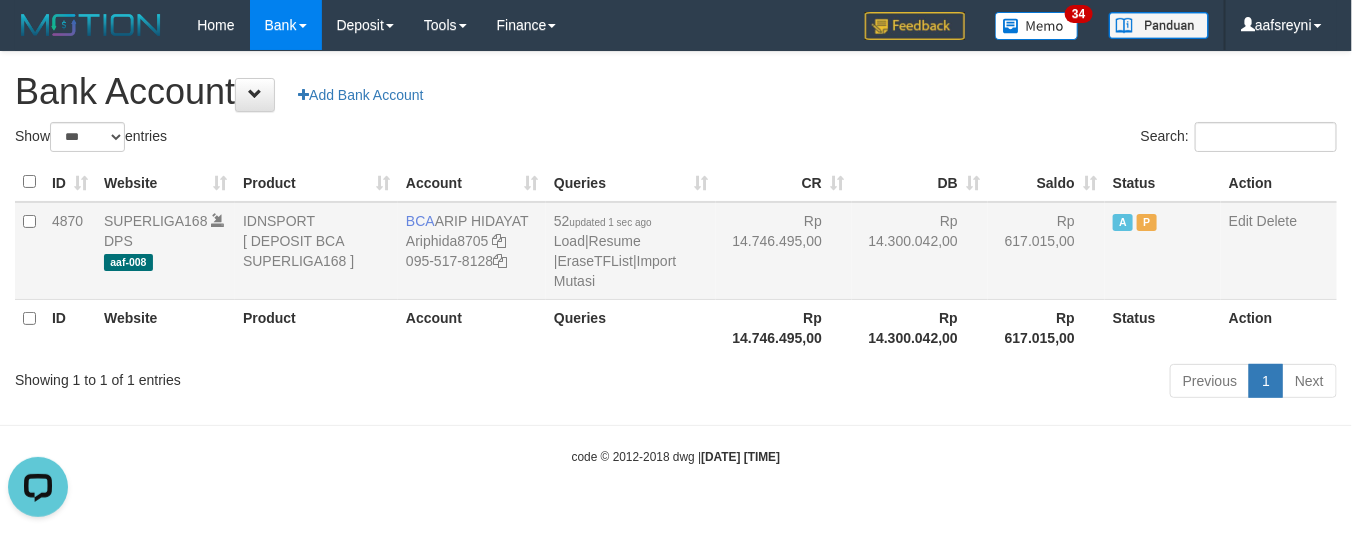 click on "4870
SUPERLIGA168
DPS
aaf-008
IDNSPORT
[ DEPOSIT BCA SUPERLIGA168 ]
BCA
ARIP HIDAYAT
Ariphida8705
095-517-8128
52  updated 1 sec ago
Load
|
Resume
|
EraseTFList
|
Import Mutasi
Rp 14.746.495,00
Rp 14.300.042,00
Rp 617.015,00
A
P
Edit
Delete" at bounding box center [676, 251] 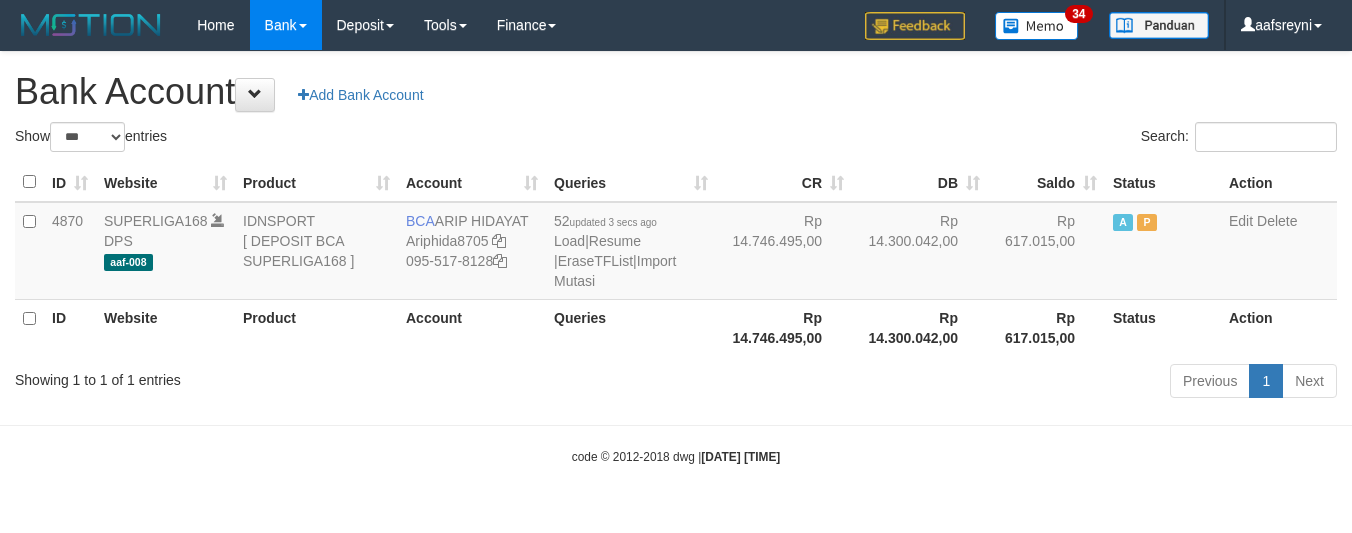 select on "***" 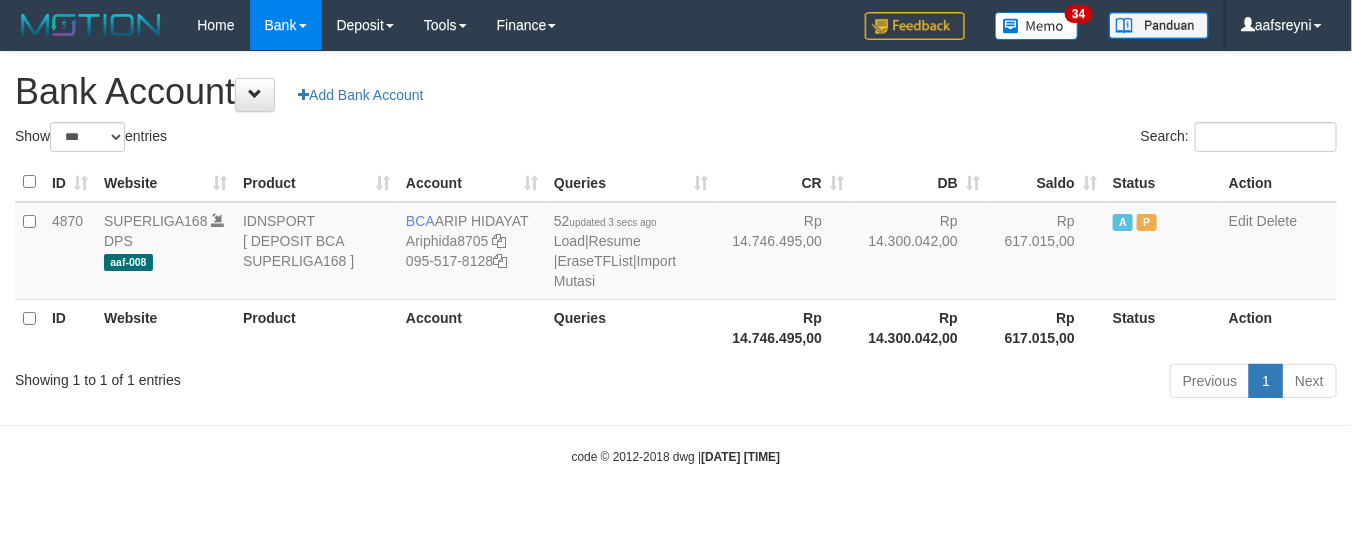 drag, startPoint x: 987, startPoint y: 302, endPoint x: 1308, endPoint y: 301, distance: 321.00156 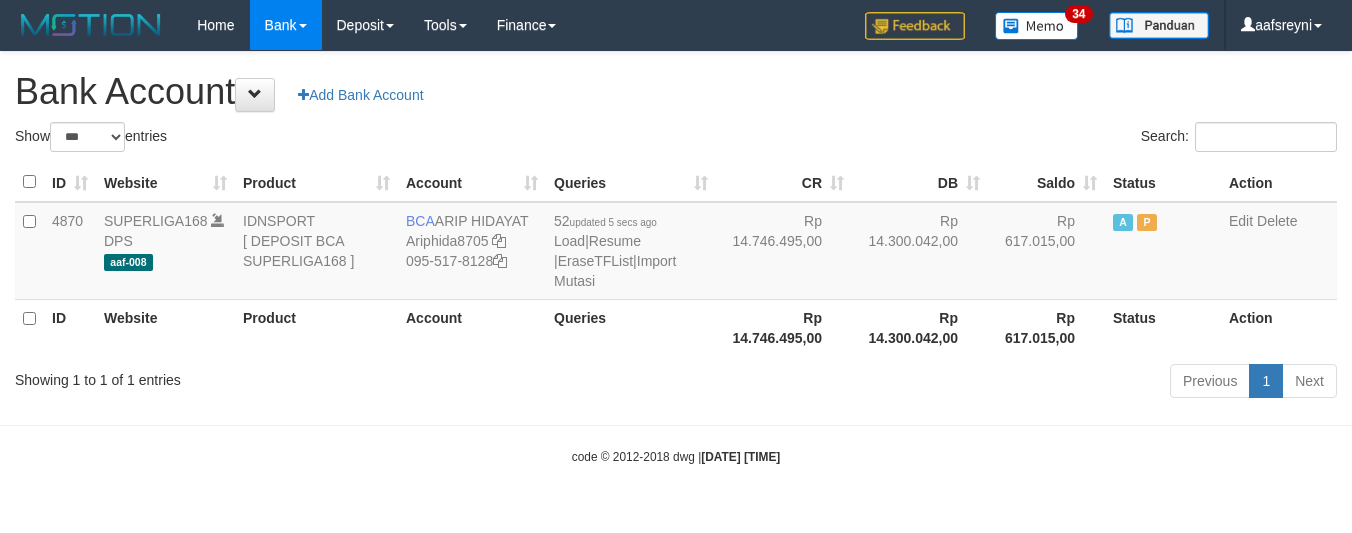 select on "***" 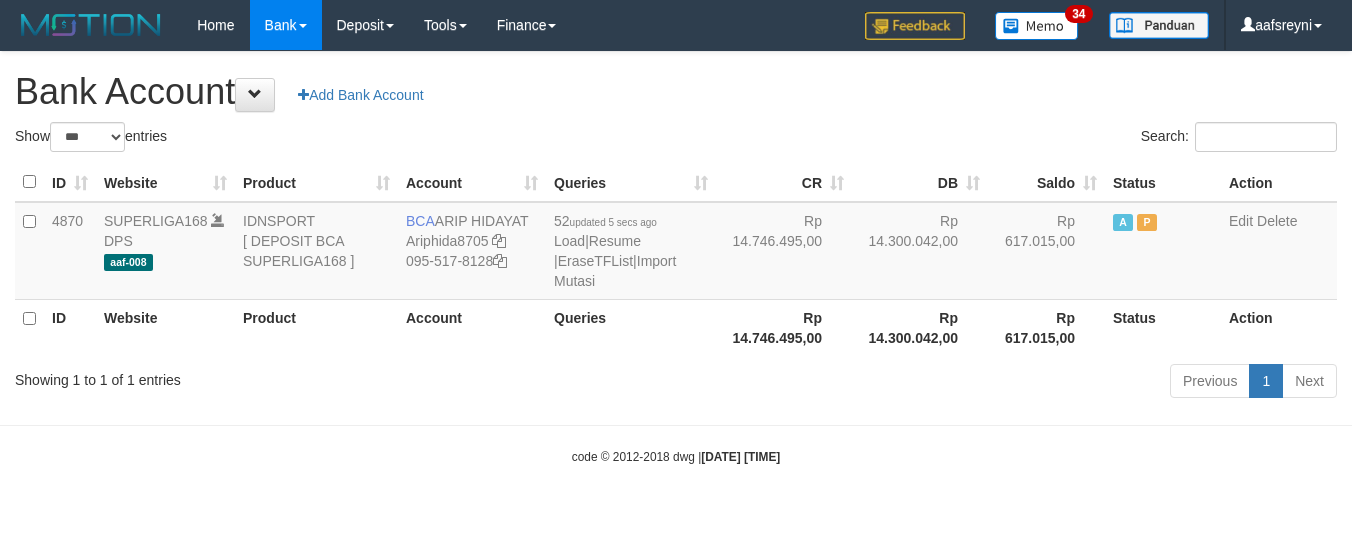 scroll, scrollTop: 0, scrollLeft: 0, axis: both 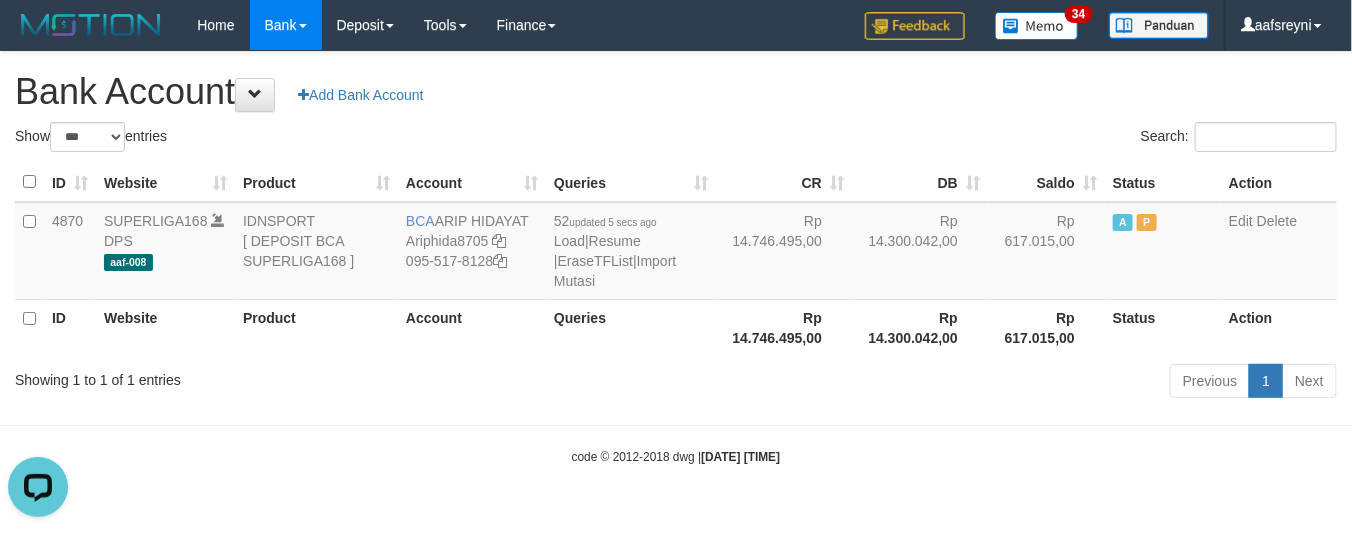 click on "Previous 1 Next" at bounding box center (957, 383) 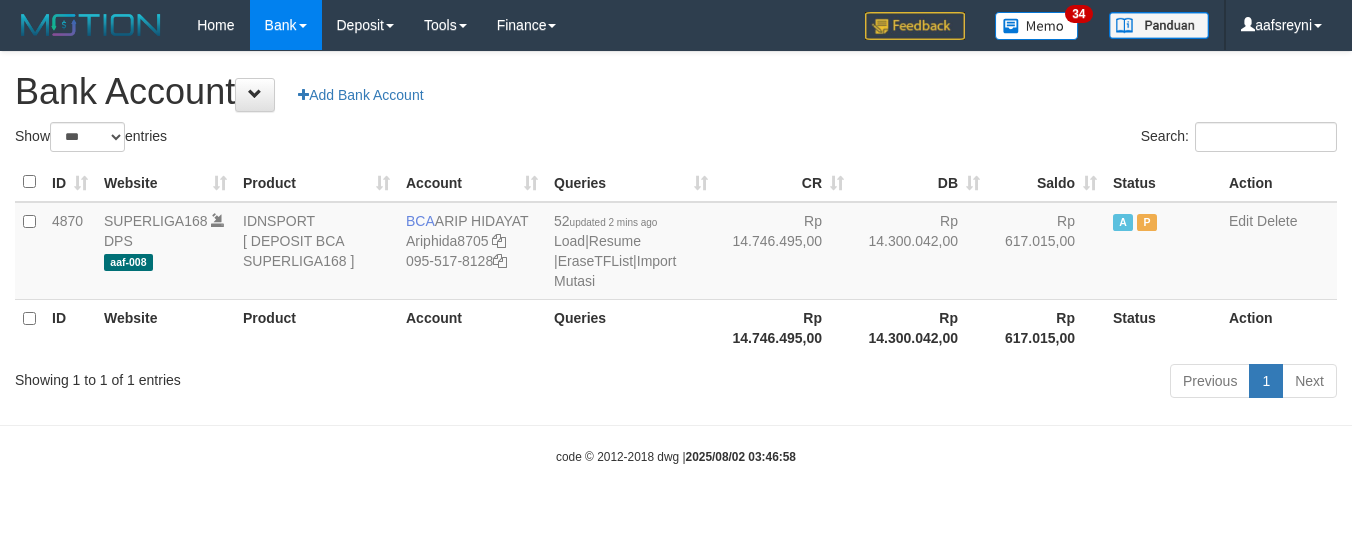 select on "***" 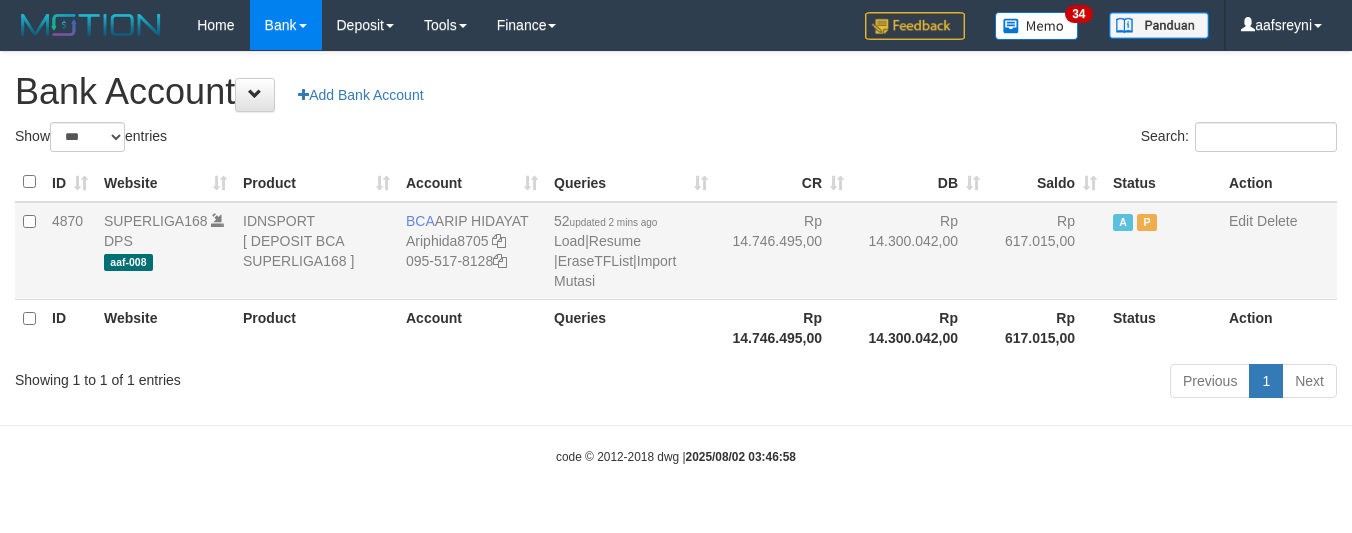 scroll, scrollTop: 0, scrollLeft: 0, axis: both 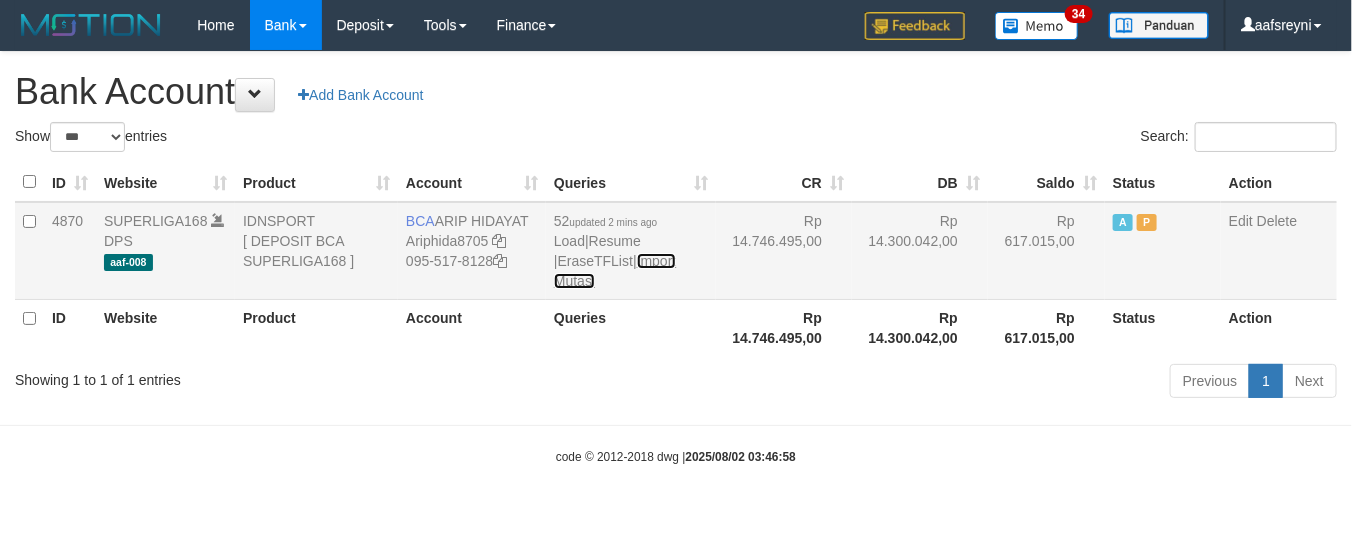click on "Import Mutasi" at bounding box center [615, 271] 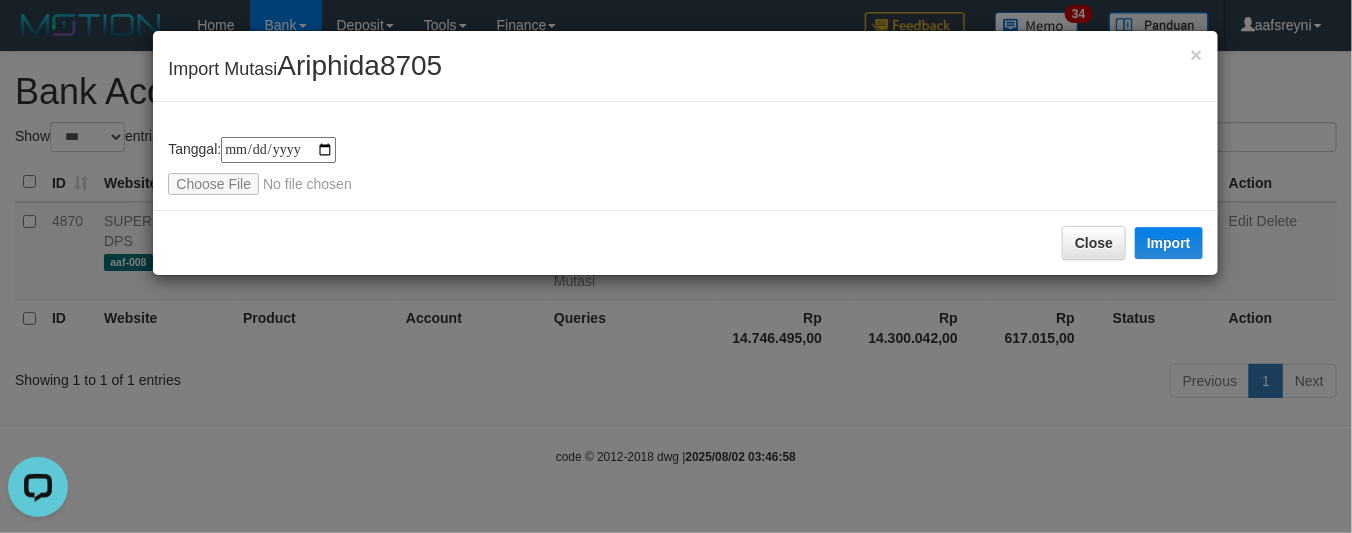 scroll, scrollTop: 0, scrollLeft: 0, axis: both 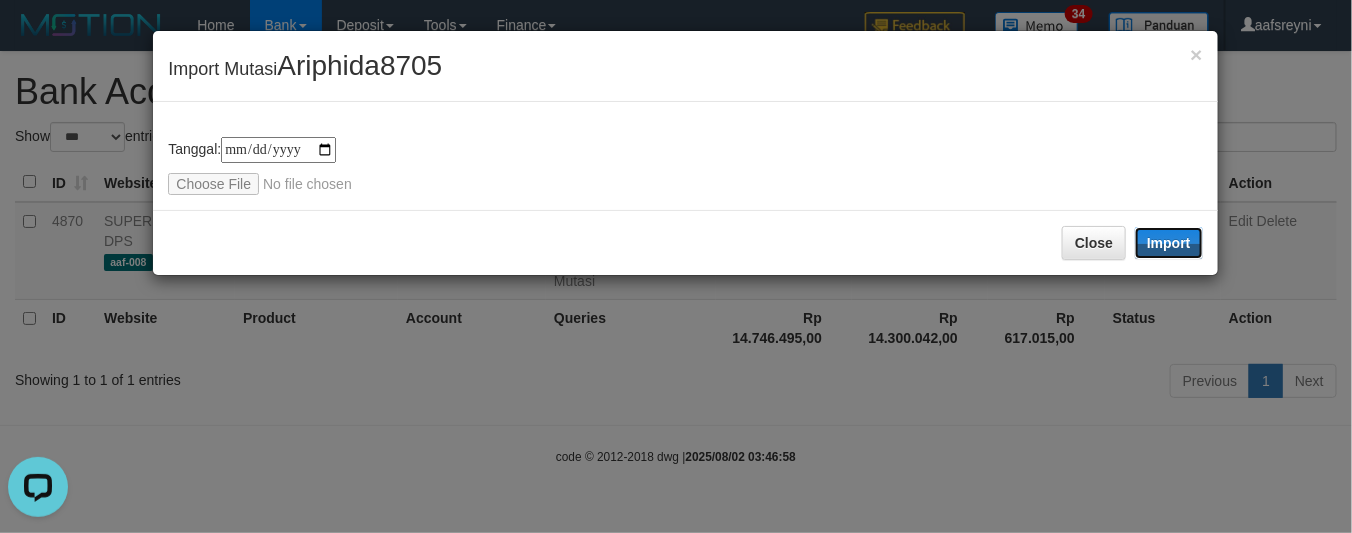 drag, startPoint x: 1175, startPoint y: 232, endPoint x: 72, endPoint y: 11, distance: 1124.9222 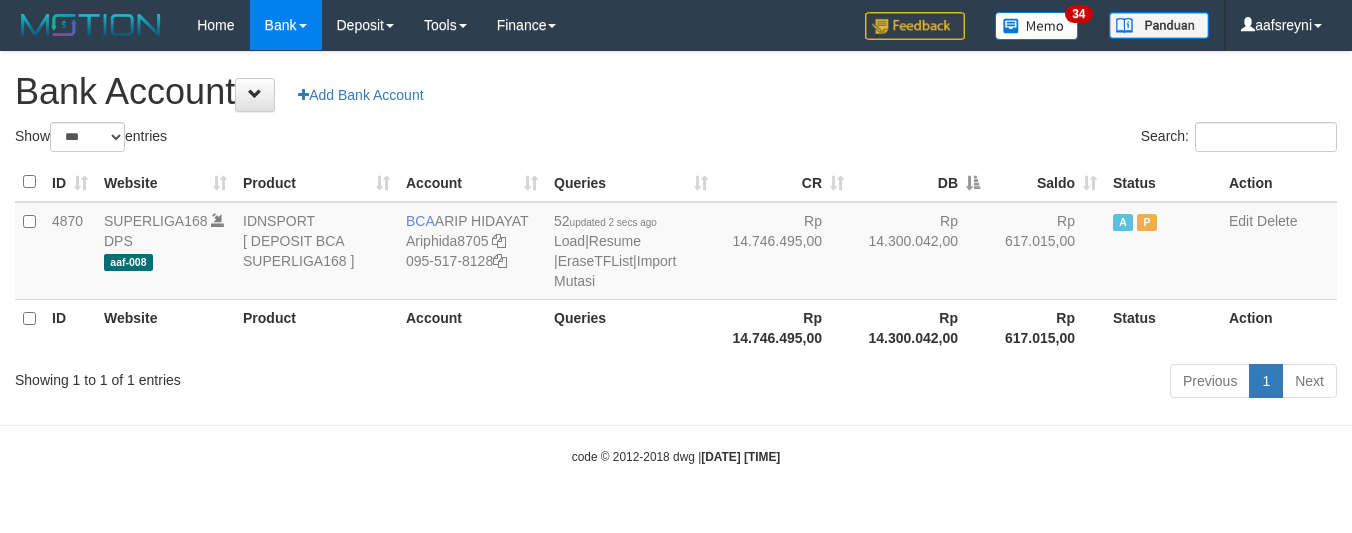 select on "***" 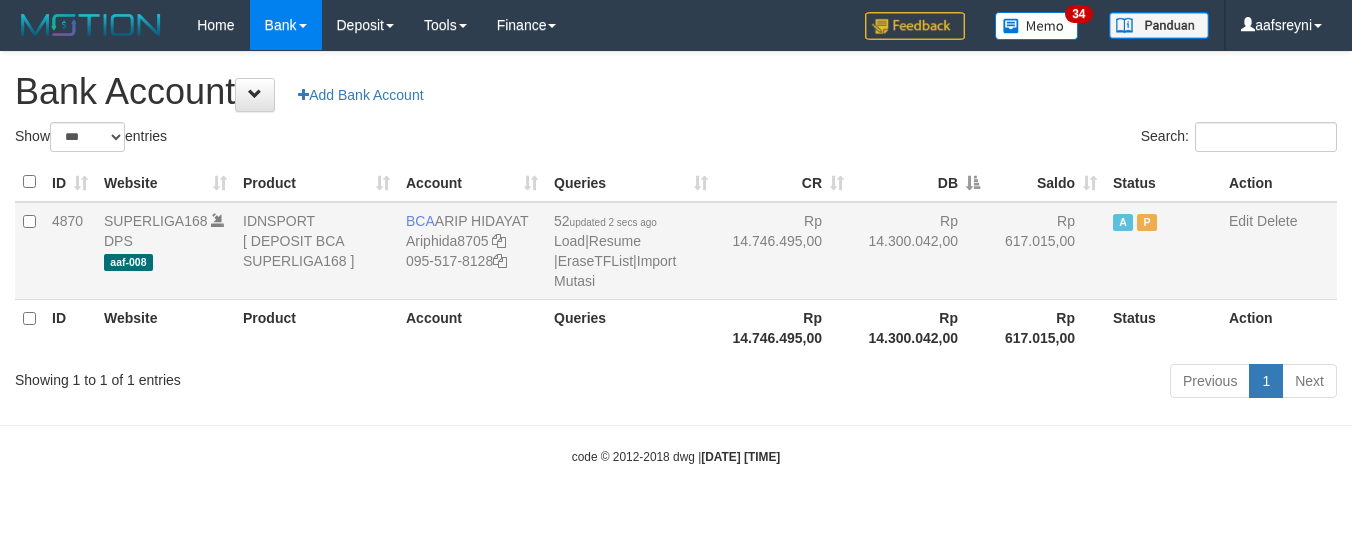 scroll, scrollTop: 0, scrollLeft: 0, axis: both 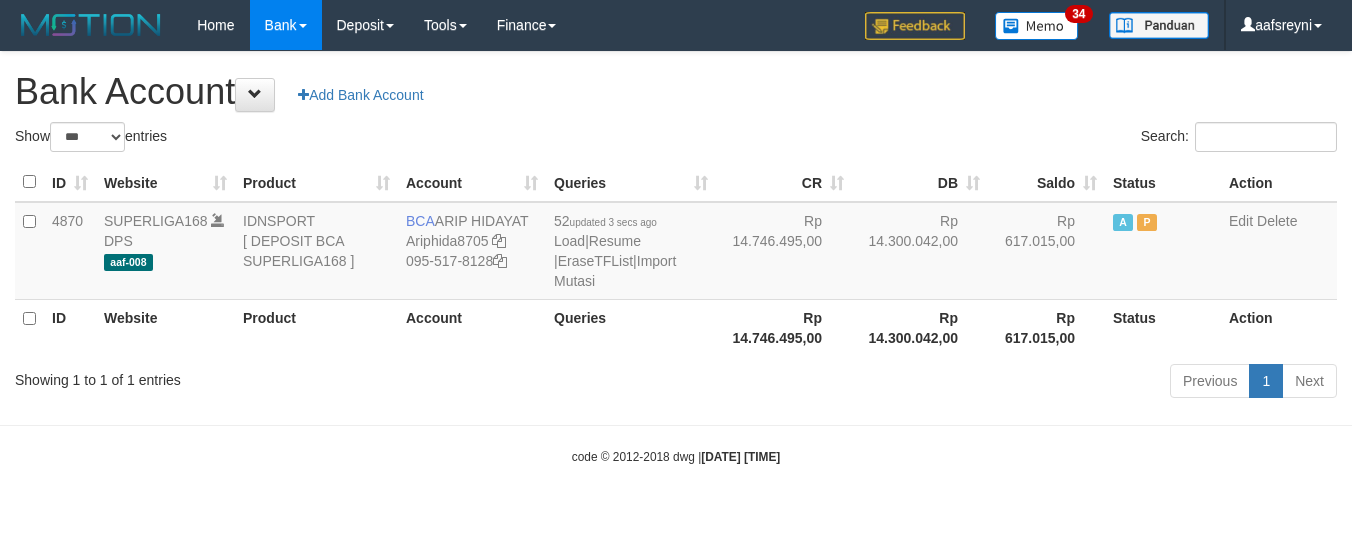 select on "***" 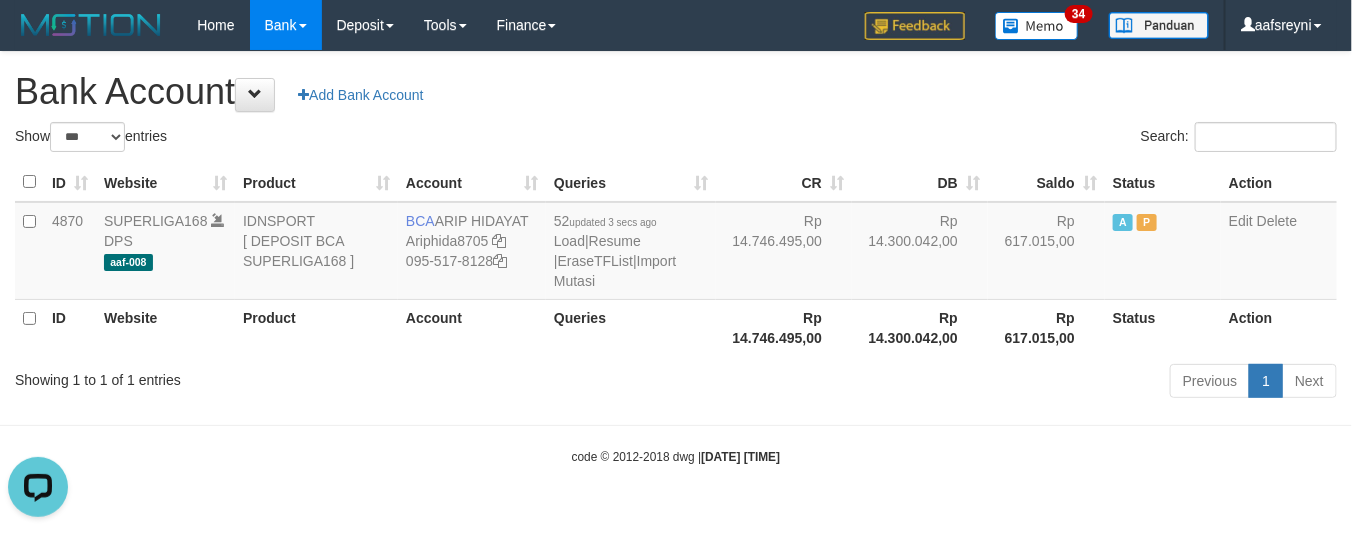 scroll, scrollTop: 0, scrollLeft: 0, axis: both 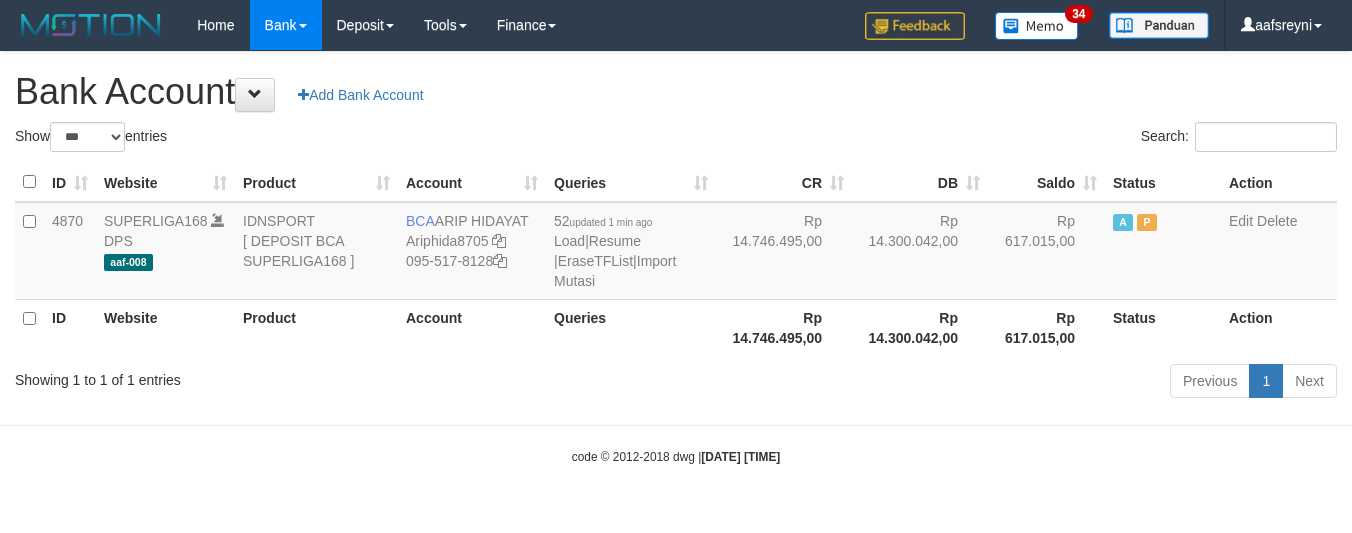 select on "***" 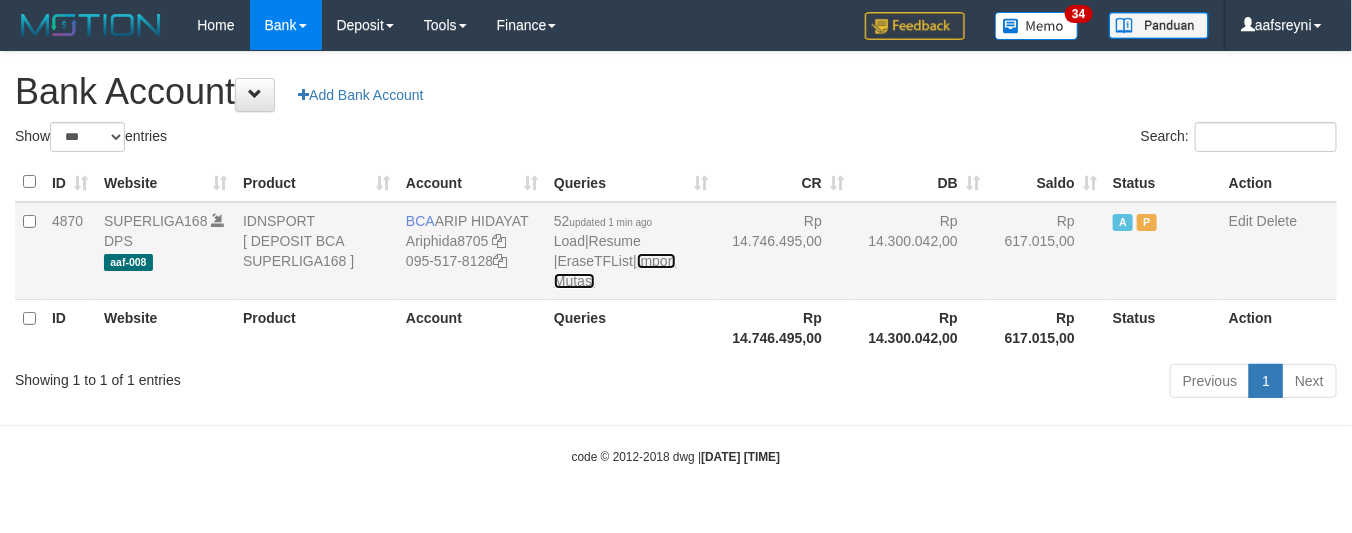click on "Import Mutasi" at bounding box center (615, 271) 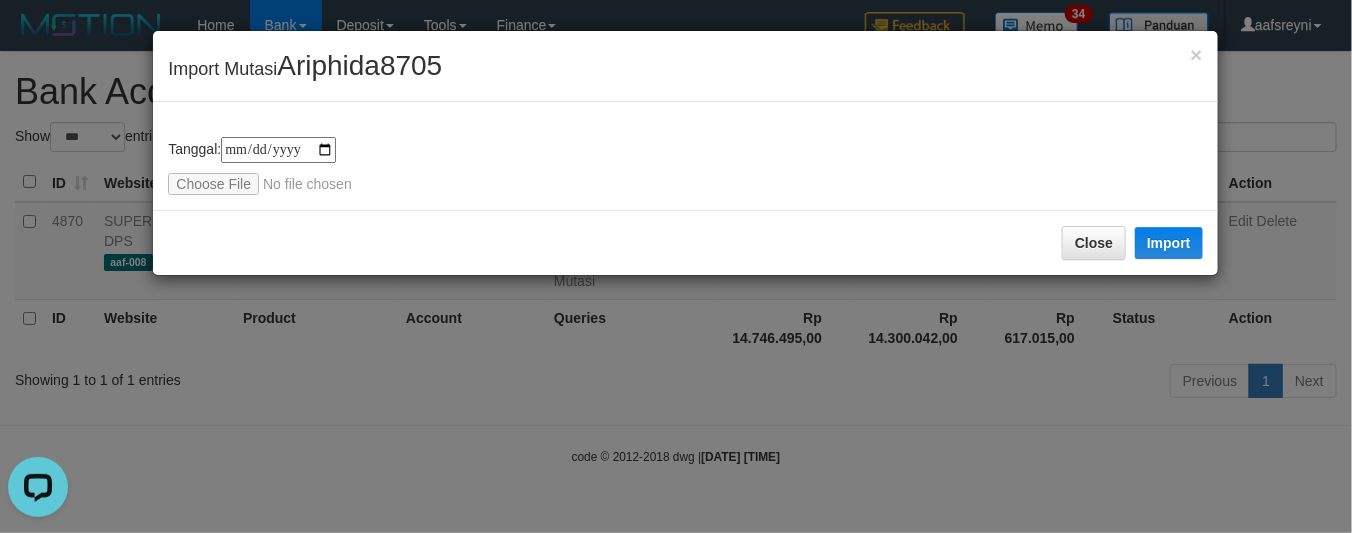 scroll, scrollTop: 0, scrollLeft: 0, axis: both 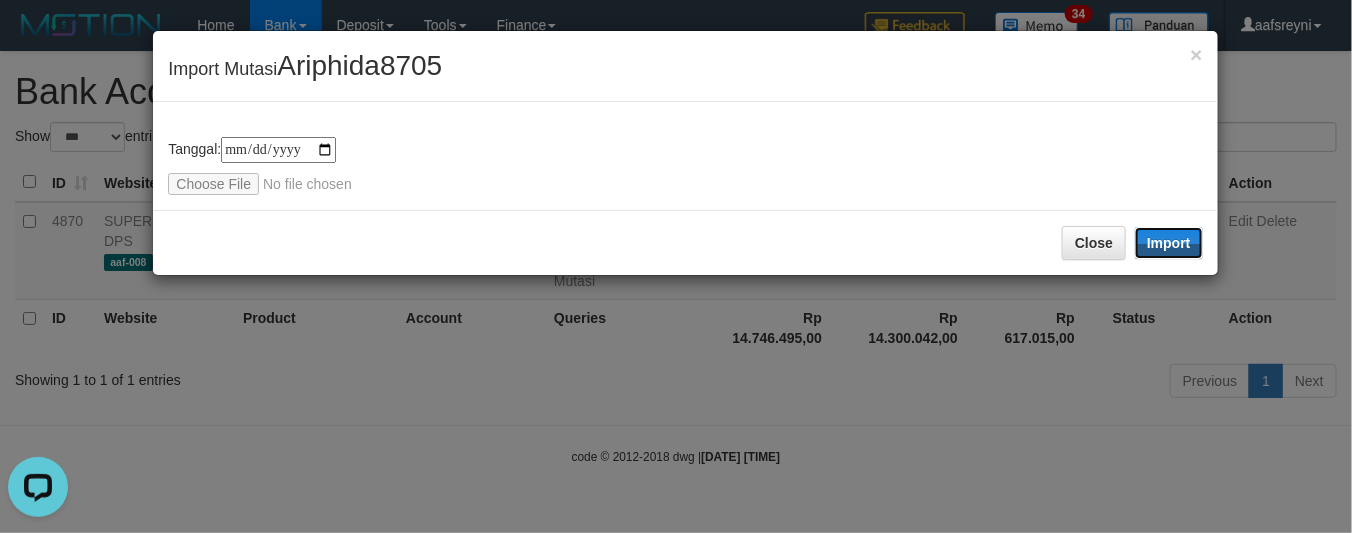 click on "Import" at bounding box center (1169, 243) 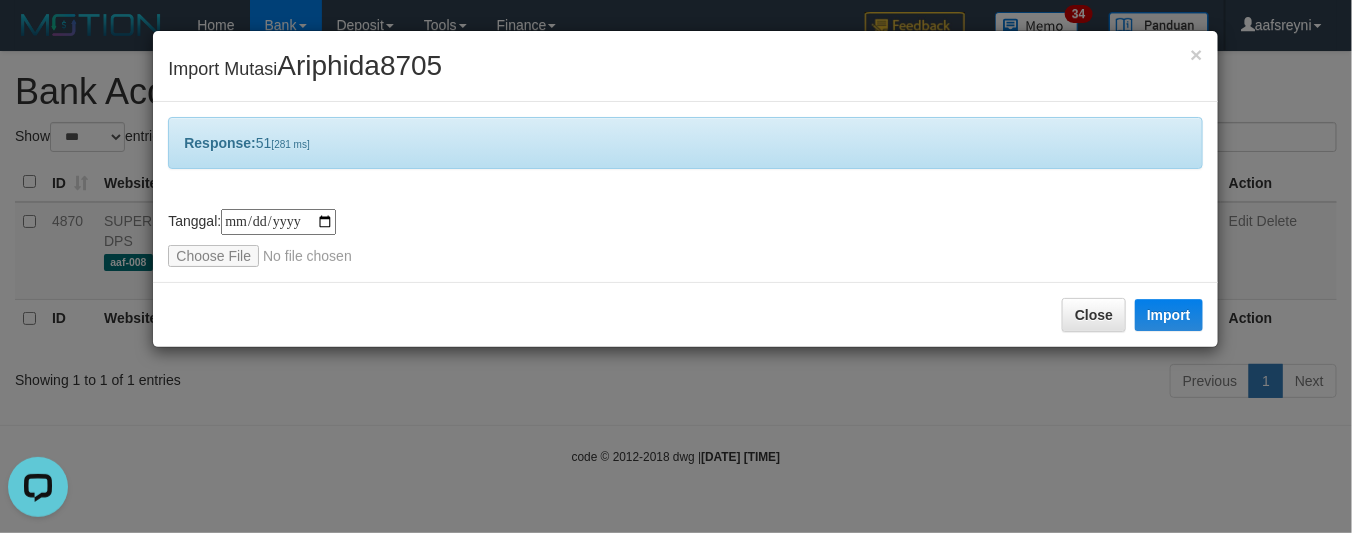 drag, startPoint x: 955, startPoint y: 453, endPoint x: 955, endPoint y: 442, distance: 11 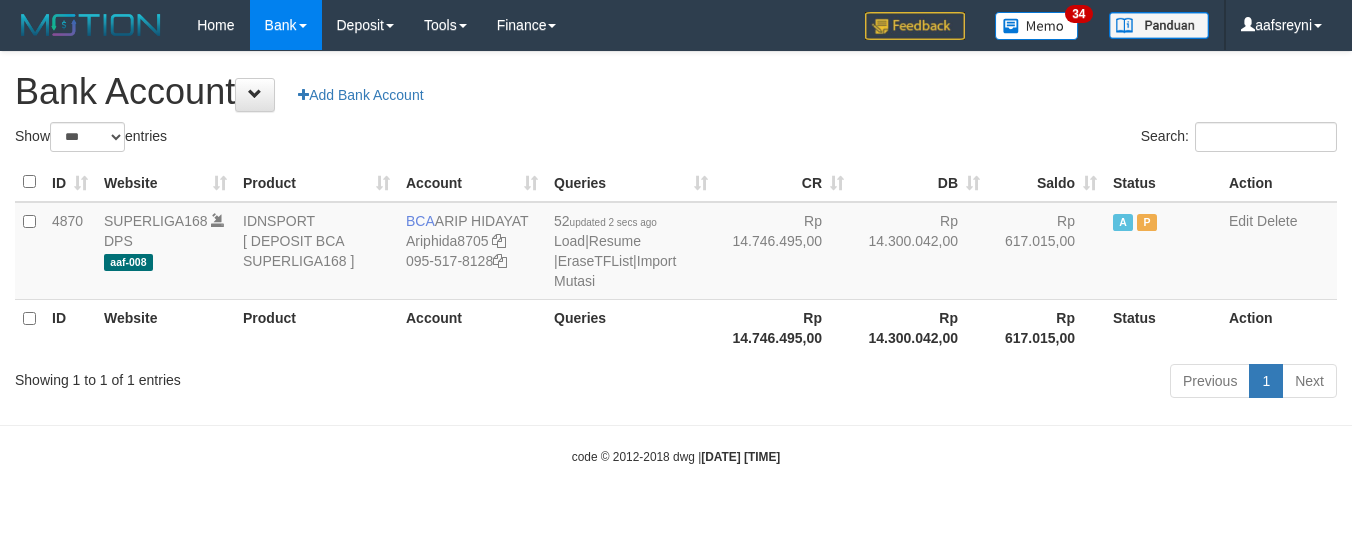 select on "***" 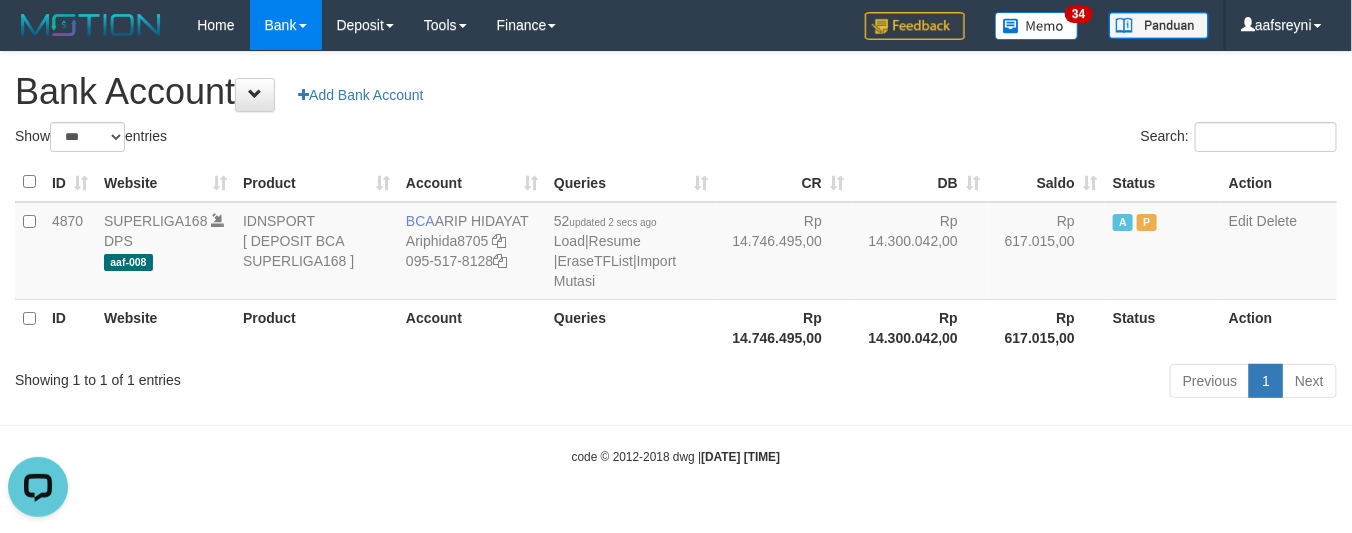 scroll, scrollTop: 0, scrollLeft: 0, axis: both 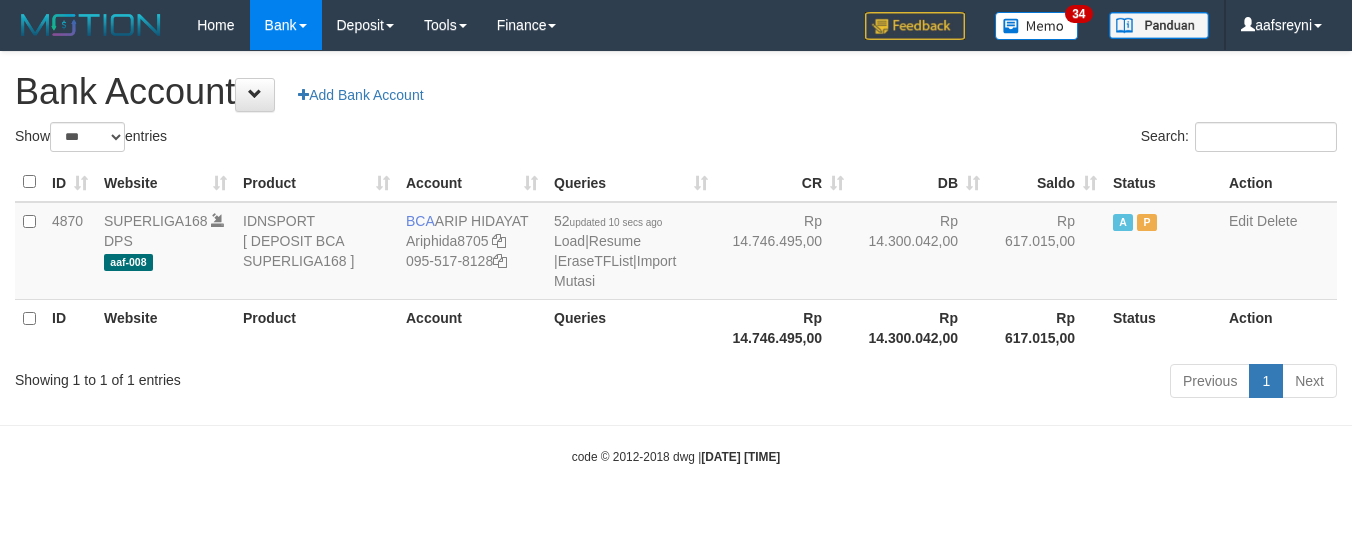 select on "***" 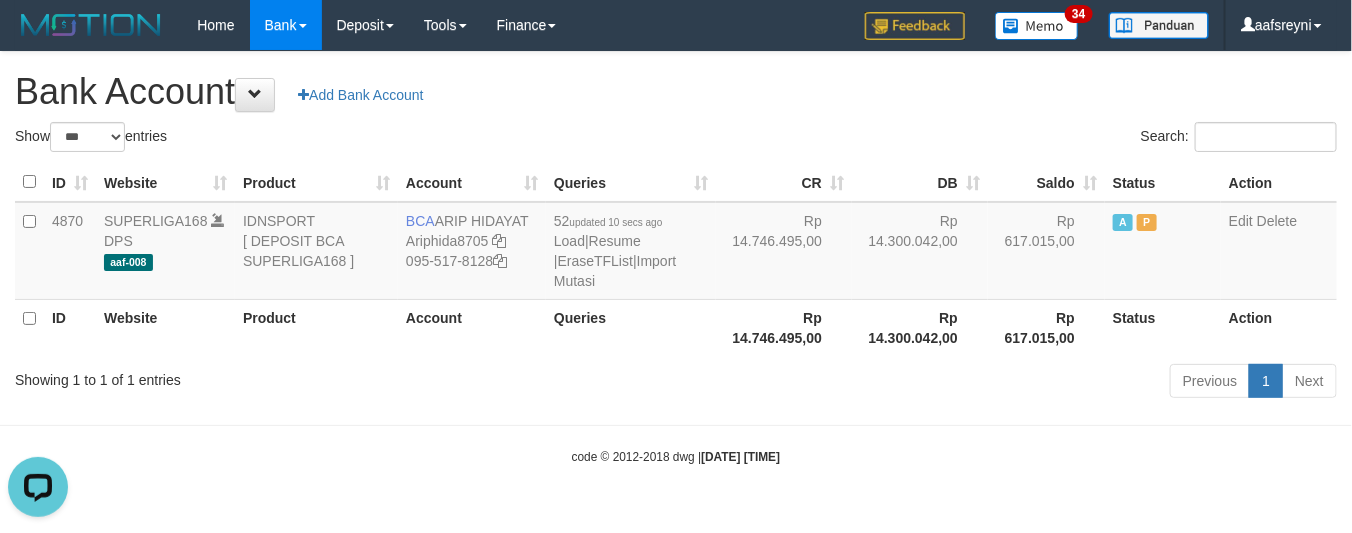 scroll, scrollTop: 0, scrollLeft: 0, axis: both 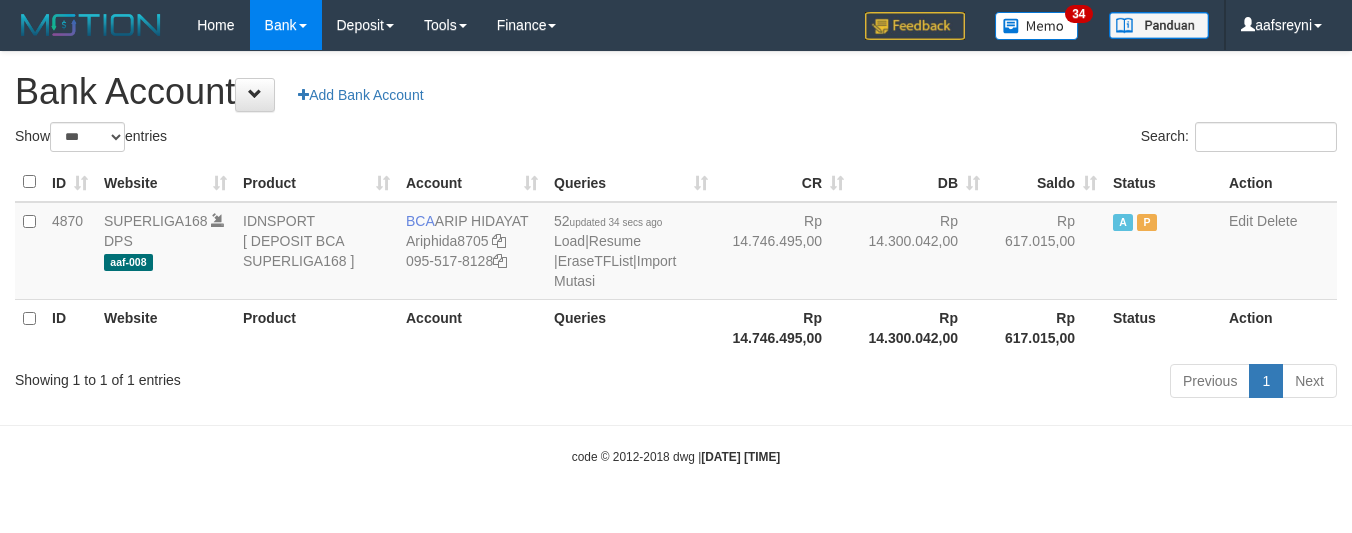 select on "***" 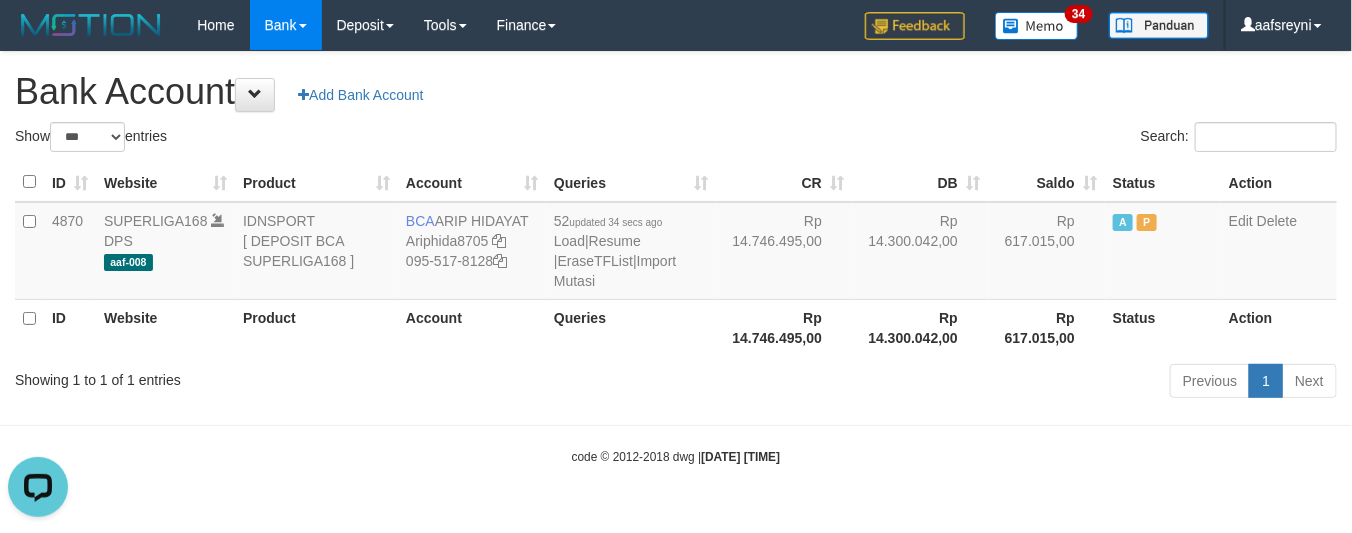scroll, scrollTop: 0, scrollLeft: 0, axis: both 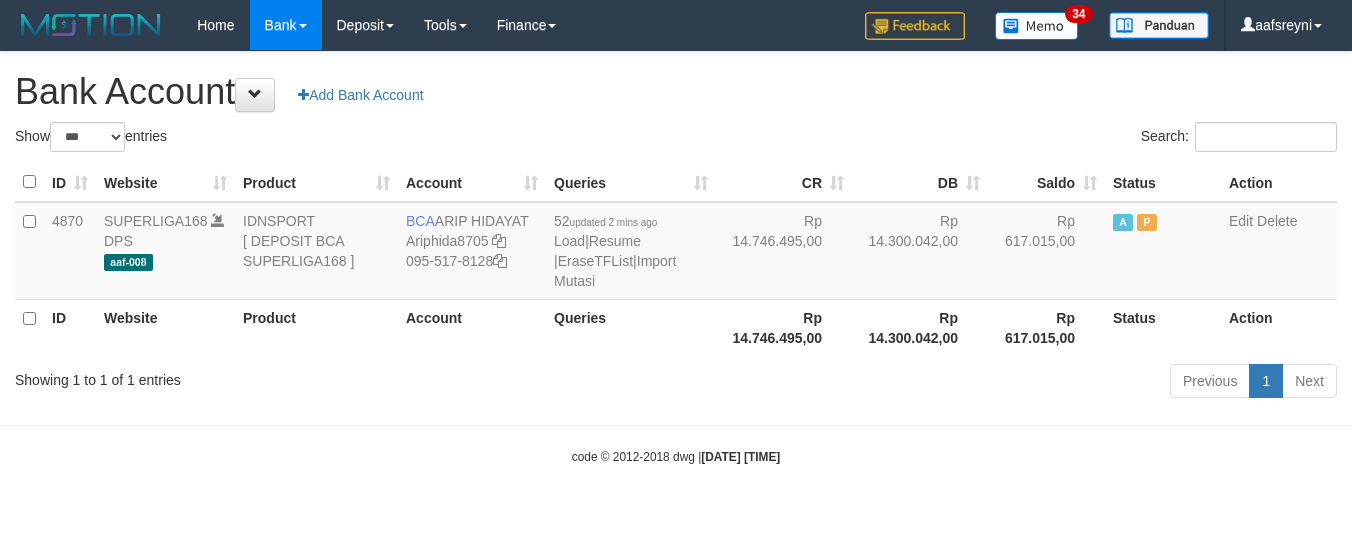 select on "***" 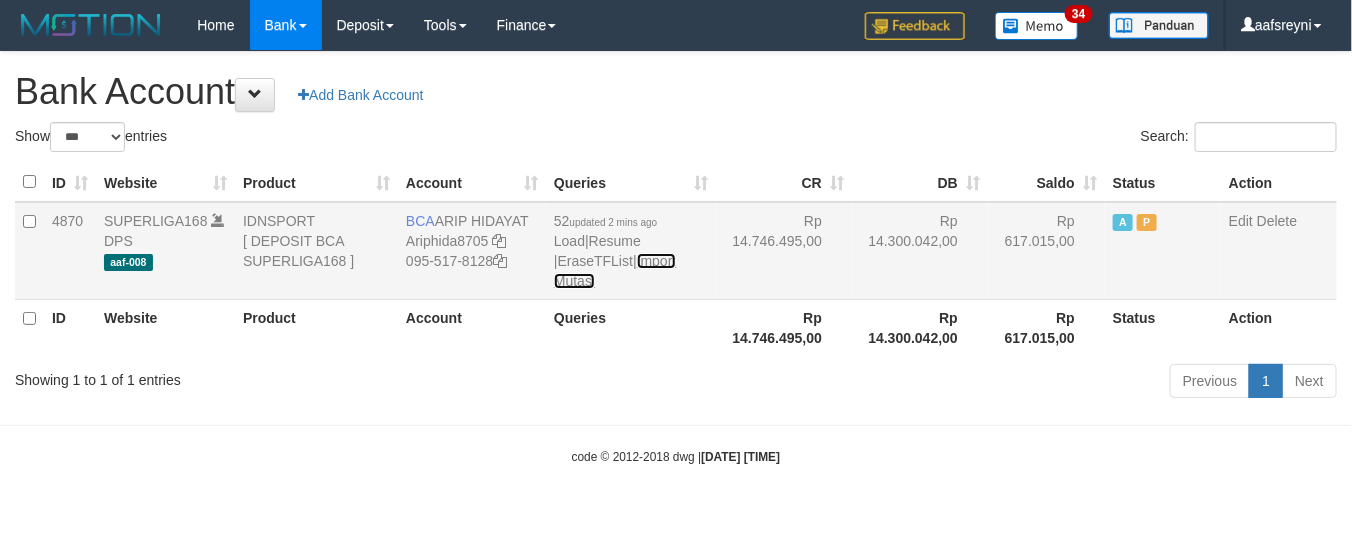 click on "Import Mutasi" at bounding box center [615, 271] 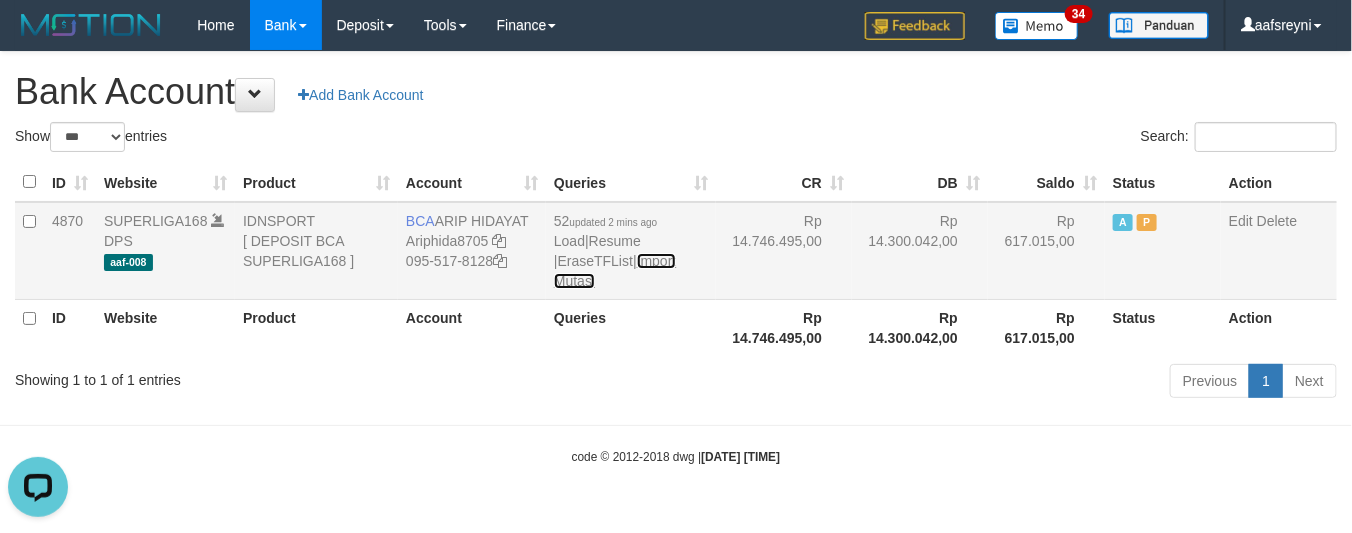 scroll, scrollTop: 0, scrollLeft: 0, axis: both 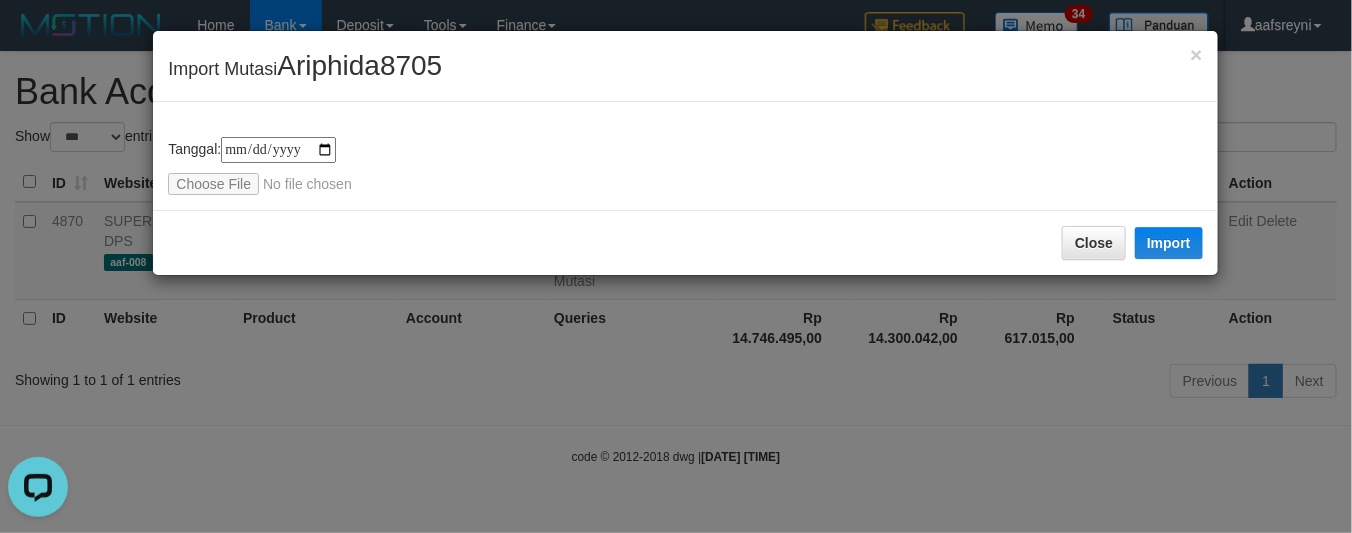 type on "**********" 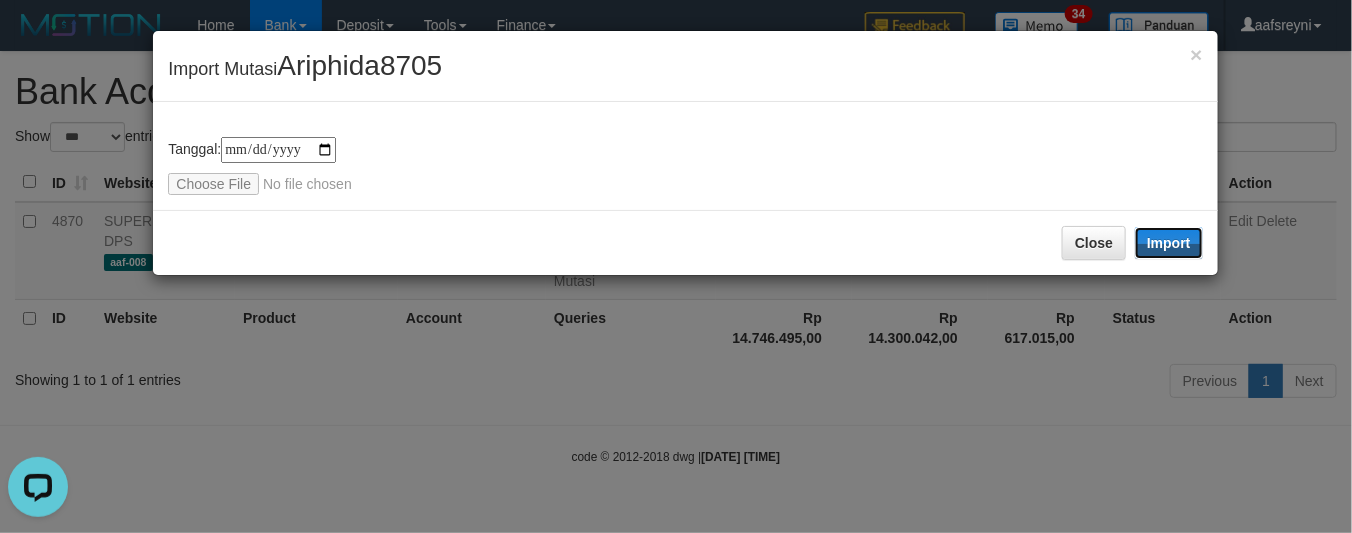click on "Import" at bounding box center [1169, 243] 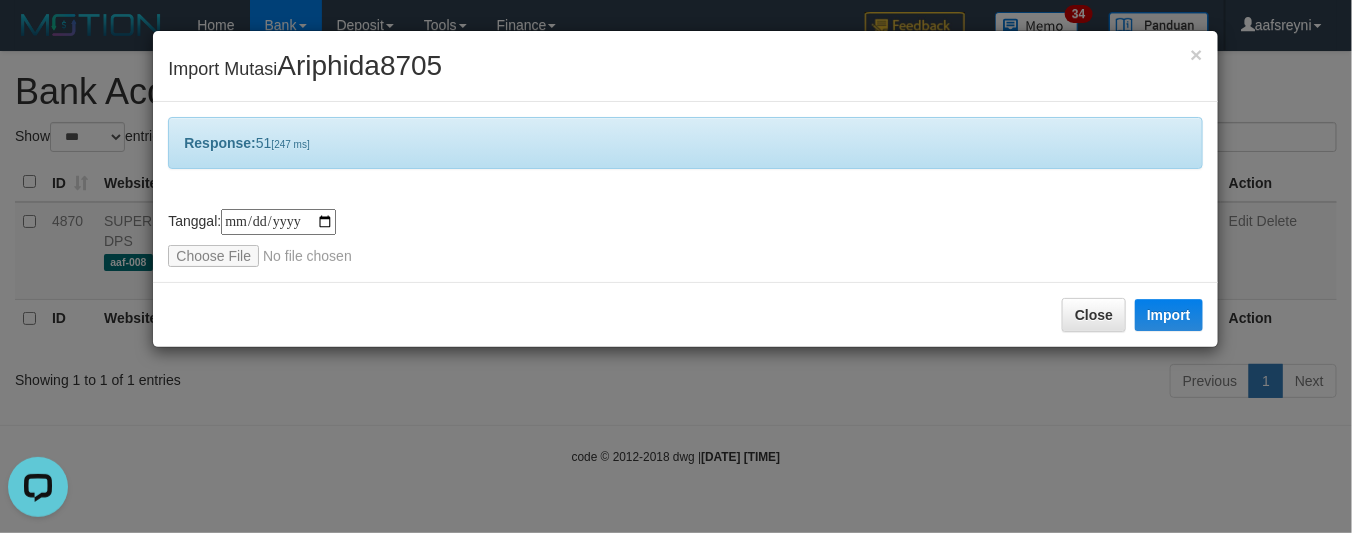 drag, startPoint x: 766, startPoint y: 412, endPoint x: 806, endPoint y: 393, distance: 44.28318 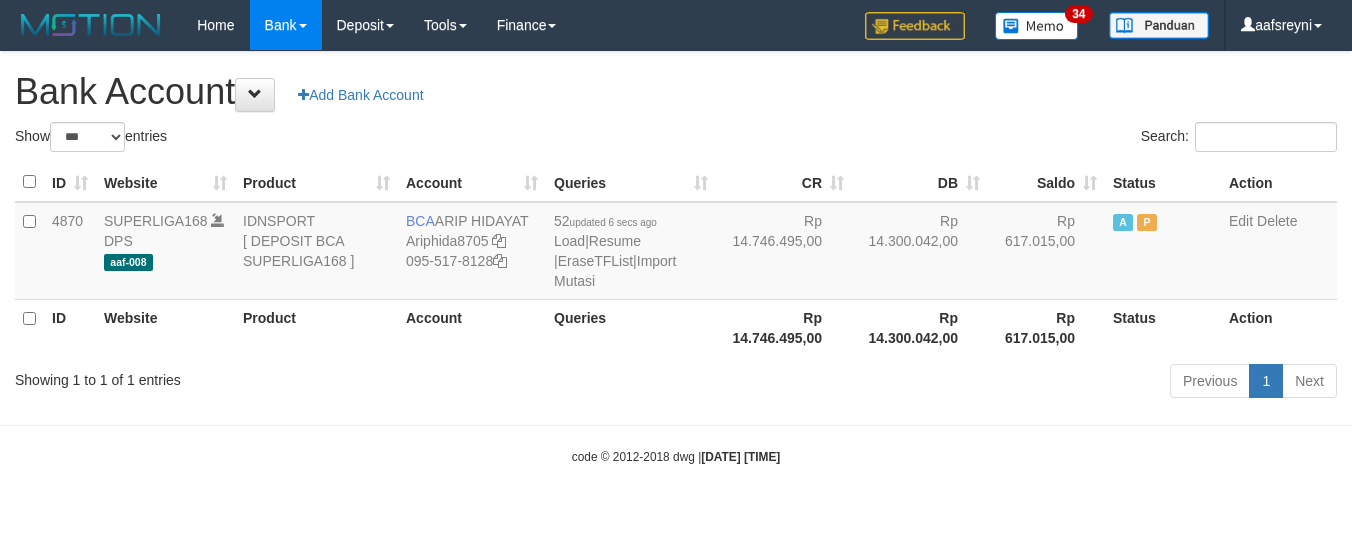 select on "***" 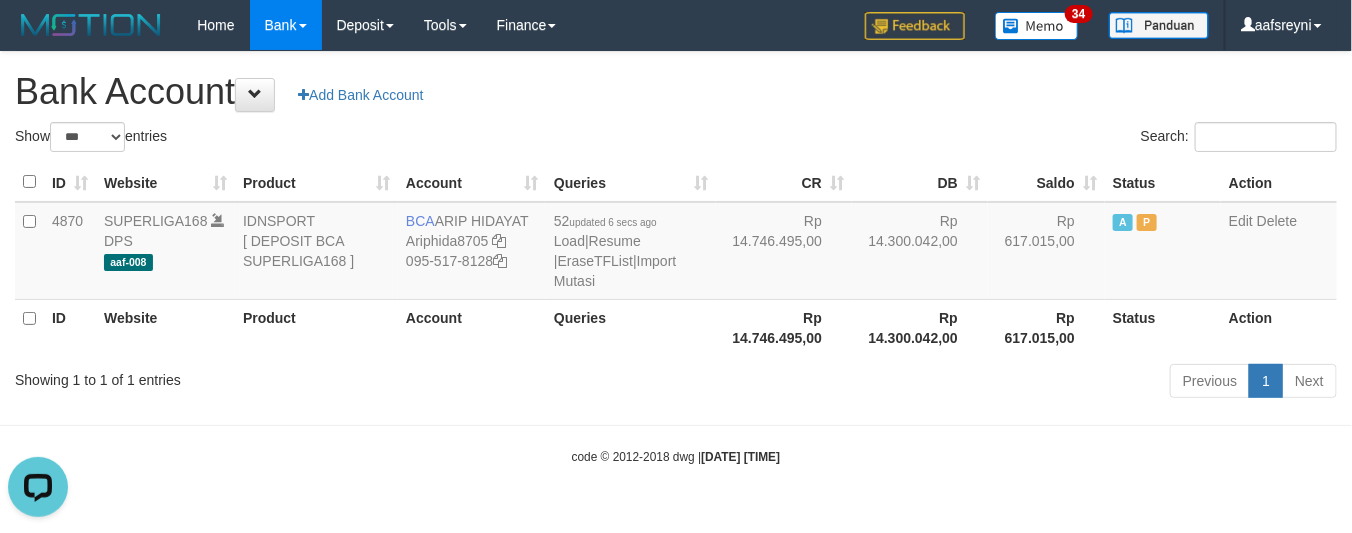 scroll, scrollTop: 0, scrollLeft: 0, axis: both 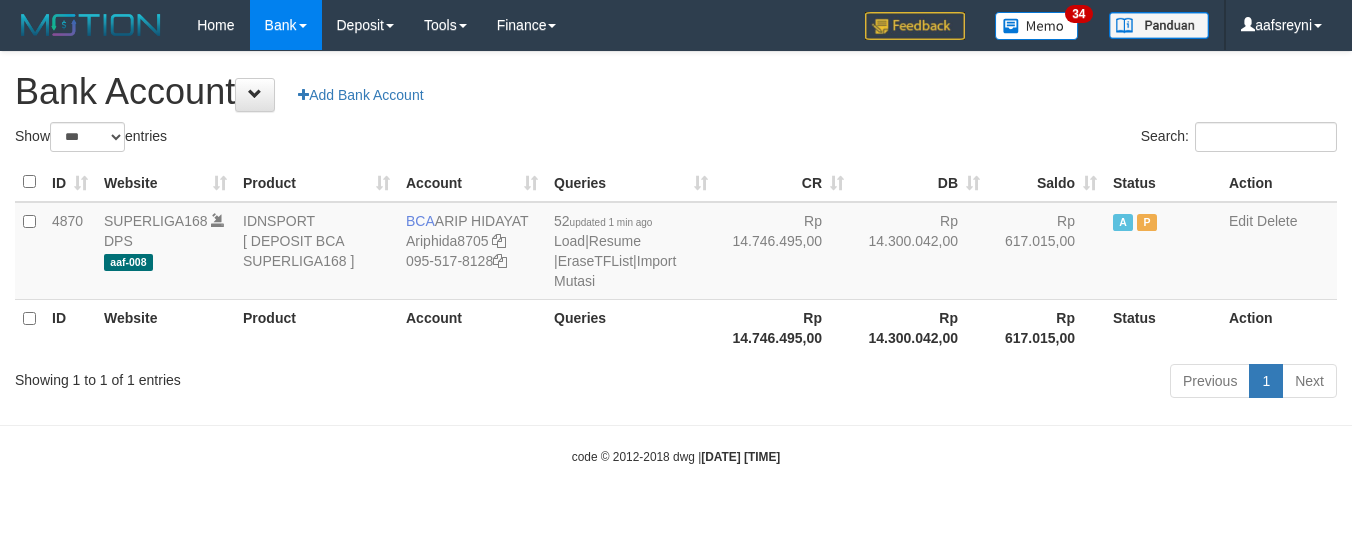 select on "***" 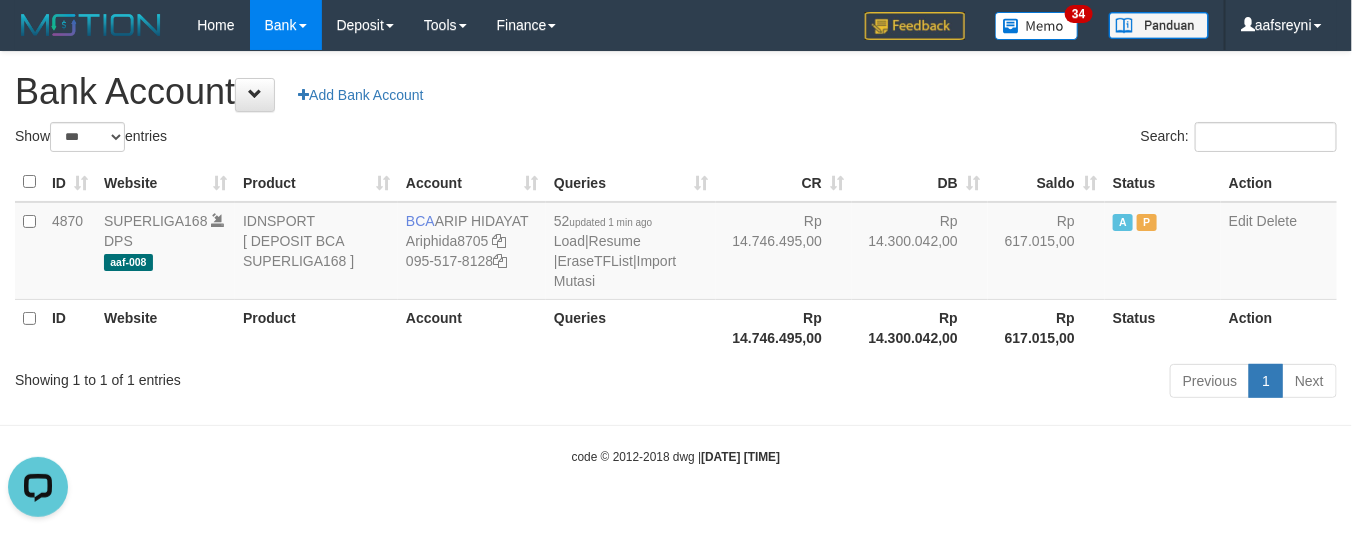 scroll, scrollTop: 0, scrollLeft: 0, axis: both 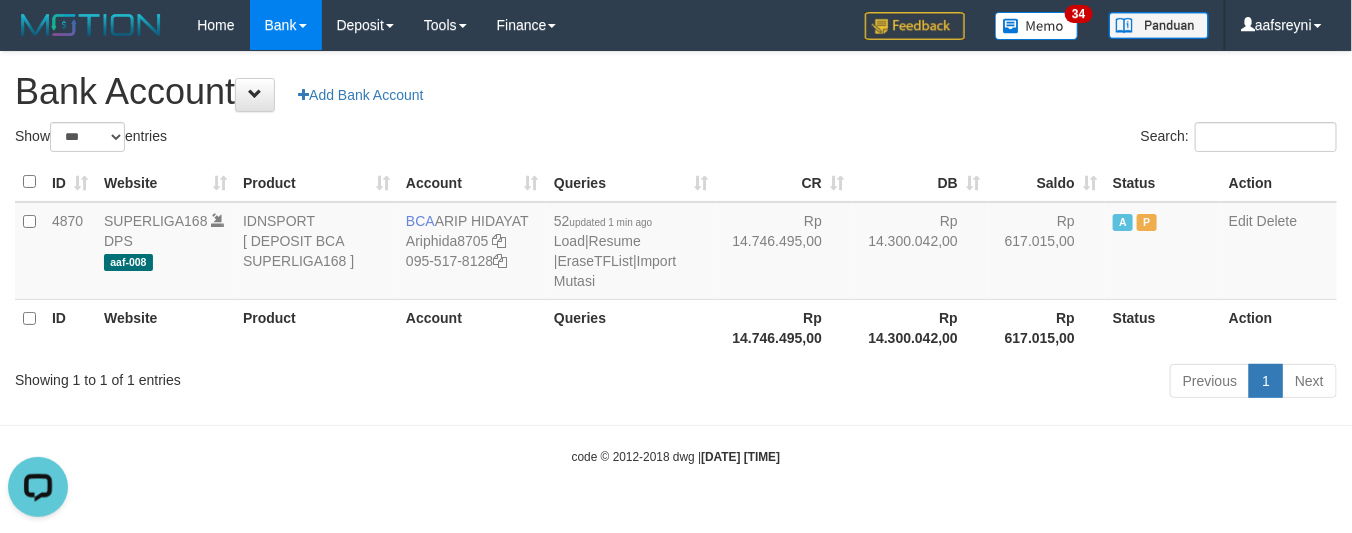 click on "Queries" at bounding box center [631, 327] 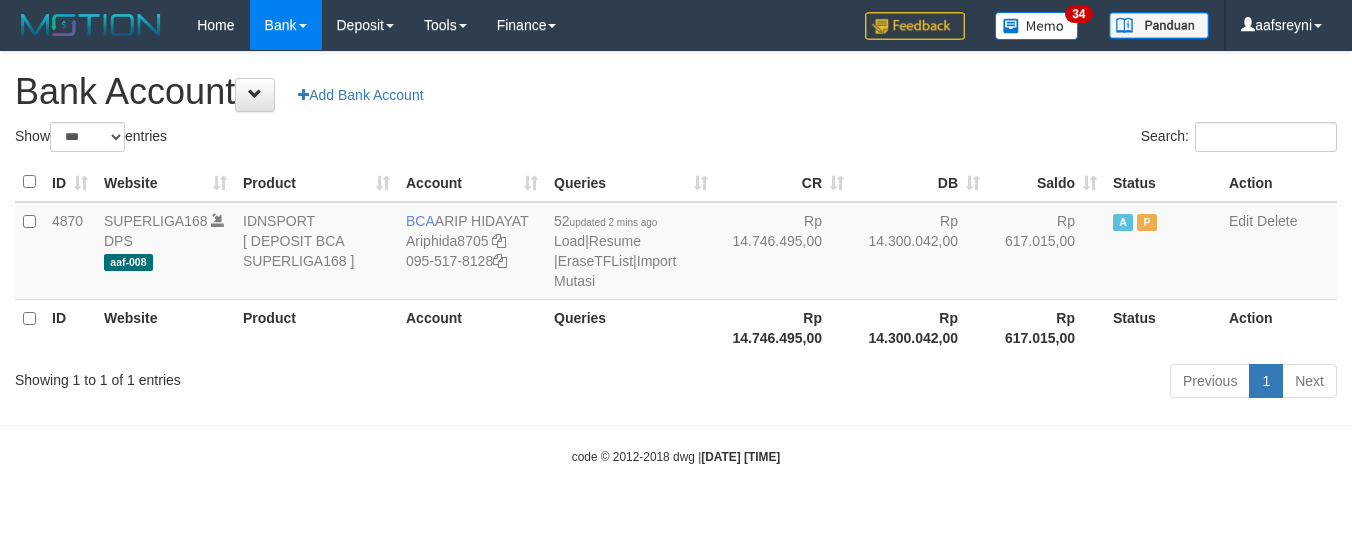 select on "***" 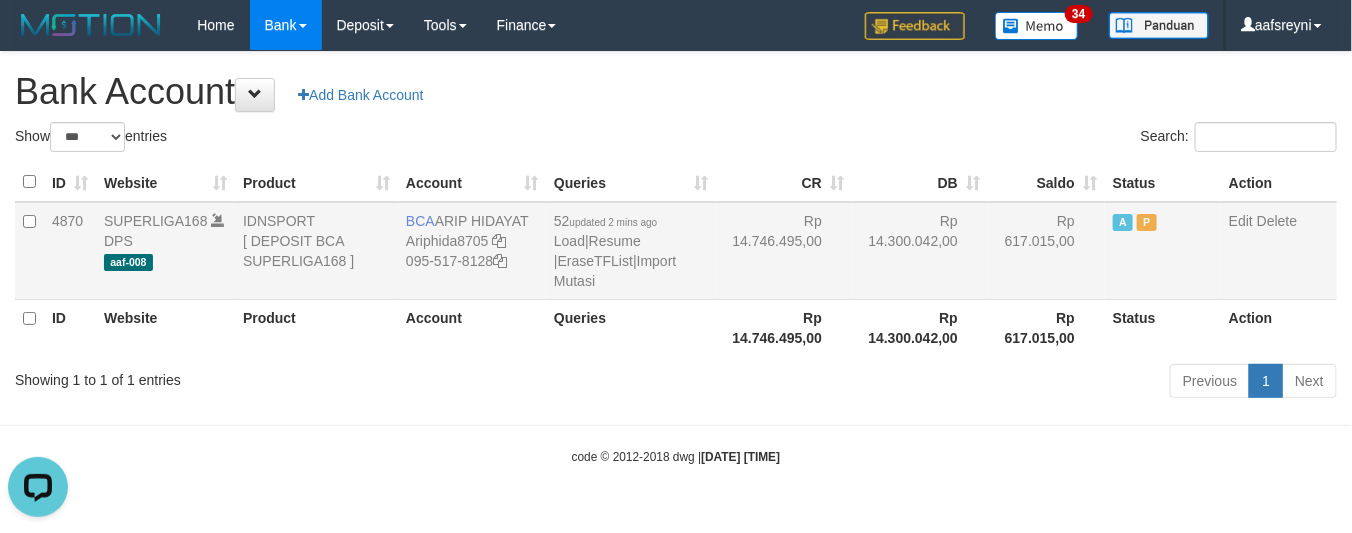 scroll, scrollTop: 0, scrollLeft: 0, axis: both 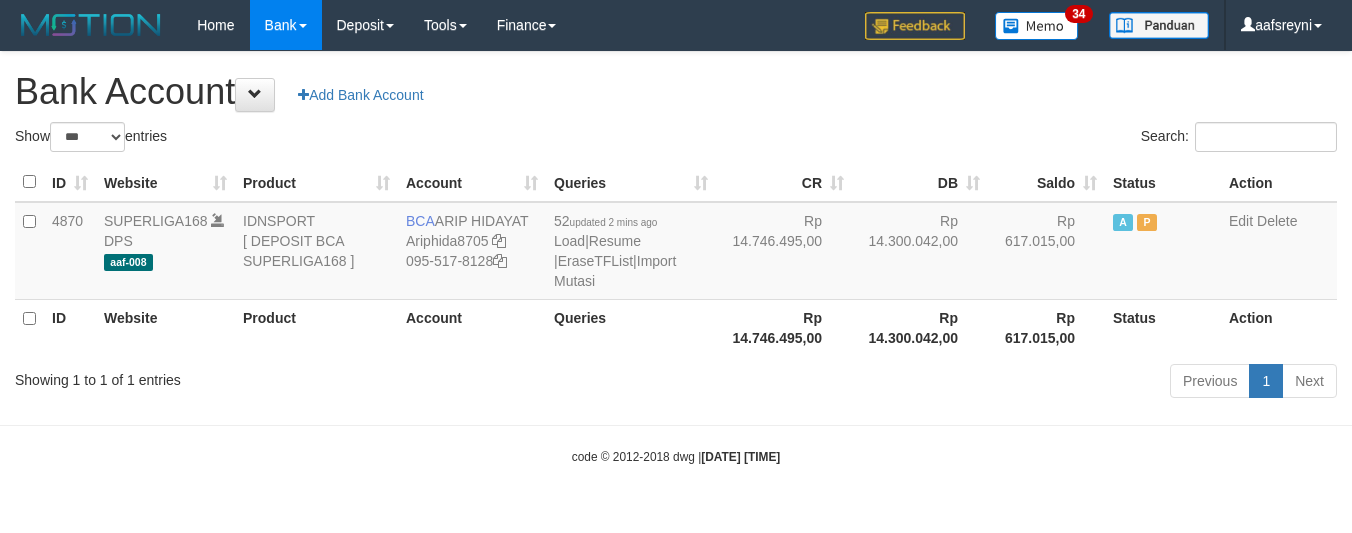 select on "***" 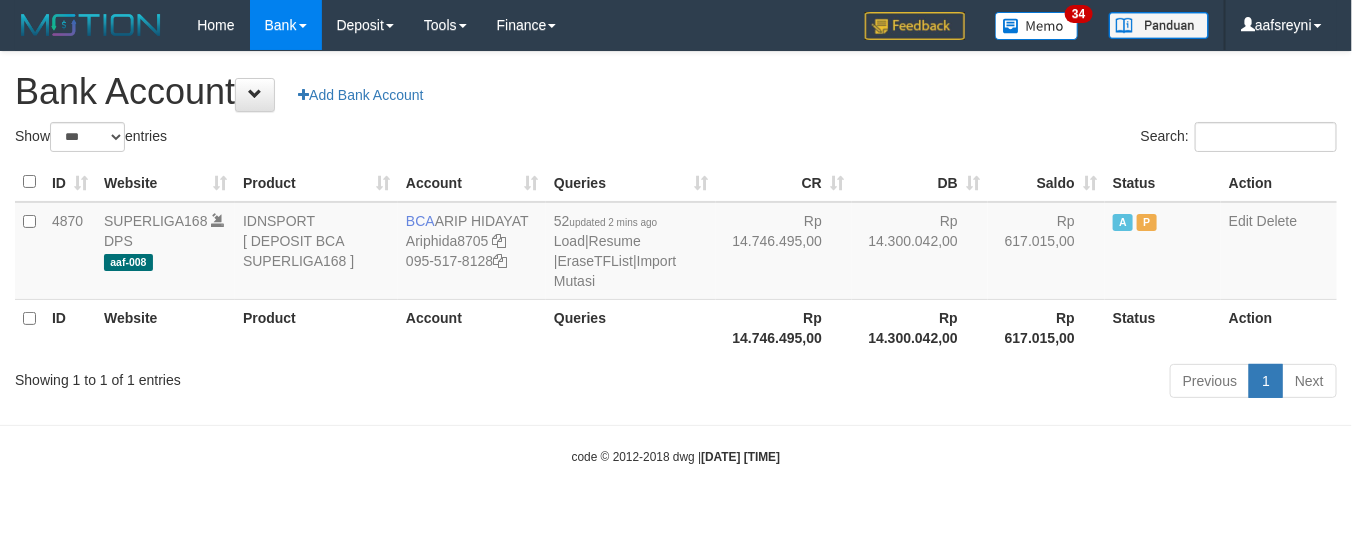 click on "Import Mutasi" at bounding box center [615, 271] 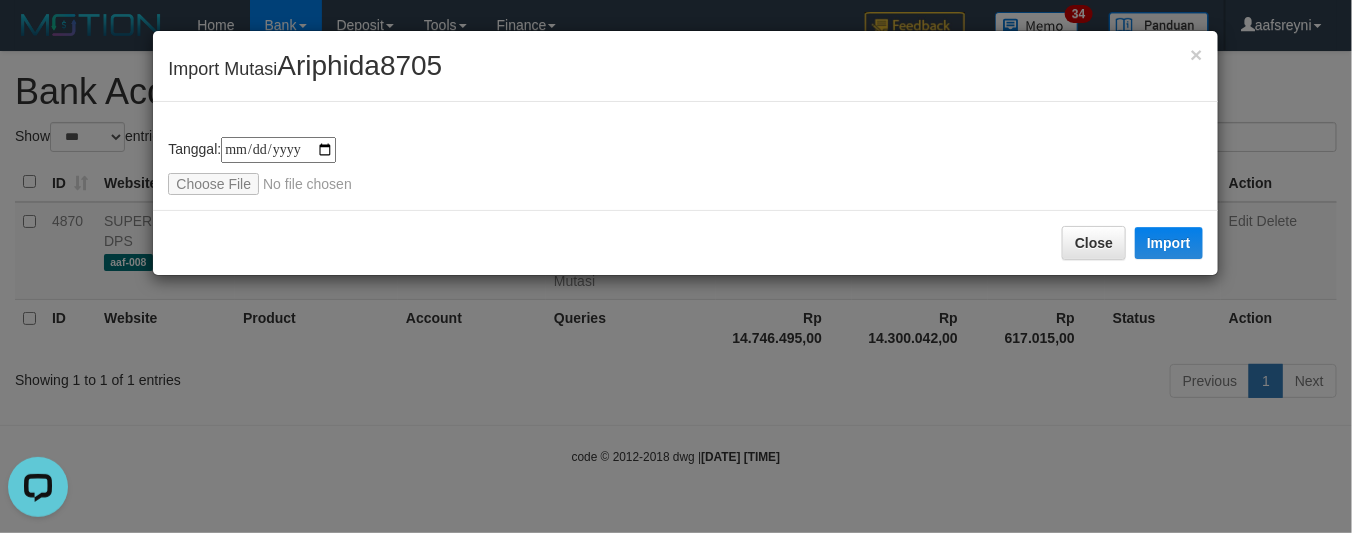 scroll, scrollTop: 0, scrollLeft: 0, axis: both 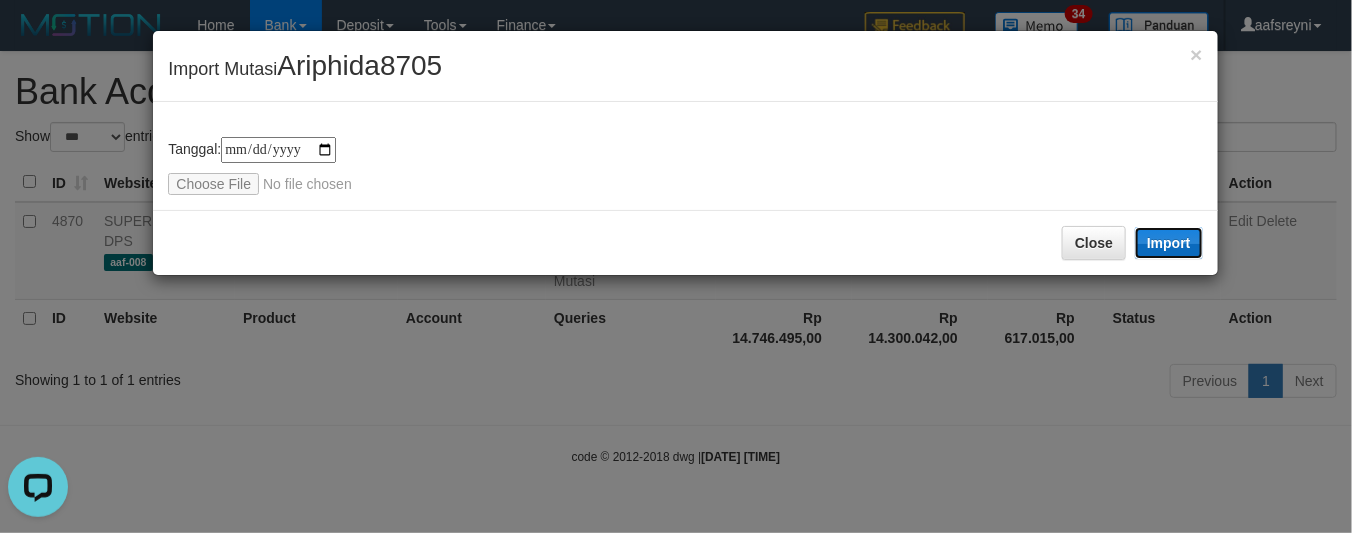 click on "Import" at bounding box center [1169, 243] 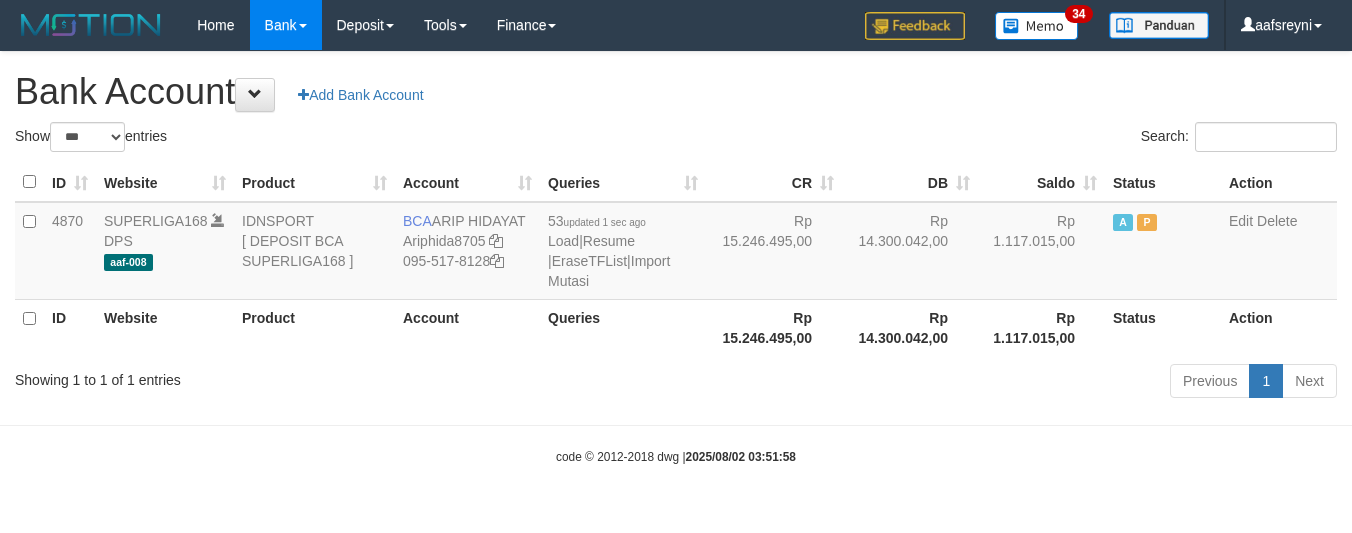 select on "***" 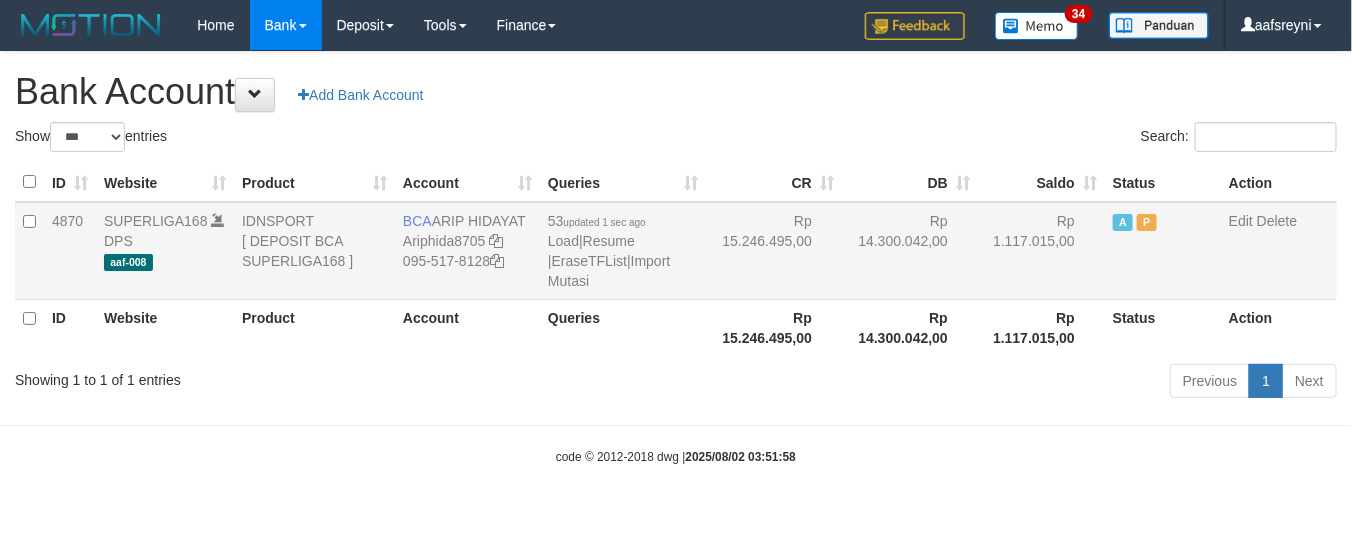 click on "Rp 14.300.042,00" at bounding box center (910, 251) 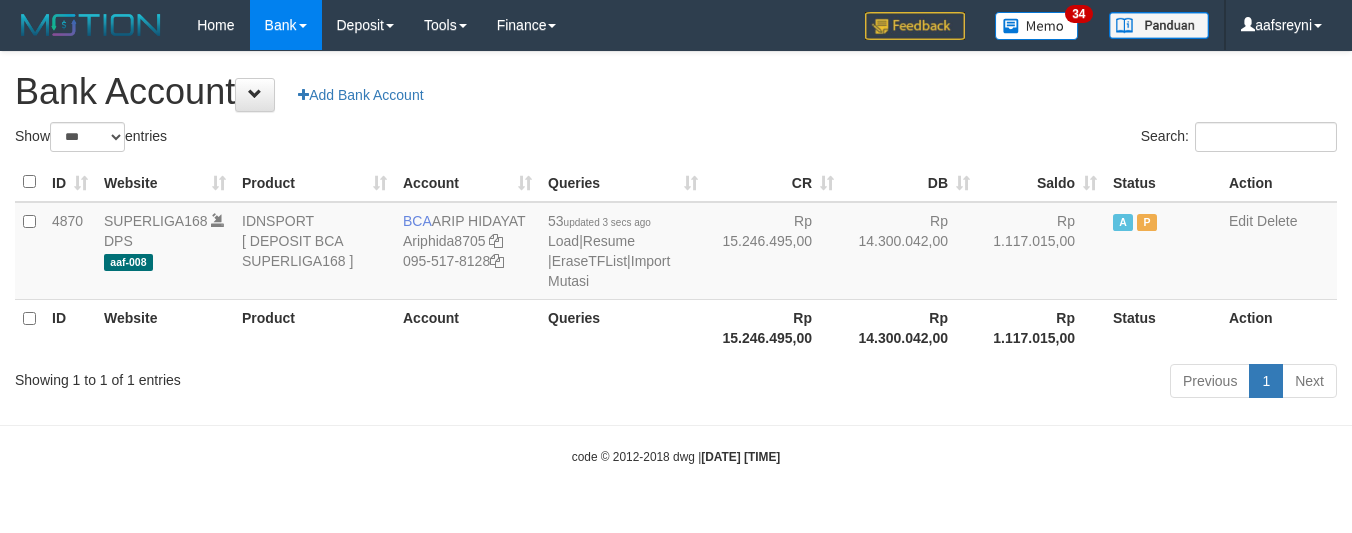 select on "***" 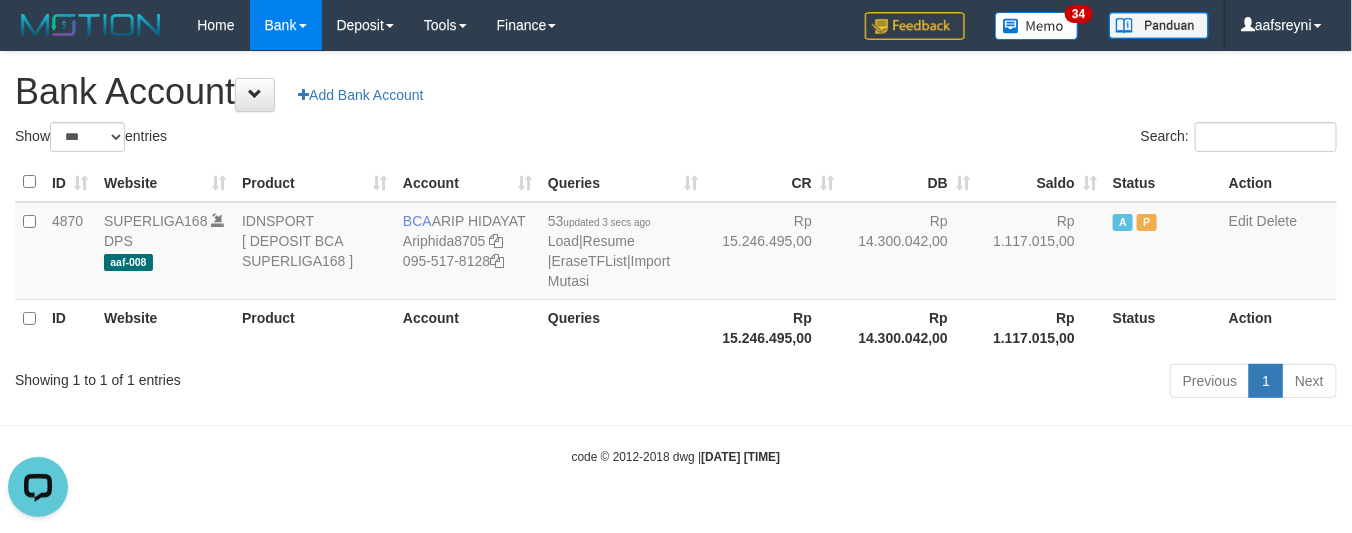 scroll, scrollTop: 0, scrollLeft: 0, axis: both 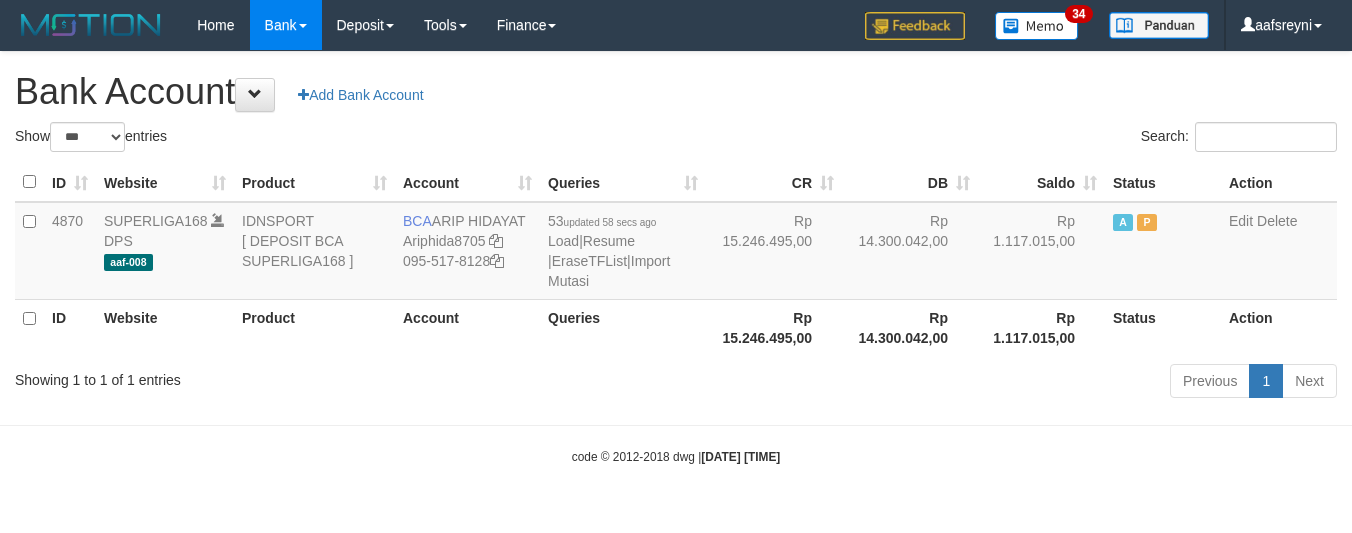 select on "***" 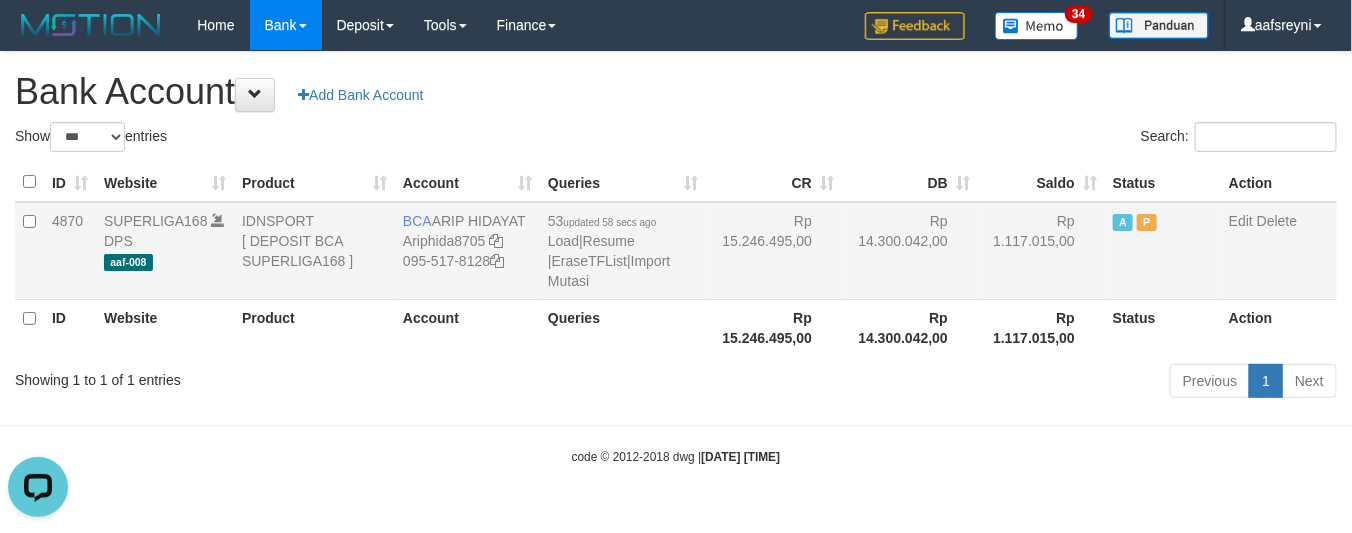 scroll, scrollTop: 0, scrollLeft: 0, axis: both 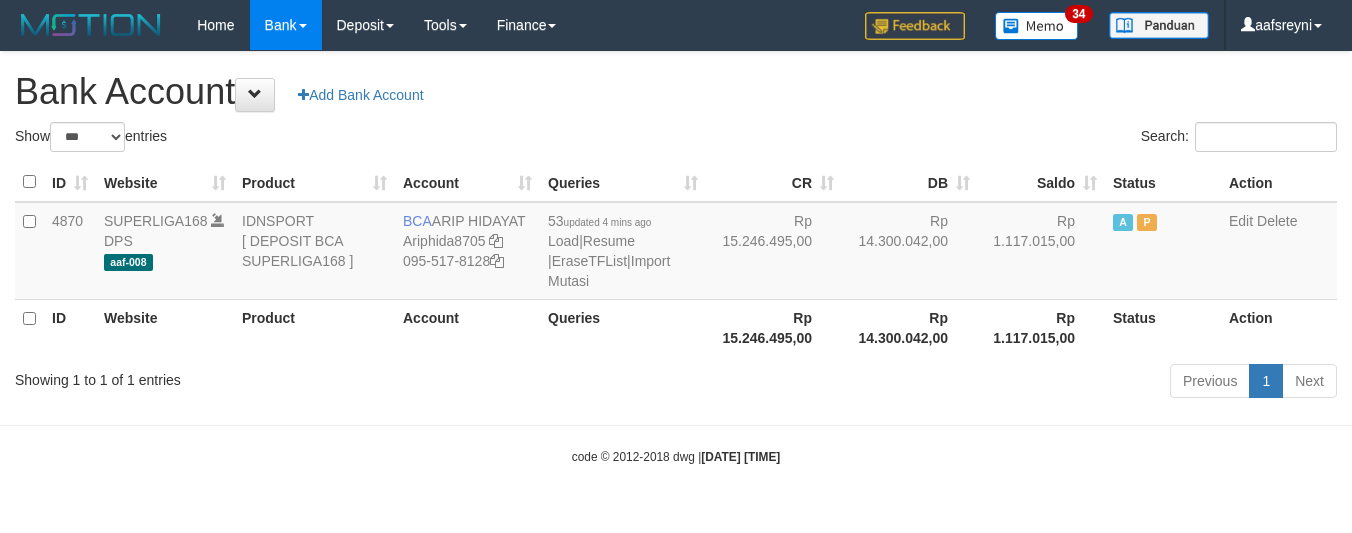 select on "***" 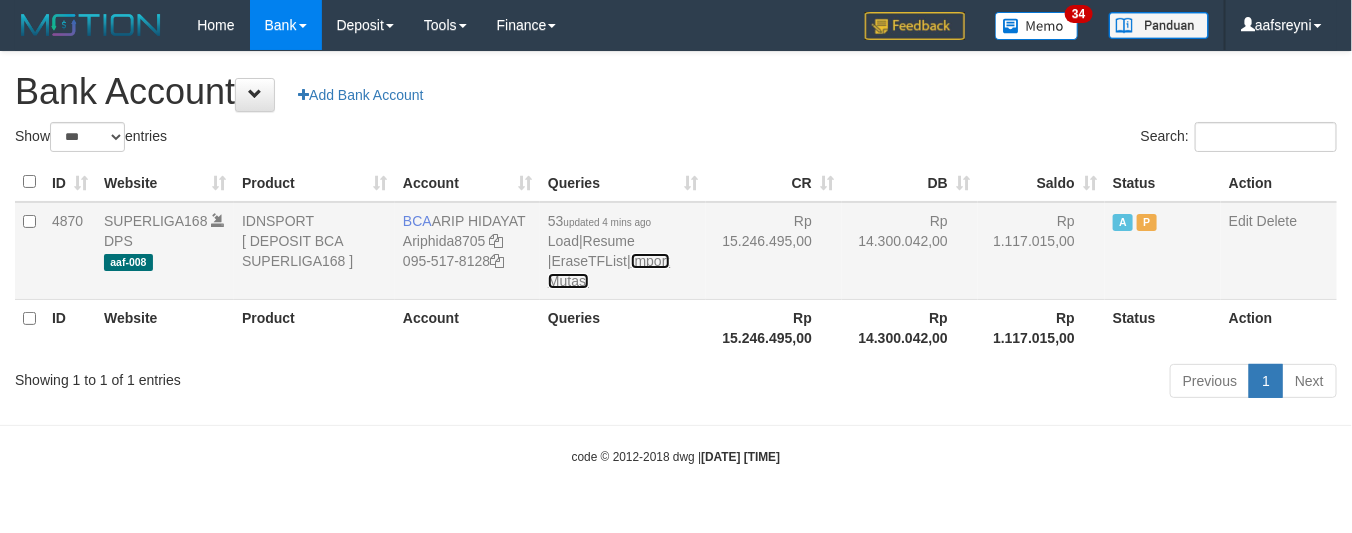 click on "Import Mutasi" at bounding box center (609, 271) 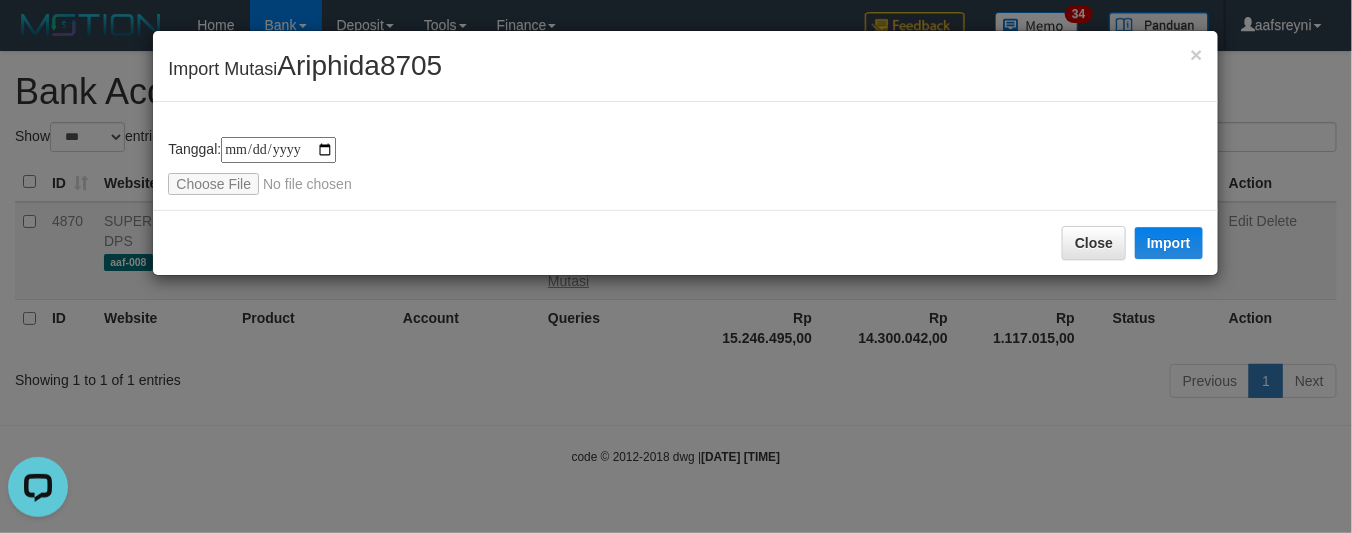 scroll, scrollTop: 0, scrollLeft: 0, axis: both 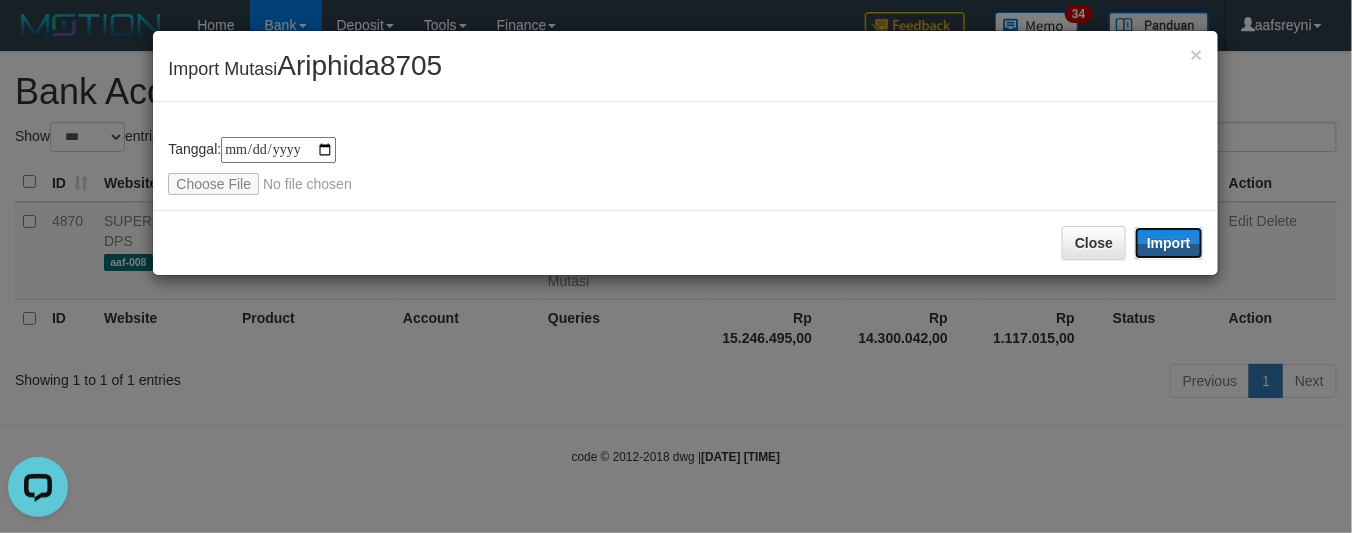 drag, startPoint x: 1167, startPoint y: 247, endPoint x: 226, endPoint y: 30, distance: 965.69666 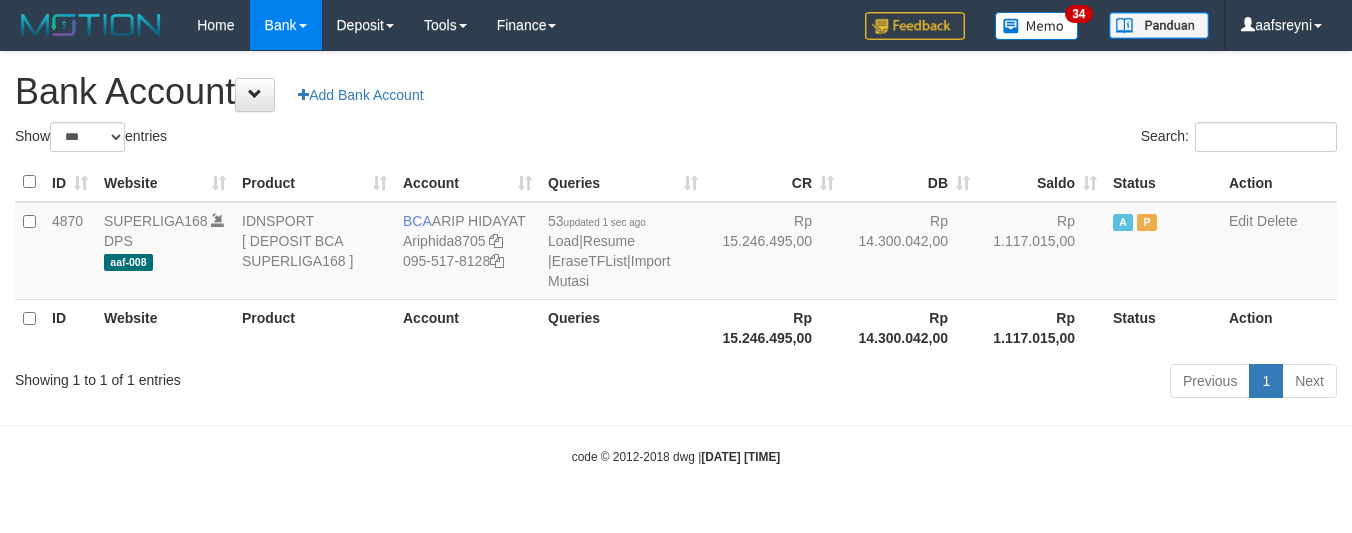 select on "***" 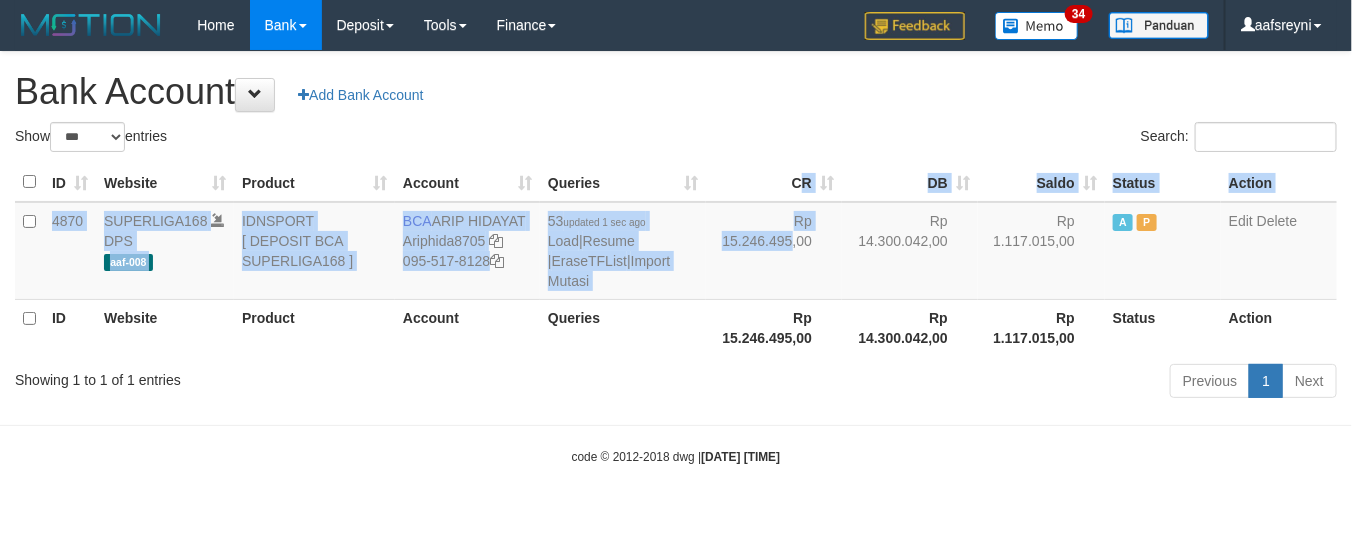 click on "ID Website Product Account Queries CR DB Saldo Status Action
4870
SUPERLIGA168
DPS
aaf-008
IDNSPORT
[ DEPOSIT BCA SUPERLIGA168 ]
BCA
ARIP HIDAYAT
Ariphida8705
095-517-8128
53  updated 1 sec ago
Load
|
Resume
|
EraseTFList
|
Import Mutasi
Rp 15.246.495,00
Rp 14.300.042,00
Rp 1.117.015,00
A
P
Edit
Delete
ID Website Product Account Queries Rp 15.246.495,00 Rp 14.300.042,00" at bounding box center [676, 259] 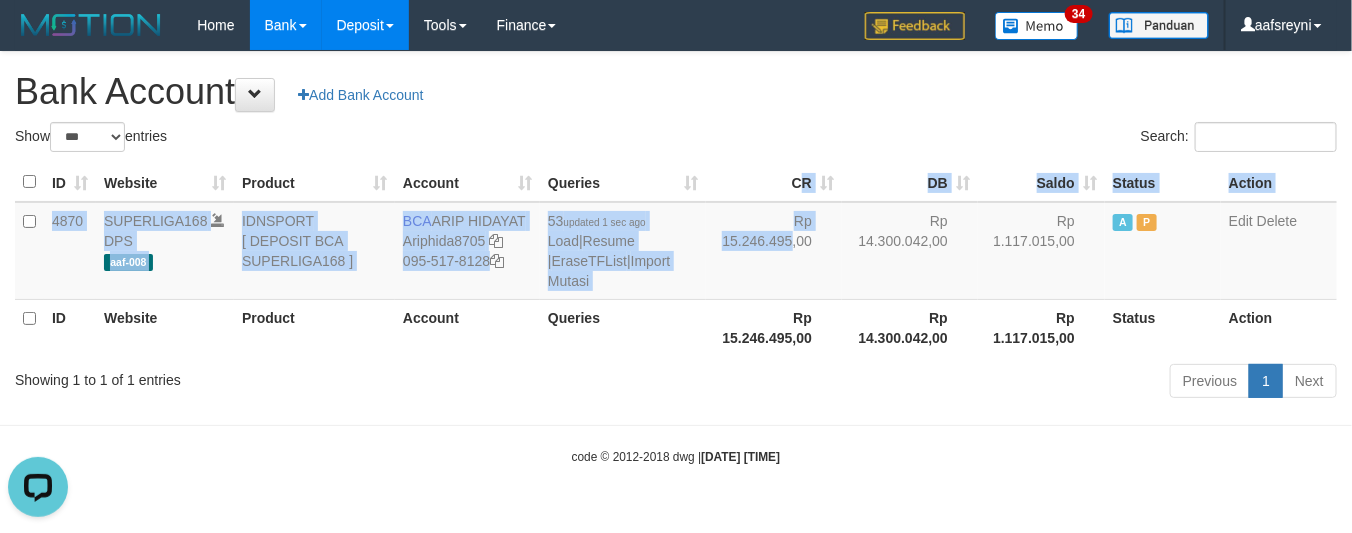 scroll, scrollTop: 0, scrollLeft: 0, axis: both 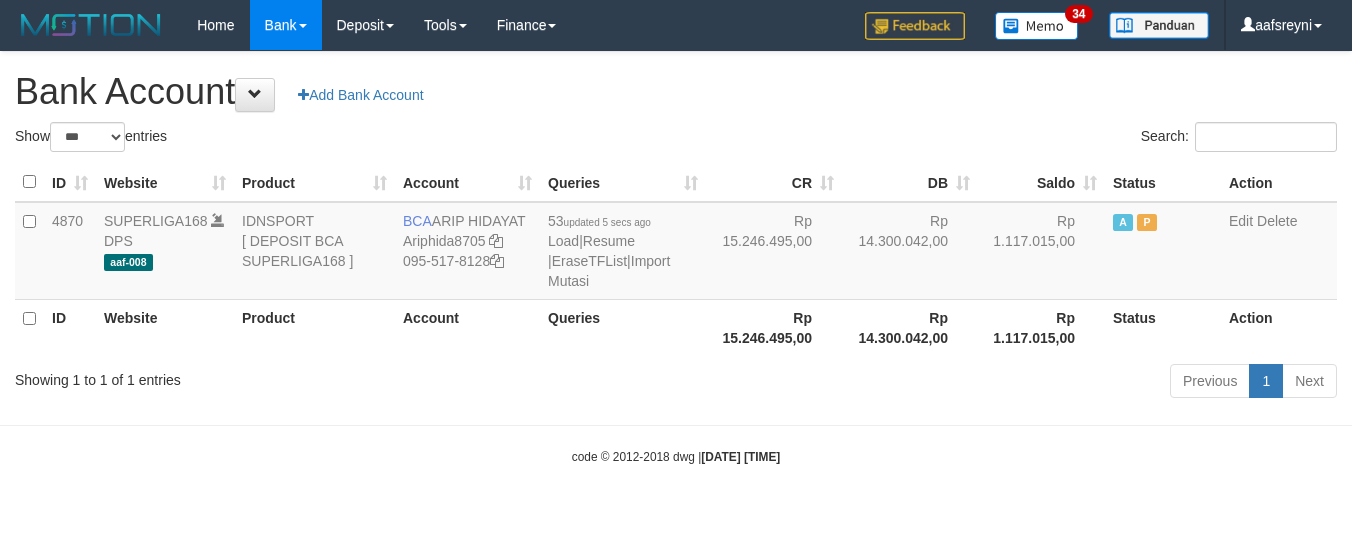 select on "***" 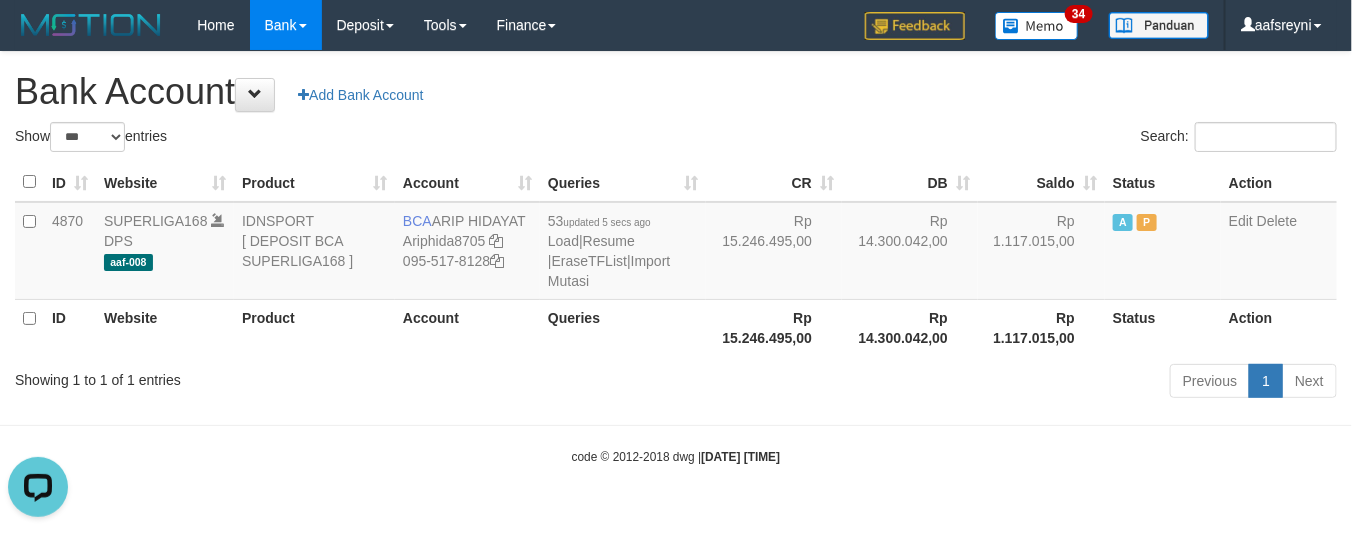 scroll, scrollTop: 0, scrollLeft: 0, axis: both 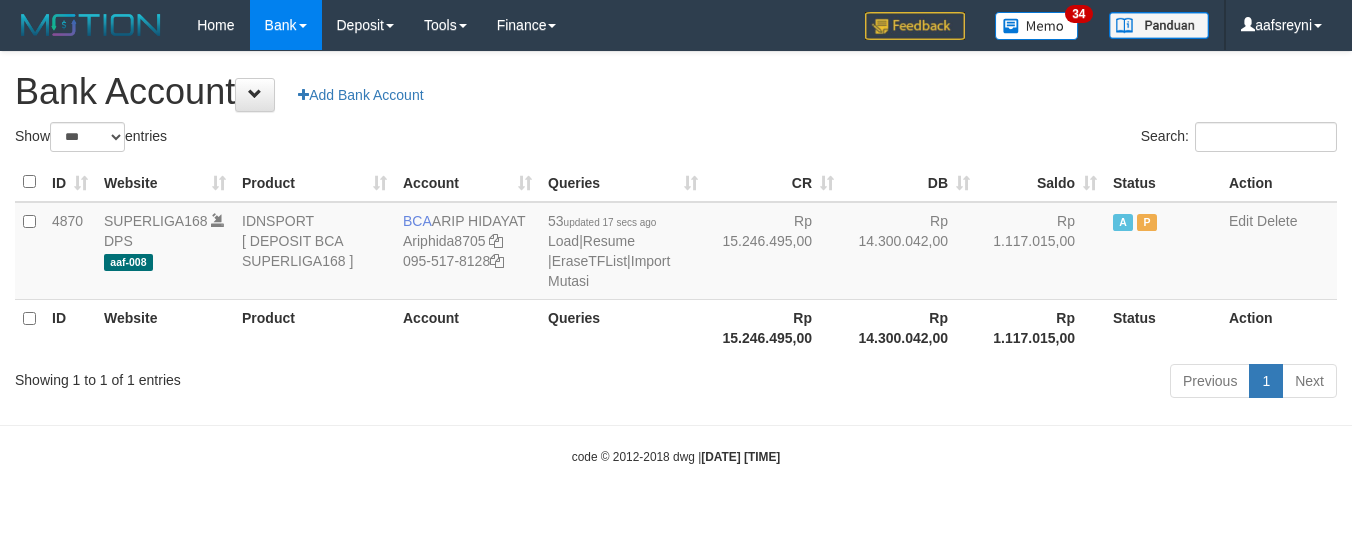 select on "***" 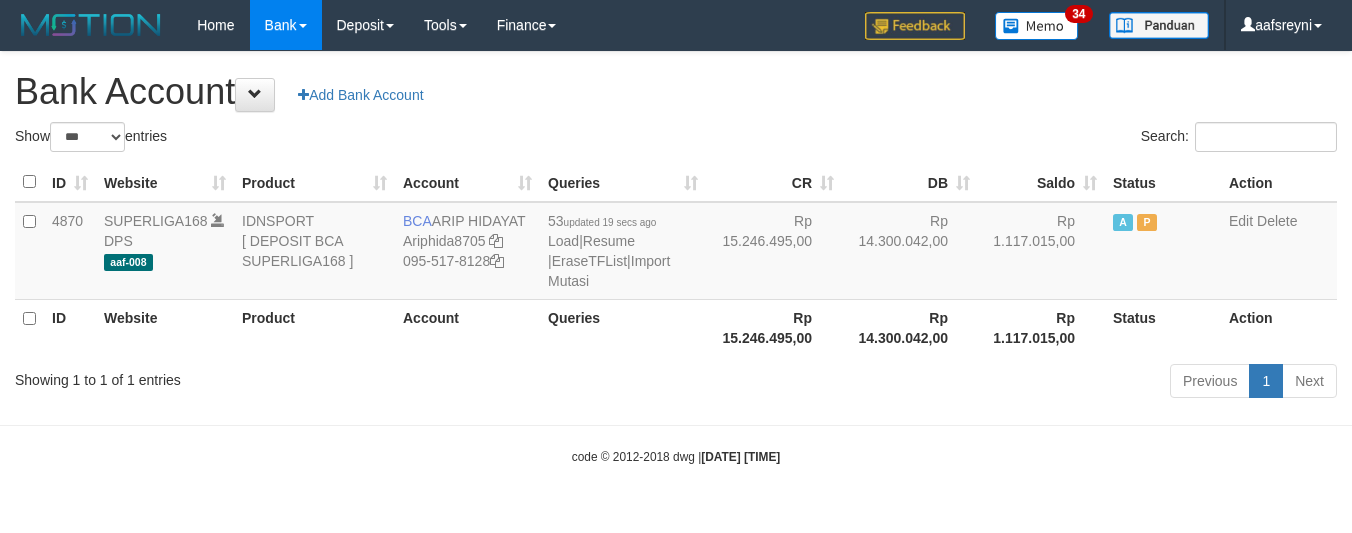 select on "***" 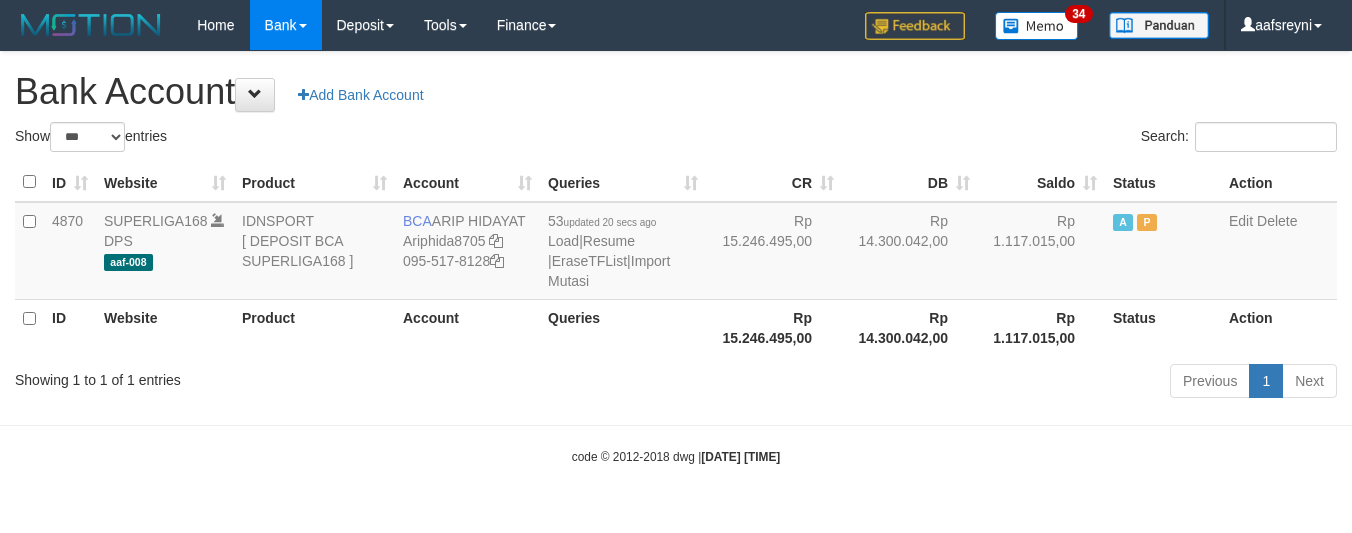 select on "***" 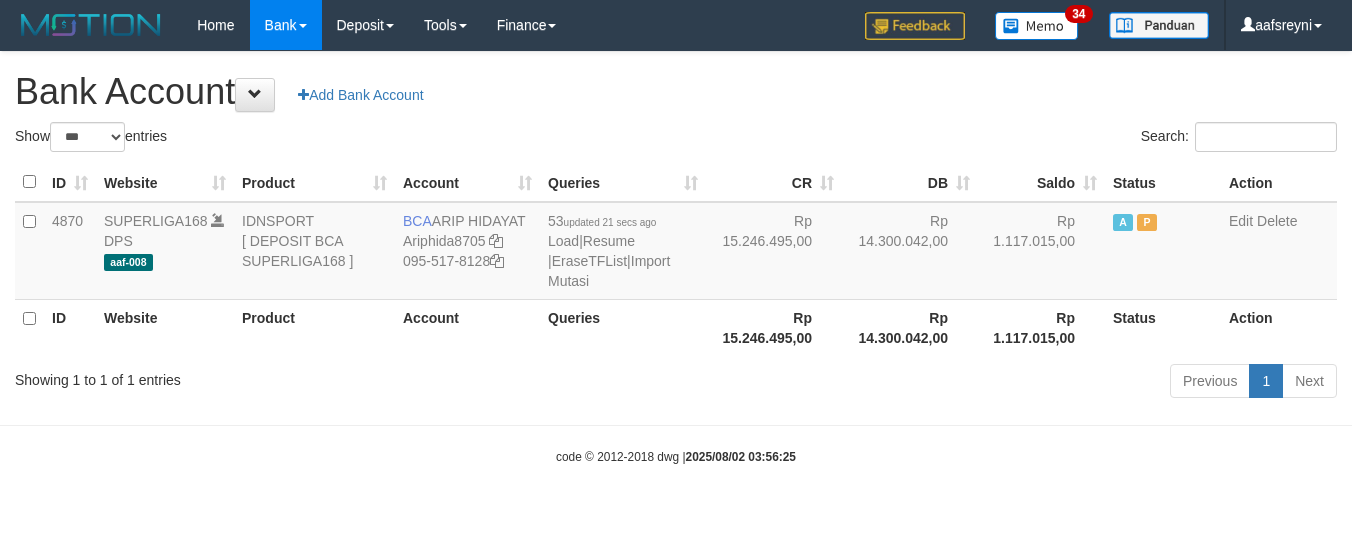 select on "***" 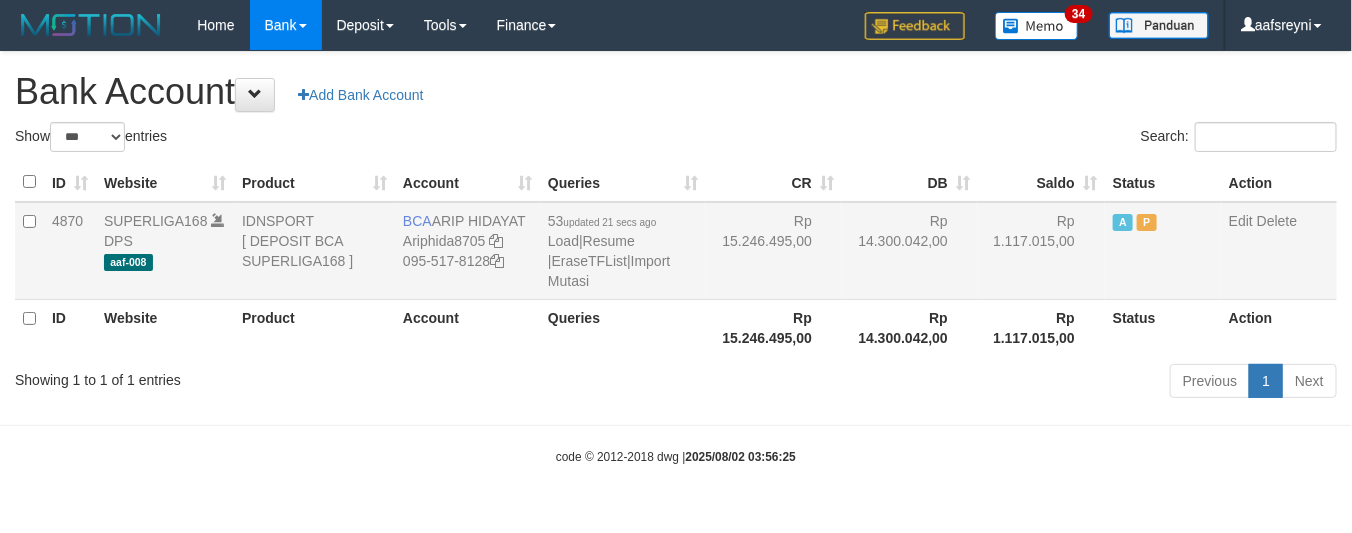 click on "Rp 15.246.495,00" at bounding box center (774, 251) 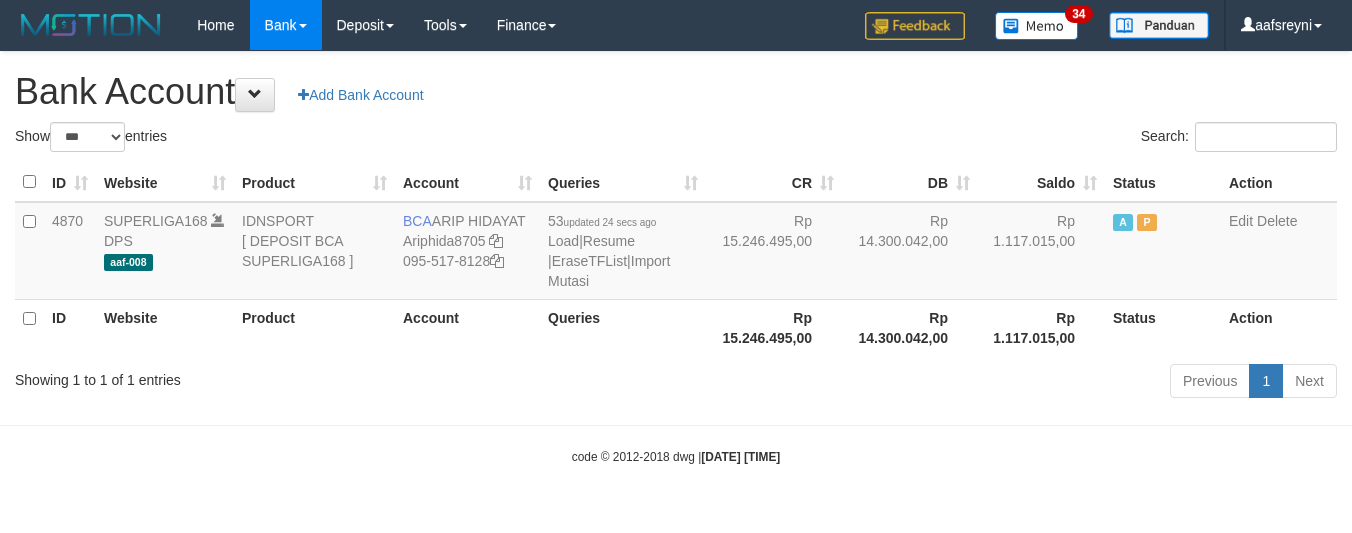 select on "***" 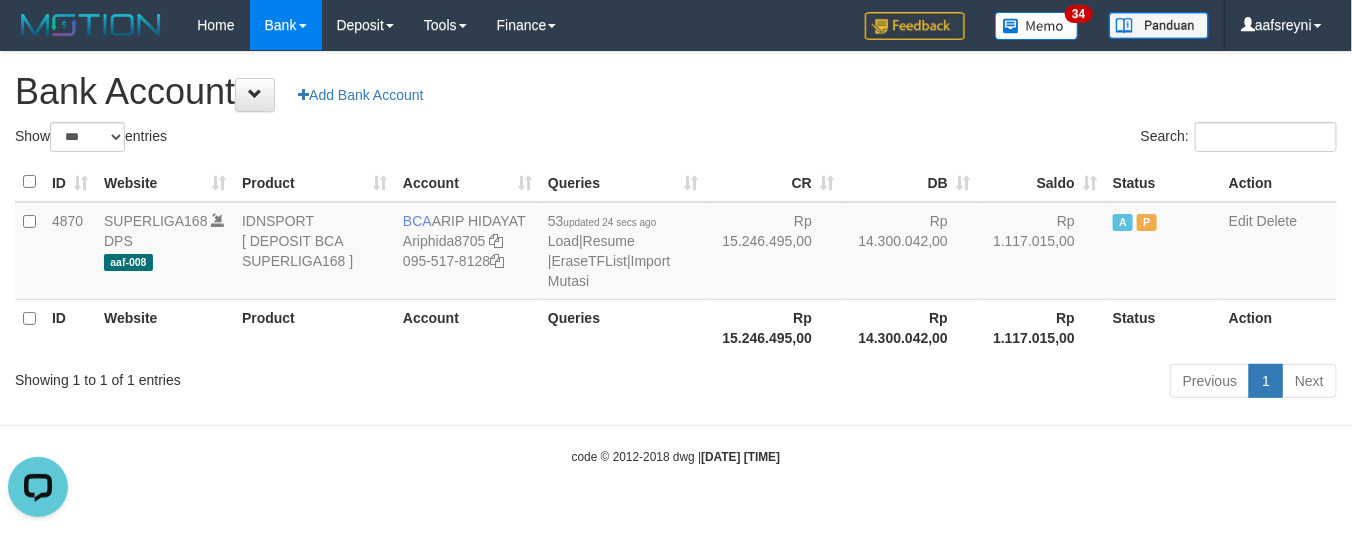 scroll, scrollTop: 0, scrollLeft: 0, axis: both 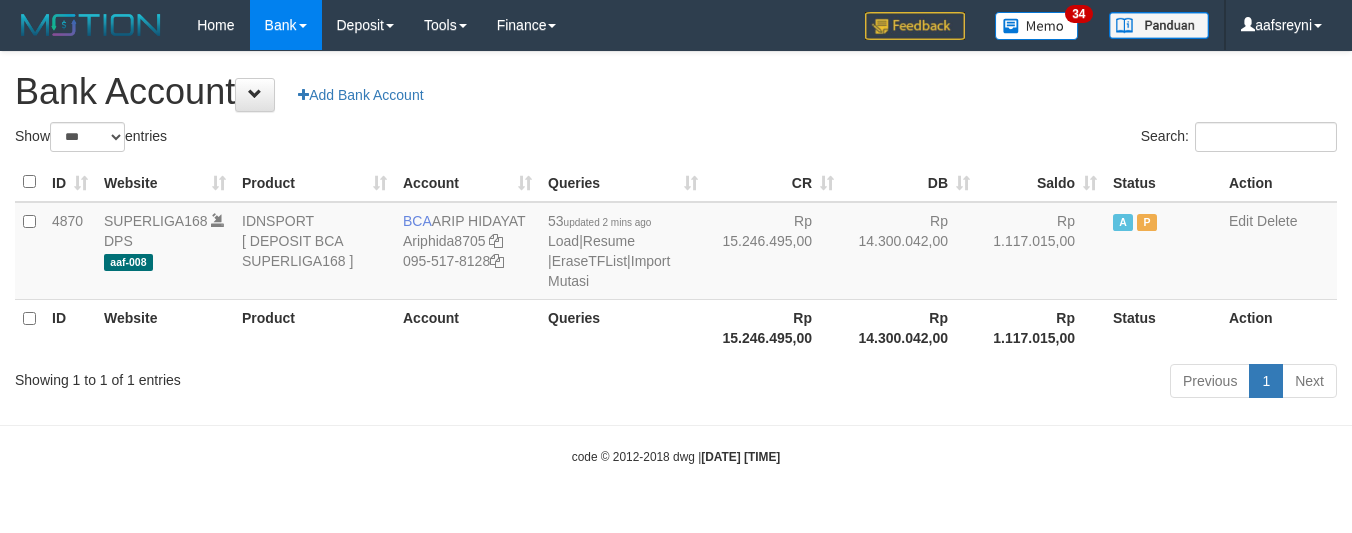 select on "***" 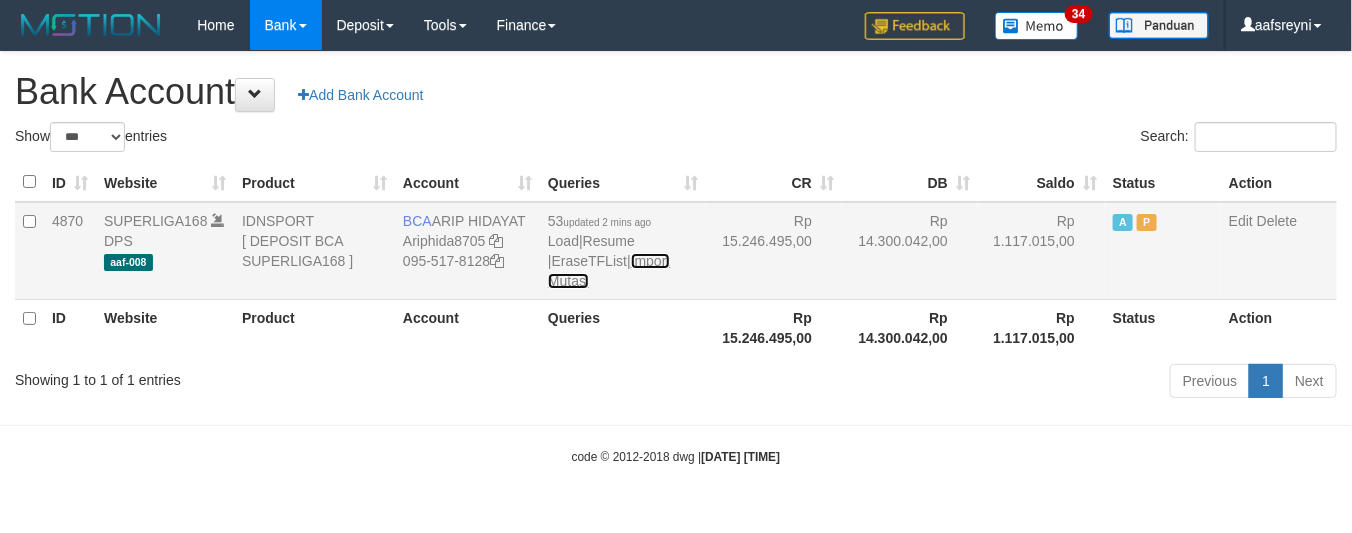 click on "Import Mutasi" at bounding box center (609, 271) 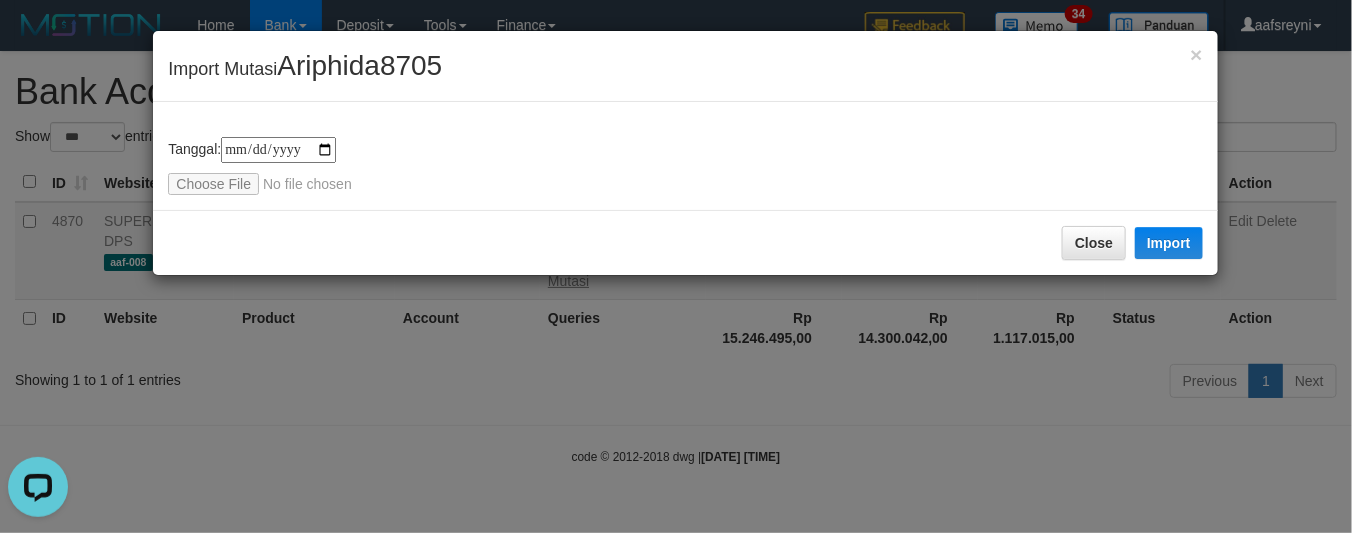 scroll, scrollTop: 0, scrollLeft: 0, axis: both 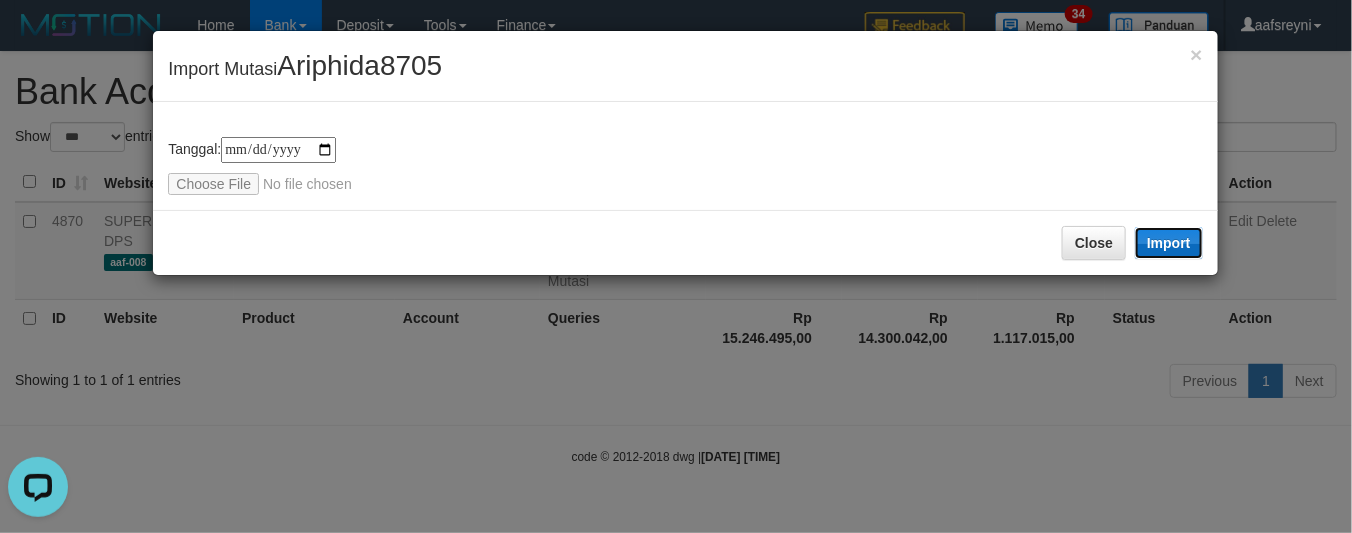 click on "Import" at bounding box center [1169, 243] 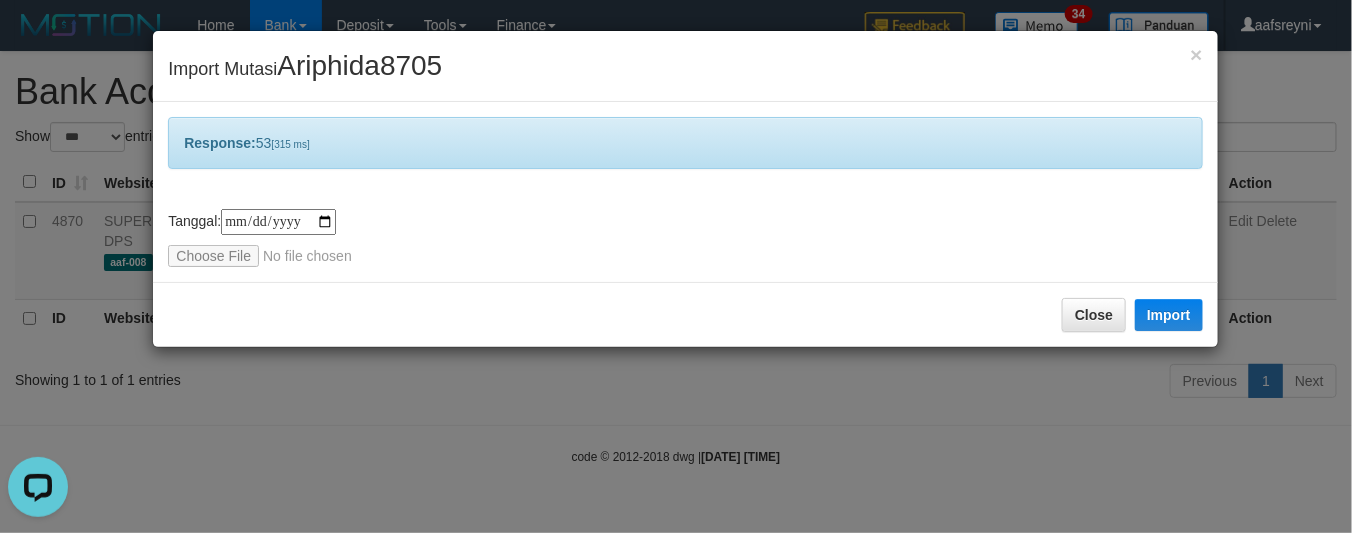 drag, startPoint x: 861, startPoint y: 456, endPoint x: 1082, endPoint y: 392, distance: 230.08041 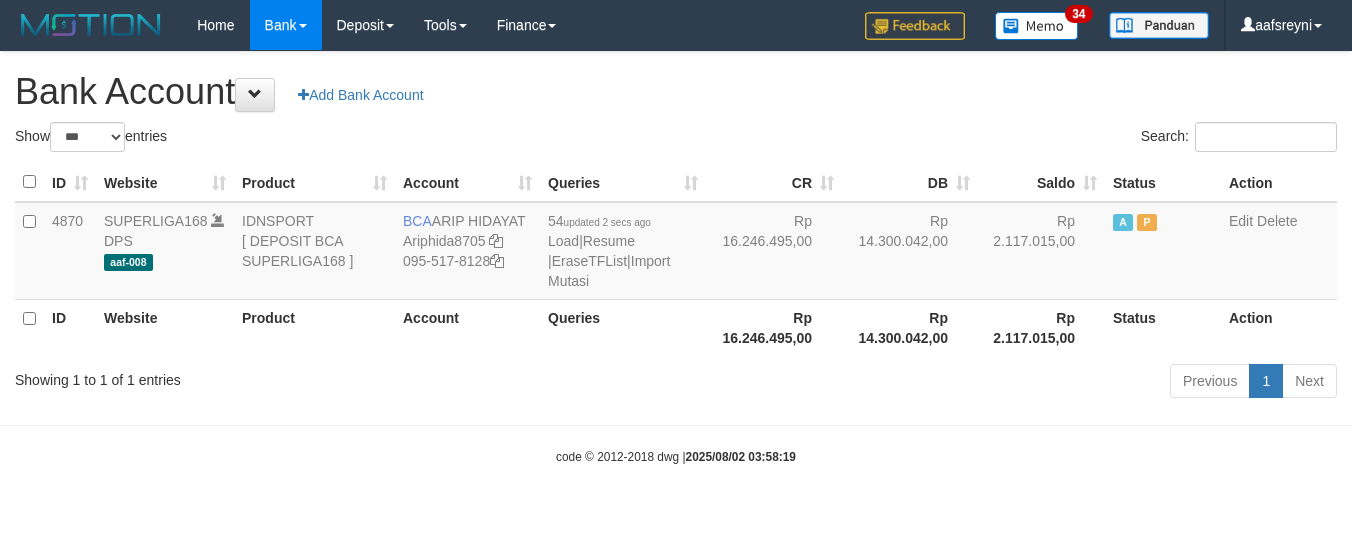 select on "***" 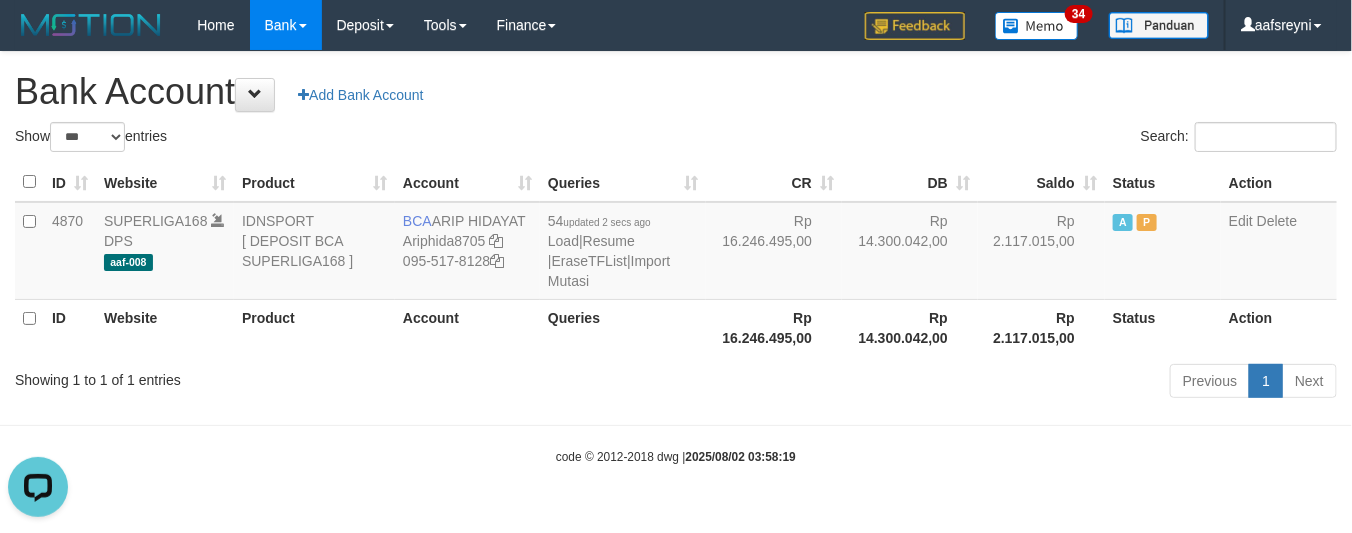 scroll, scrollTop: 0, scrollLeft: 0, axis: both 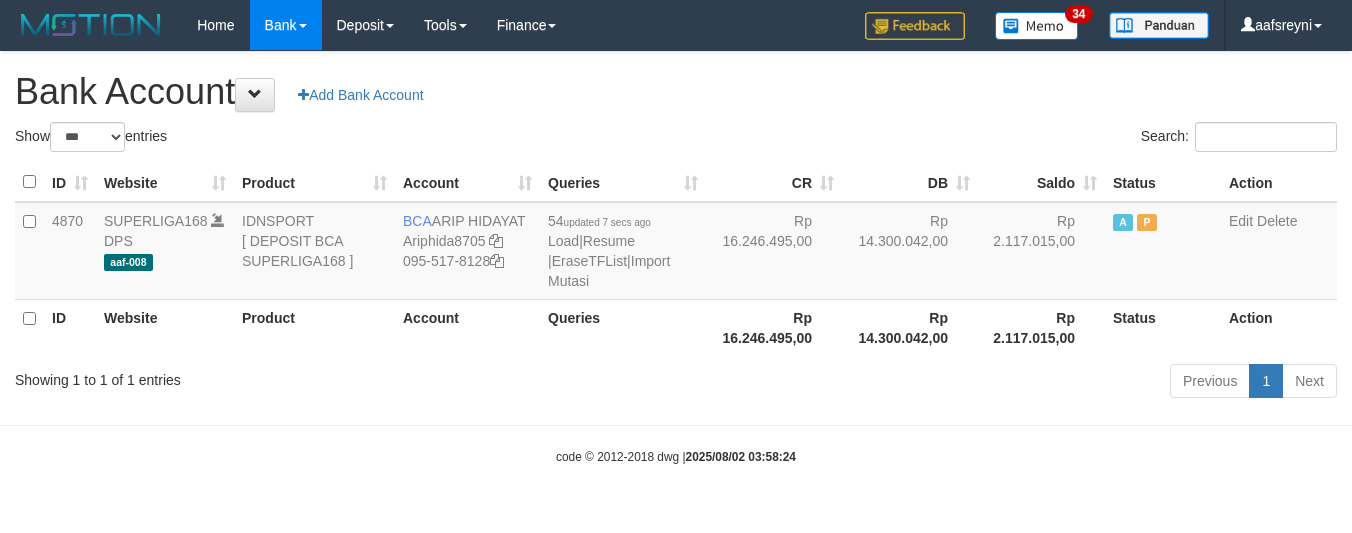 select on "***" 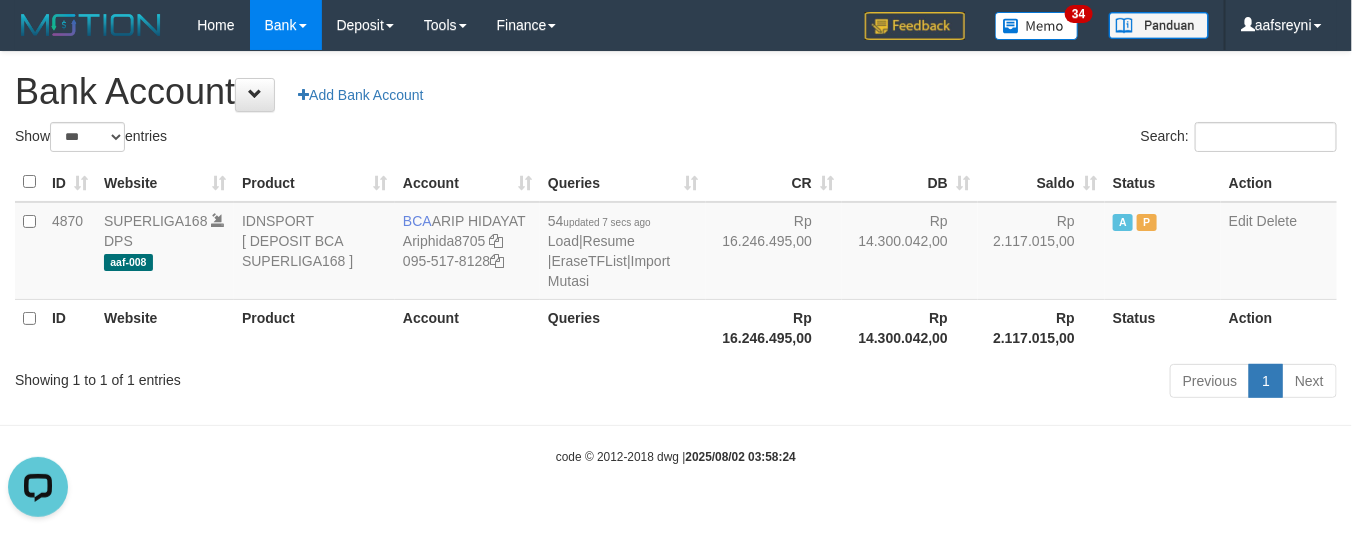 scroll, scrollTop: 0, scrollLeft: 0, axis: both 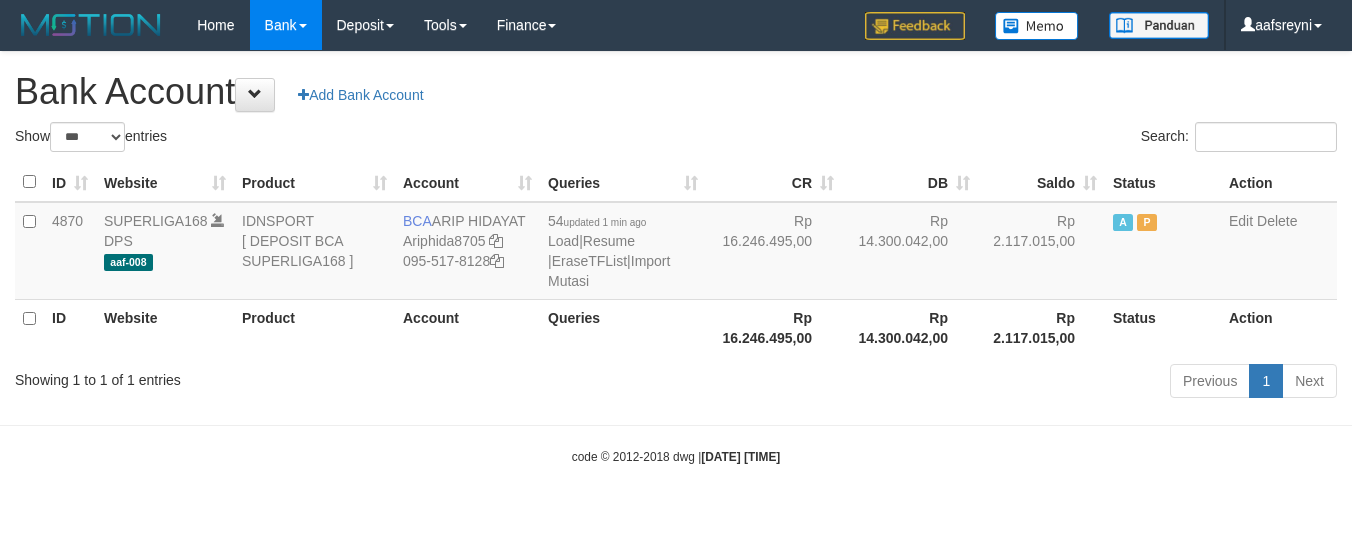select on "***" 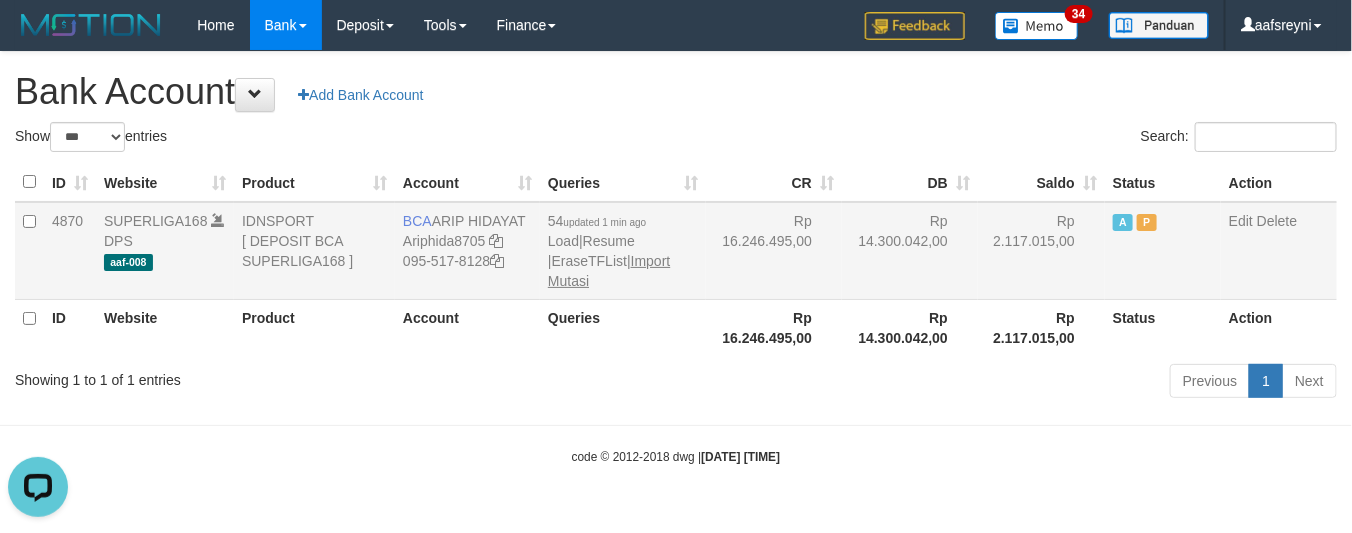 scroll, scrollTop: 0, scrollLeft: 0, axis: both 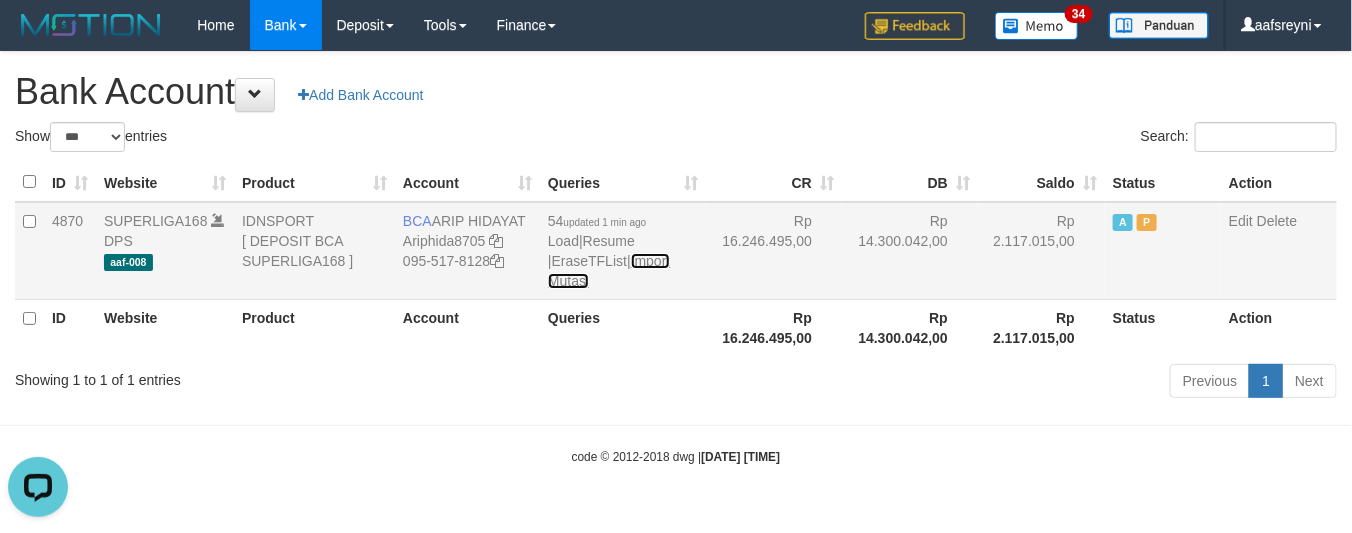 click on "Import Mutasi" at bounding box center (609, 271) 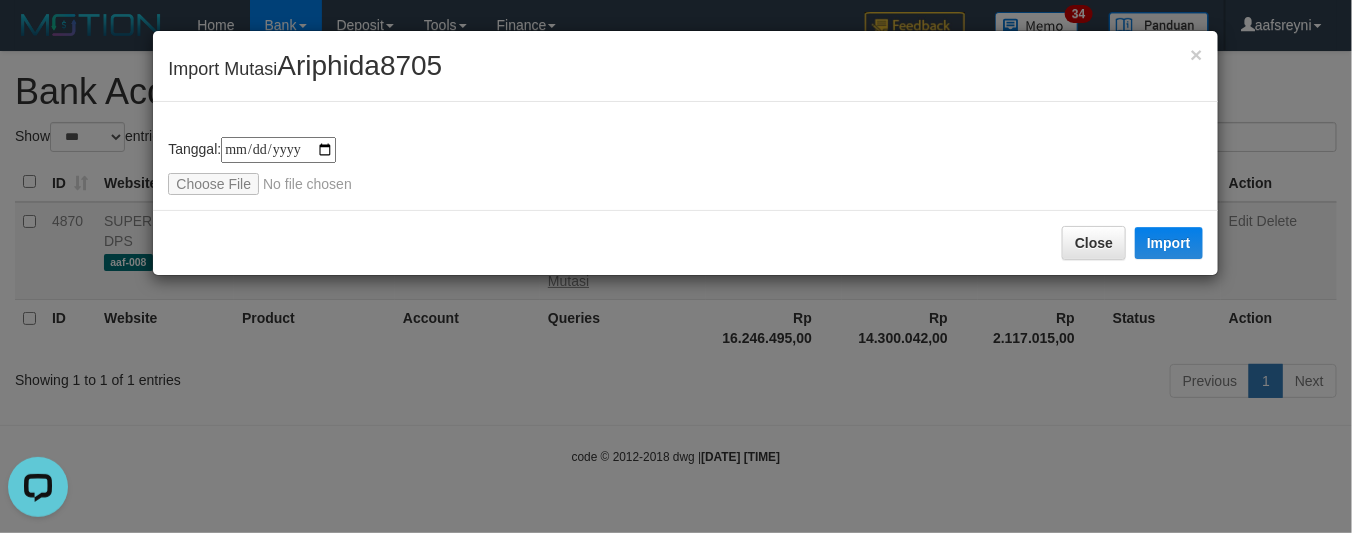 type on "**********" 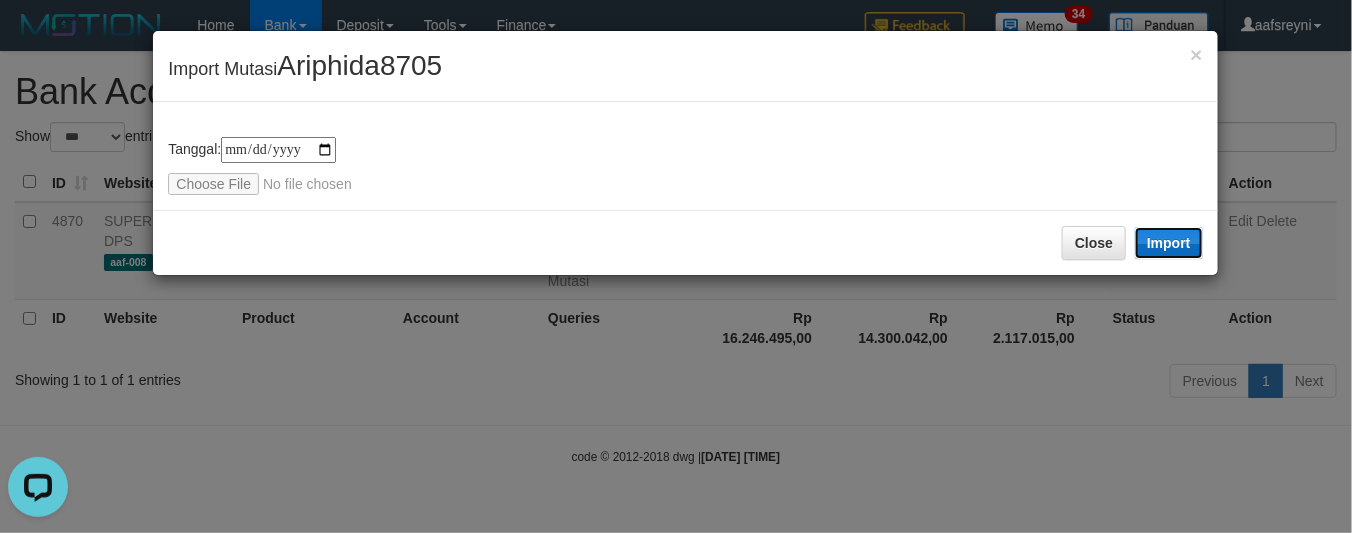 click on "Import" at bounding box center (1169, 243) 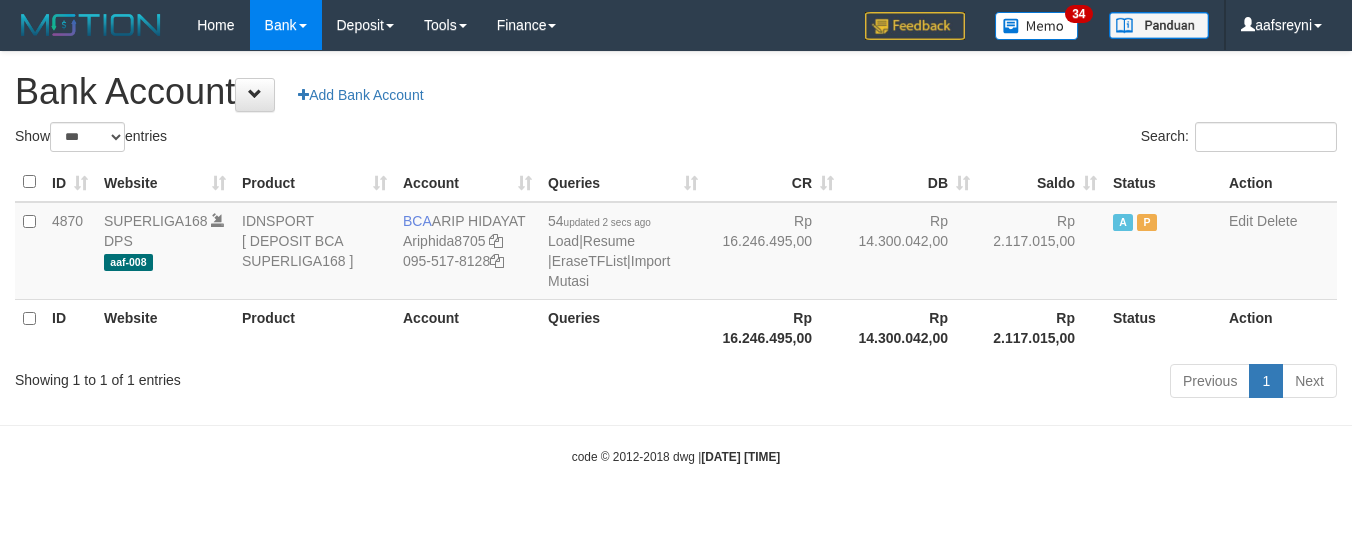 select on "***" 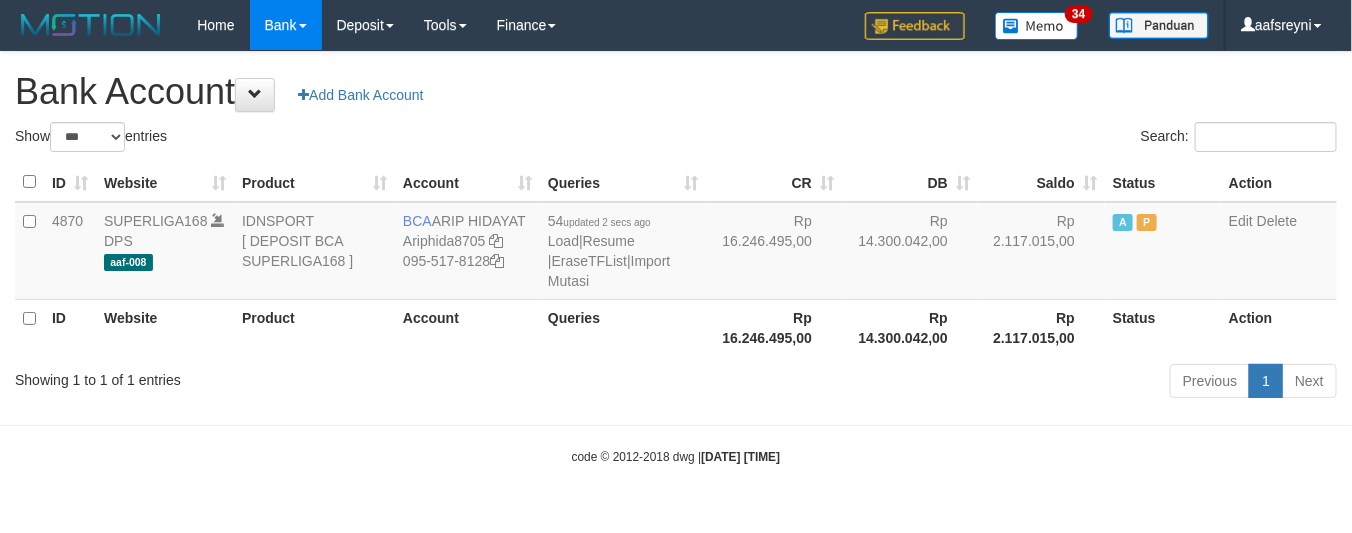 drag, startPoint x: 630, startPoint y: 85, endPoint x: 548, endPoint y: 90, distance: 82.1523 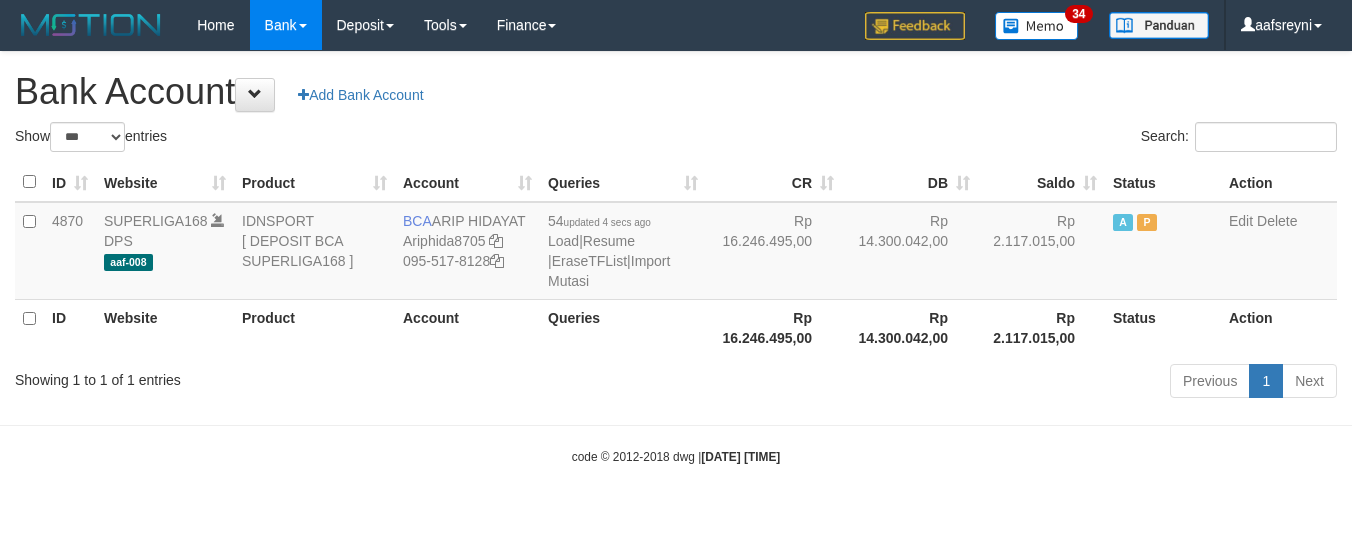 select on "***" 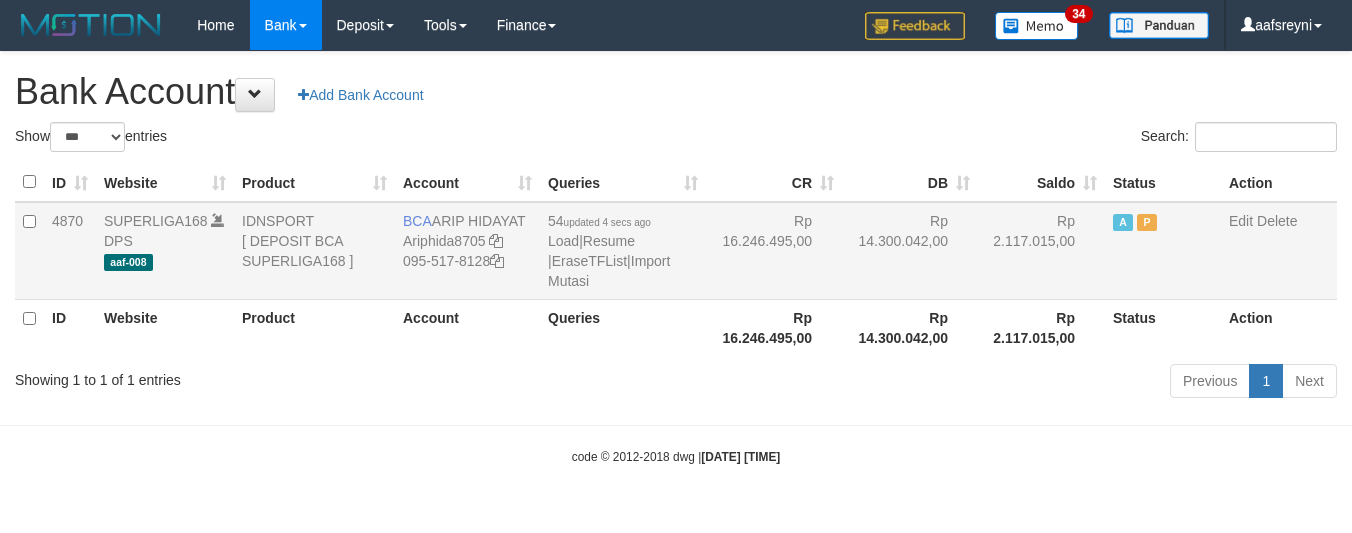 scroll, scrollTop: 0, scrollLeft: 0, axis: both 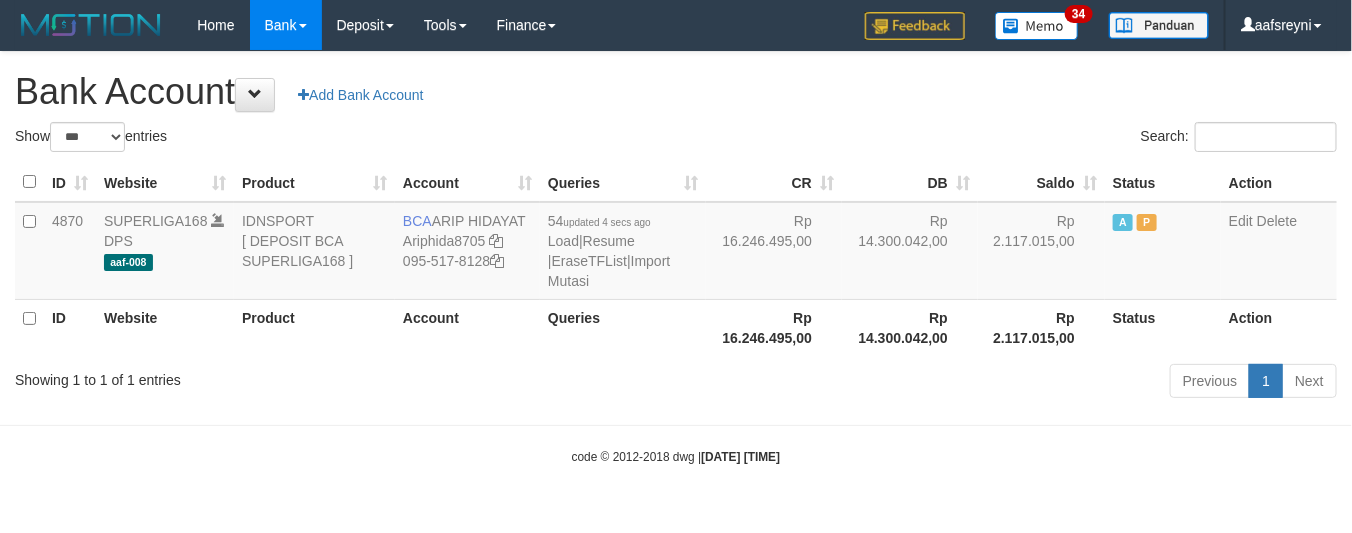 drag, startPoint x: 1100, startPoint y: 281, endPoint x: 852, endPoint y: 185, distance: 265.9323 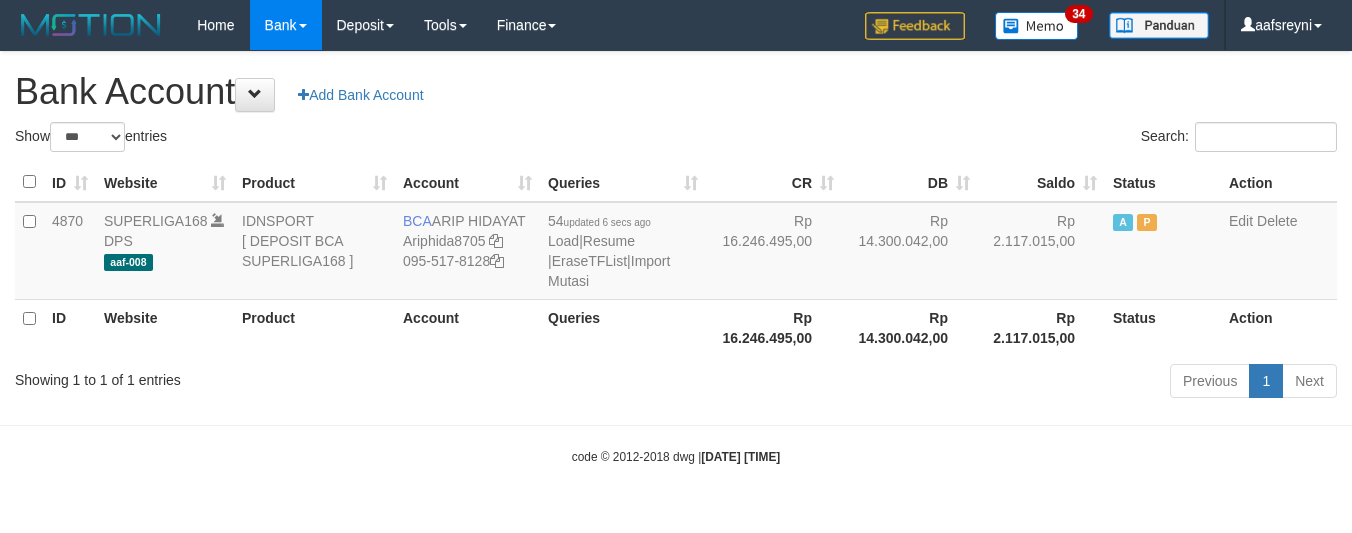 select on "***" 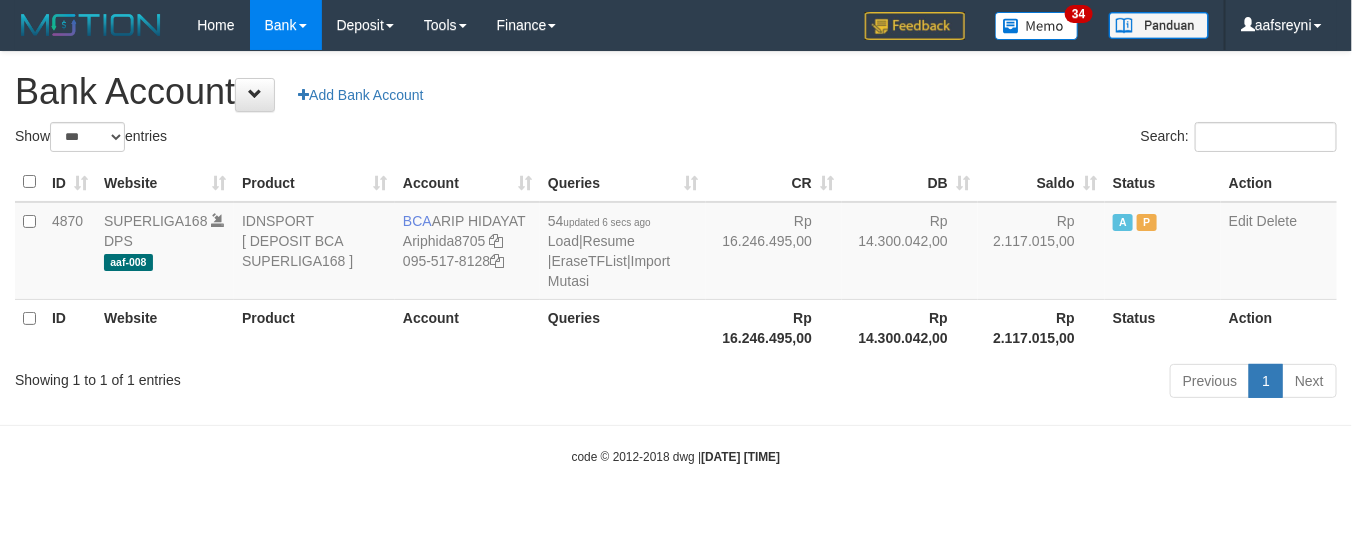 drag, startPoint x: 756, startPoint y: 430, endPoint x: 585, endPoint y: 340, distance: 193.23819 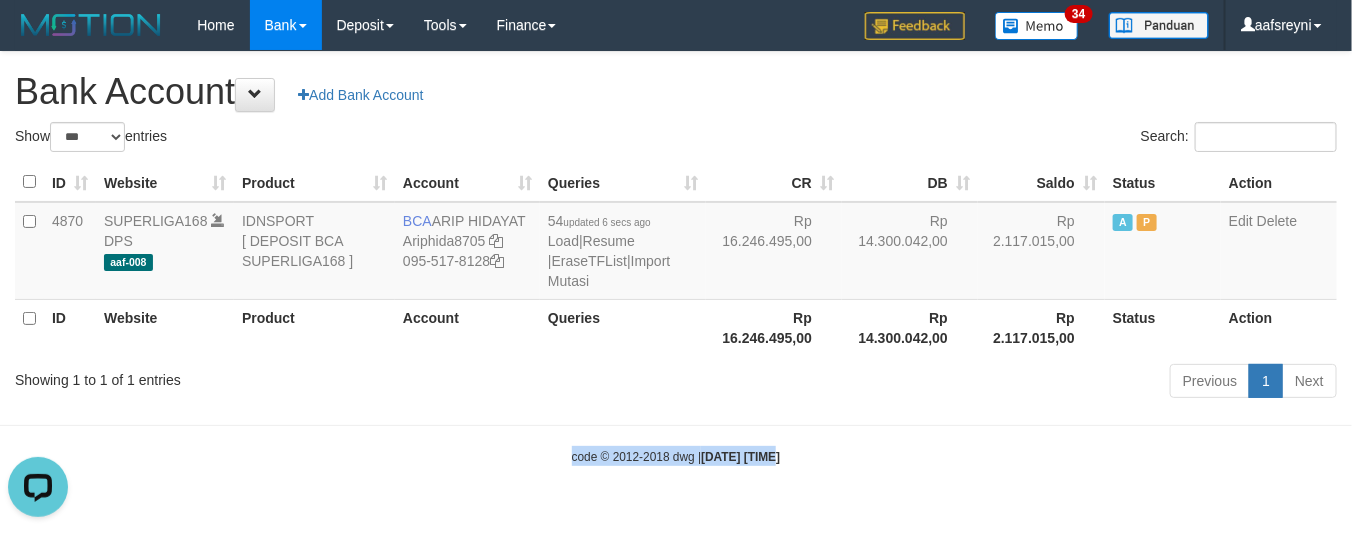 scroll, scrollTop: 0, scrollLeft: 0, axis: both 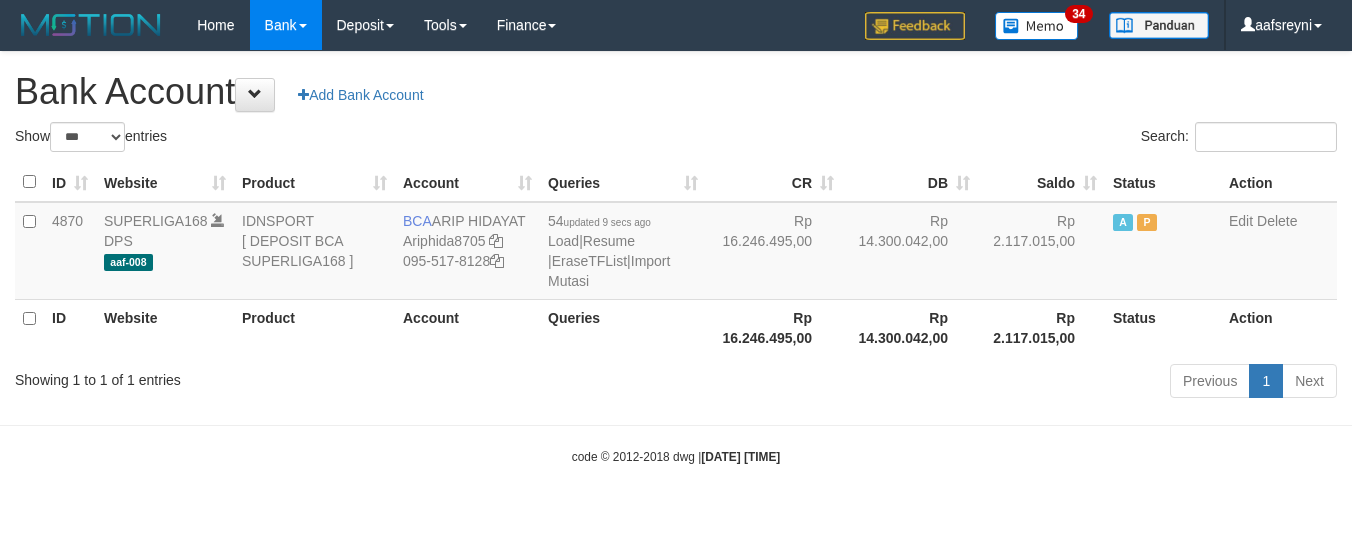 select on "***" 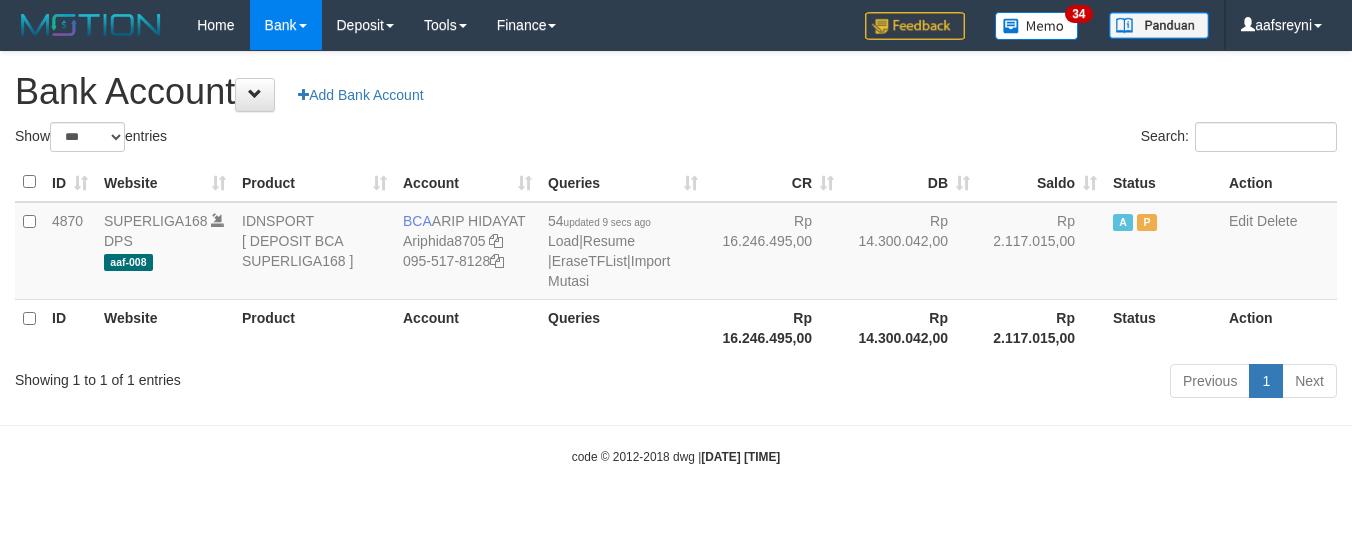scroll, scrollTop: 0, scrollLeft: 0, axis: both 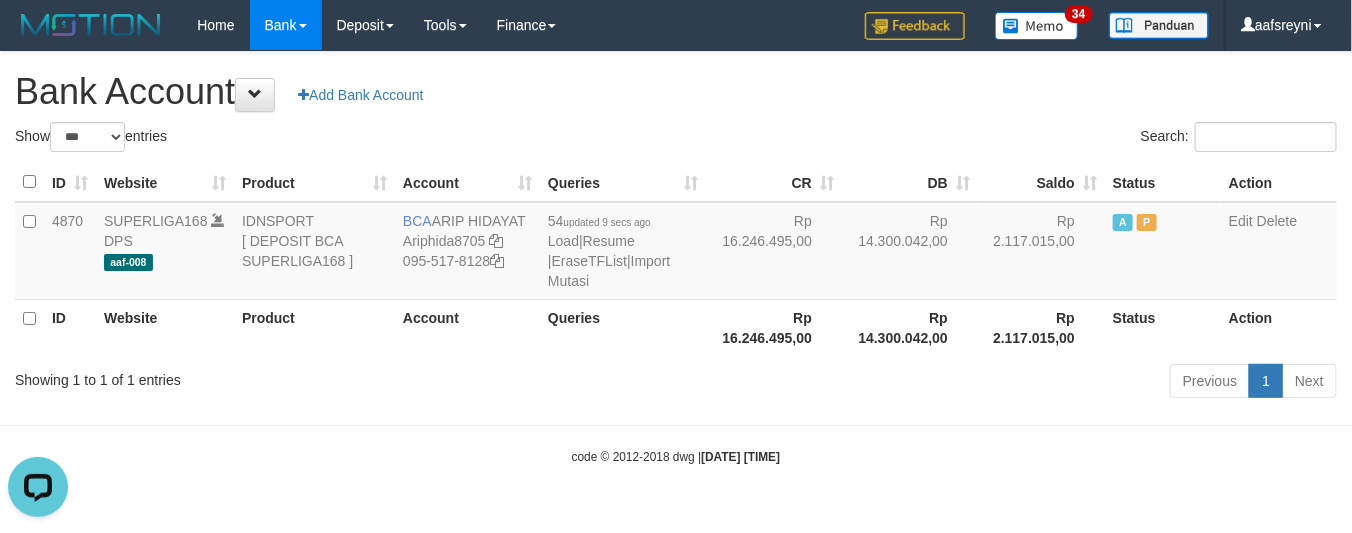 click on "Rp 2.117.015,00" at bounding box center (1041, 327) 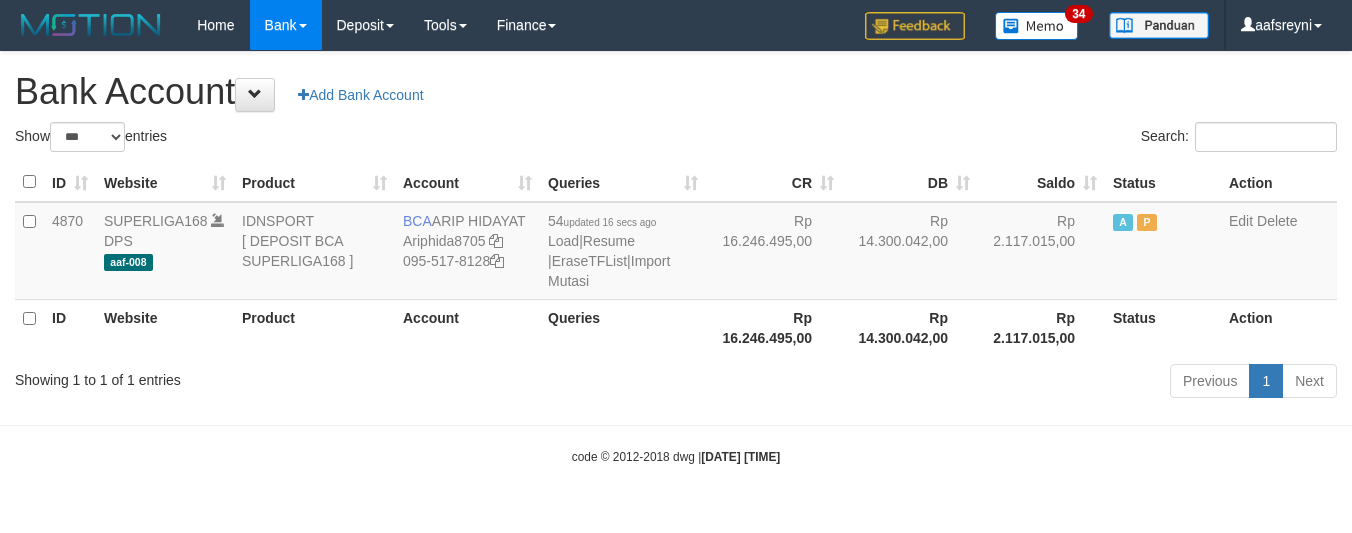 select on "***" 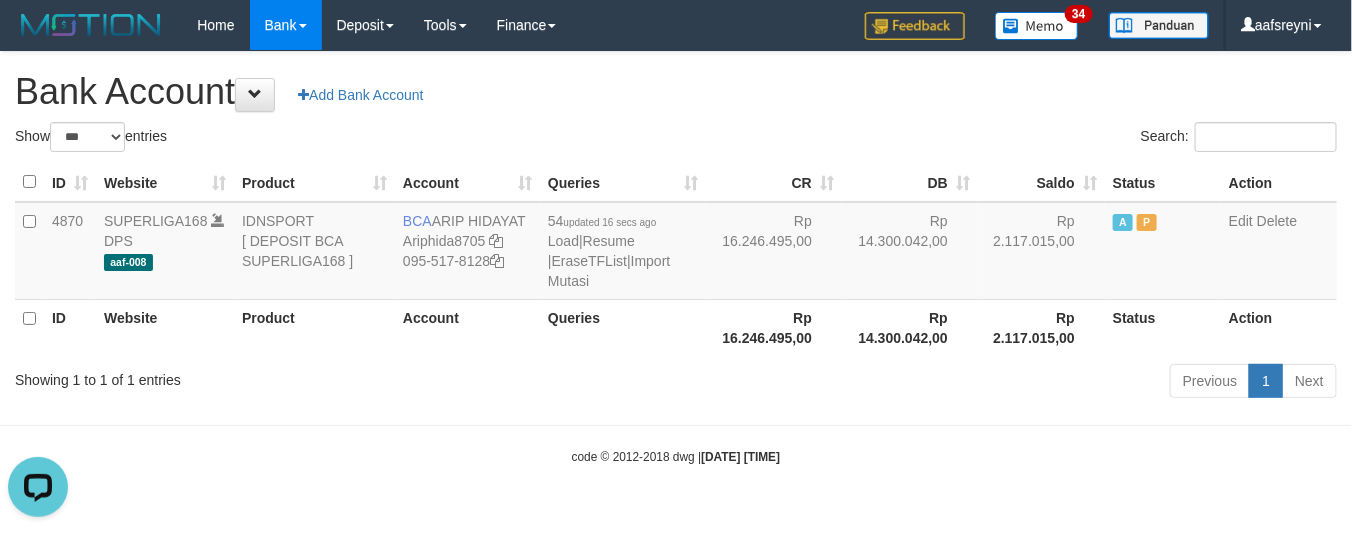 scroll, scrollTop: 0, scrollLeft: 0, axis: both 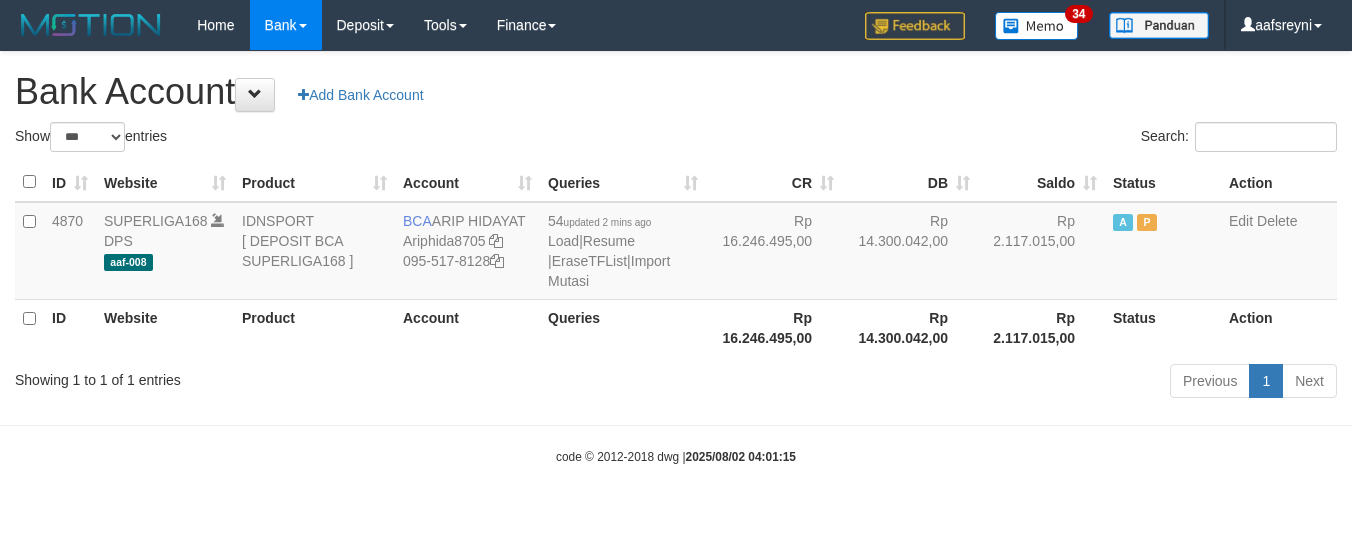 select on "***" 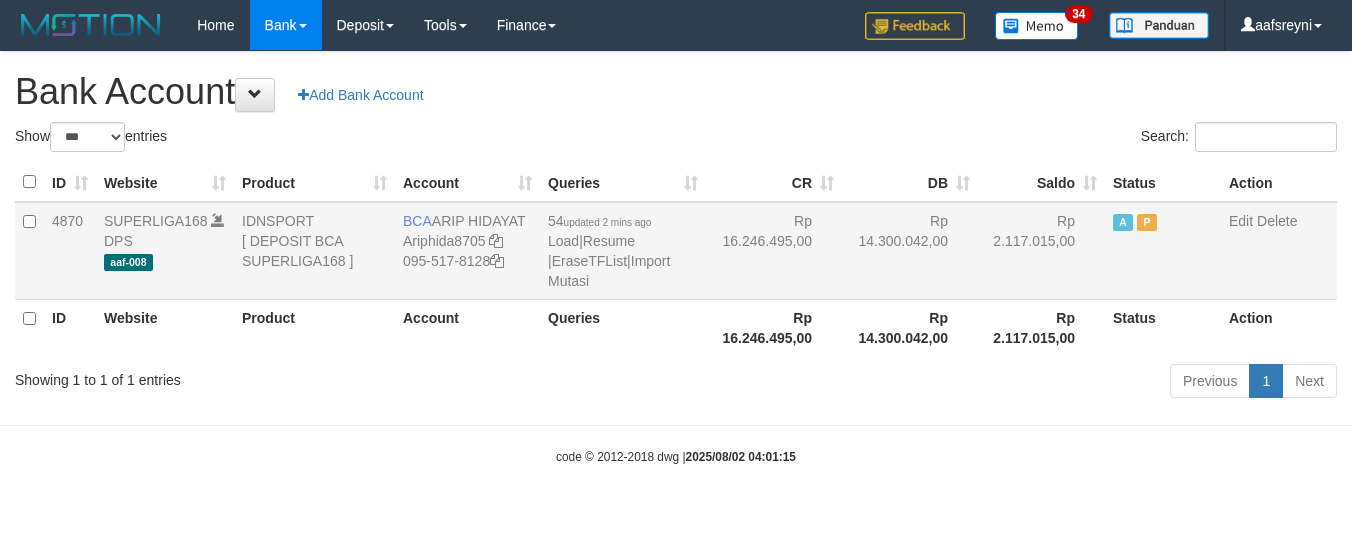scroll, scrollTop: 0, scrollLeft: 0, axis: both 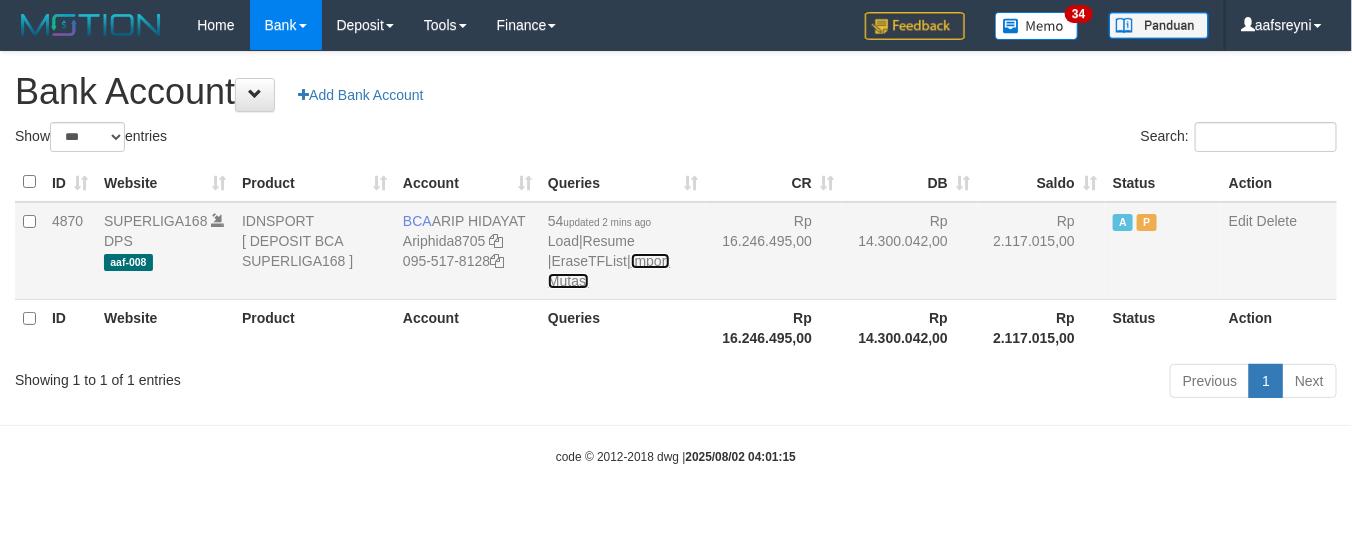 click on "Import Mutasi" at bounding box center [609, 271] 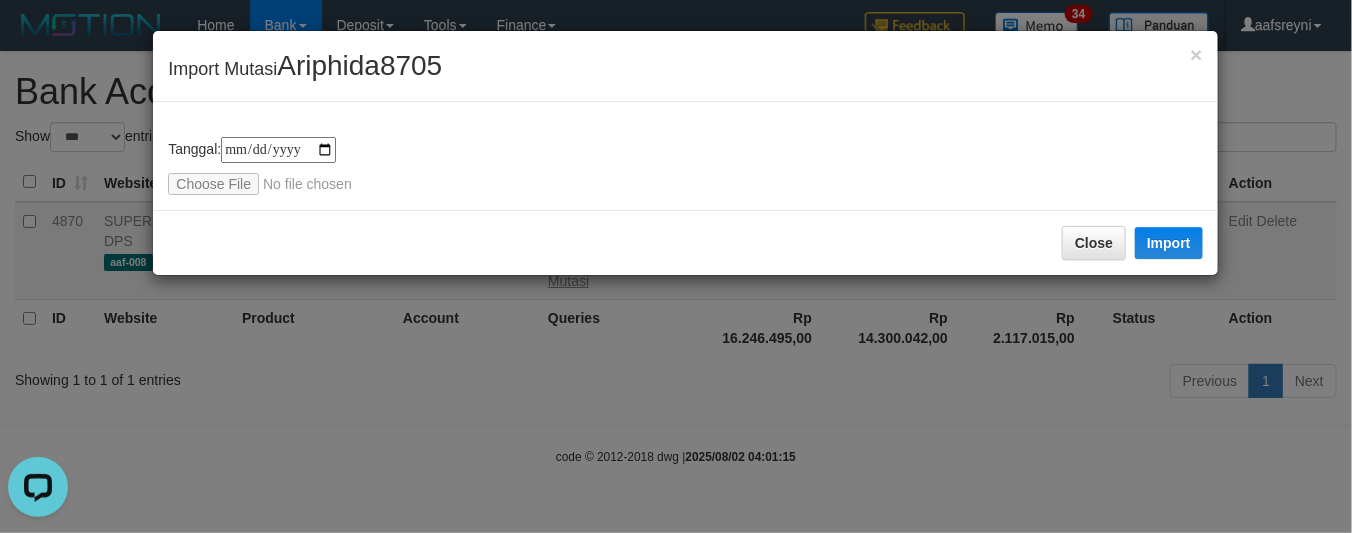 scroll, scrollTop: 0, scrollLeft: 0, axis: both 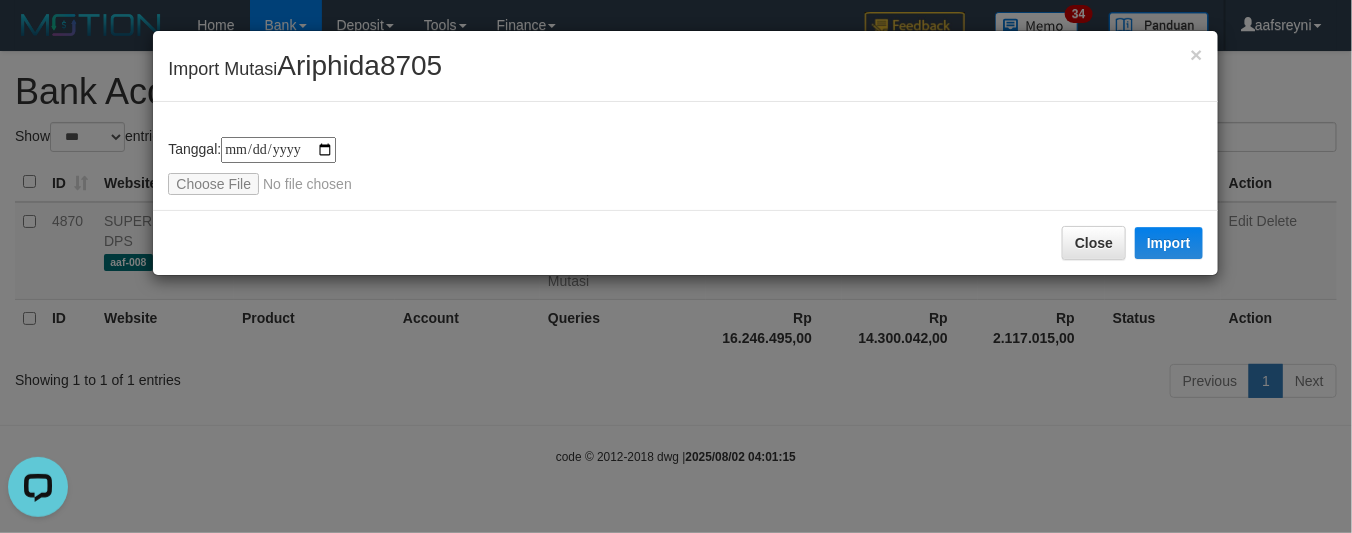click on "**********" at bounding box center (676, 266) 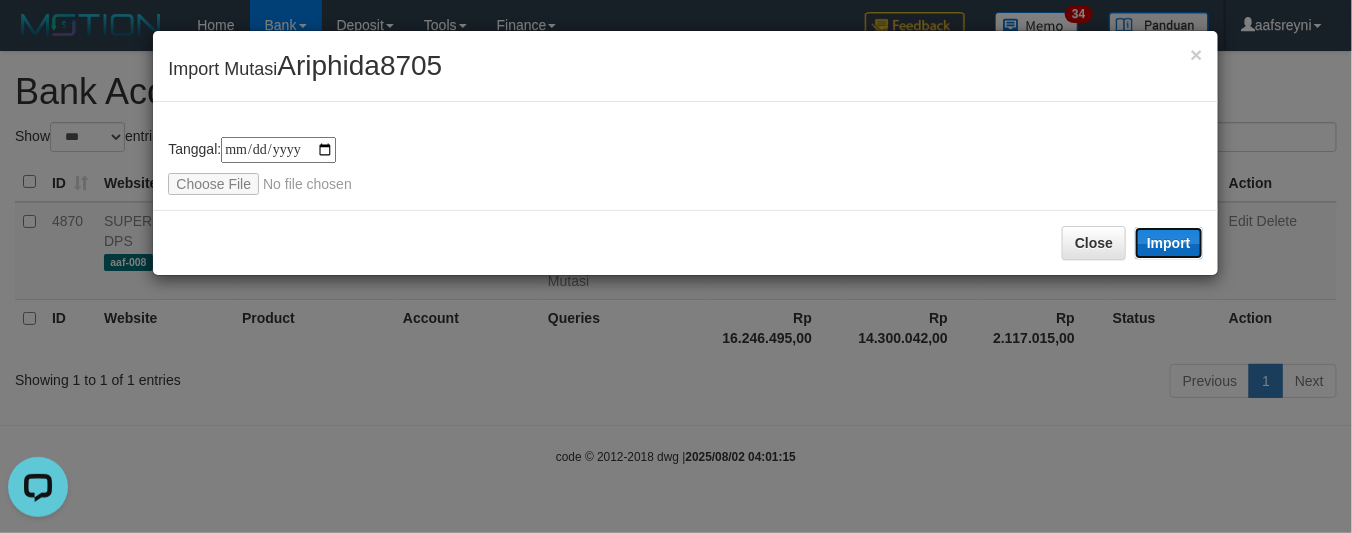 click on "Import" at bounding box center [1169, 243] 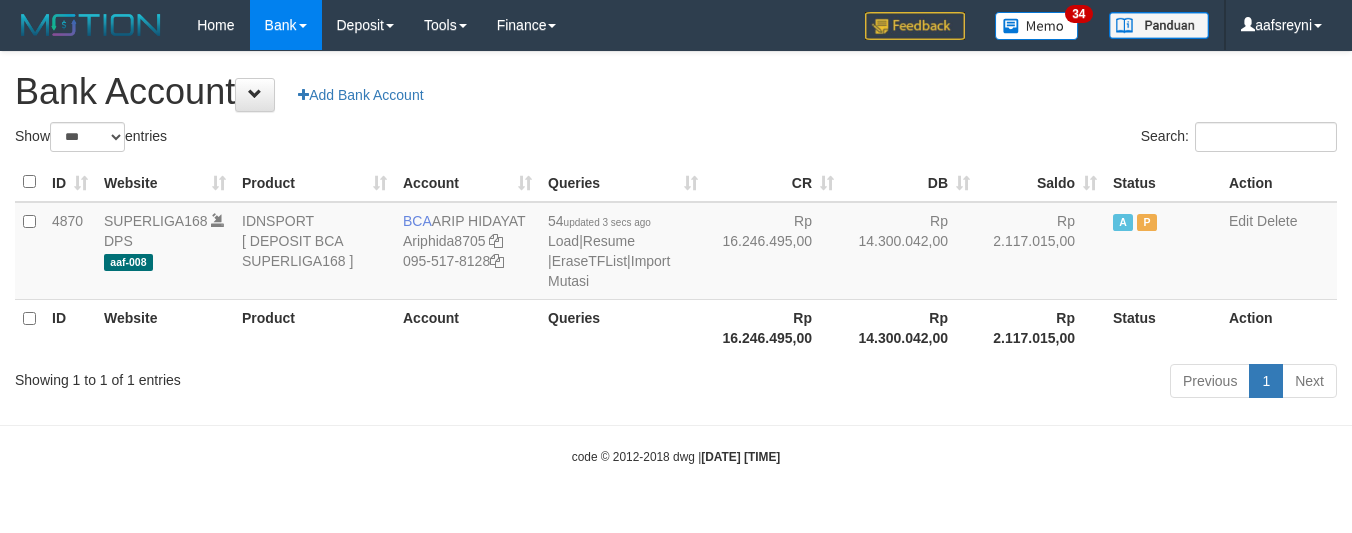 select on "***" 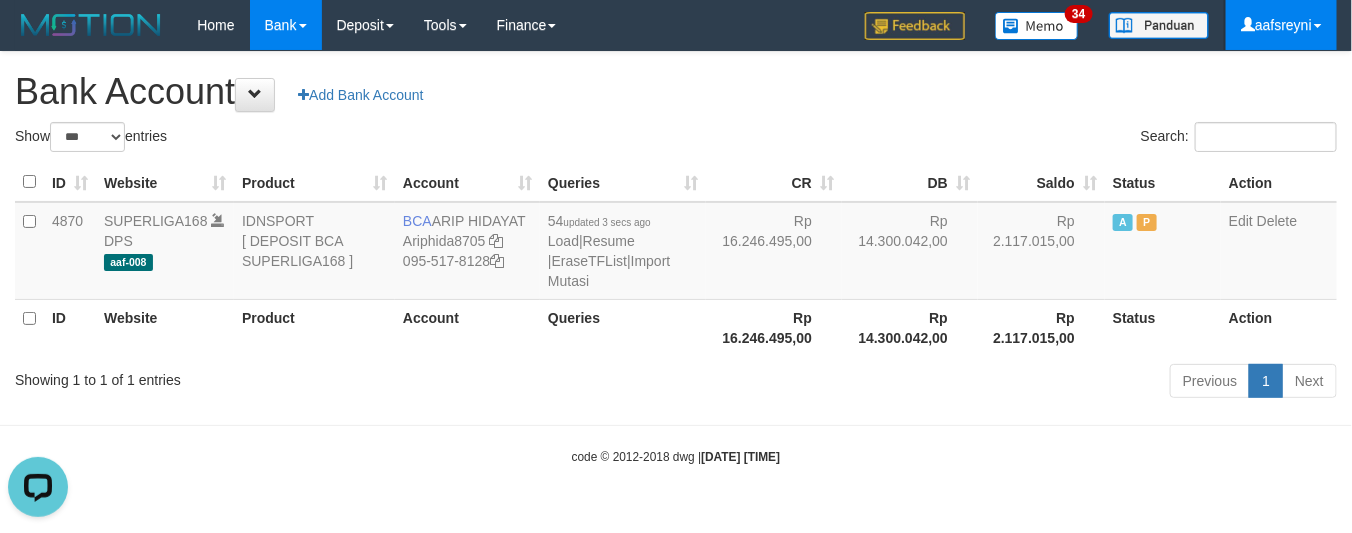 scroll, scrollTop: 0, scrollLeft: 0, axis: both 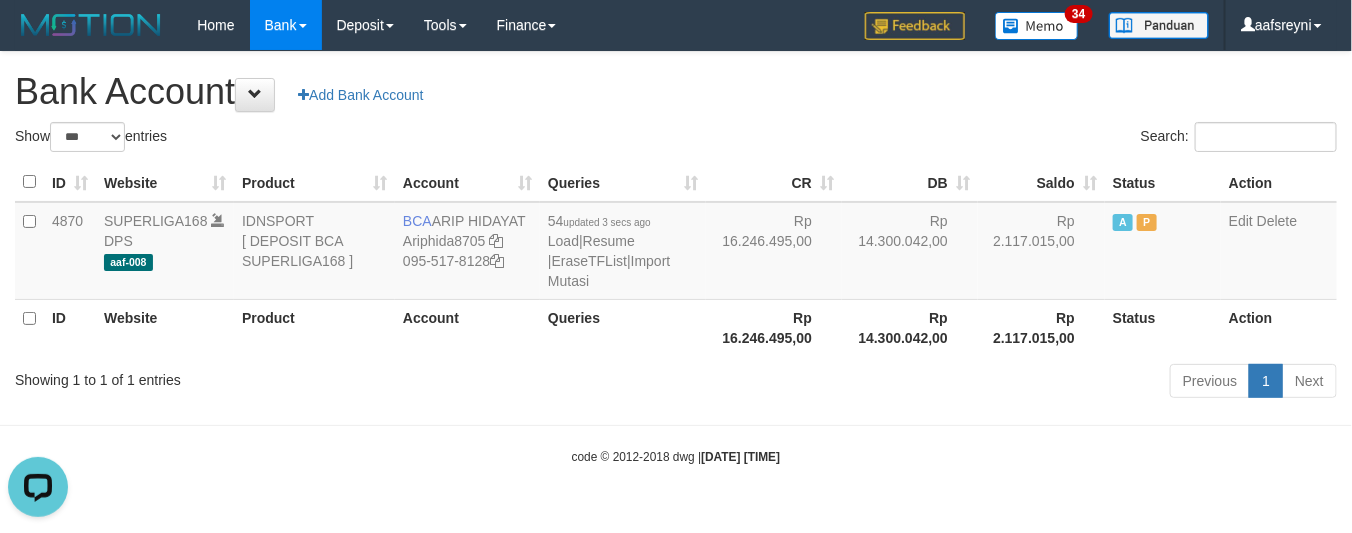 click on "code © 2012-2018 dwg |  2025/08/02 04:01:34" at bounding box center [676, 456] 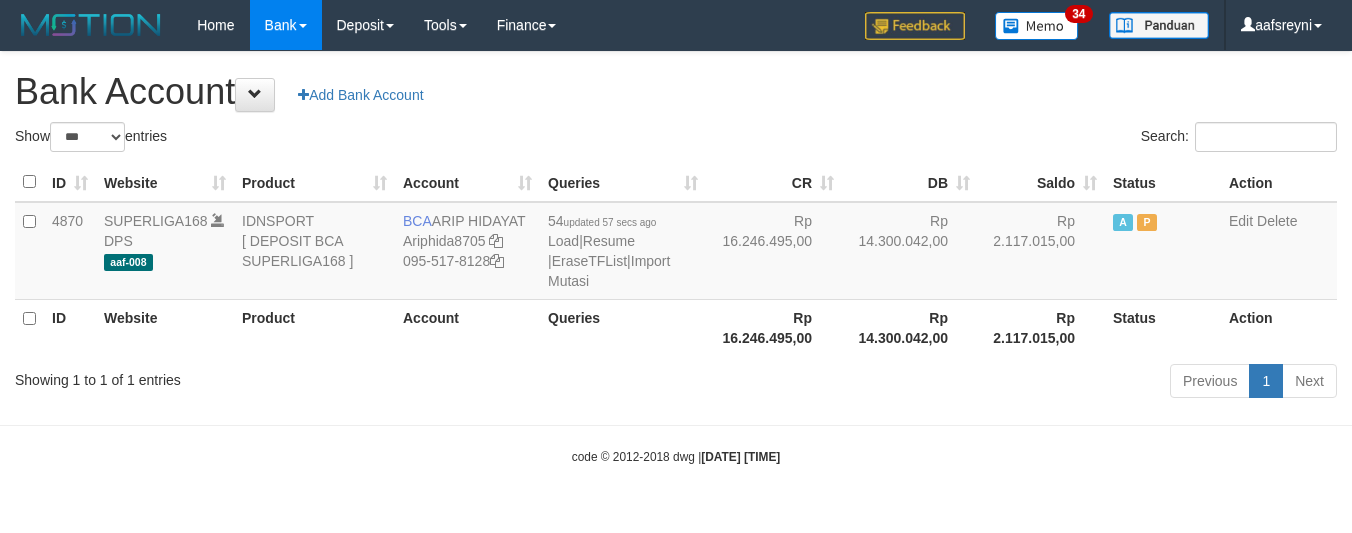 select on "***" 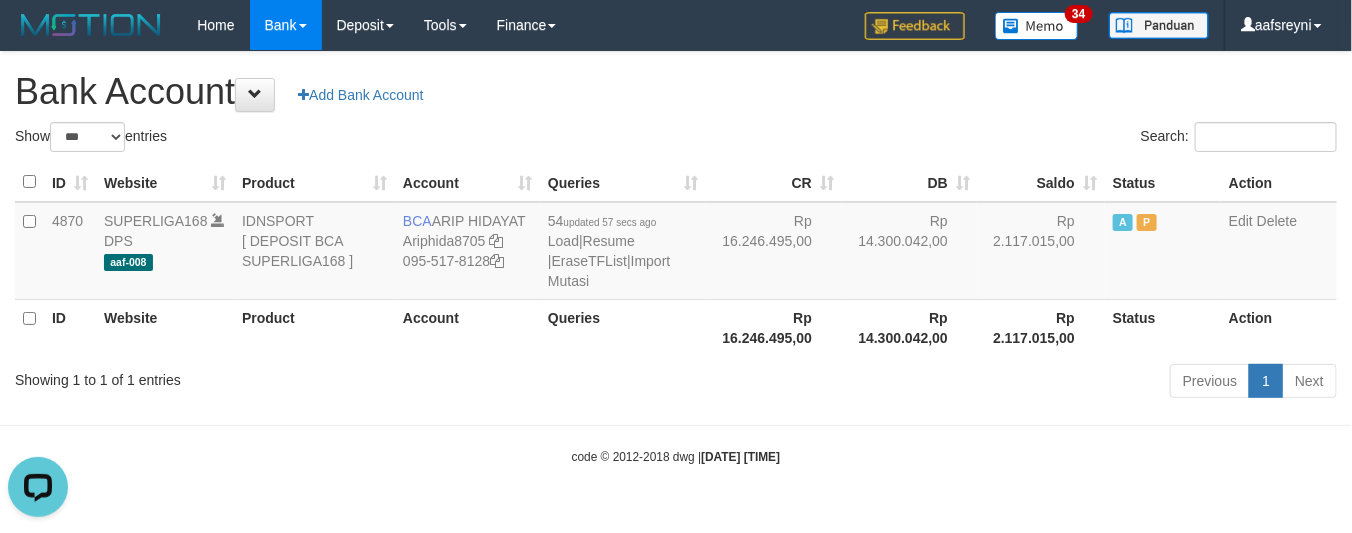 scroll, scrollTop: 0, scrollLeft: 0, axis: both 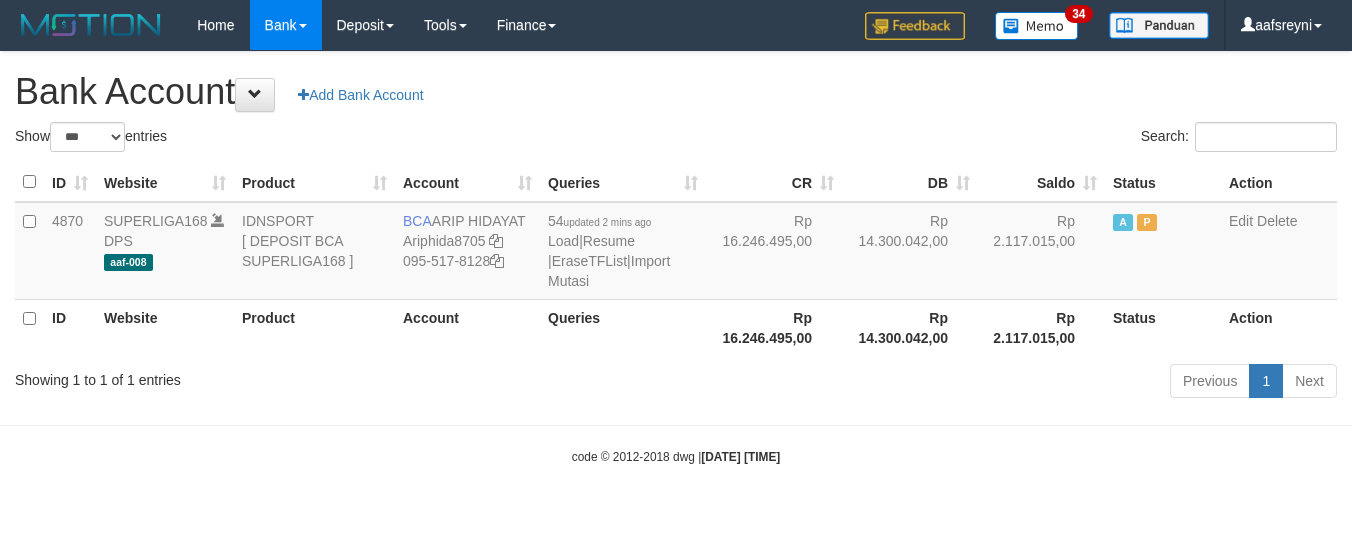 select on "***" 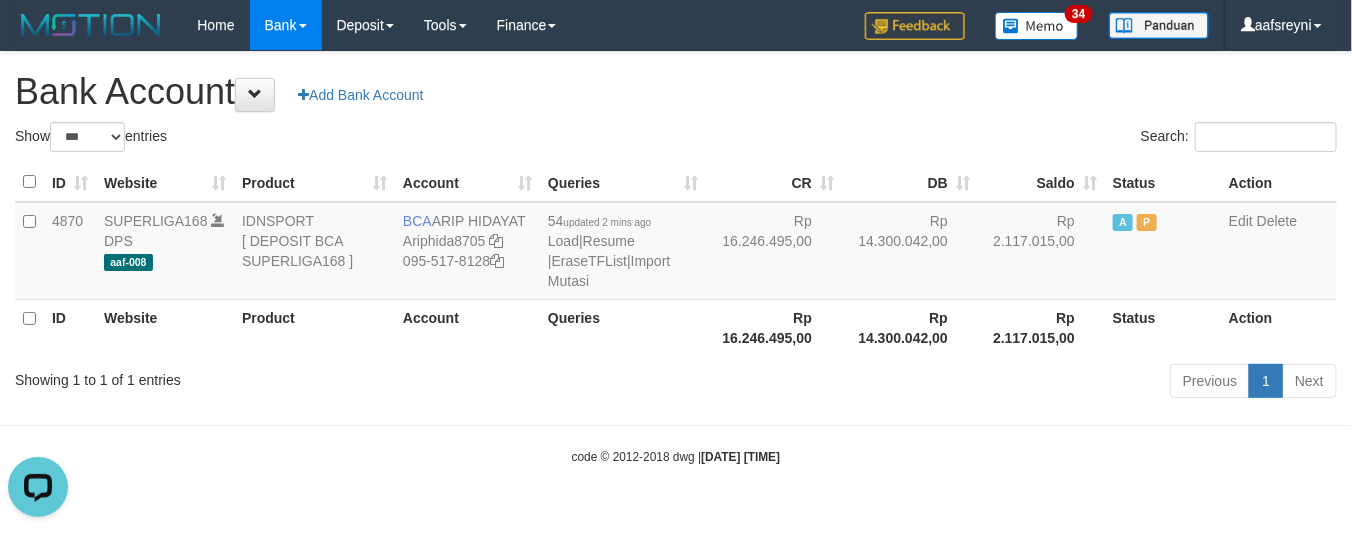 scroll, scrollTop: 0, scrollLeft: 0, axis: both 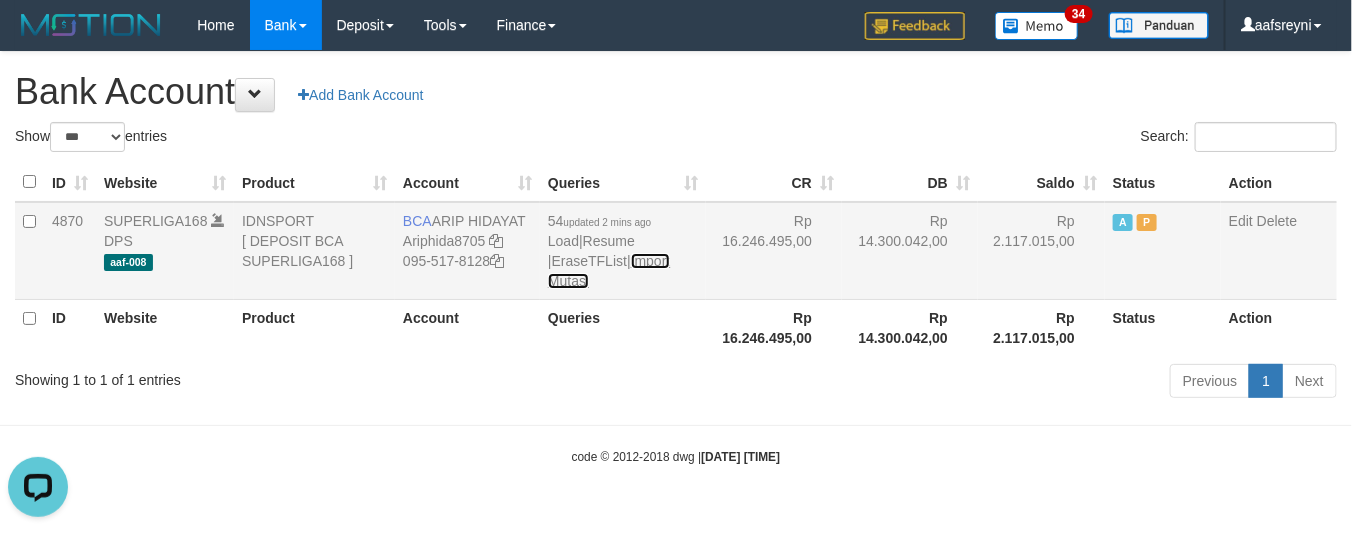 click on "Import Mutasi" at bounding box center (609, 271) 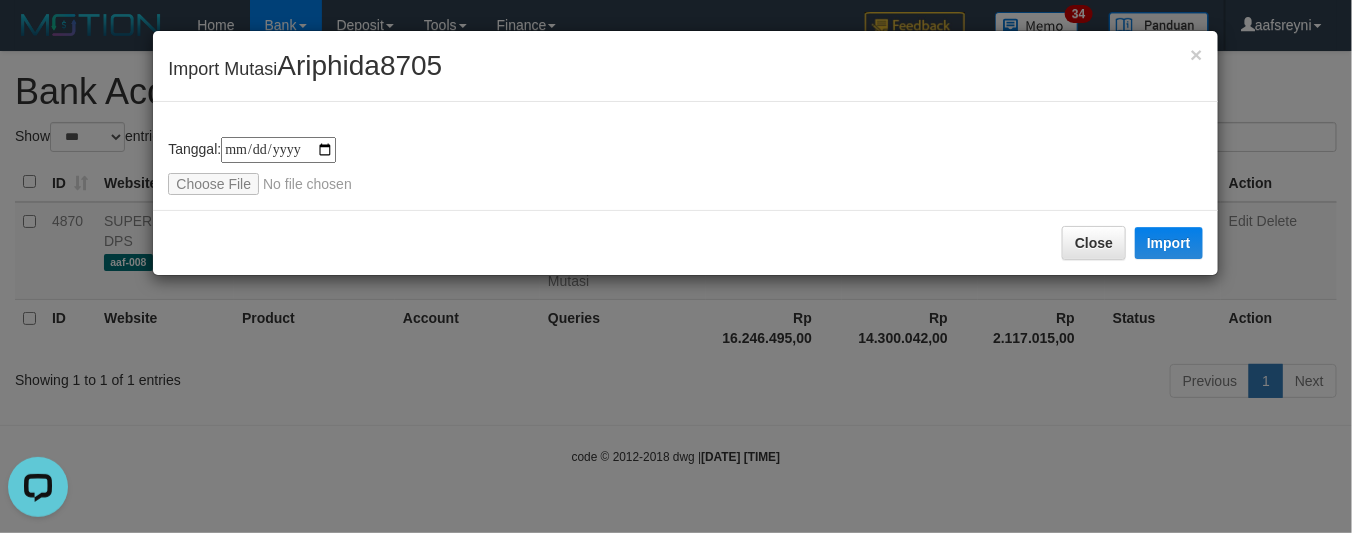 type on "**********" 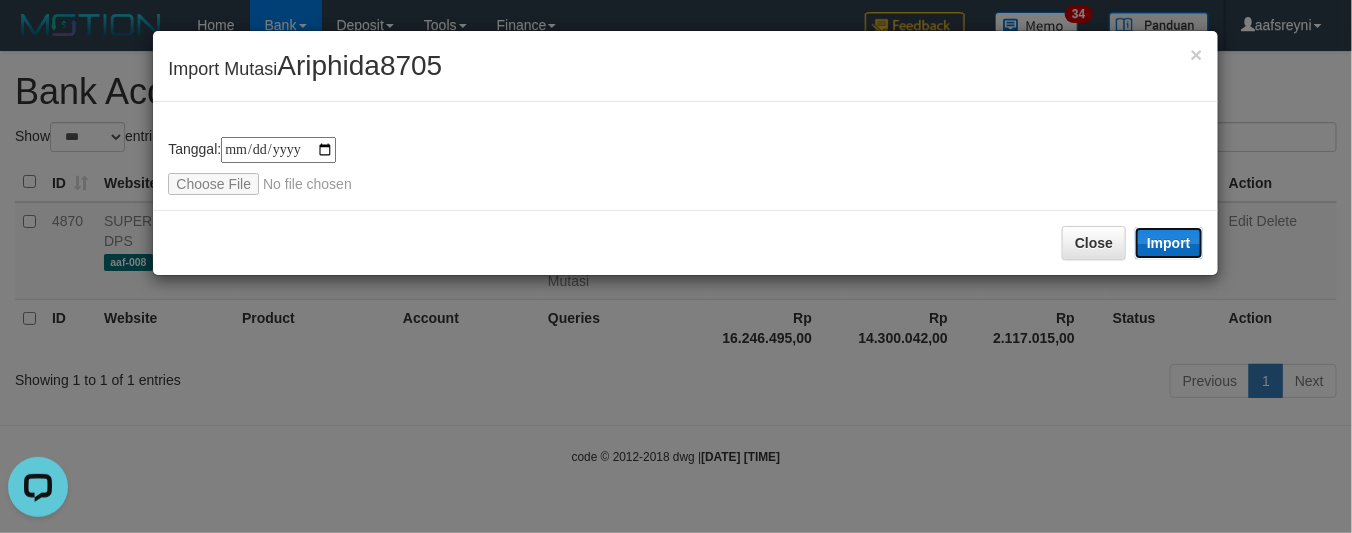 click on "Import" at bounding box center [1169, 243] 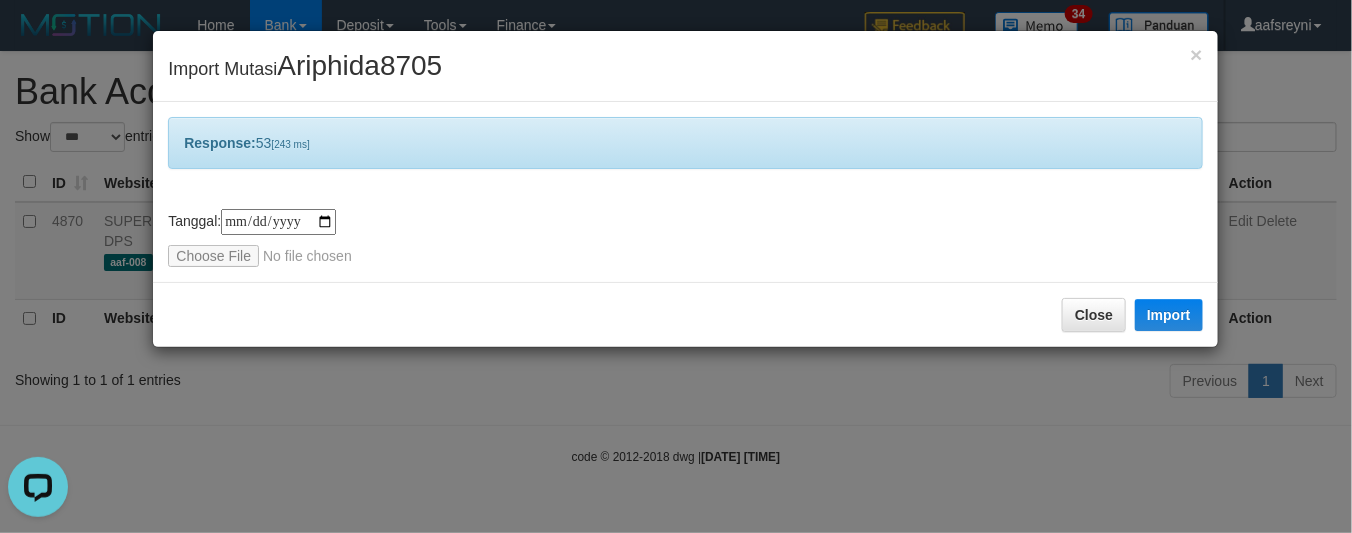 drag, startPoint x: 548, startPoint y: 412, endPoint x: 871, endPoint y: 388, distance: 323.8904 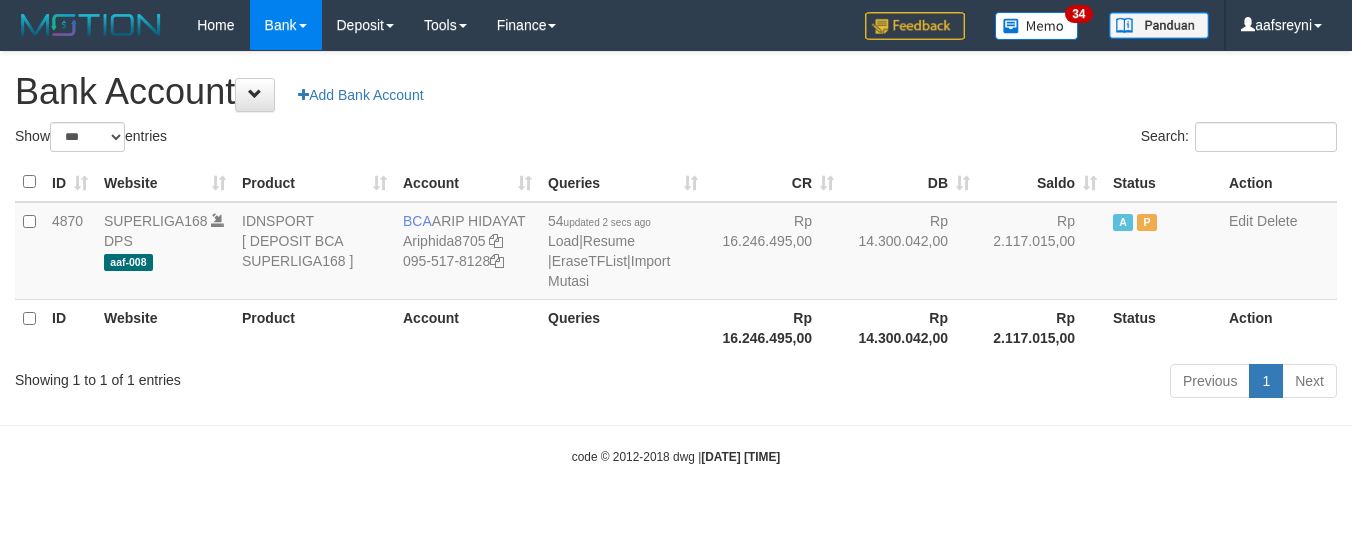 select on "***" 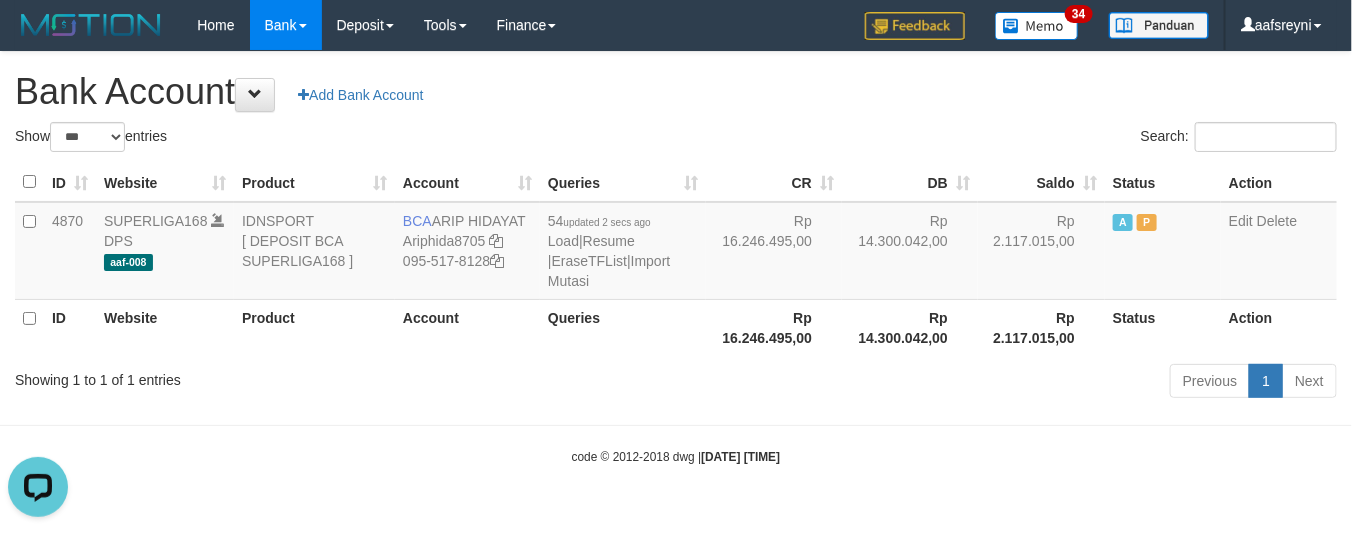 scroll, scrollTop: 0, scrollLeft: 0, axis: both 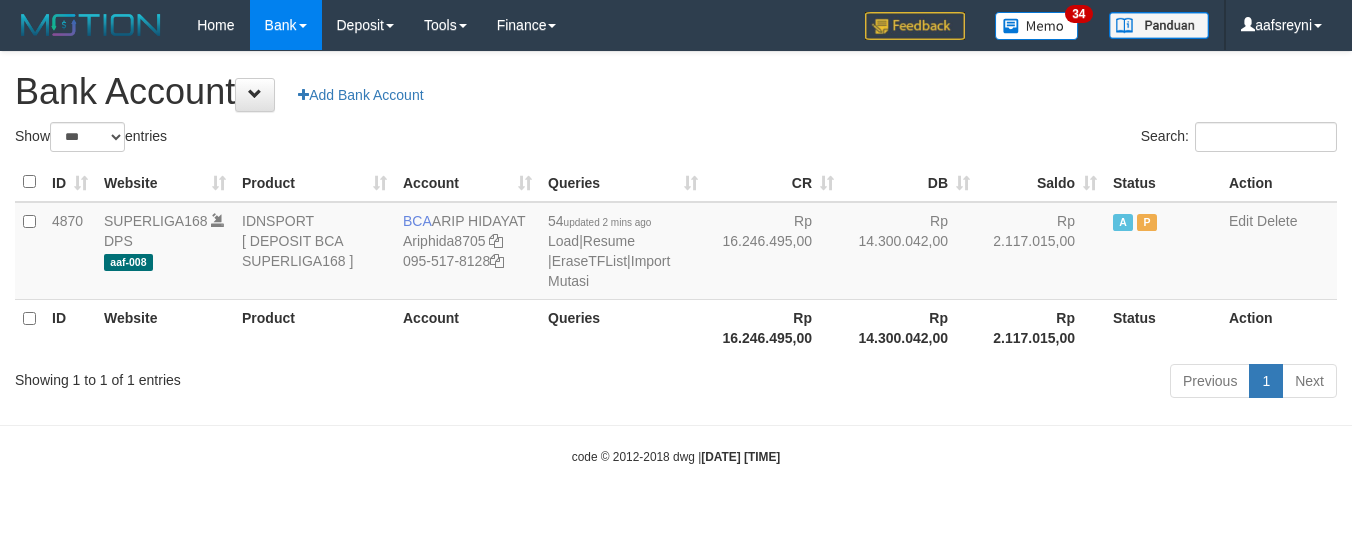 select on "***" 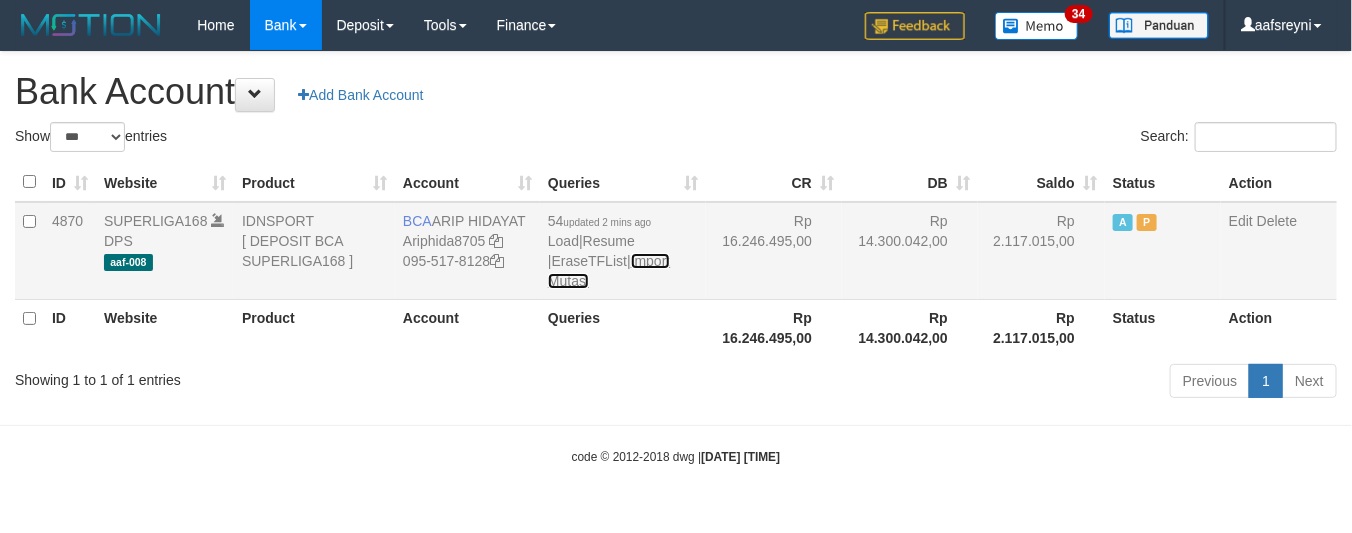 click on "Import Mutasi" at bounding box center (609, 271) 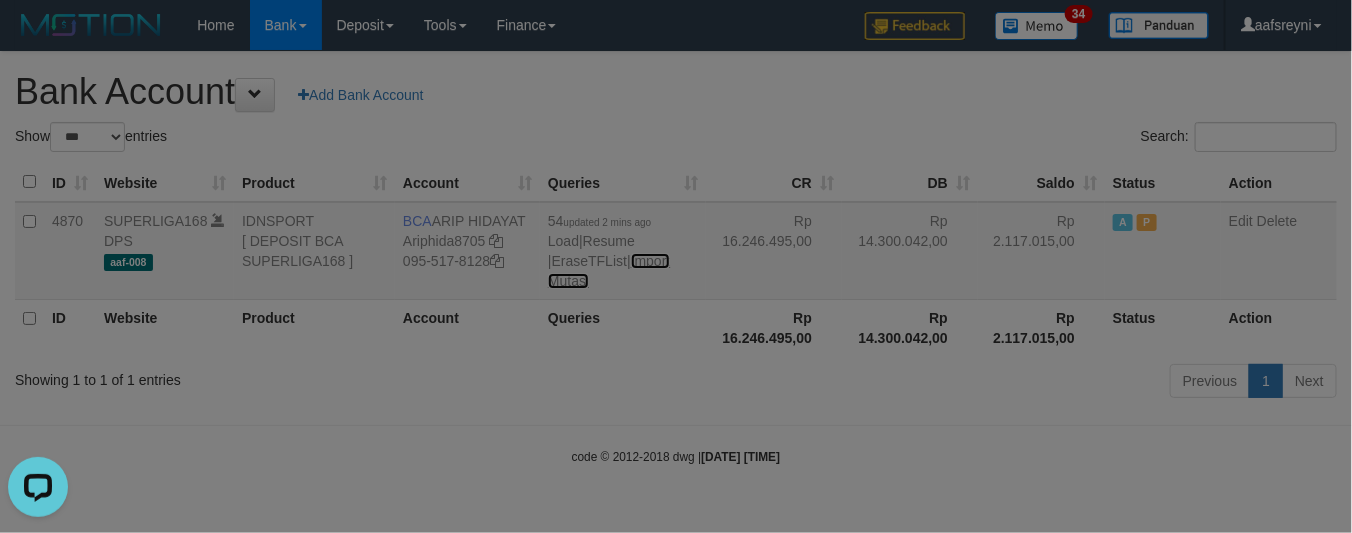 scroll, scrollTop: 0, scrollLeft: 0, axis: both 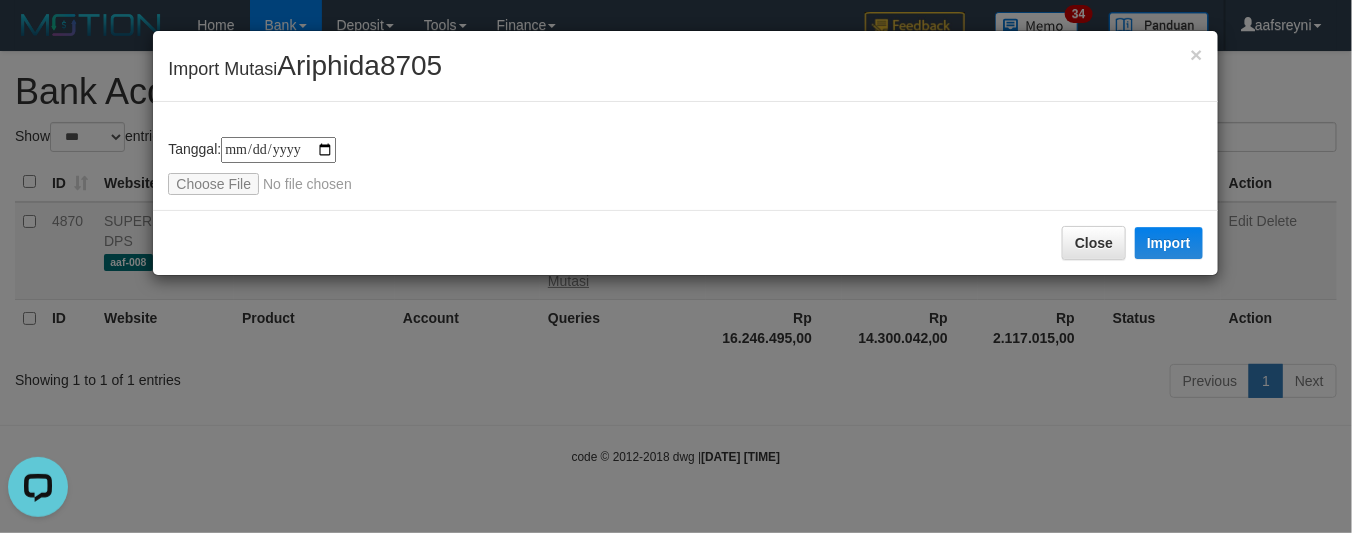 type on "**********" 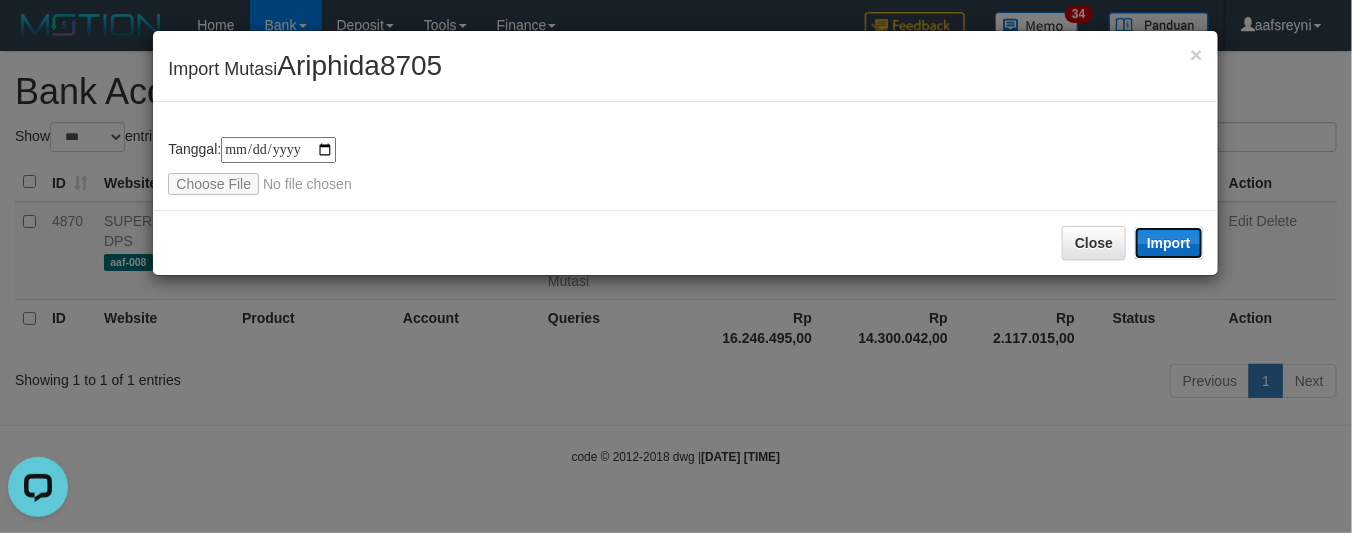 click on "Import" at bounding box center (1169, 243) 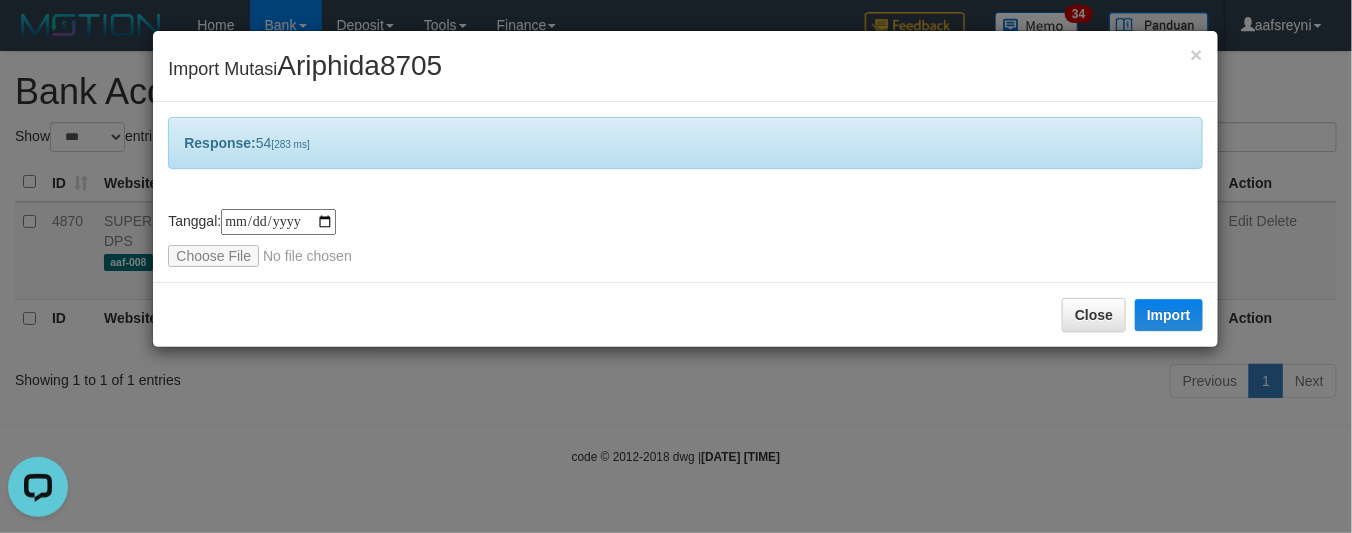 click on "**********" at bounding box center [676, 266] 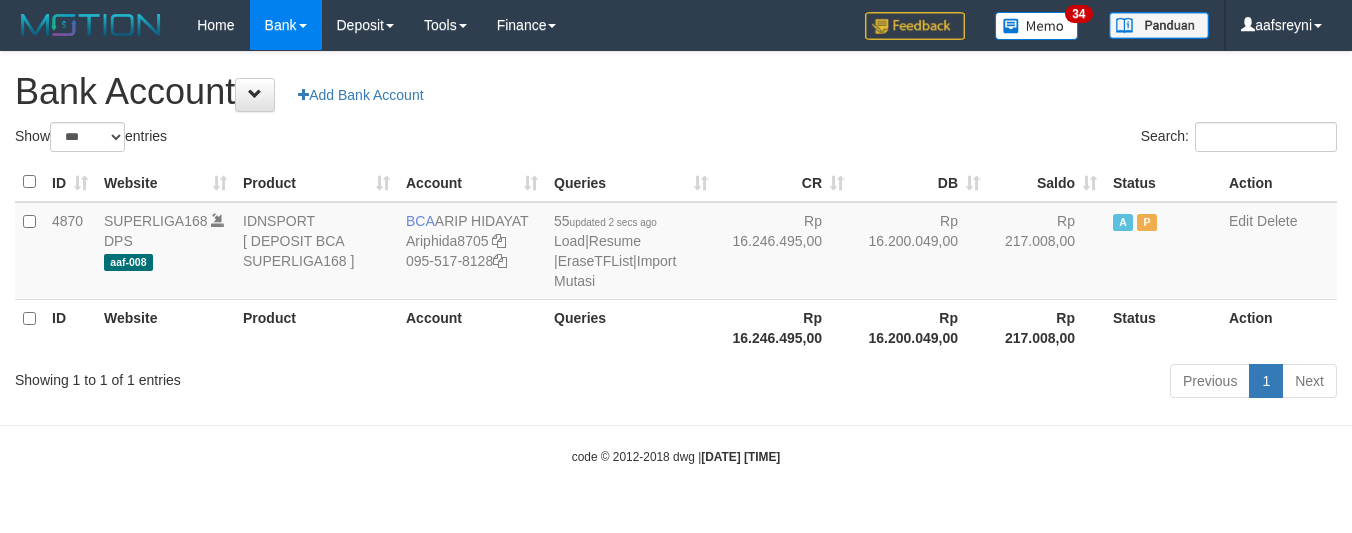 select on "***" 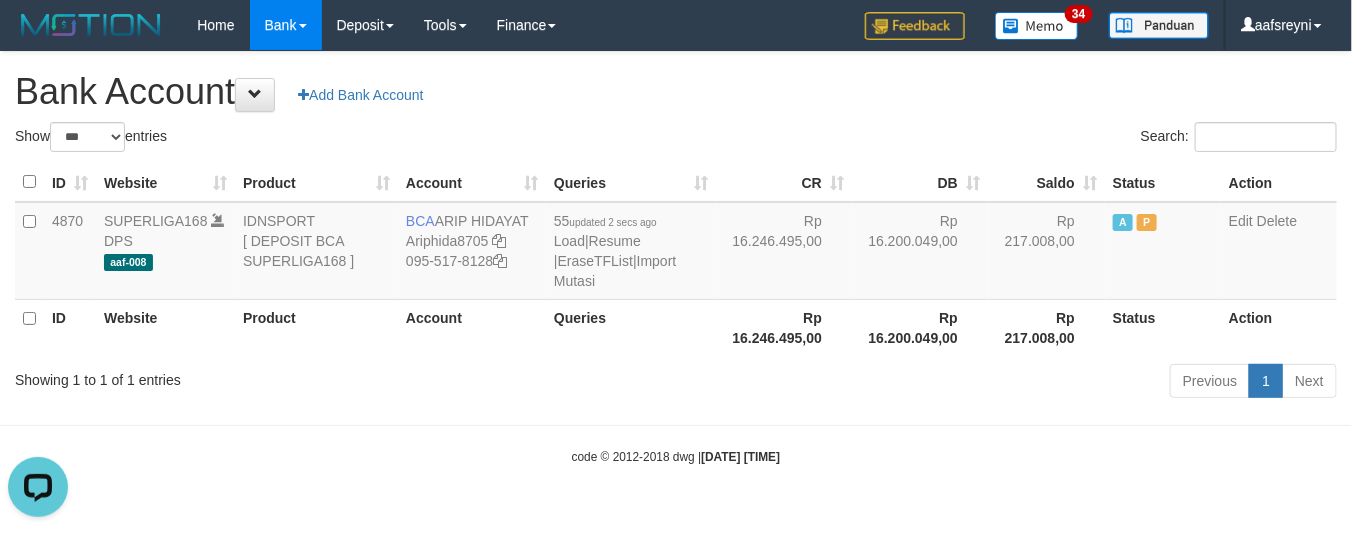 scroll, scrollTop: 0, scrollLeft: 0, axis: both 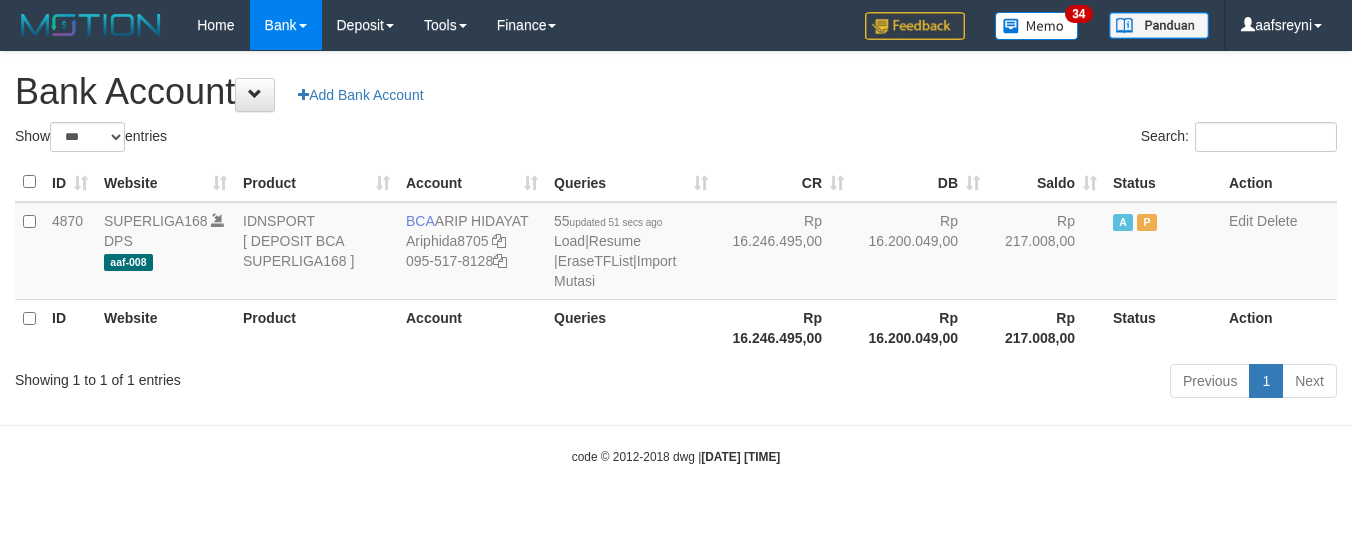 select on "***" 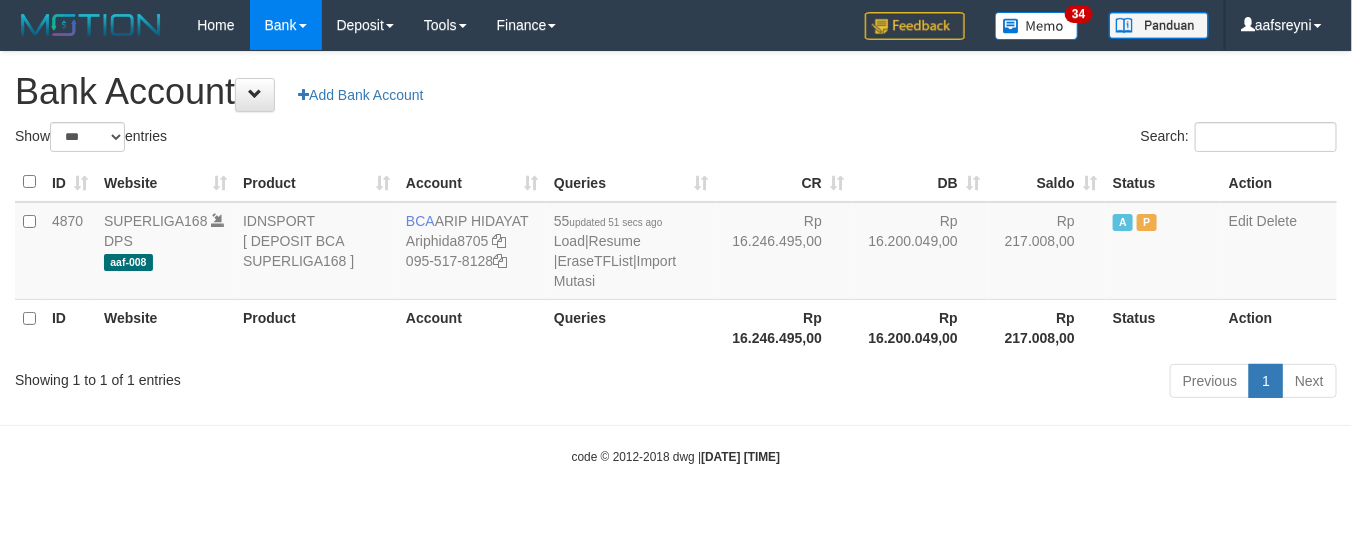 click on "Rp 16.246.495,00" at bounding box center (784, 327) 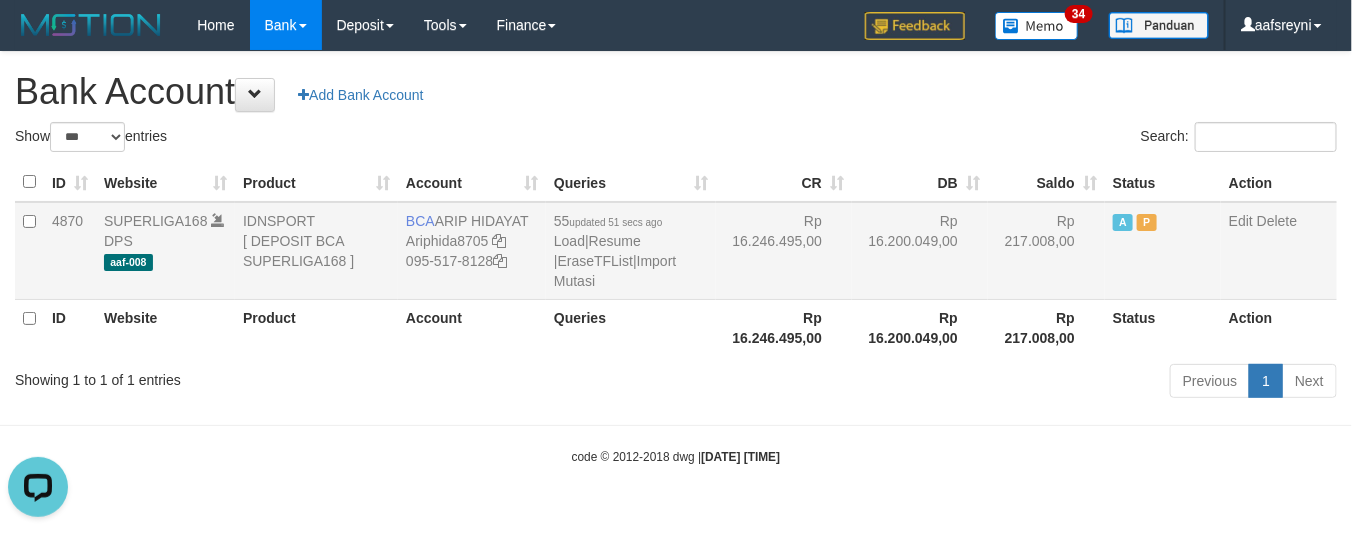 scroll, scrollTop: 0, scrollLeft: 0, axis: both 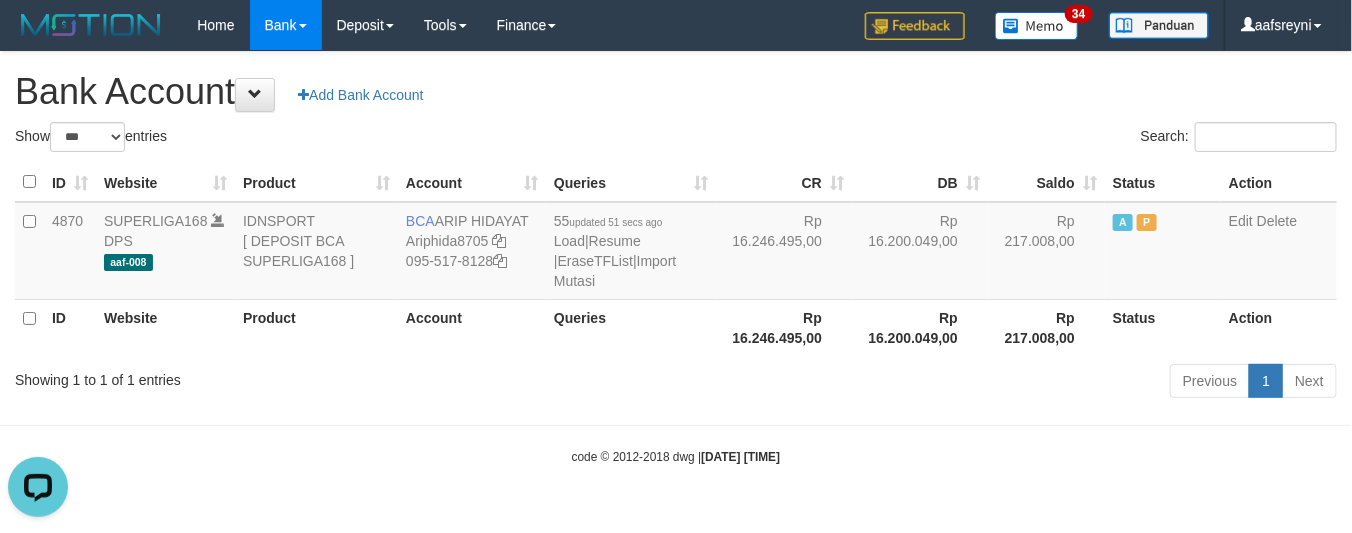 drag, startPoint x: 722, startPoint y: 352, endPoint x: 803, endPoint y: 358, distance: 81.22192 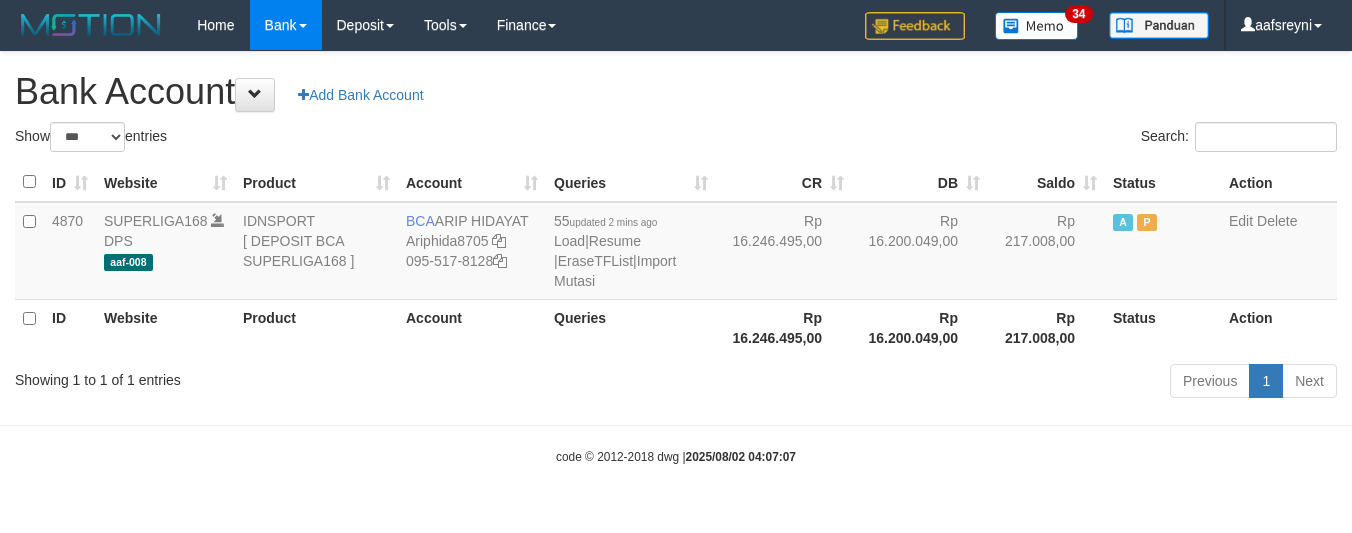 select on "***" 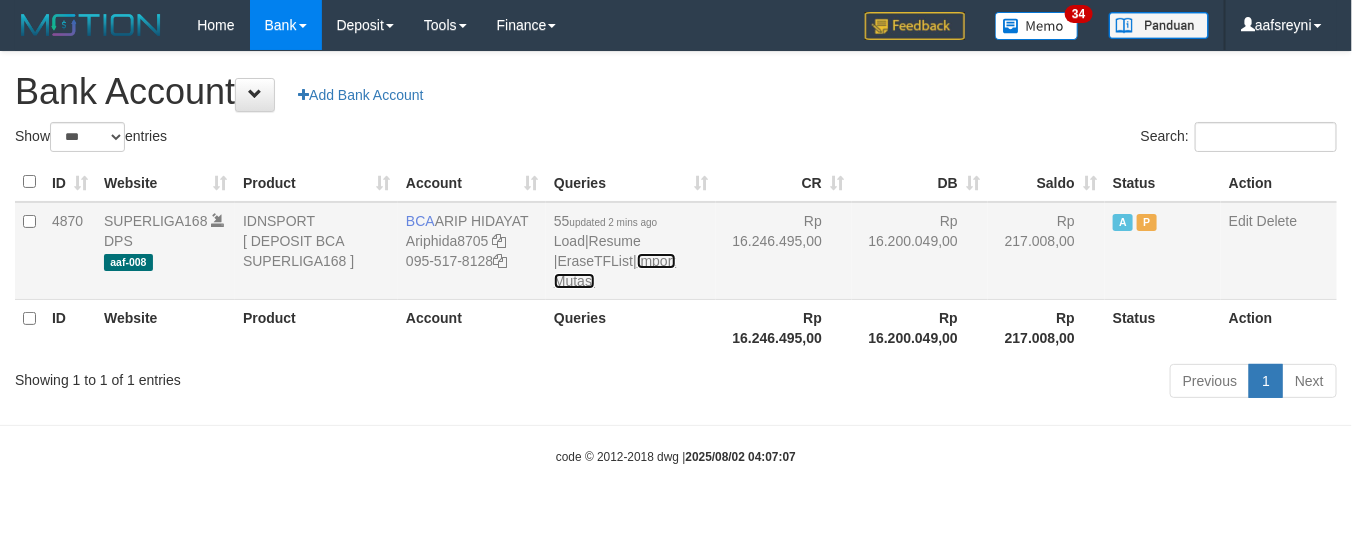 click on "Import Mutasi" at bounding box center [615, 271] 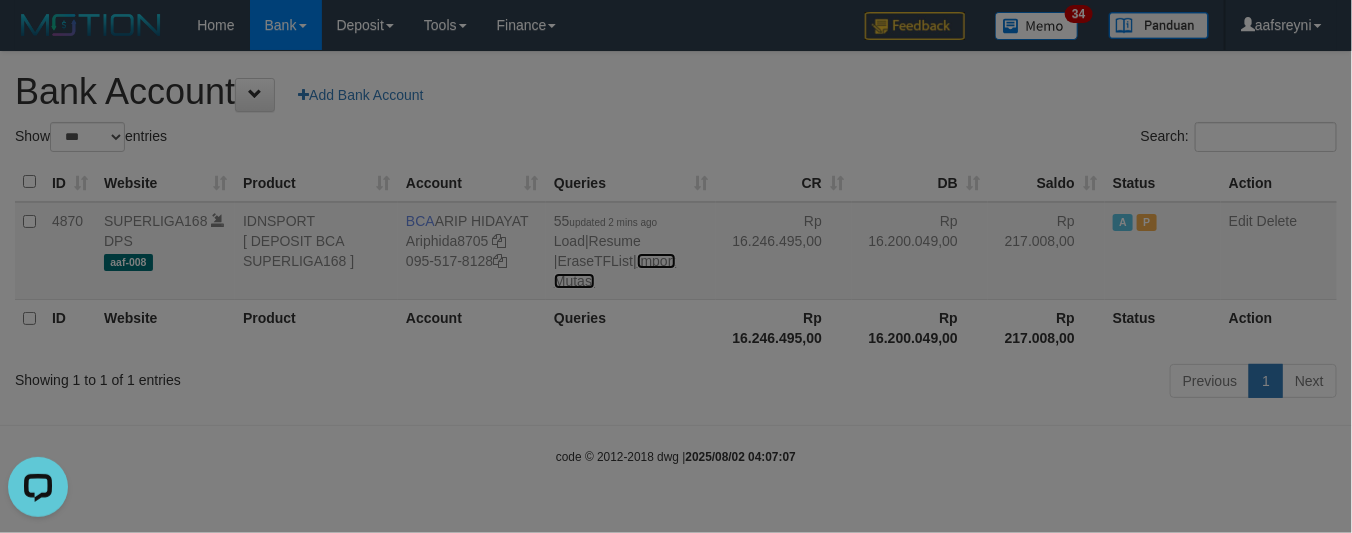 scroll, scrollTop: 0, scrollLeft: 0, axis: both 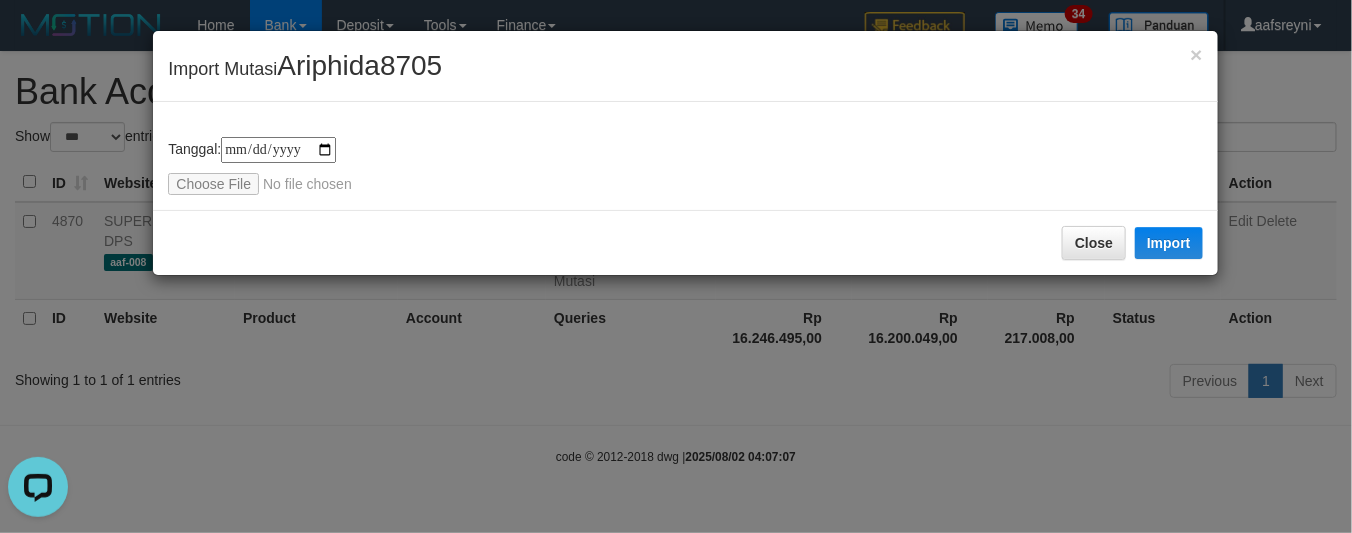 type on "**********" 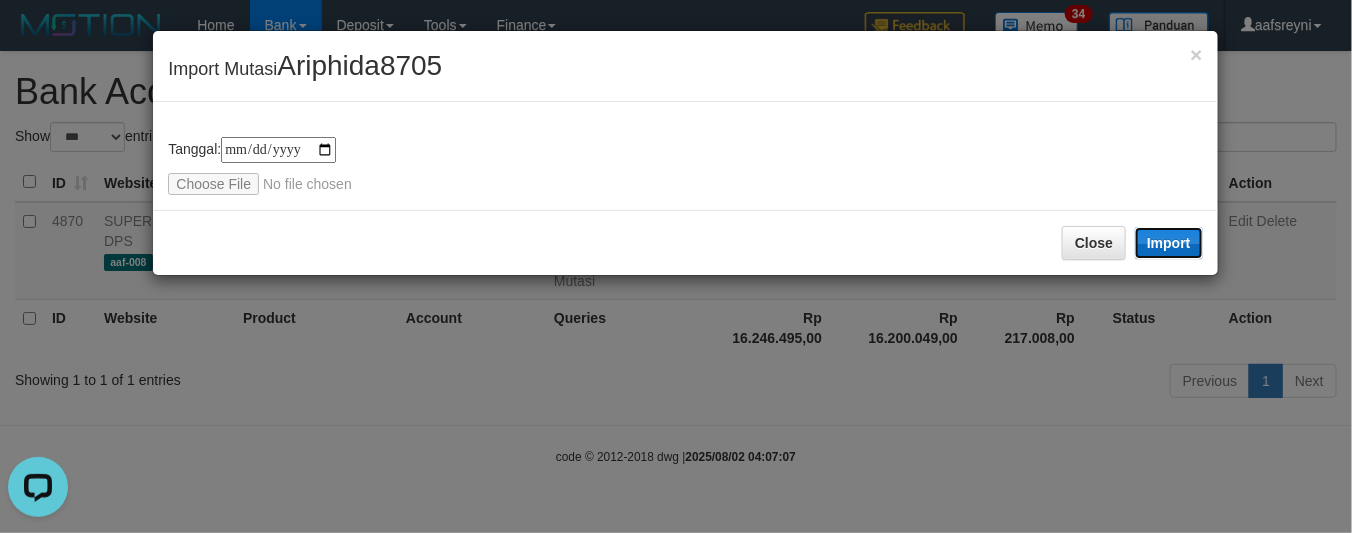 click on "Import" at bounding box center [1169, 243] 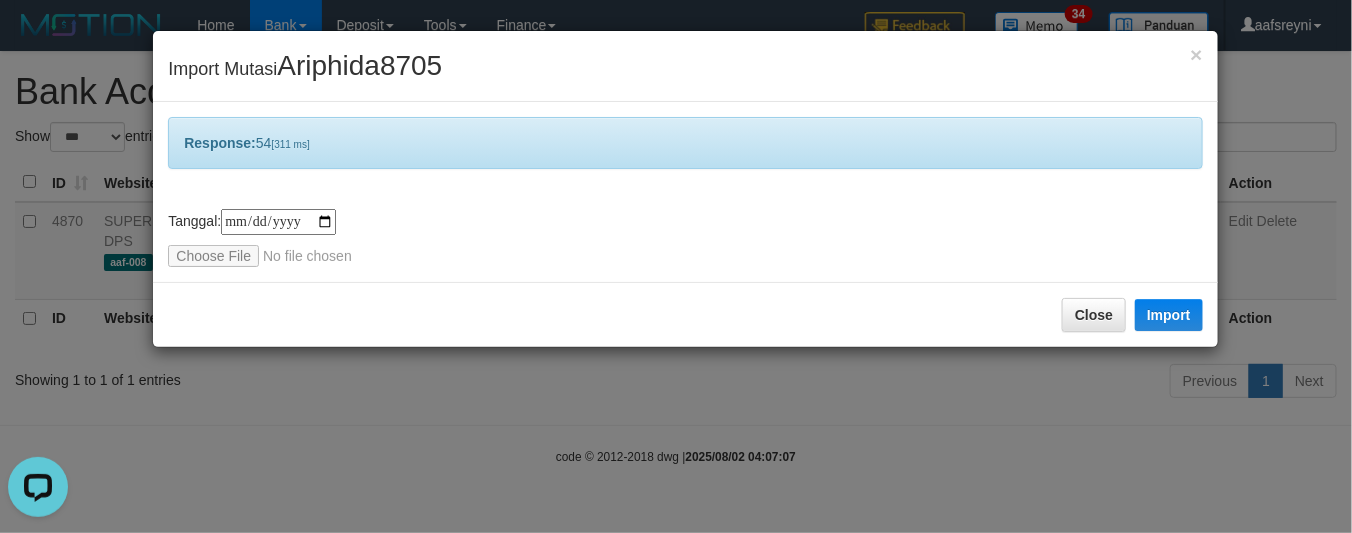 drag, startPoint x: 562, startPoint y: 436, endPoint x: 513, endPoint y: 31, distance: 407.95343 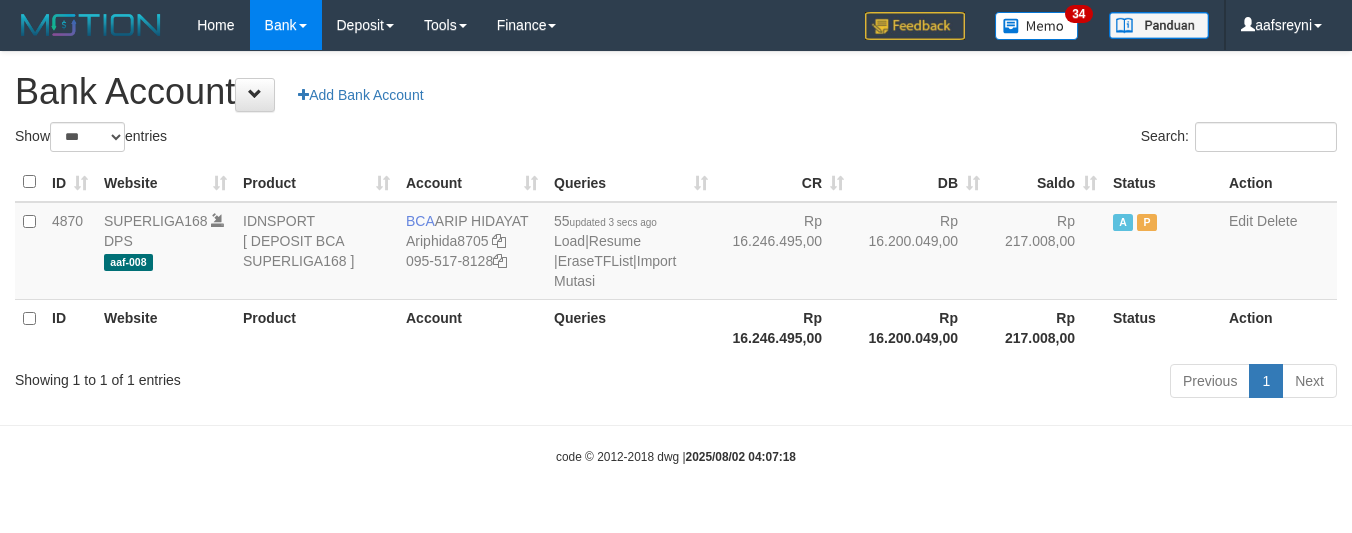 select on "***" 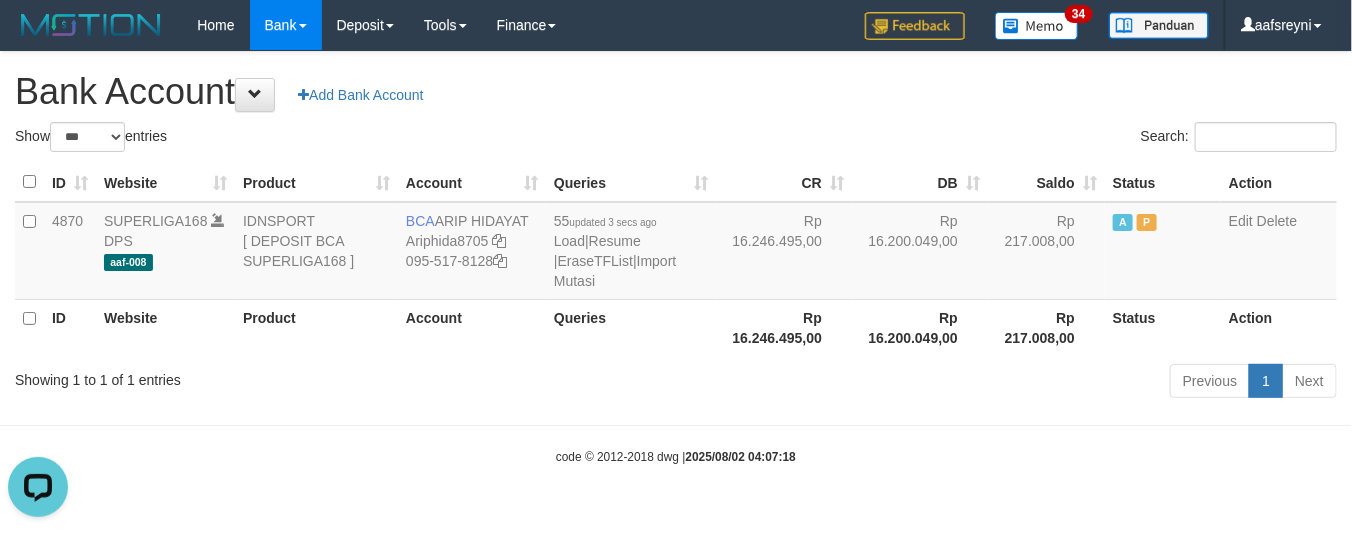 scroll, scrollTop: 0, scrollLeft: 0, axis: both 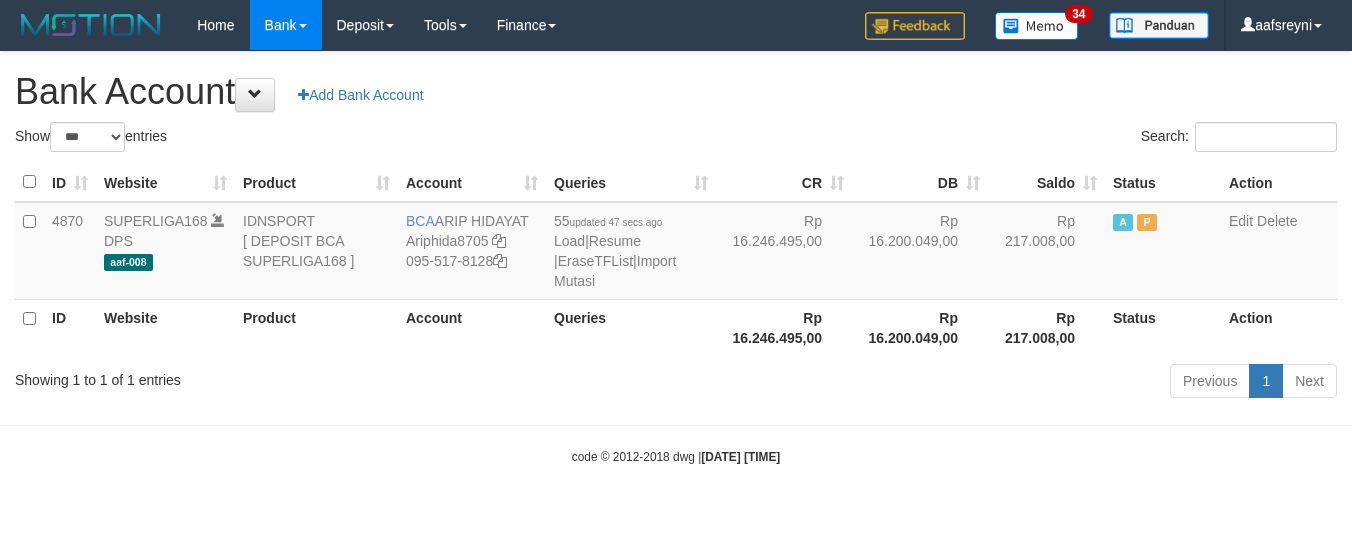 select on "***" 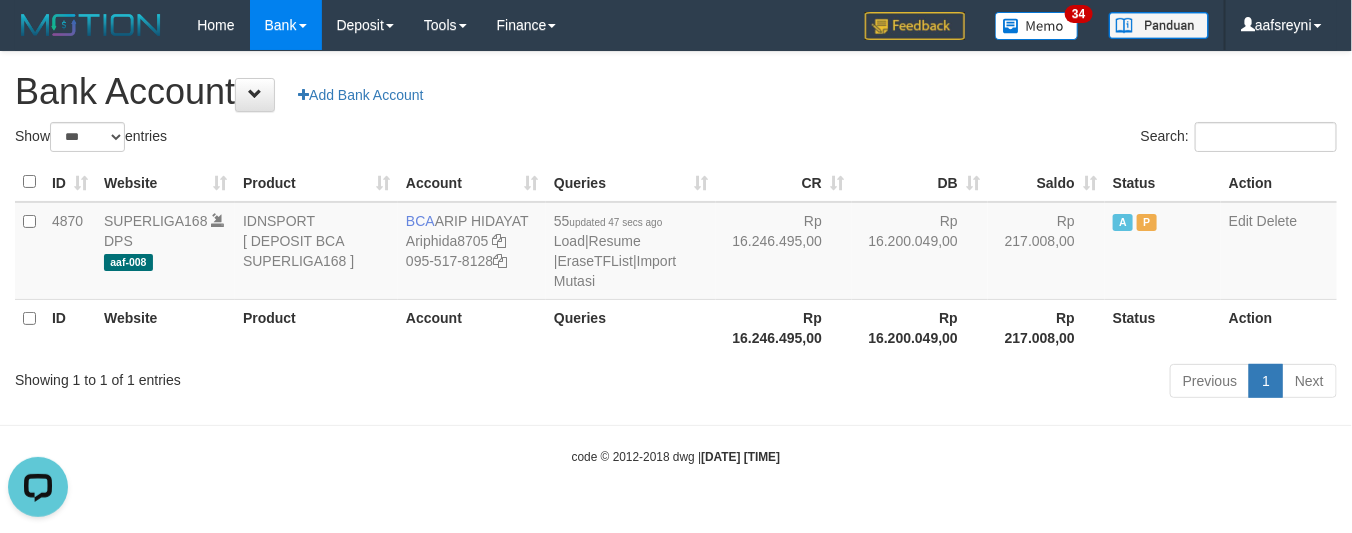 scroll, scrollTop: 0, scrollLeft: 0, axis: both 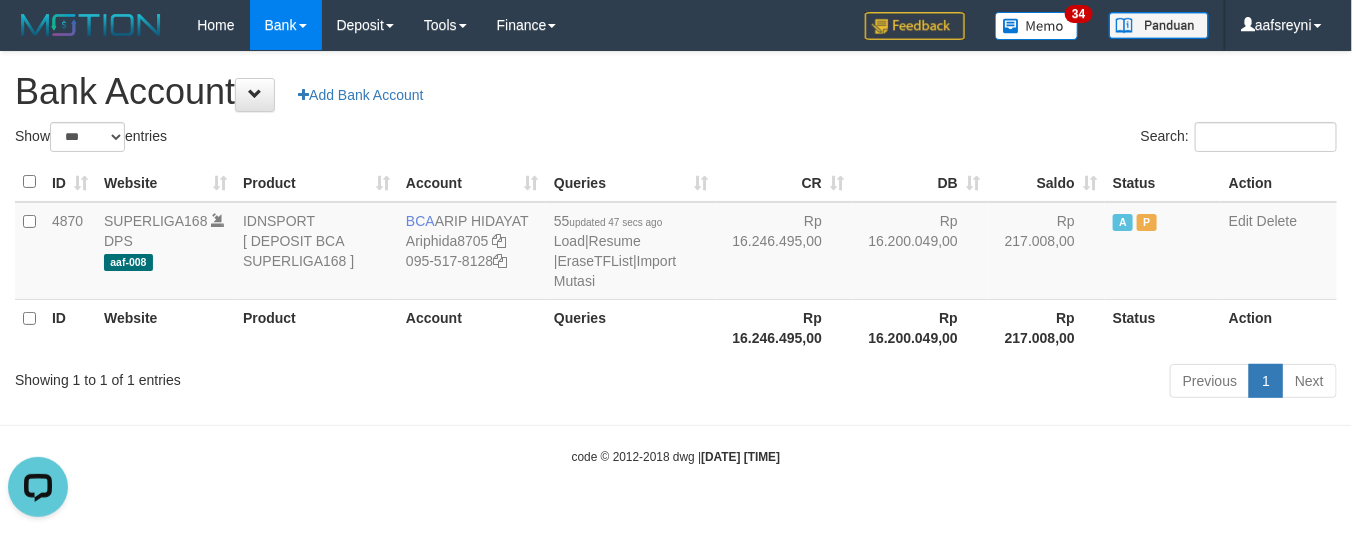 drag, startPoint x: 638, startPoint y: 328, endPoint x: 711, endPoint y: 328, distance: 73 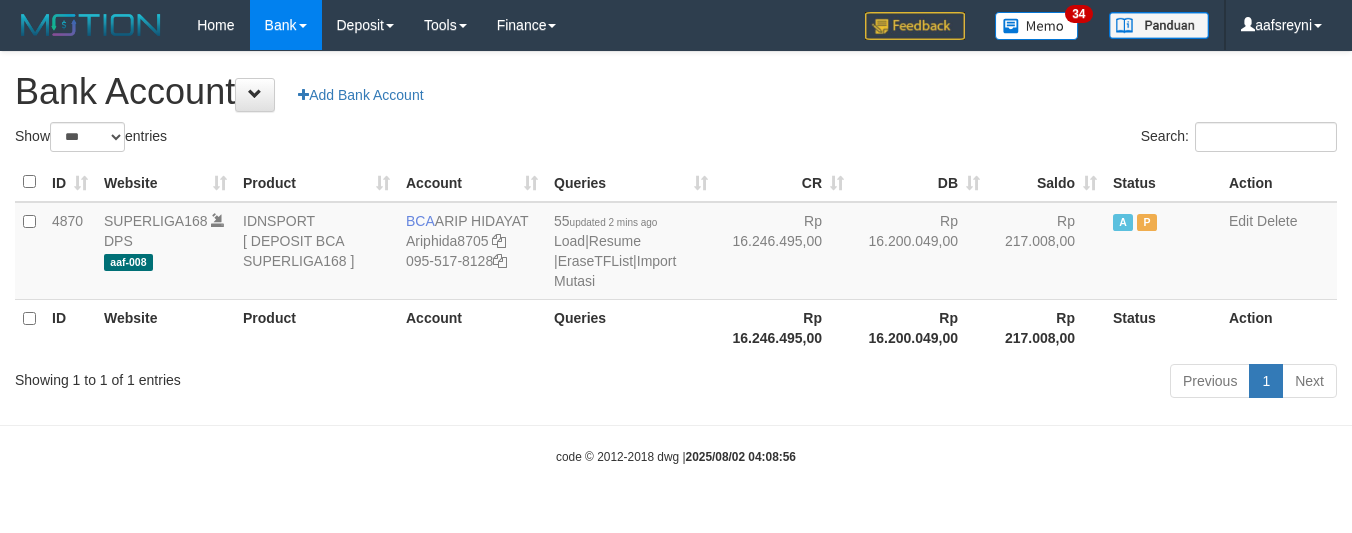 select on "***" 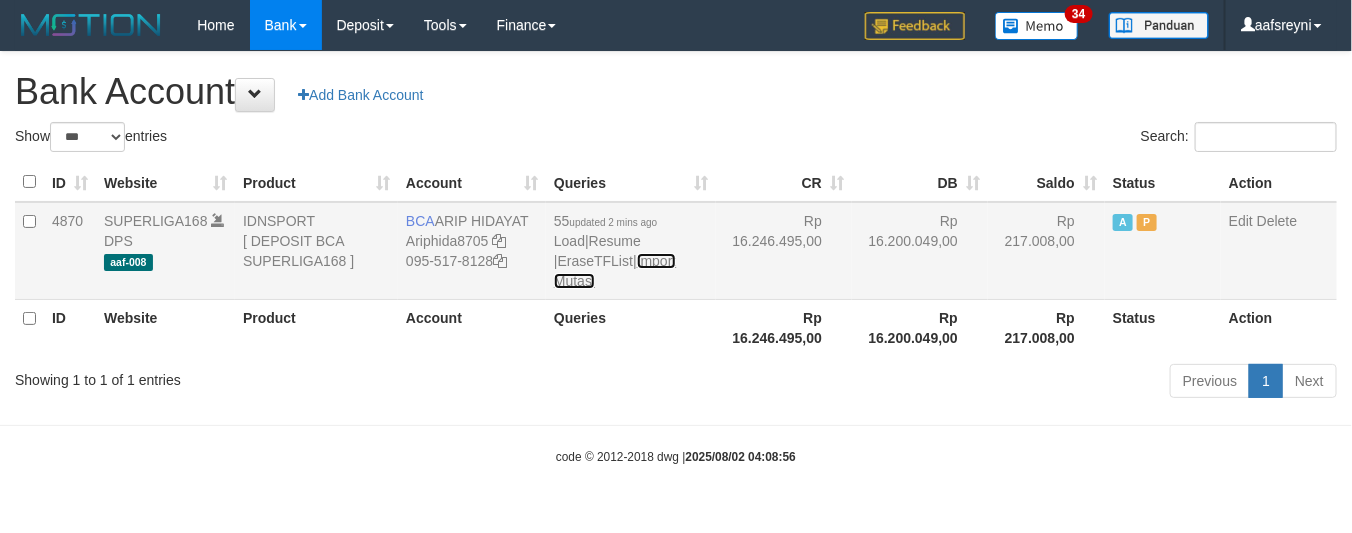click on "Import Mutasi" at bounding box center (615, 271) 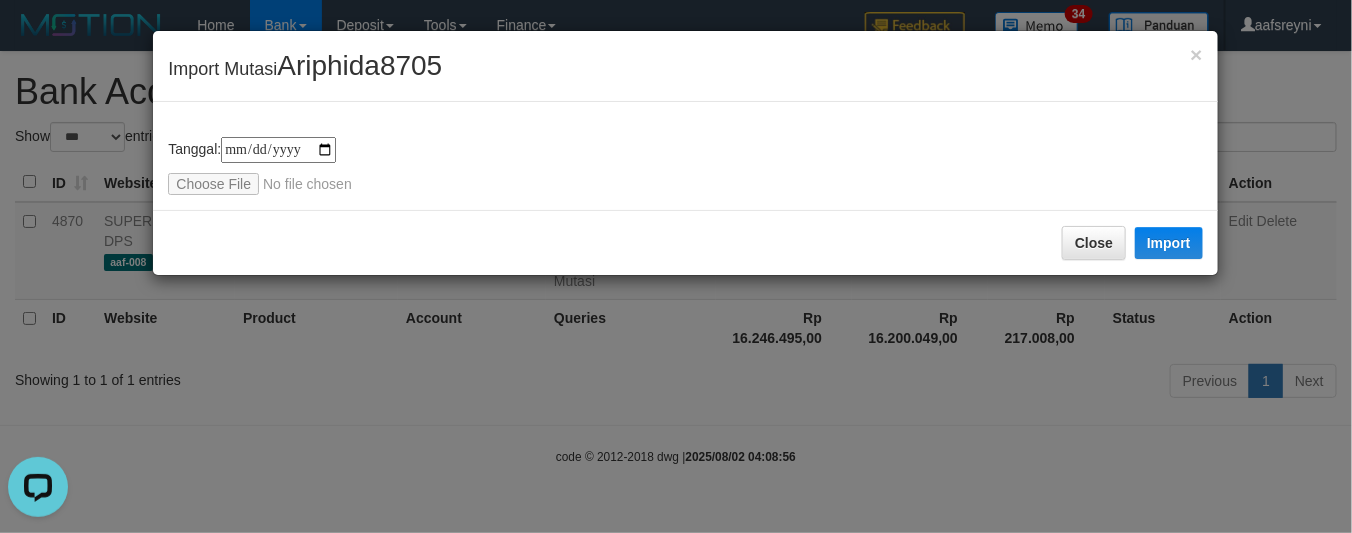 scroll, scrollTop: 0, scrollLeft: 0, axis: both 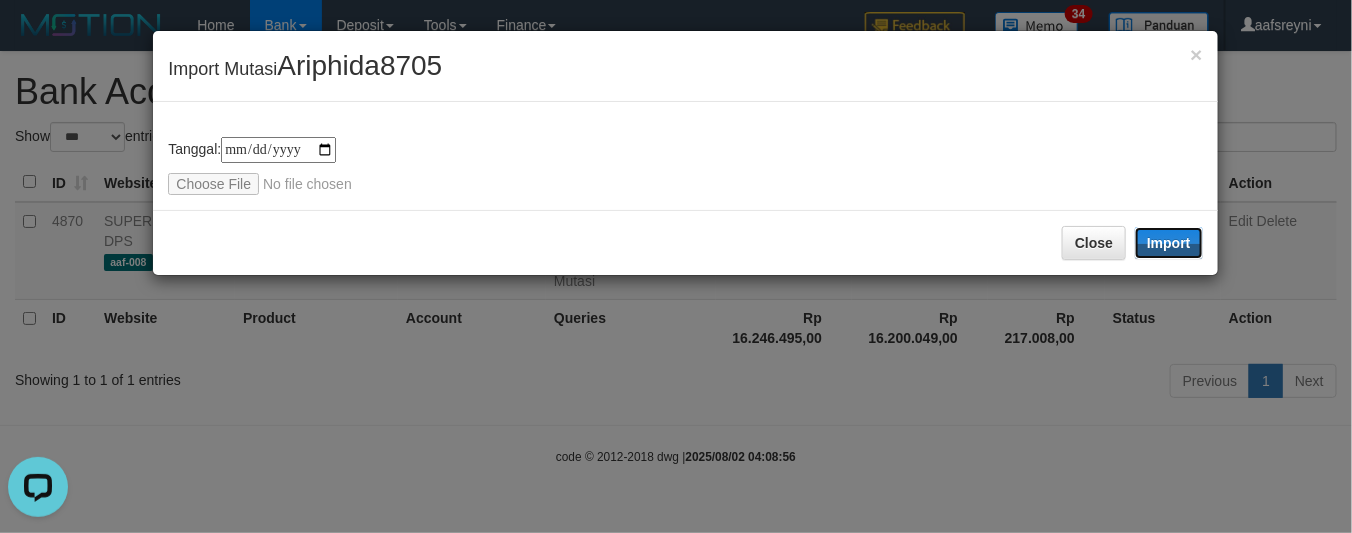 drag, startPoint x: 1157, startPoint y: 235, endPoint x: 1323, endPoint y: 193, distance: 171.23083 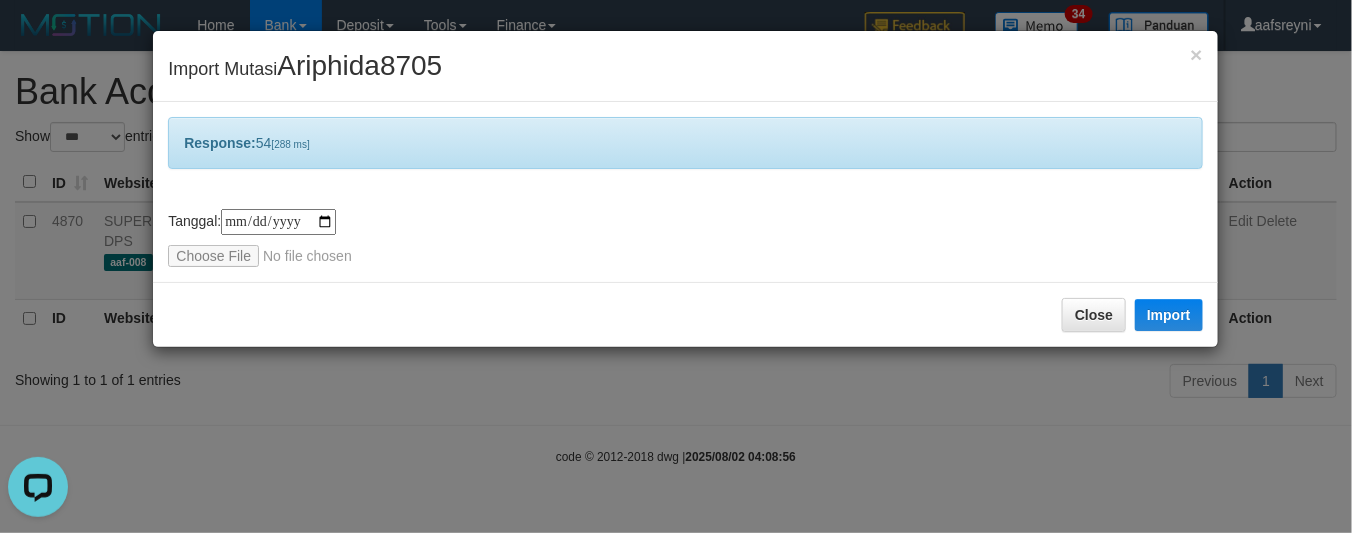 click on "**********" at bounding box center (676, 266) 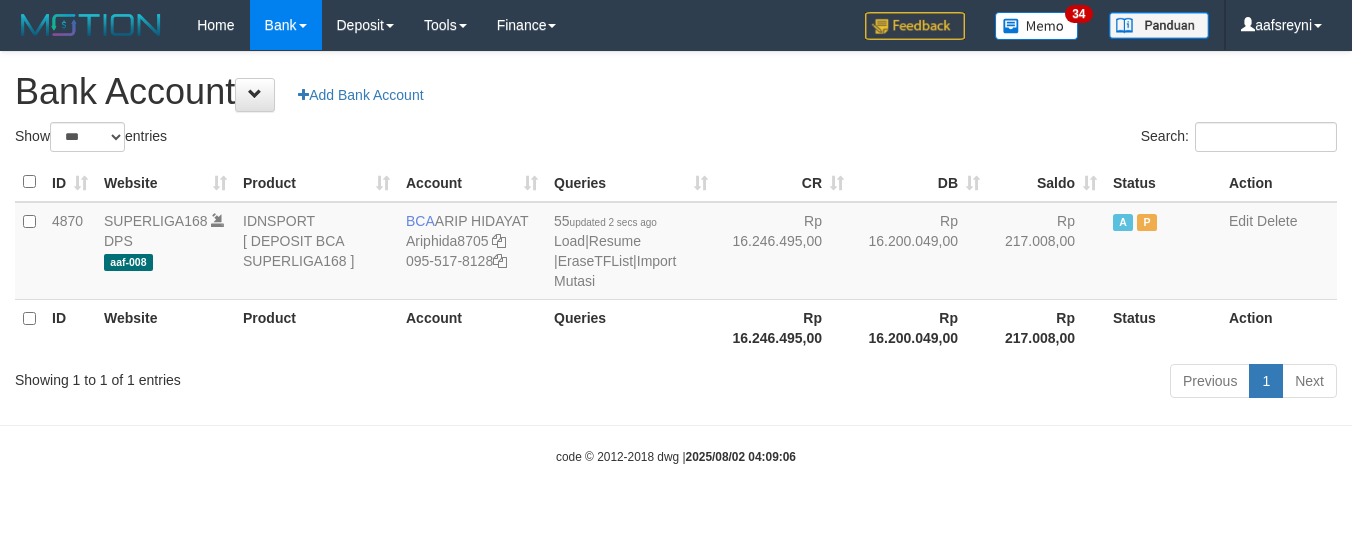 select on "***" 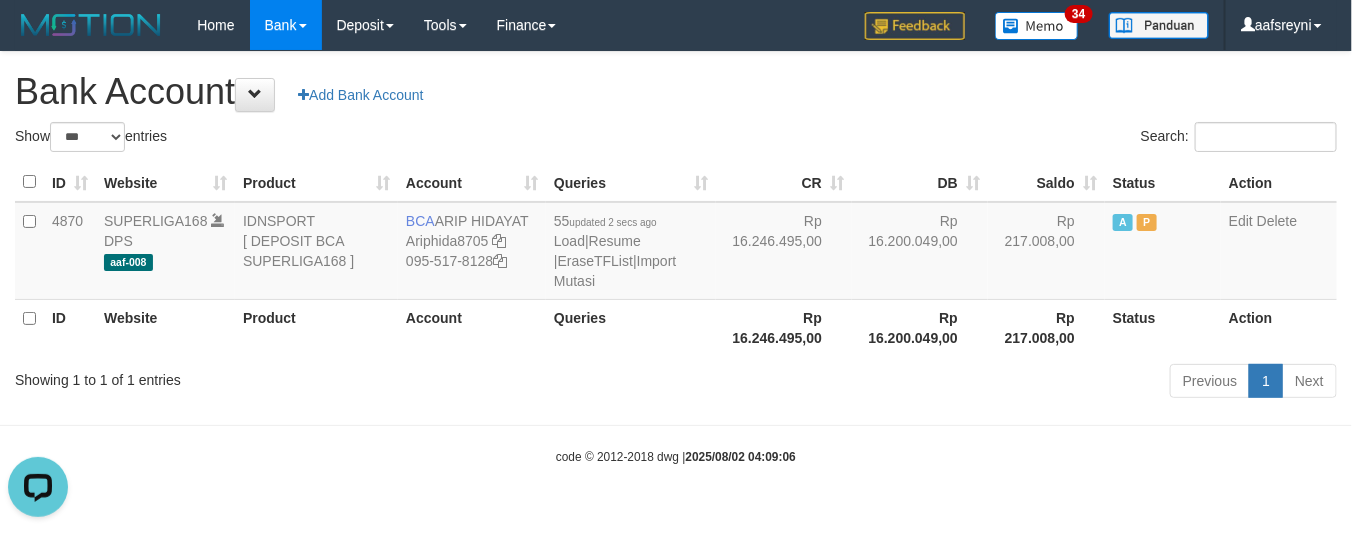 scroll, scrollTop: 0, scrollLeft: 0, axis: both 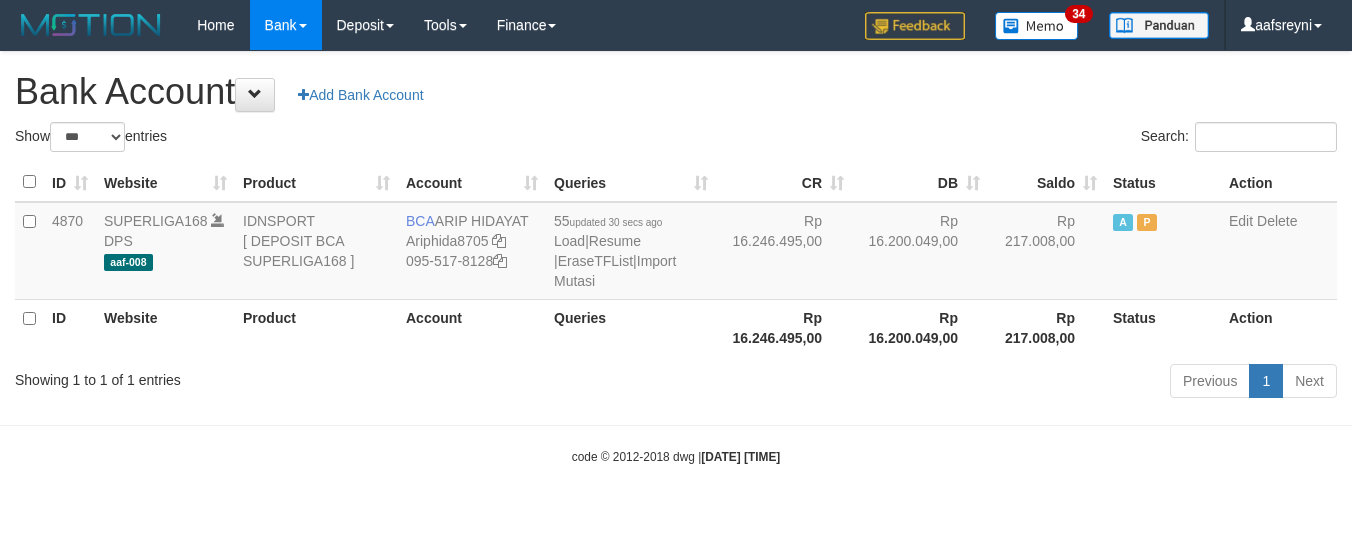 select on "***" 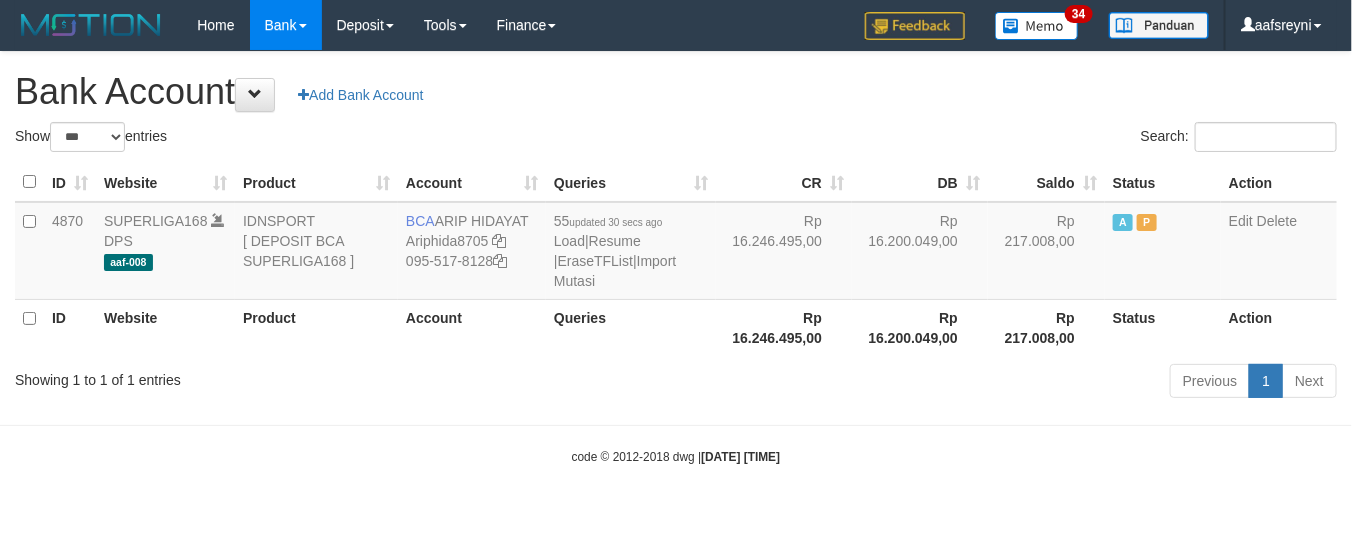 drag, startPoint x: 608, startPoint y: 440, endPoint x: 653, endPoint y: 421, distance: 48.8467 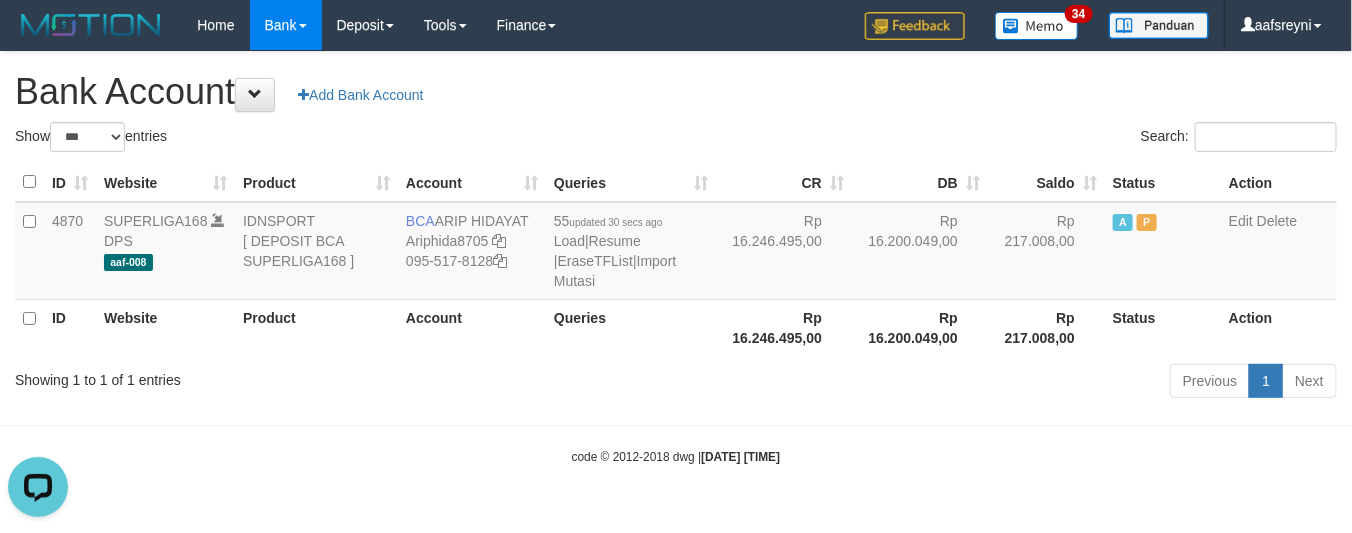 scroll, scrollTop: 0, scrollLeft: 0, axis: both 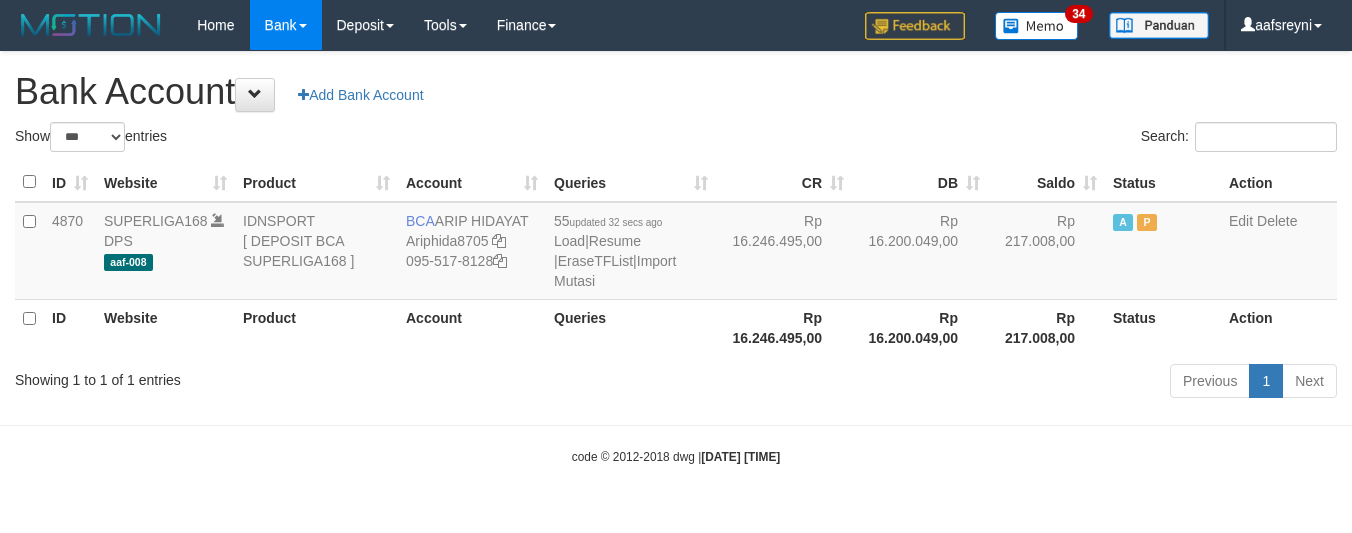select on "***" 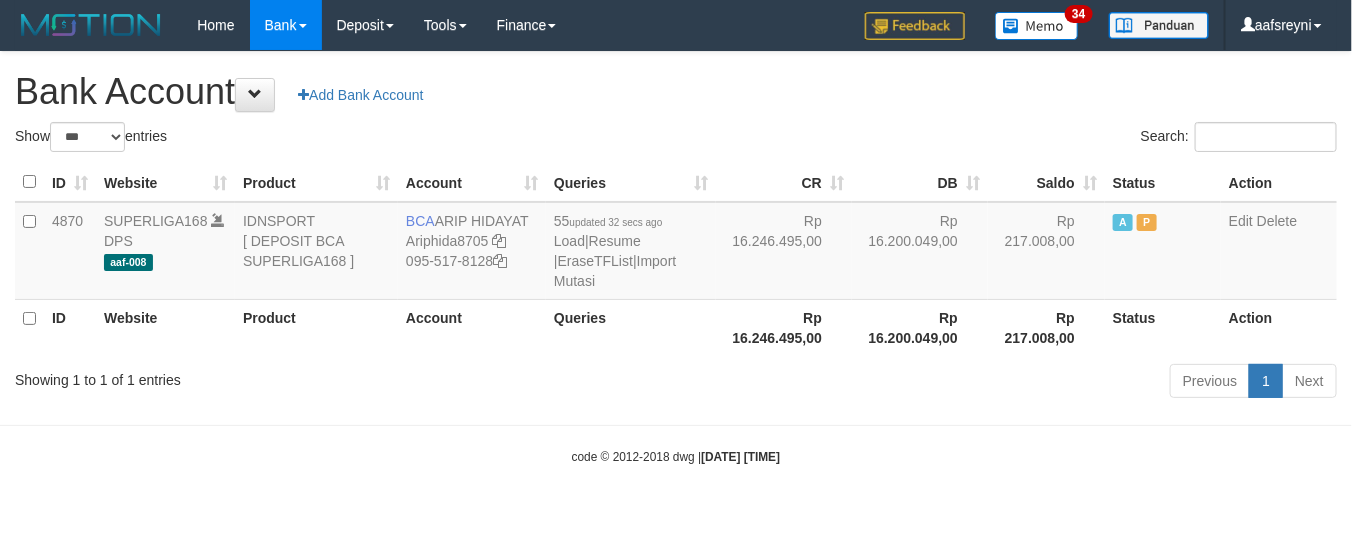click on "Toggle navigation
Home
Bank
Account List
Load
By Website
Group
[ISPORT]													SUPERLIGA168
By Load Group (DPS)
34" at bounding box center (676, 258) 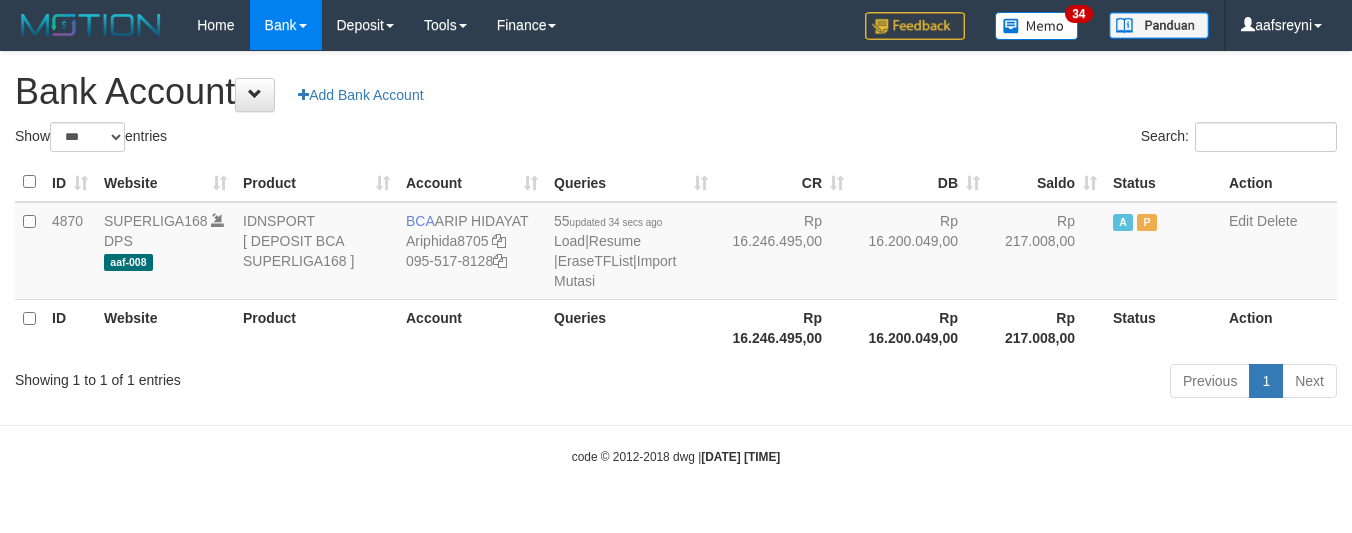 select on "***" 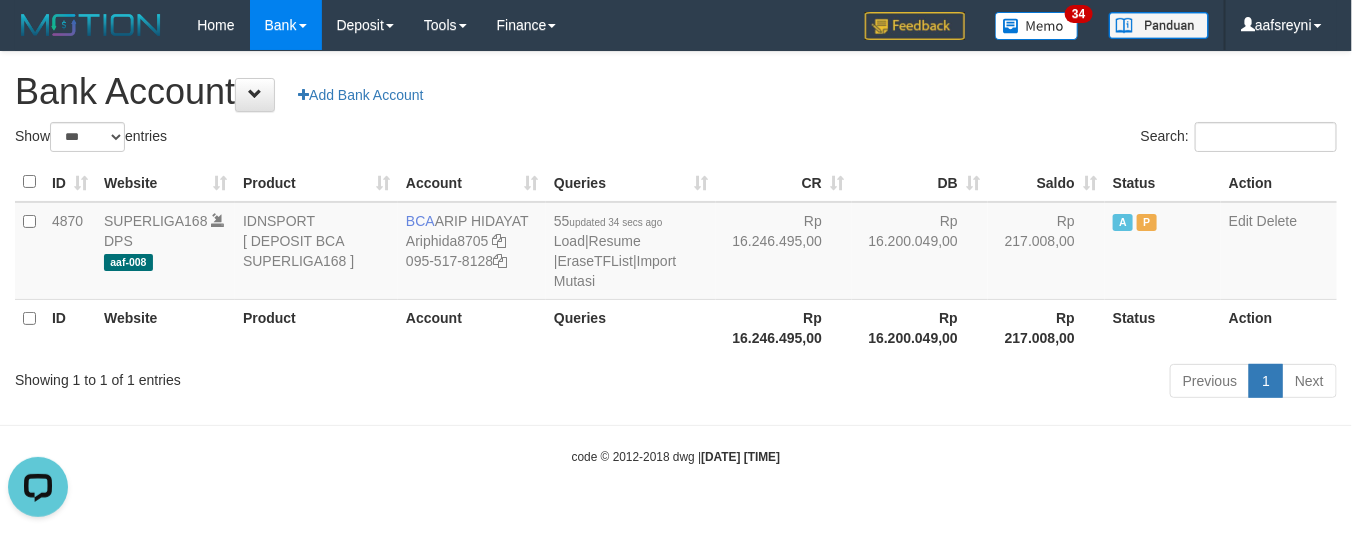 scroll, scrollTop: 0, scrollLeft: 0, axis: both 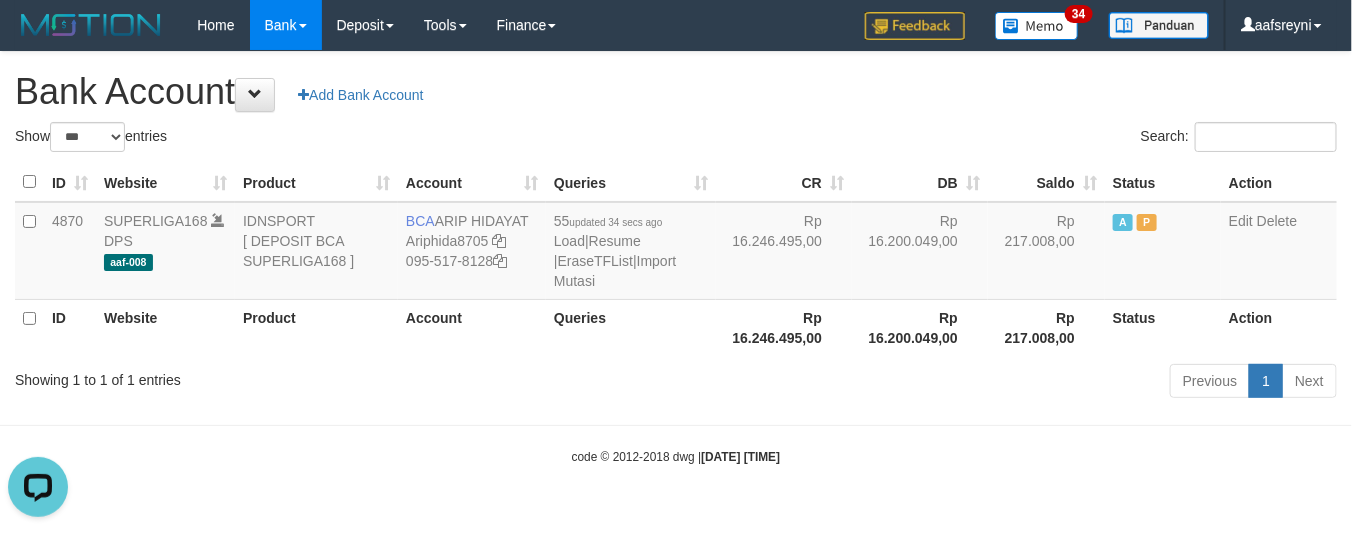 click on "Toggle navigation
Home
Bank
Account List
Load
By Website
Group
[ISPORT]													SUPERLIGA168
By Load Group (DPS)
34" at bounding box center [676, 258] 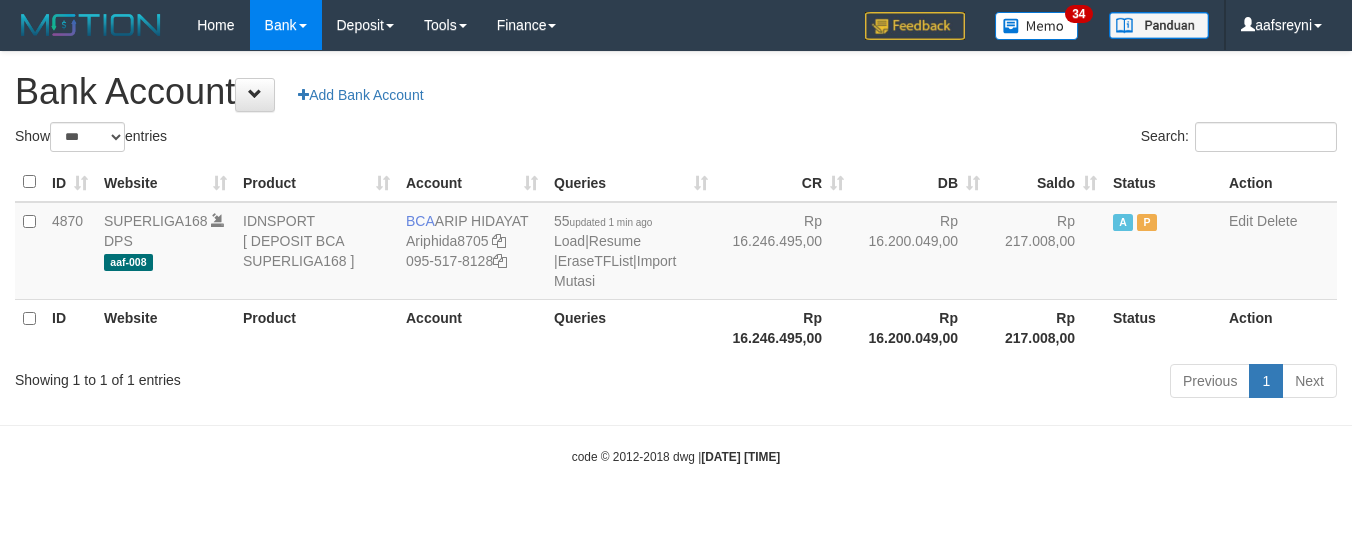 select on "***" 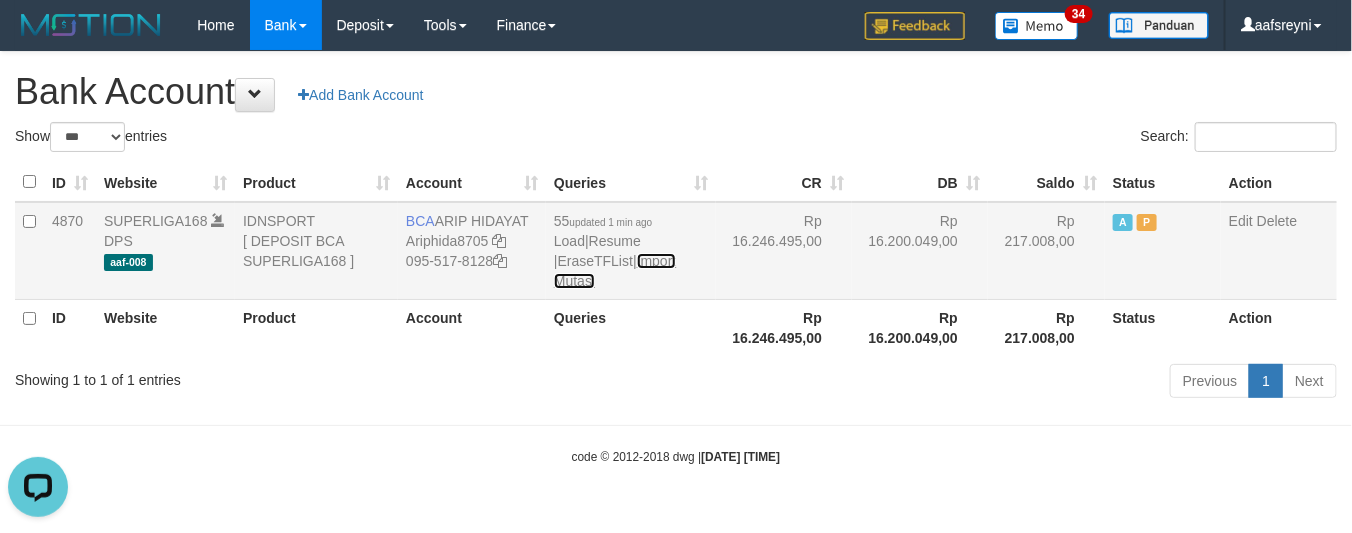 click on "Import Mutasi" at bounding box center (615, 271) 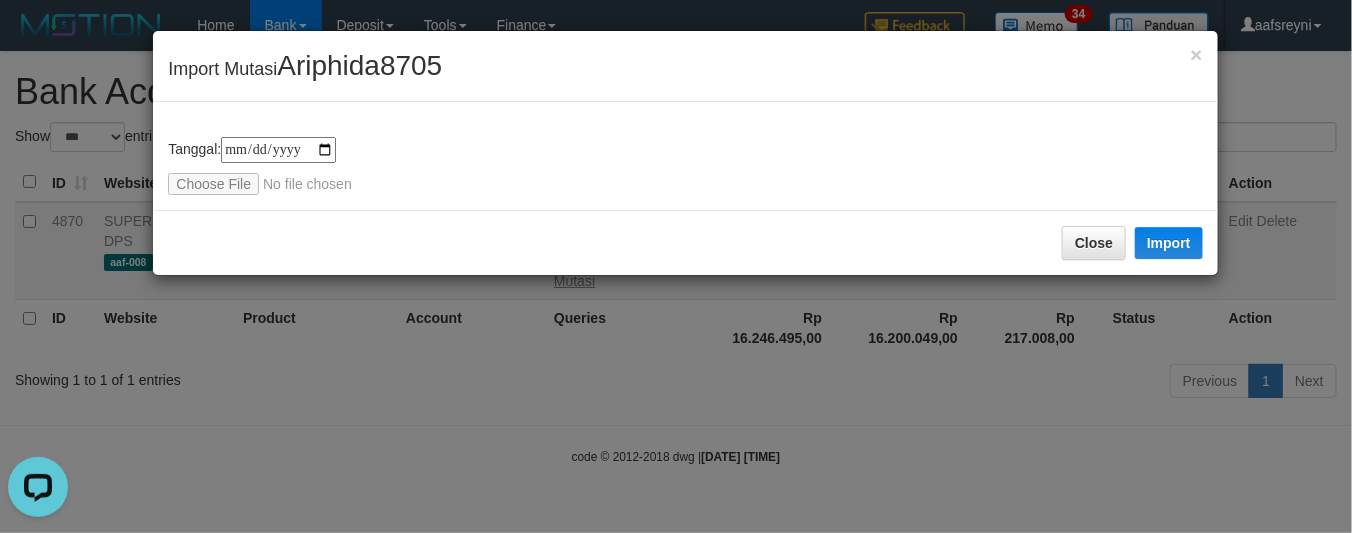 type on "**********" 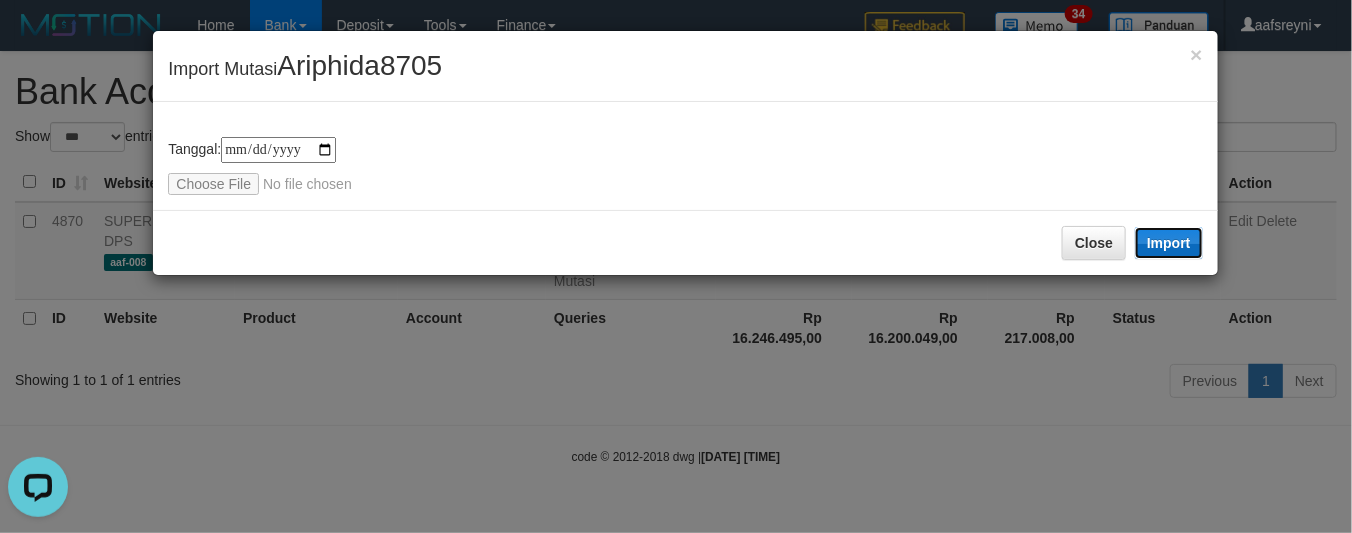 click on "Import" at bounding box center (1169, 243) 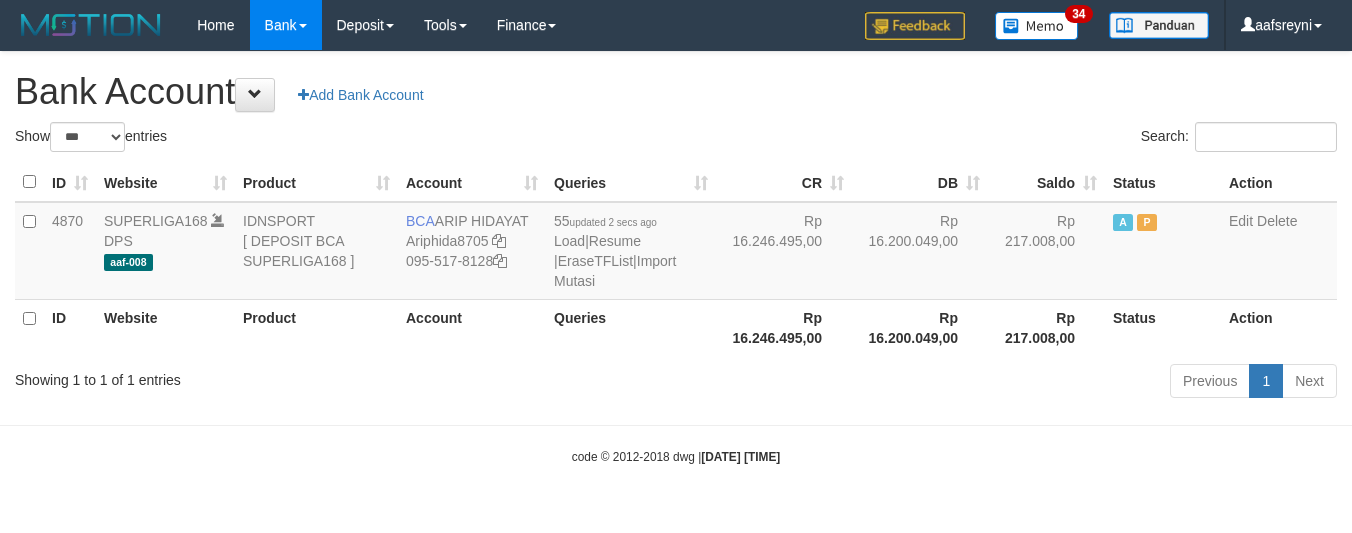 select on "***" 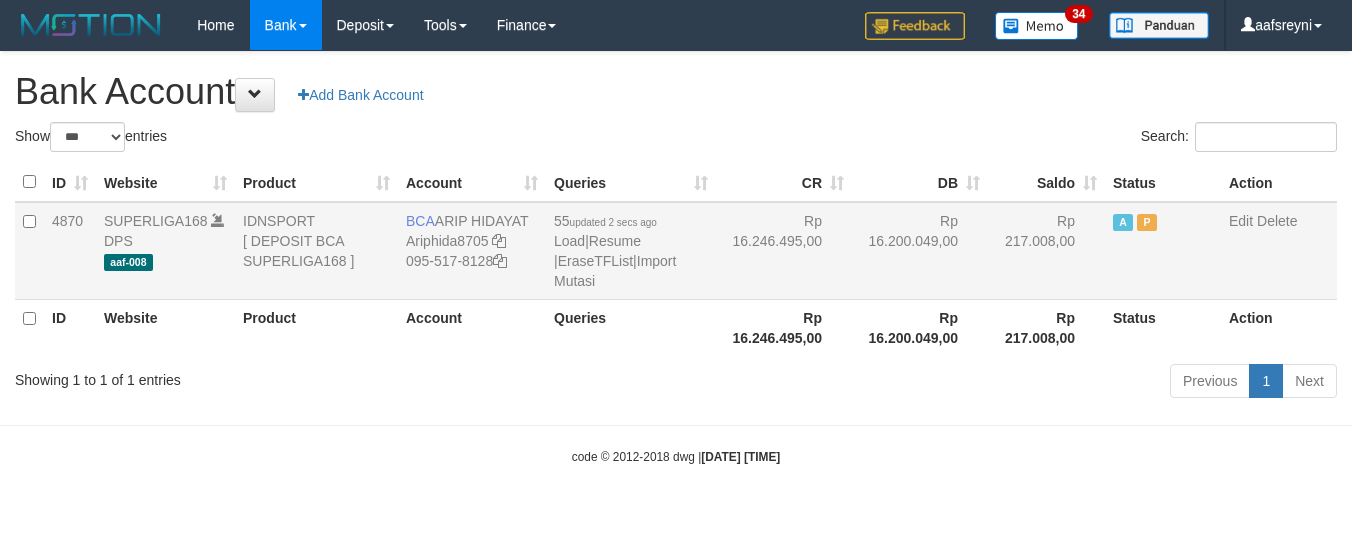 scroll, scrollTop: 0, scrollLeft: 0, axis: both 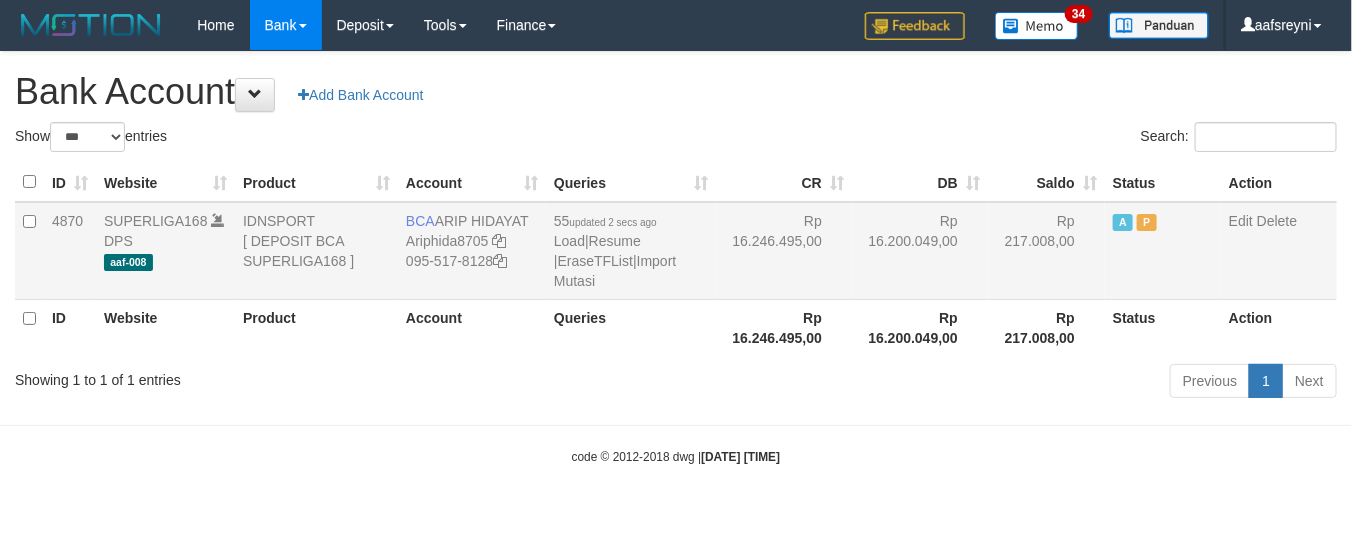 click on "Rp 16.200.049,00" at bounding box center (920, 251) 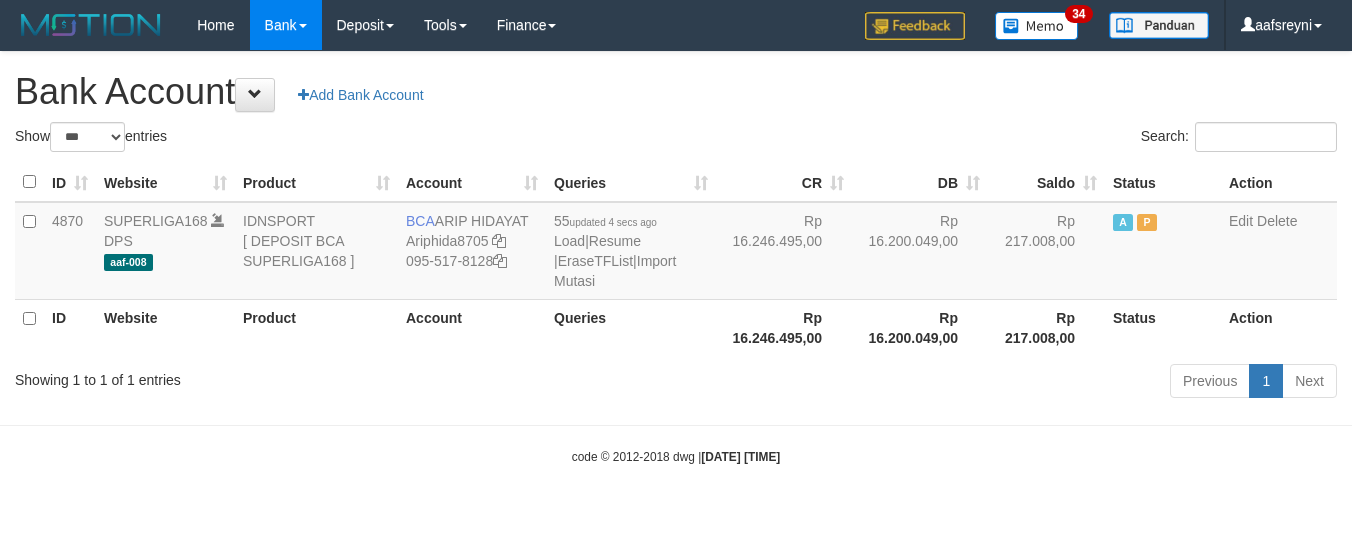 select on "***" 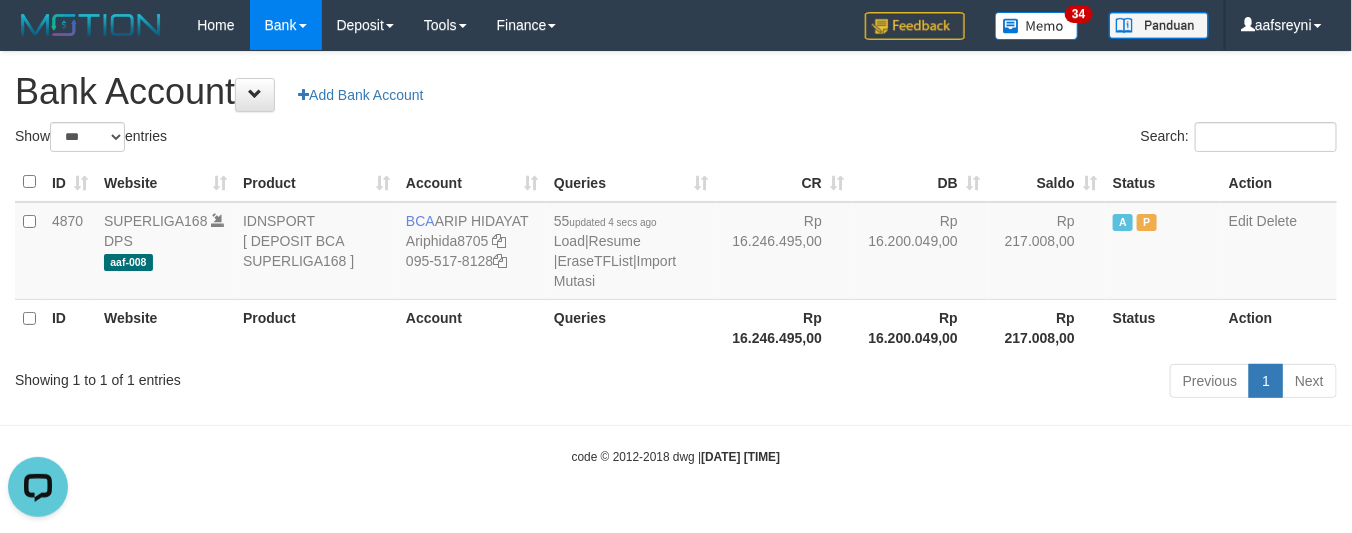 scroll, scrollTop: 0, scrollLeft: 0, axis: both 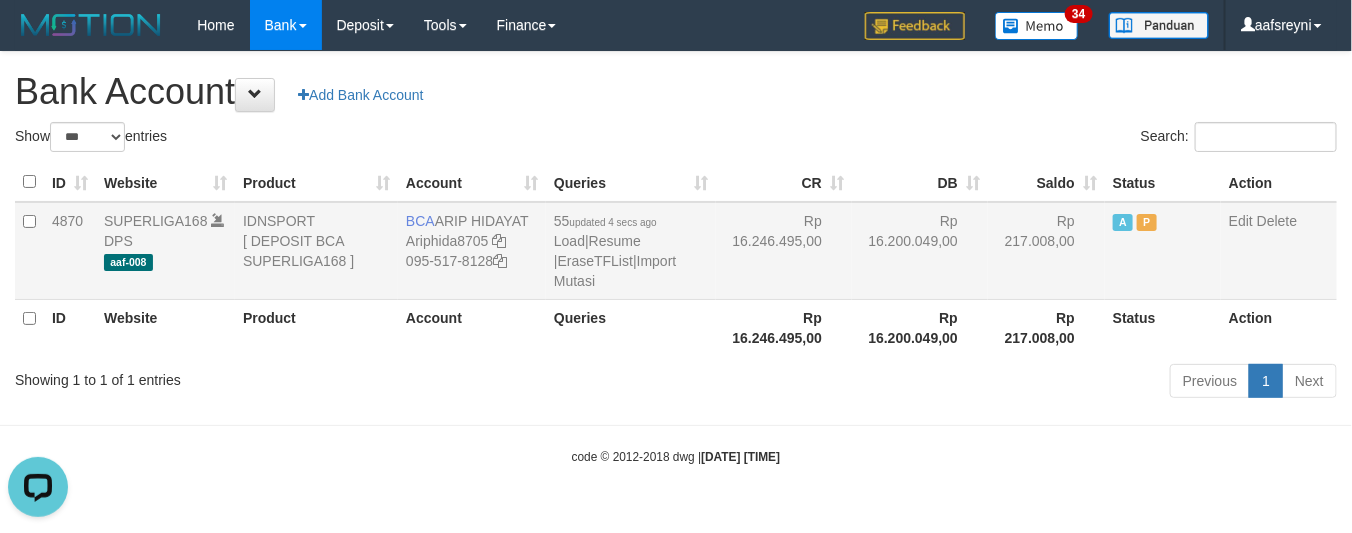 click on "Rp 16.246.495,00" at bounding box center (784, 251) 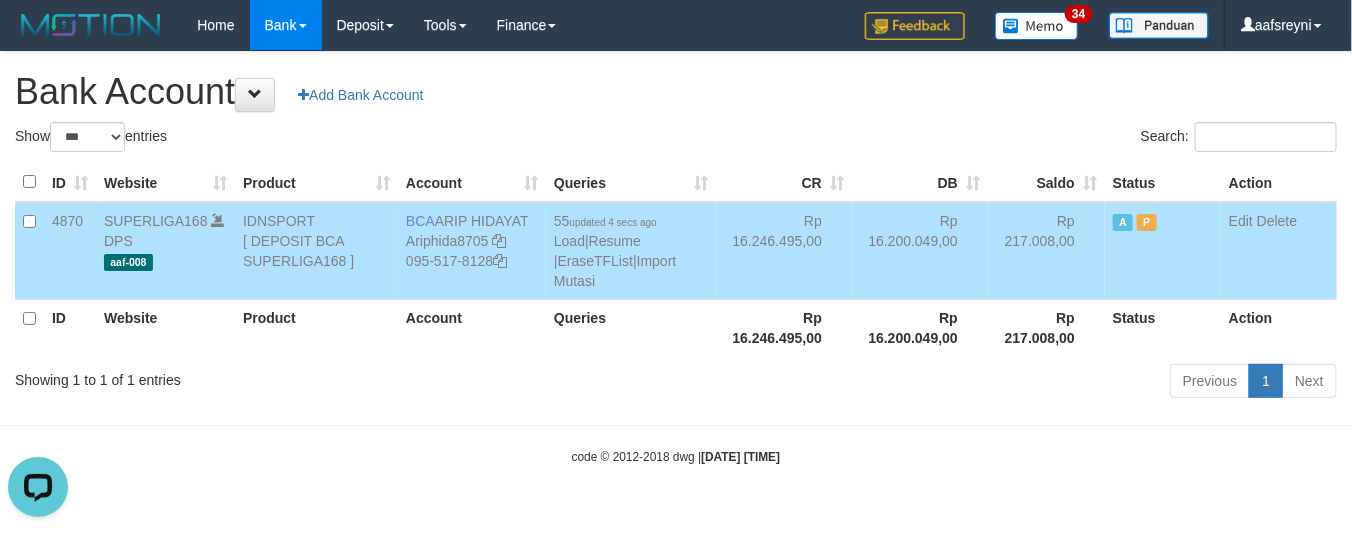 drag, startPoint x: 722, startPoint y: 351, endPoint x: 880, endPoint y: 348, distance: 158.02847 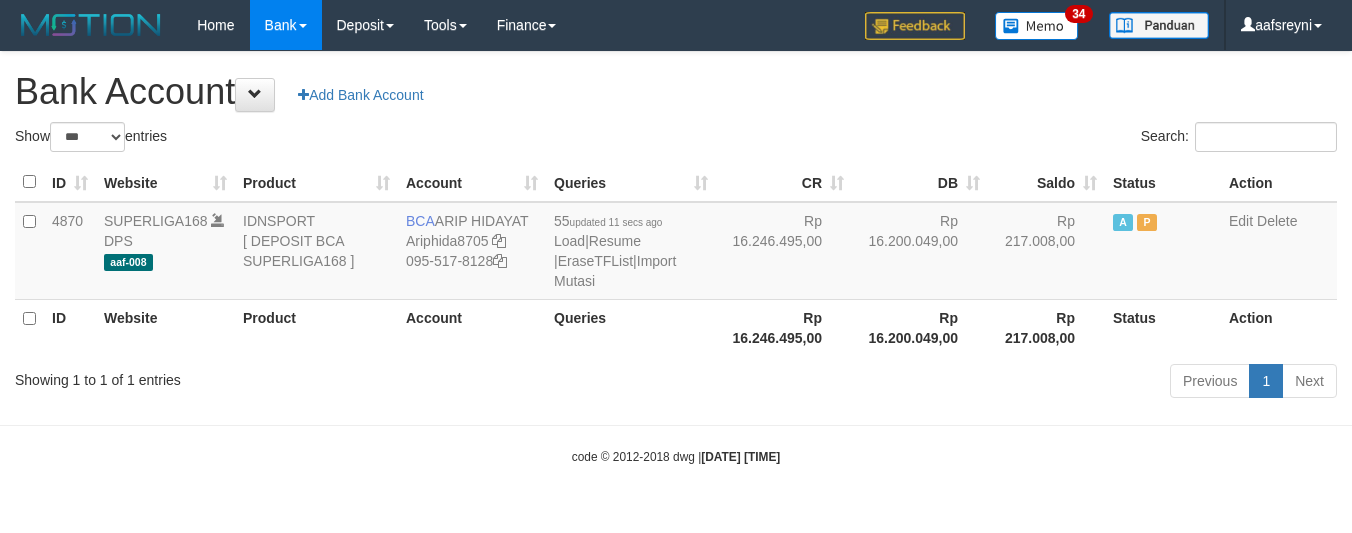 select on "***" 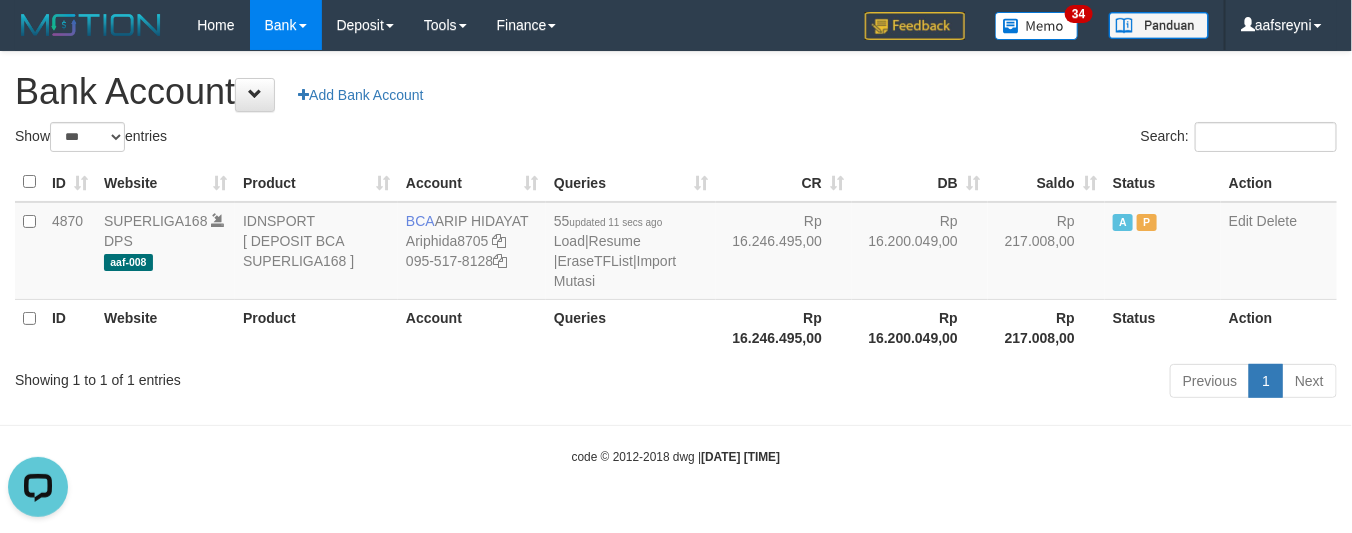 scroll, scrollTop: 0, scrollLeft: 0, axis: both 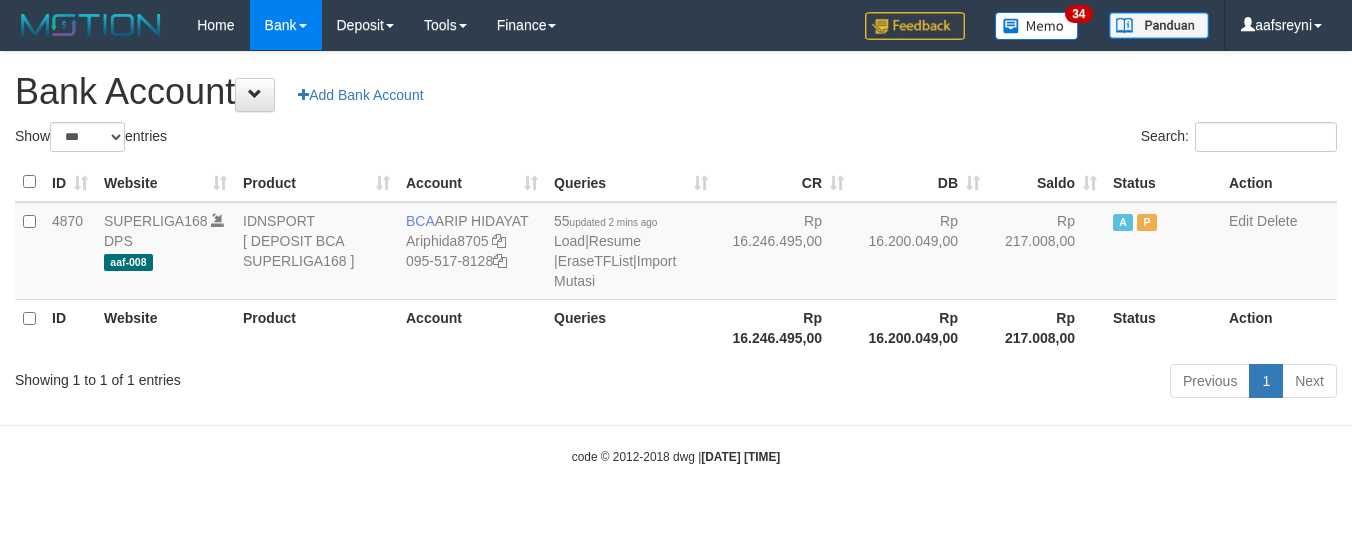 select on "***" 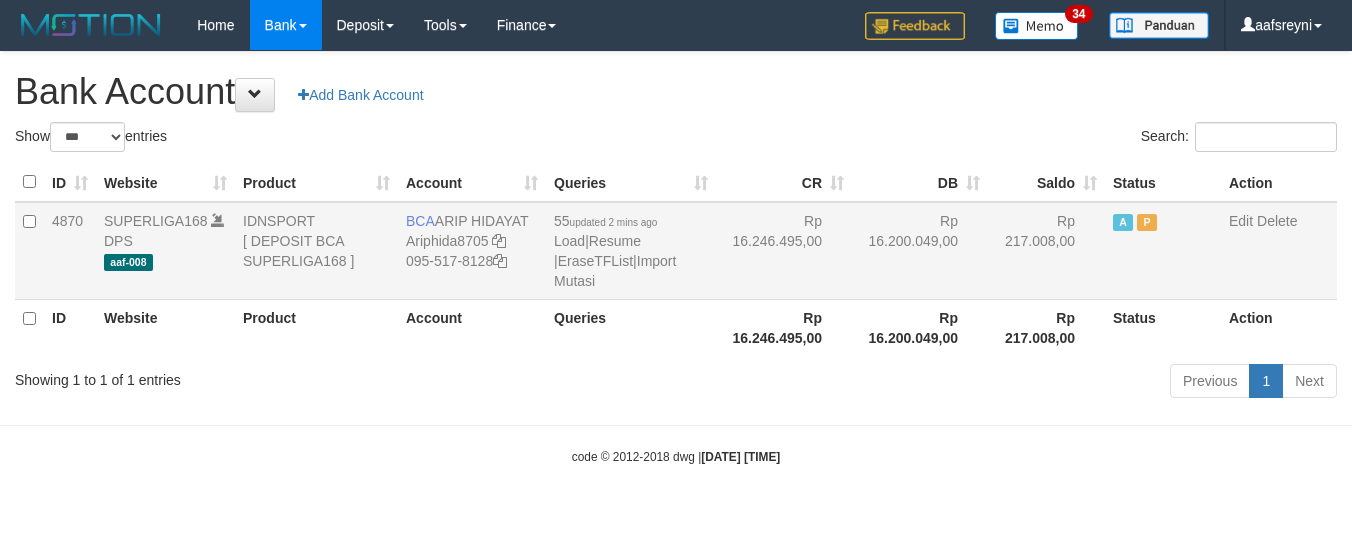 scroll, scrollTop: 0, scrollLeft: 0, axis: both 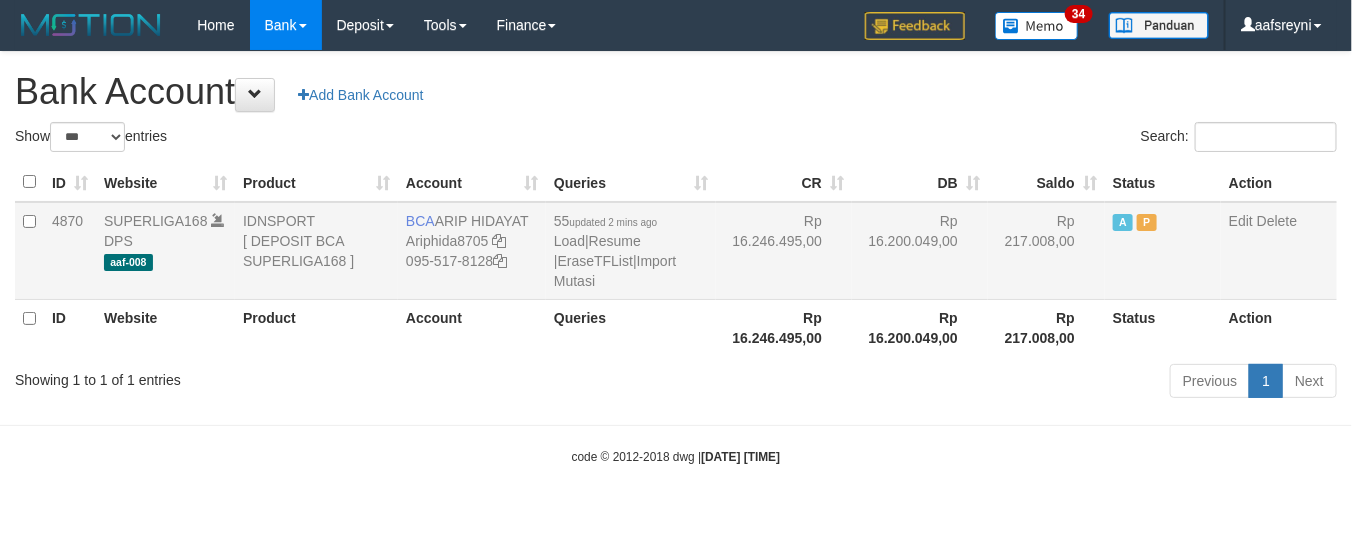 click on "55  updated 2 mins ago
Load
|
Resume
|
EraseTFList
|
Import Mutasi" at bounding box center (631, 251) 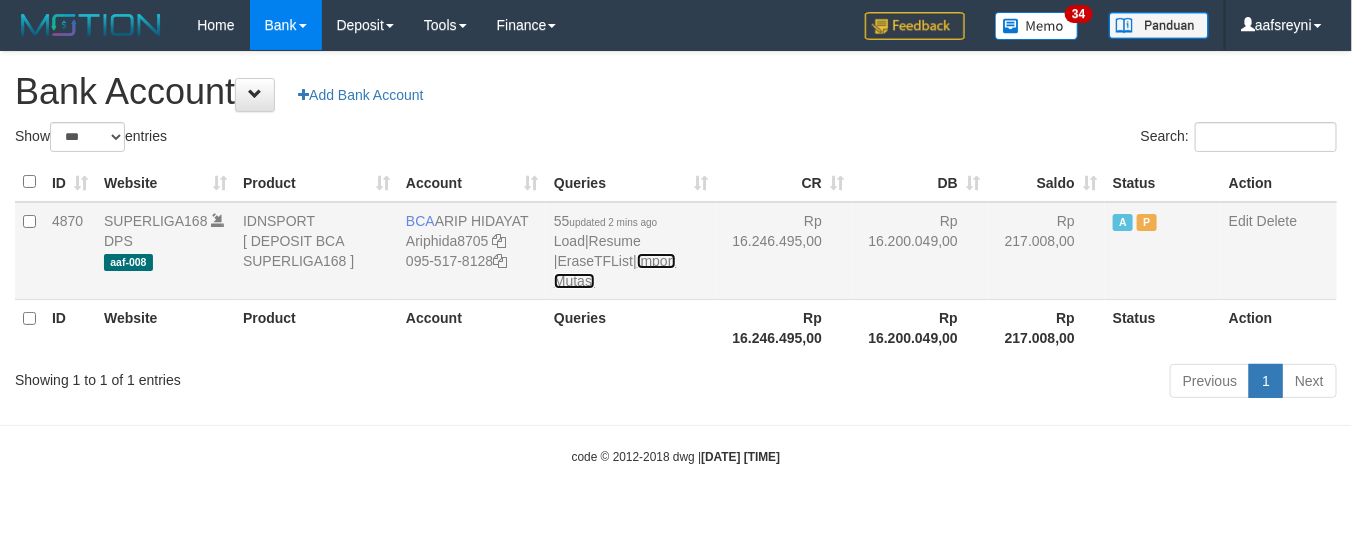 click on "Import Mutasi" at bounding box center [615, 271] 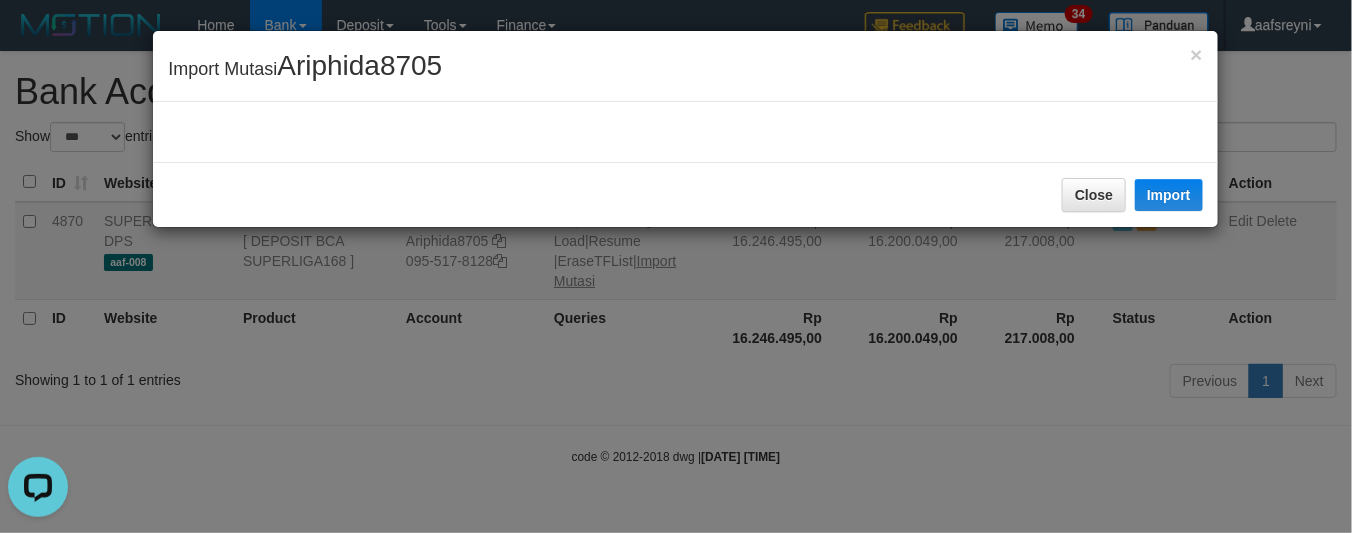scroll, scrollTop: 0, scrollLeft: 0, axis: both 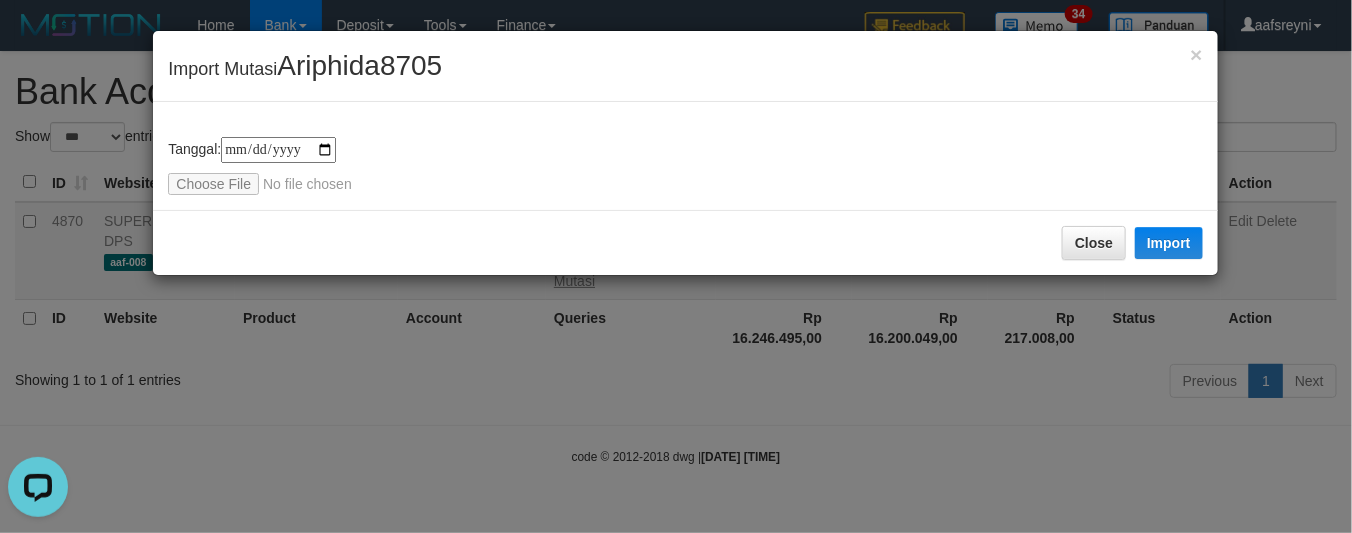 type on "**********" 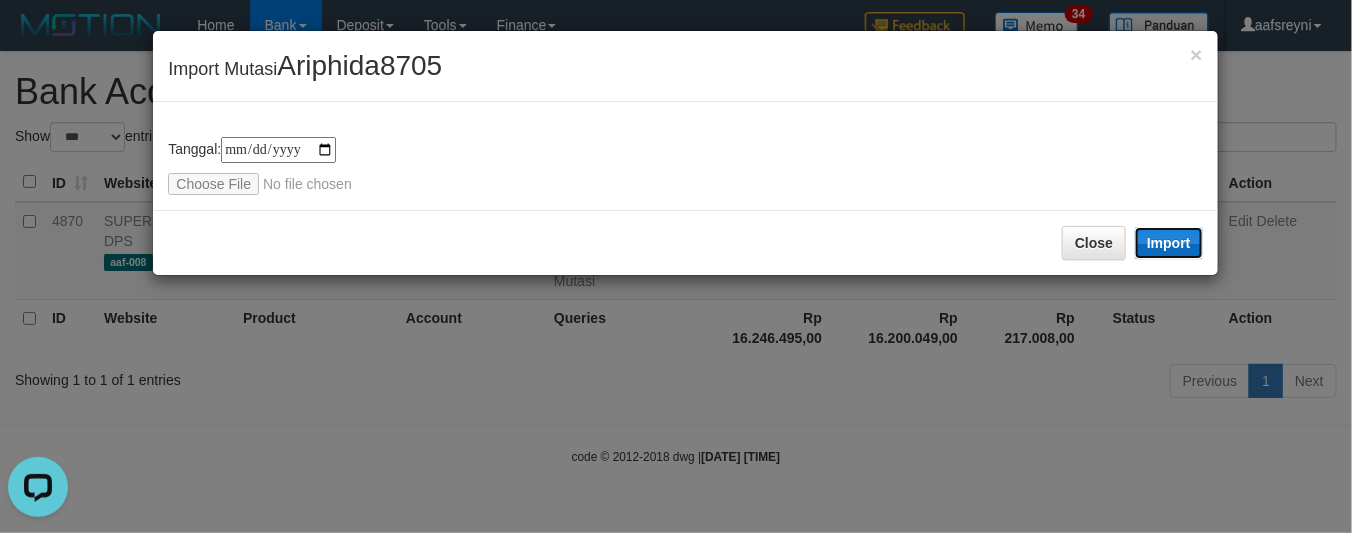 click on "Import" at bounding box center (1169, 243) 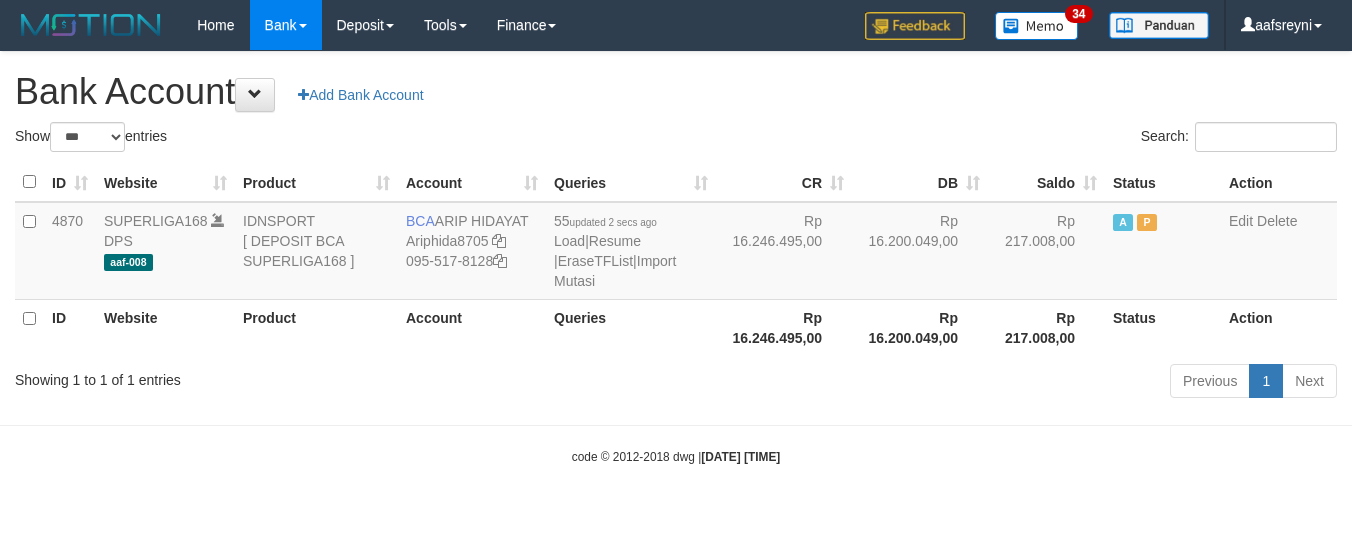 select on "***" 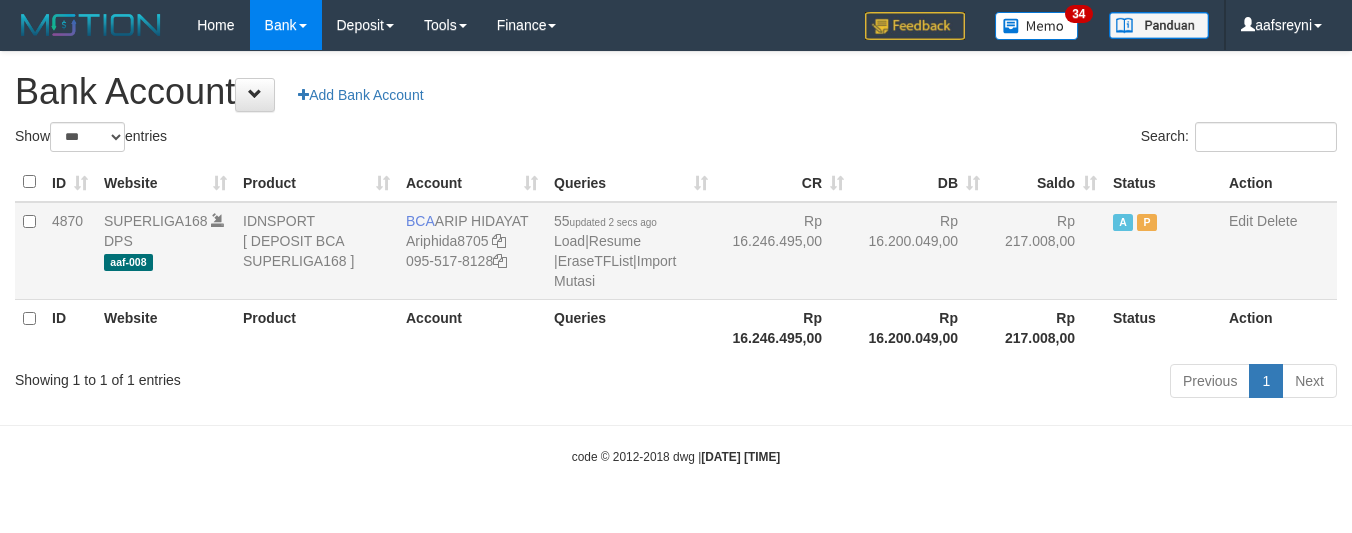 scroll, scrollTop: 0, scrollLeft: 0, axis: both 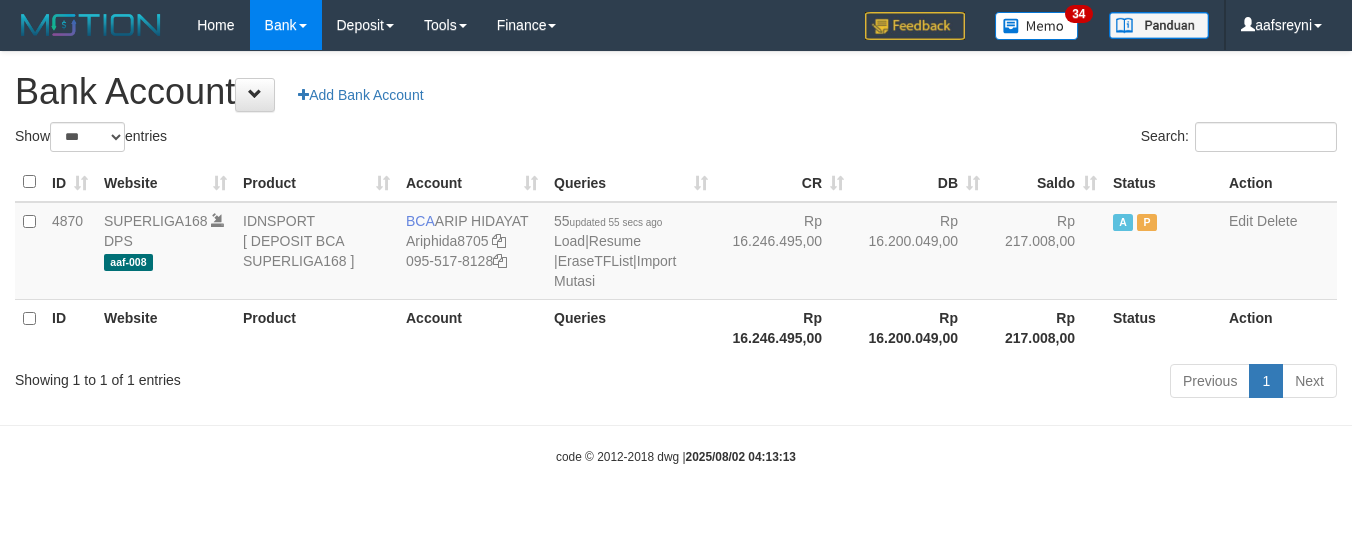 select on "***" 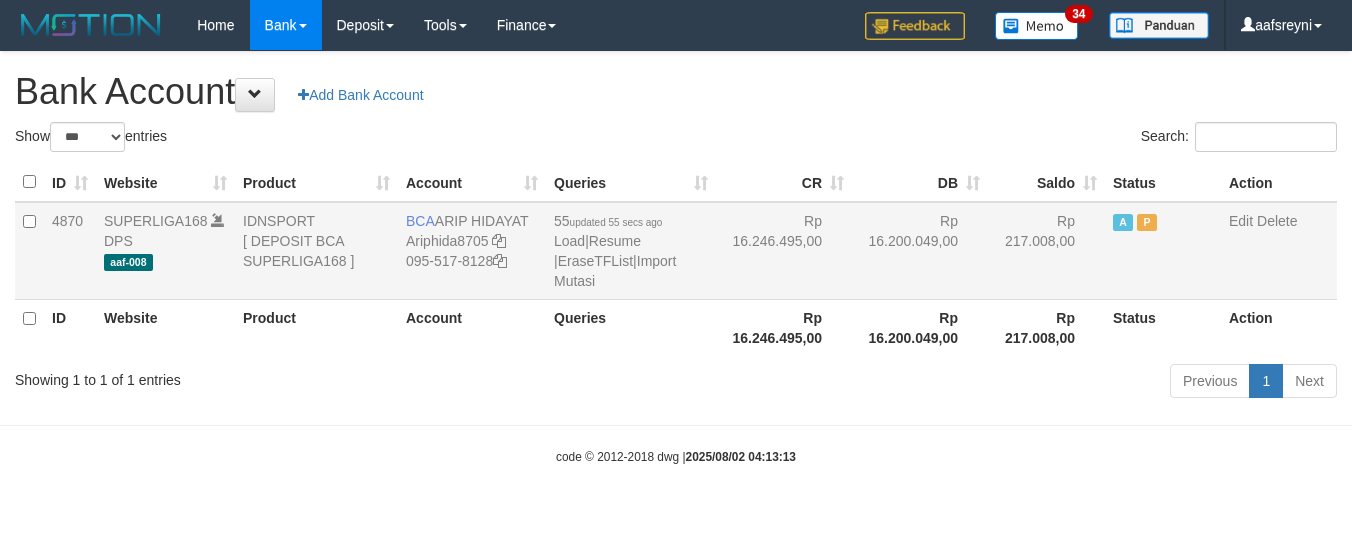 scroll, scrollTop: 0, scrollLeft: 0, axis: both 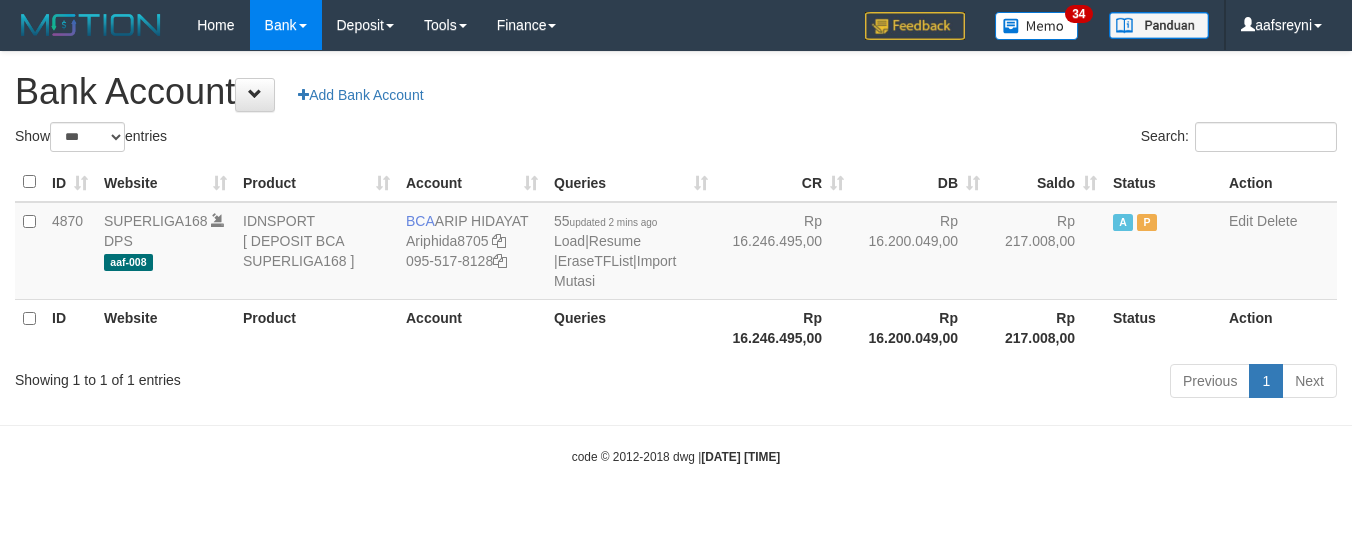 select on "***" 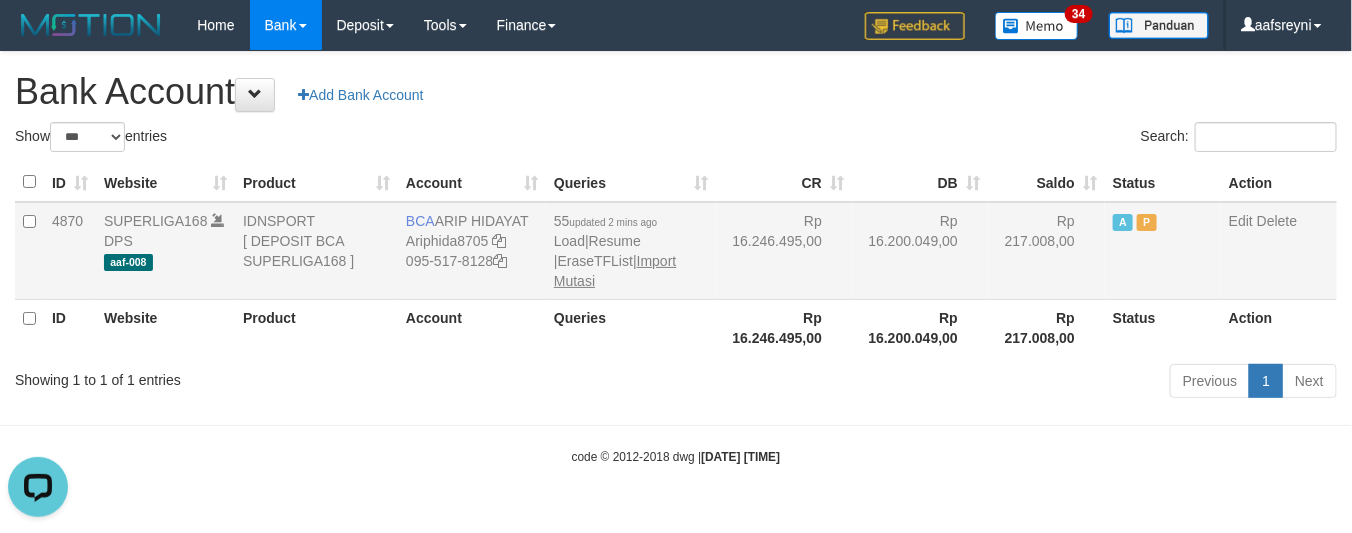 scroll, scrollTop: 0, scrollLeft: 0, axis: both 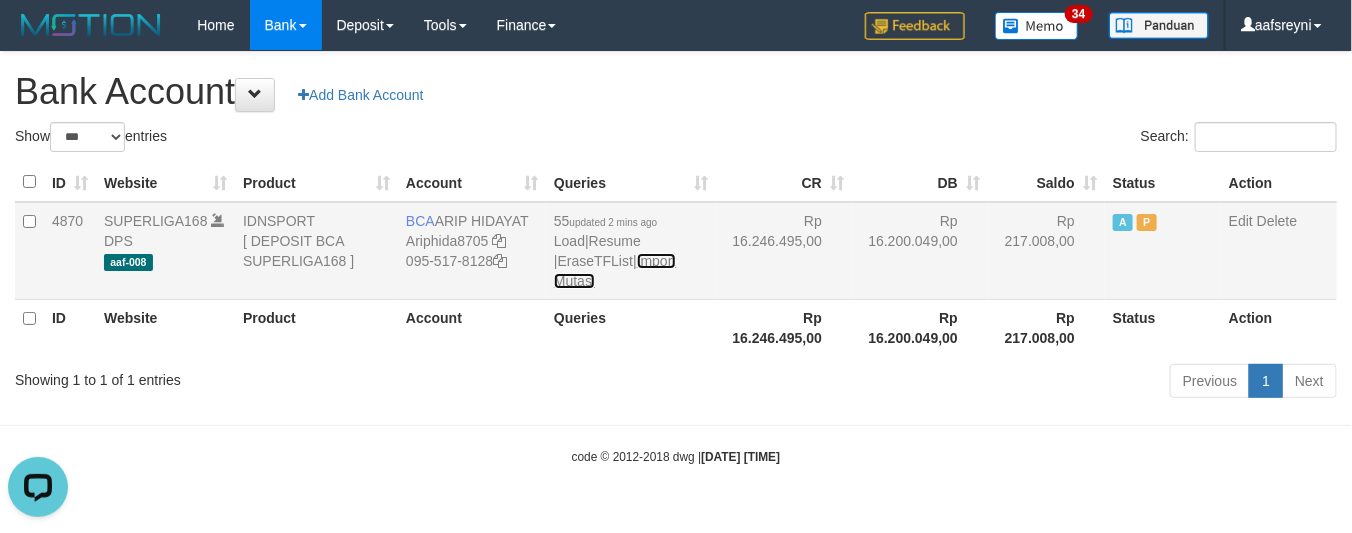 click on "Import Mutasi" at bounding box center [615, 271] 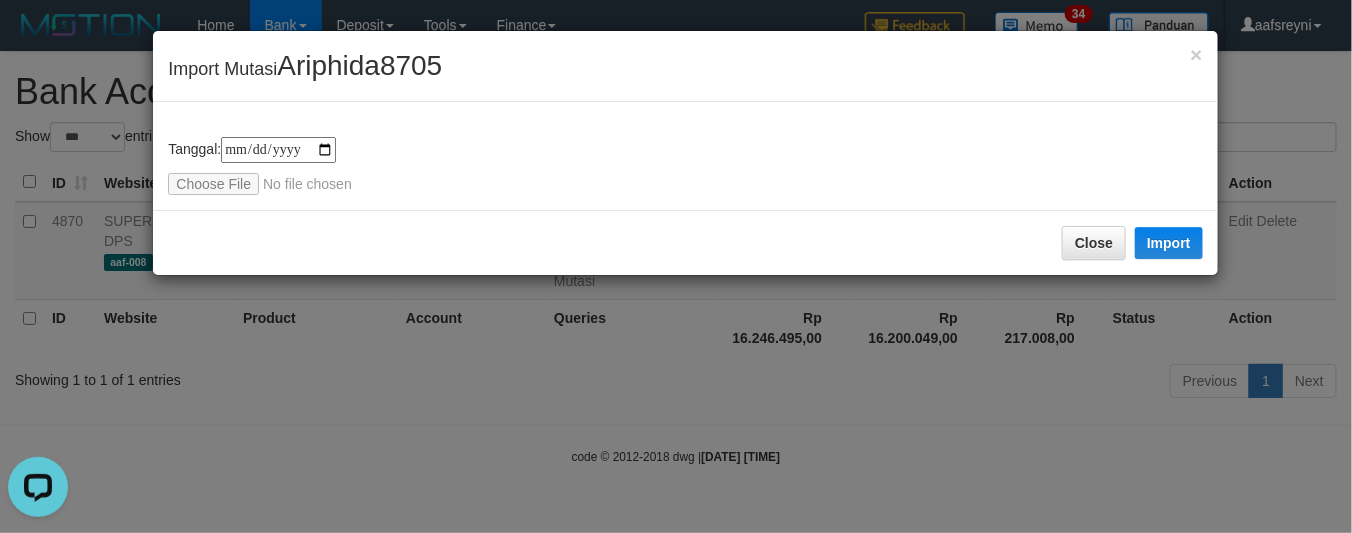 type on "**********" 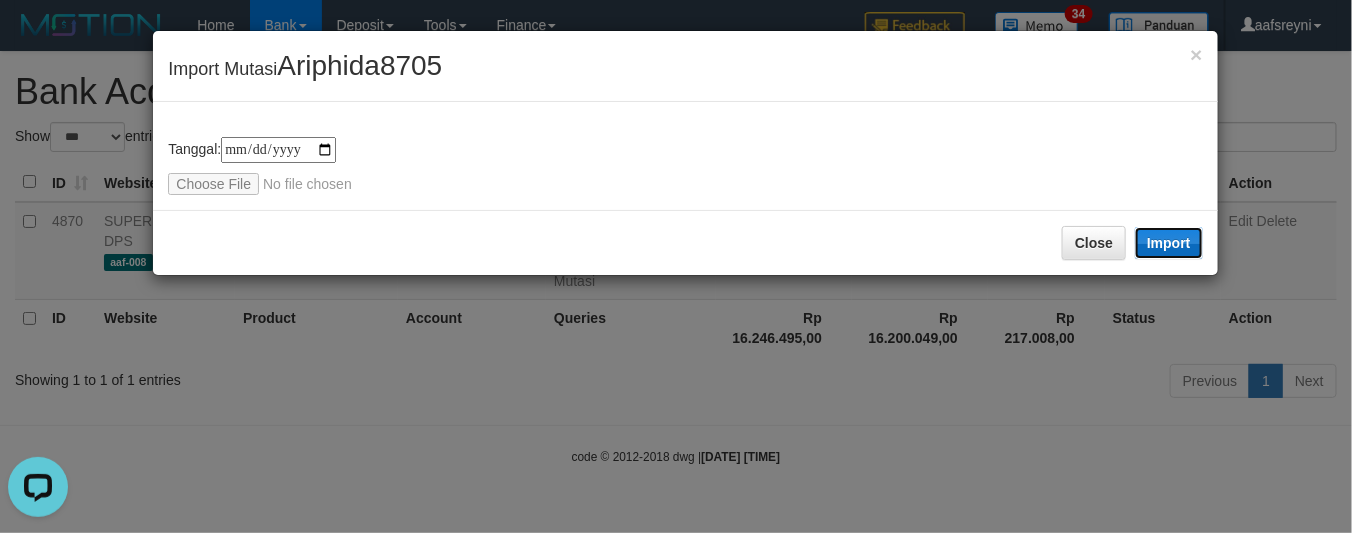 click on "Import" at bounding box center (1169, 243) 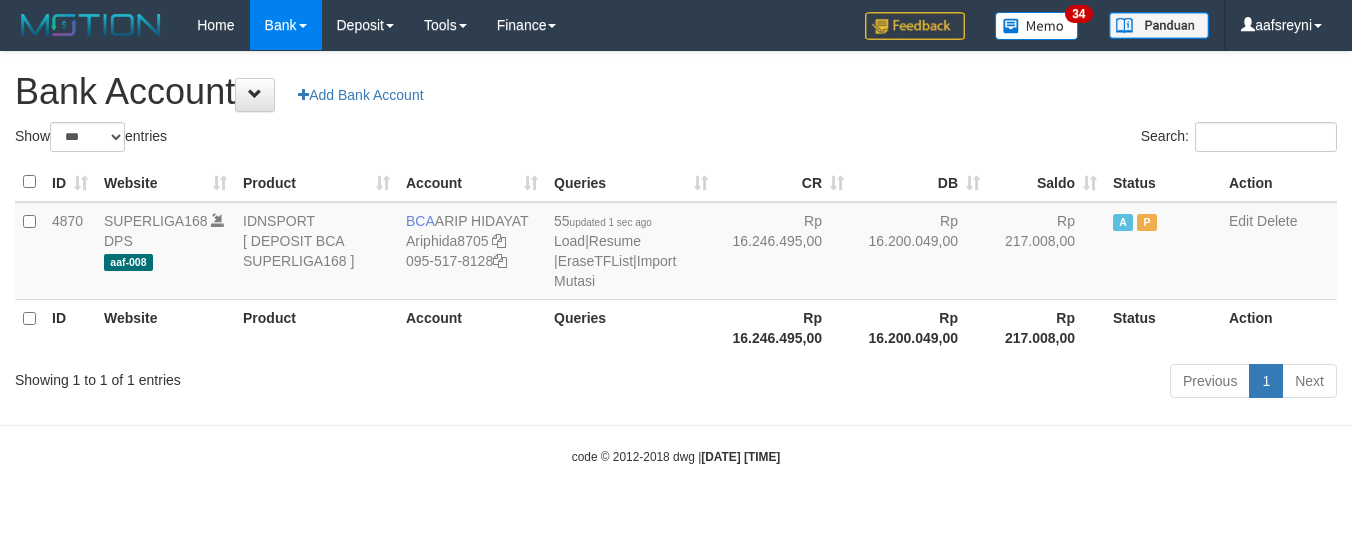 select on "***" 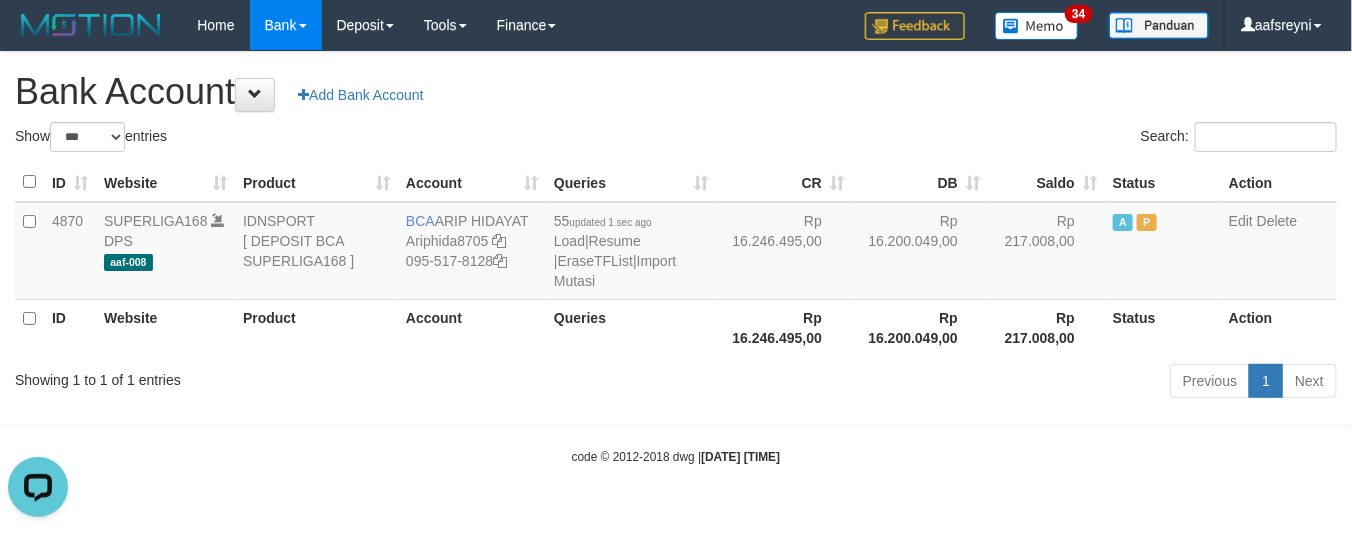 scroll, scrollTop: 0, scrollLeft: 0, axis: both 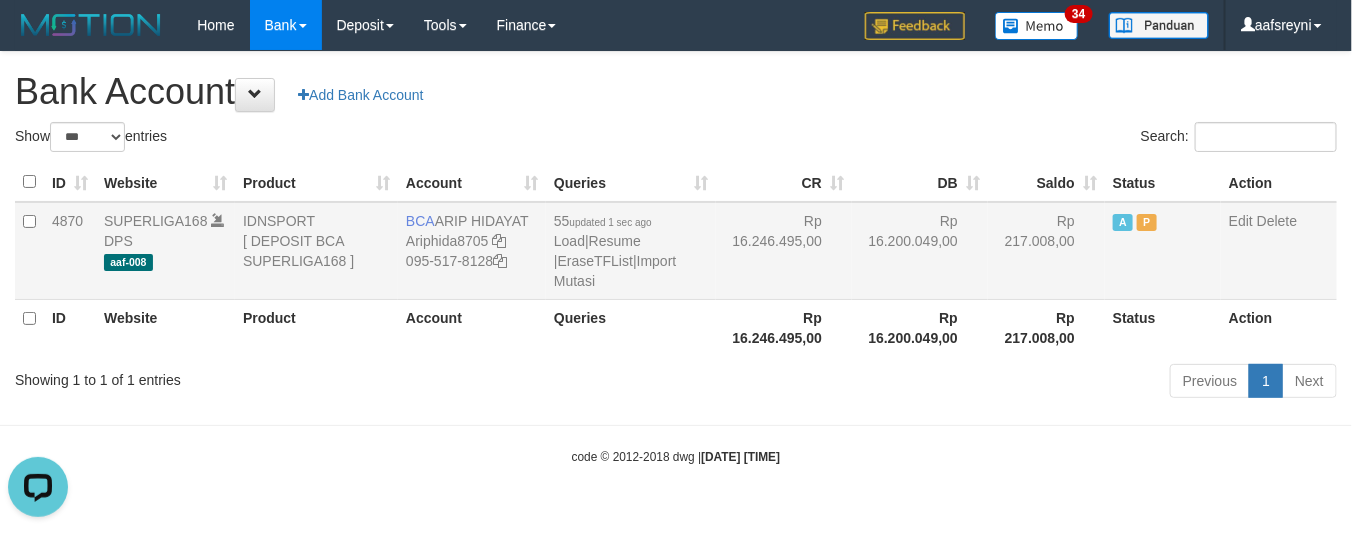 click on "Rp 217.008,00" at bounding box center [1046, 251] 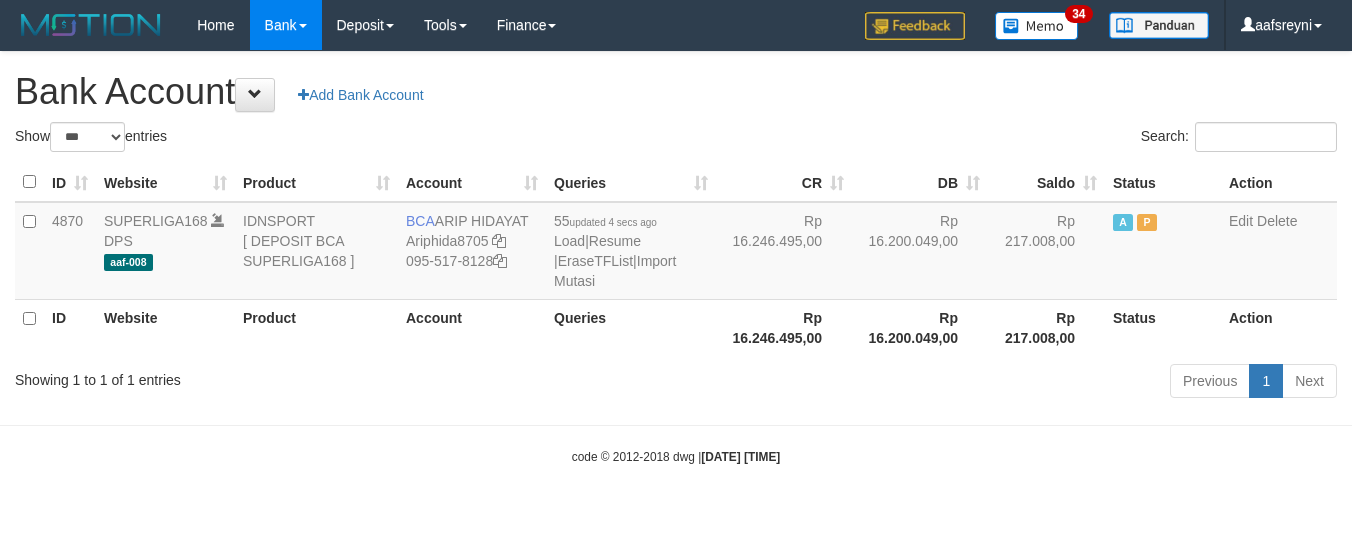 select on "***" 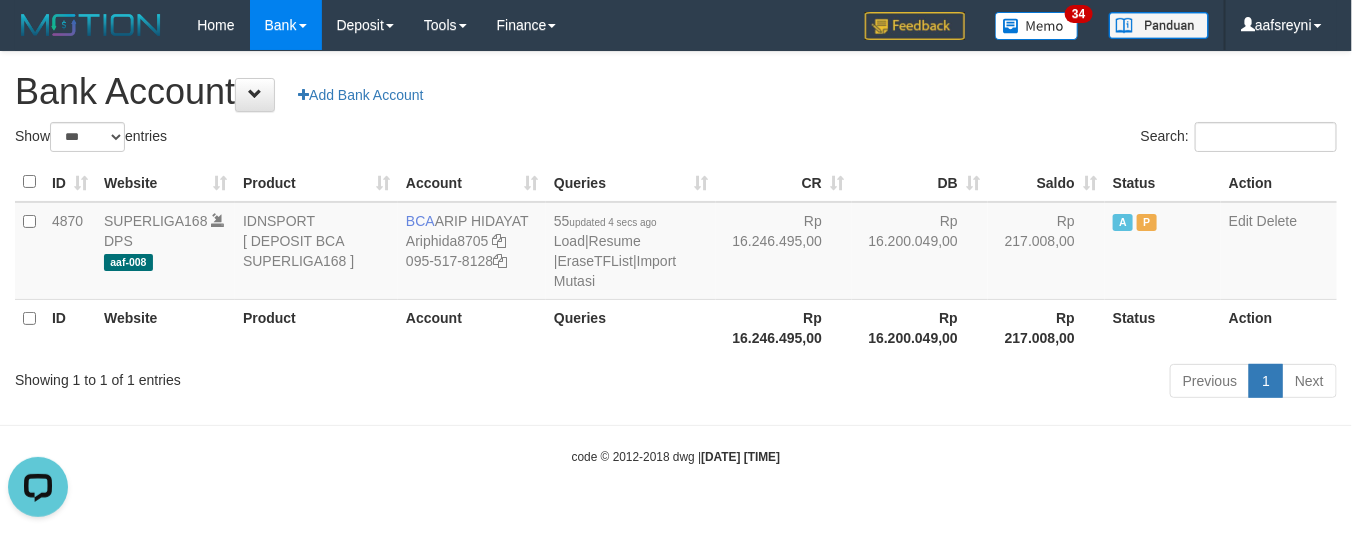 scroll, scrollTop: 0, scrollLeft: 0, axis: both 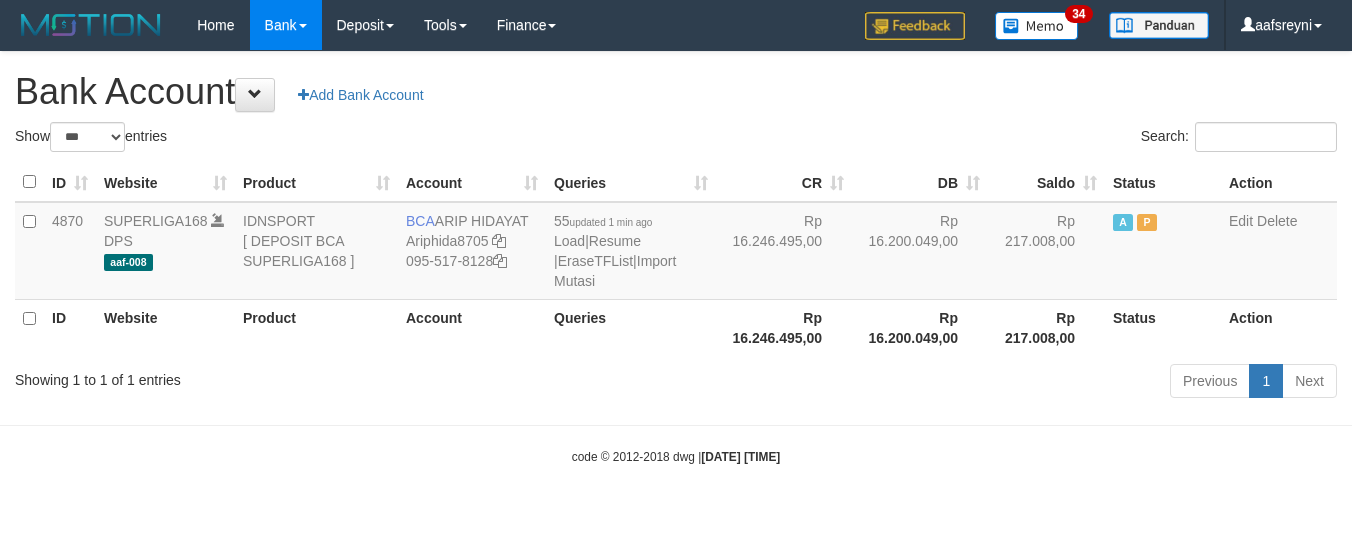 select on "***" 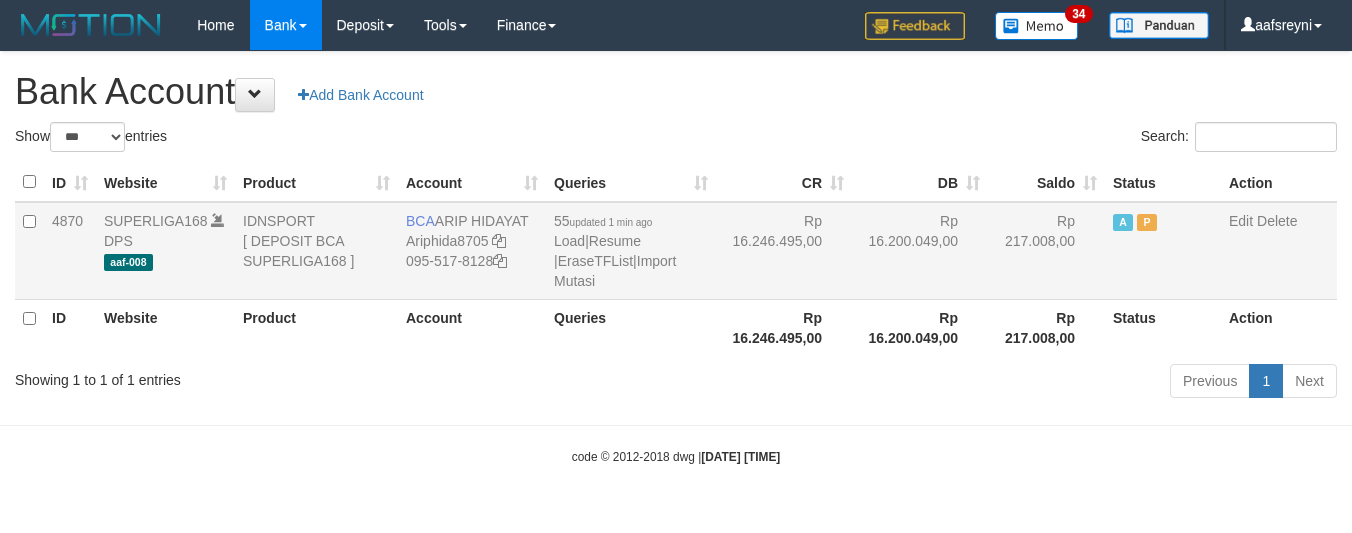 scroll, scrollTop: 0, scrollLeft: 0, axis: both 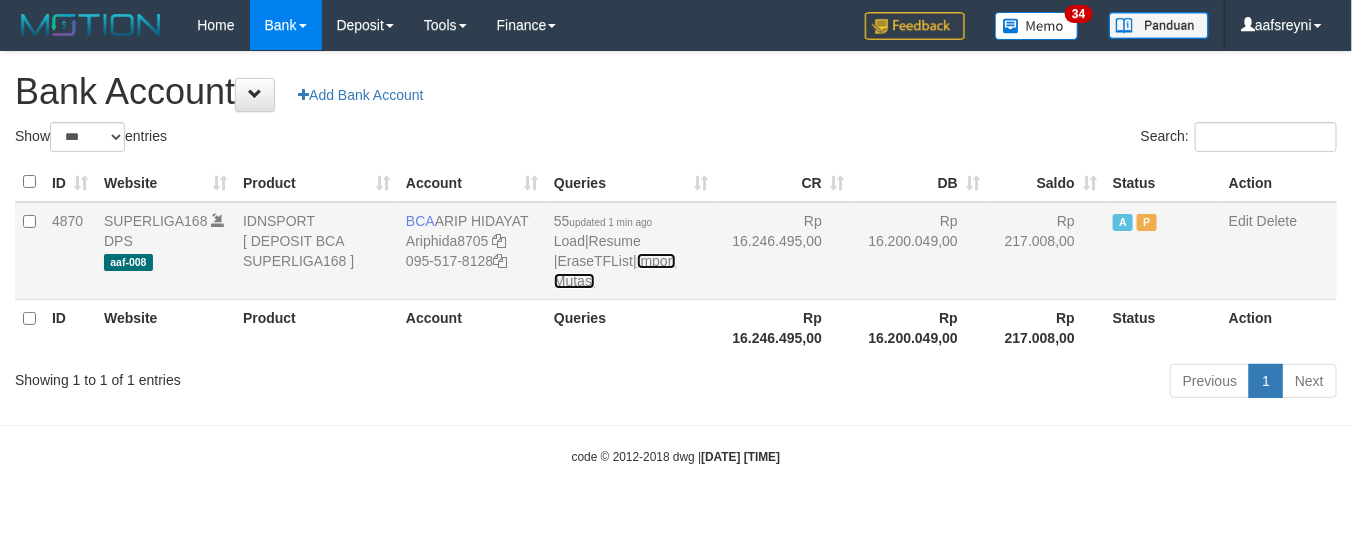 click on "Import Mutasi" at bounding box center (615, 271) 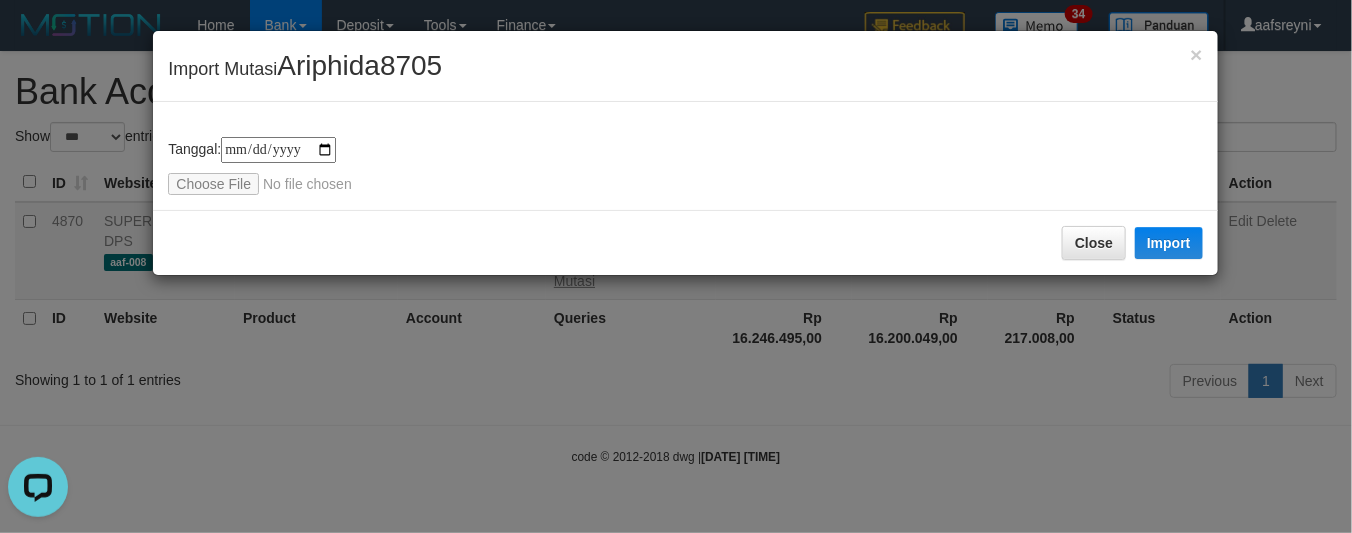 scroll, scrollTop: 0, scrollLeft: 0, axis: both 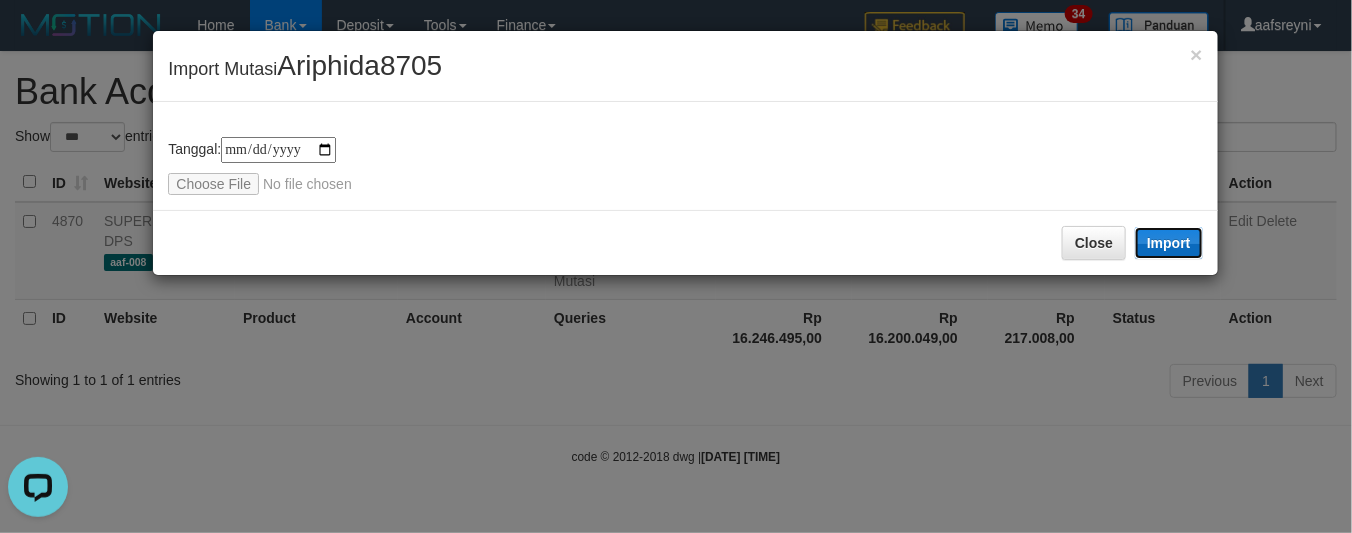click on "Import" at bounding box center [1169, 243] 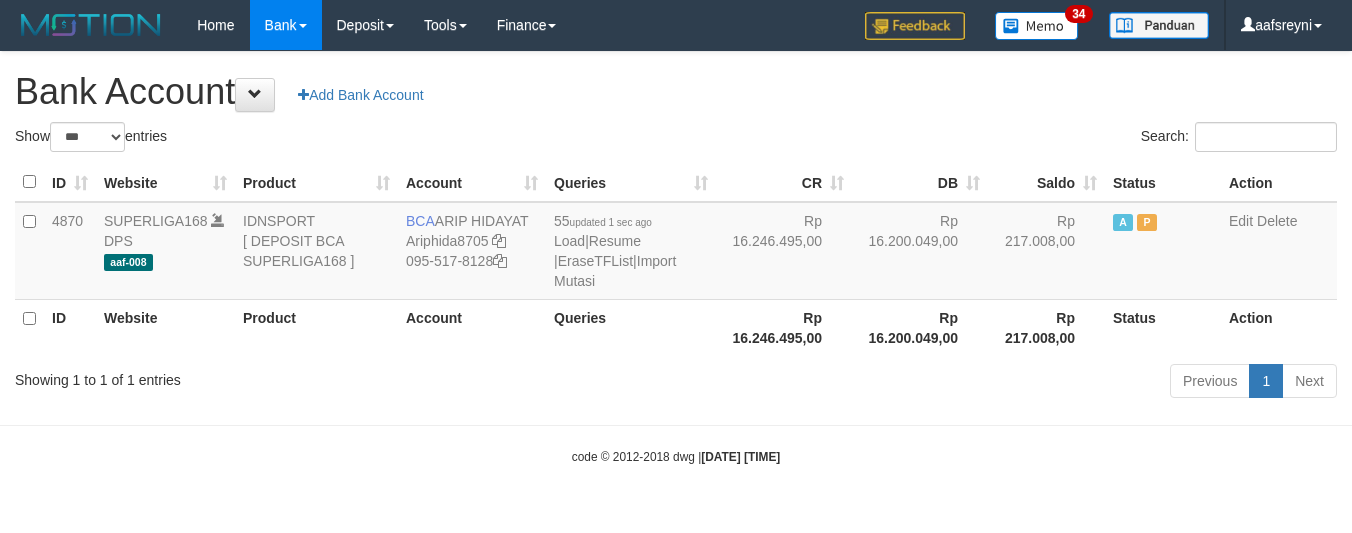 select on "***" 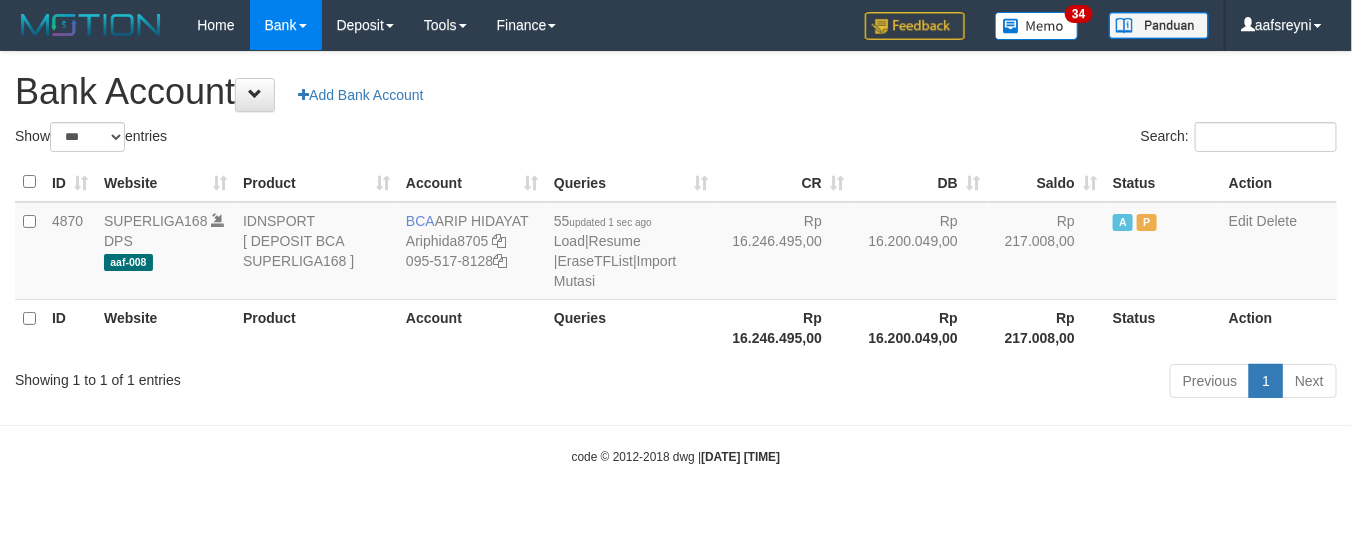 drag, startPoint x: 892, startPoint y: 366, endPoint x: 913, endPoint y: 356, distance: 23.259407 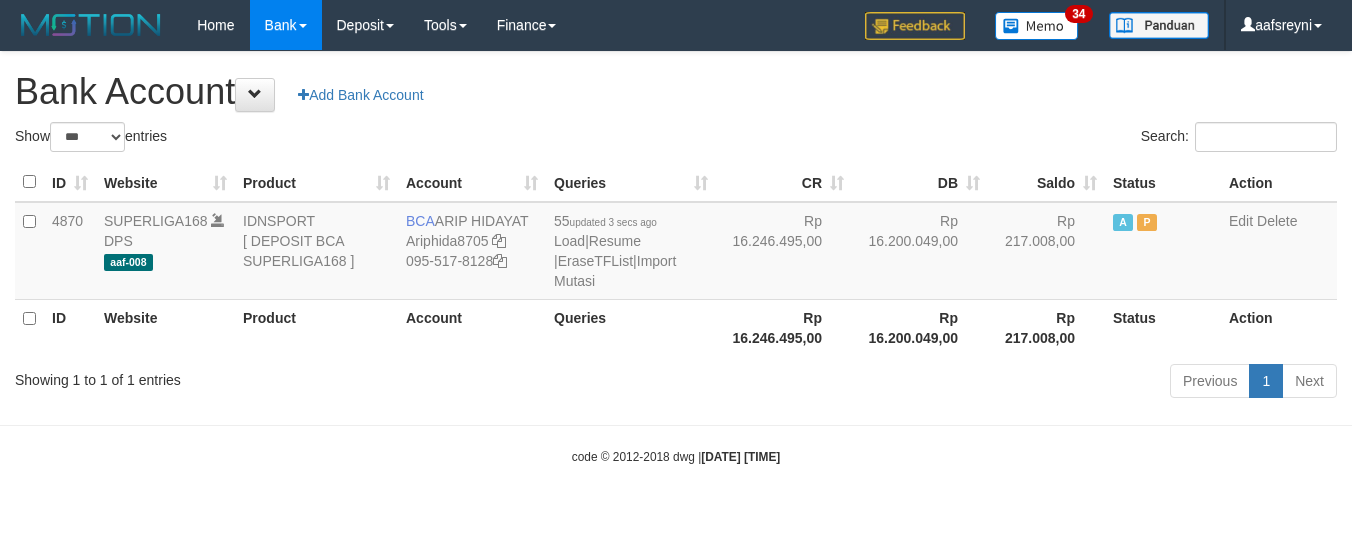 select on "***" 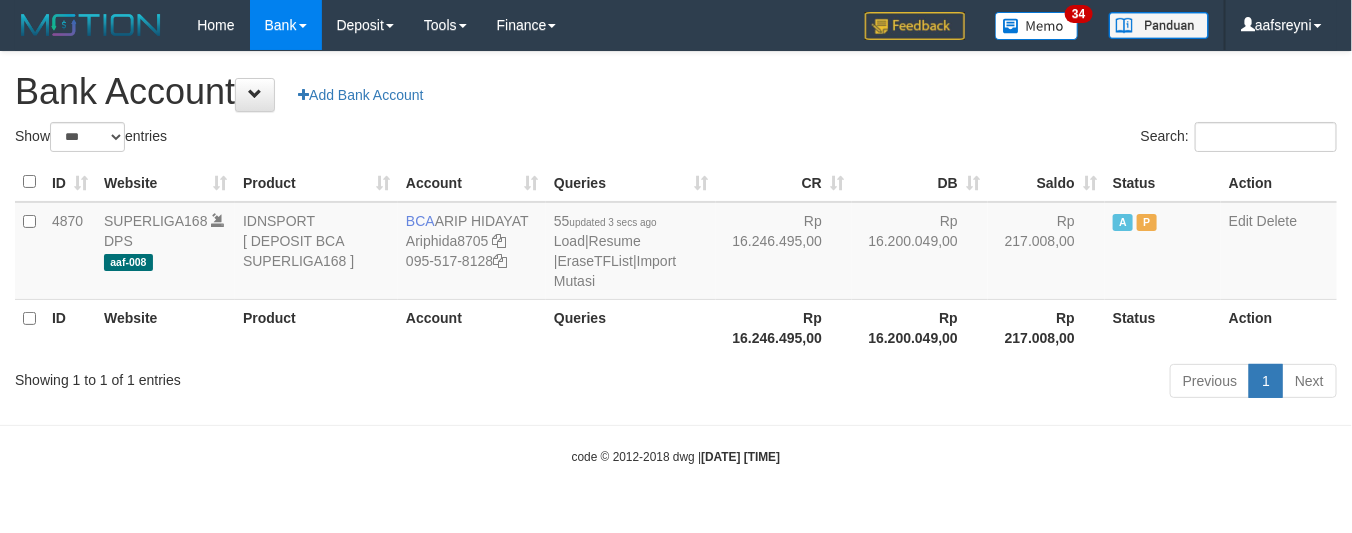 click on "code © 2012-2018 dwg |  [DATE] [TIME]" at bounding box center (676, 456) 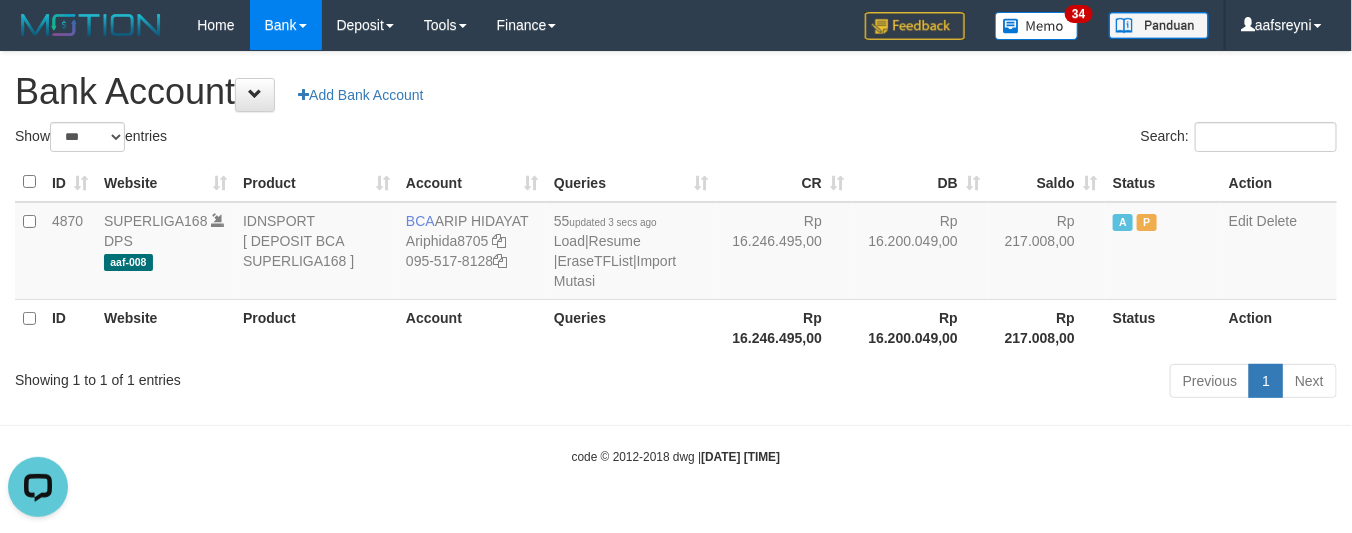 scroll, scrollTop: 0, scrollLeft: 0, axis: both 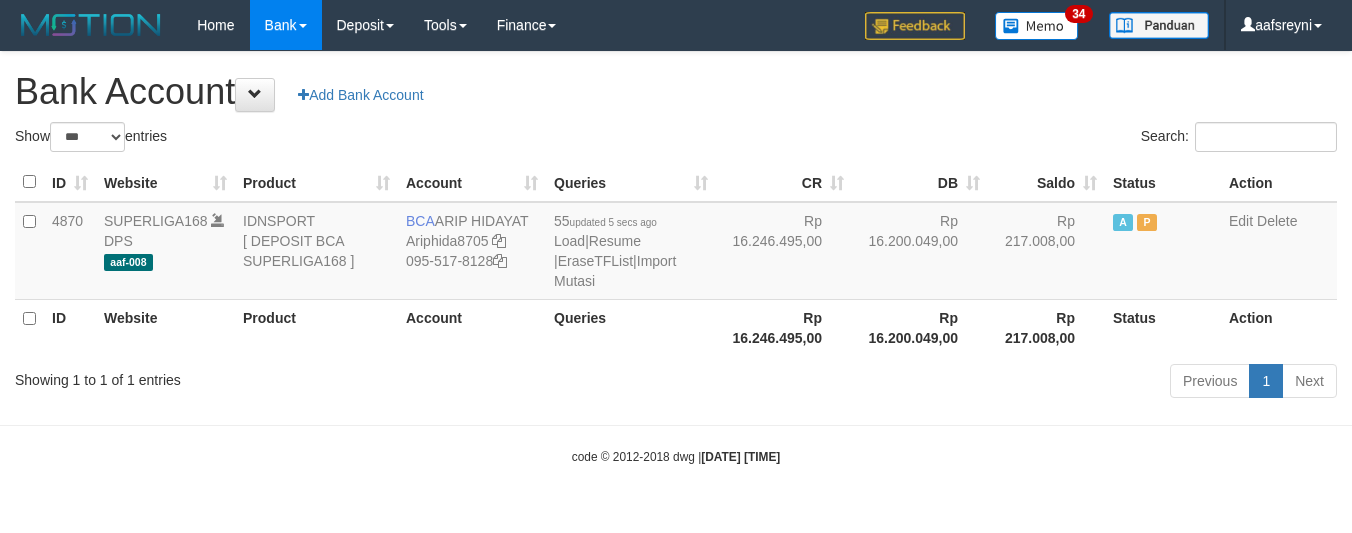select on "***" 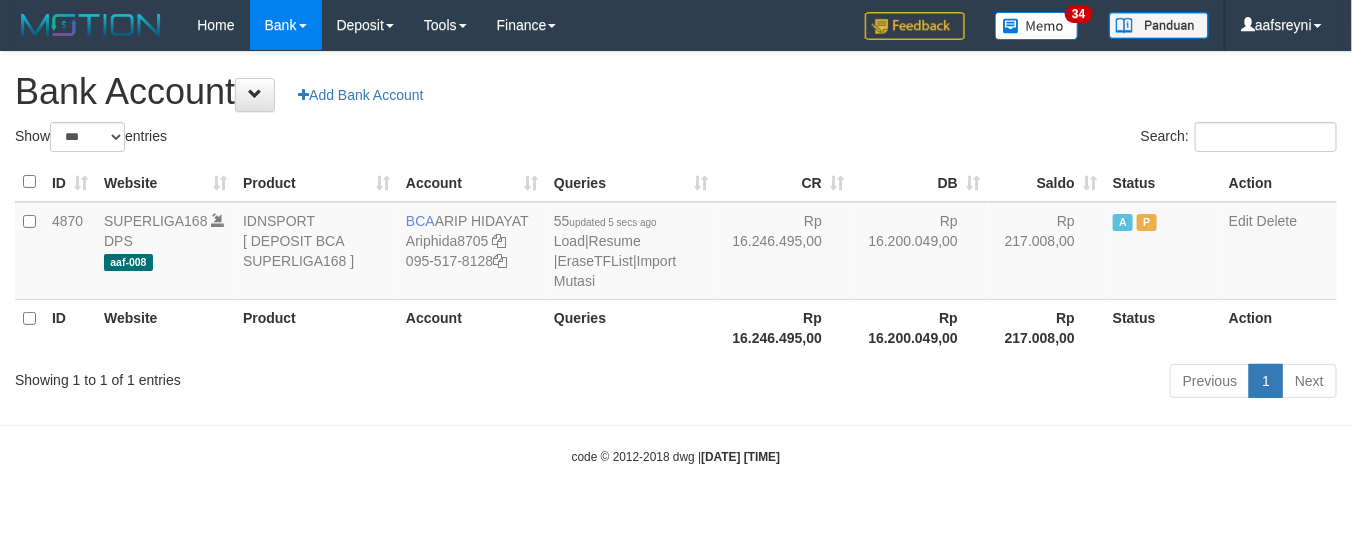 click on "Toggle navigation
Home
Bank
Account List
Load
By Website
Group
[ISPORT]													SUPERLIGA168
By Load Group (DPS)
34" at bounding box center [676, 258] 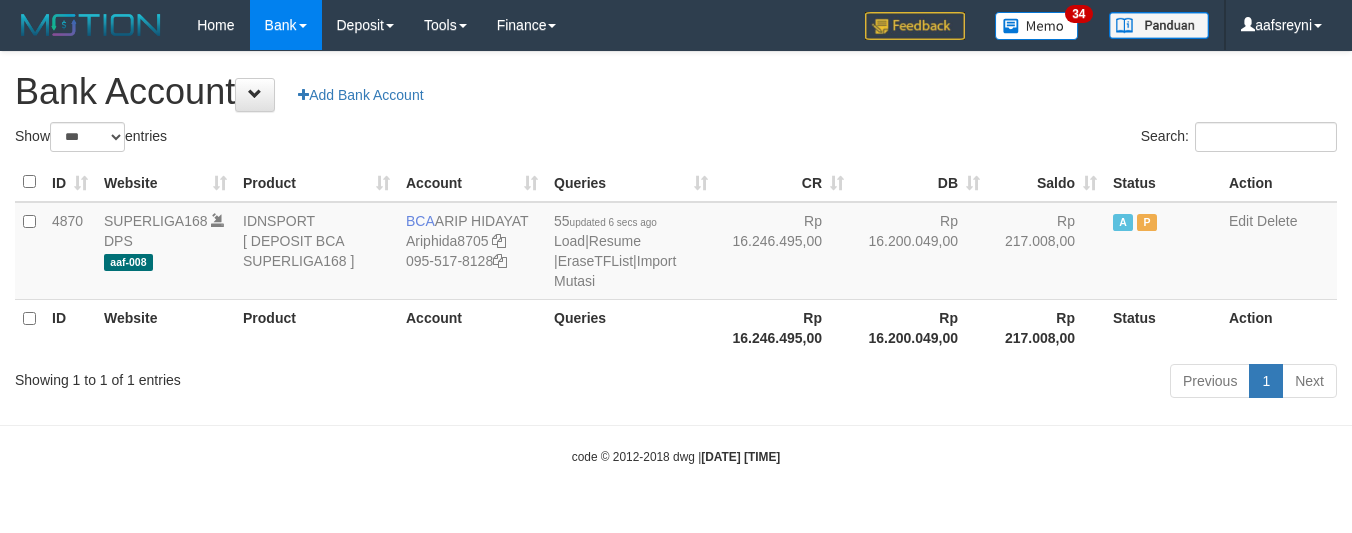 select on "***" 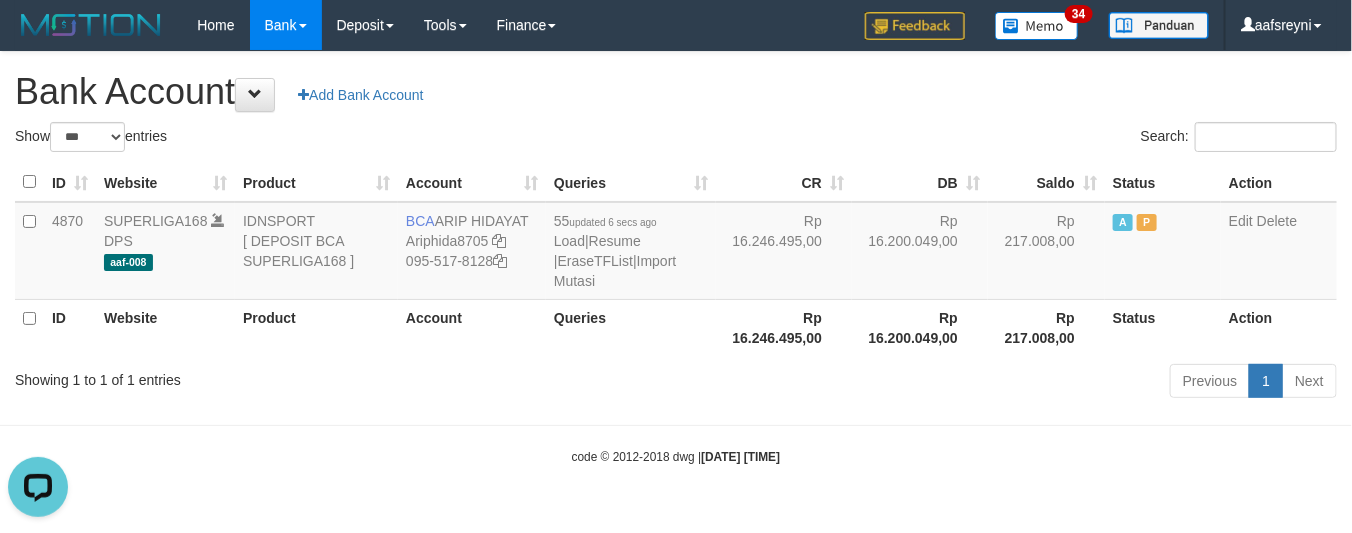 scroll, scrollTop: 0, scrollLeft: 0, axis: both 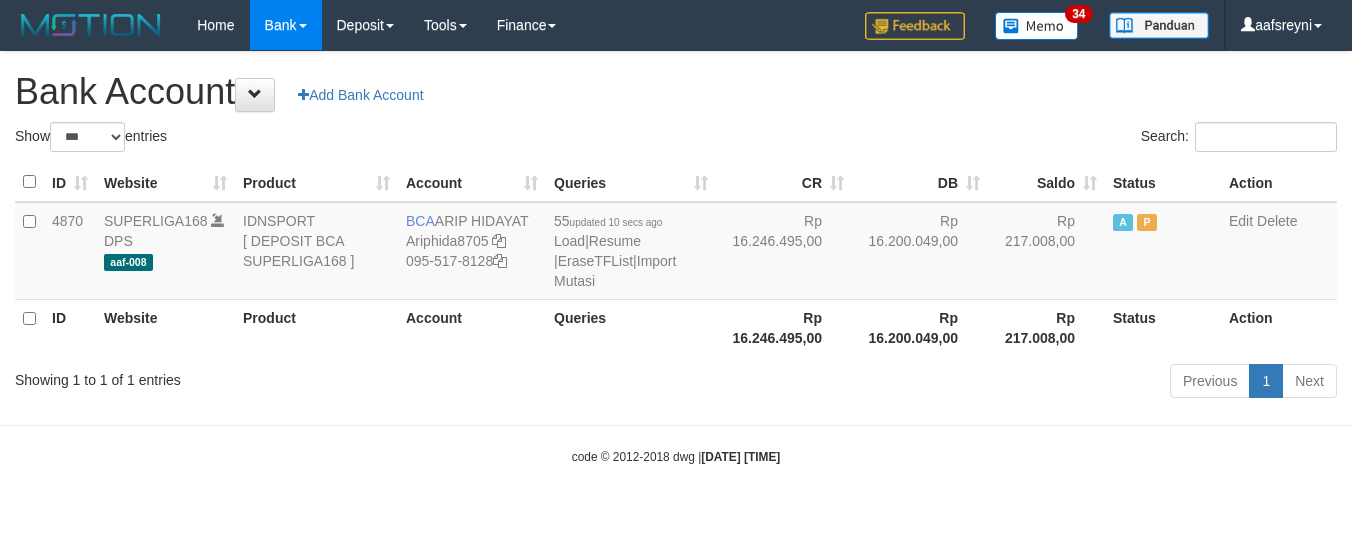 select on "***" 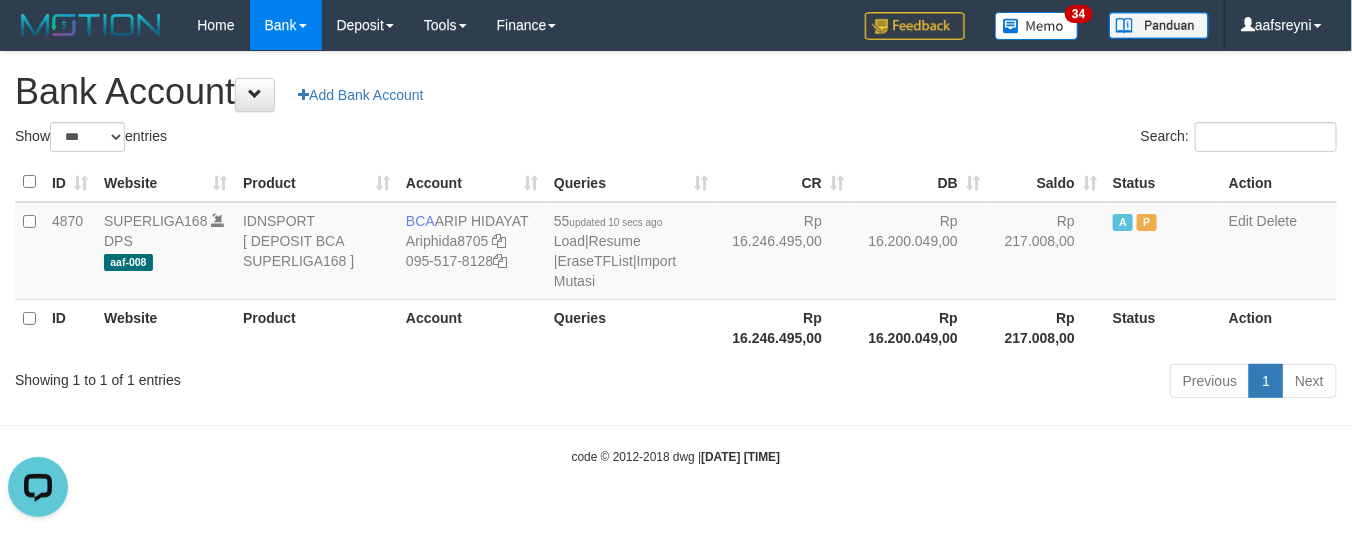 scroll, scrollTop: 0, scrollLeft: 0, axis: both 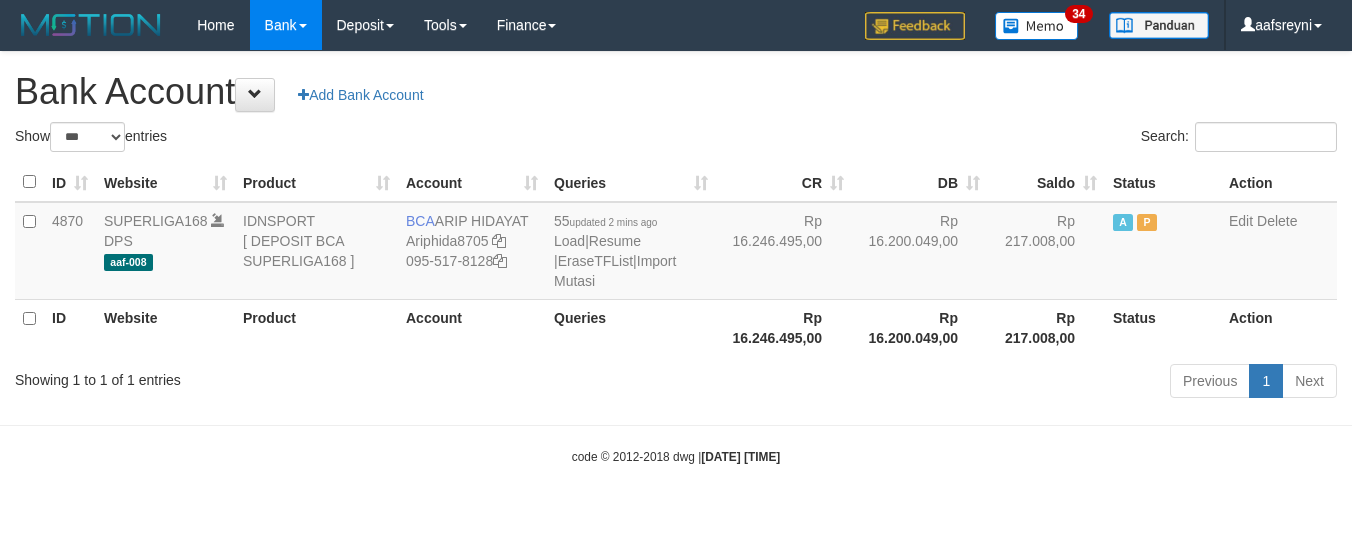 select on "***" 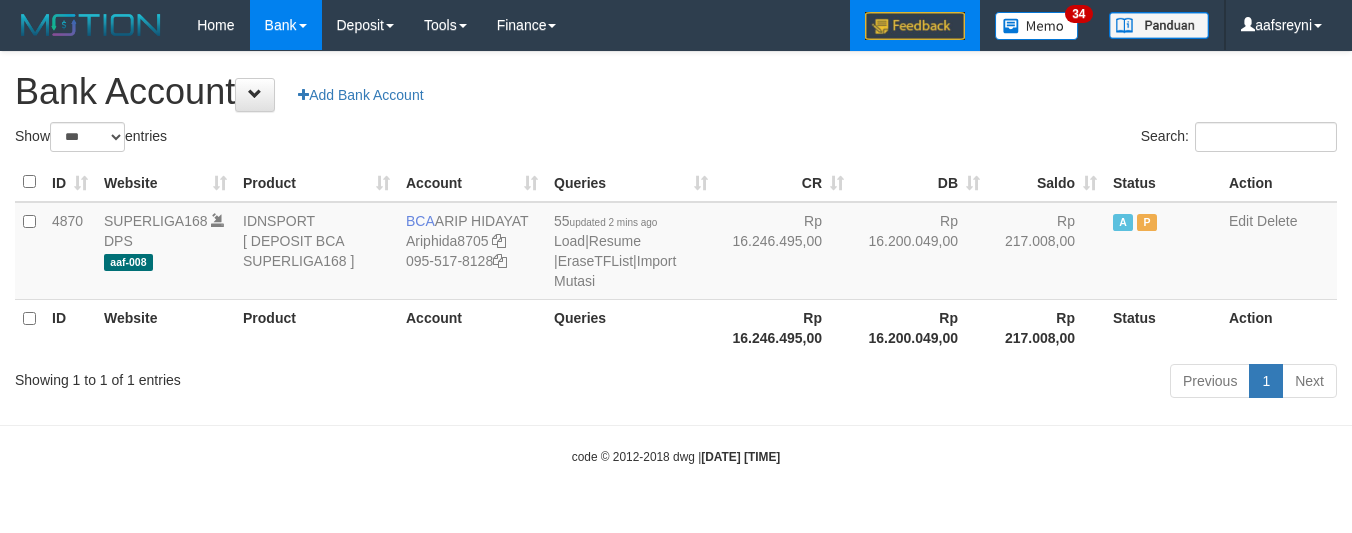 scroll, scrollTop: 0, scrollLeft: 0, axis: both 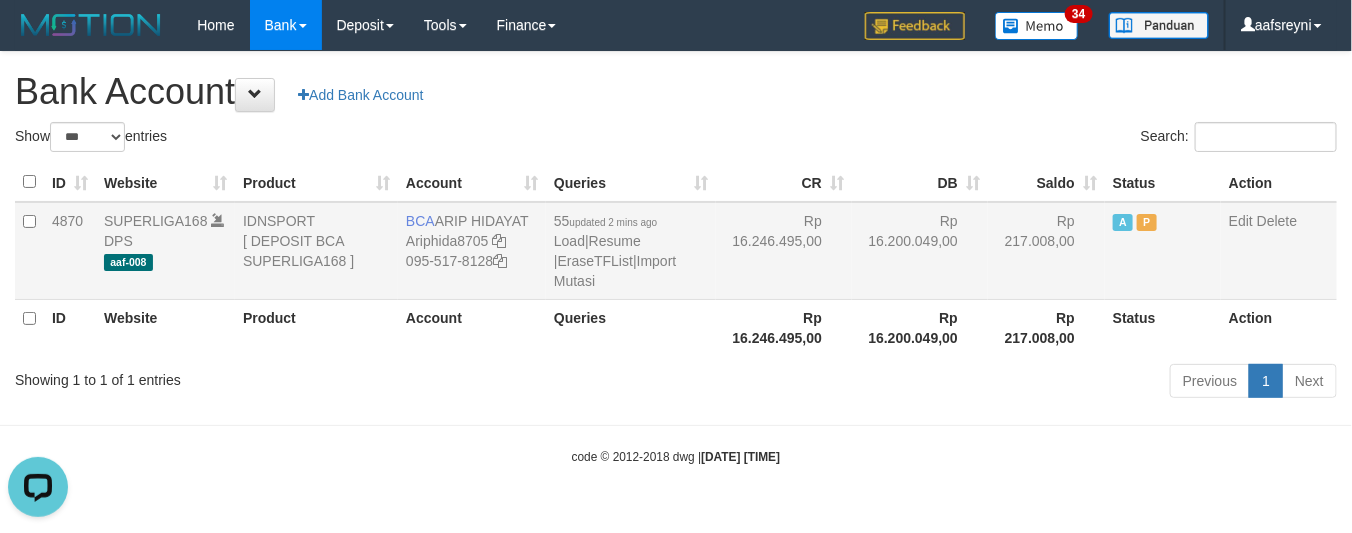 click on "55  updated 2 mins ago
Load
|
Resume
|
EraseTFList
|
Import Mutasi" at bounding box center [631, 251] 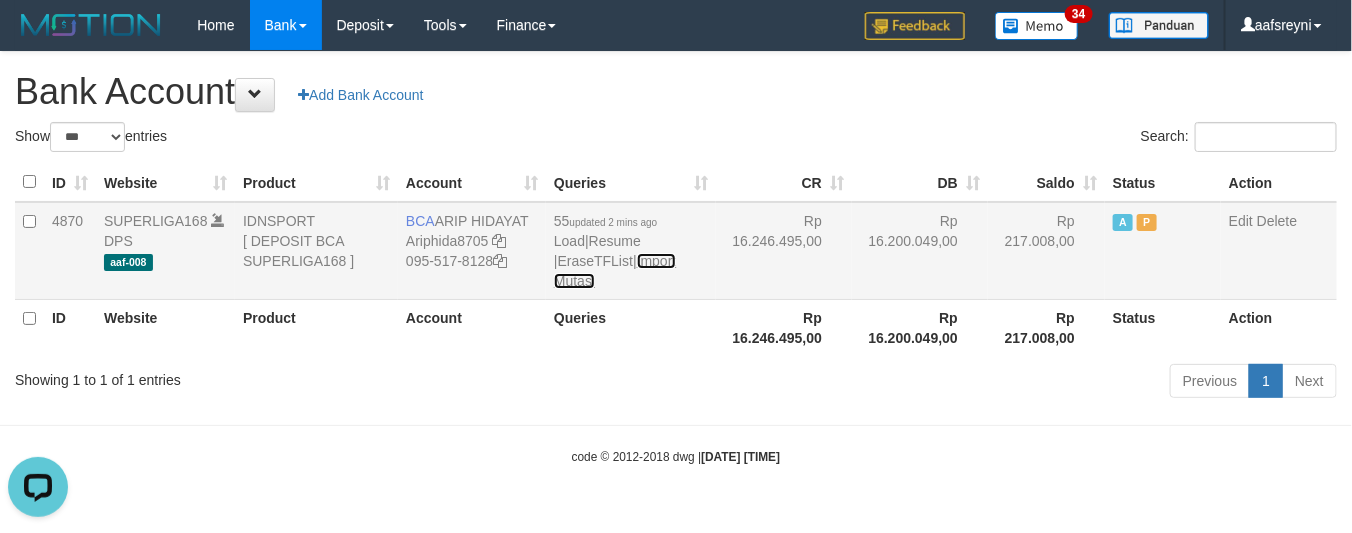 click on "Import Mutasi" at bounding box center (615, 271) 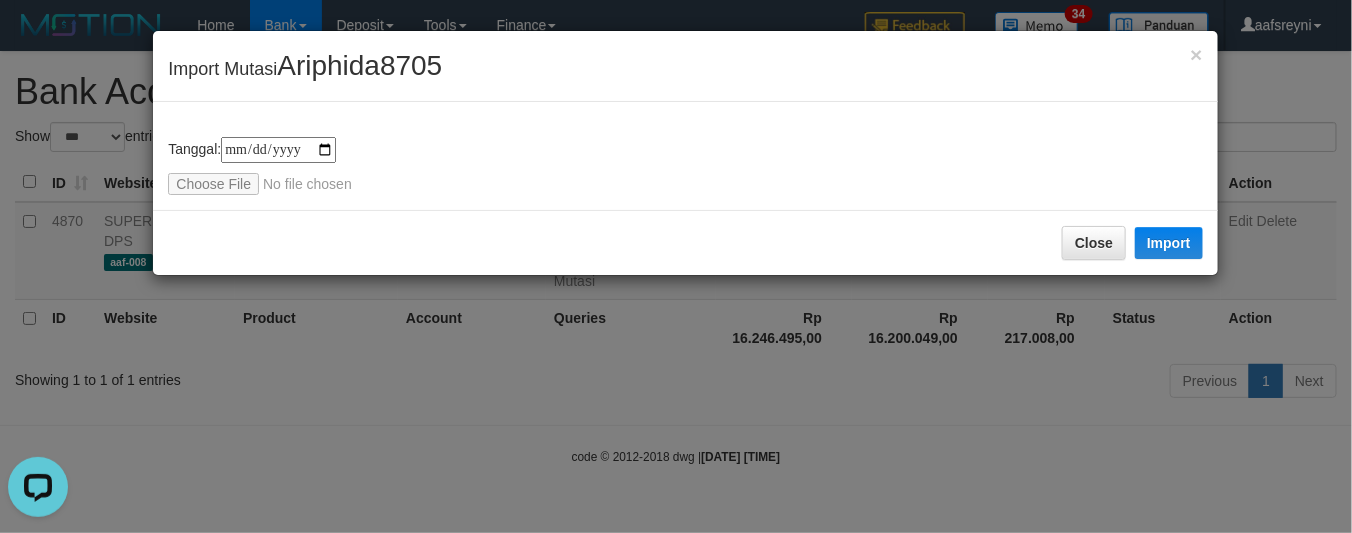 type on "**********" 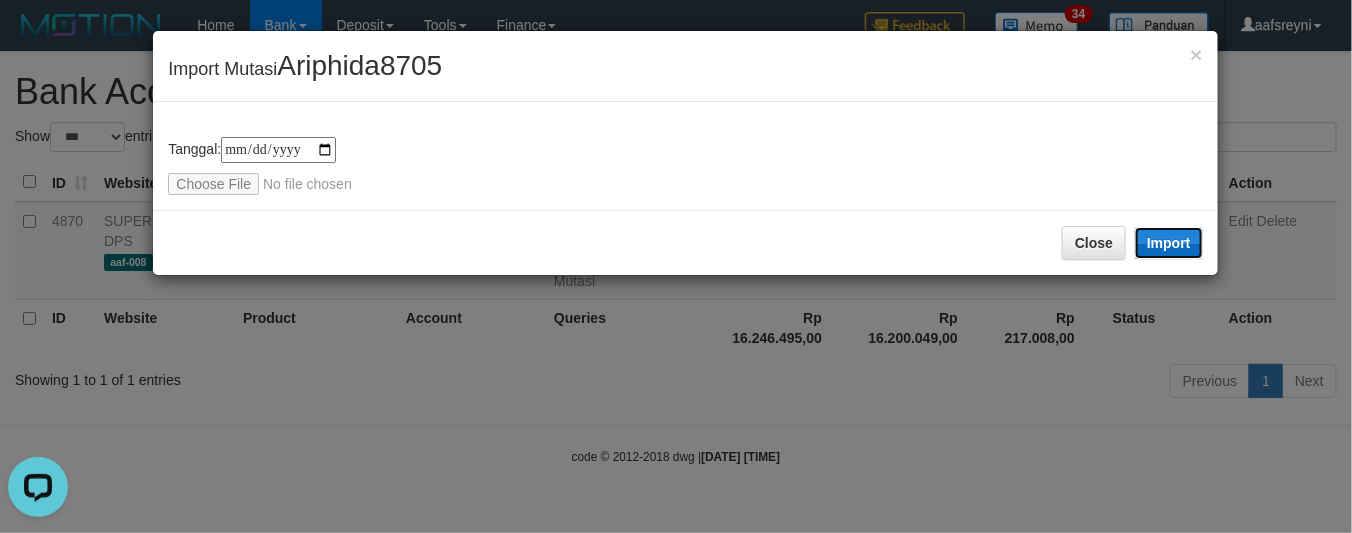 click on "Import" at bounding box center [1169, 243] 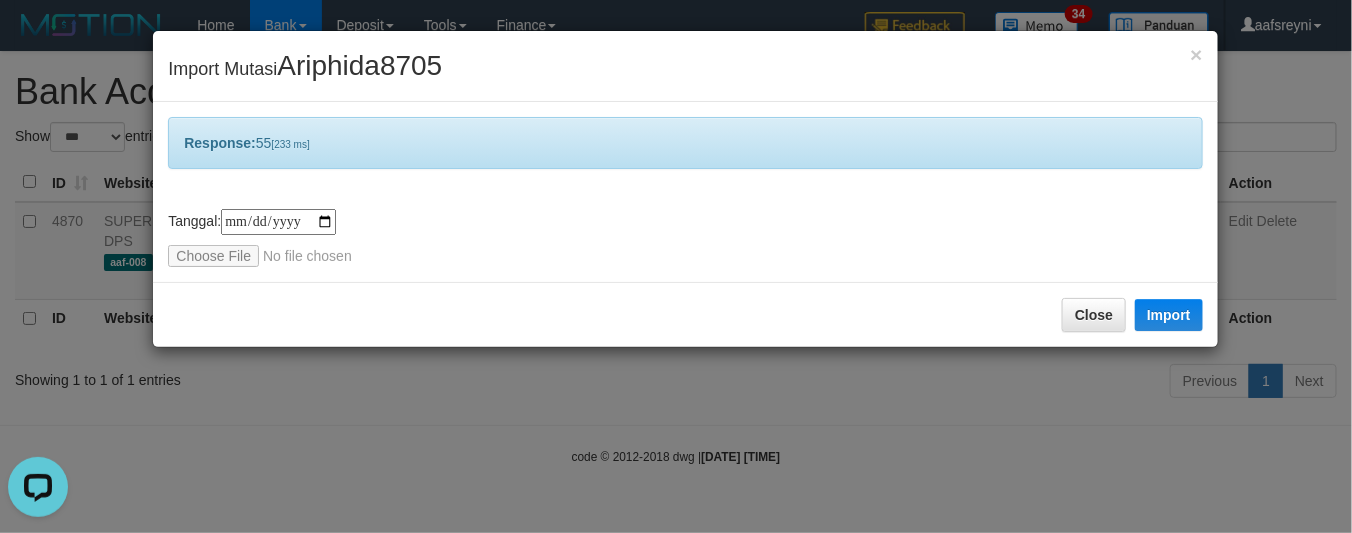 drag, startPoint x: 701, startPoint y: 478, endPoint x: 740, endPoint y: 445, distance: 51.088158 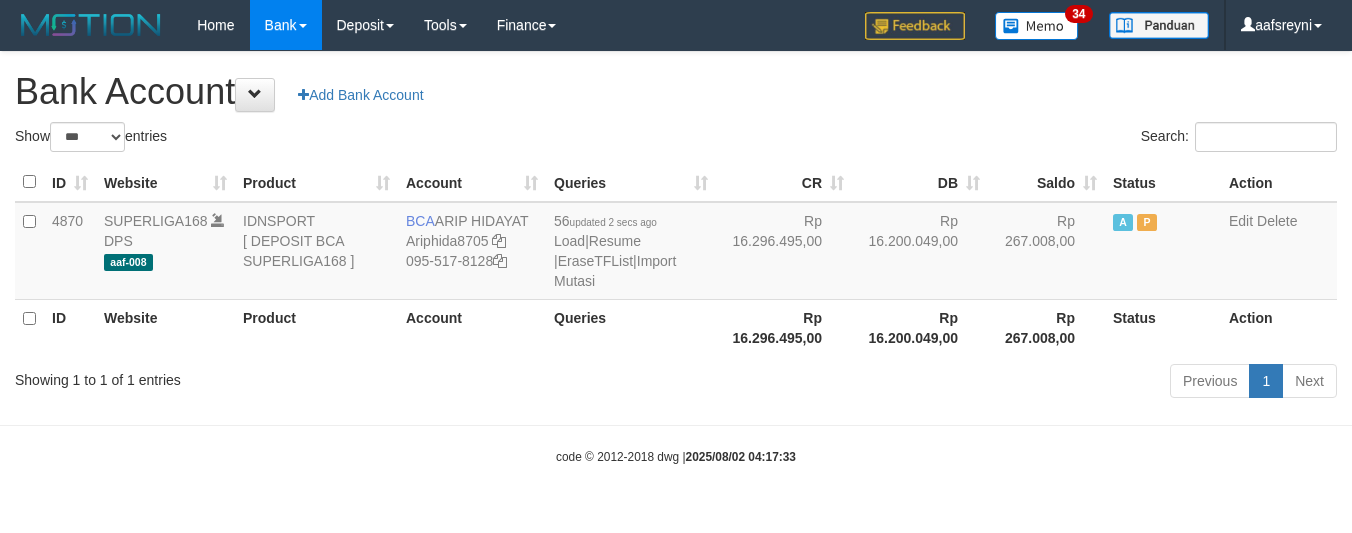 select on "***" 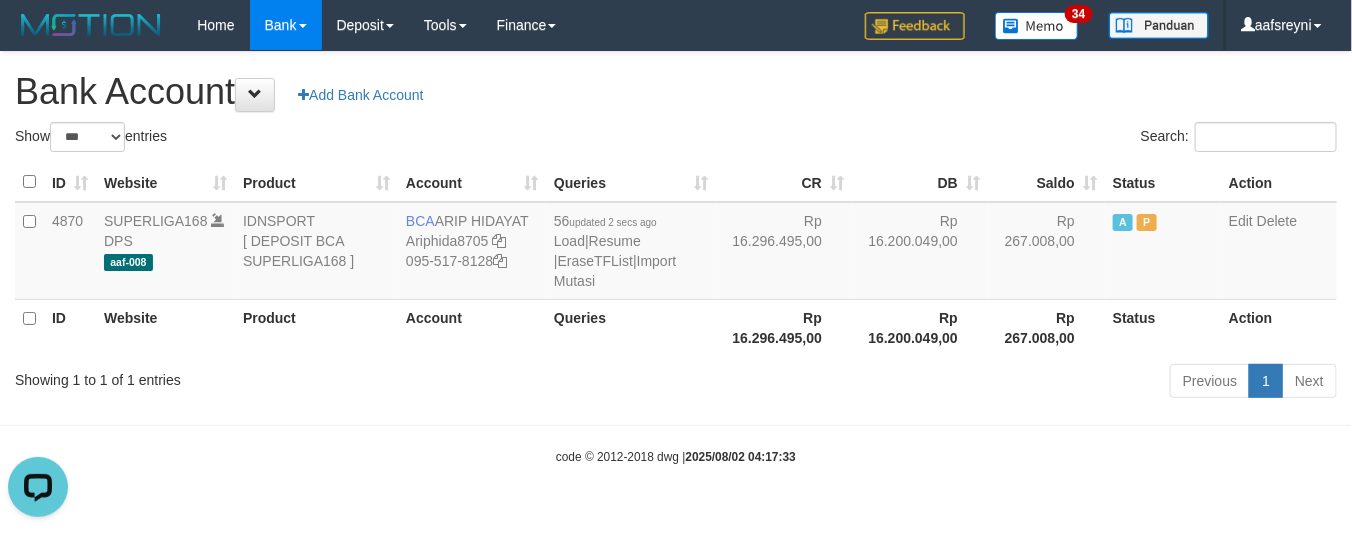 scroll, scrollTop: 0, scrollLeft: 0, axis: both 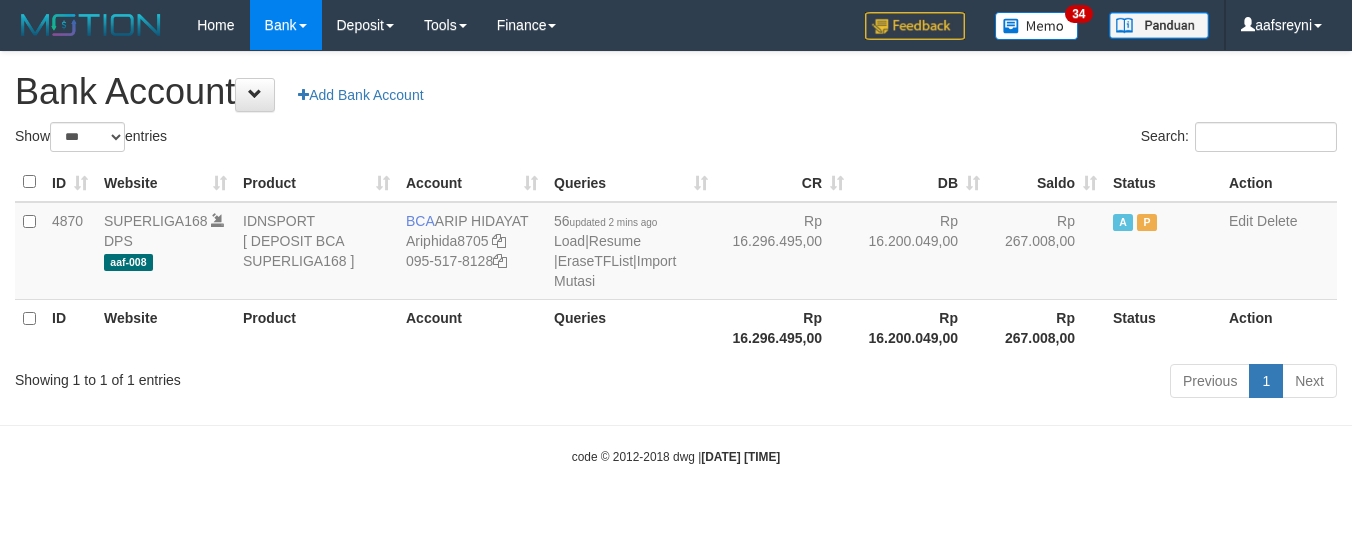 select on "***" 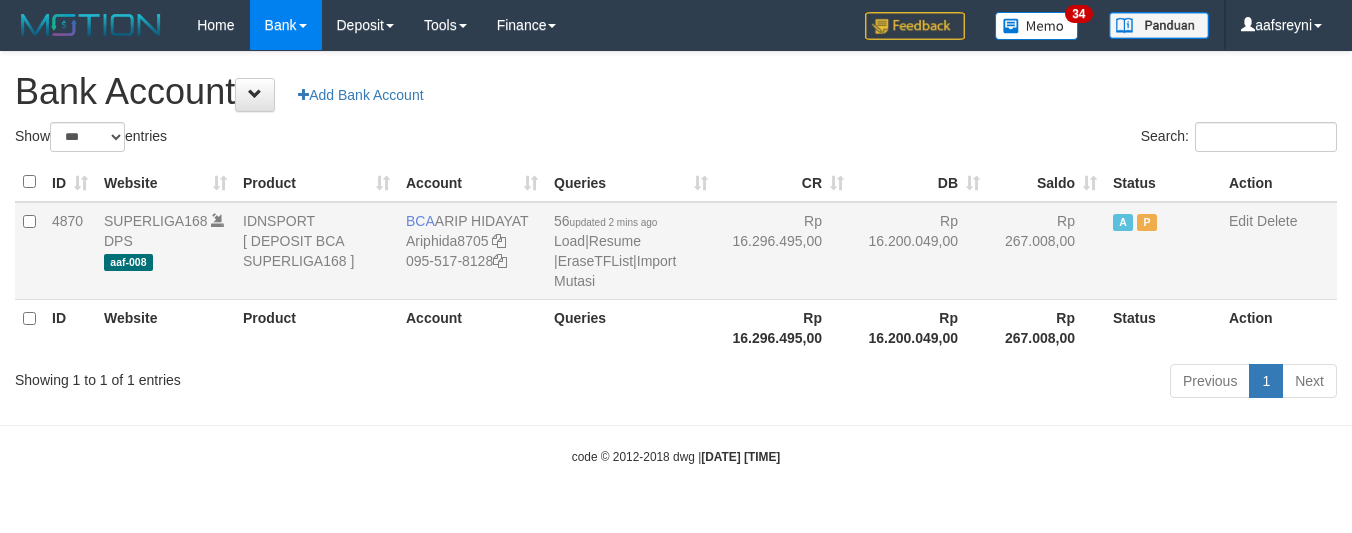 scroll, scrollTop: 0, scrollLeft: 0, axis: both 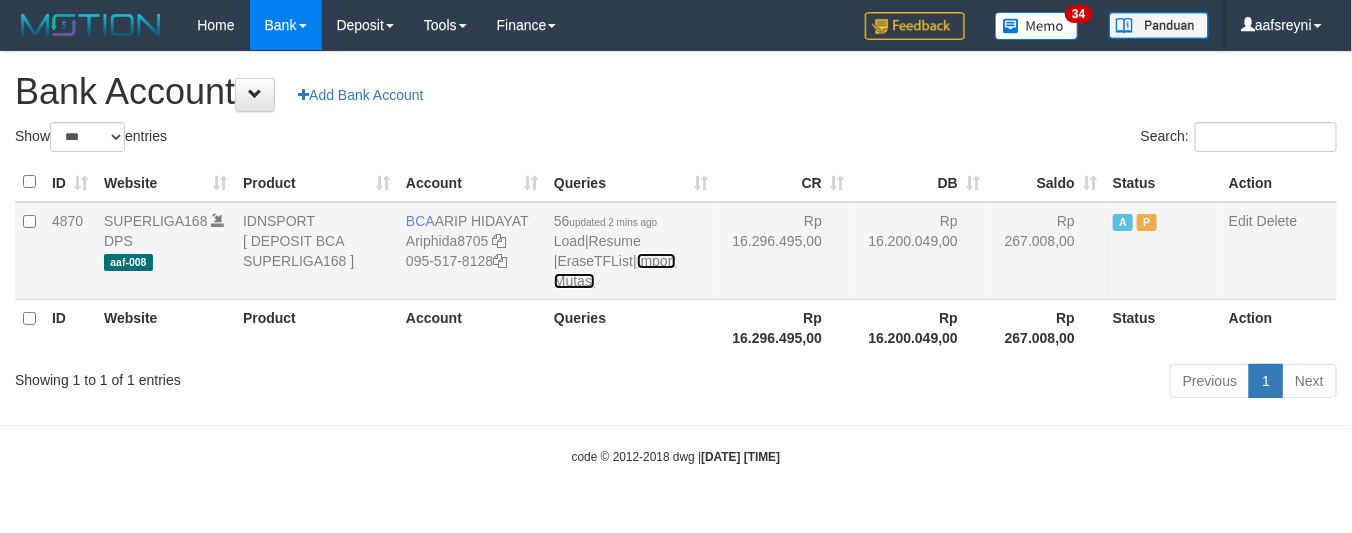 click on "Import Mutasi" at bounding box center [615, 271] 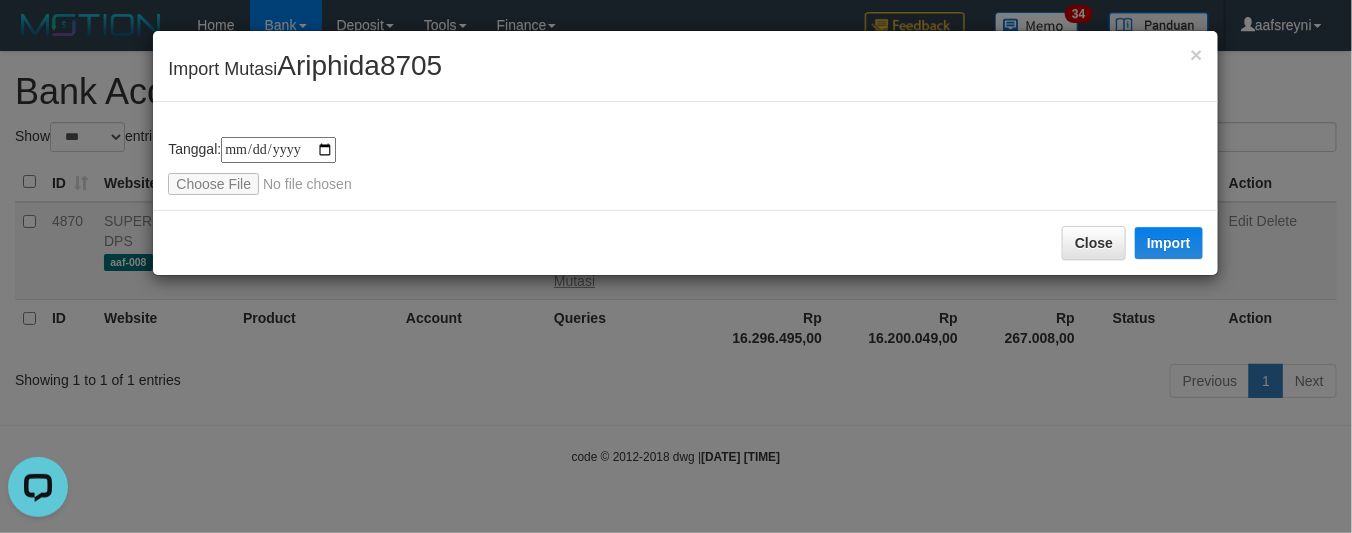 scroll, scrollTop: 0, scrollLeft: 0, axis: both 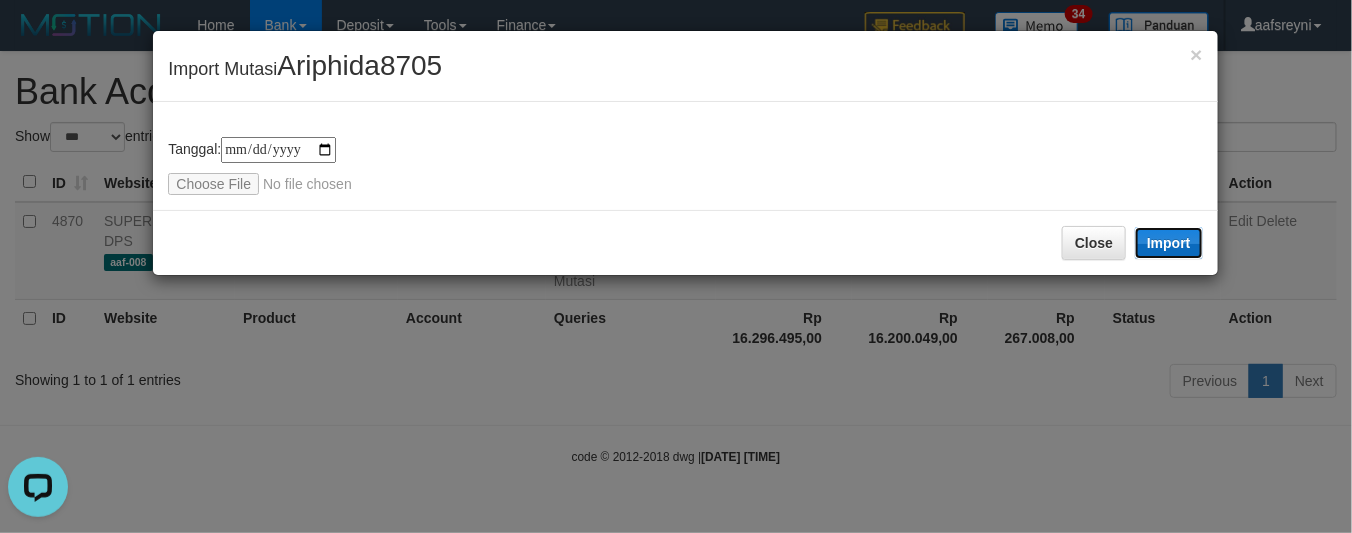 click on "Import" at bounding box center [1169, 243] 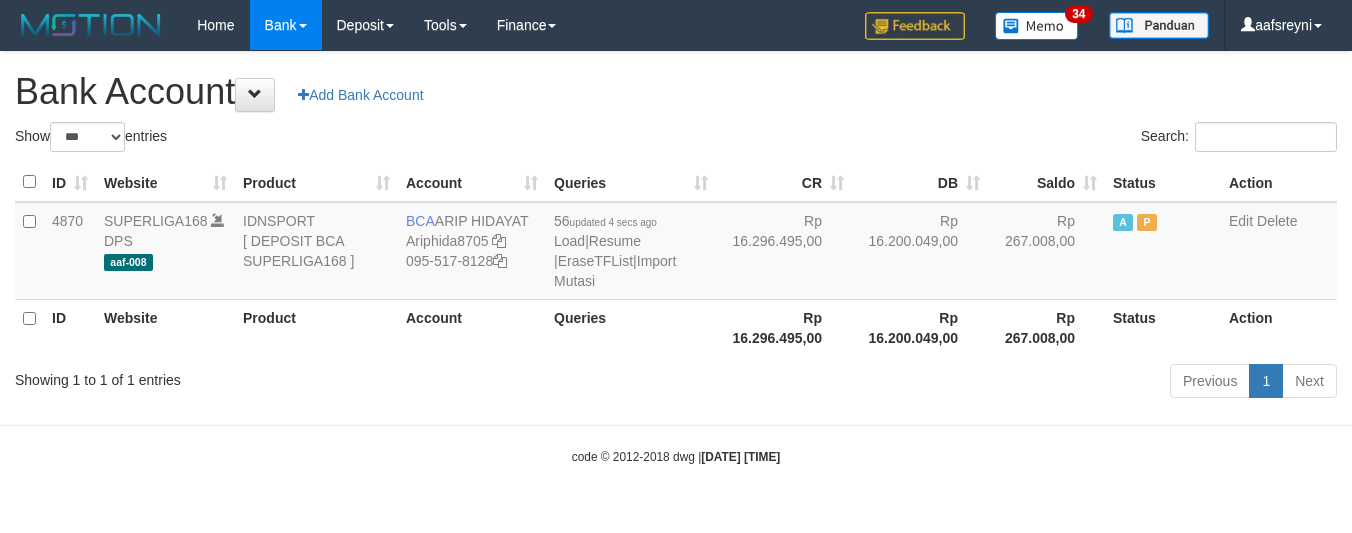 select on "***" 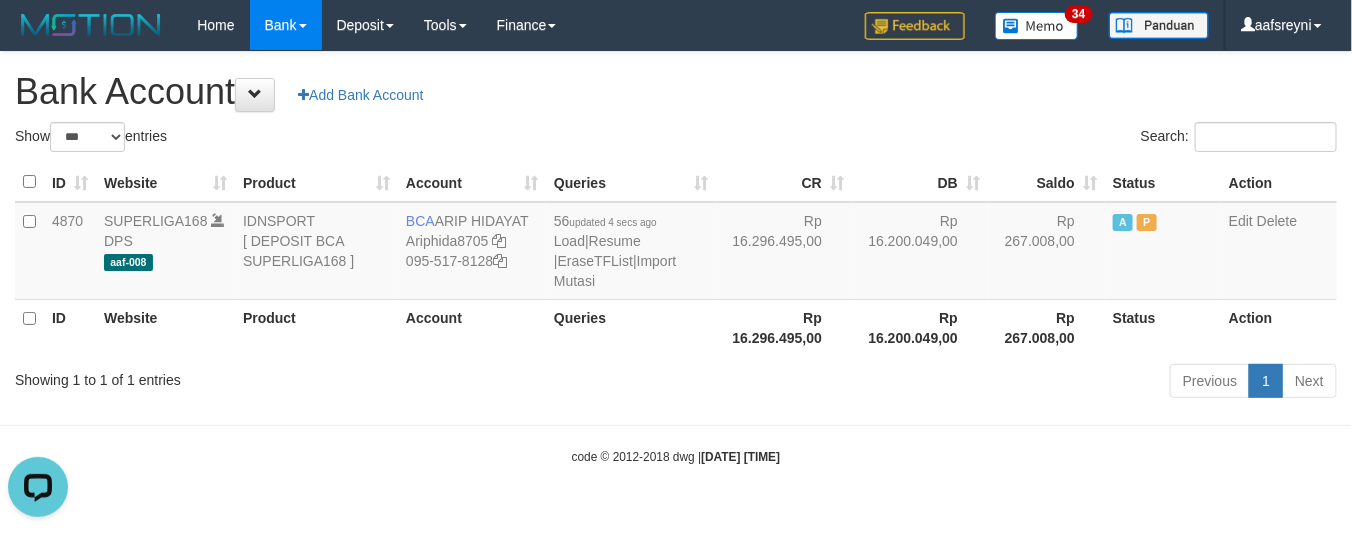 scroll, scrollTop: 0, scrollLeft: 0, axis: both 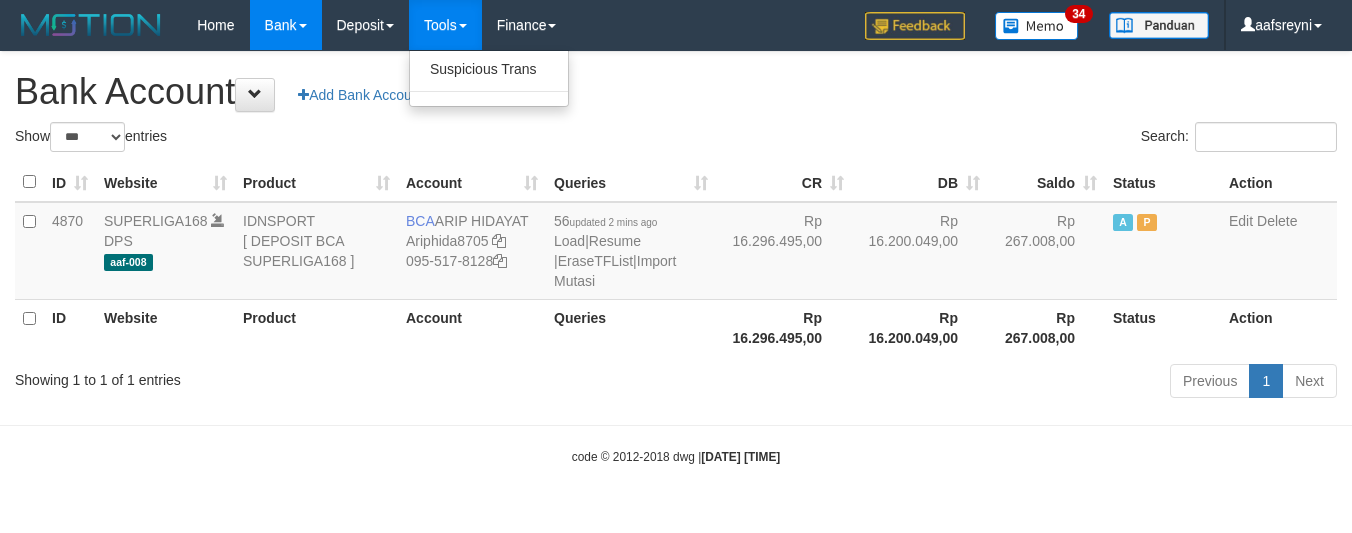 select on "***" 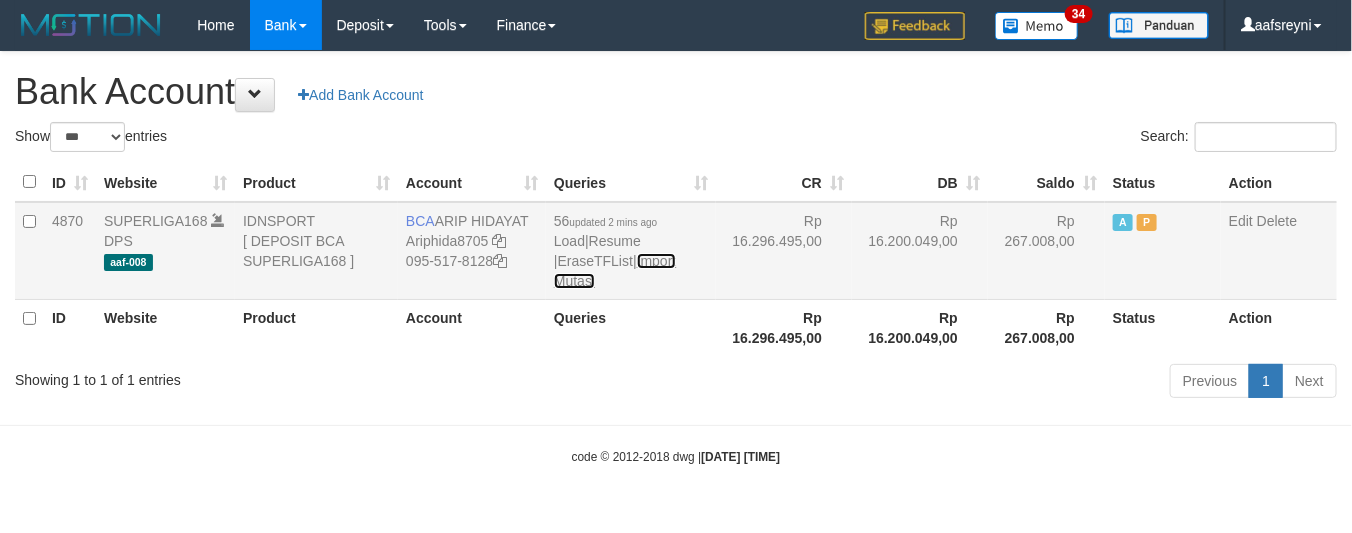 click on "Import Mutasi" at bounding box center (615, 271) 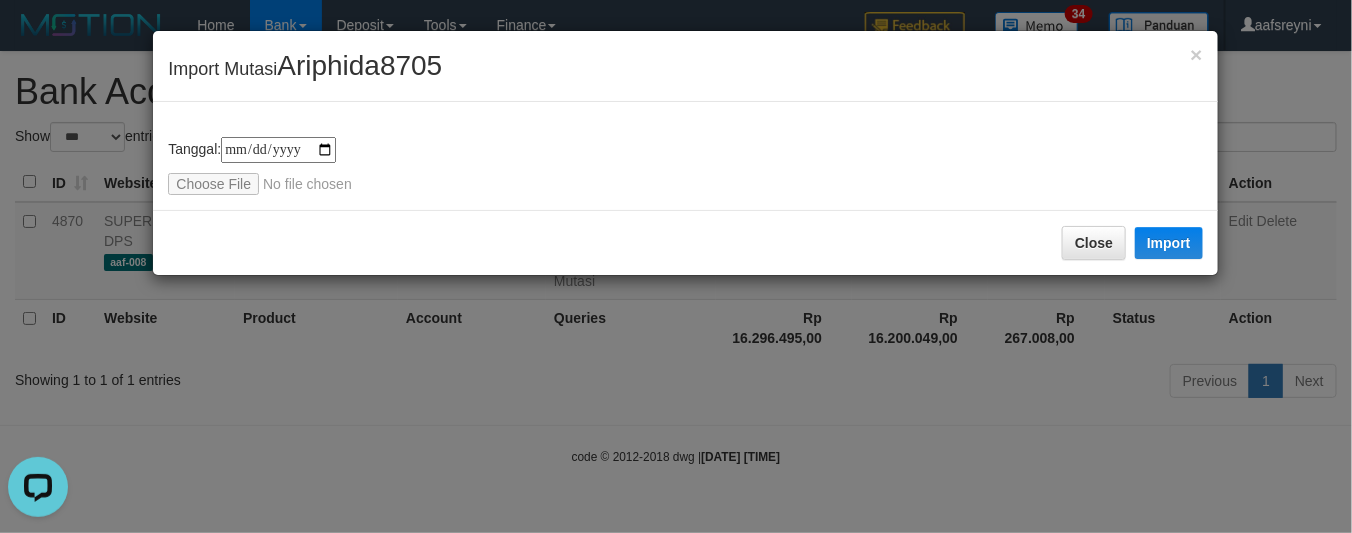 scroll, scrollTop: 0, scrollLeft: 0, axis: both 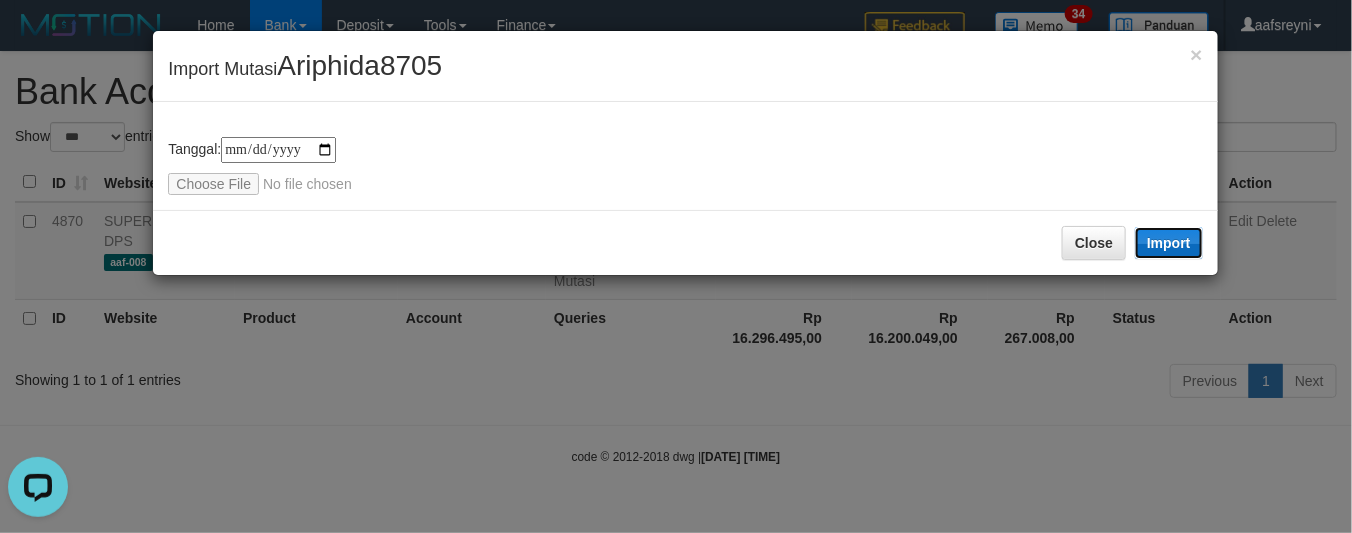 click on "Import" at bounding box center (1169, 243) 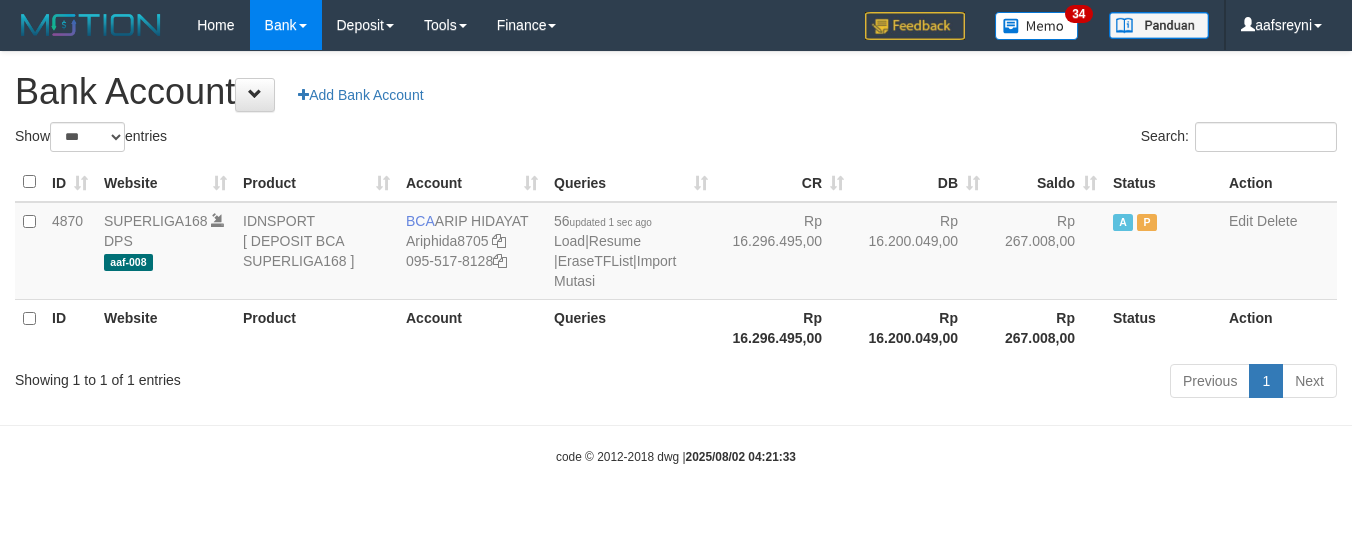 select on "***" 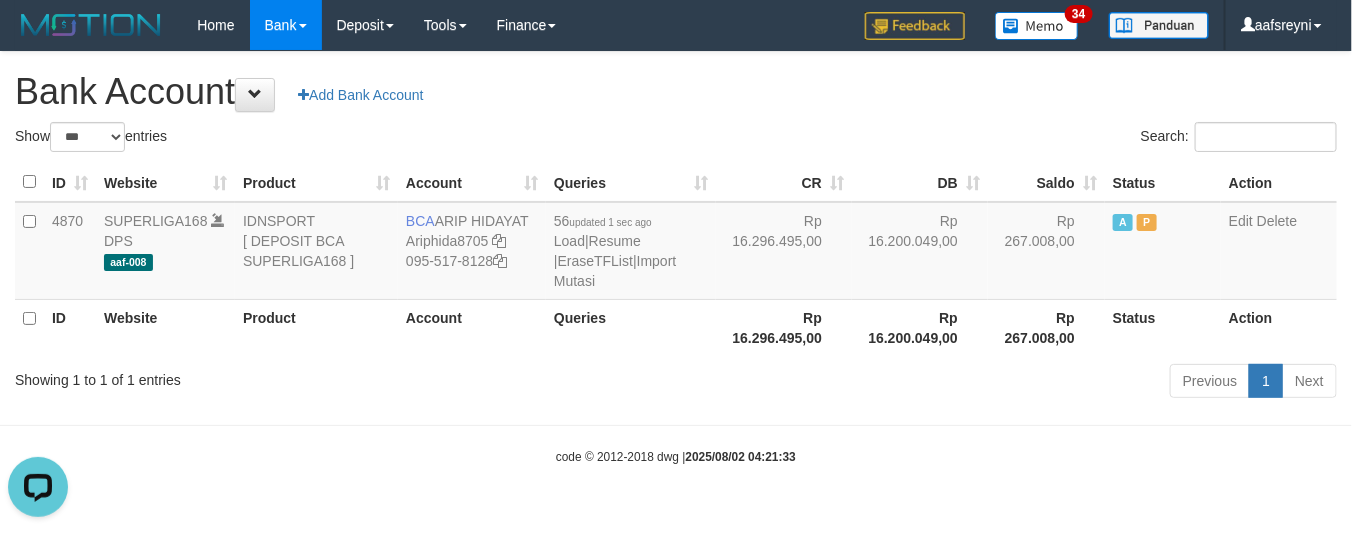 scroll, scrollTop: 0, scrollLeft: 0, axis: both 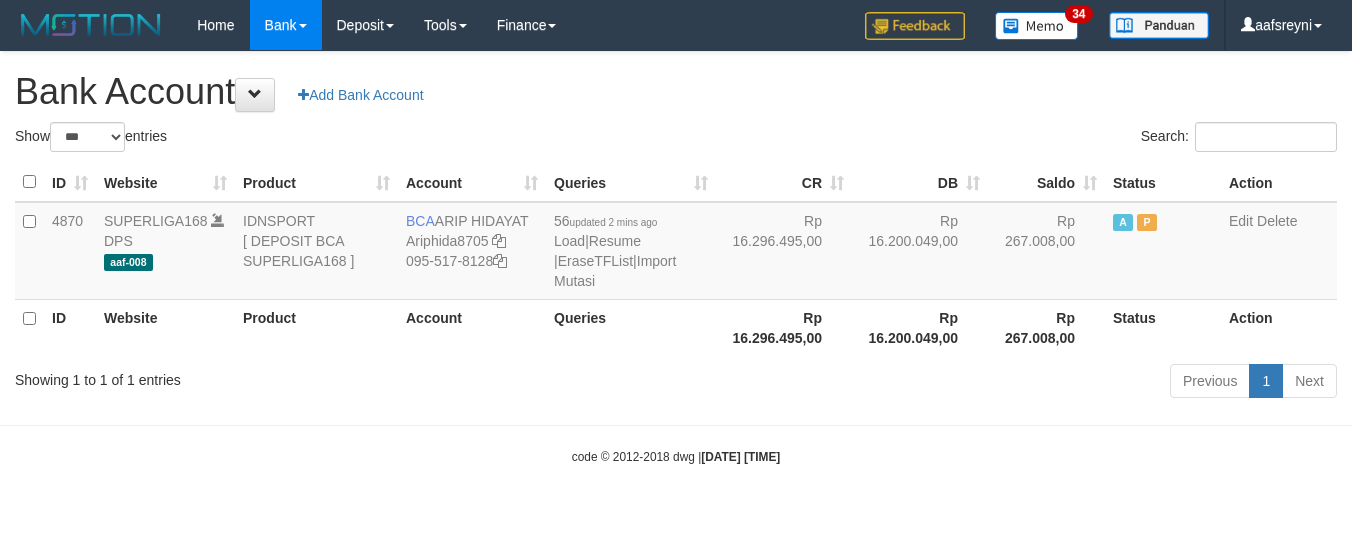select on "***" 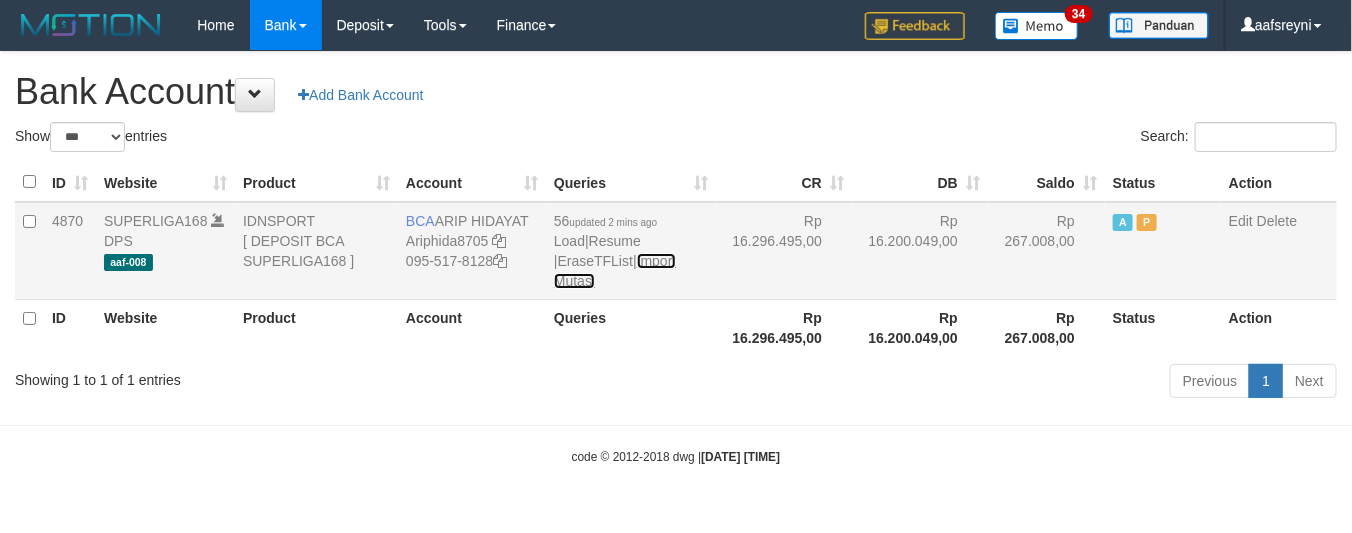 click on "Import Mutasi" at bounding box center [615, 271] 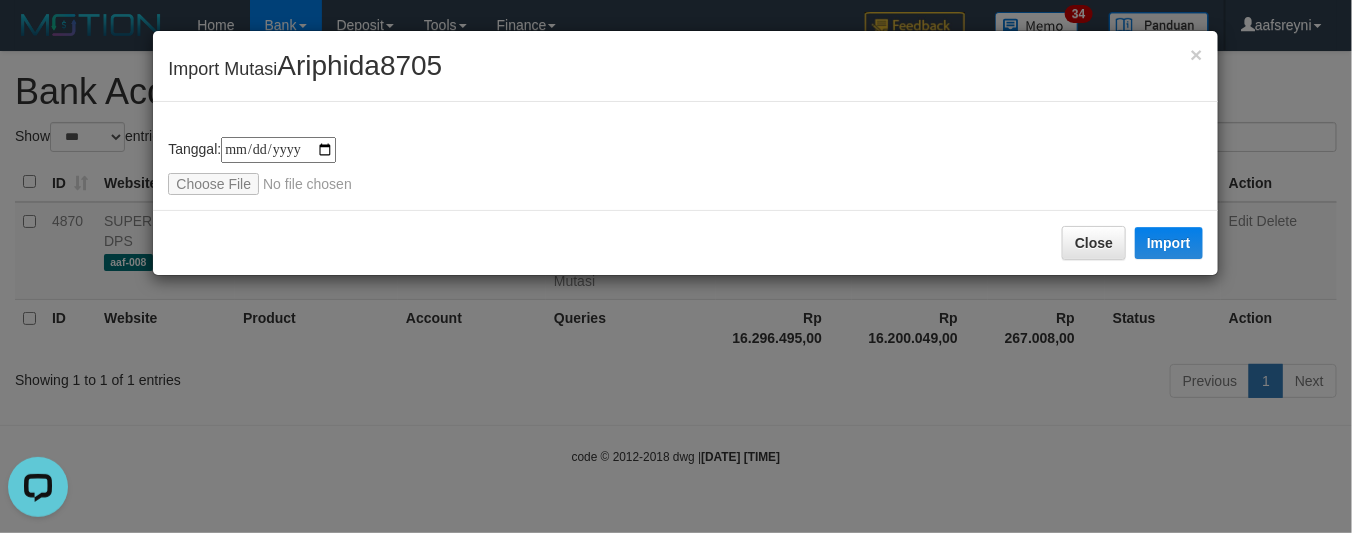 scroll, scrollTop: 0, scrollLeft: 0, axis: both 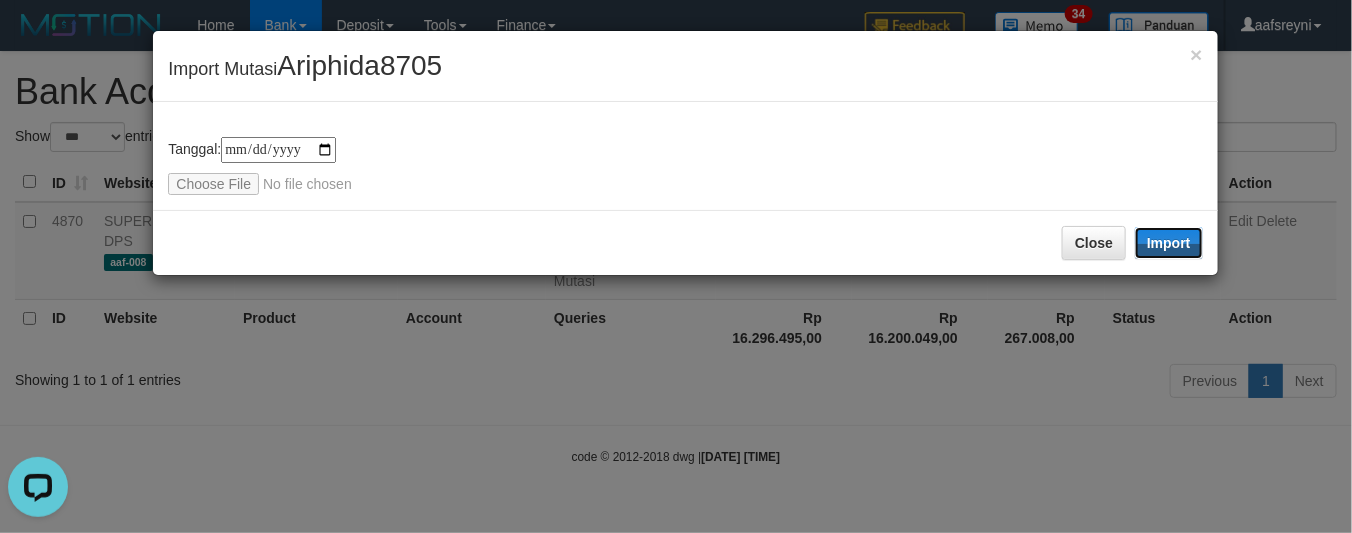 drag, startPoint x: 1187, startPoint y: 248, endPoint x: 625, endPoint y: 1, distance: 613.88354 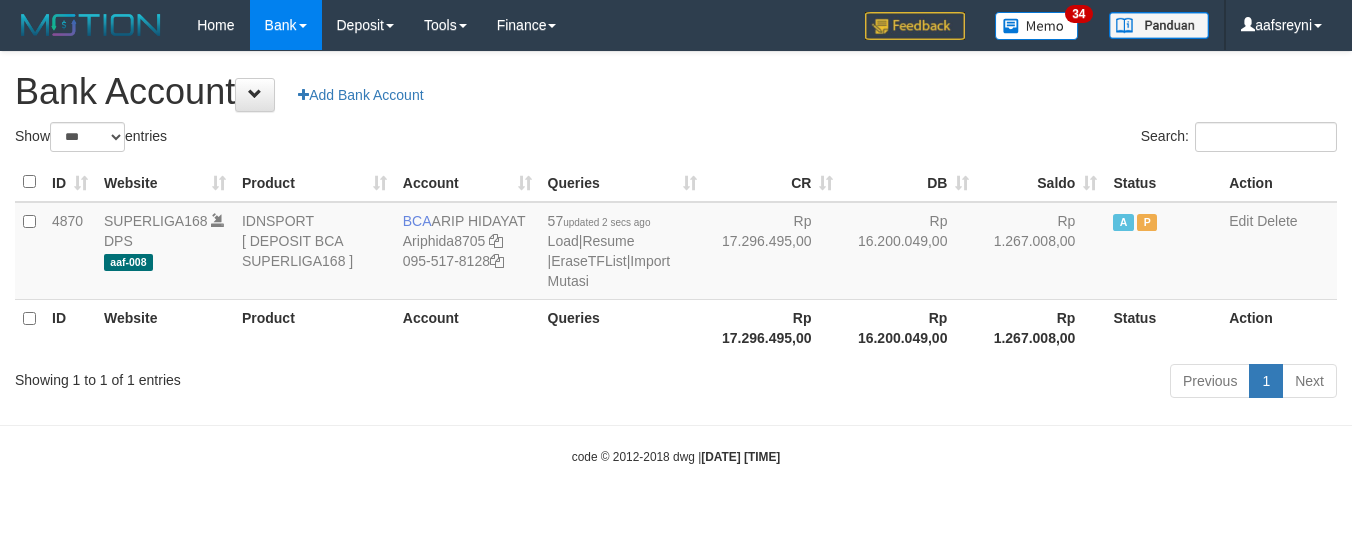 select on "***" 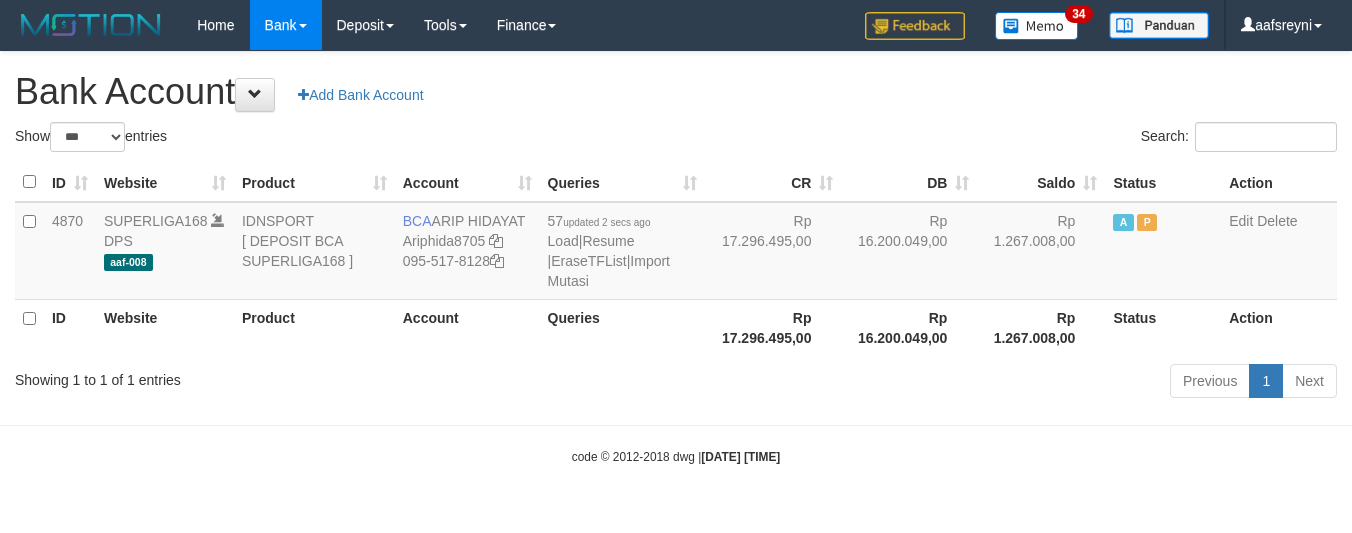 scroll, scrollTop: 0, scrollLeft: 0, axis: both 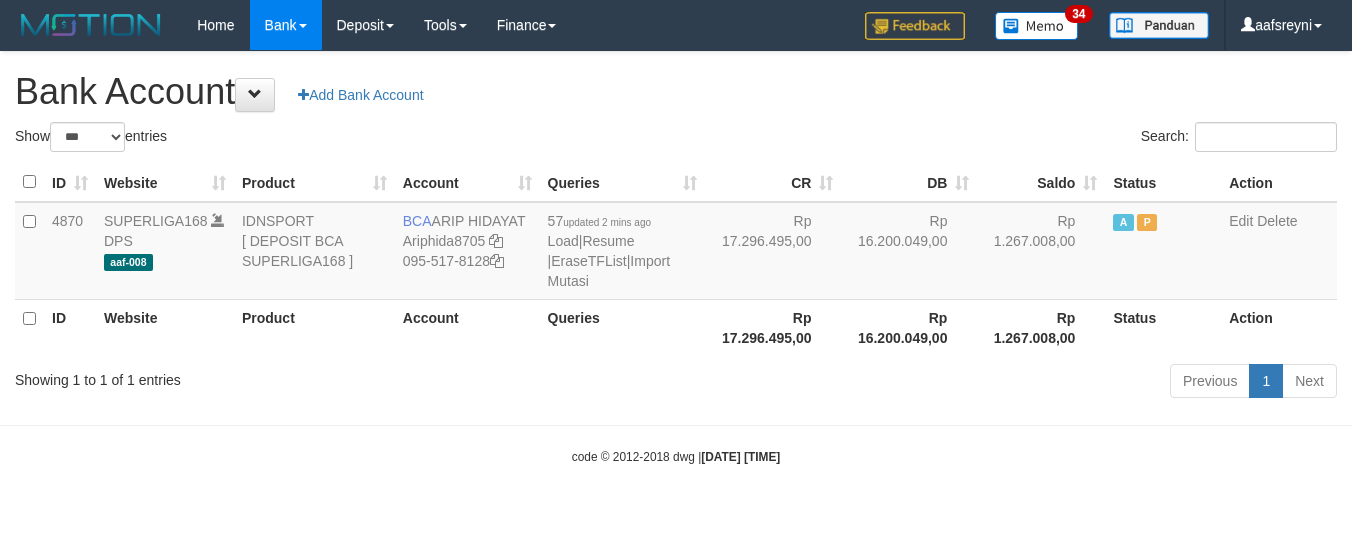 select on "***" 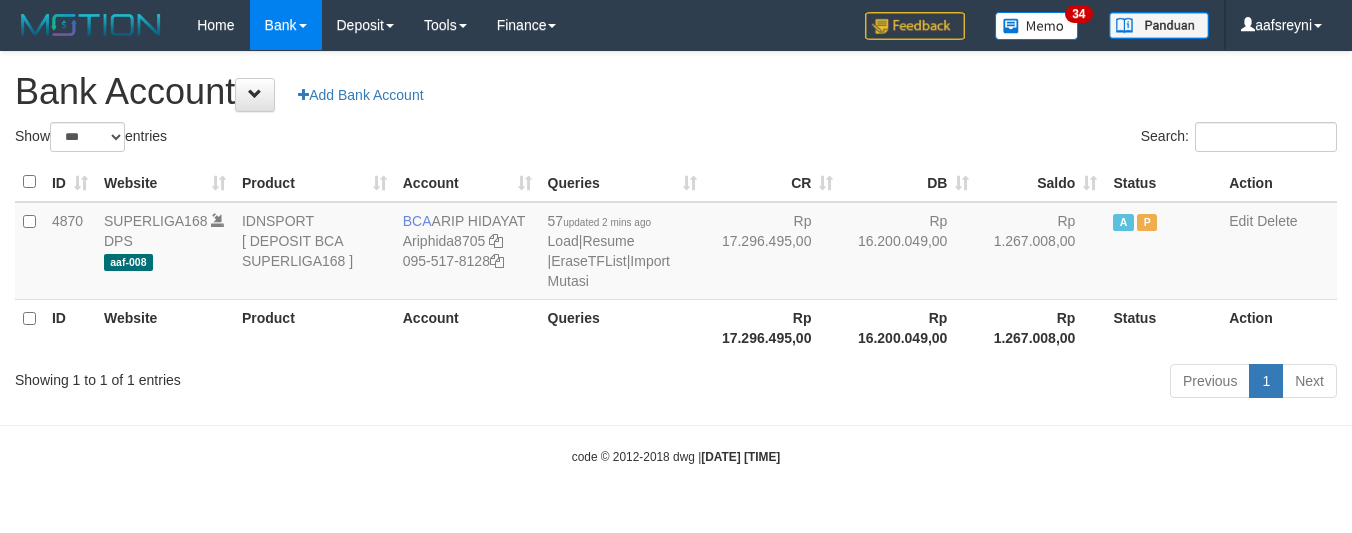 scroll, scrollTop: 0, scrollLeft: 0, axis: both 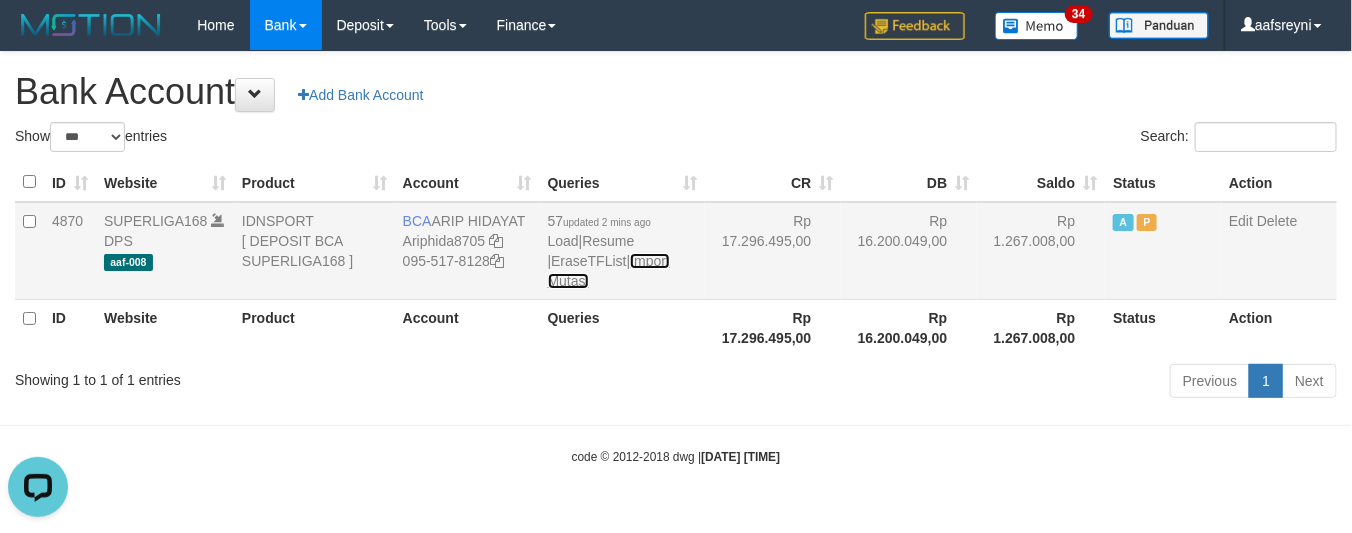 click on "Import Mutasi" at bounding box center [609, 271] 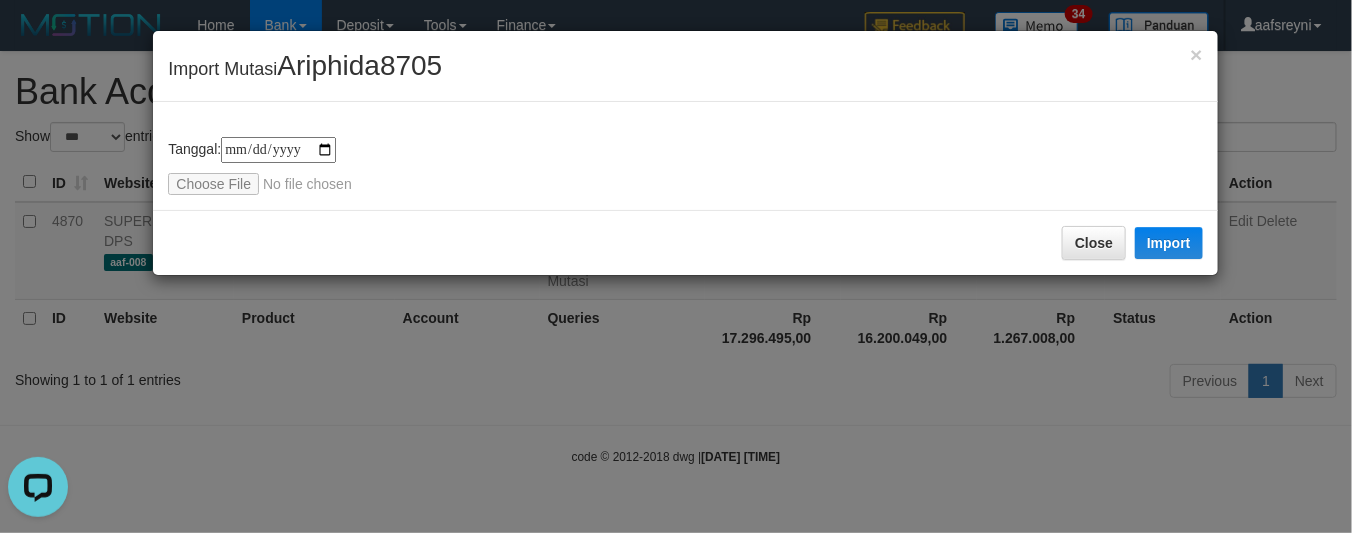 type on "**********" 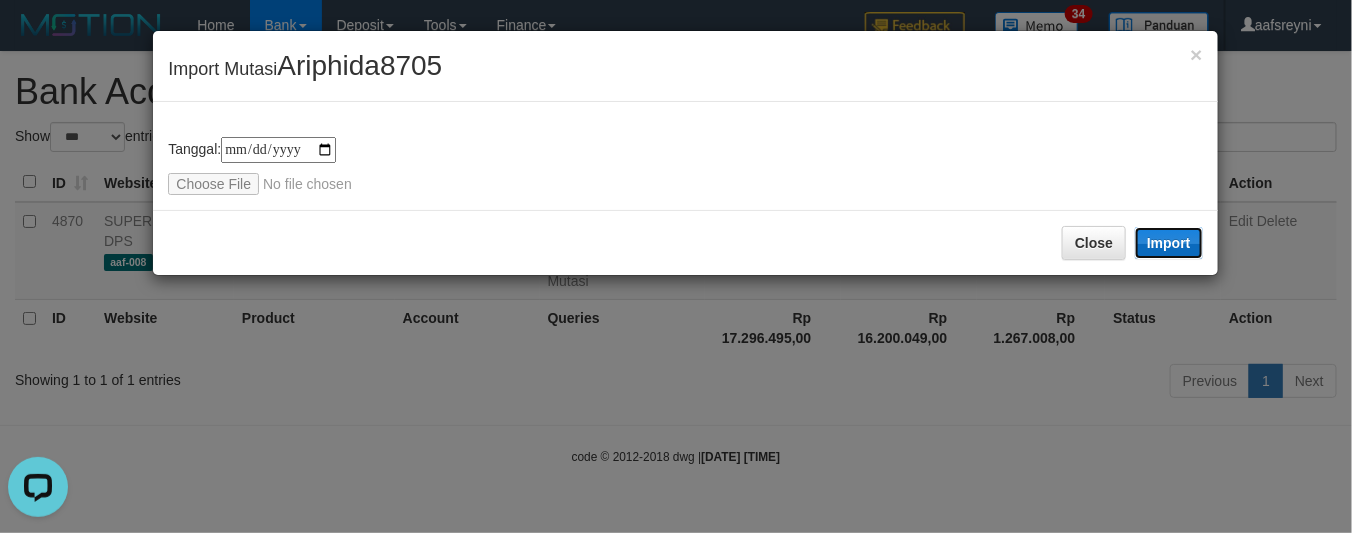 click on "Import" at bounding box center (1169, 243) 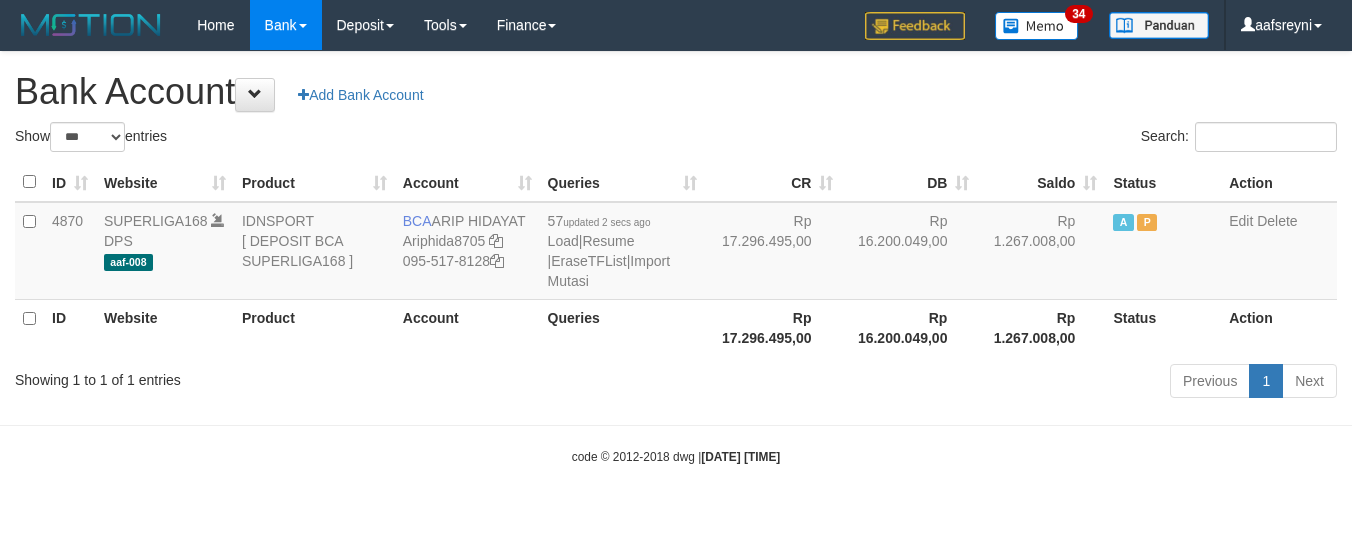 select on "***" 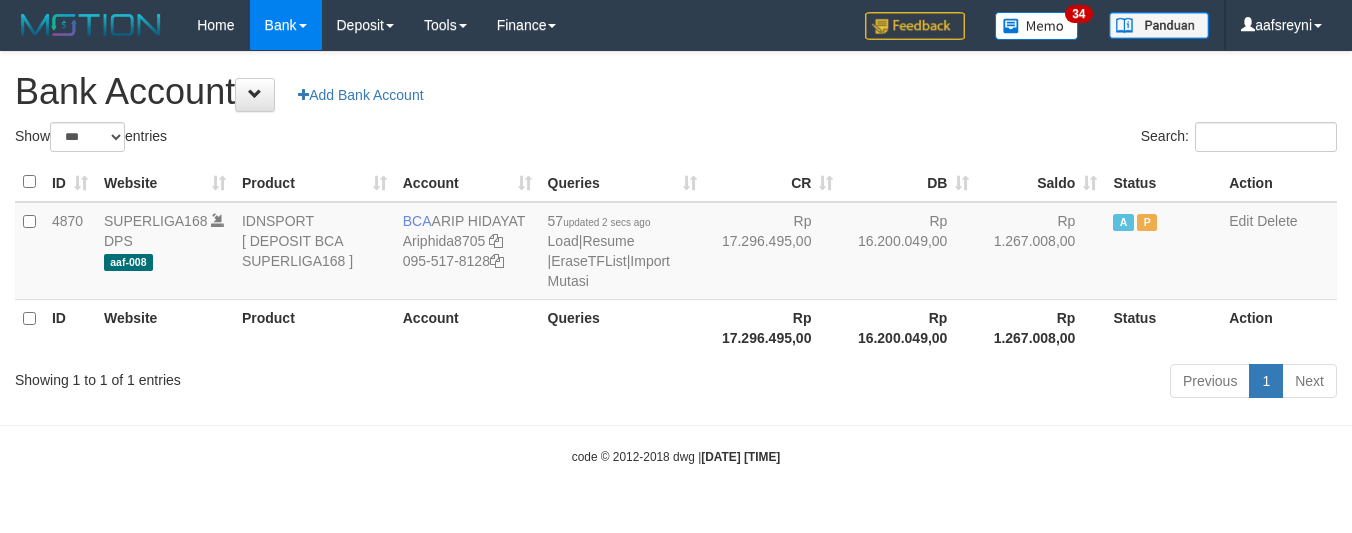 scroll, scrollTop: 0, scrollLeft: 0, axis: both 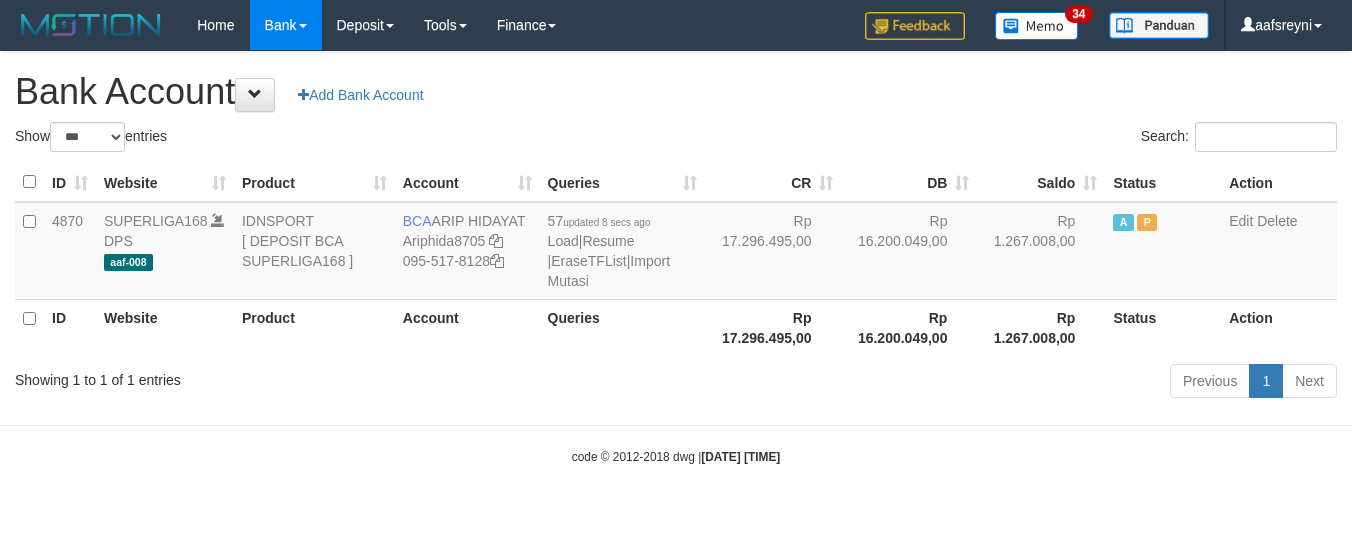 select on "***" 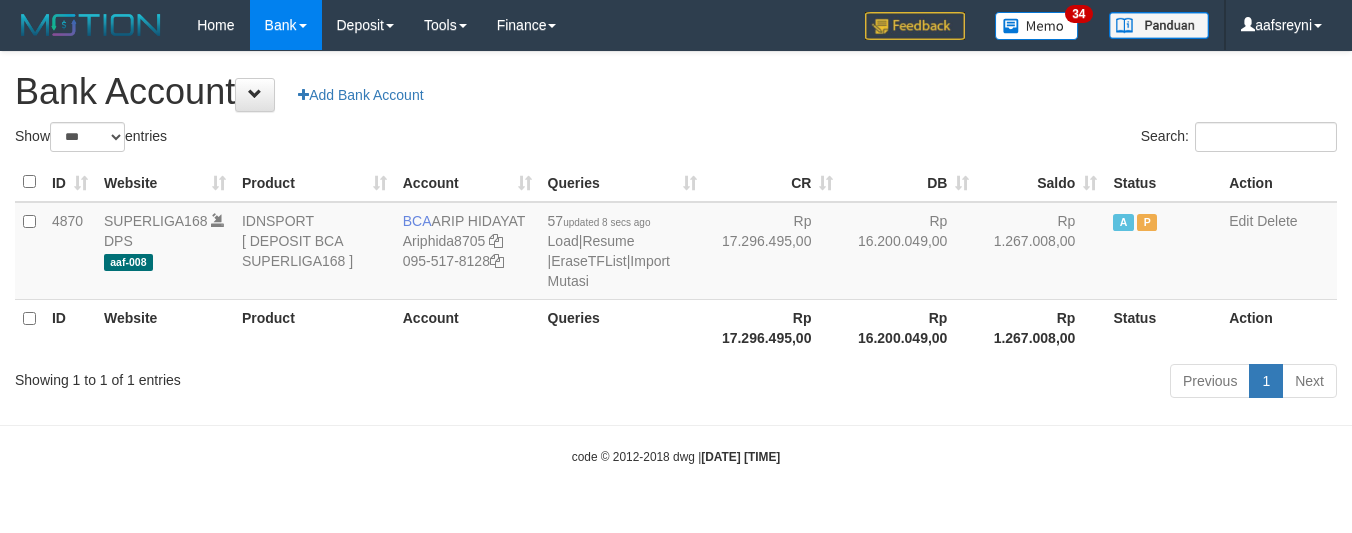scroll, scrollTop: 0, scrollLeft: 0, axis: both 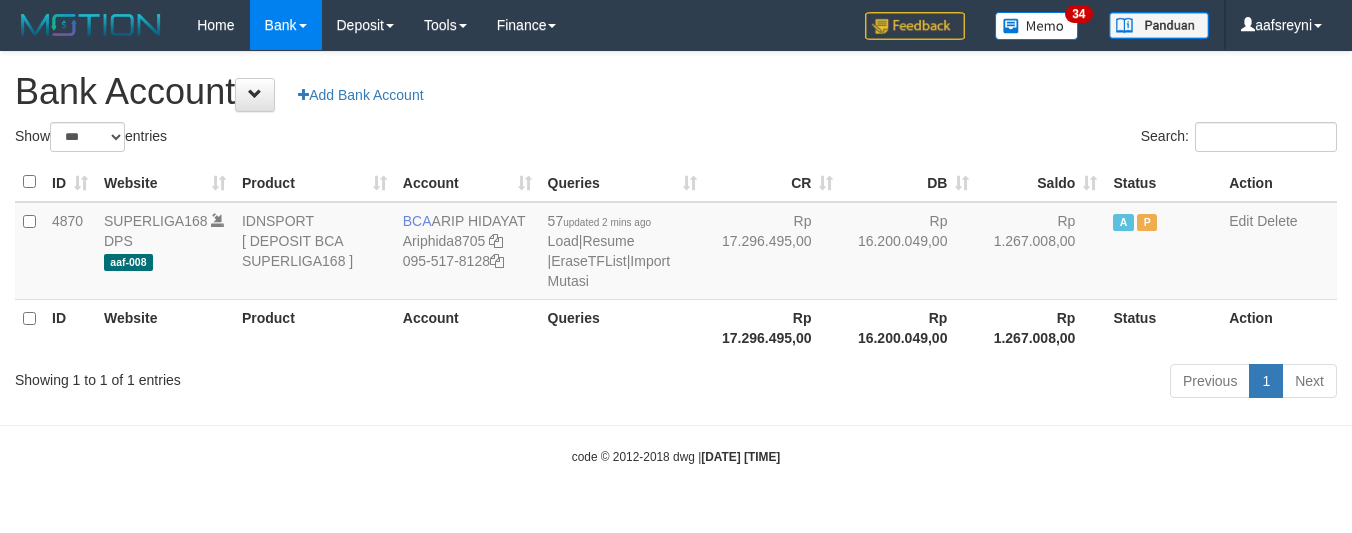 select on "***" 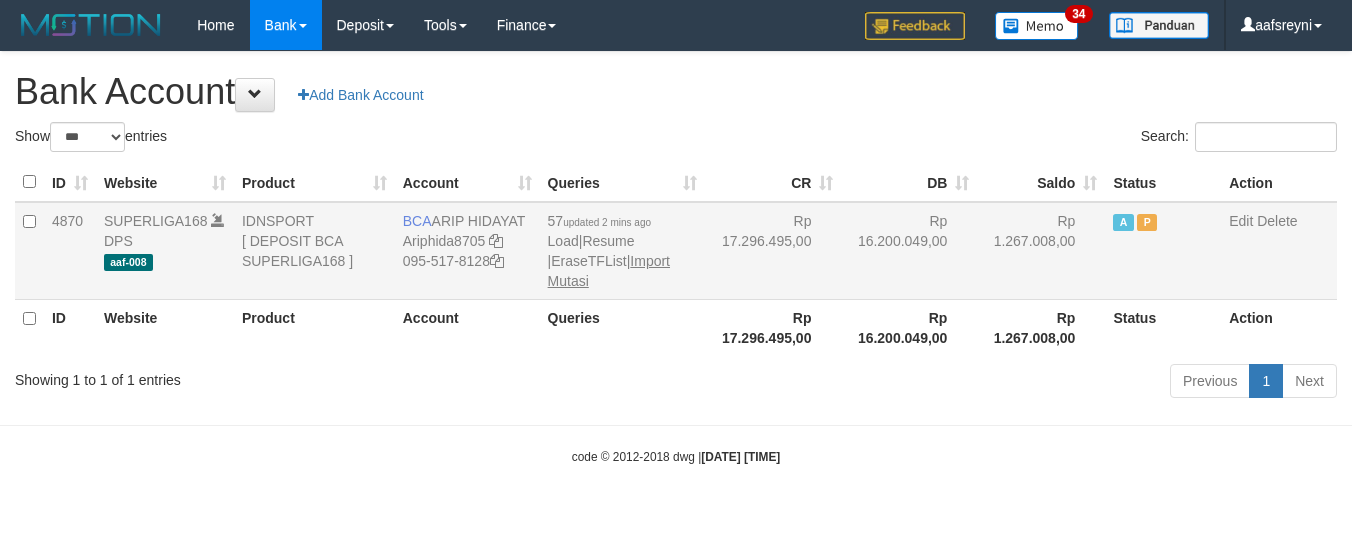scroll, scrollTop: 0, scrollLeft: 0, axis: both 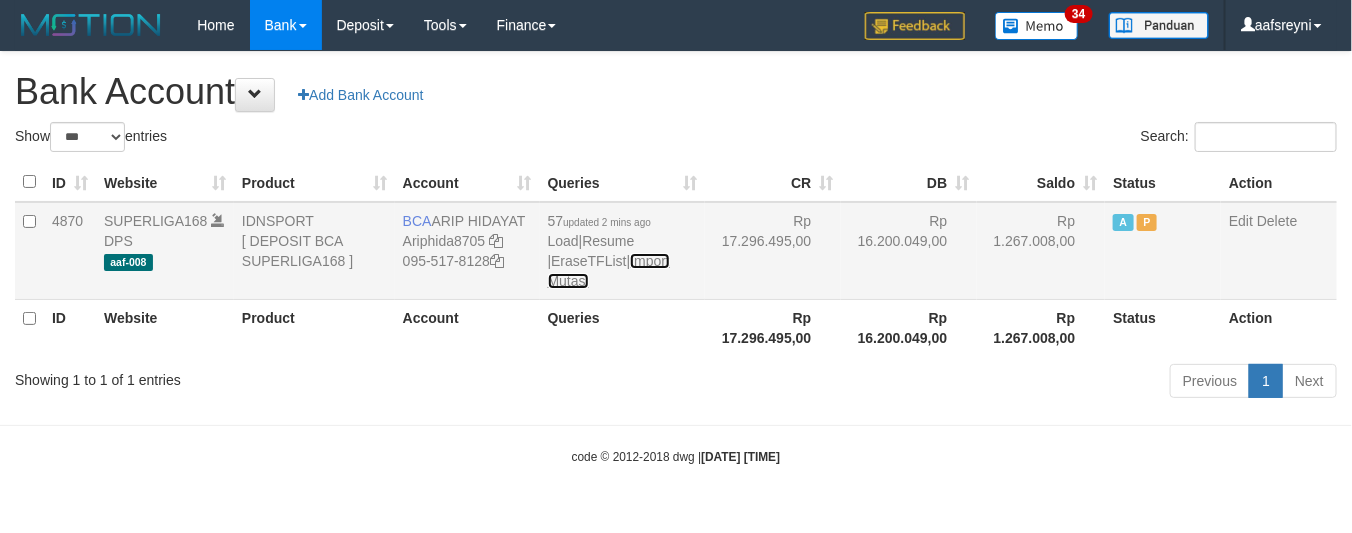 click on "Import Mutasi" at bounding box center (609, 271) 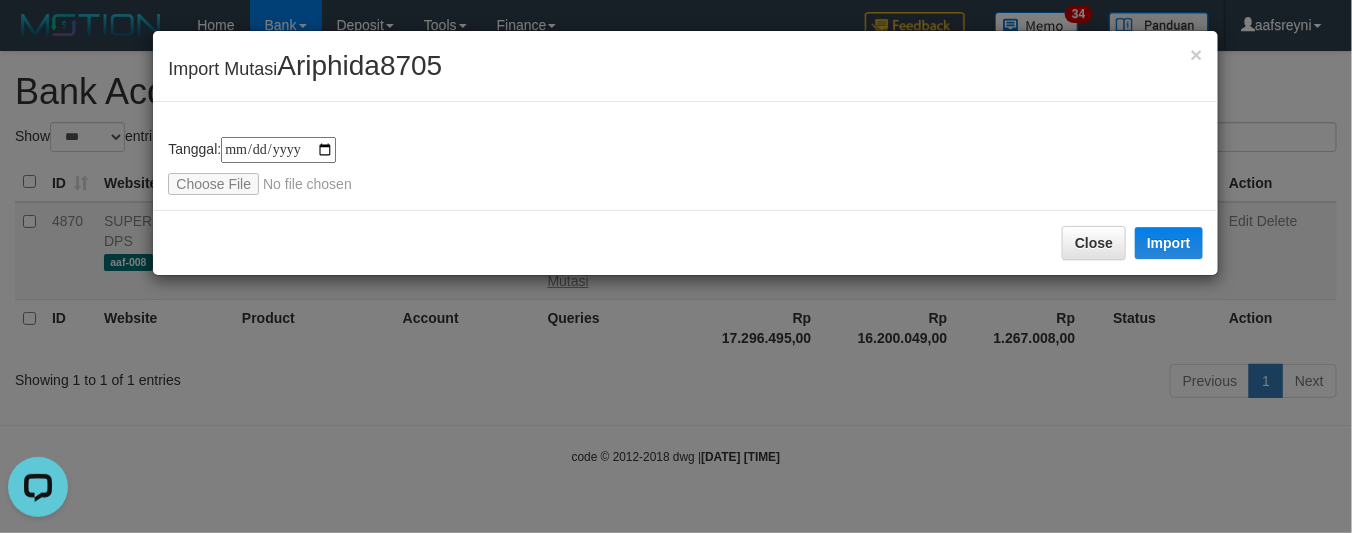 scroll, scrollTop: 0, scrollLeft: 0, axis: both 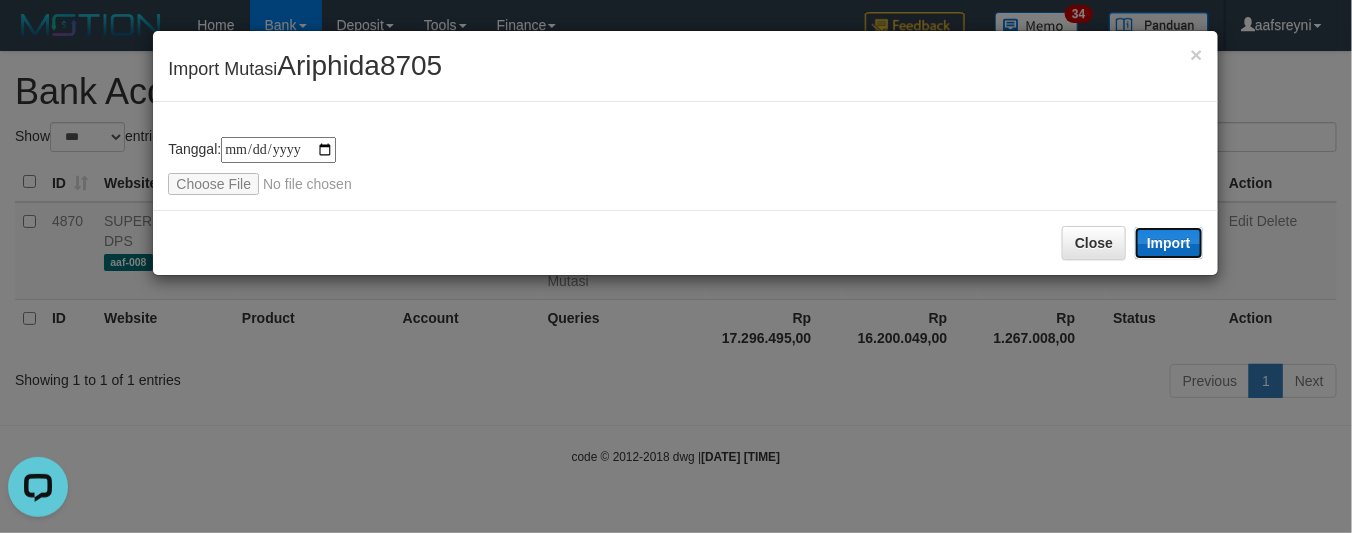 click on "Import" at bounding box center (1169, 243) 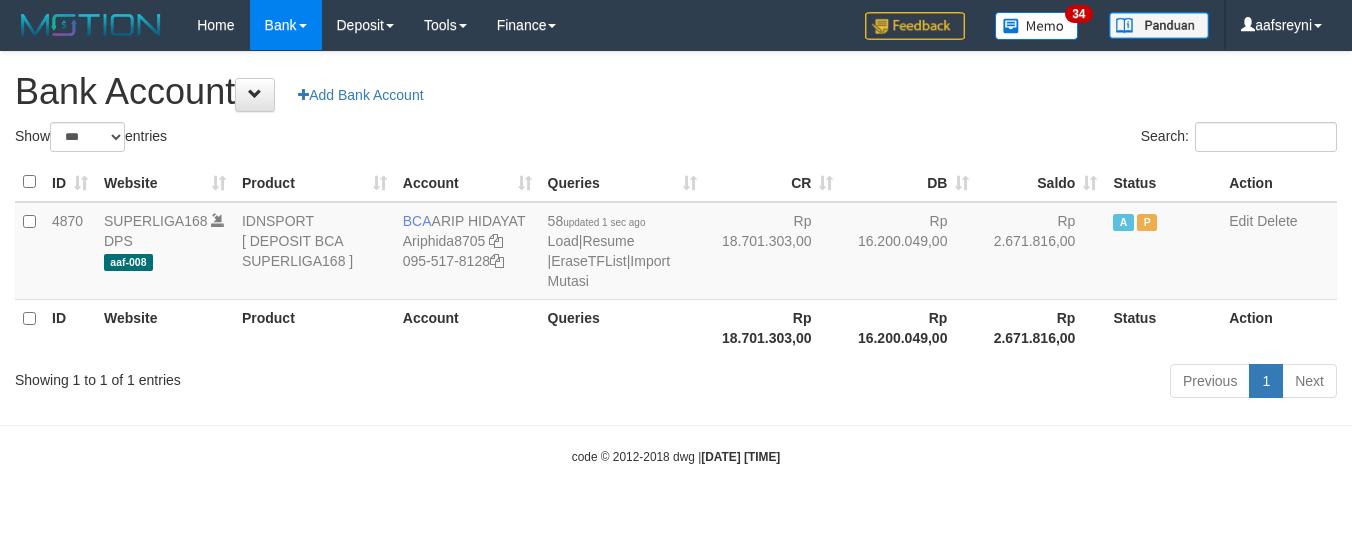 select on "***" 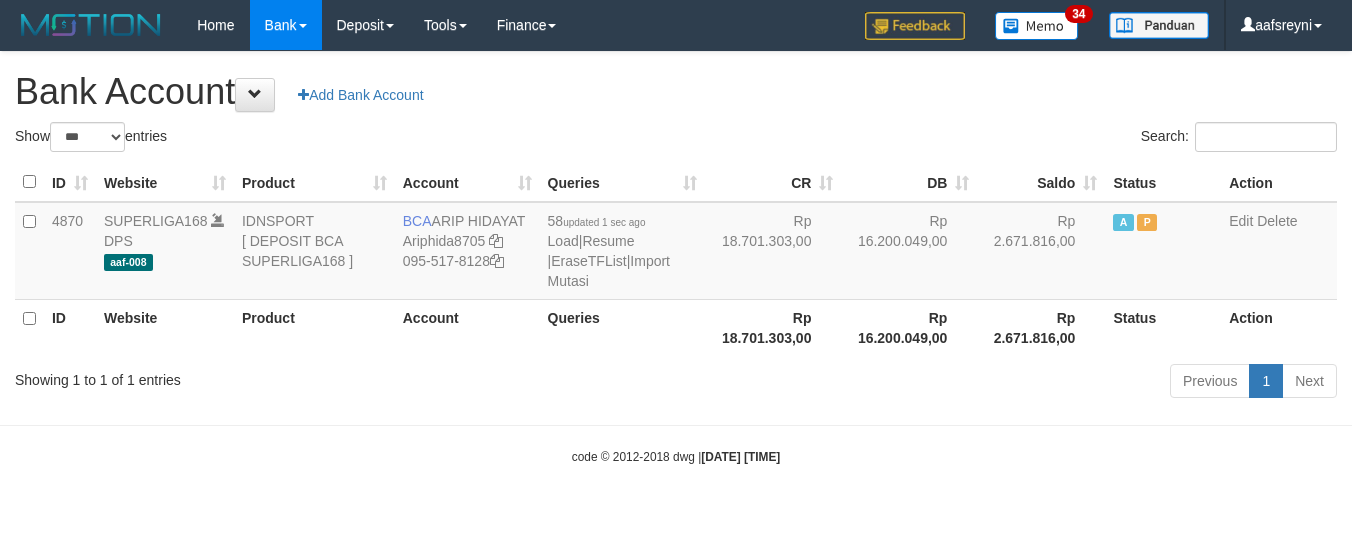 scroll, scrollTop: 0, scrollLeft: 0, axis: both 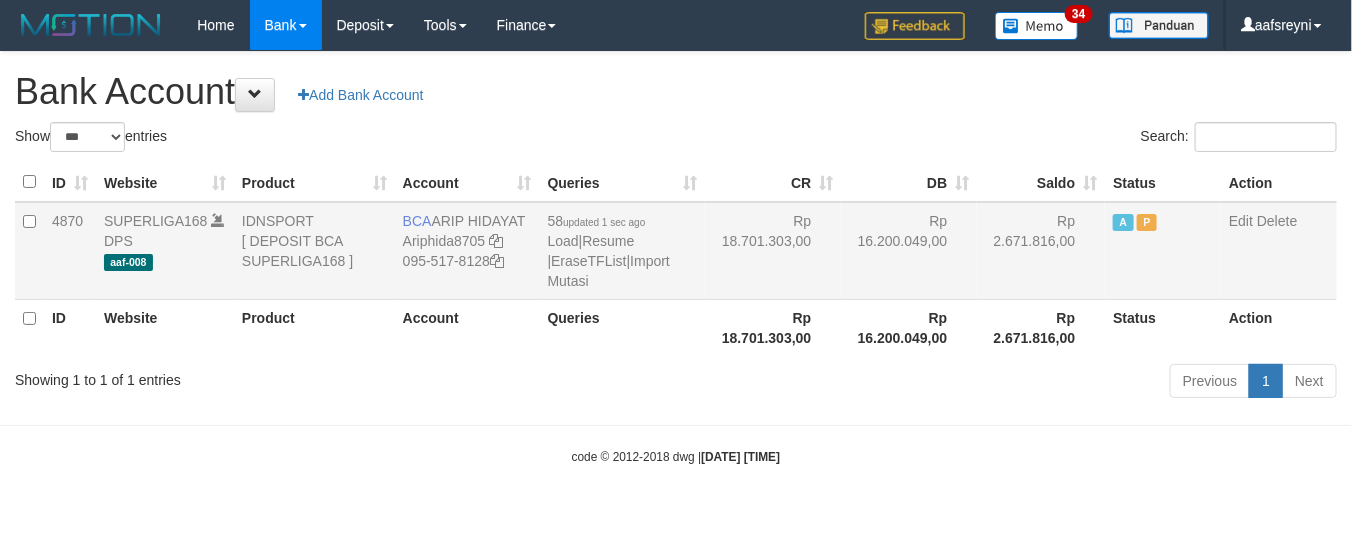 drag, startPoint x: 767, startPoint y: 265, endPoint x: 1088, endPoint y: 248, distance: 321.44983 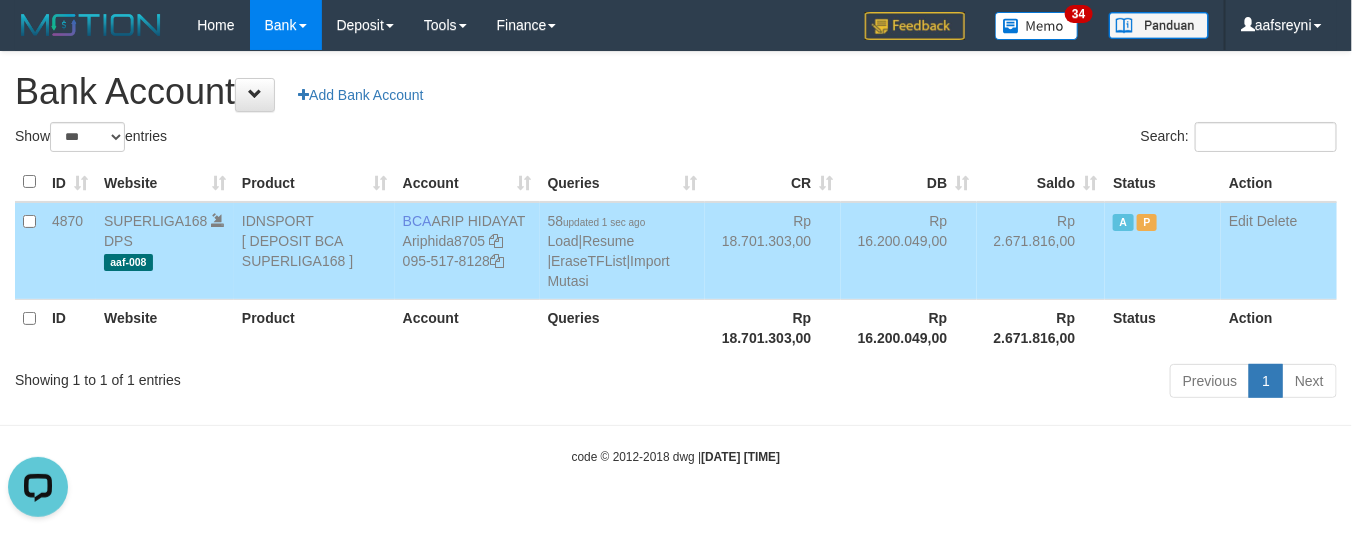 scroll, scrollTop: 0, scrollLeft: 0, axis: both 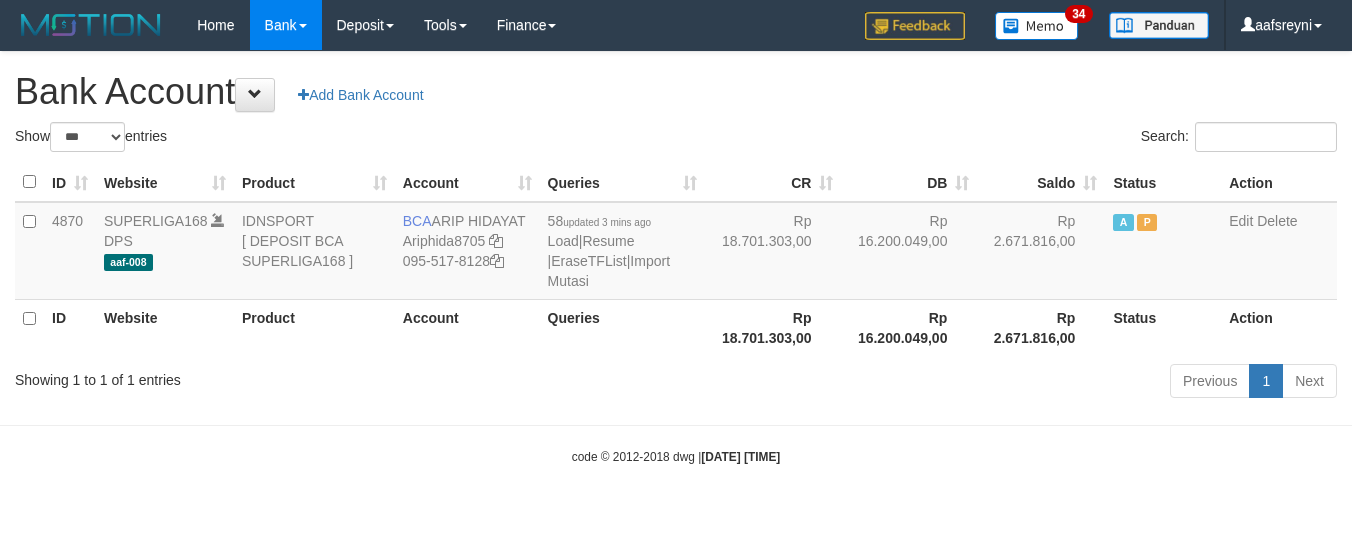select on "***" 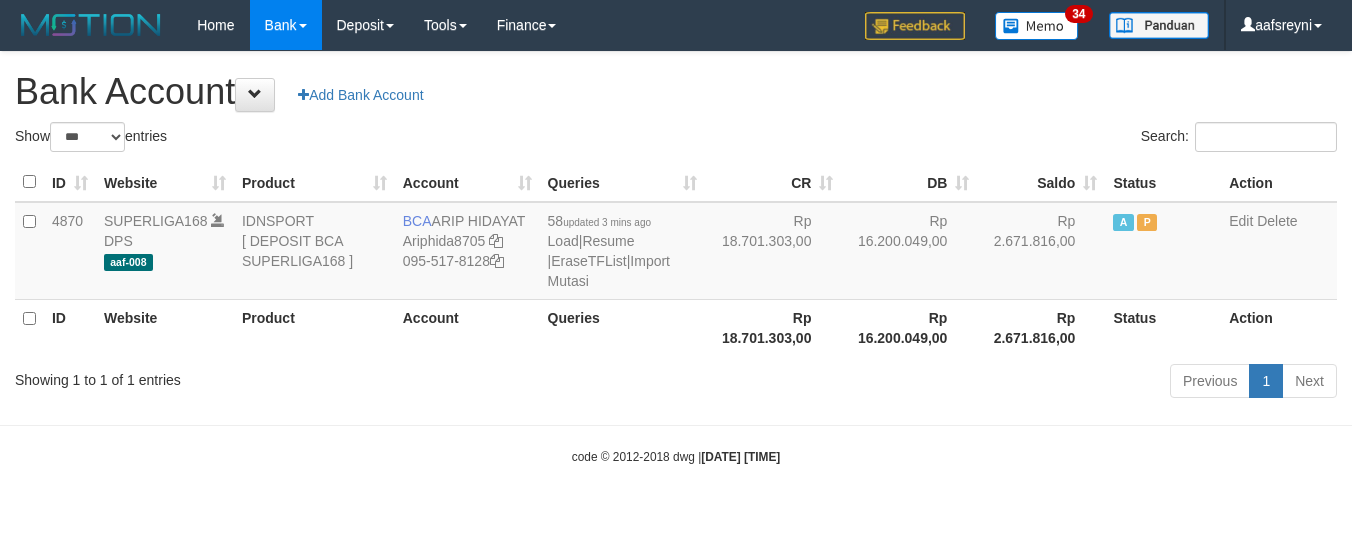 scroll, scrollTop: 0, scrollLeft: 0, axis: both 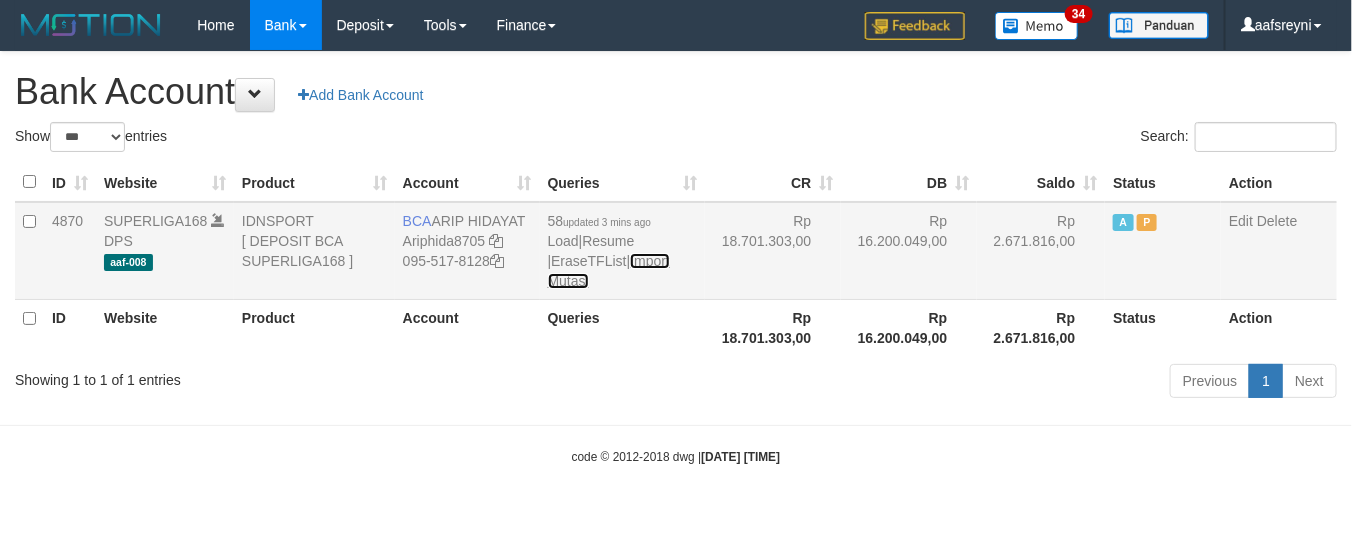 click on "Import Mutasi" at bounding box center (609, 271) 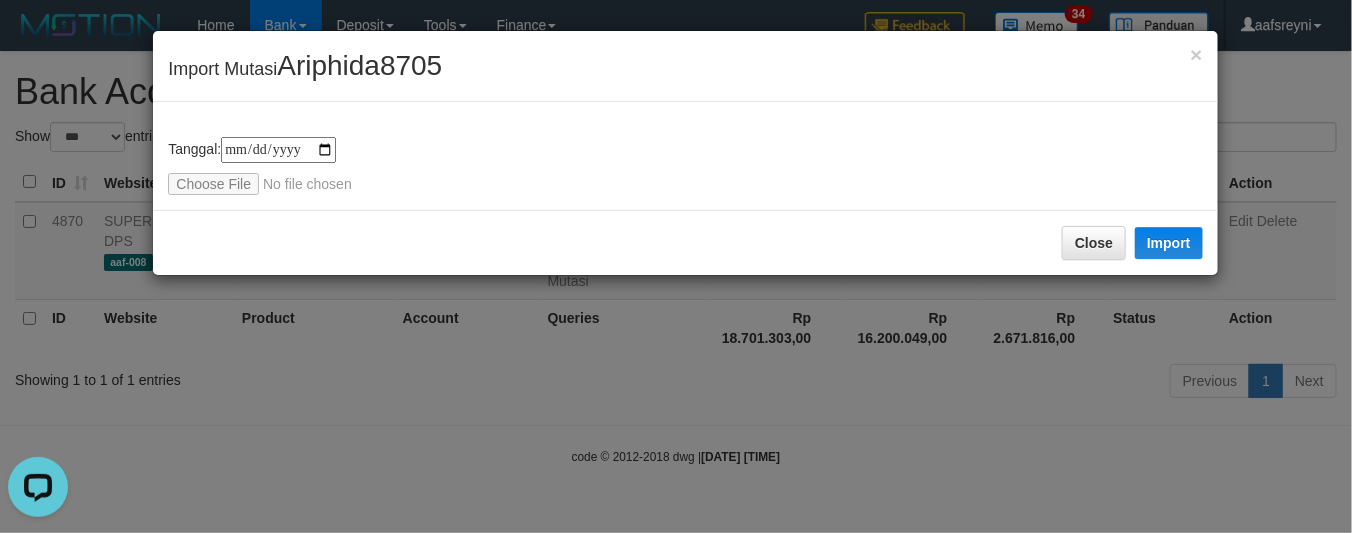 scroll, scrollTop: 0, scrollLeft: 0, axis: both 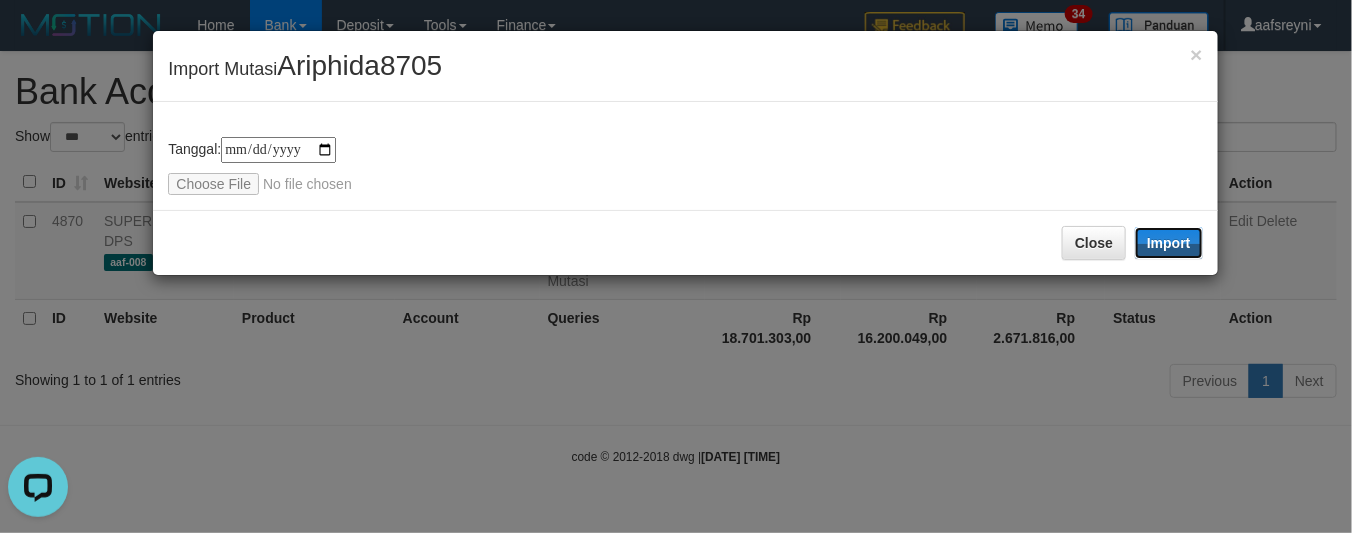 click on "Import" at bounding box center [1169, 243] 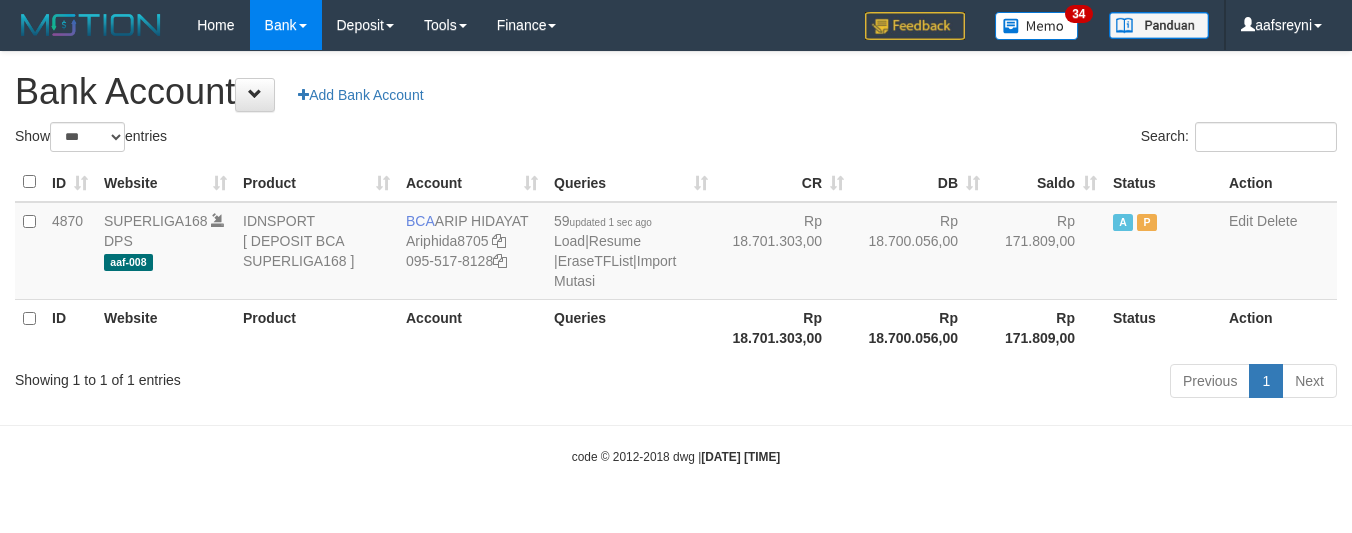 select on "***" 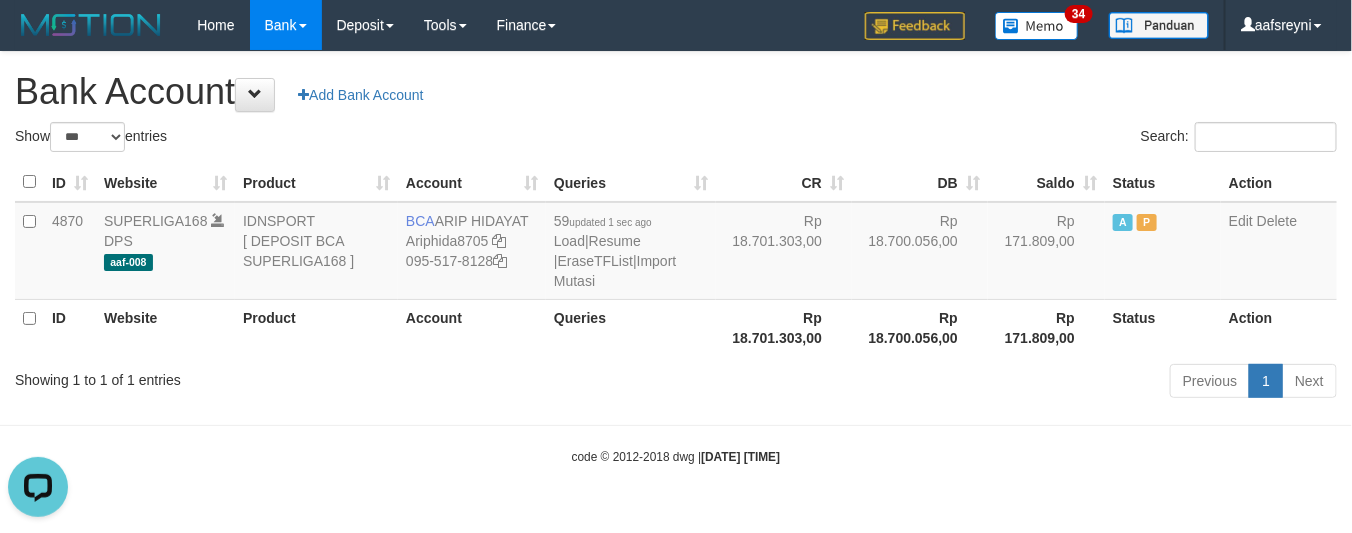 scroll, scrollTop: 0, scrollLeft: 0, axis: both 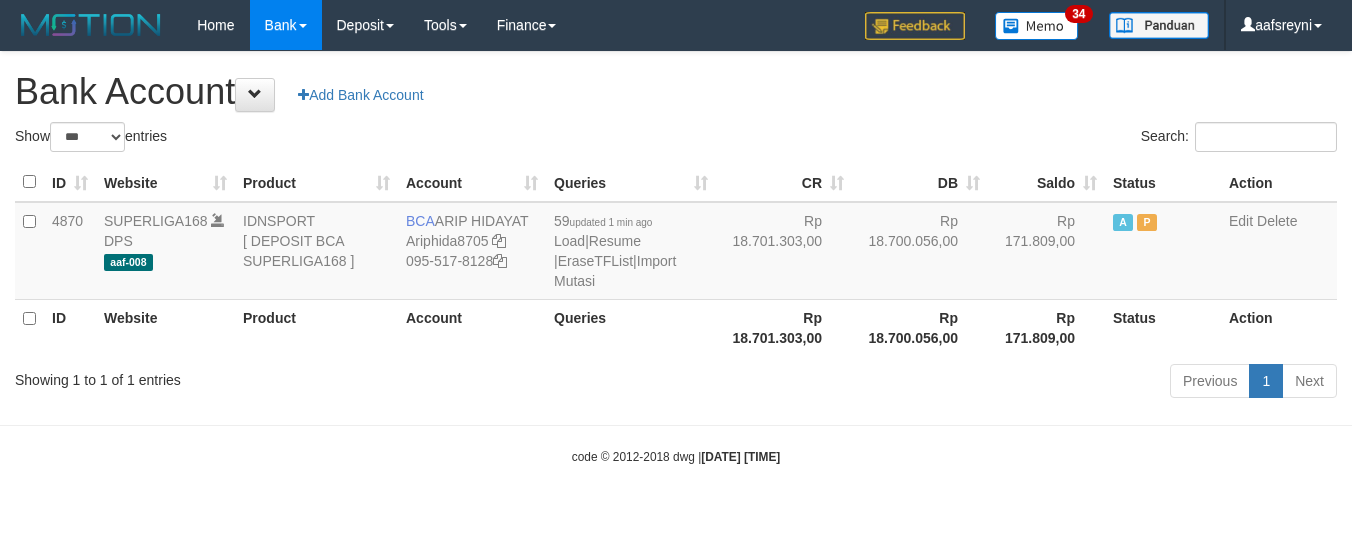 select on "***" 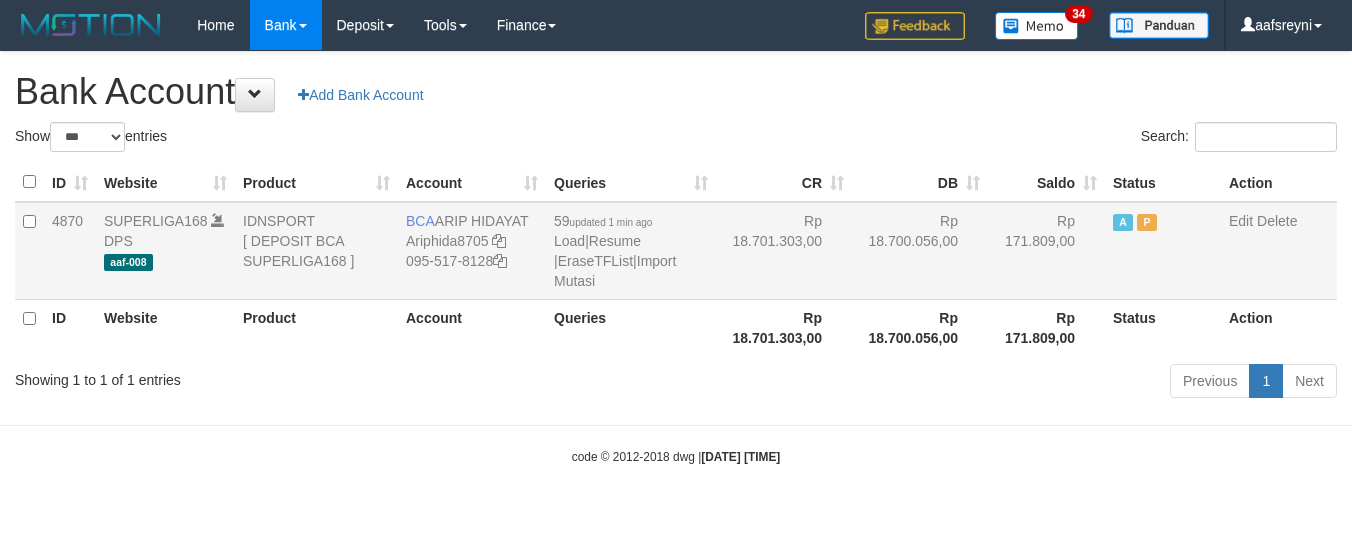 scroll, scrollTop: 0, scrollLeft: 0, axis: both 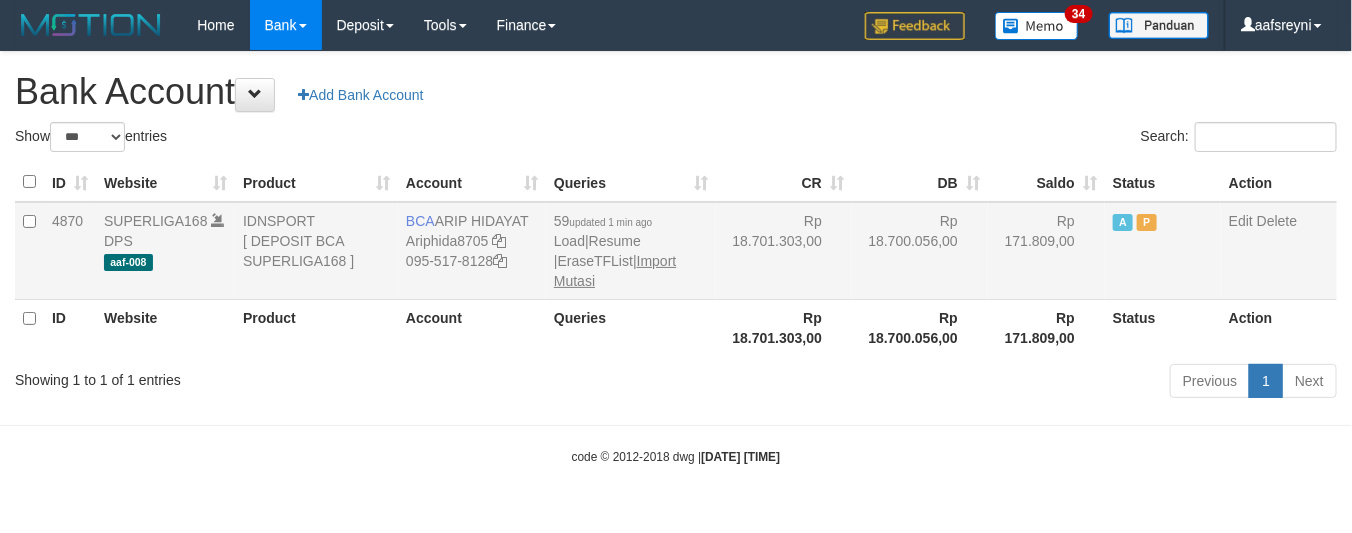 click on "59  updated 1 min ago
Load
|
Resume
|
EraseTFList
|
Import Mutasi" at bounding box center (631, 251) 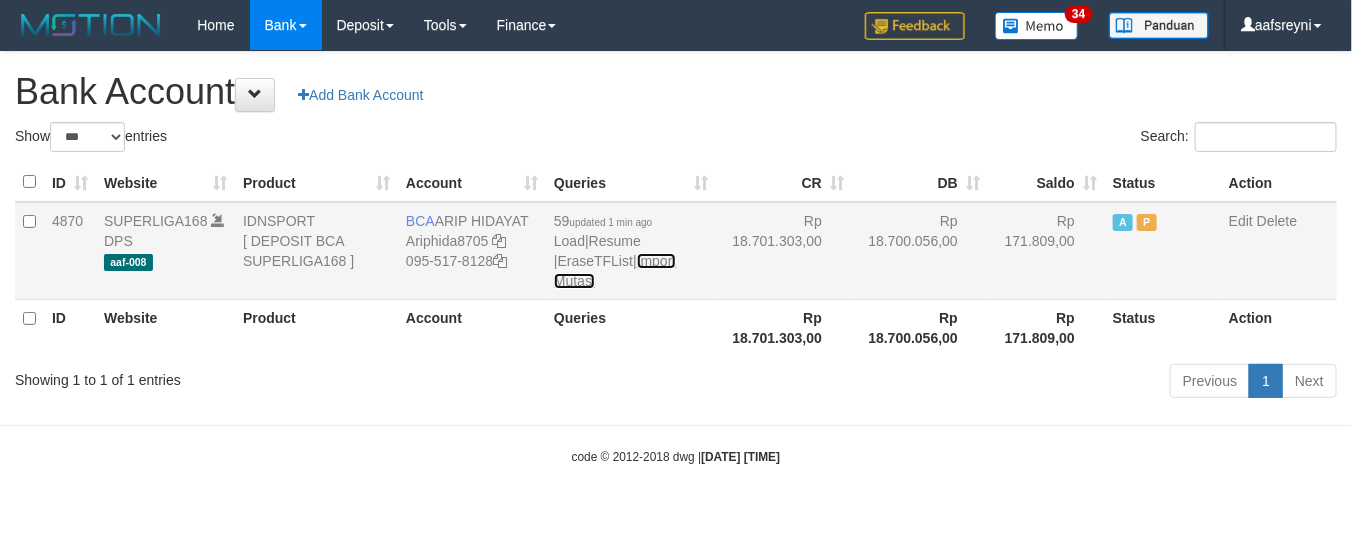 click on "Import Mutasi" at bounding box center [615, 271] 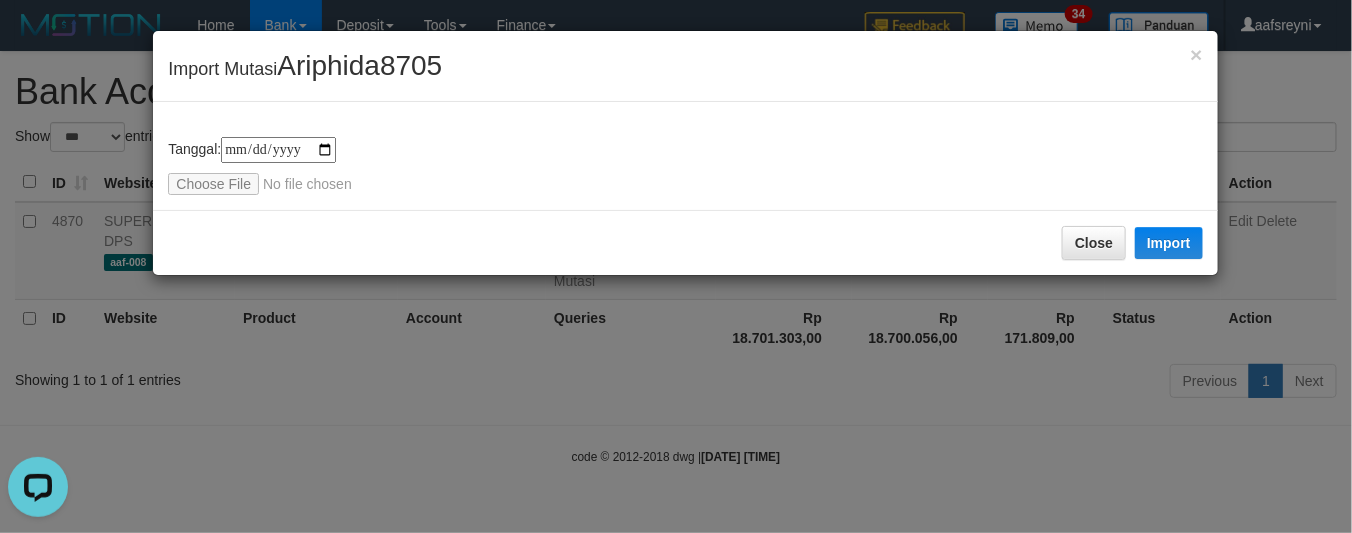scroll, scrollTop: 0, scrollLeft: 0, axis: both 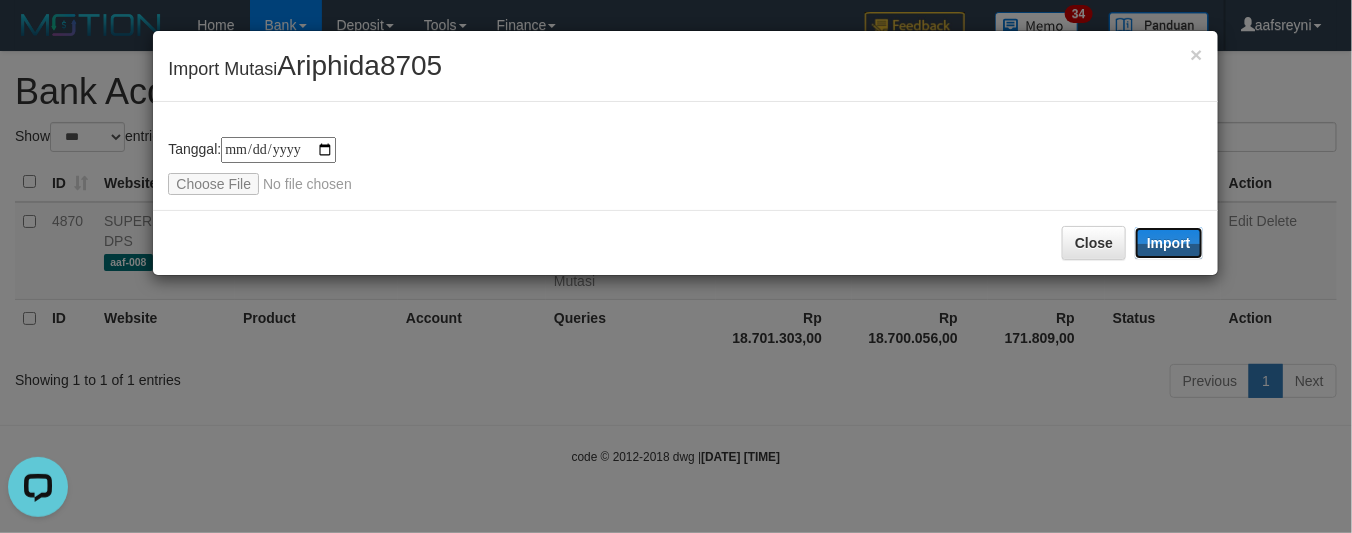 click on "Import" at bounding box center [1169, 243] 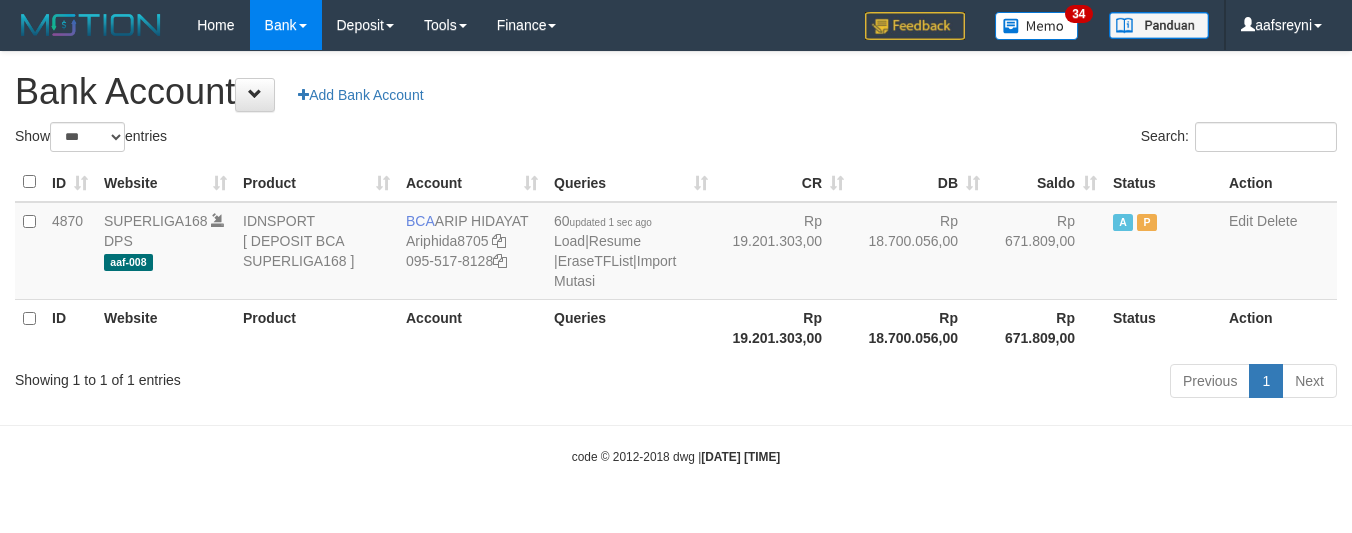 select on "***" 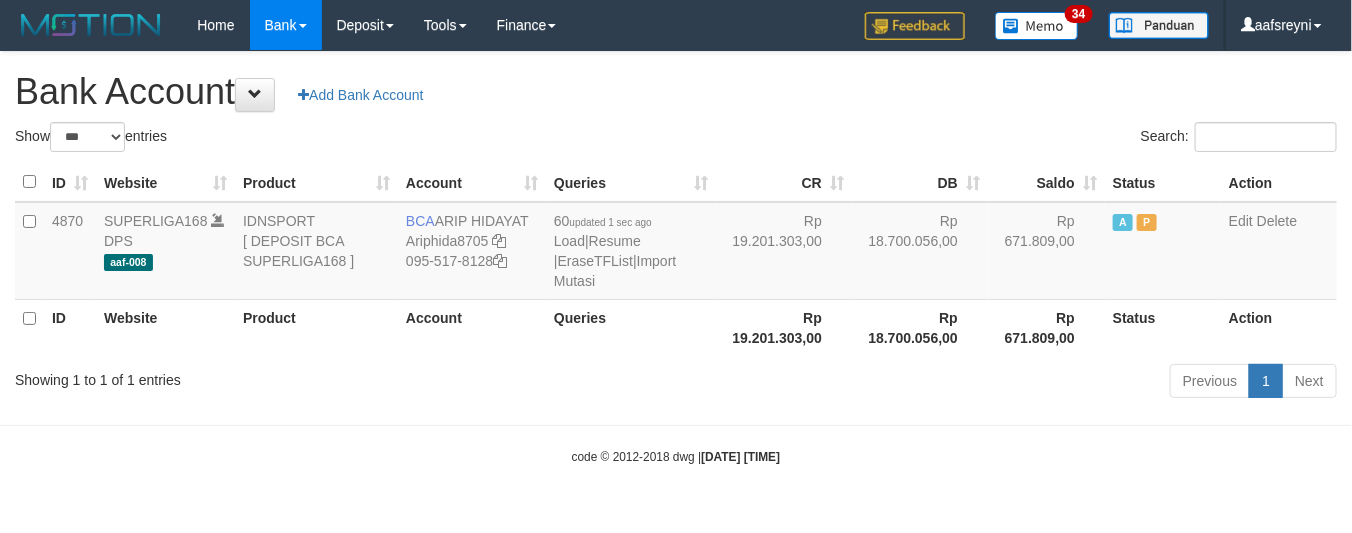 click on "Rp 18.700.056,00" at bounding box center (920, 327) 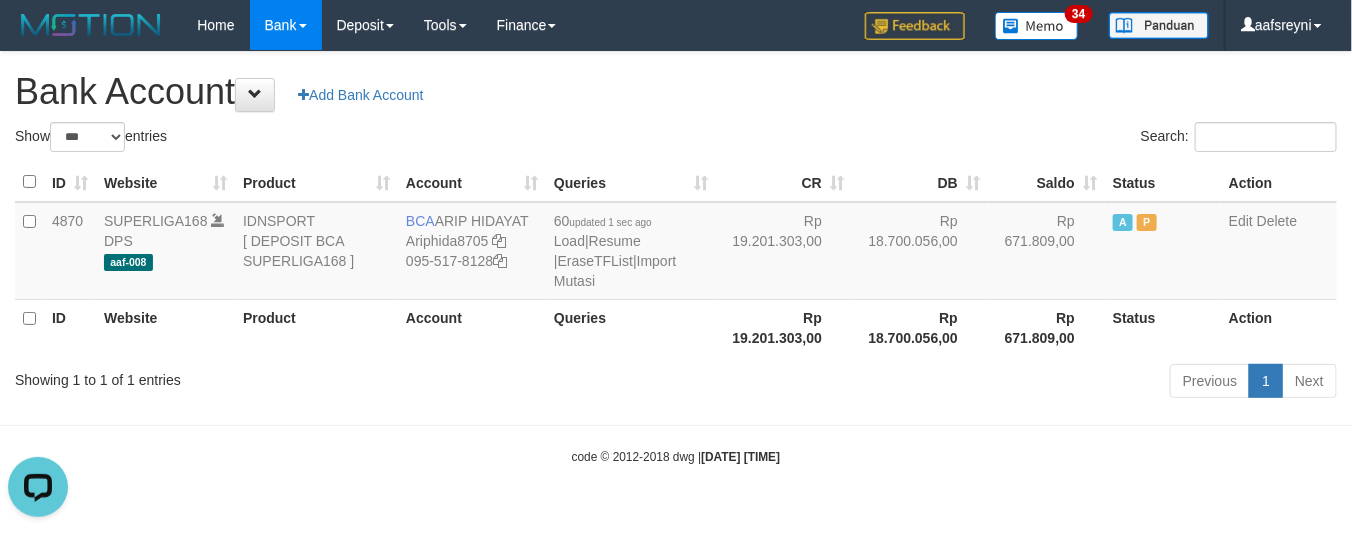 scroll, scrollTop: 0, scrollLeft: 0, axis: both 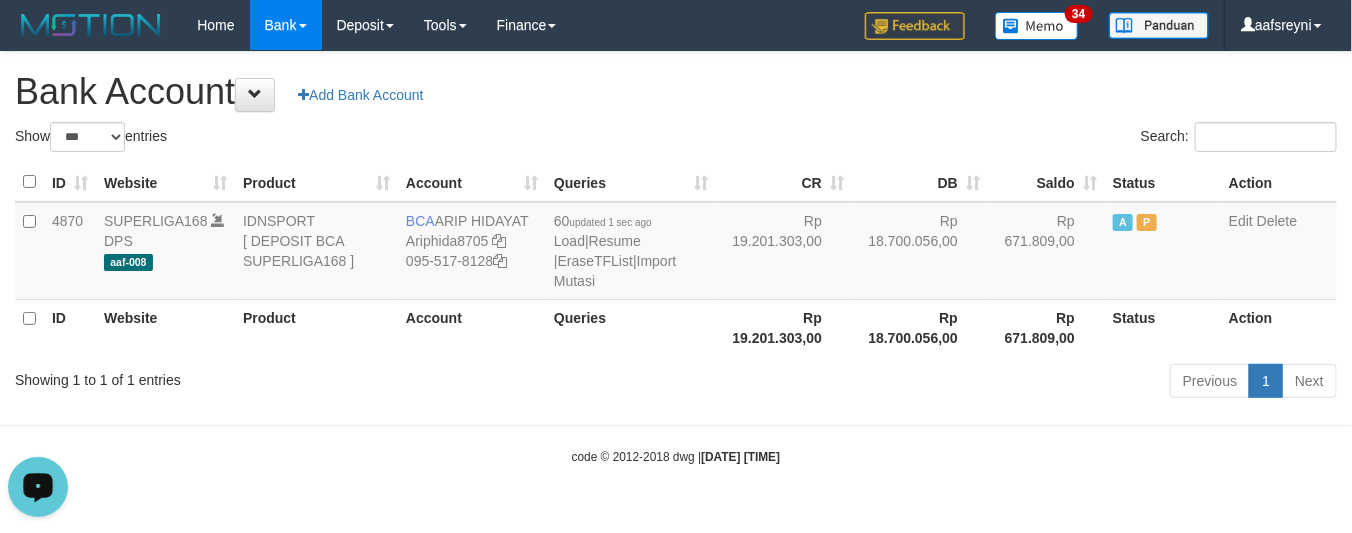 drag, startPoint x: 945, startPoint y: 283, endPoint x: 953, endPoint y: 346, distance: 63.505905 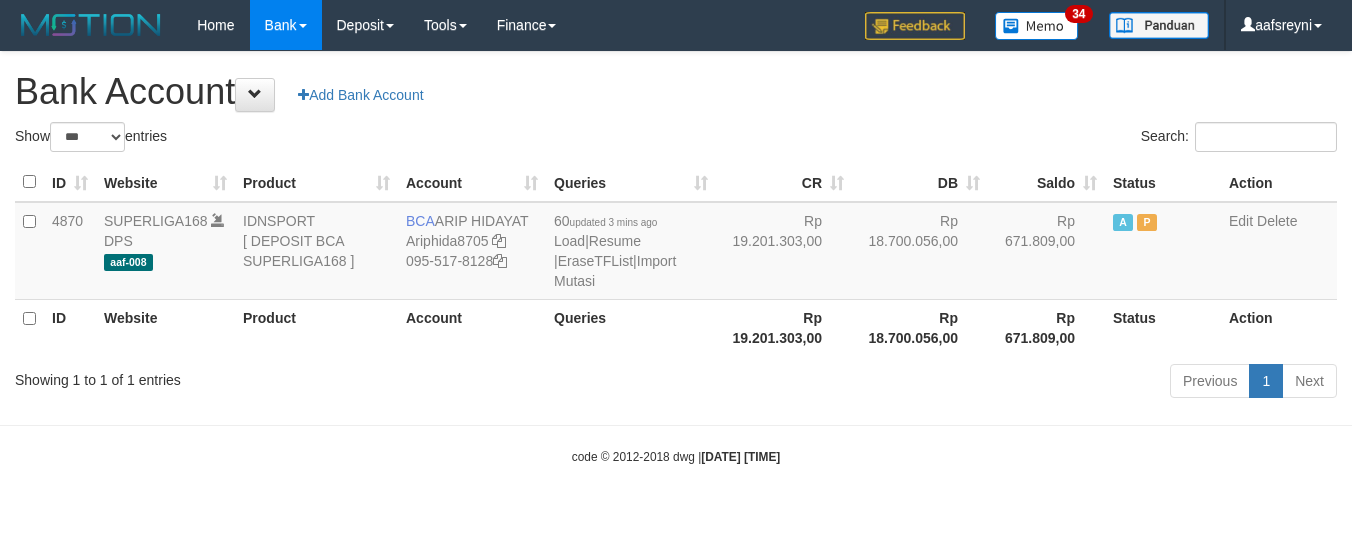select on "***" 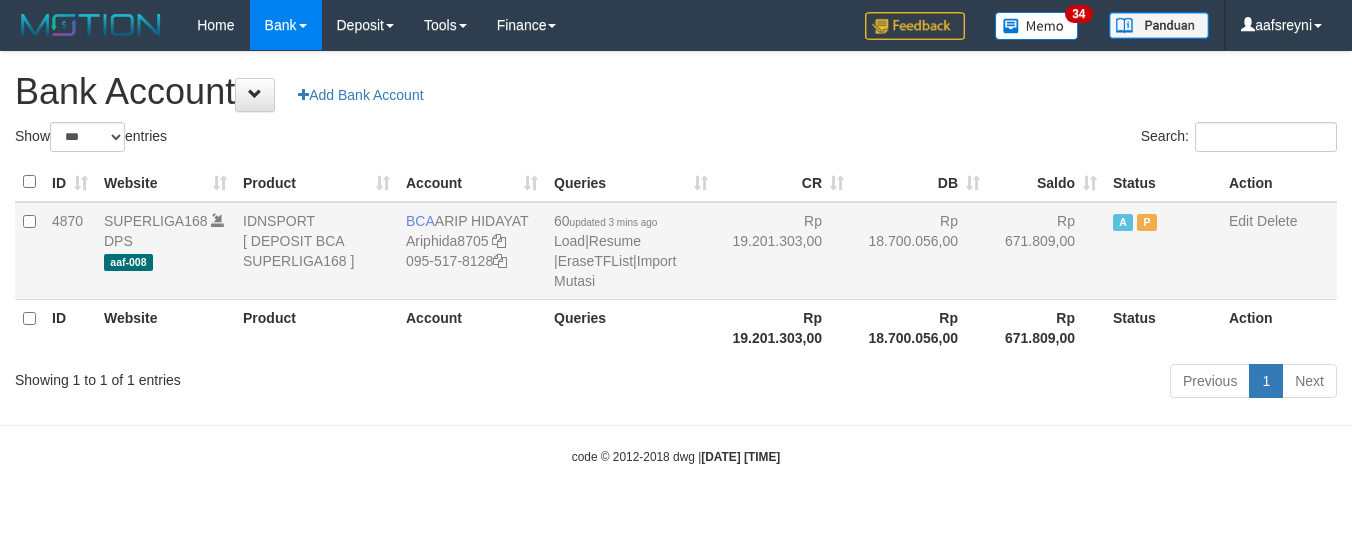 scroll, scrollTop: 0, scrollLeft: 0, axis: both 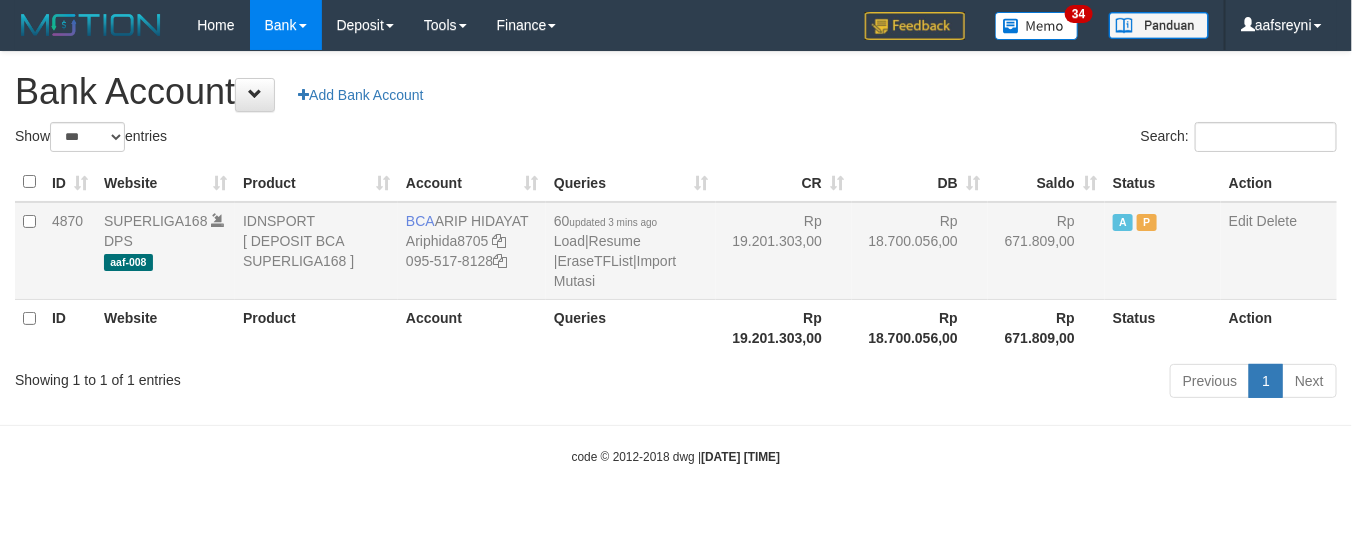 click on "60  updated 3 mins ago
Load
|
Resume
|
EraseTFList
|
Import Mutasi" at bounding box center (631, 251) 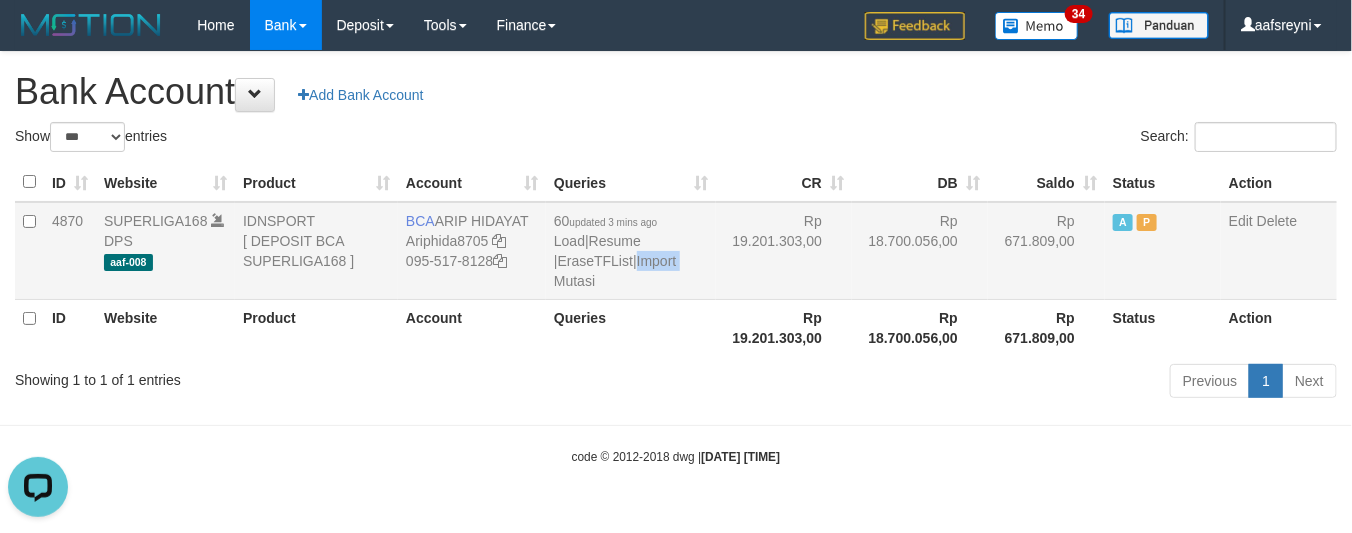 scroll, scrollTop: 0, scrollLeft: 0, axis: both 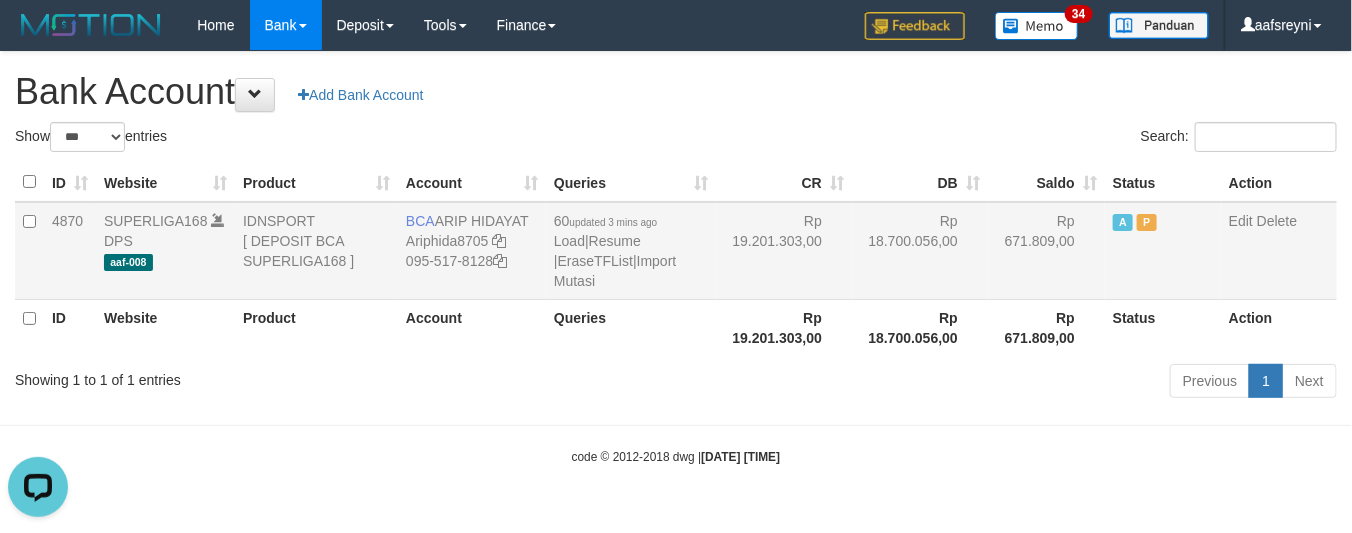 click on "Rp 18.700.056,00" at bounding box center (920, 251) 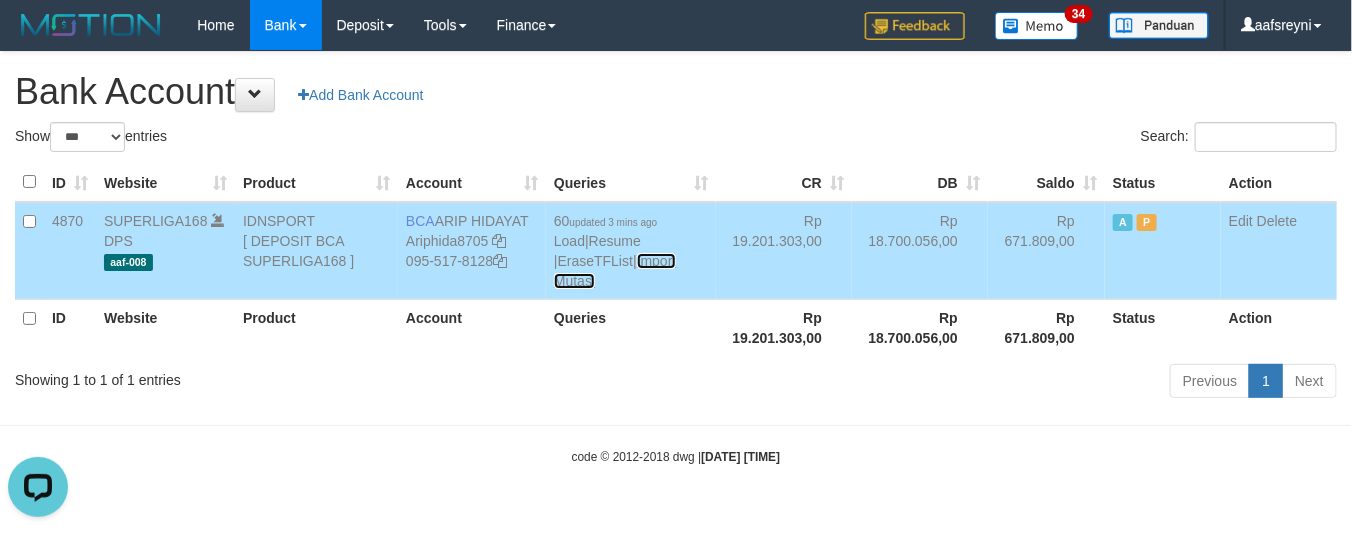 click on "Import Mutasi" at bounding box center (615, 271) 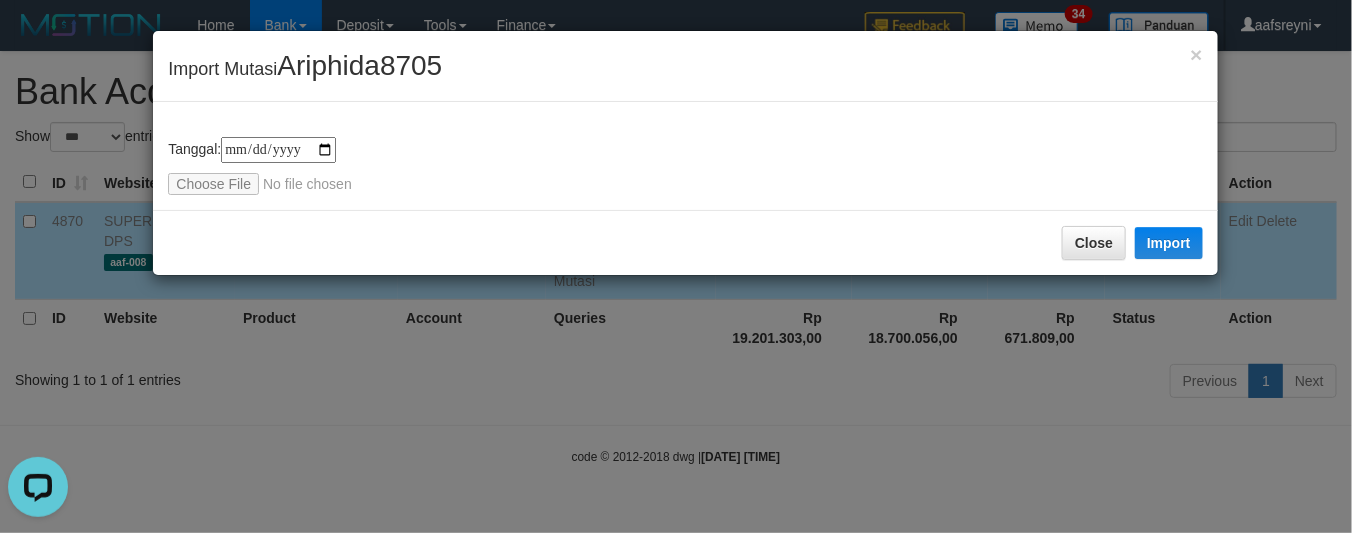 type on "**********" 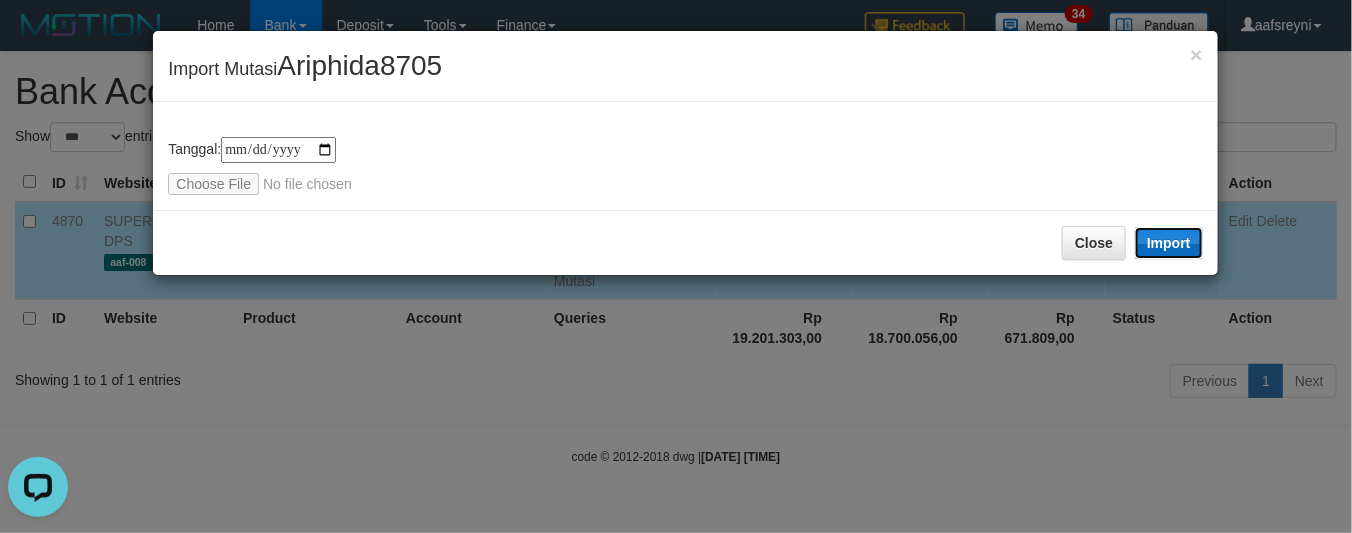 click on "Import" at bounding box center [1169, 243] 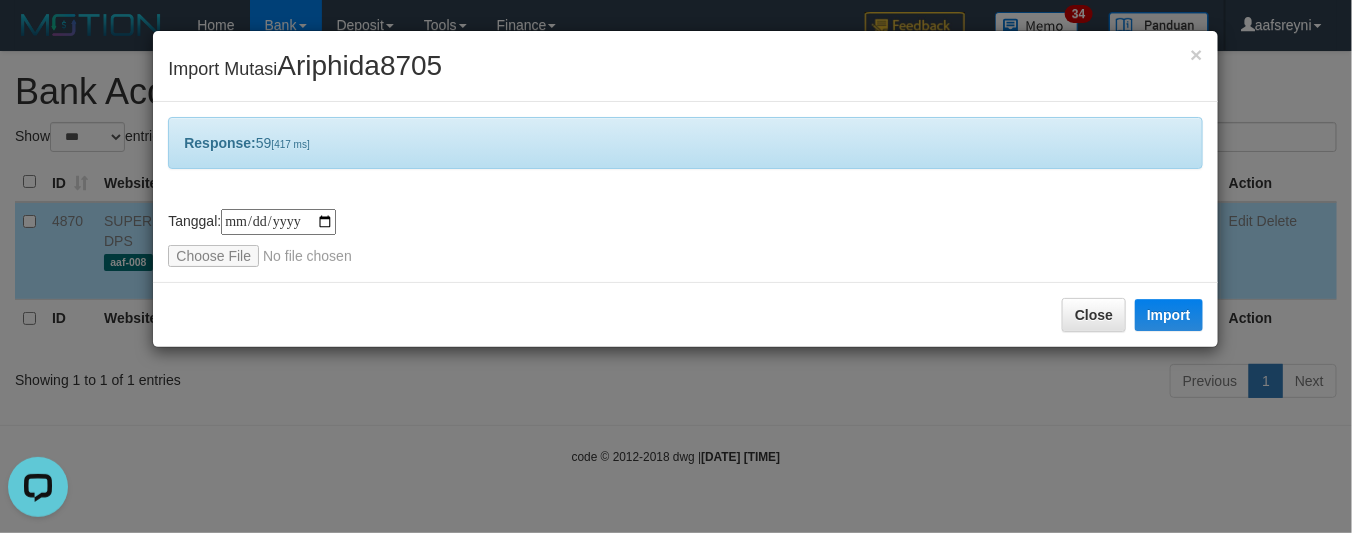 drag, startPoint x: 818, startPoint y: 435, endPoint x: 1291, endPoint y: 402, distance: 474.14978 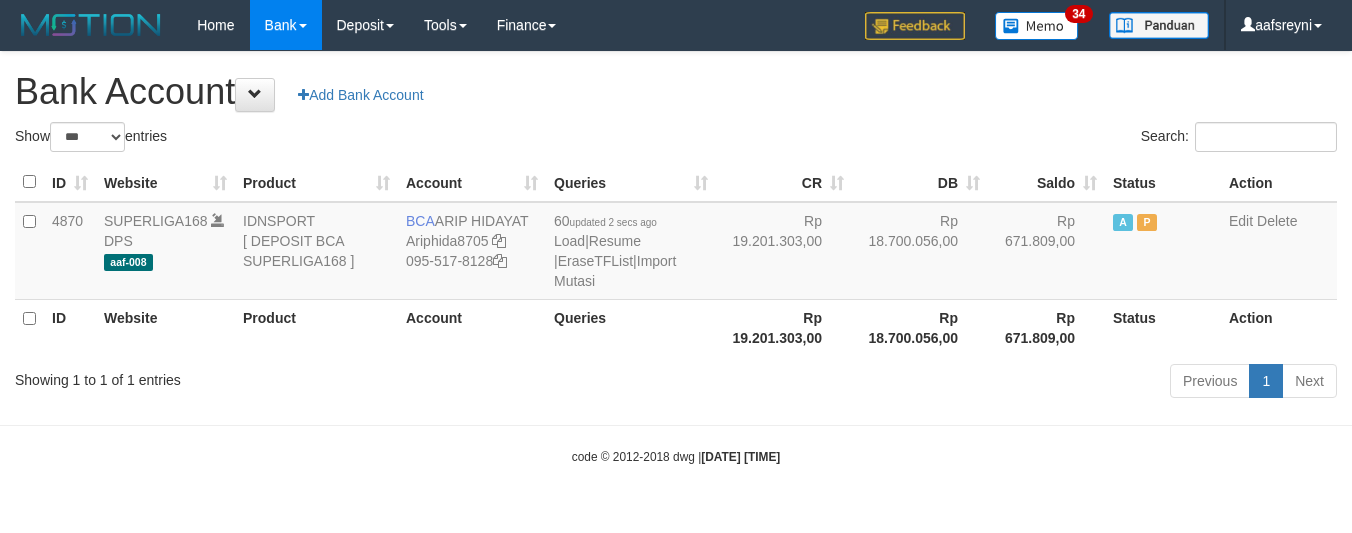 select on "***" 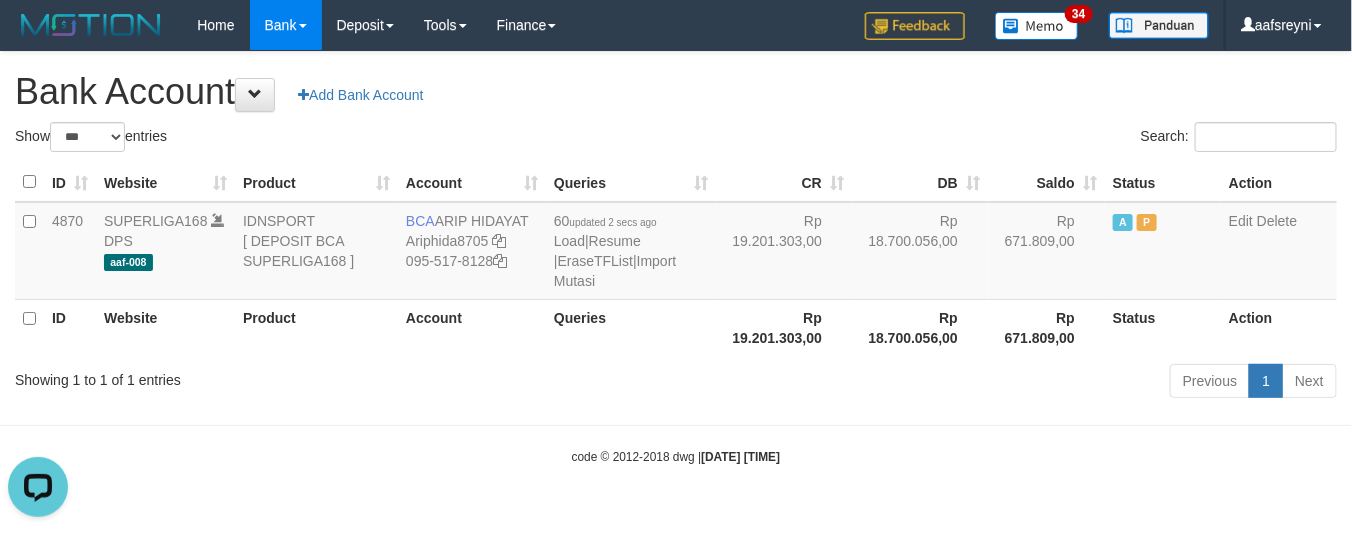 scroll, scrollTop: 0, scrollLeft: 0, axis: both 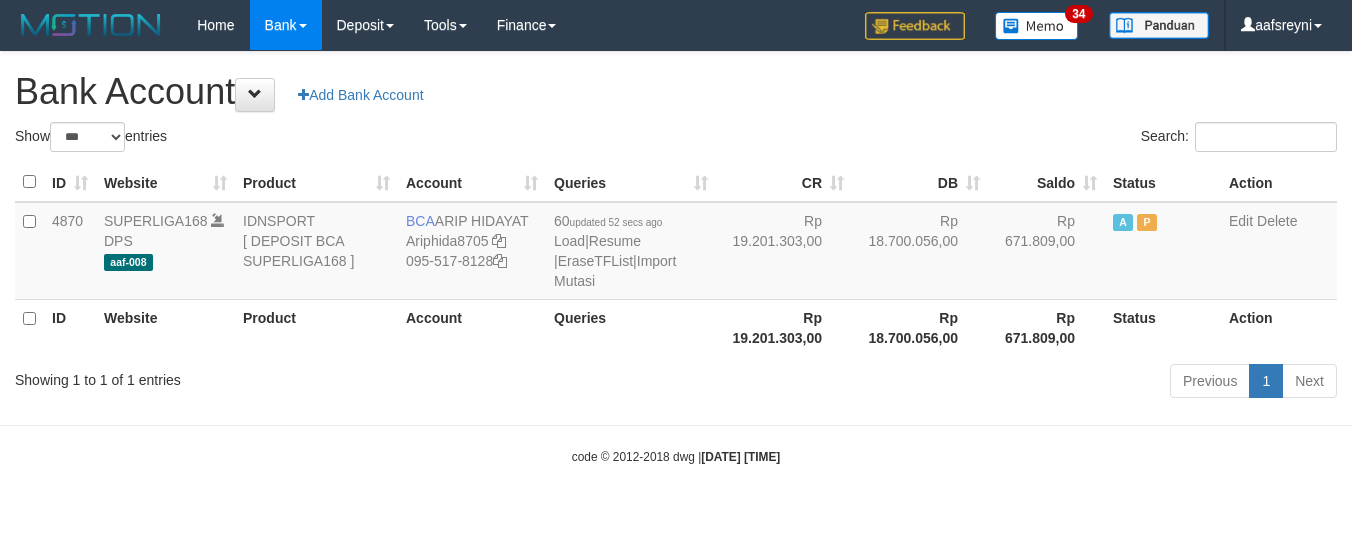 select on "***" 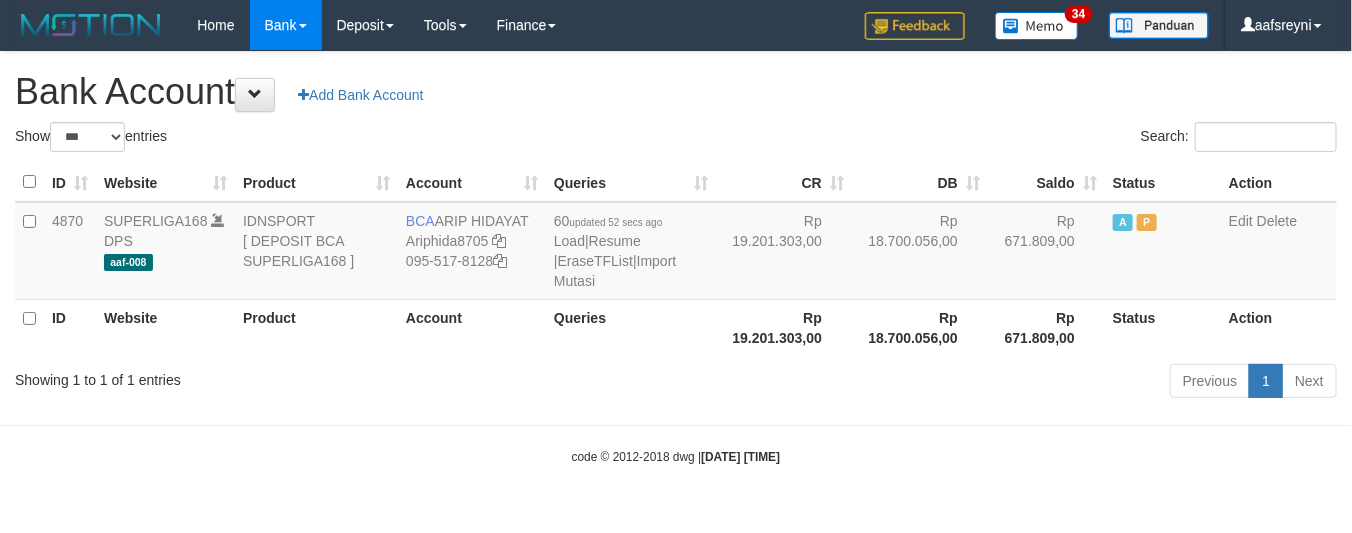 click on "Rp 18.700.056,00" at bounding box center [920, 327] 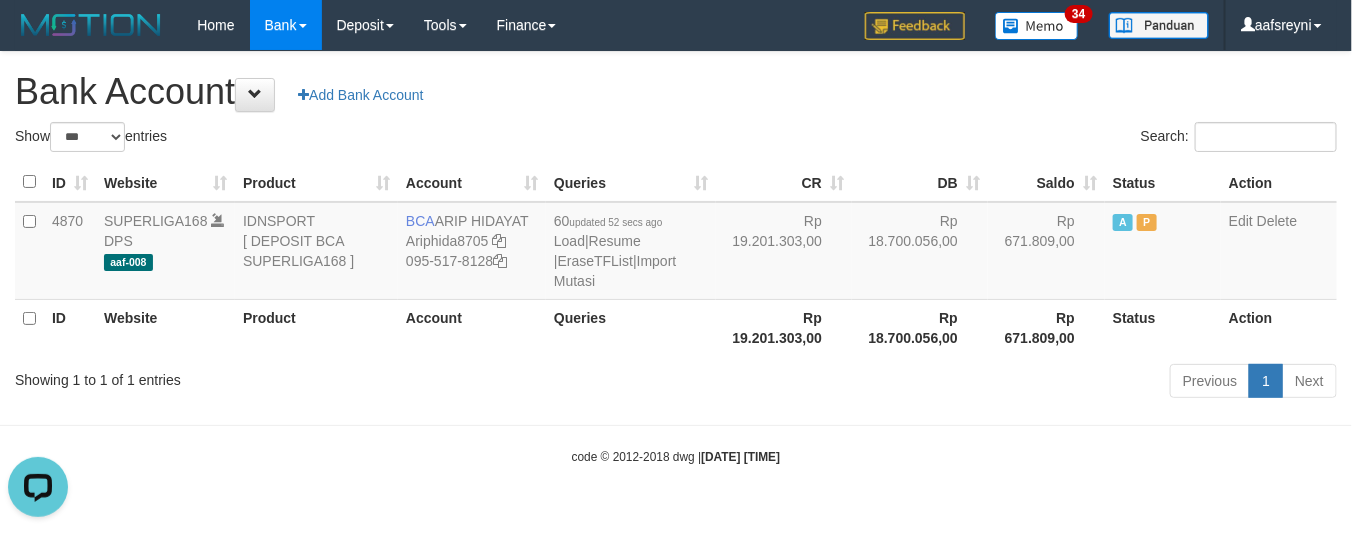 scroll, scrollTop: 0, scrollLeft: 0, axis: both 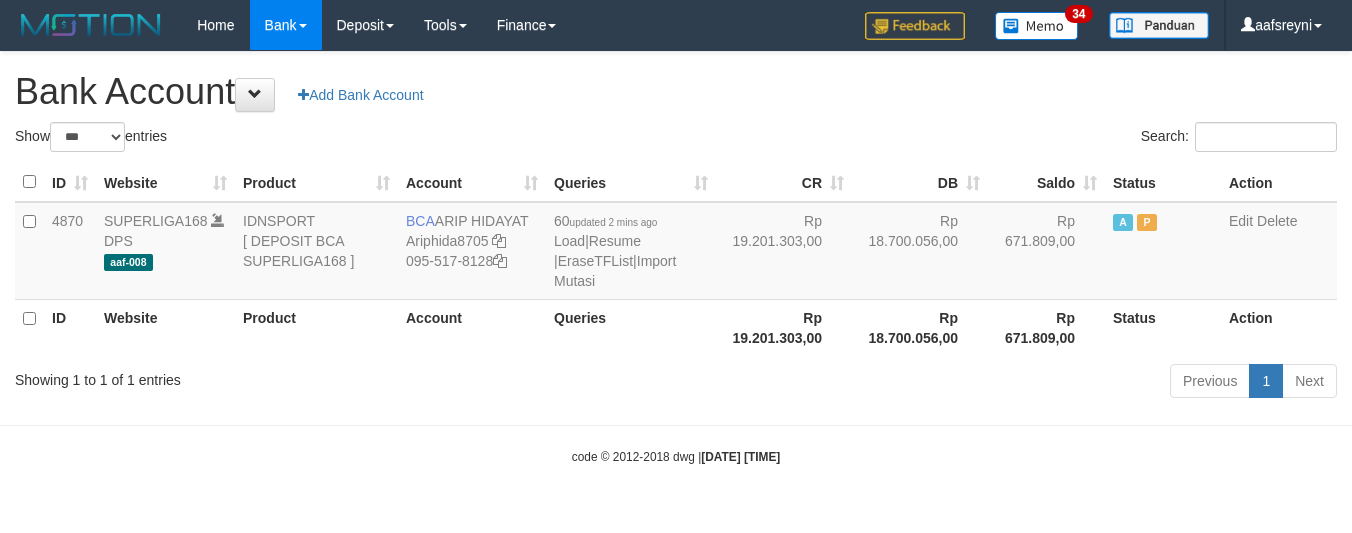 select on "***" 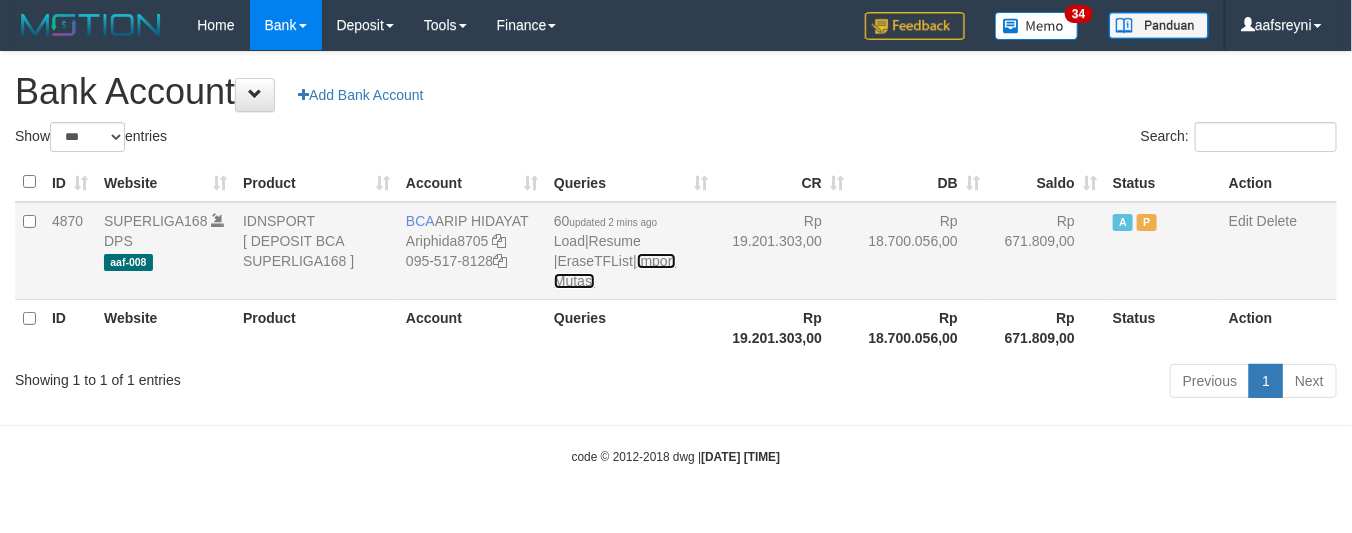 click on "Import Mutasi" at bounding box center (615, 271) 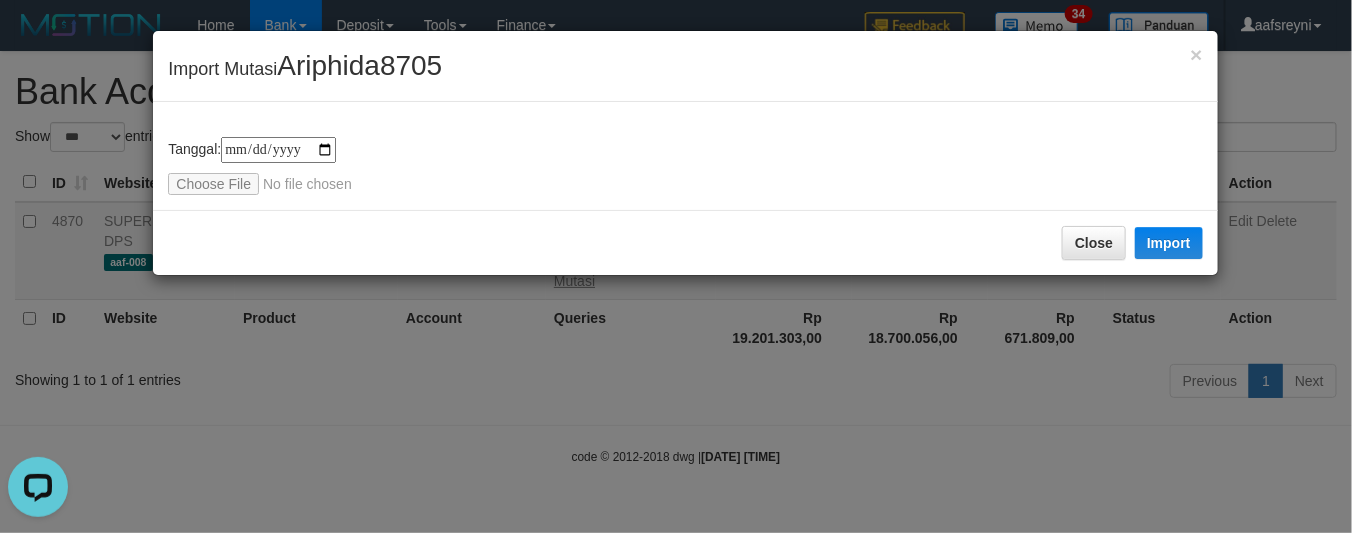 scroll, scrollTop: 0, scrollLeft: 0, axis: both 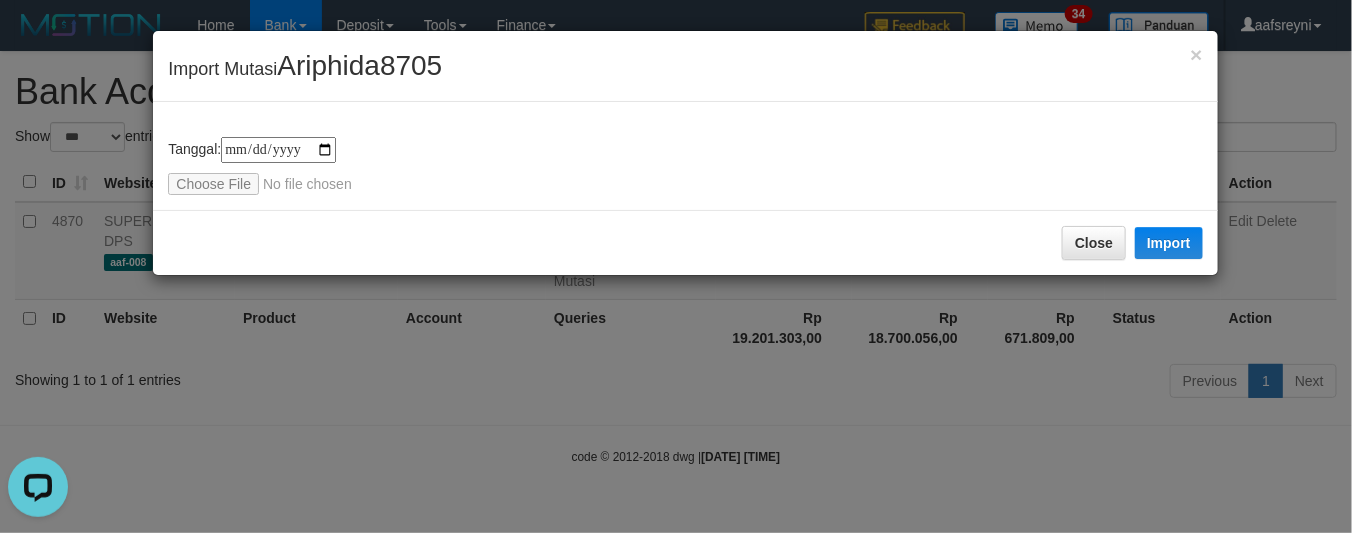 type on "**********" 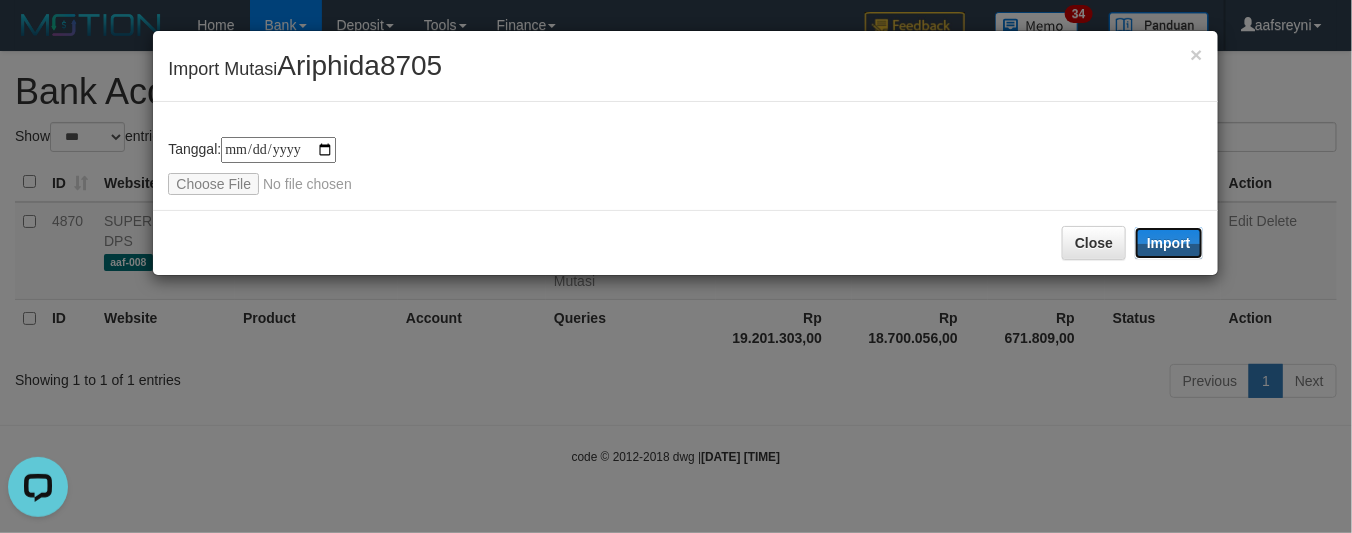 click on "Import" at bounding box center (1169, 243) 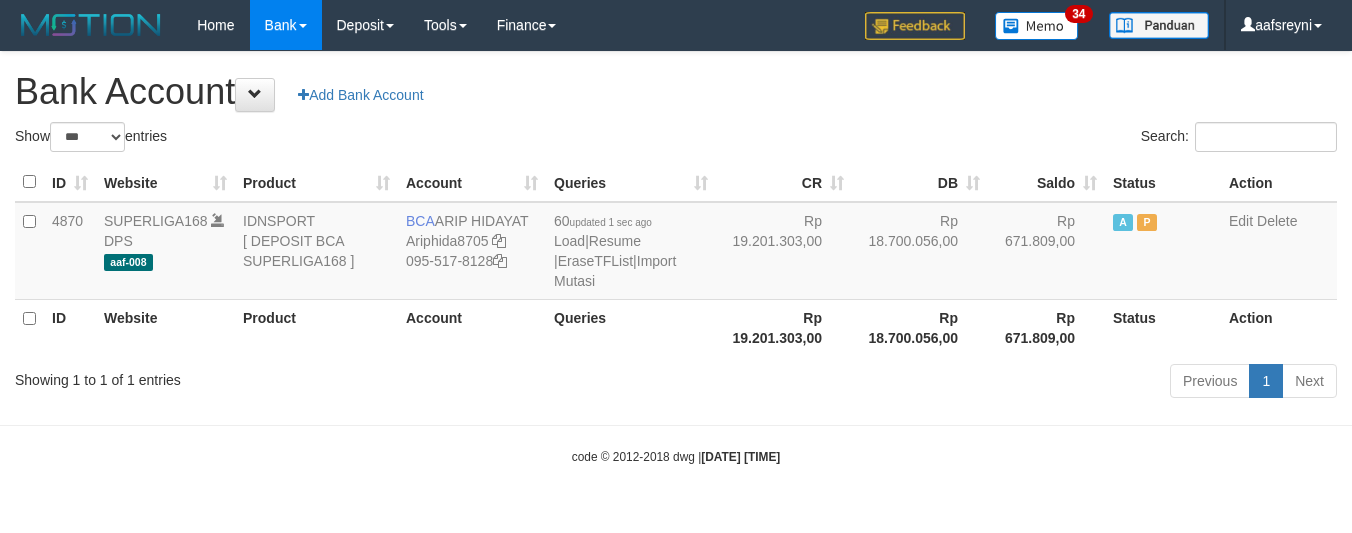 select on "***" 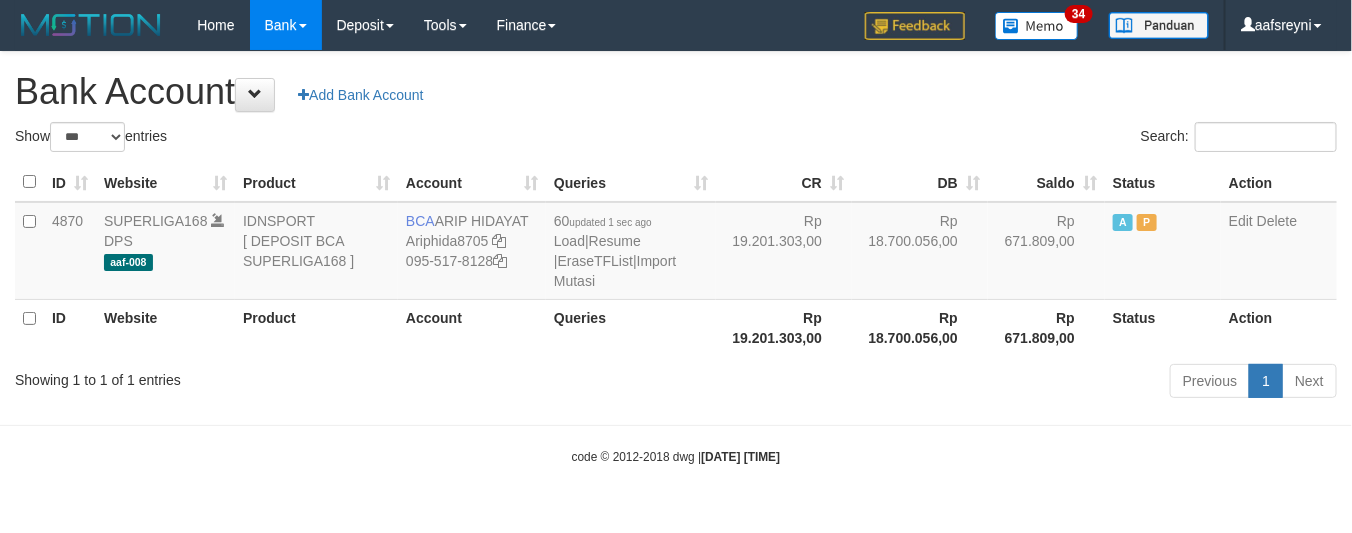 drag, startPoint x: 1045, startPoint y: 366, endPoint x: 1071, endPoint y: 190, distance: 177.9101 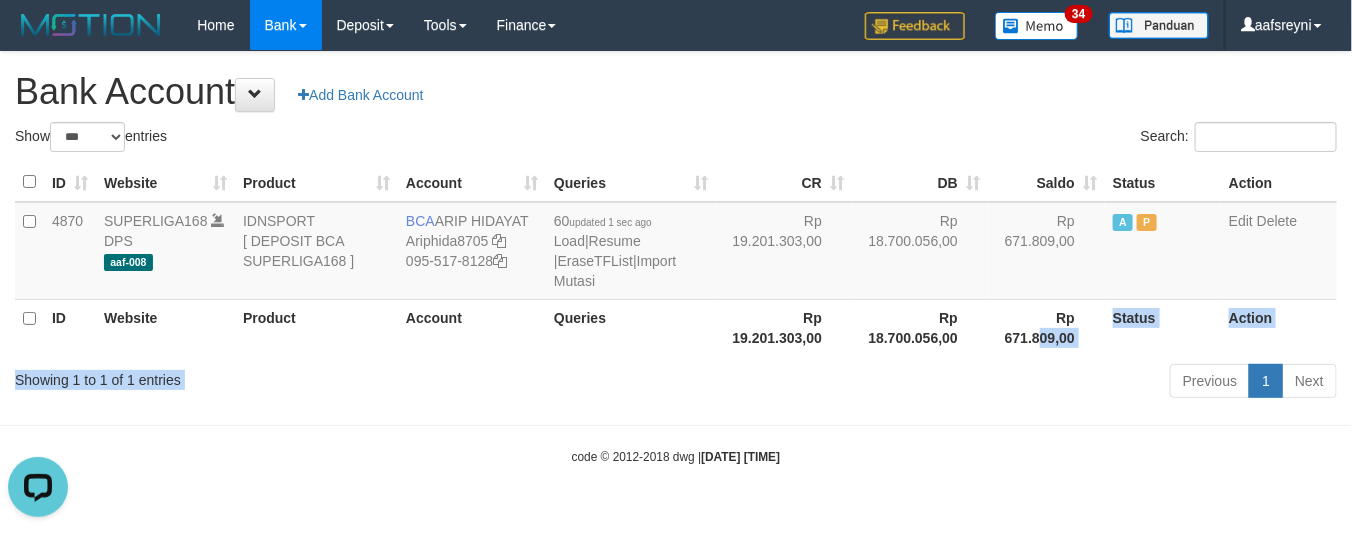 scroll, scrollTop: 0, scrollLeft: 0, axis: both 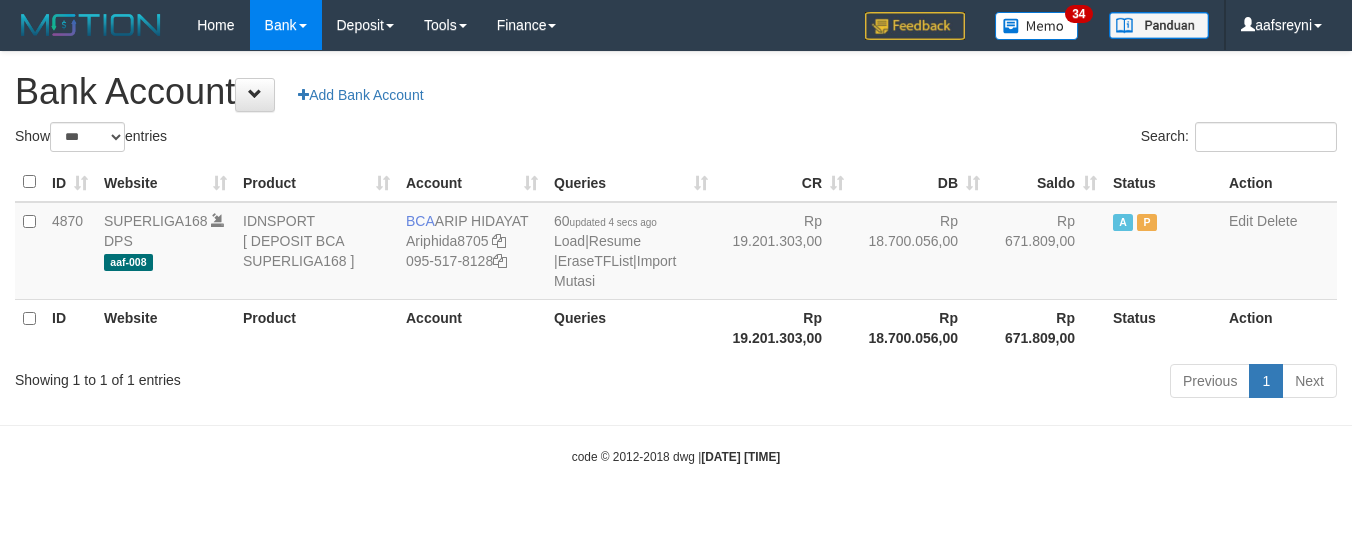 select on "***" 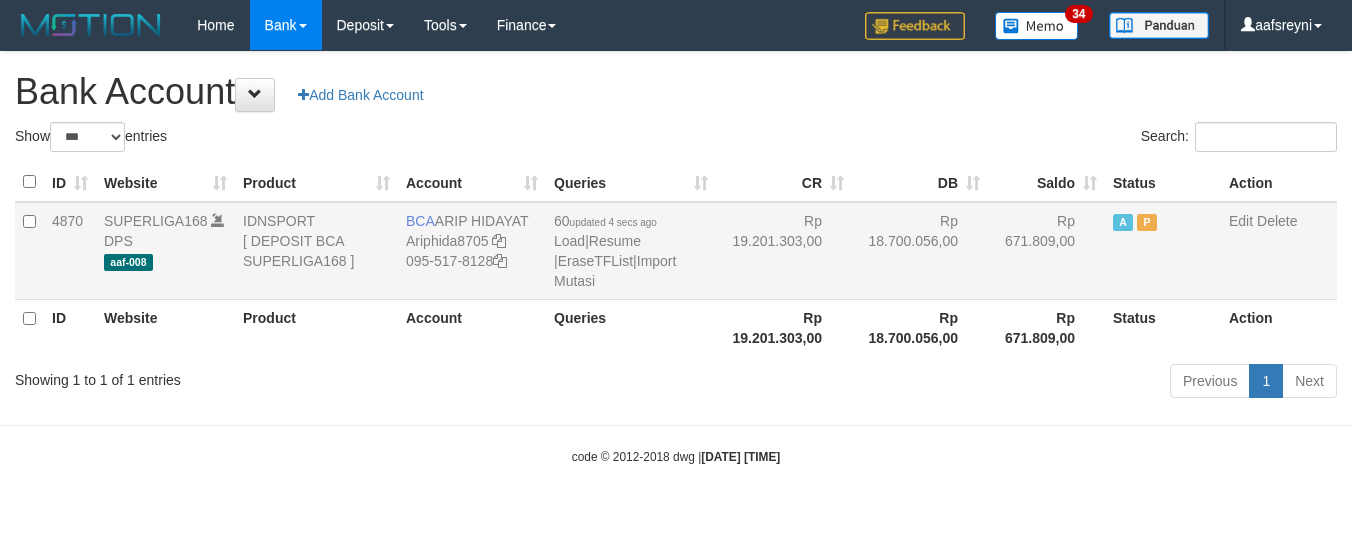 scroll, scrollTop: 0, scrollLeft: 0, axis: both 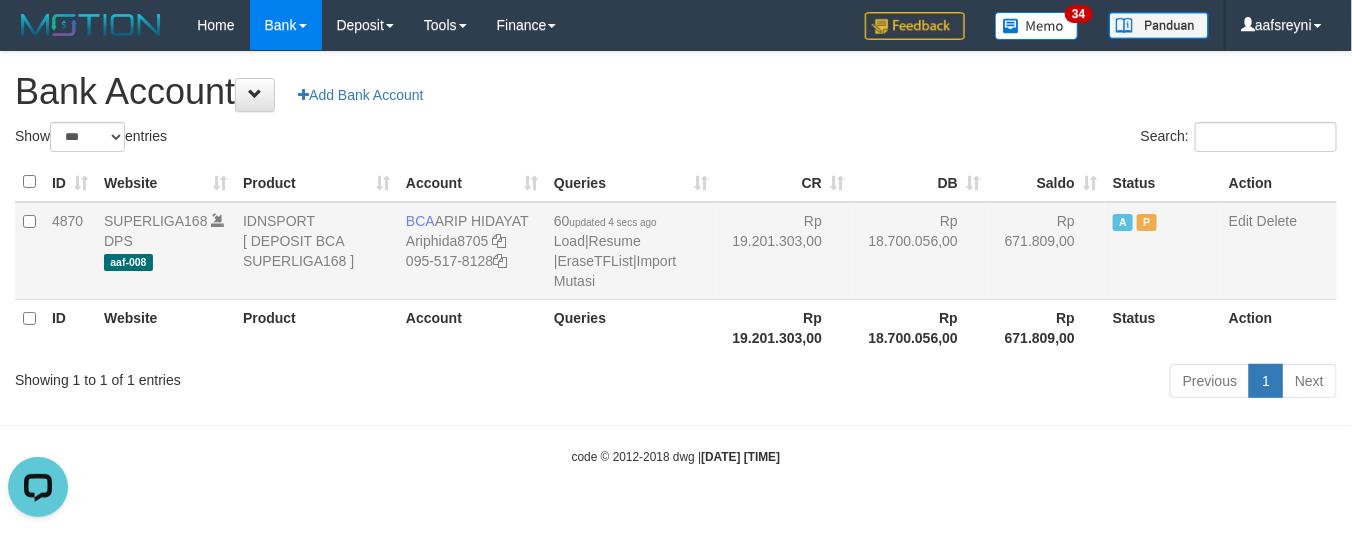 click on "Rp 19.201.303,00" at bounding box center [784, 251] 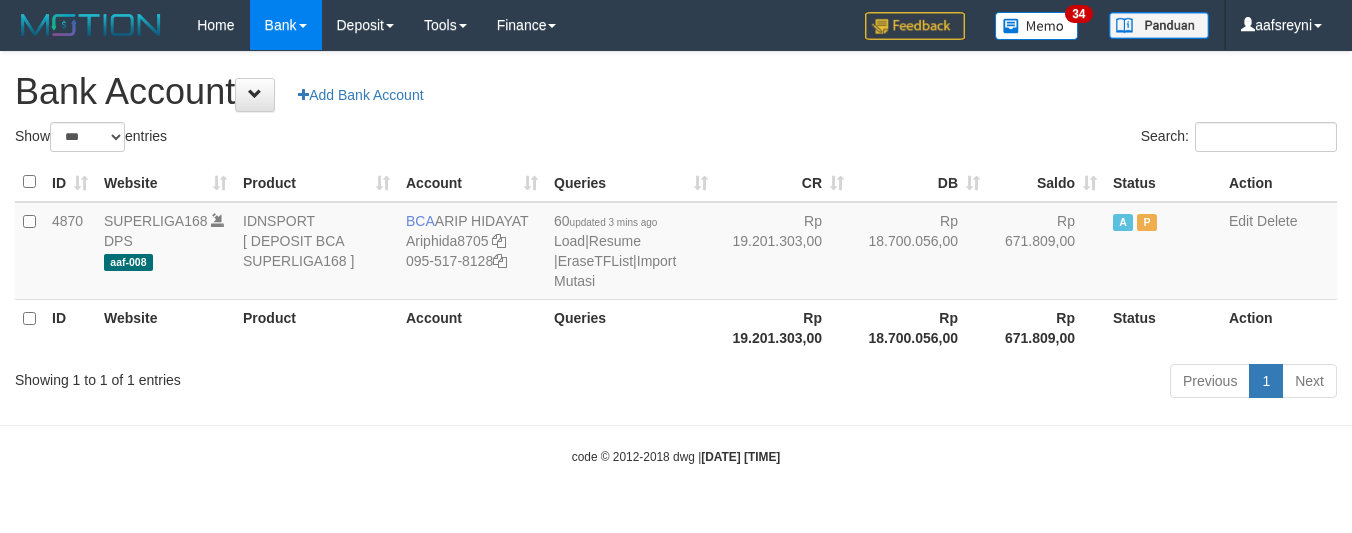 select on "***" 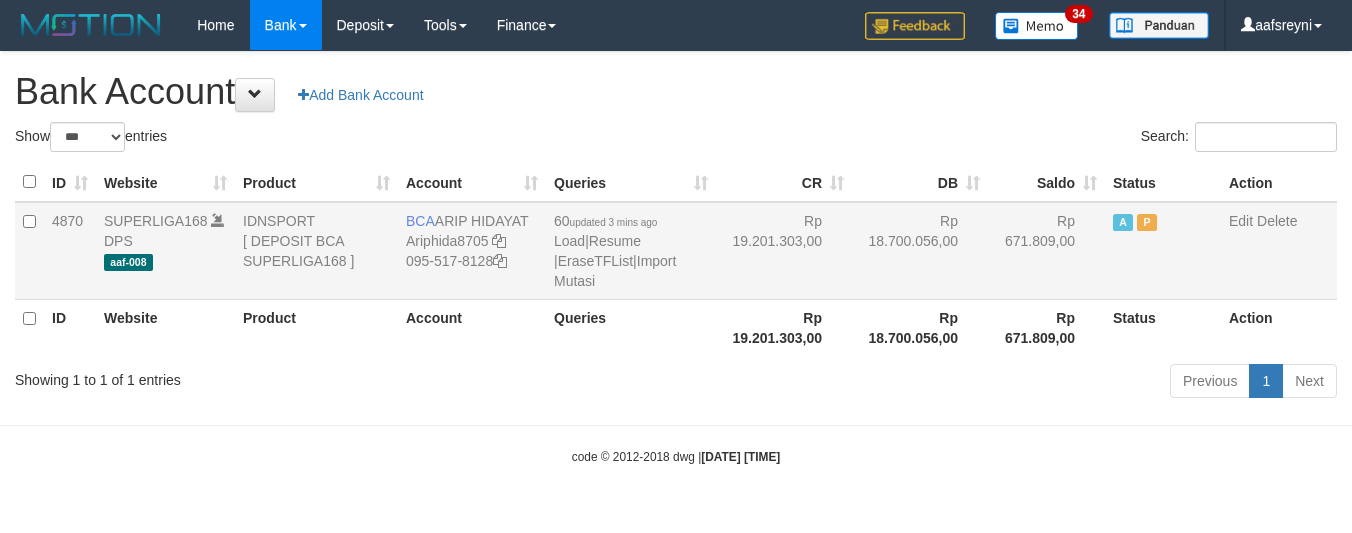 scroll, scrollTop: 0, scrollLeft: 0, axis: both 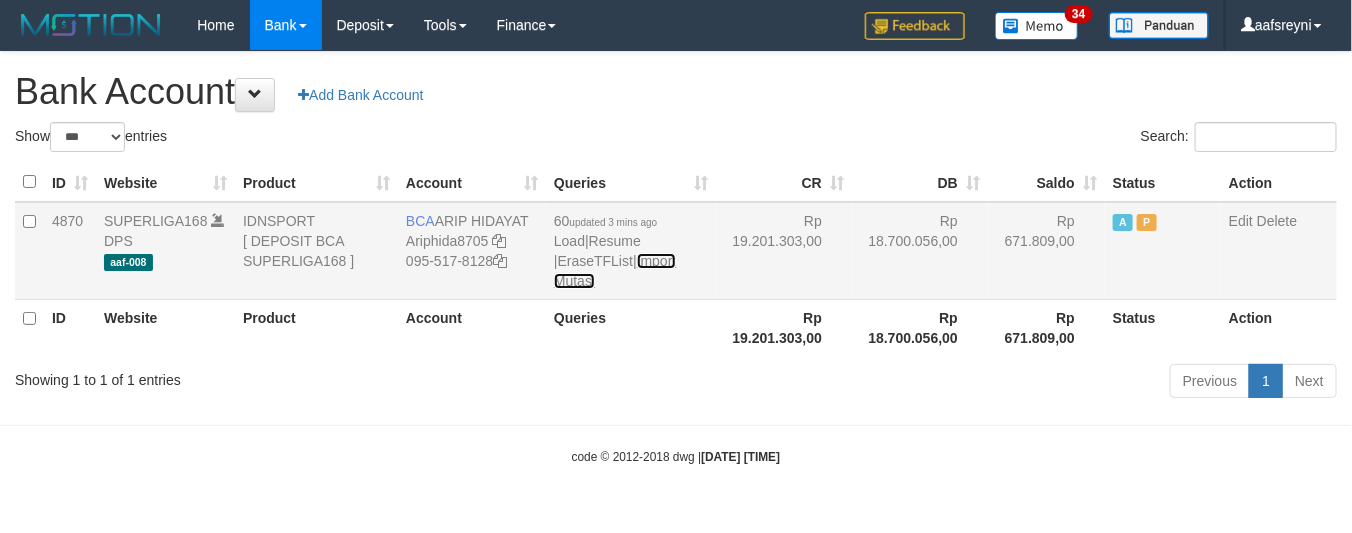 click on "Import Mutasi" at bounding box center [615, 271] 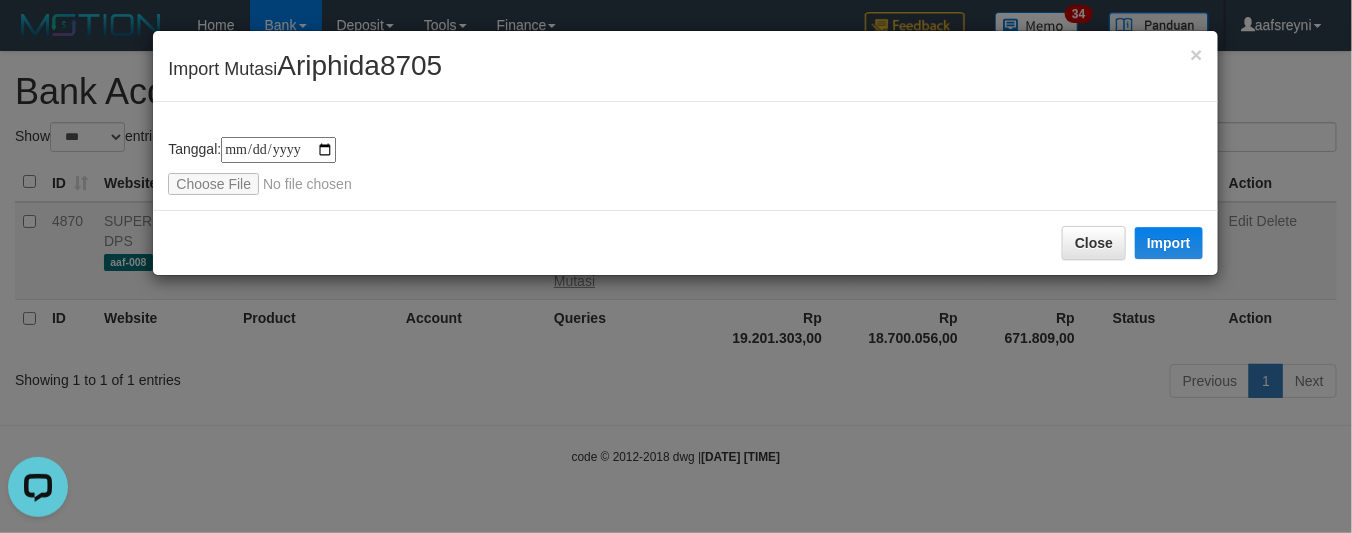 scroll, scrollTop: 0, scrollLeft: 0, axis: both 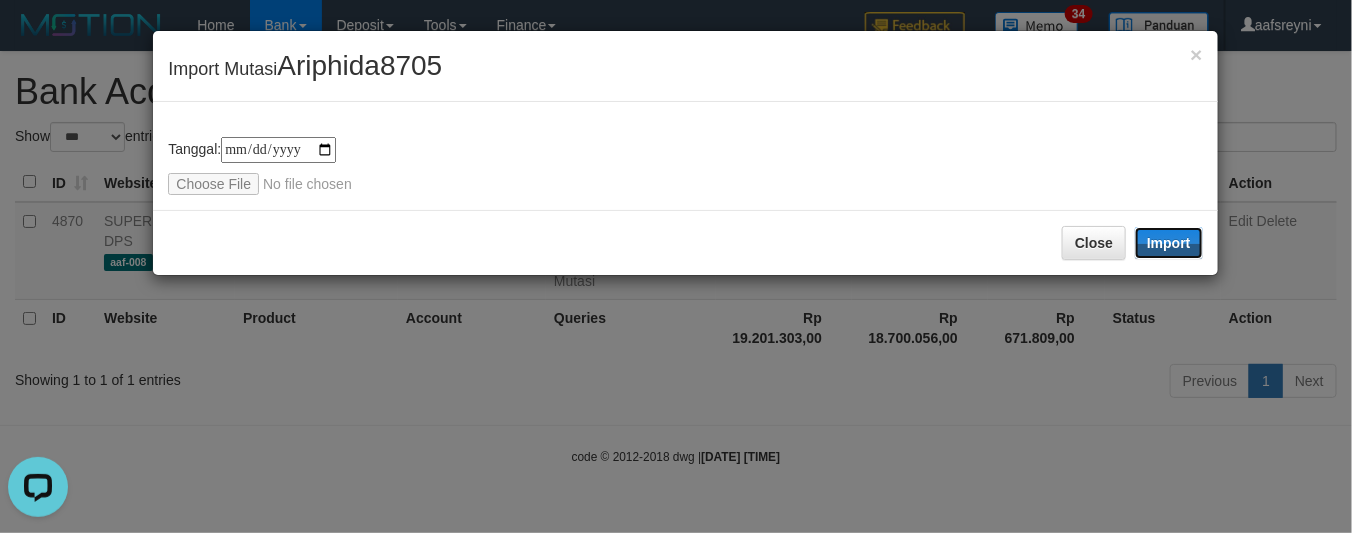 drag, startPoint x: 1162, startPoint y: 247, endPoint x: 137, endPoint y: 35, distance: 1046.6943 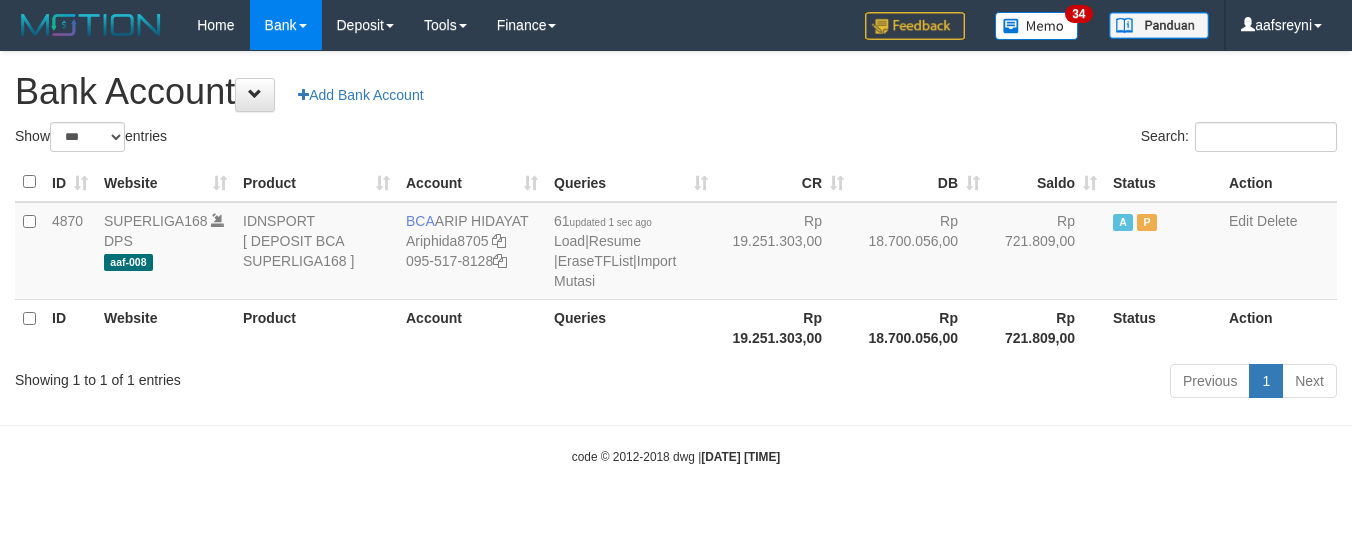 select on "***" 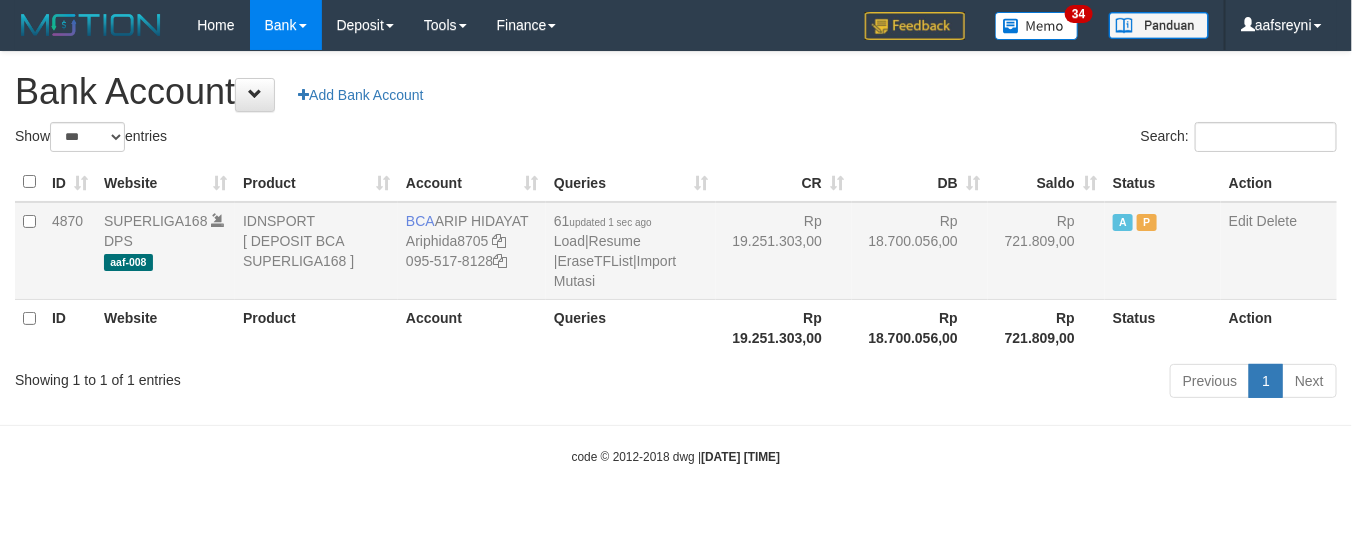 drag, startPoint x: 836, startPoint y: 280, endPoint x: 850, endPoint y: 267, distance: 19.104973 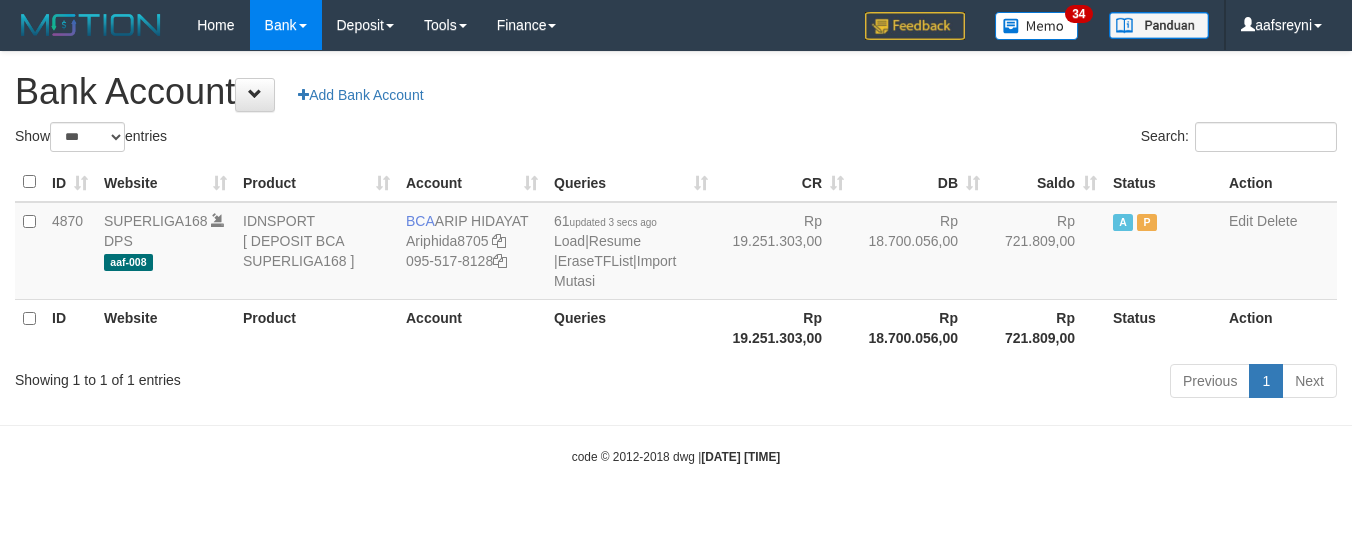 select on "***" 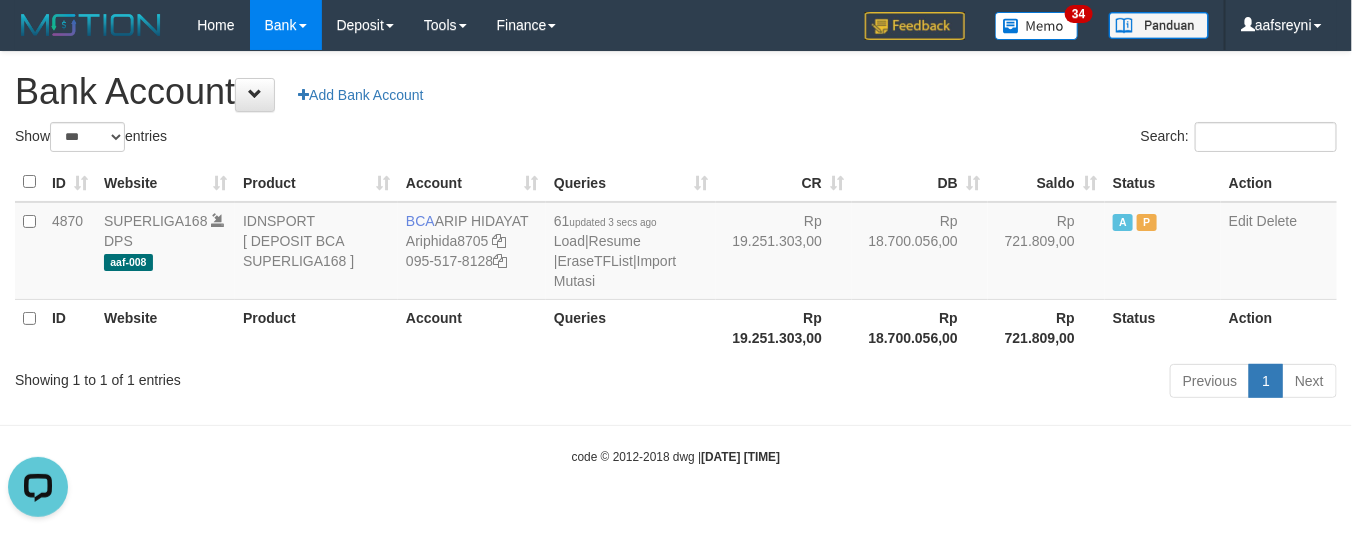 scroll, scrollTop: 0, scrollLeft: 0, axis: both 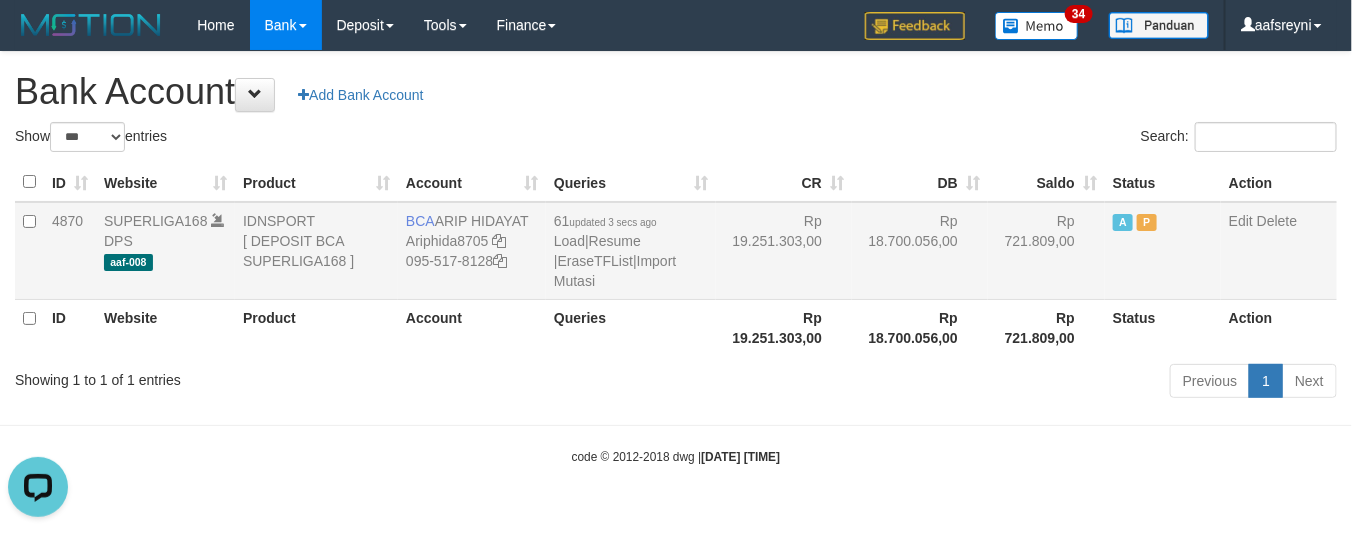 click on "Rp 18.700.056,00" at bounding box center (920, 251) 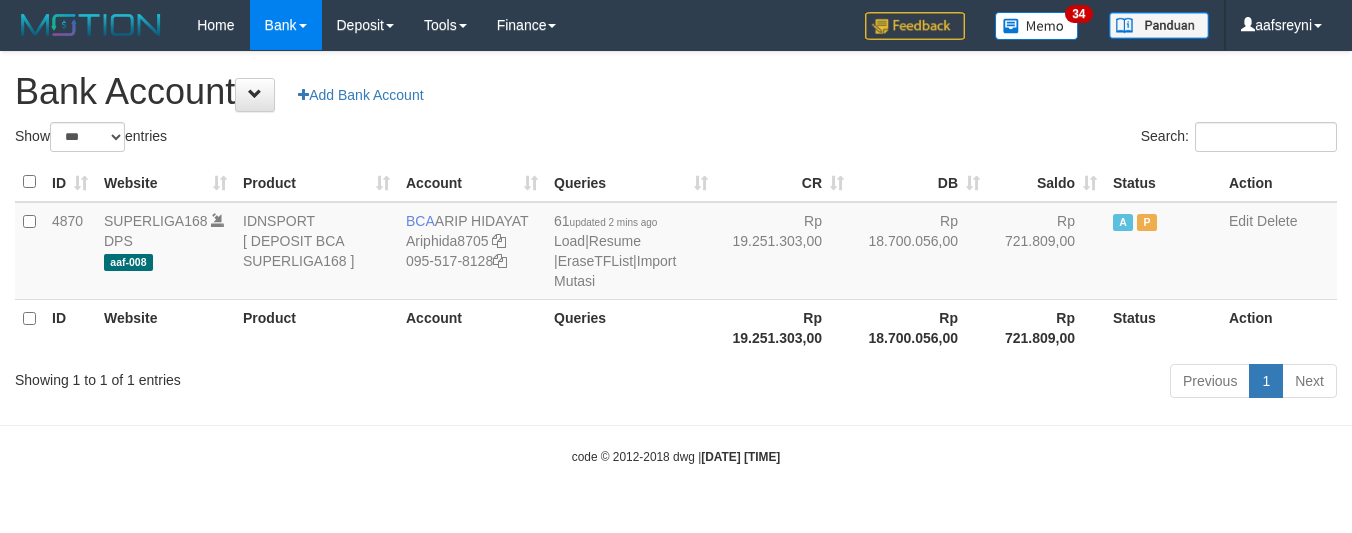 select on "***" 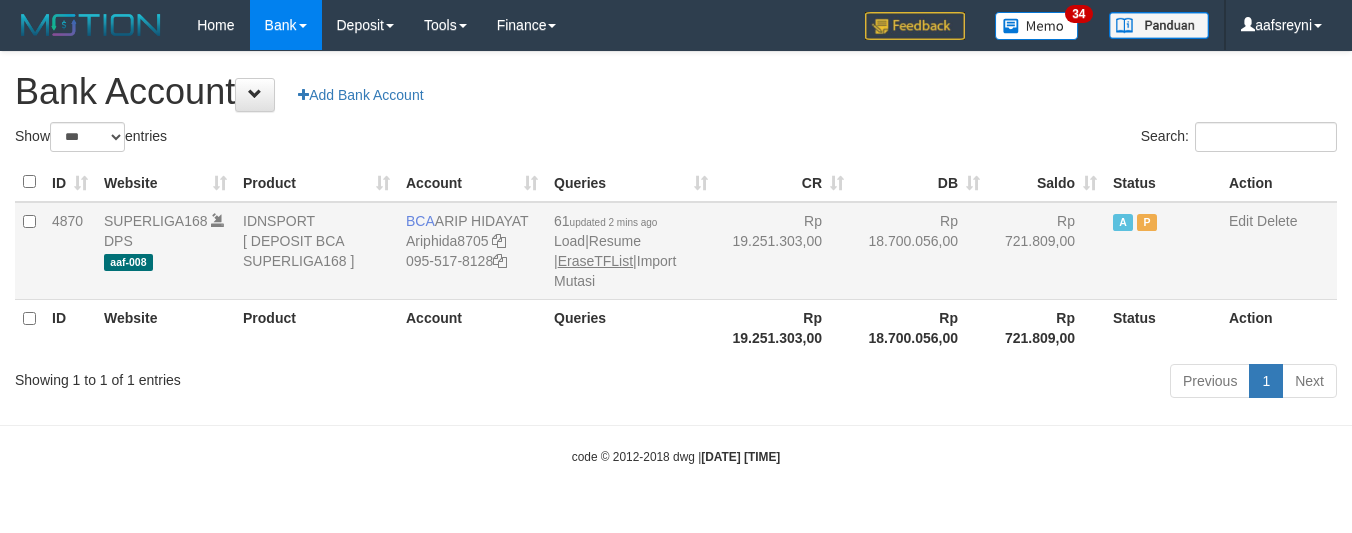 scroll, scrollTop: 0, scrollLeft: 0, axis: both 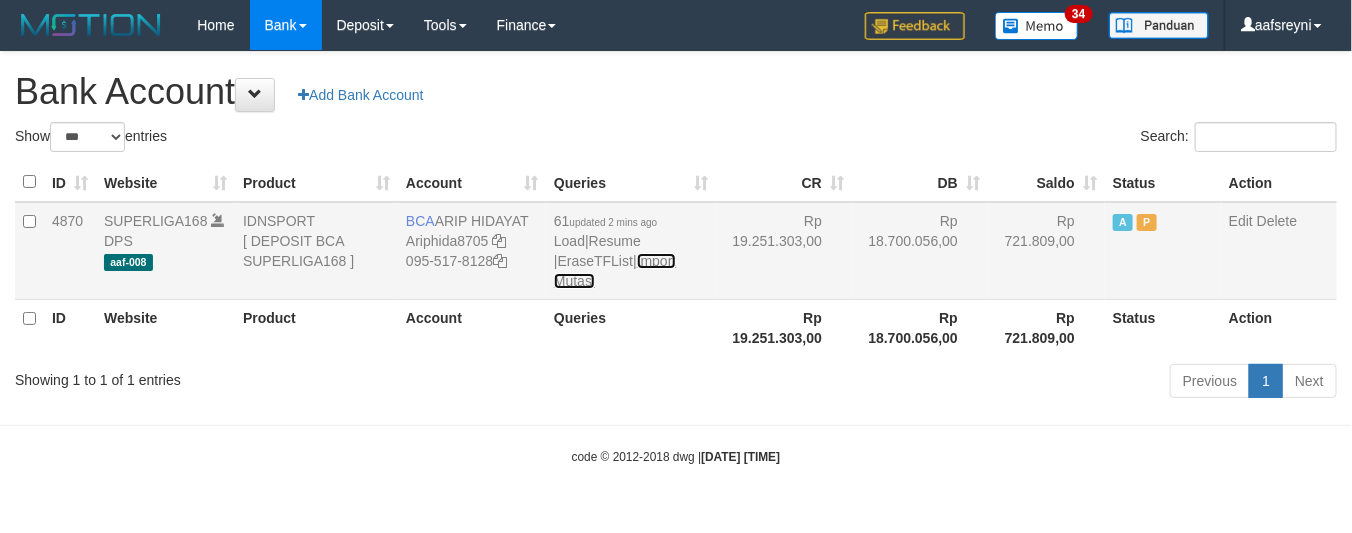click on "Import Mutasi" at bounding box center (615, 271) 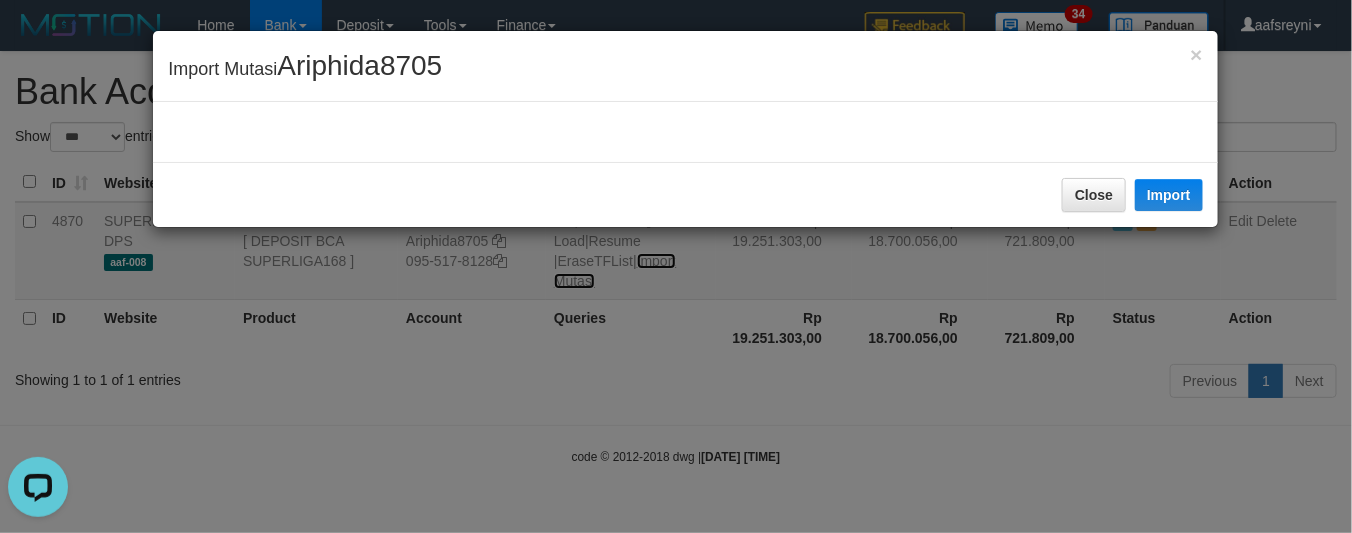 scroll, scrollTop: 0, scrollLeft: 0, axis: both 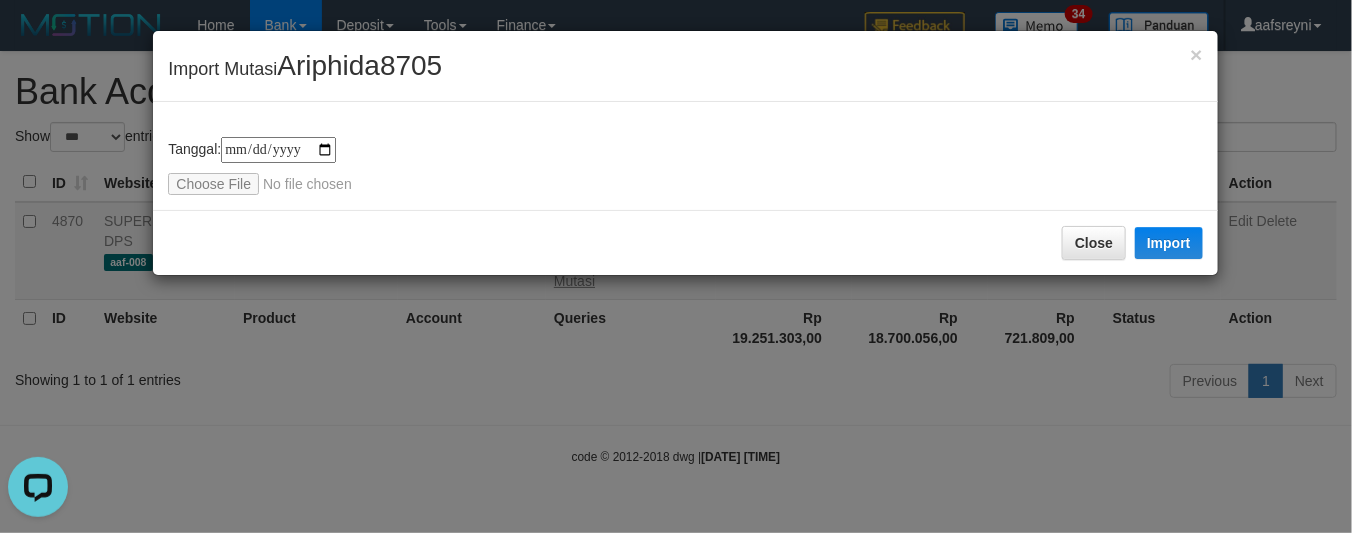 type on "**********" 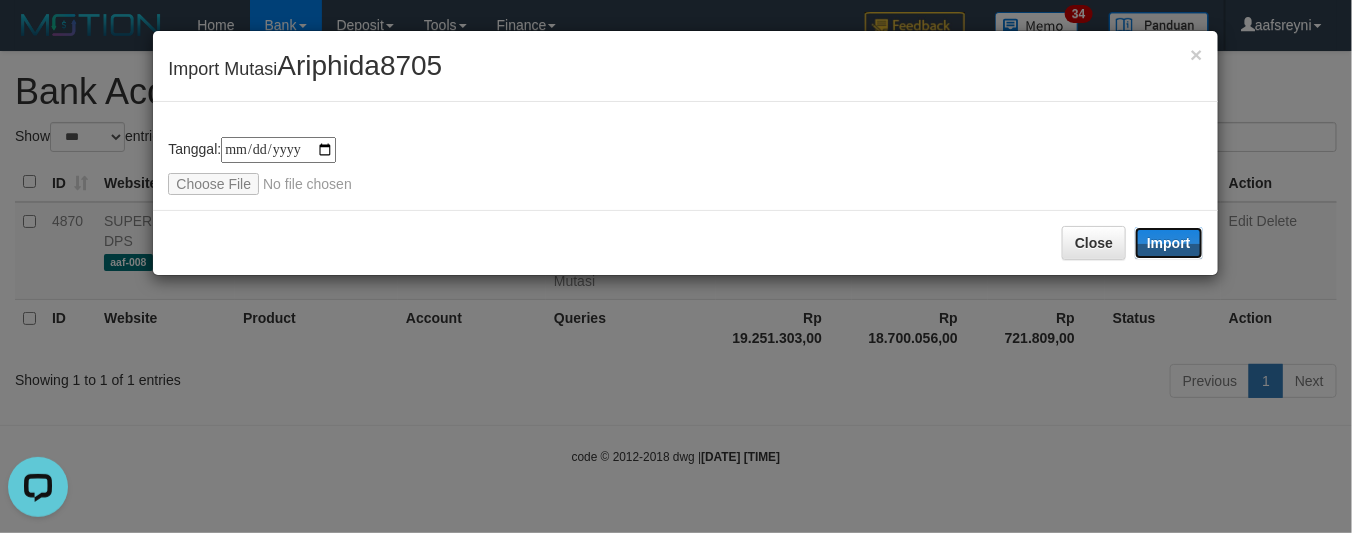 drag, startPoint x: 1157, startPoint y: 243, endPoint x: 451, endPoint y: 13, distance: 742.52 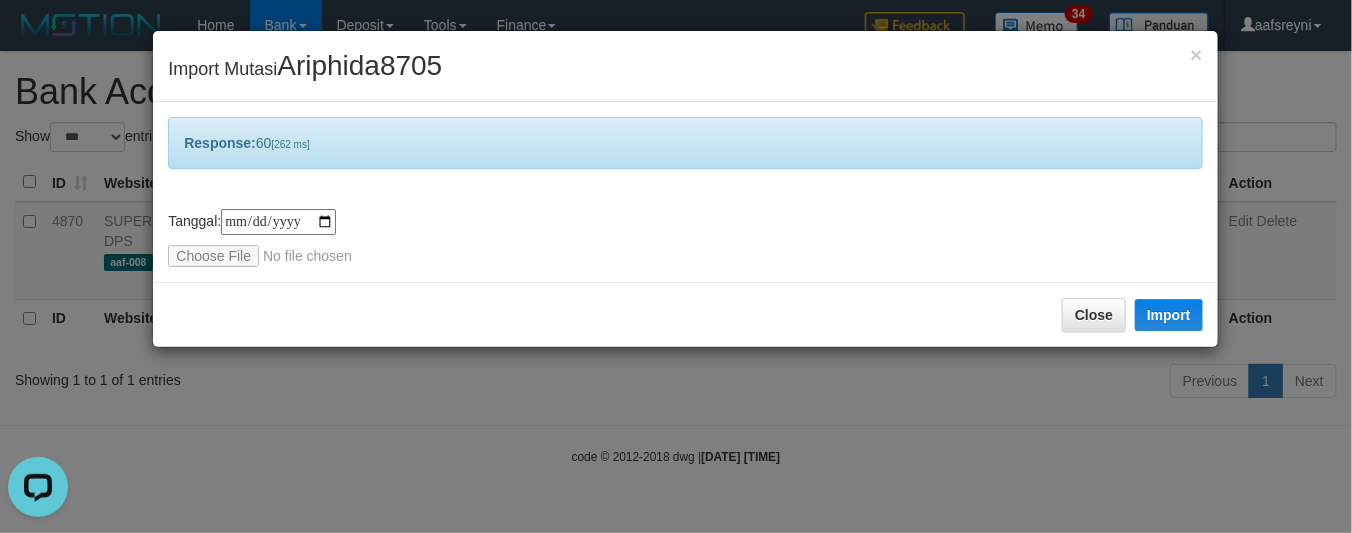 click on "**********" at bounding box center [676, 266] 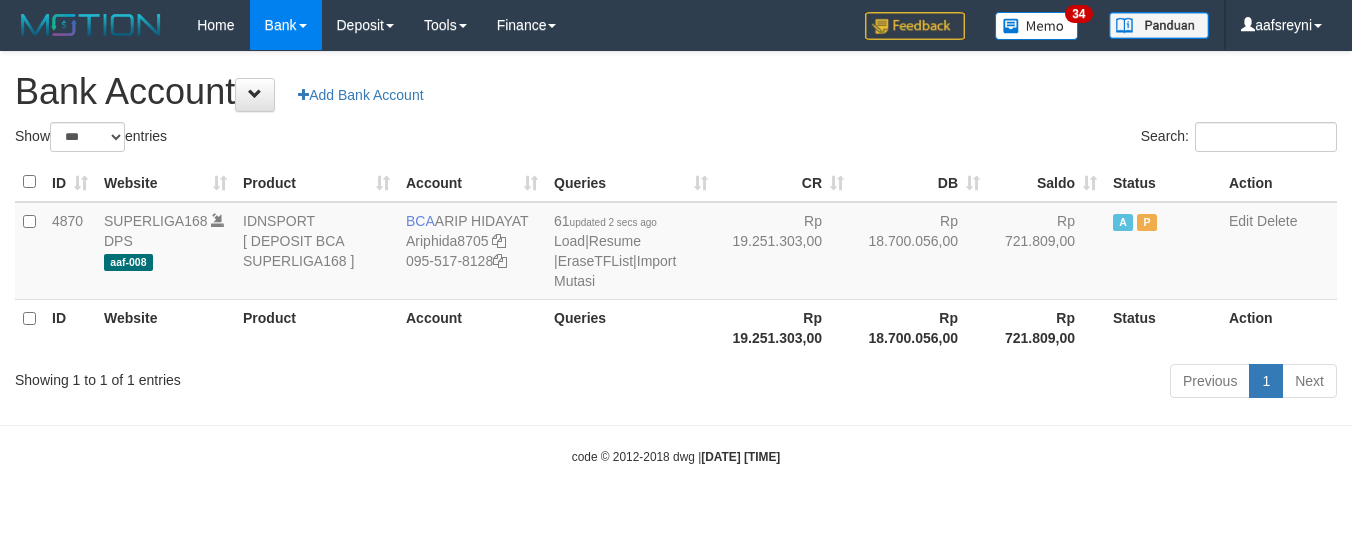 select on "***" 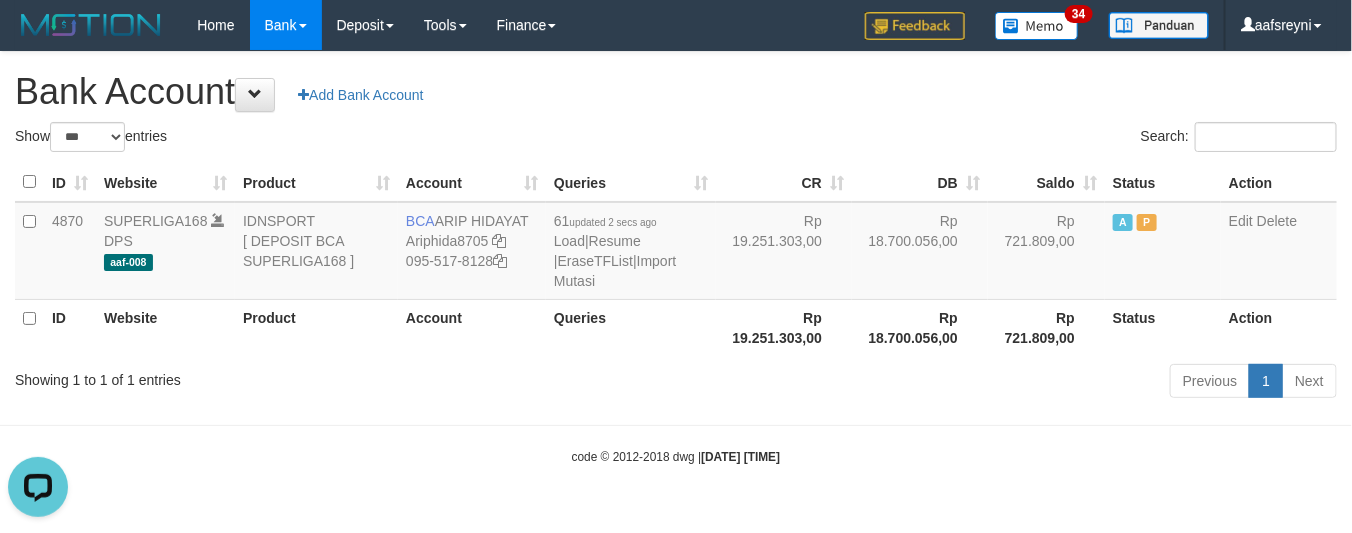 scroll, scrollTop: 0, scrollLeft: 0, axis: both 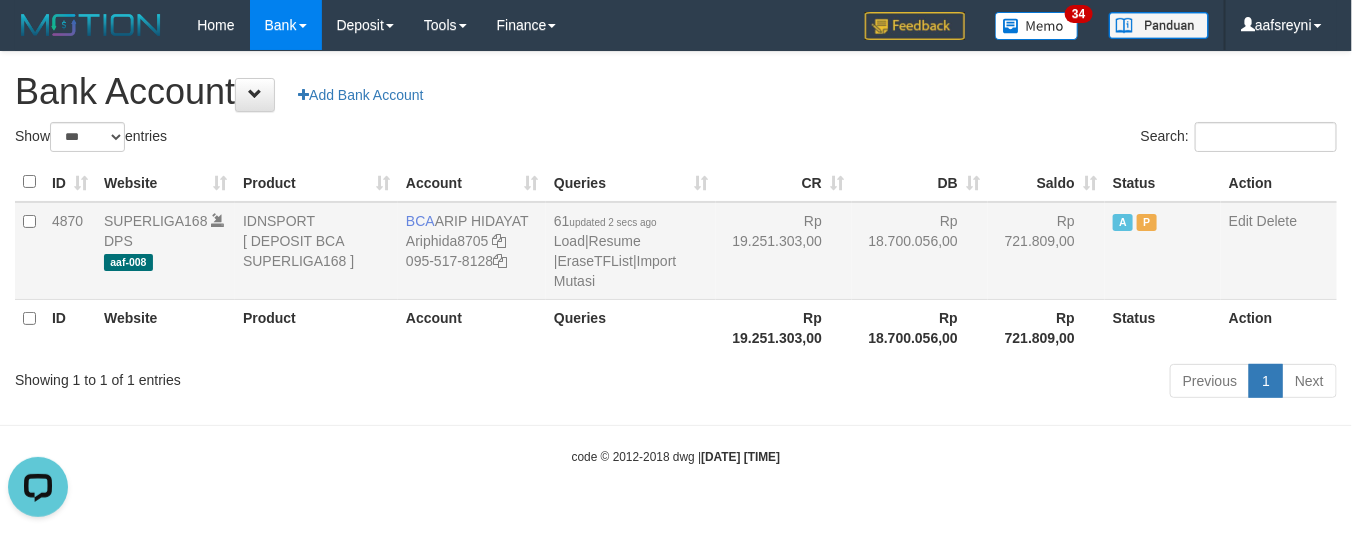 click on "Rp 19.251.303,00" at bounding box center [784, 251] 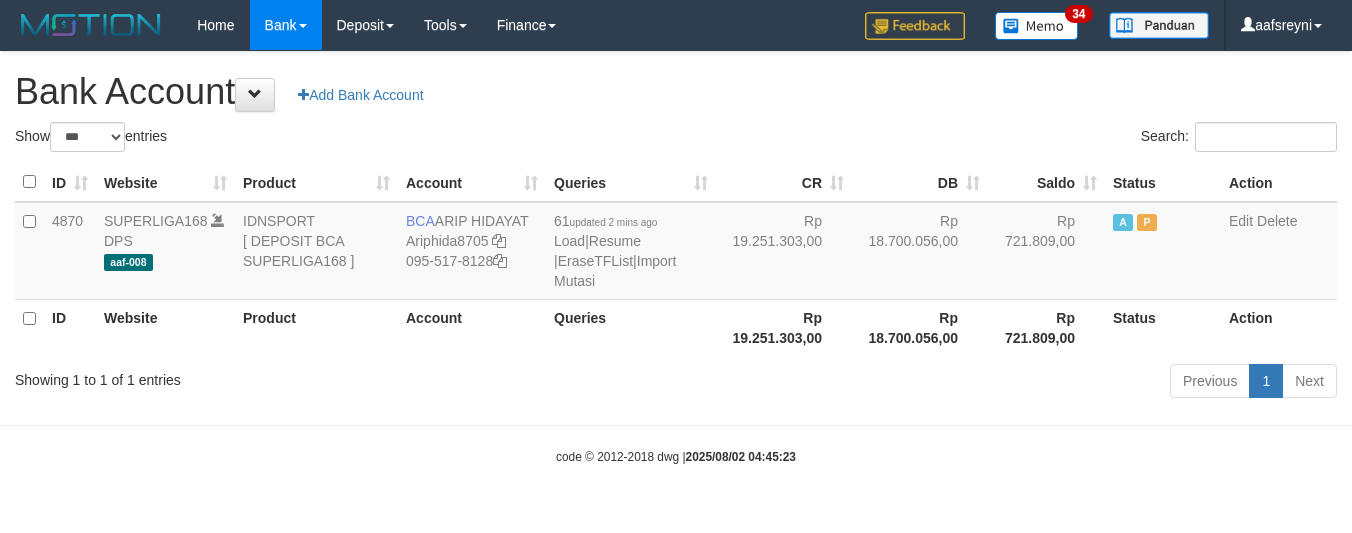 select on "***" 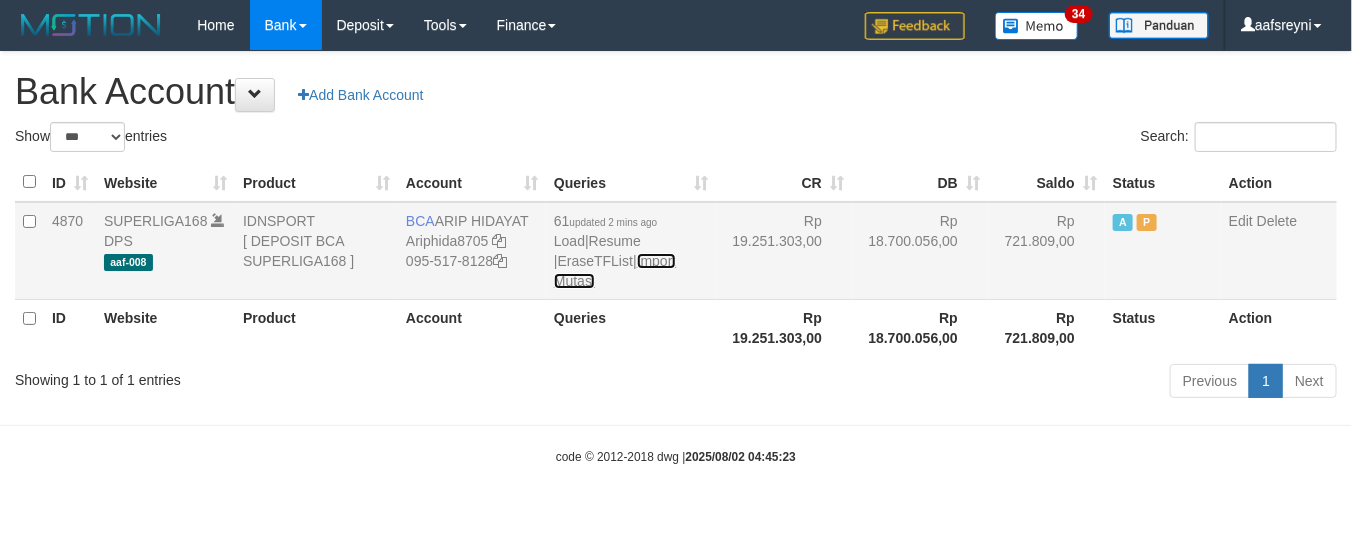 click on "Import Mutasi" at bounding box center [615, 271] 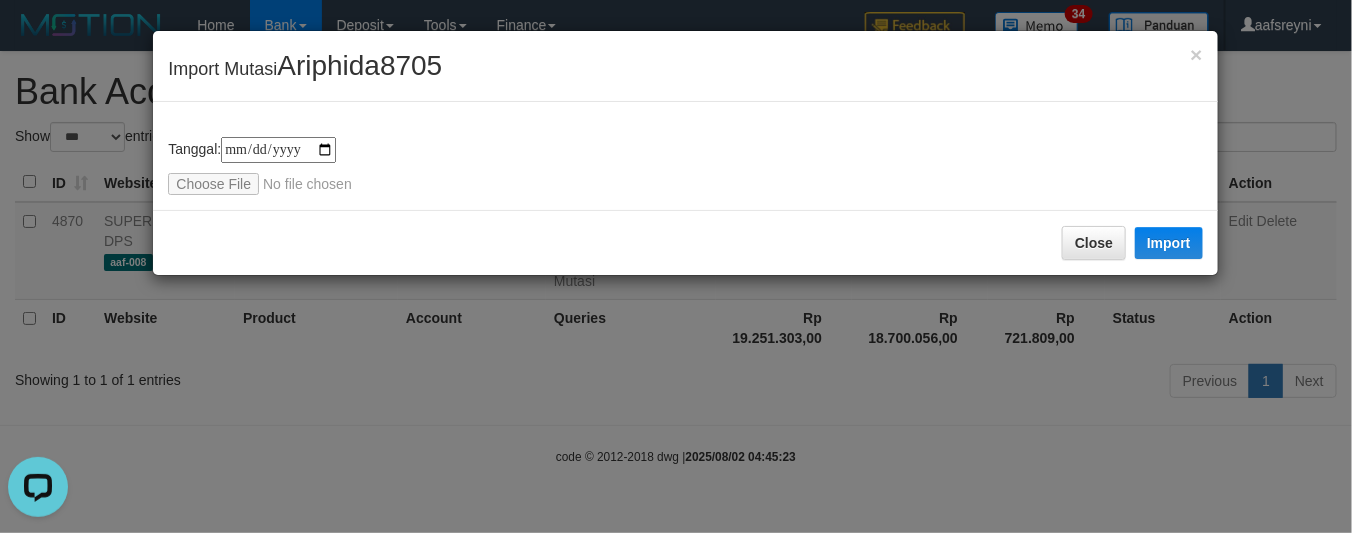 scroll, scrollTop: 0, scrollLeft: 0, axis: both 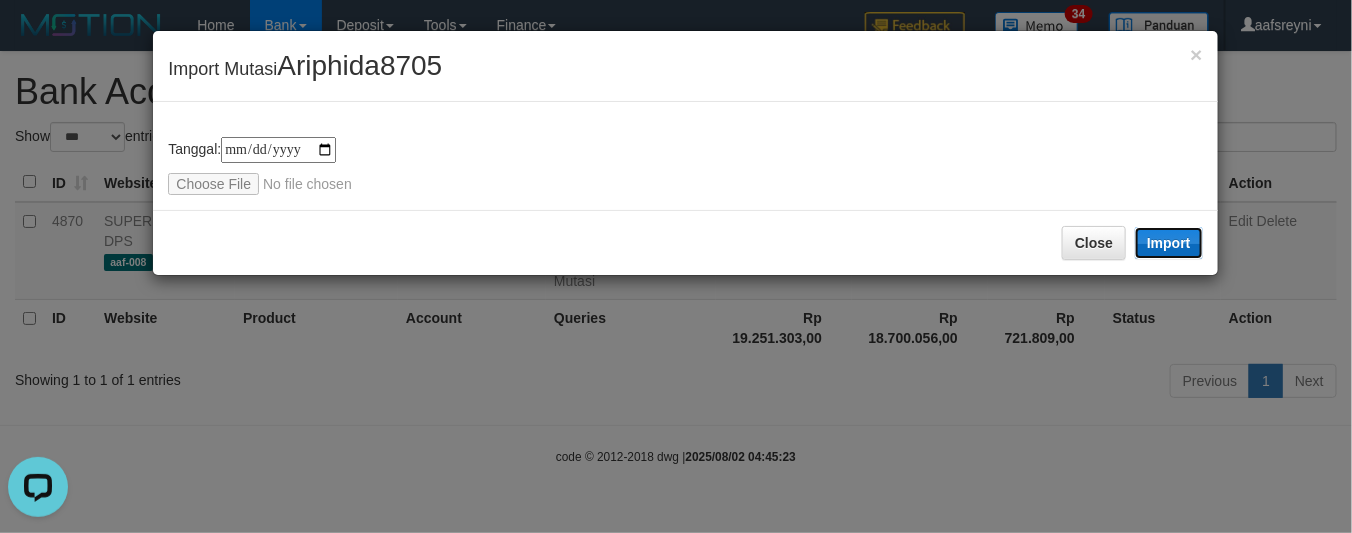 click on "Import" at bounding box center (1169, 243) 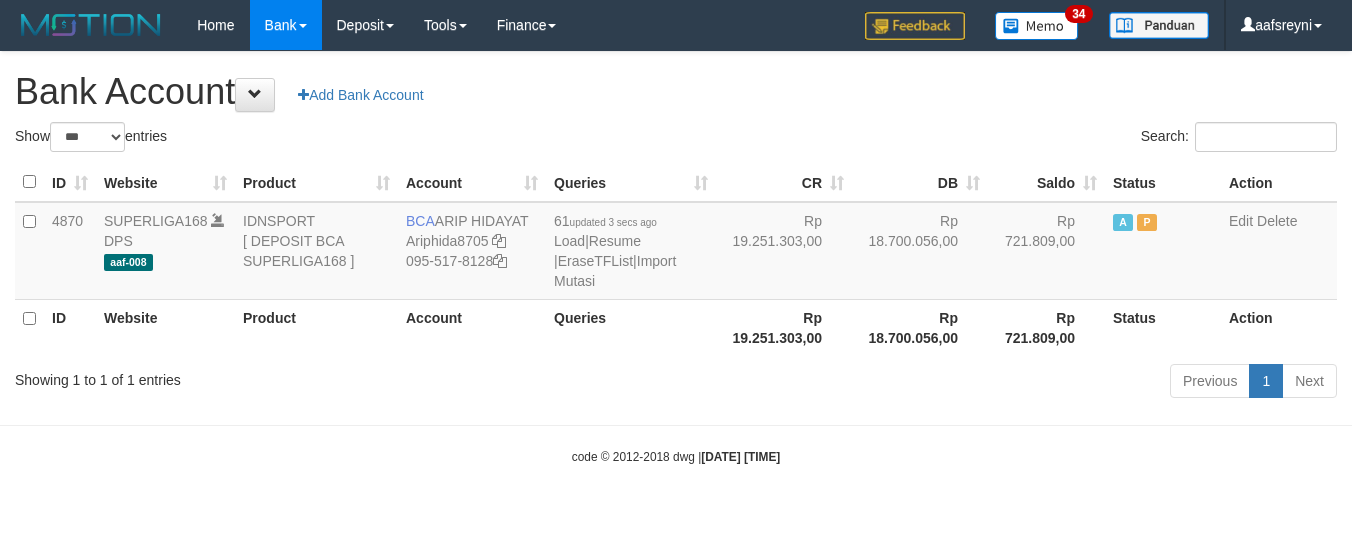 select on "***" 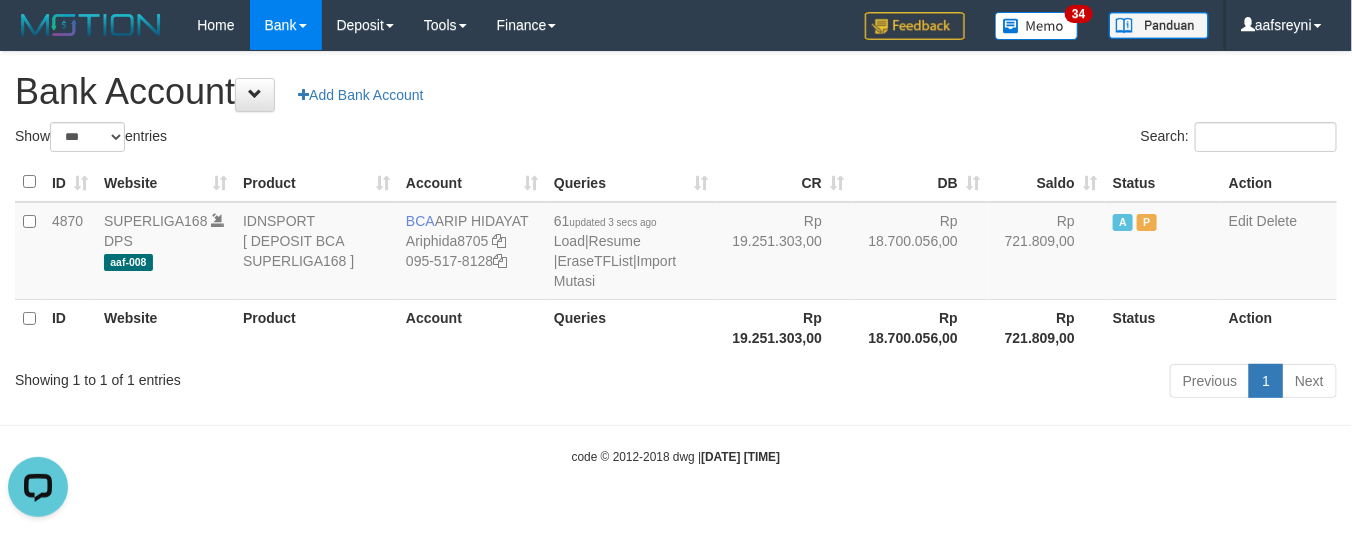 scroll, scrollTop: 0, scrollLeft: 0, axis: both 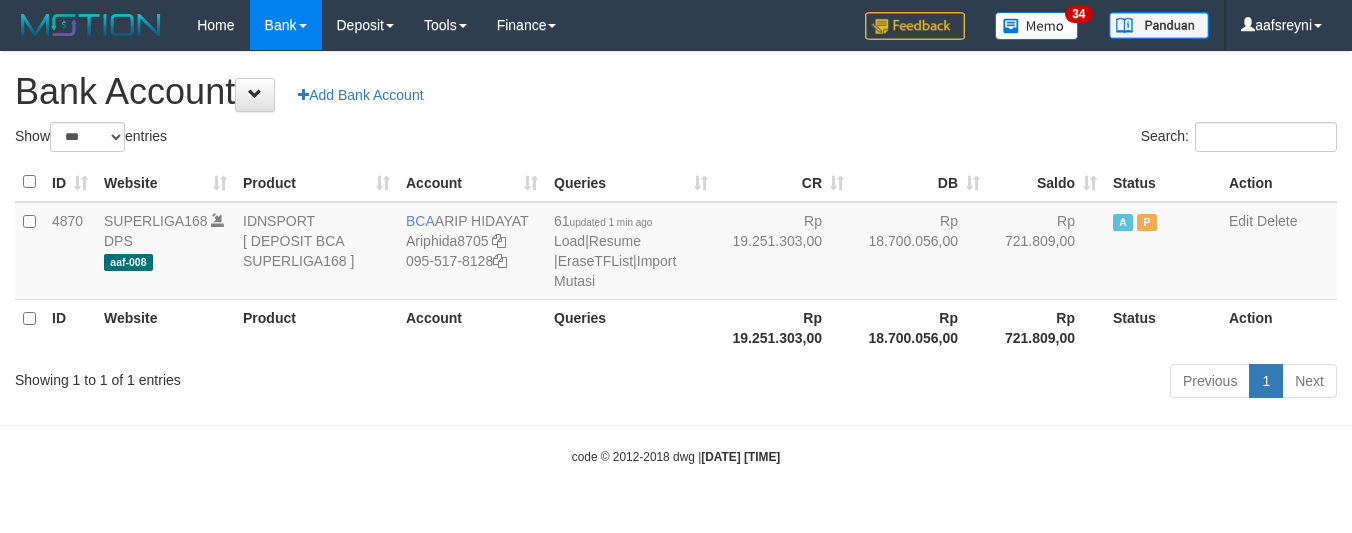 select on "***" 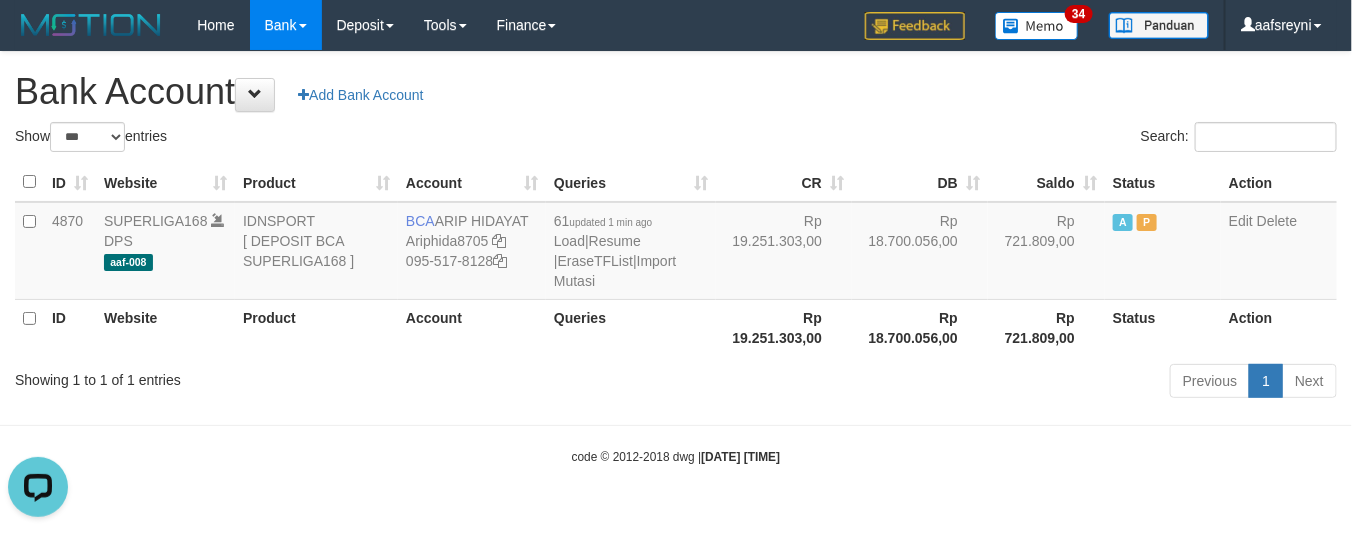scroll, scrollTop: 0, scrollLeft: 0, axis: both 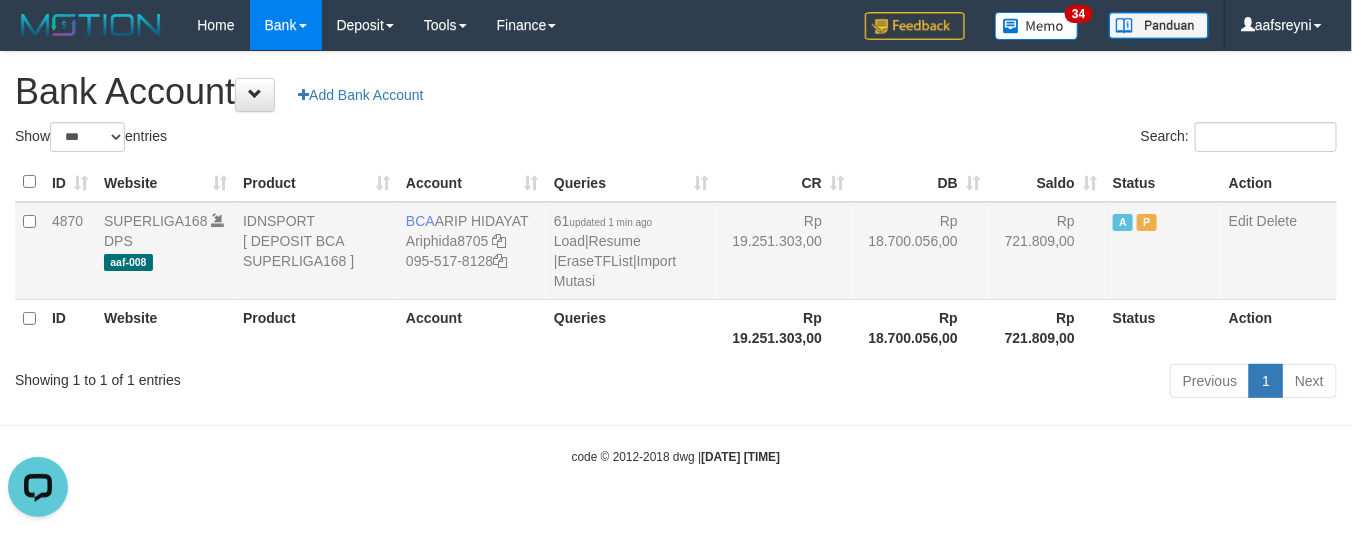 drag, startPoint x: 790, startPoint y: 248, endPoint x: 826, endPoint y: 257, distance: 37.107952 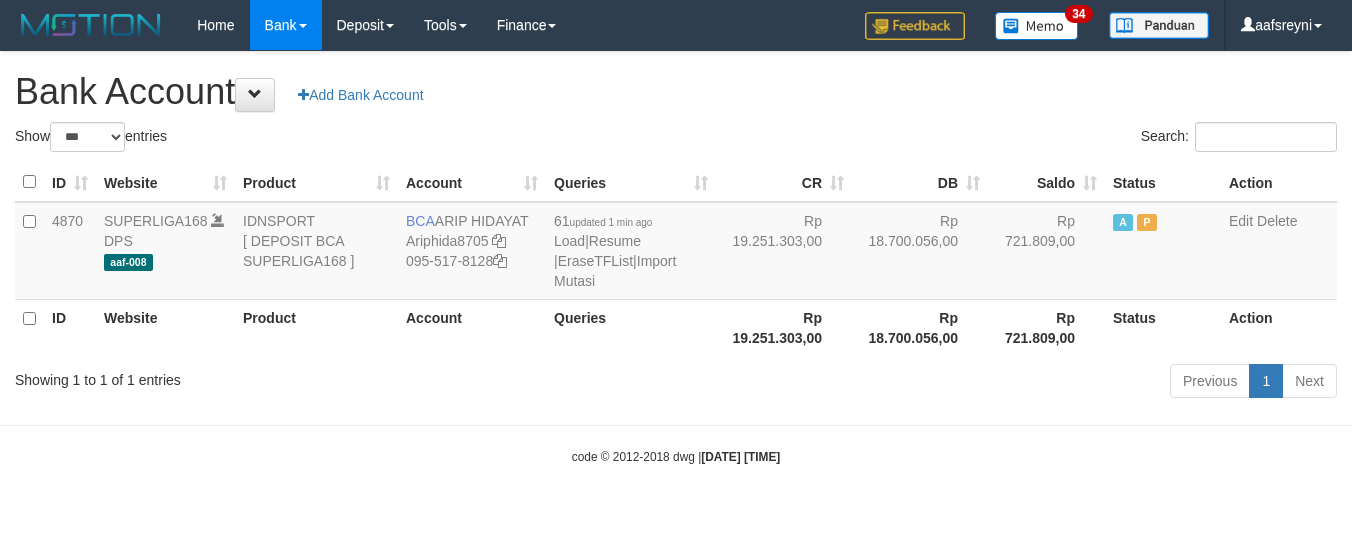 select on "***" 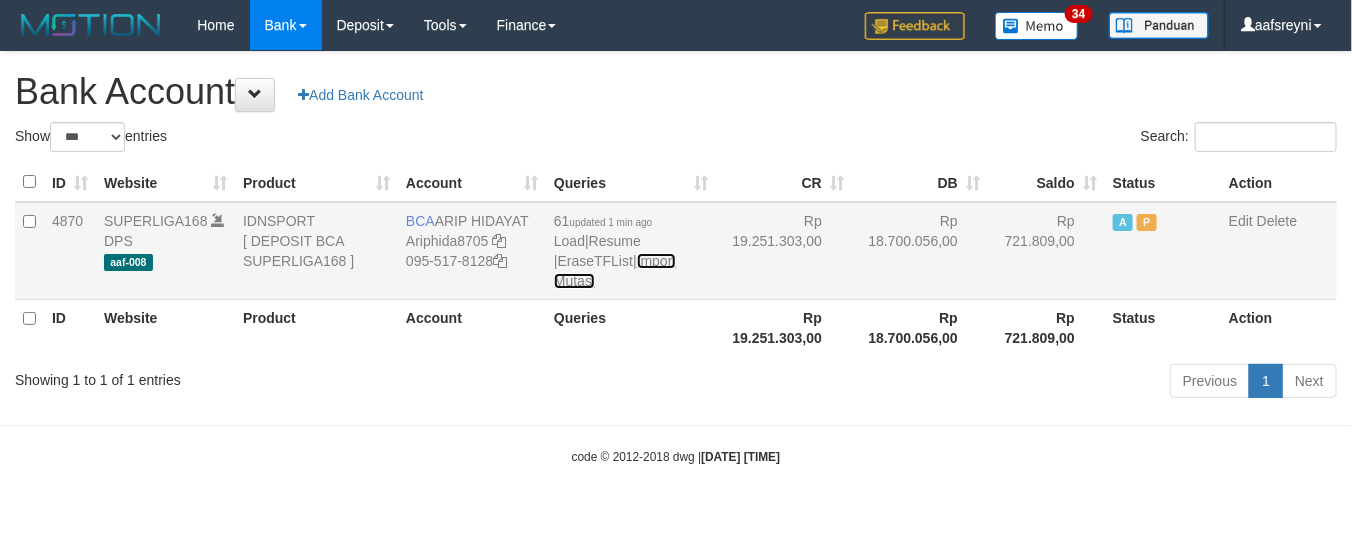 click on "Import Mutasi" at bounding box center [615, 271] 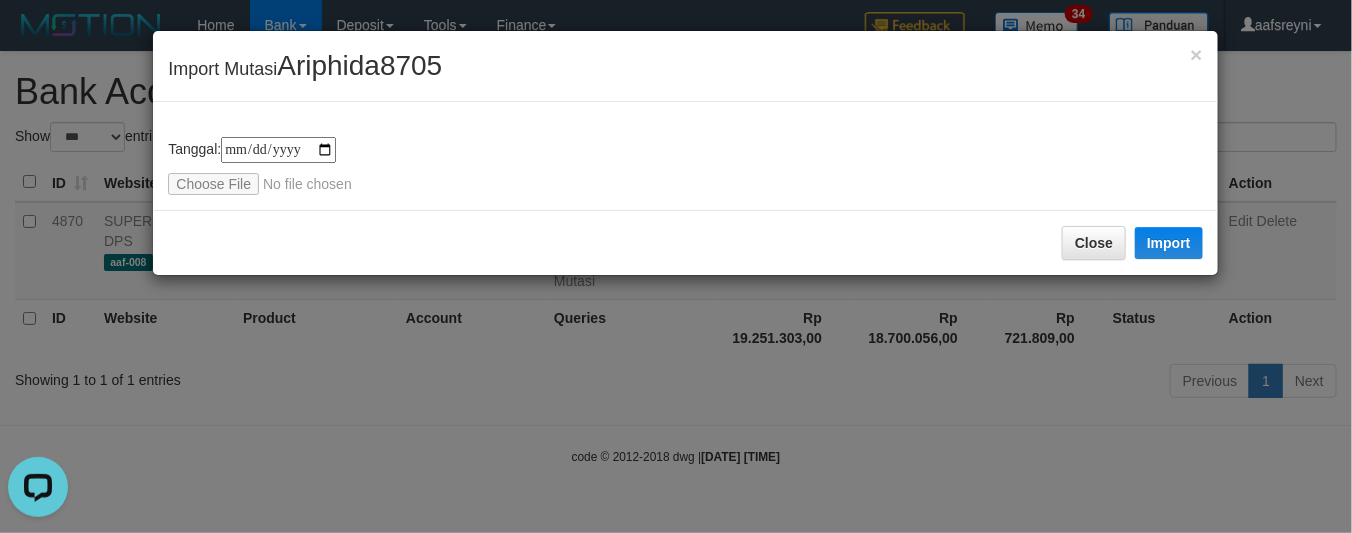 scroll, scrollTop: 0, scrollLeft: 0, axis: both 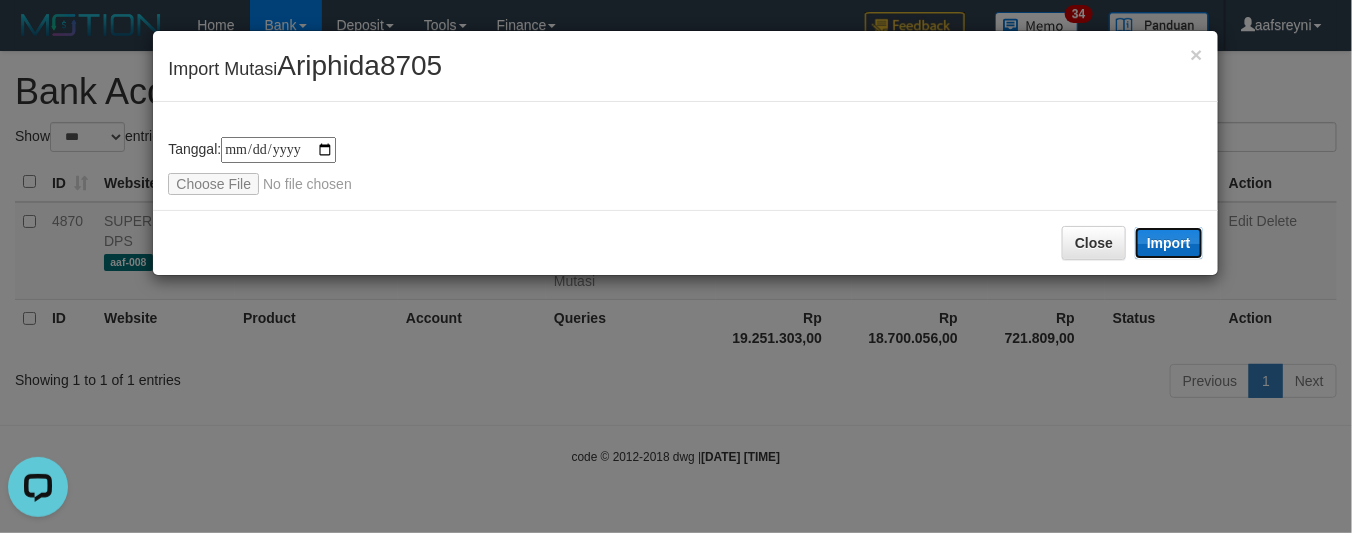 click on "Import" at bounding box center [1169, 243] 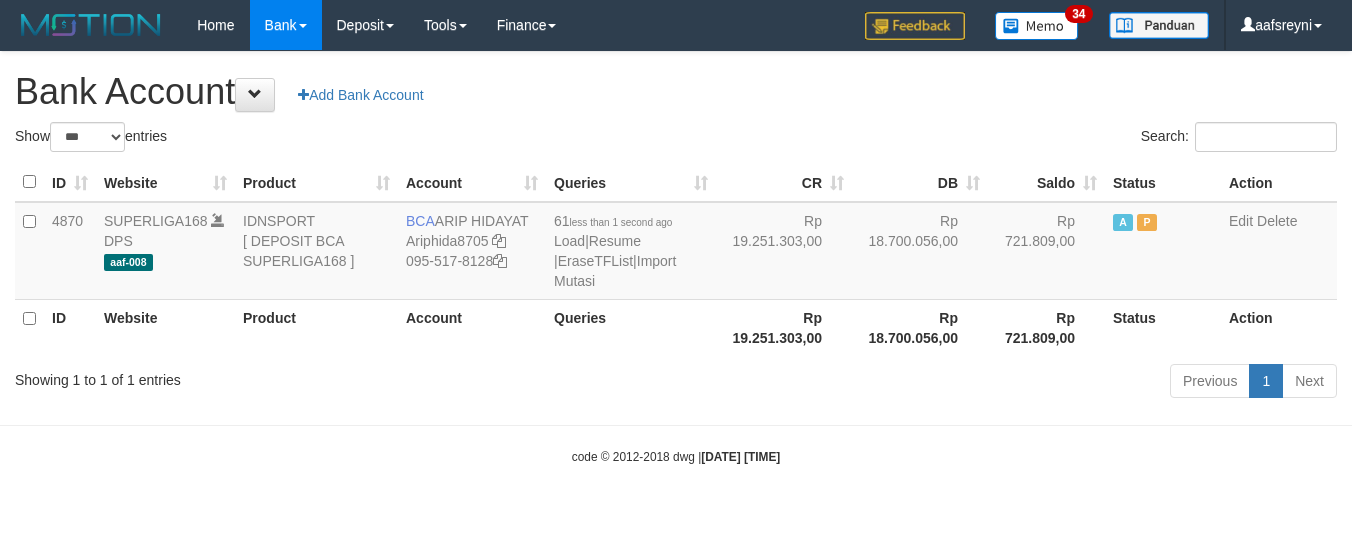 select on "***" 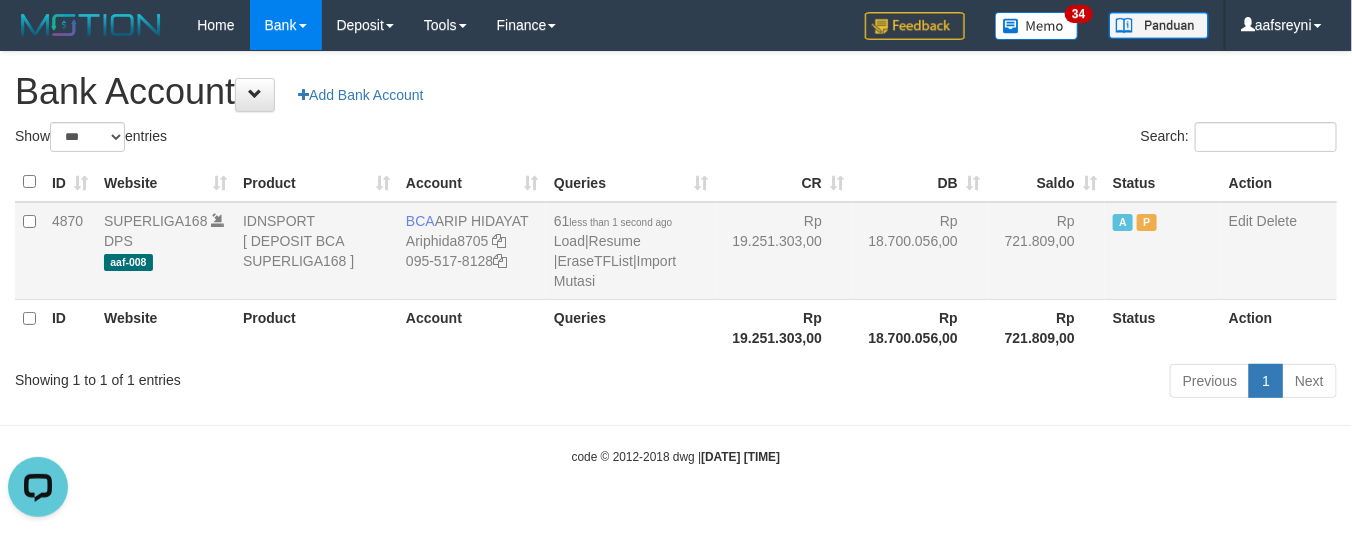 scroll, scrollTop: 0, scrollLeft: 0, axis: both 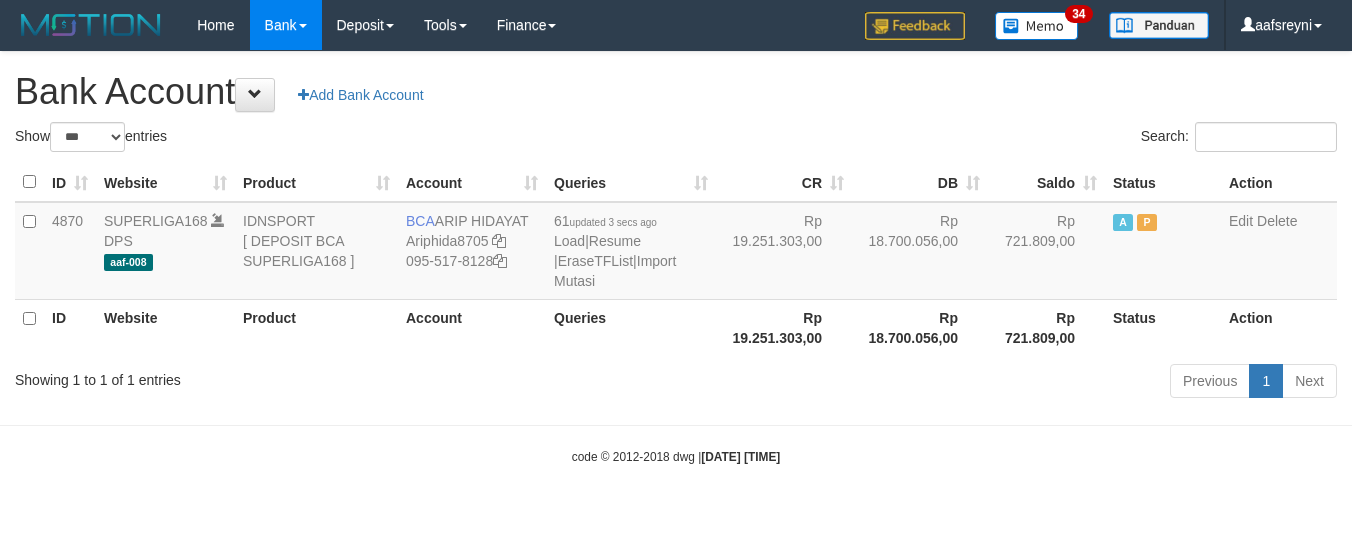 select on "***" 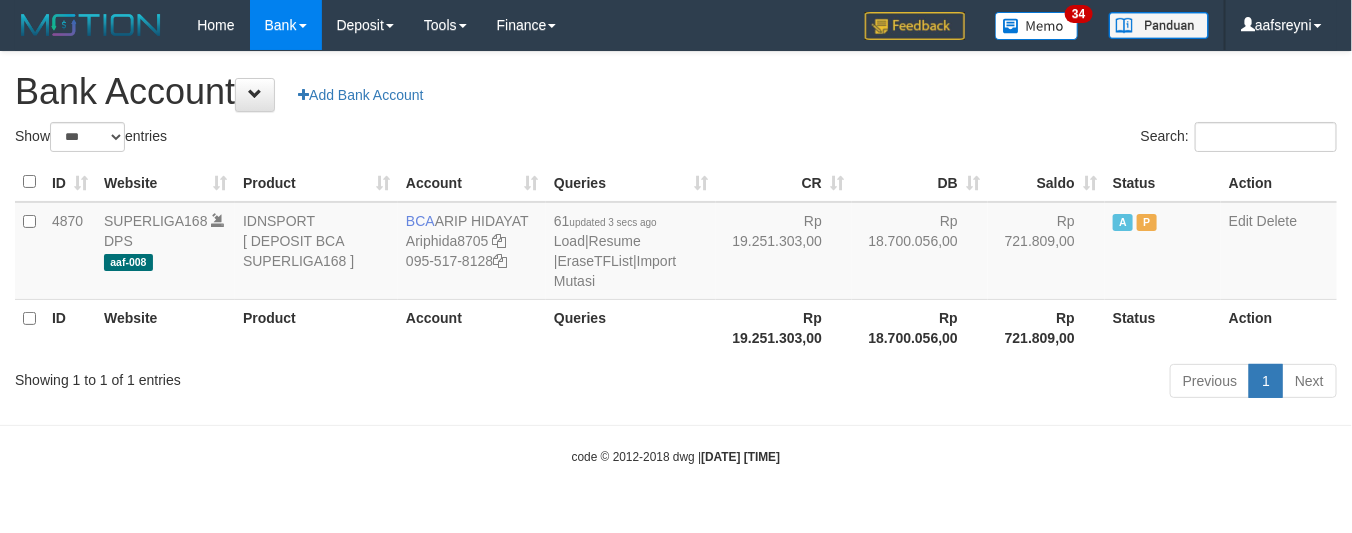 drag, startPoint x: 850, startPoint y: 281, endPoint x: 1133, endPoint y: 197, distance: 295.2033 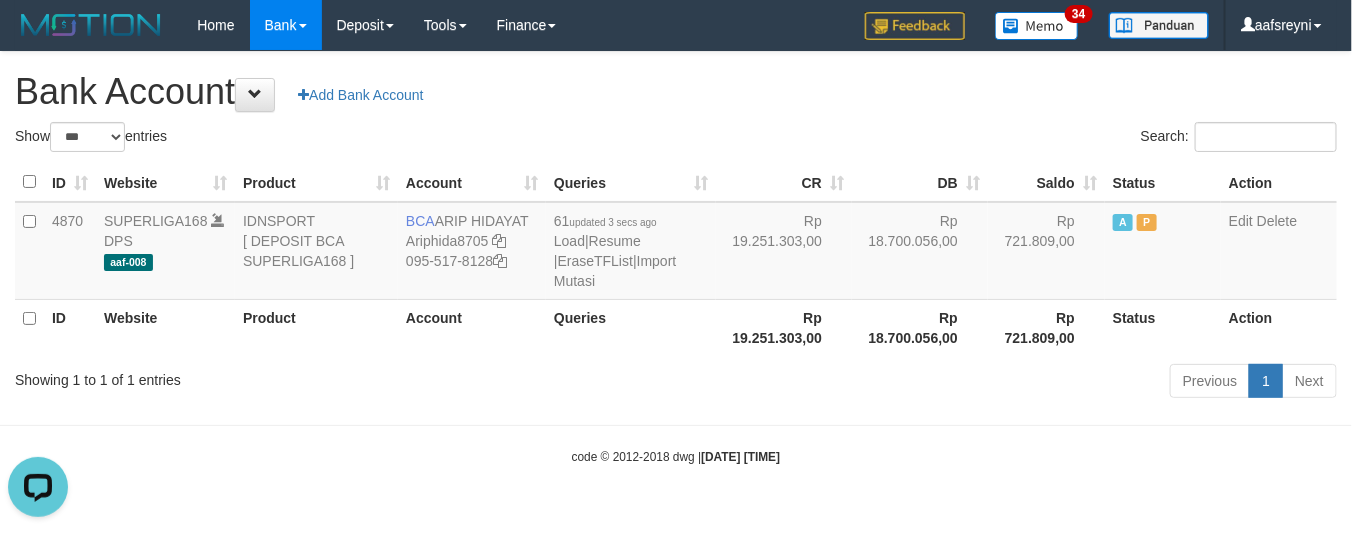 scroll, scrollTop: 0, scrollLeft: 0, axis: both 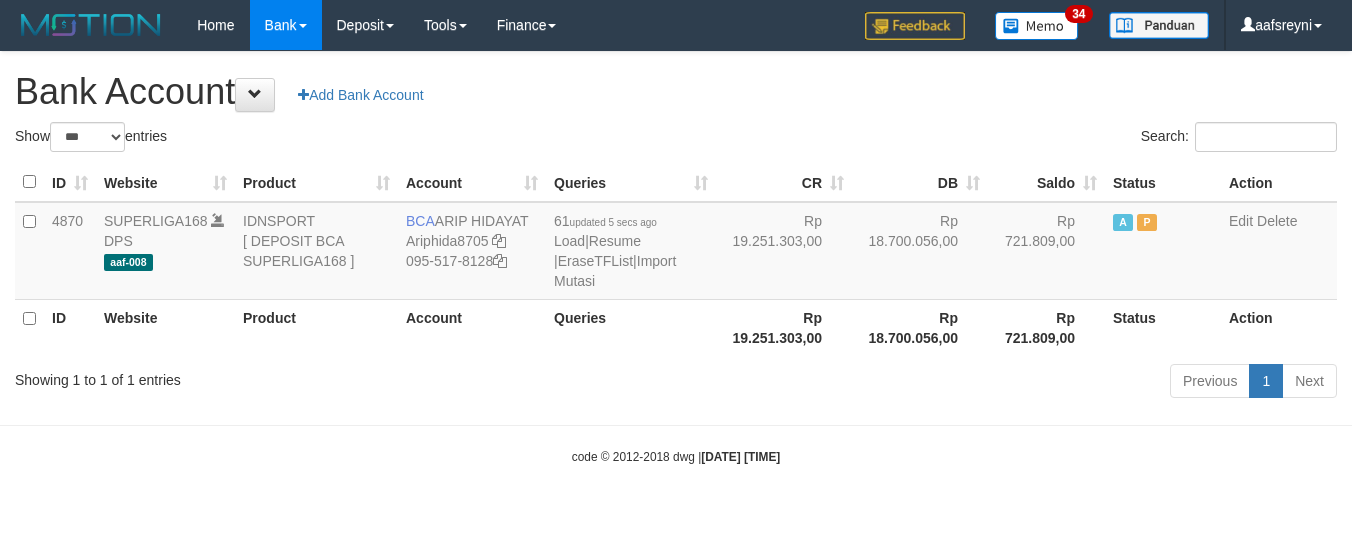 select on "***" 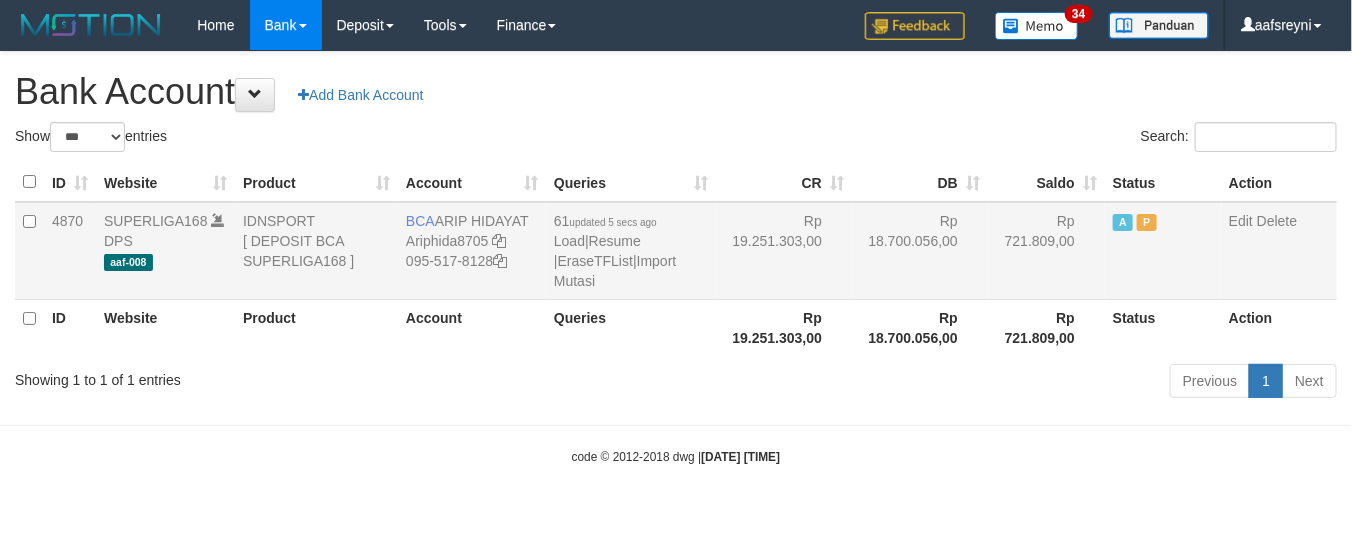 drag, startPoint x: 1065, startPoint y: 255, endPoint x: 1295, endPoint y: 237, distance: 230.70328 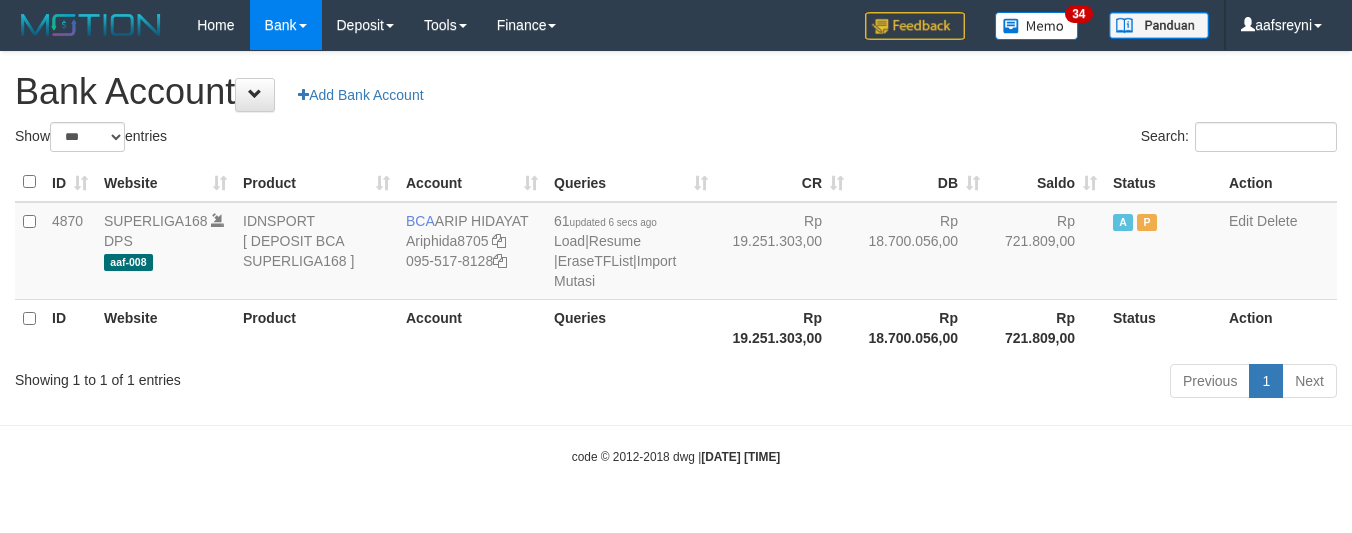 select on "***" 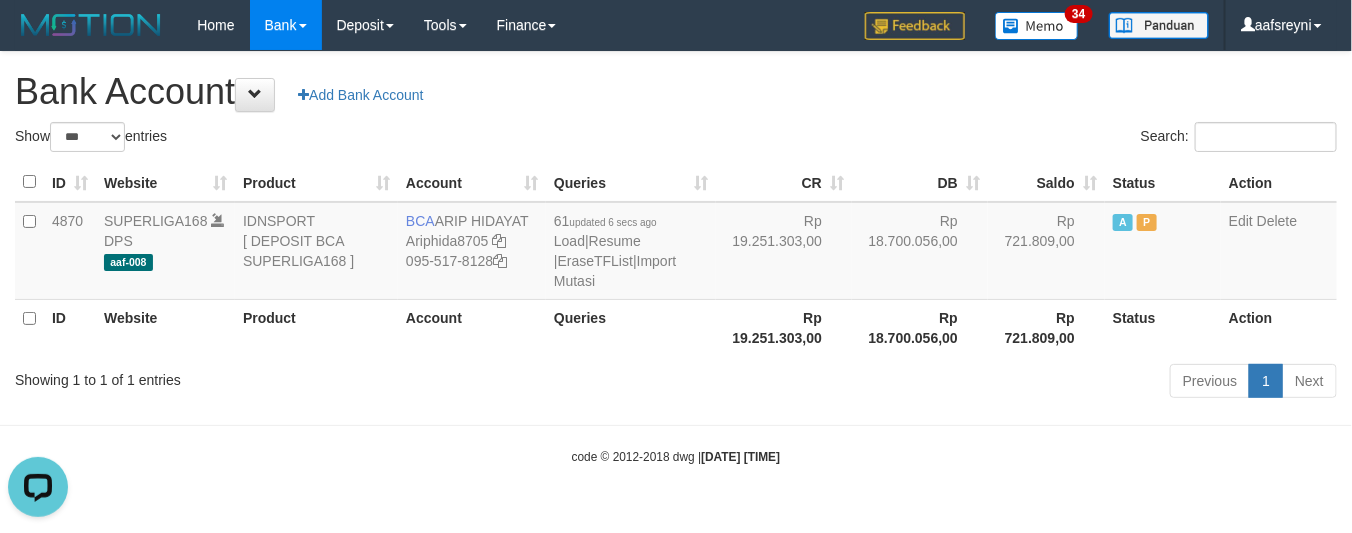 scroll, scrollTop: 0, scrollLeft: 0, axis: both 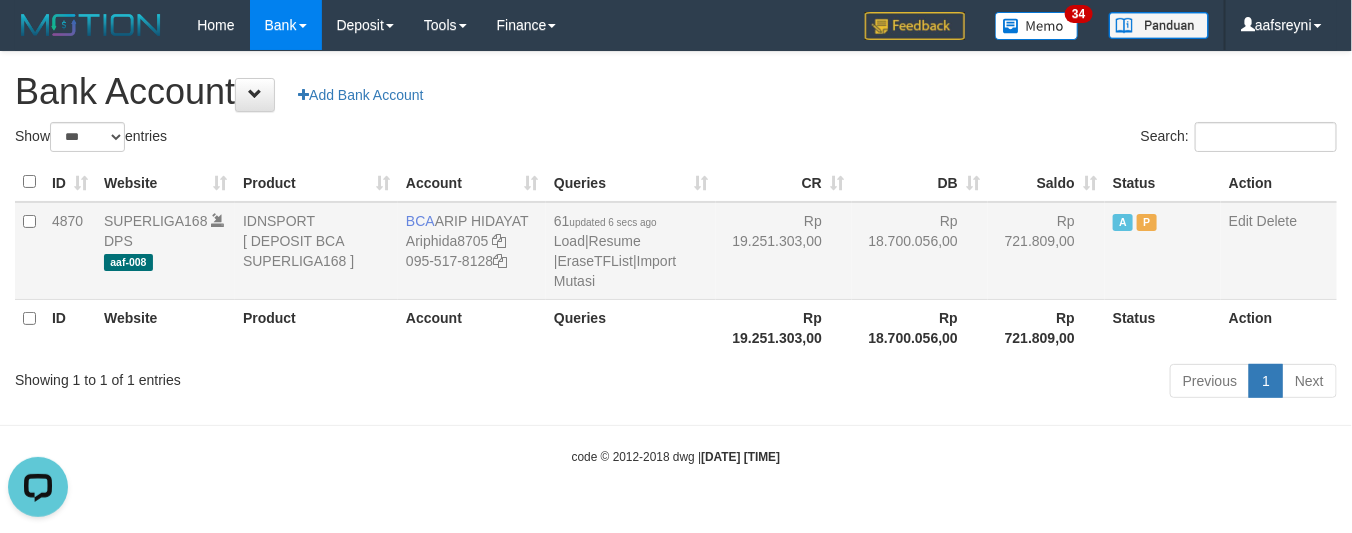 click on "Rp 18.700.056,00" at bounding box center (920, 251) 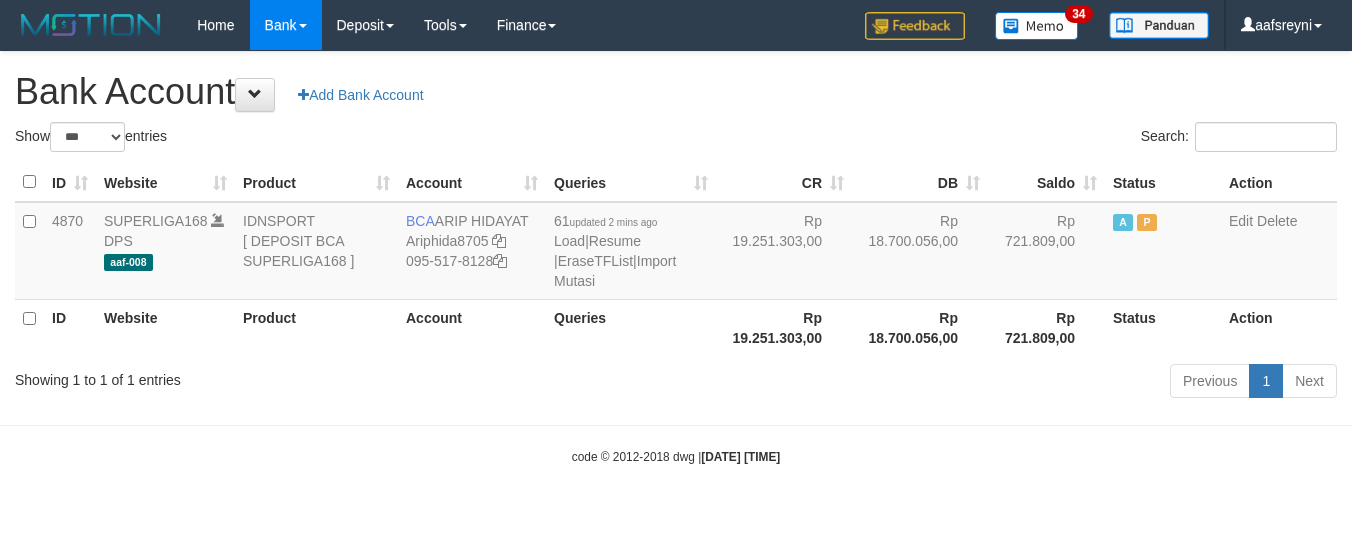 select on "***" 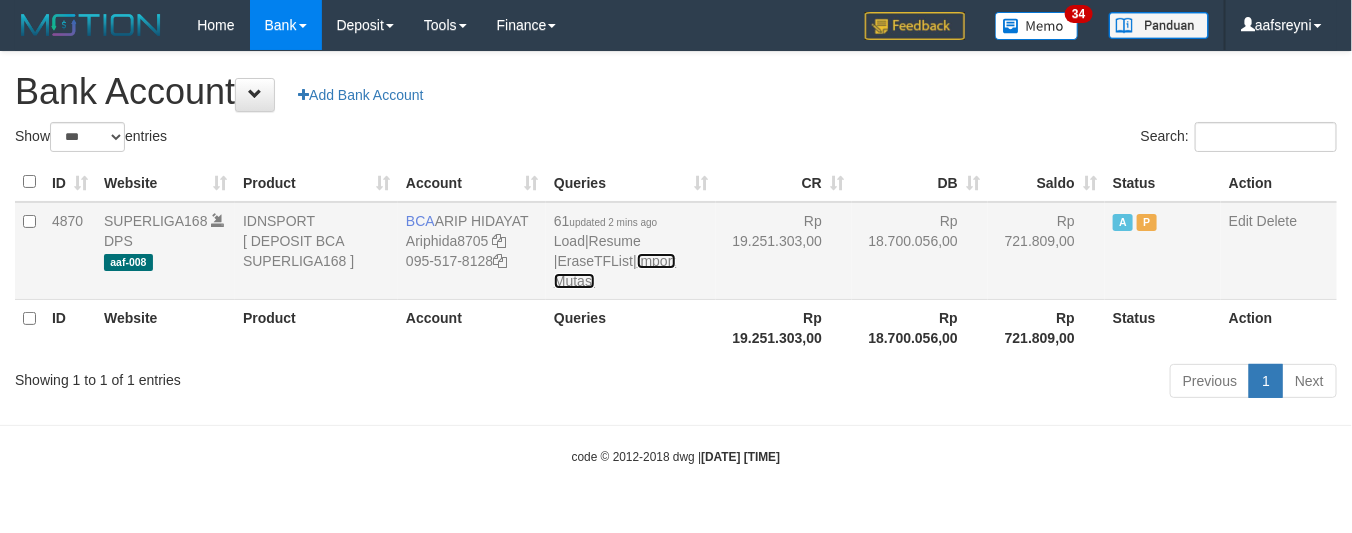 click on "Import Mutasi" at bounding box center [615, 271] 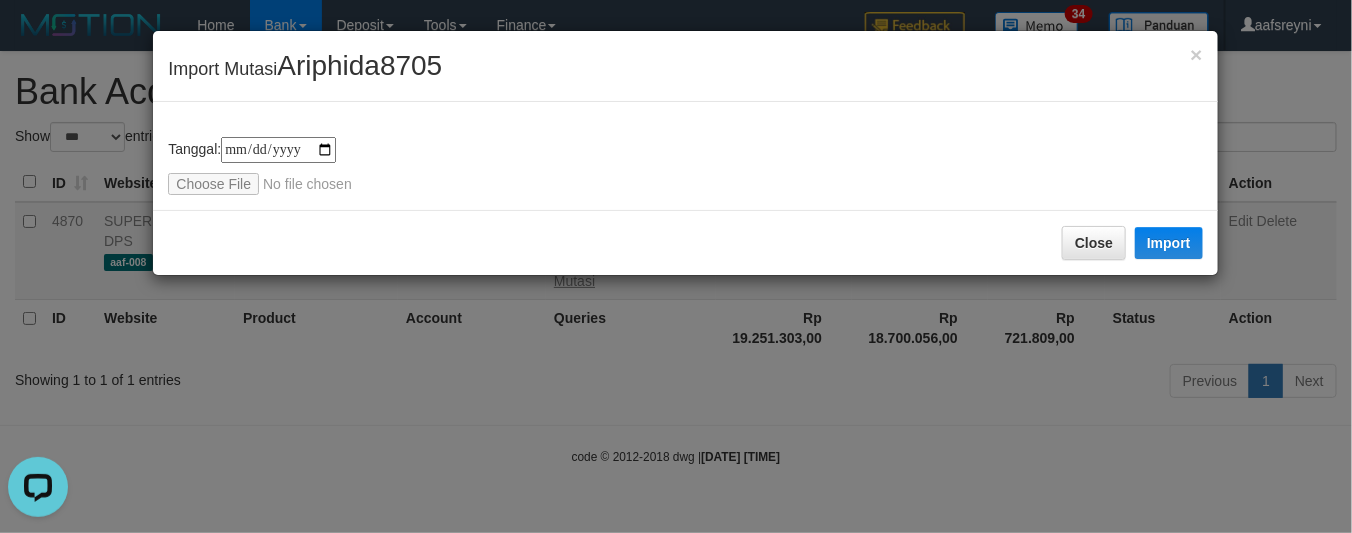 scroll, scrollTop: 0, scrollLeft: 0, axis: both 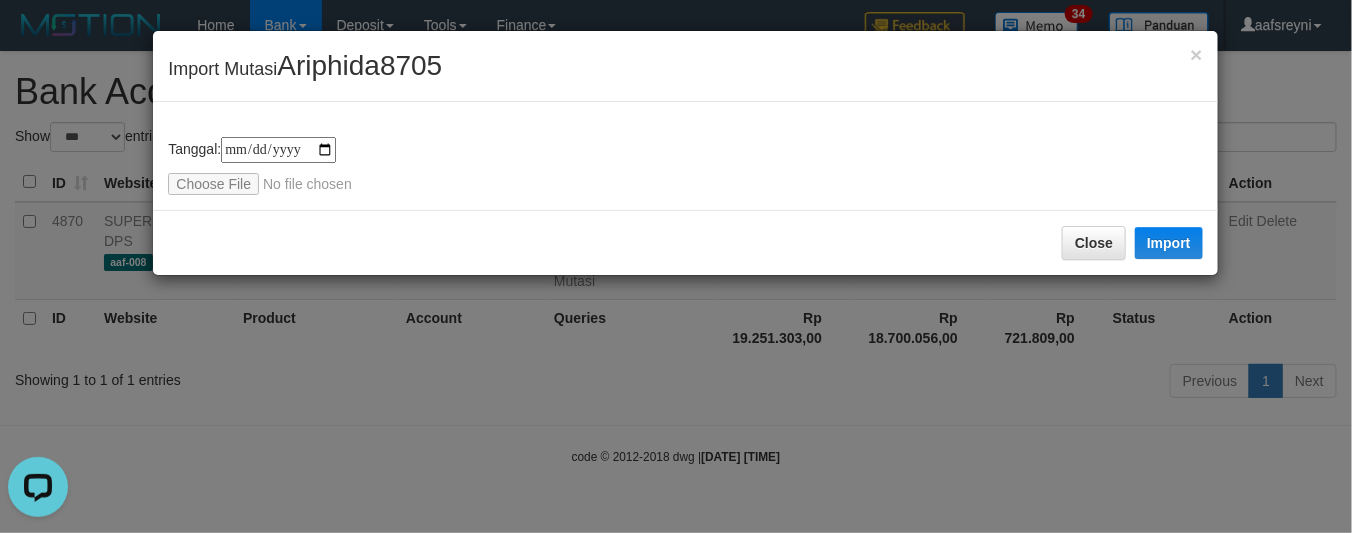 drag, startPoint x: 1211, startPoint y: 235, endPoint x: 1090, endPoint y: 217, distance: 122.33152 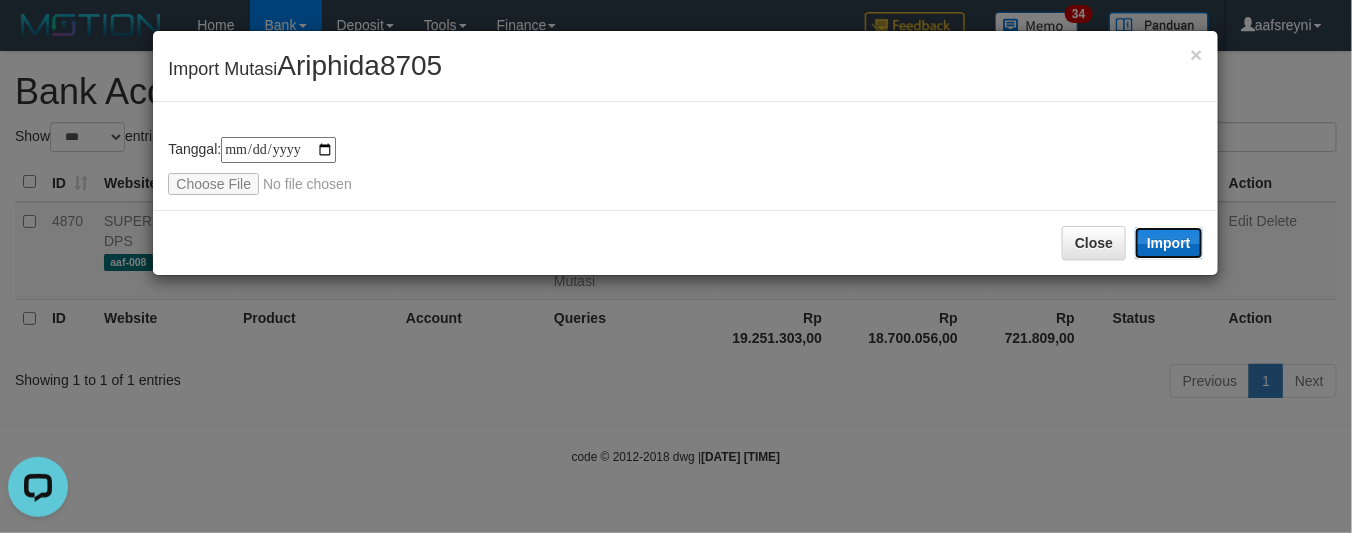 click on "Import" at bounding box center (1169, 243) 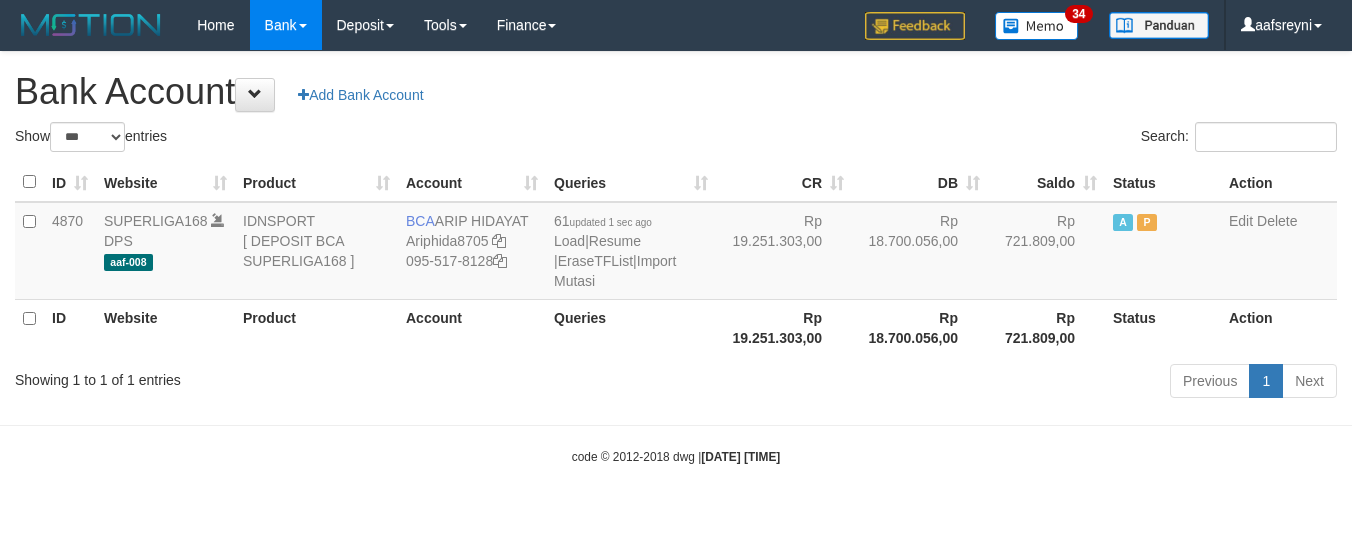 select on "***" 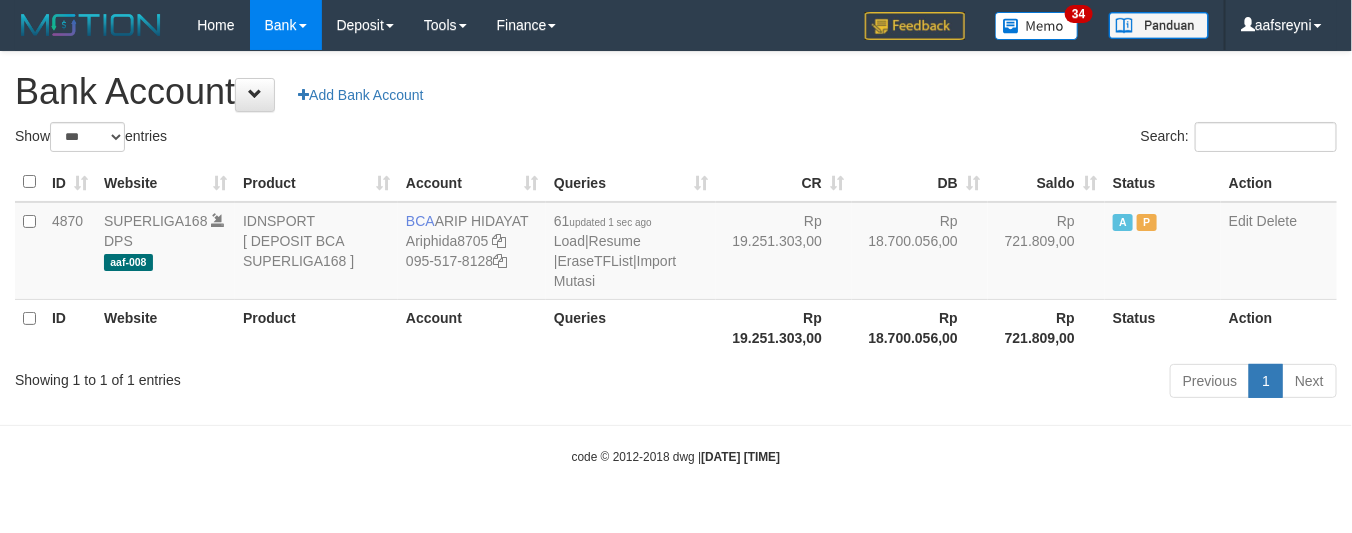 drag, startPoint x: 672, startPoint y: 323, endPoint x: 693, endPoint y: 327, distance: 21.377558 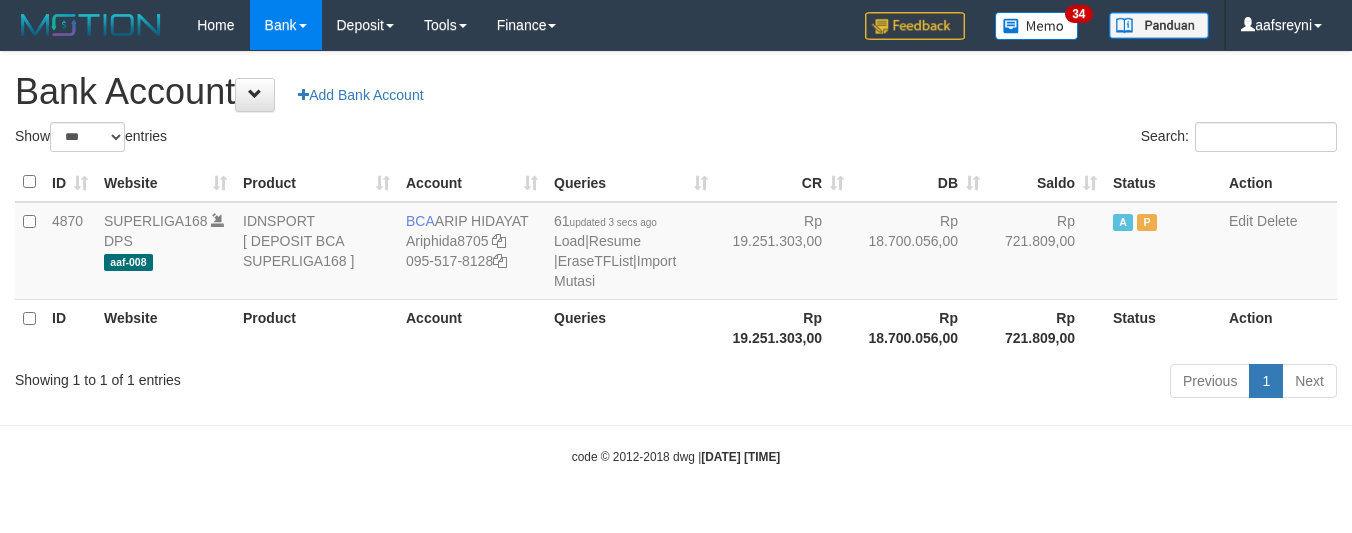 select on "***" 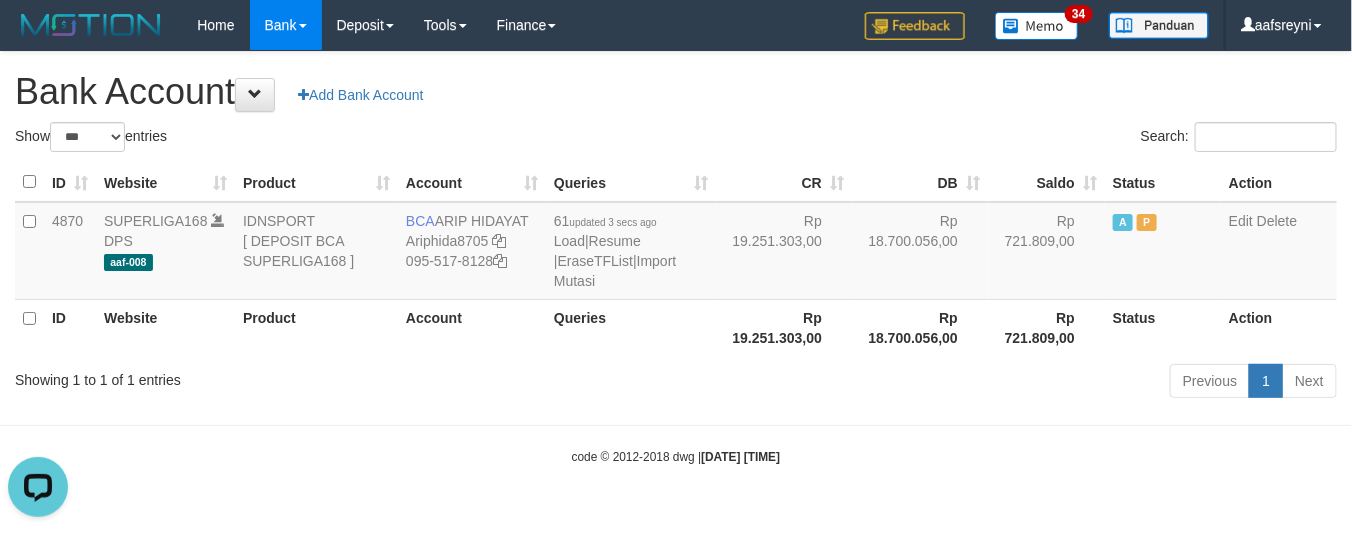 scroll, scrollTop: 0, scrollLeft: 0, axis: both 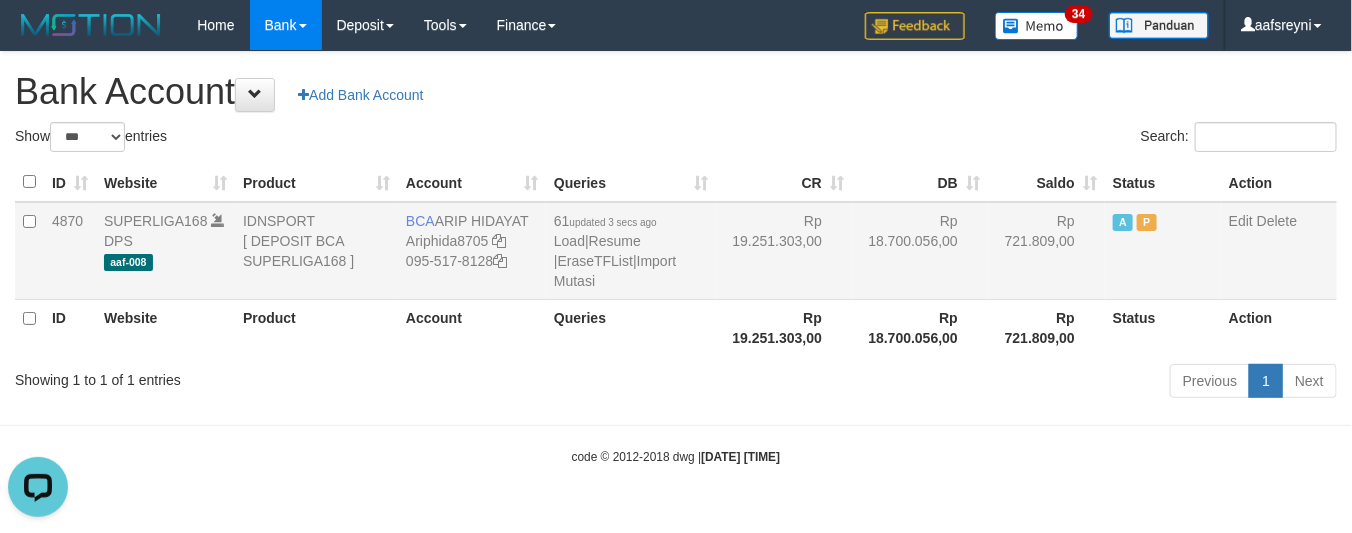 click on "Rp 721.809,00" at bounding box center (1046, 251) 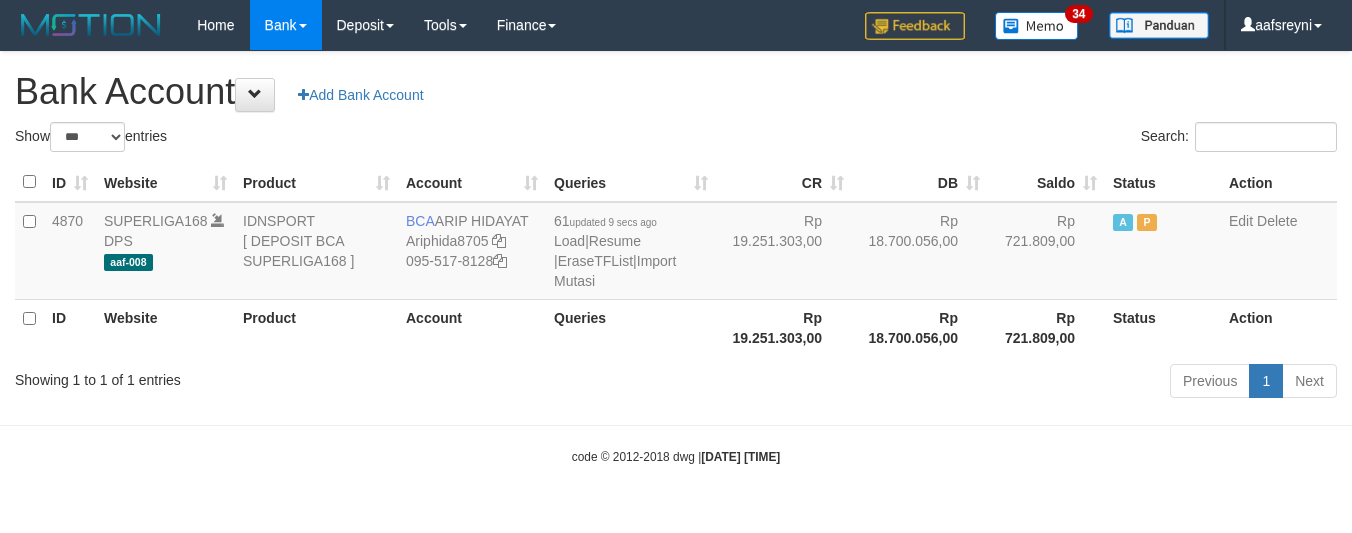 select on "***" 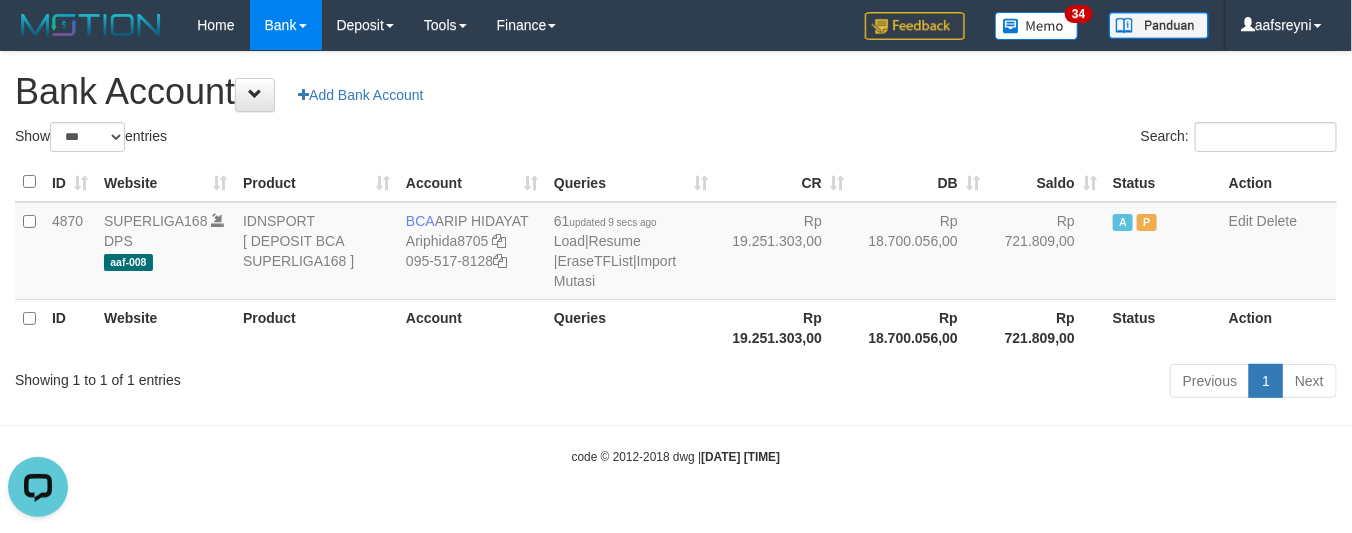 scroll, scrollTop: 0, scrollLeft: 0, axis: both 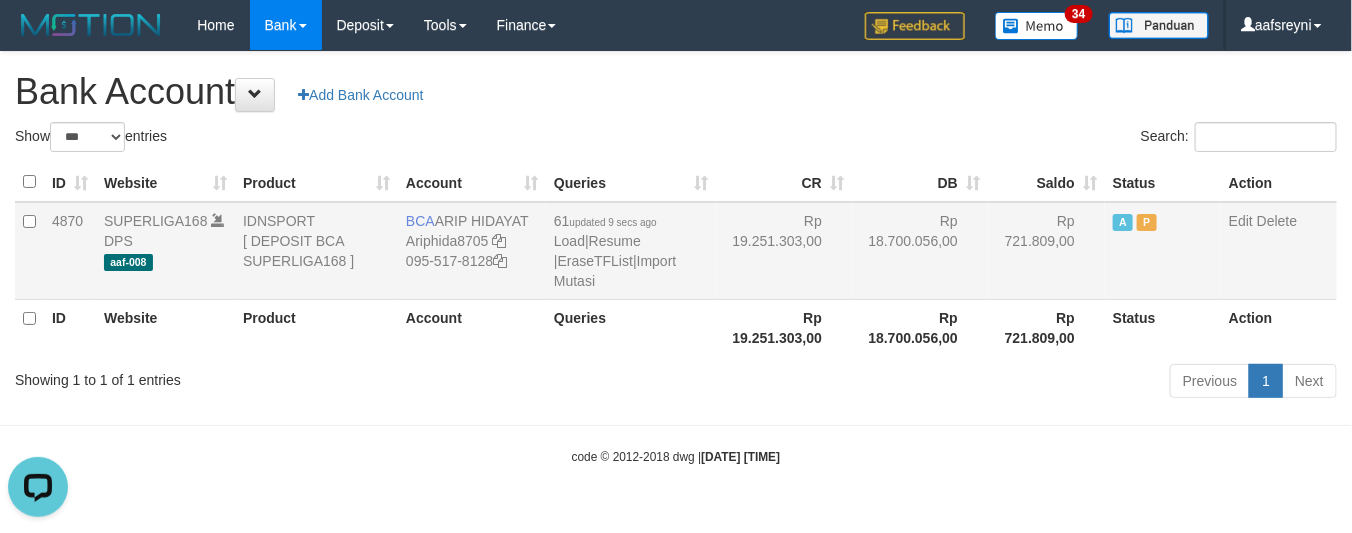 click on "Rp 18.700.056,00" at bounding box center [920, 251] 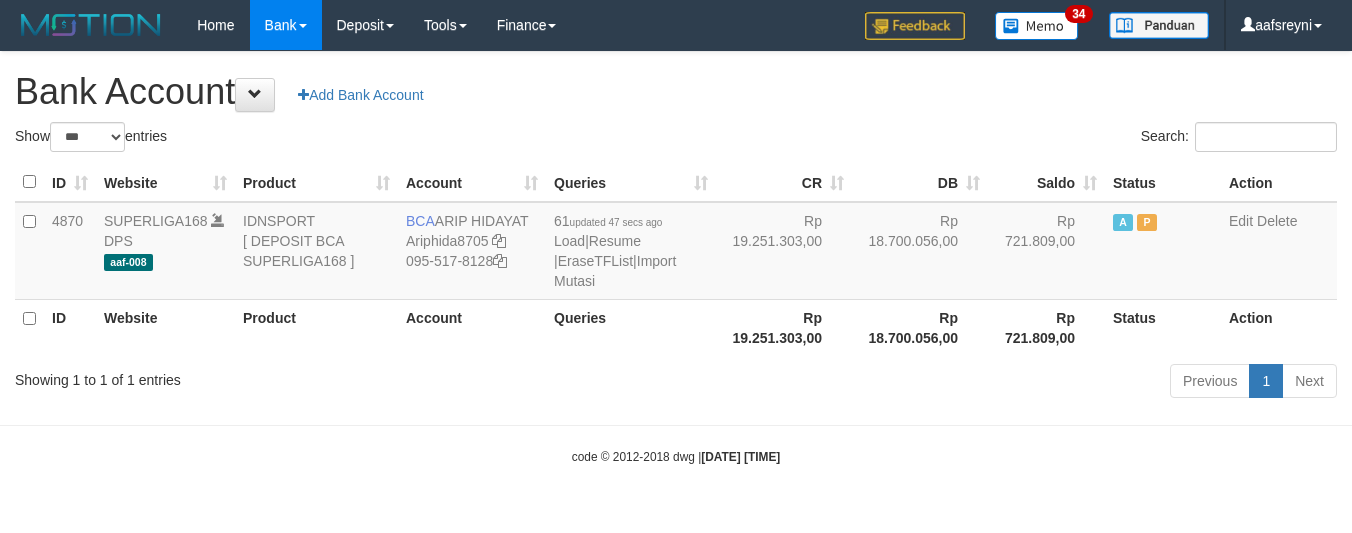 select on "***" 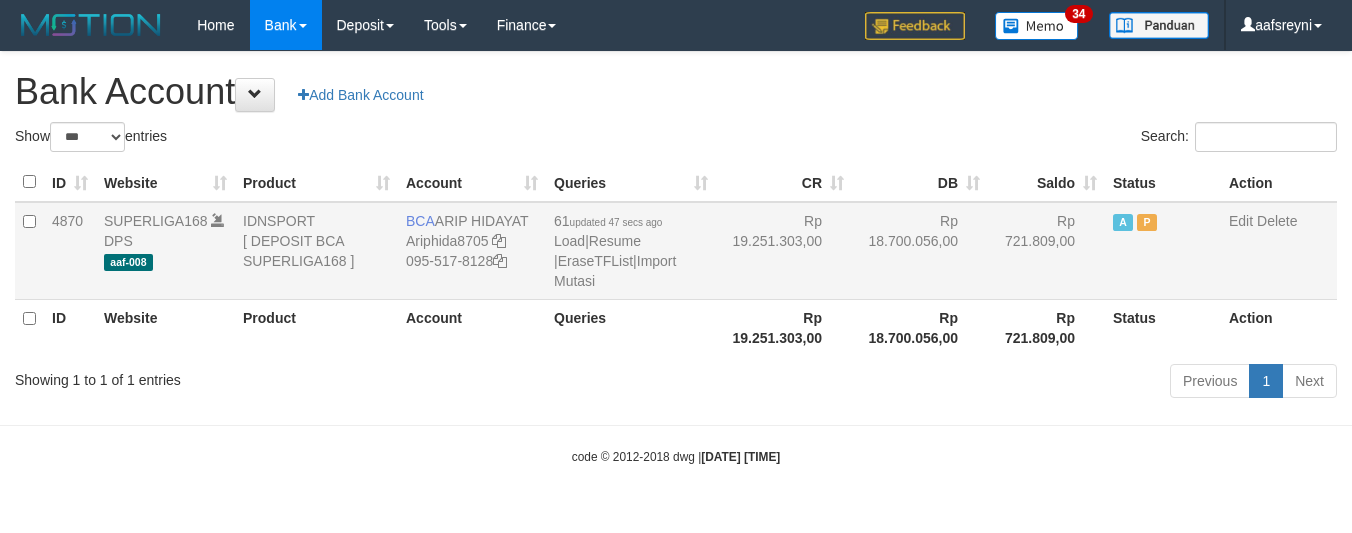 scroll, scrollTop: 0, scrollLeft: 0, axis: both 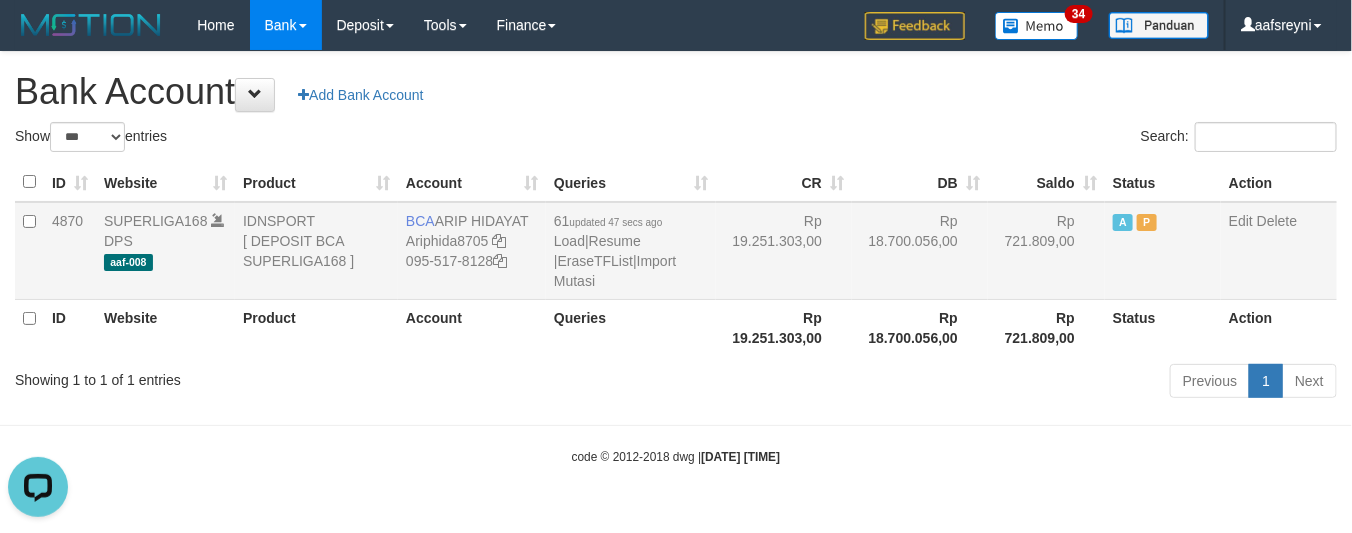 click on "Rp 19.251.303,00" at bounding box center (784, 251) 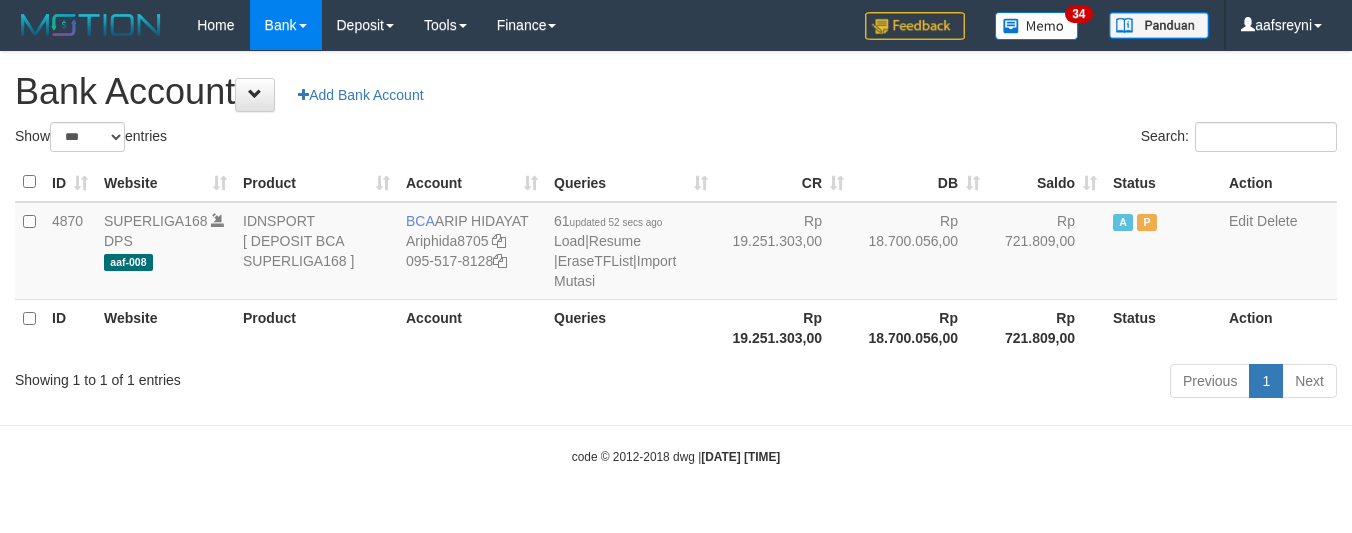 select on "***" 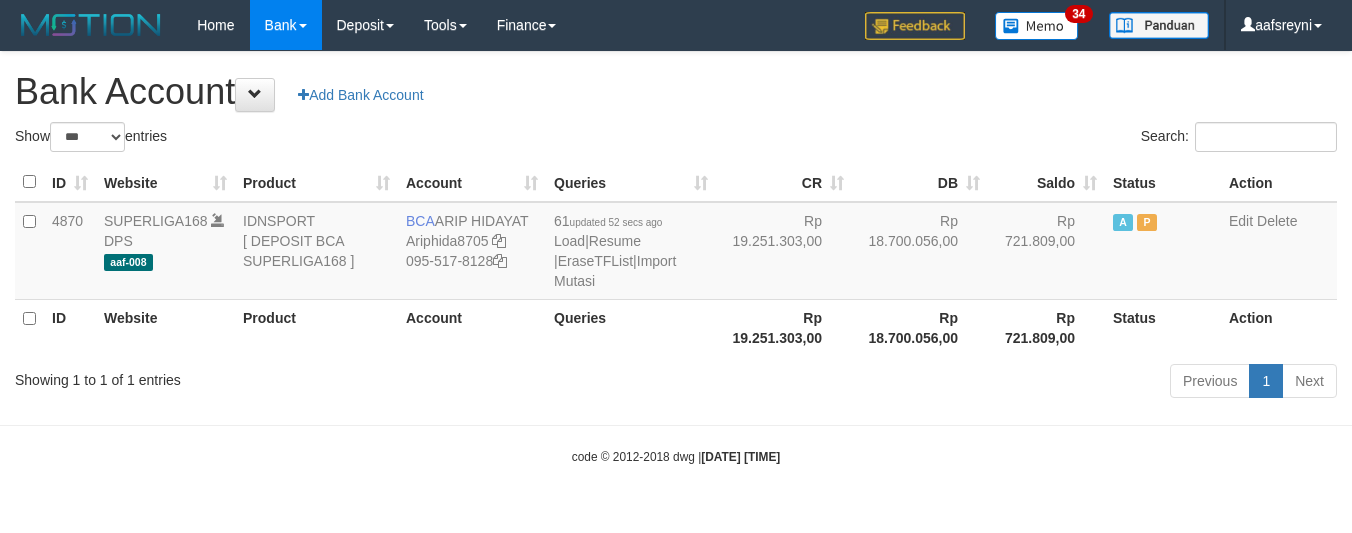 scroll, scrollTop: 0, scrollLeft: 0, axis: both 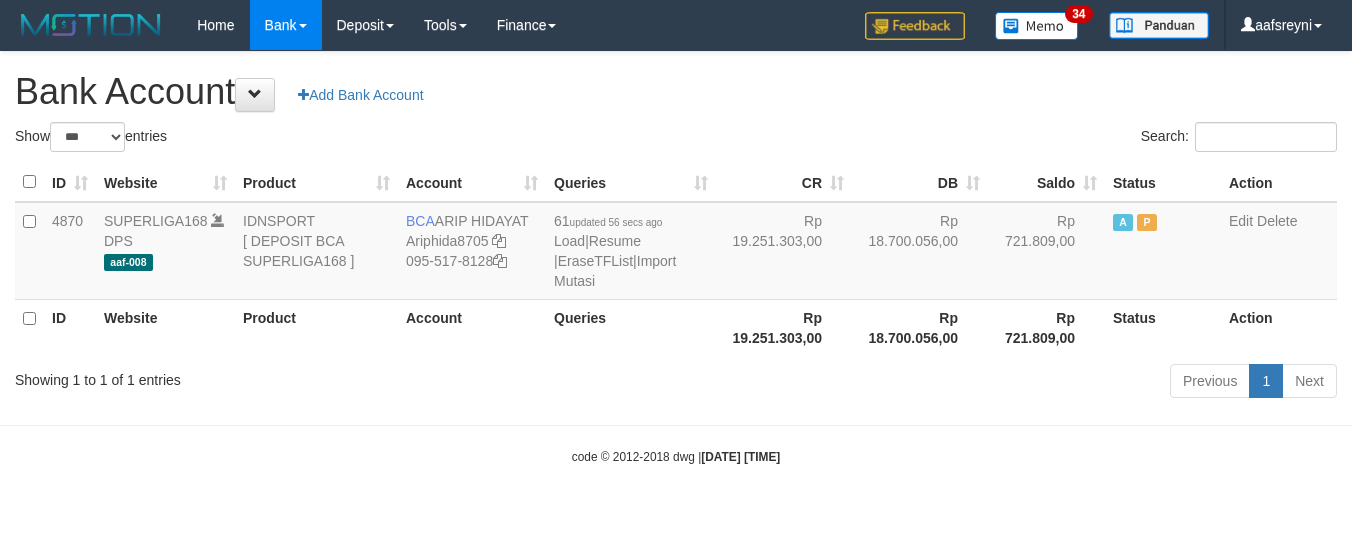 select on "***" 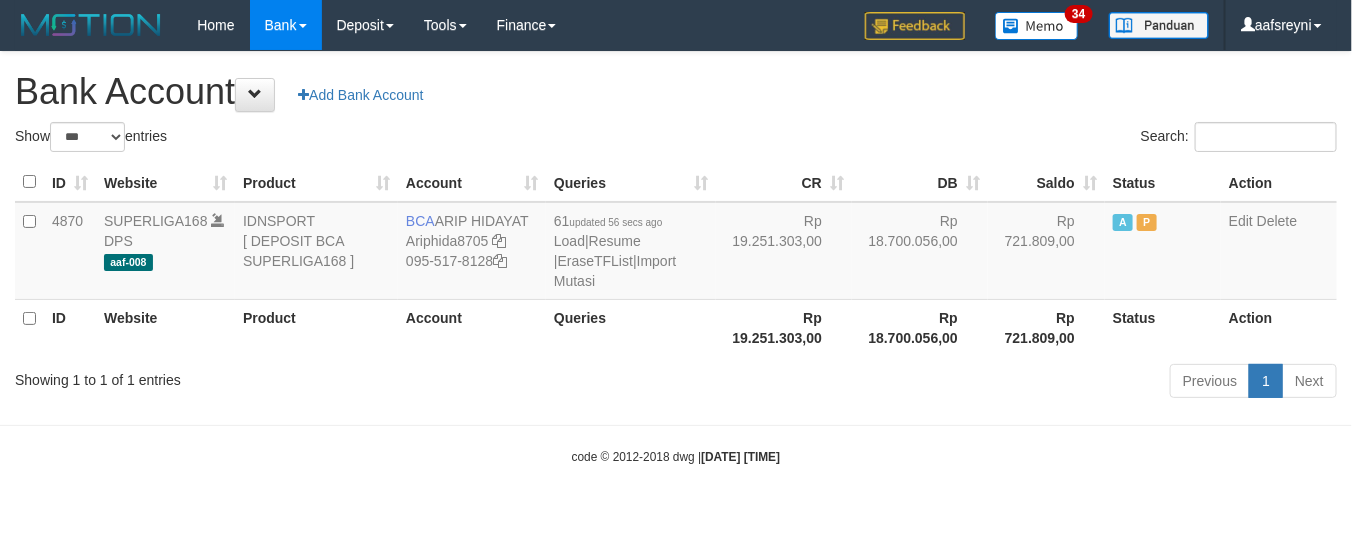 click on "Toggle navigation
Home
Bank
Account List
Load
By Website
Group
[ISPORT]													SUPERLIGA168
By Load Group (DPS)
34" at bounding box center (676, 258) 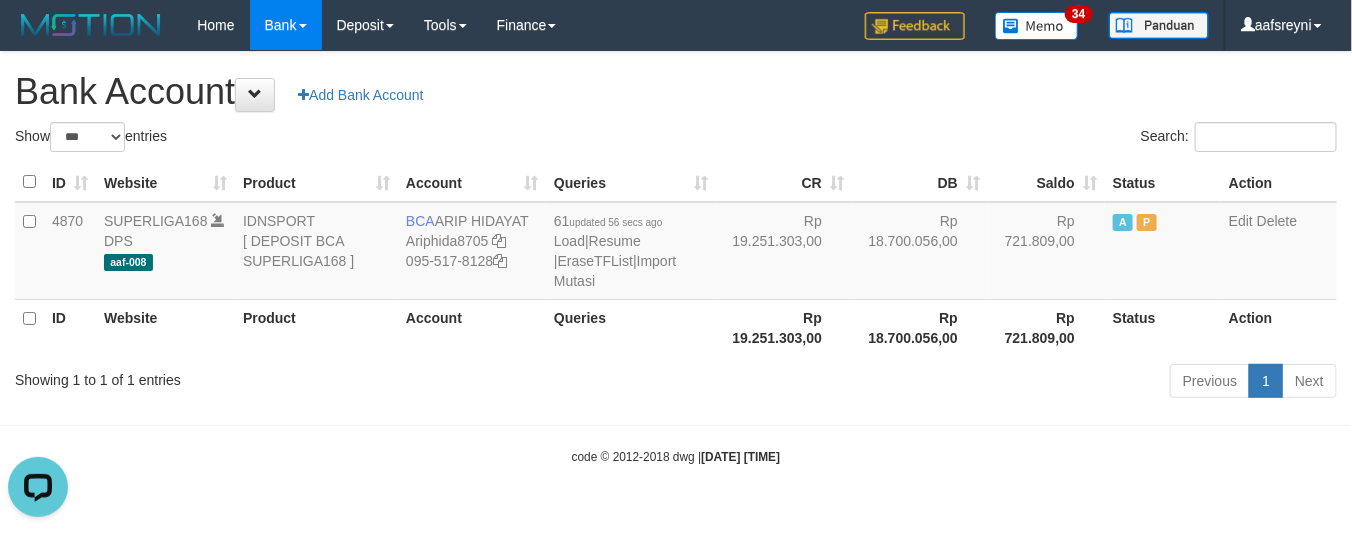 scroll, scrollTop: 0, scrollLeft: 0, axis: both 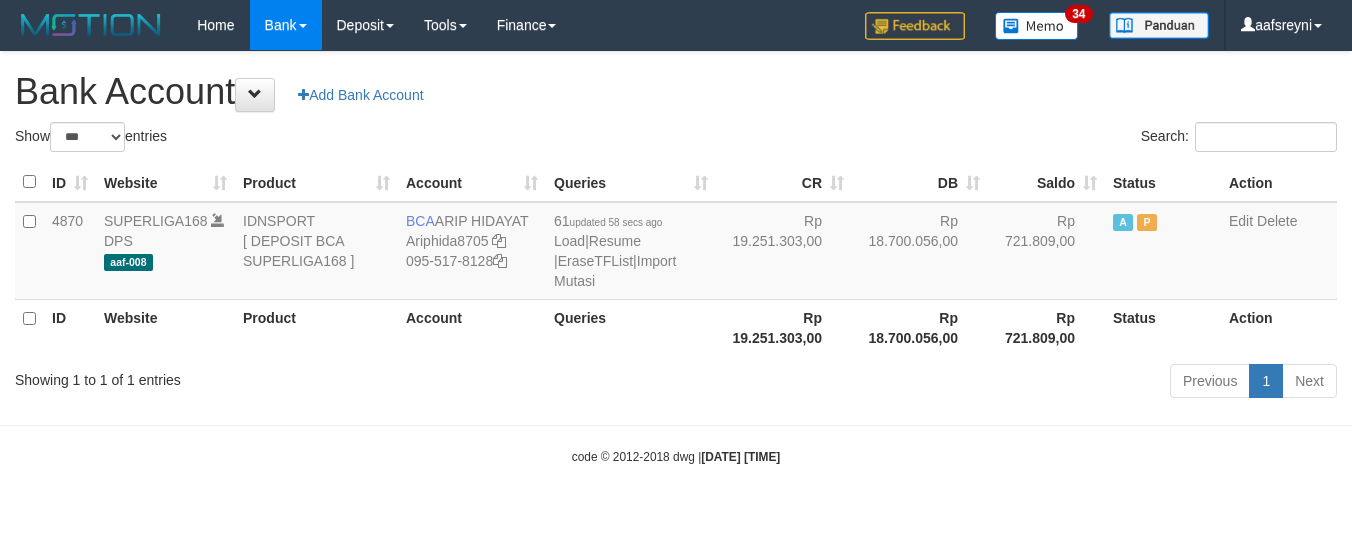 select on "***" 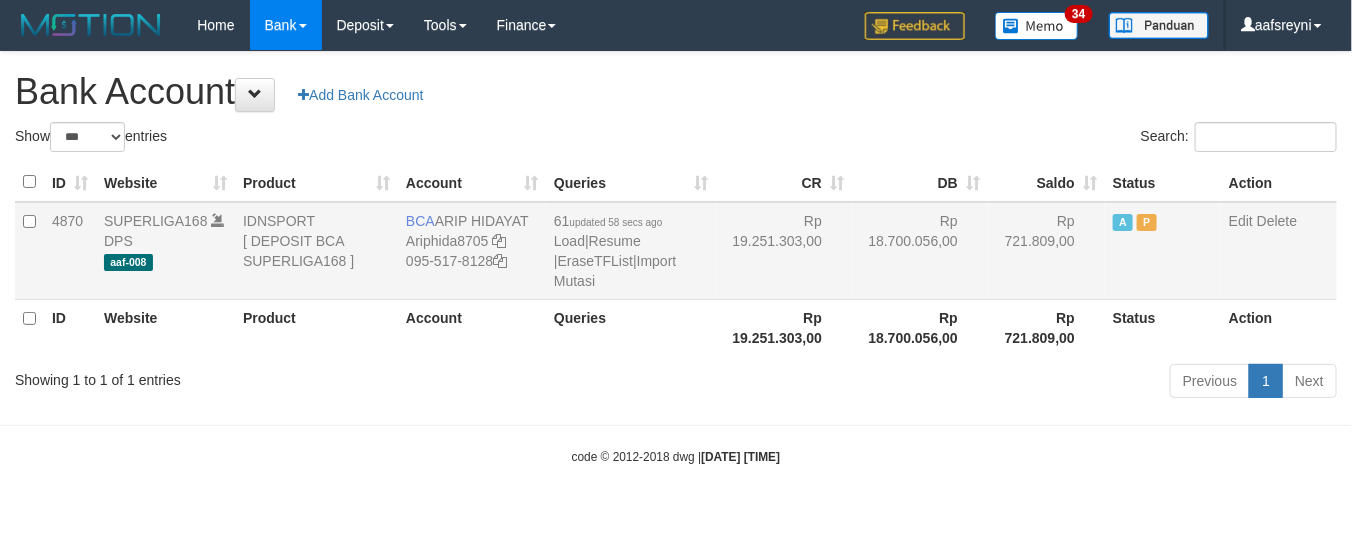click on "Rp 18.700.056,00" at bounding box center [920, 251] 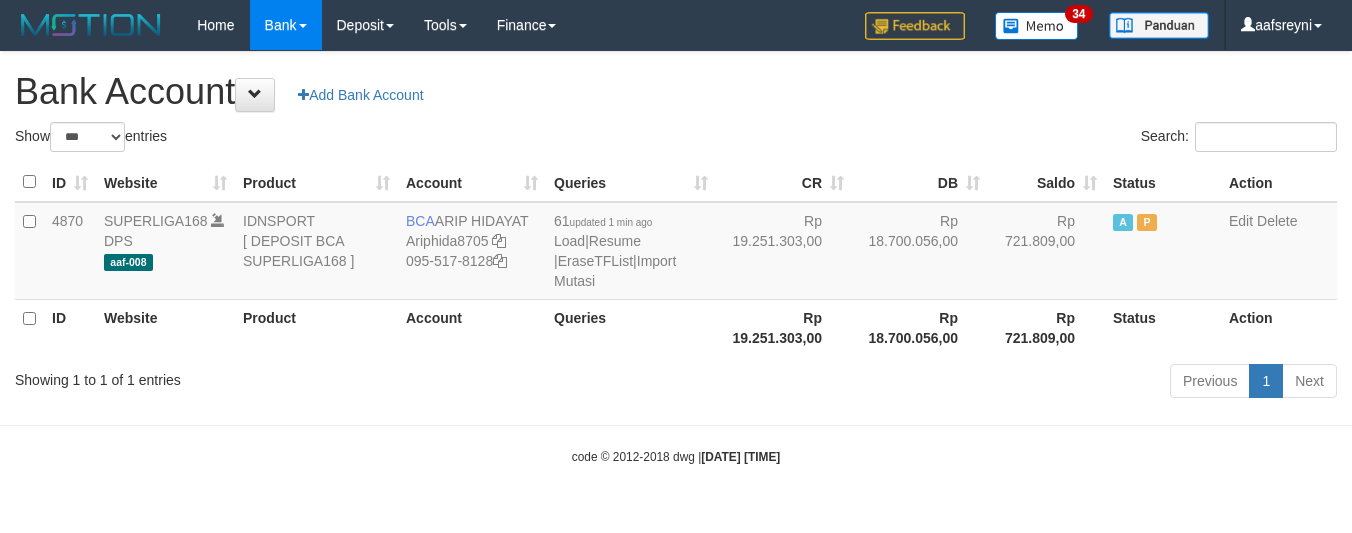 select on "***" 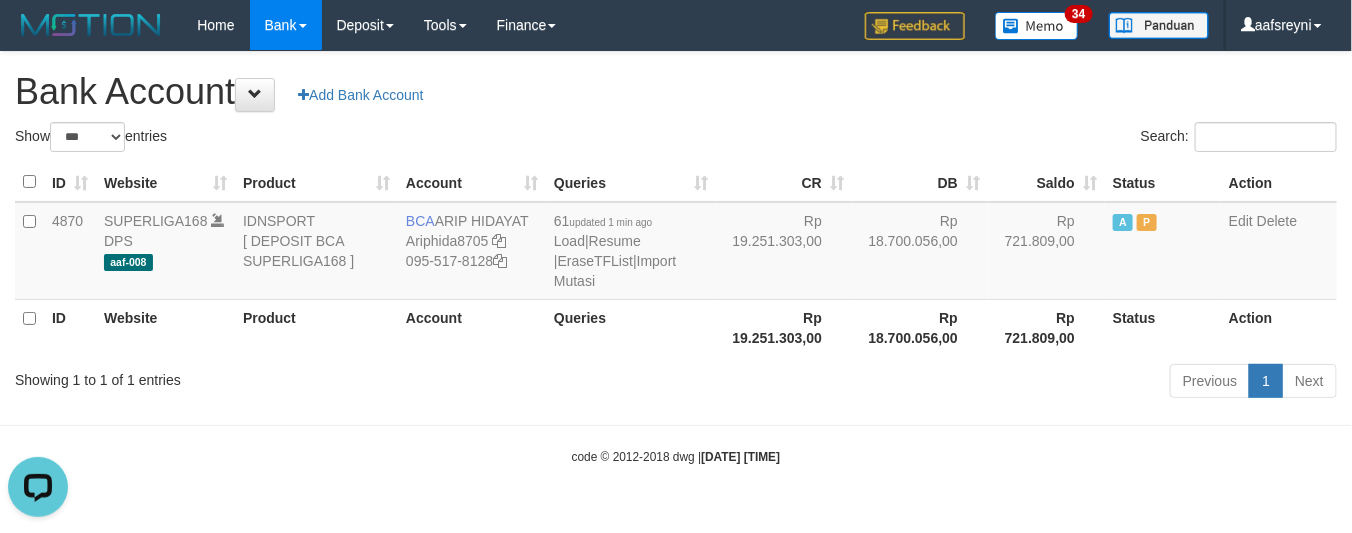 scroll, scrollTop: 0, scrollLeft: 0, axis: both 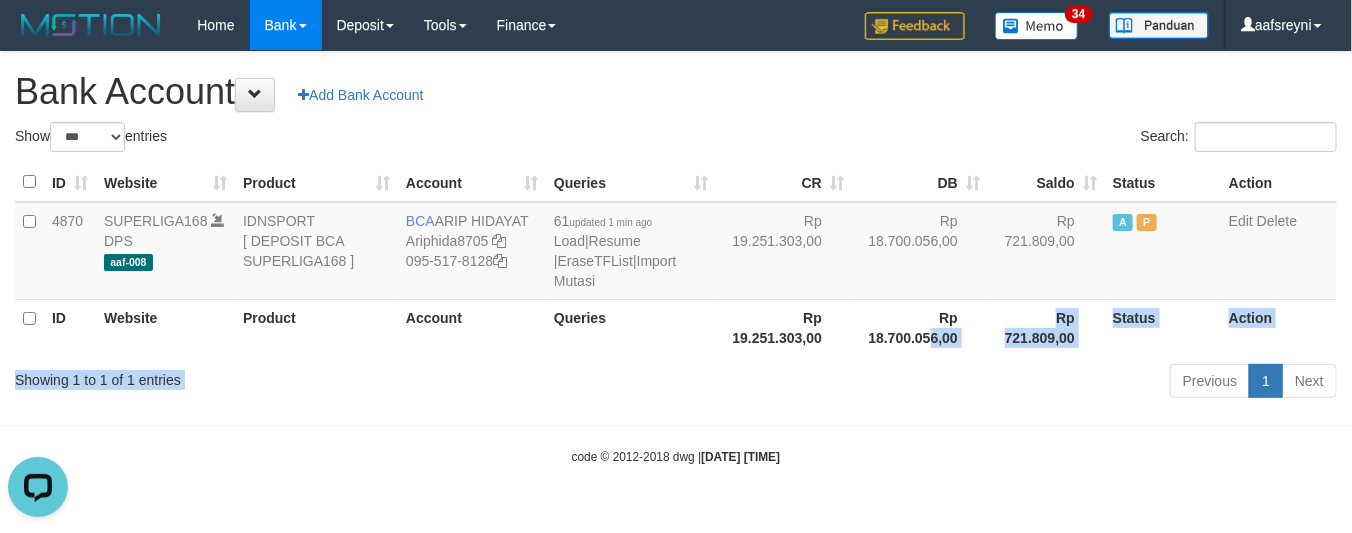 drag, startPoint x: 933, startPoint y: 363, endPoint x: 931, endPoint y: 347, distance: 16.124516 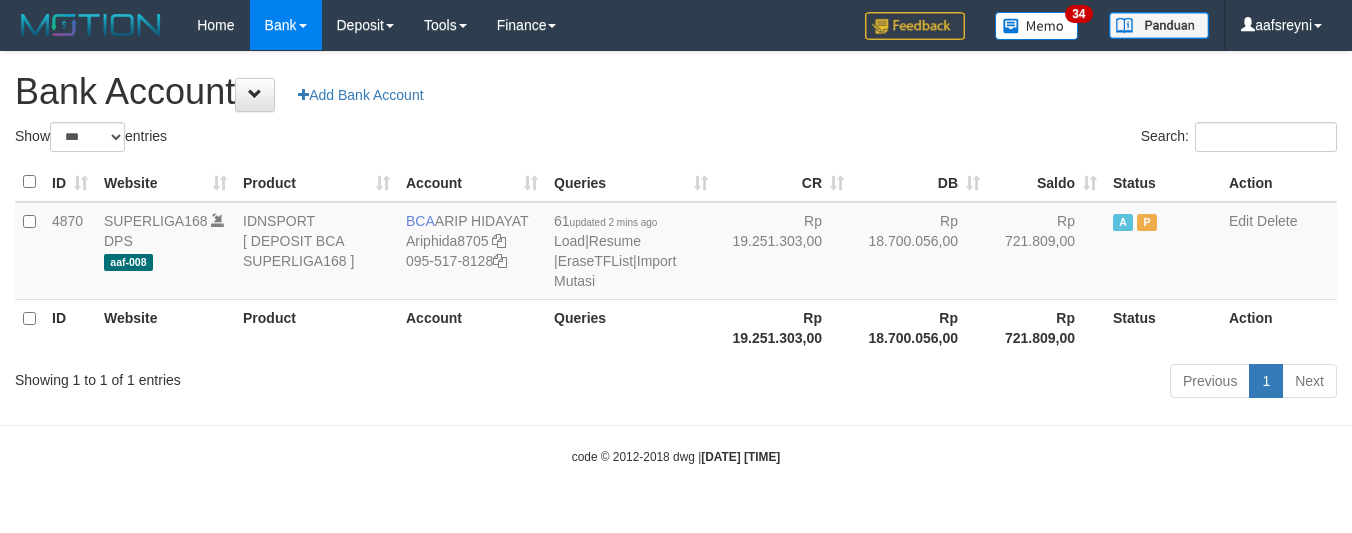 select on "***" 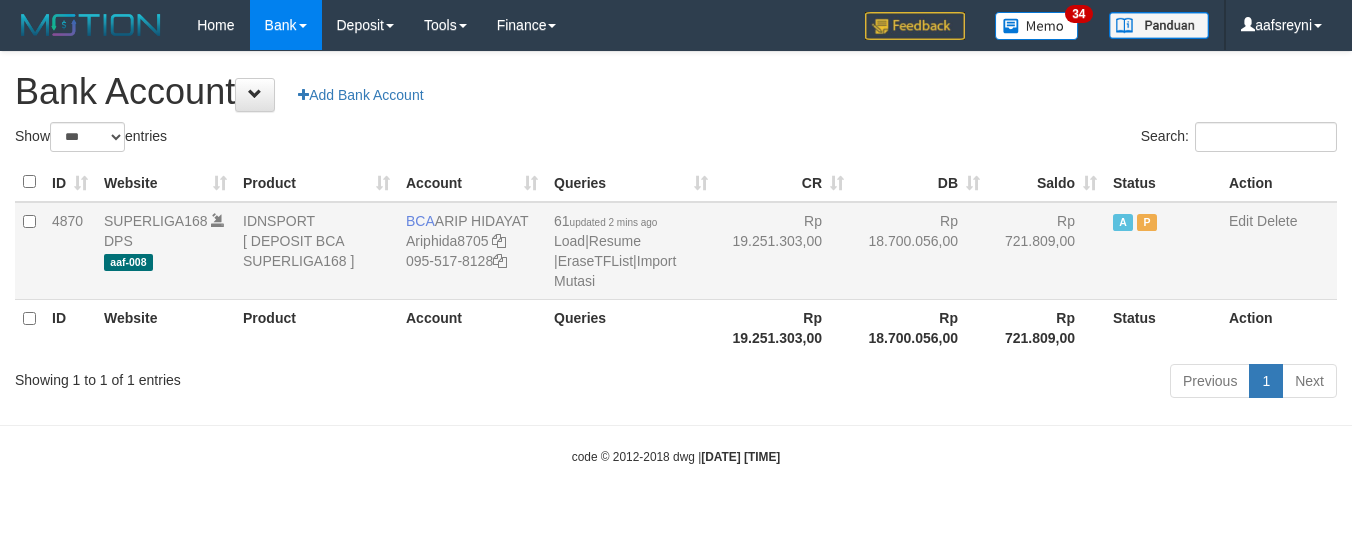 scroll, scrollTop: 0, scrollLeft: 0, axis: both 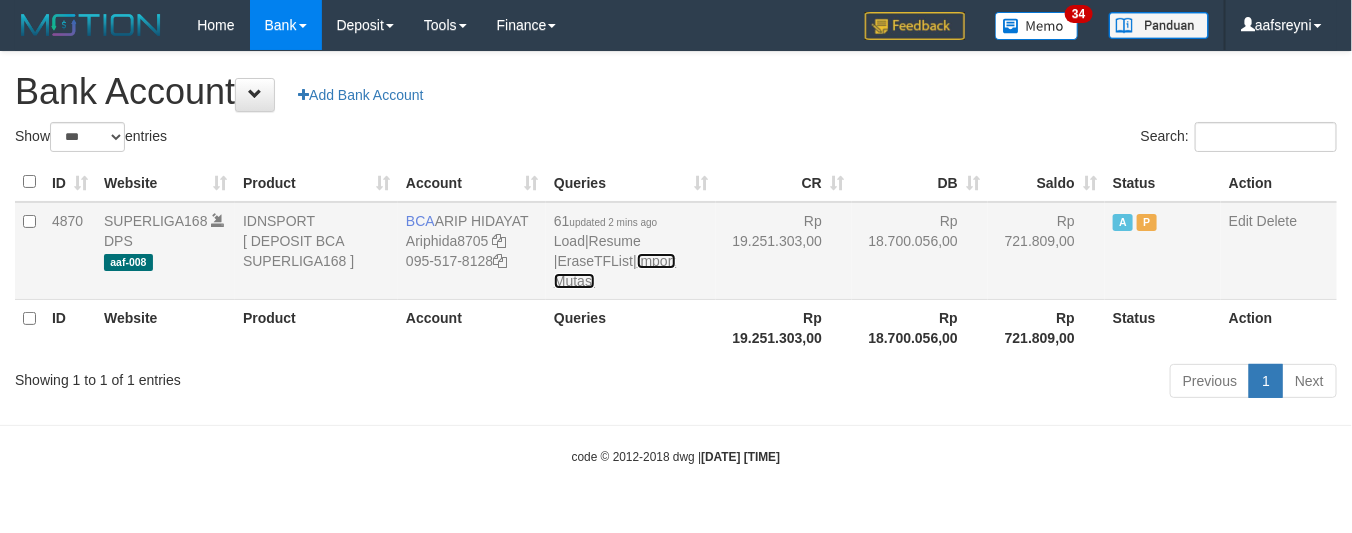 click on "Import Mutasi" at bounding box center (615, 271) 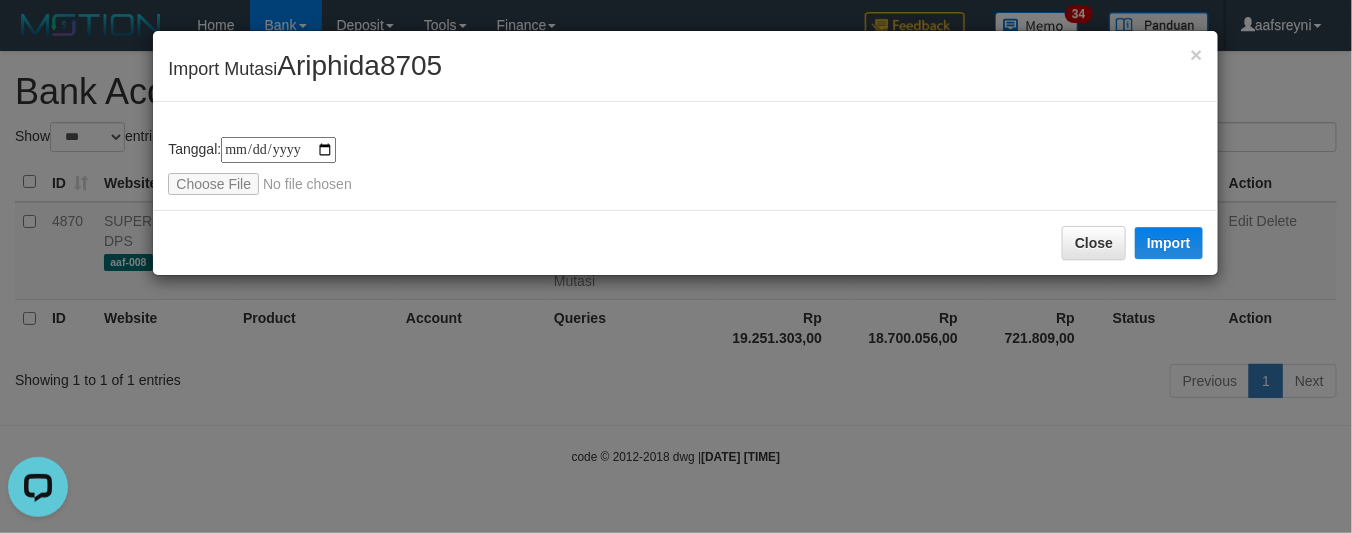 scroll, scrollTop: 0, scrollLeft: 0, axis: both 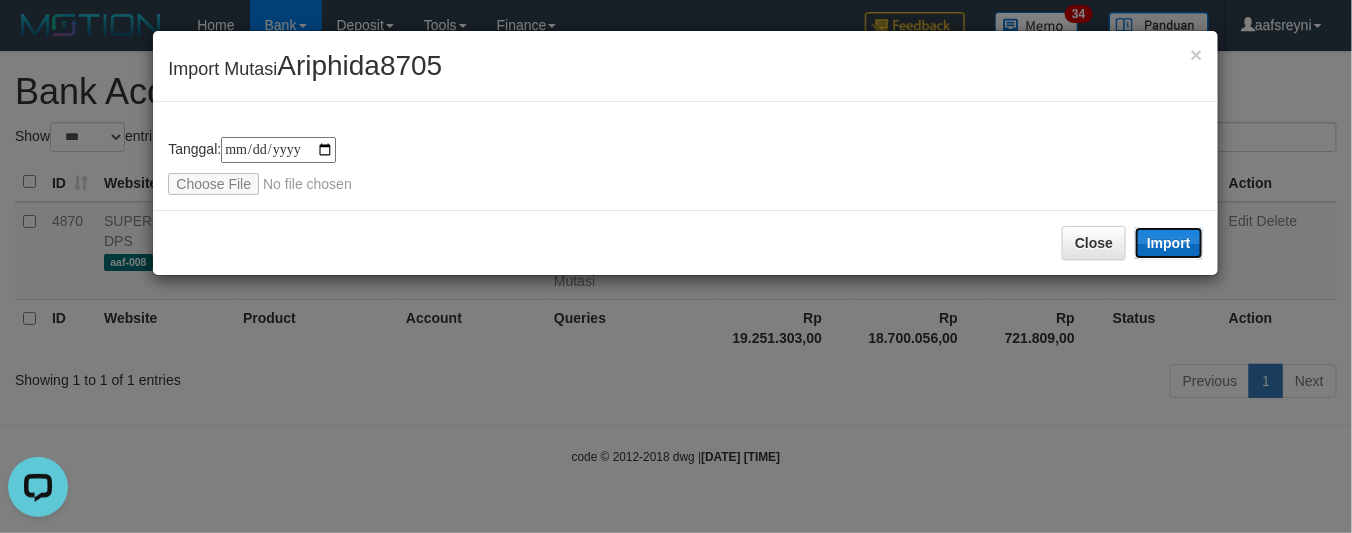 click on "Import" at bounding box center [1169, 243] 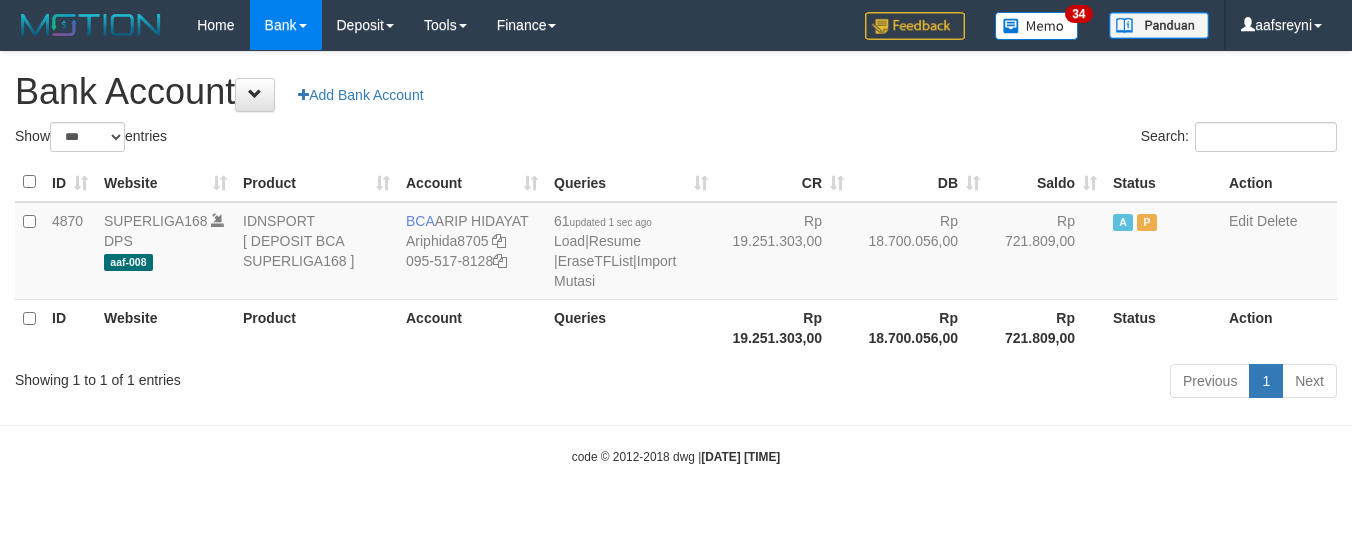 select on "***" 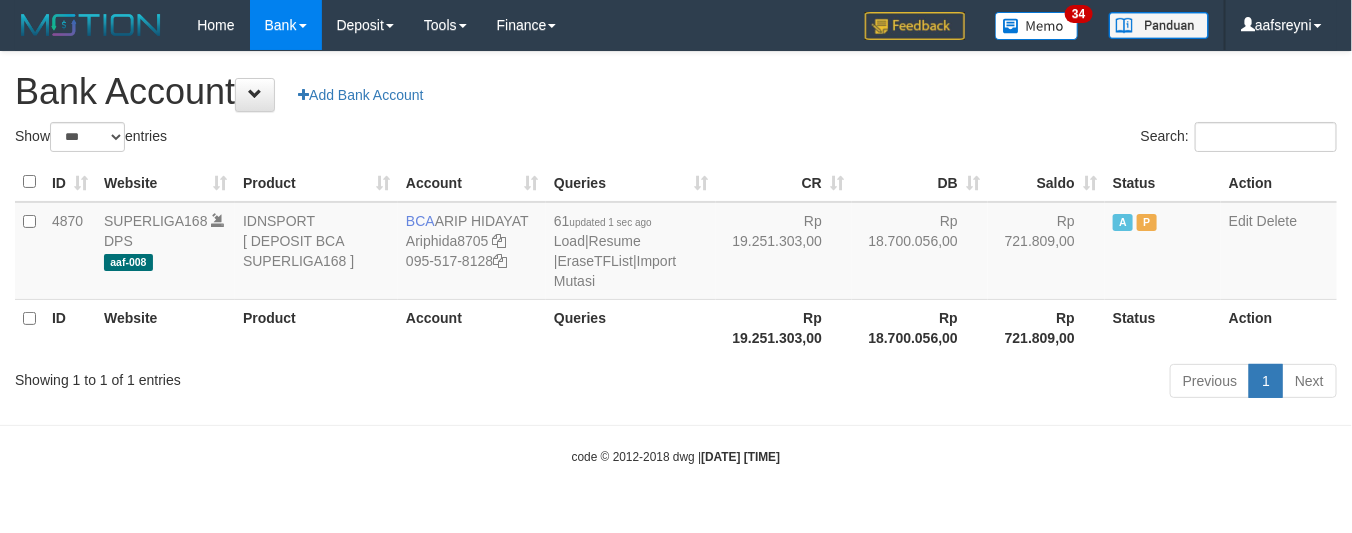 click on "Previous 1 Next" at bounding box center [957, 383] 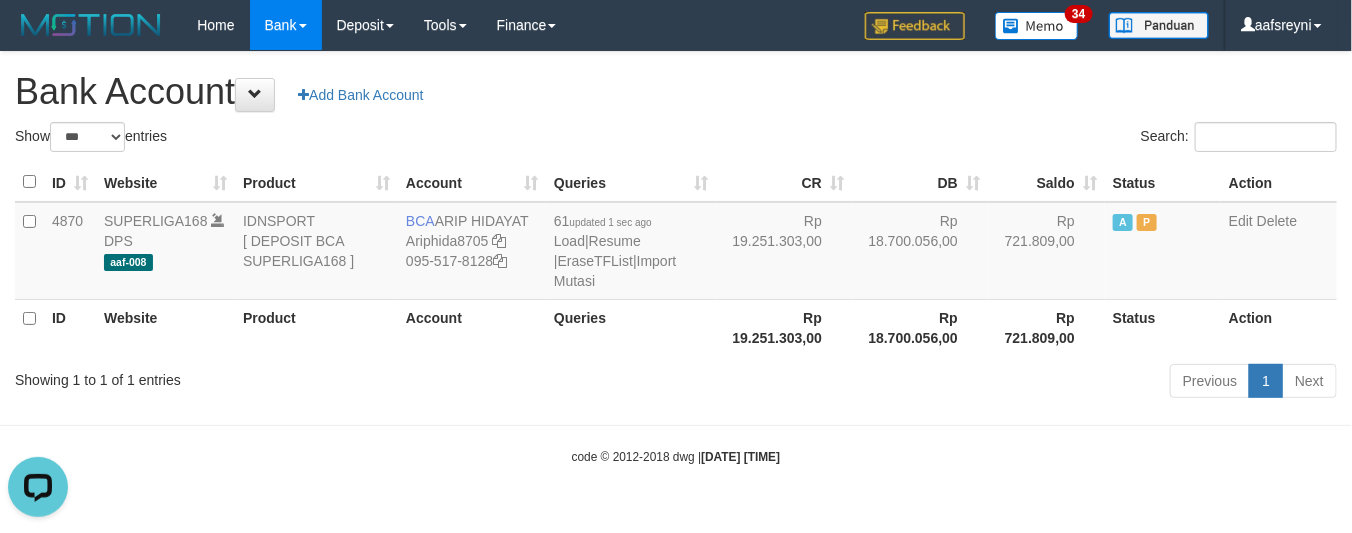 scroll, scrollTop: 0, scrollLeft: 0, axis: both 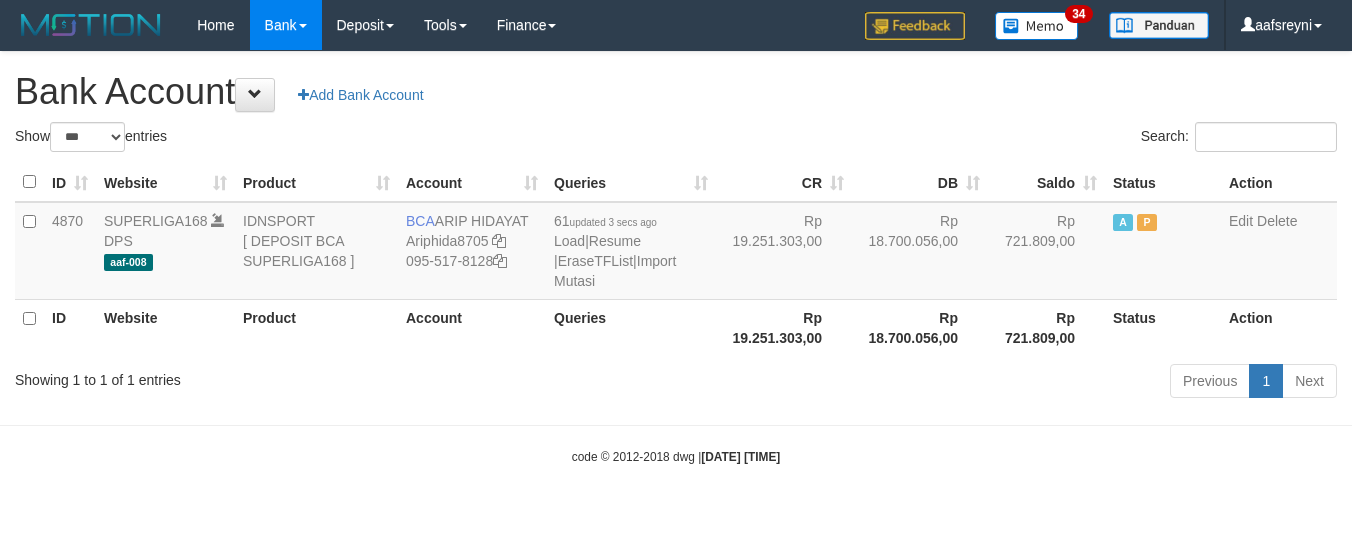 select on "***" 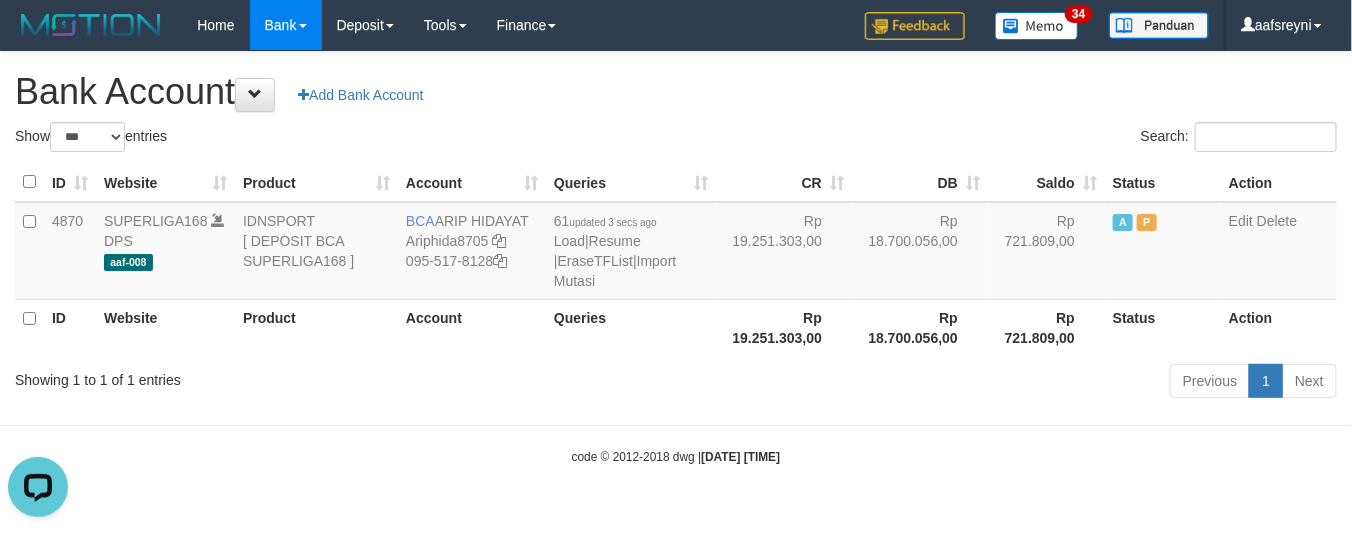 scroll, scrollTop: 0, scrollLeft: 0, axis: both 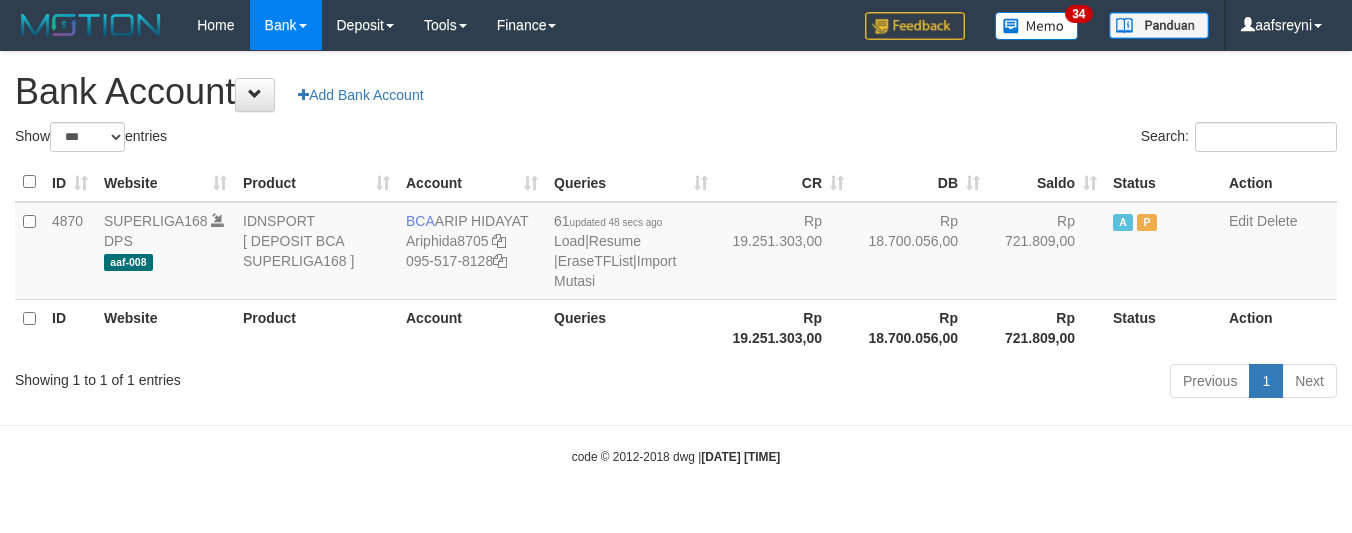 select on "***" 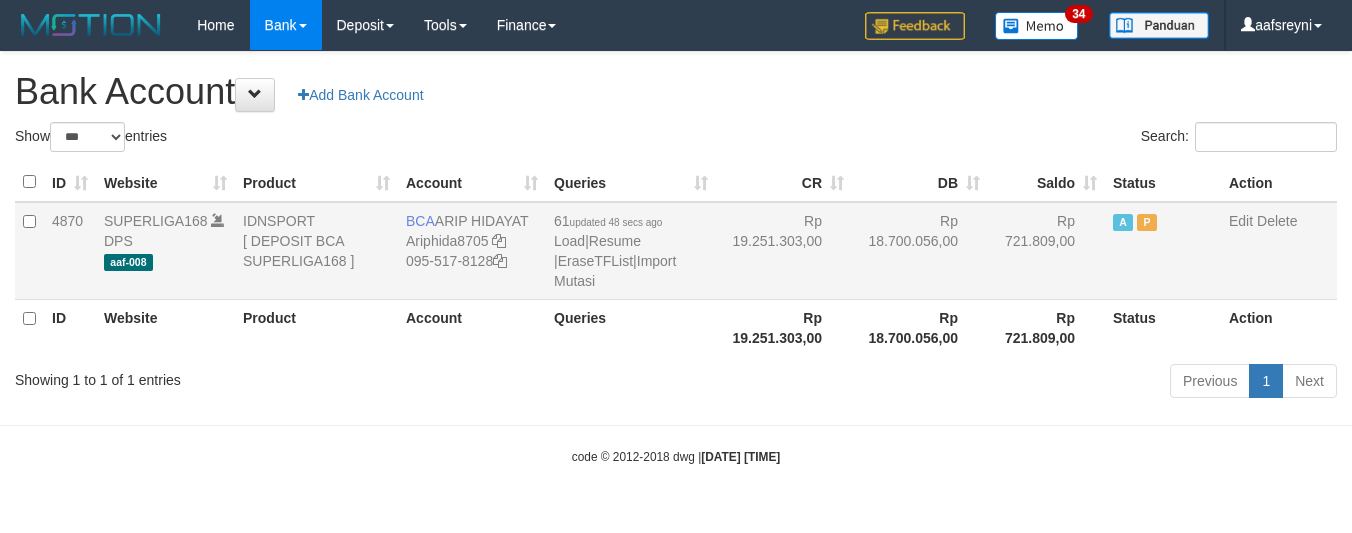 scroll, scrollTop: 0, scrollLeft: 0, axis: both 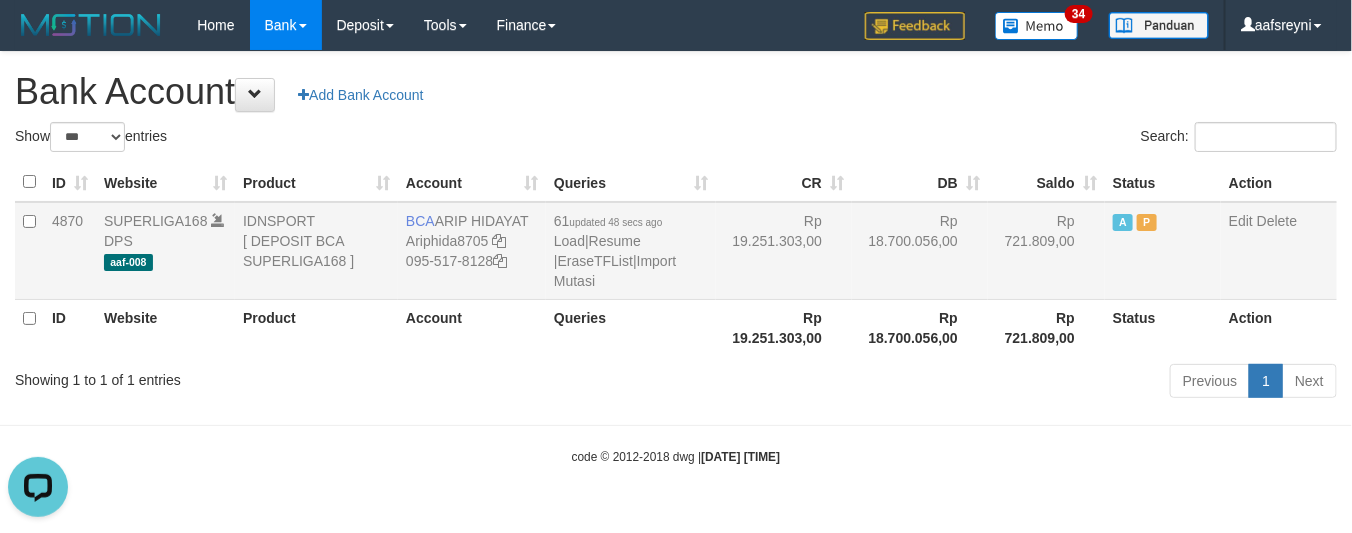 click on "Rp 18.700.056,00" at bounding box center (920, 251) 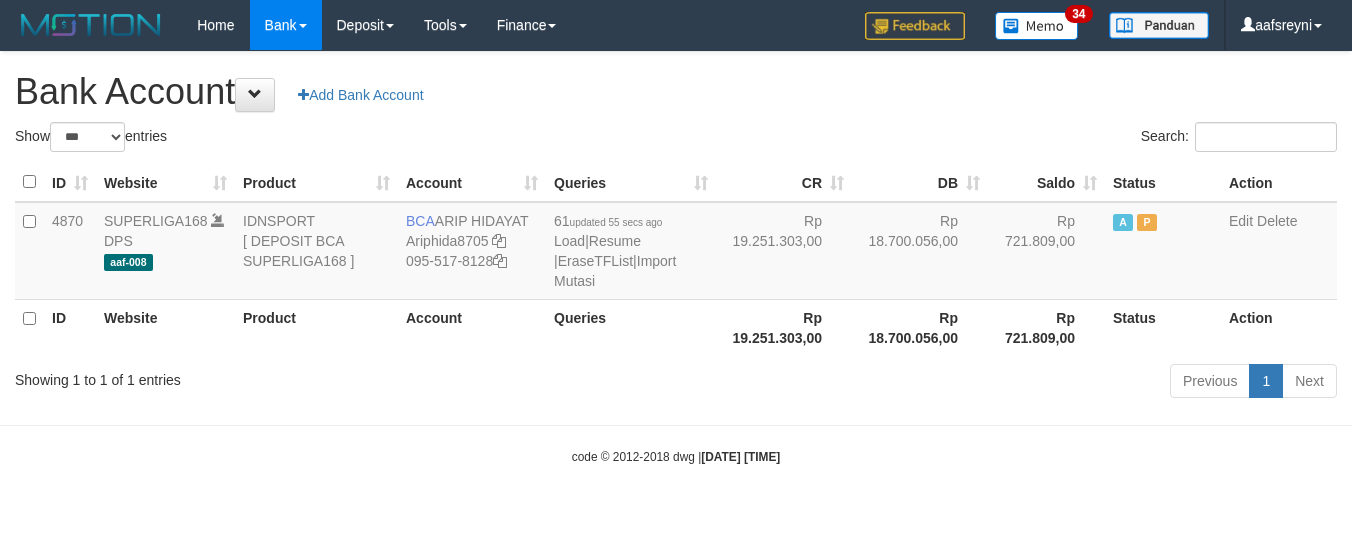 select on "***" 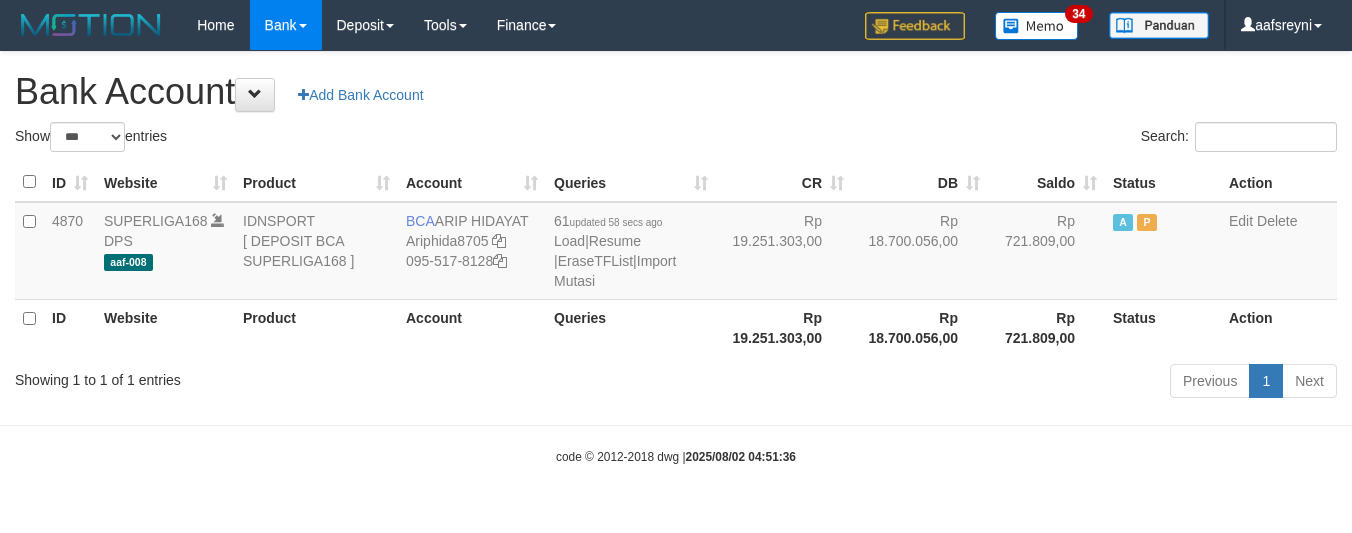 select on "***" 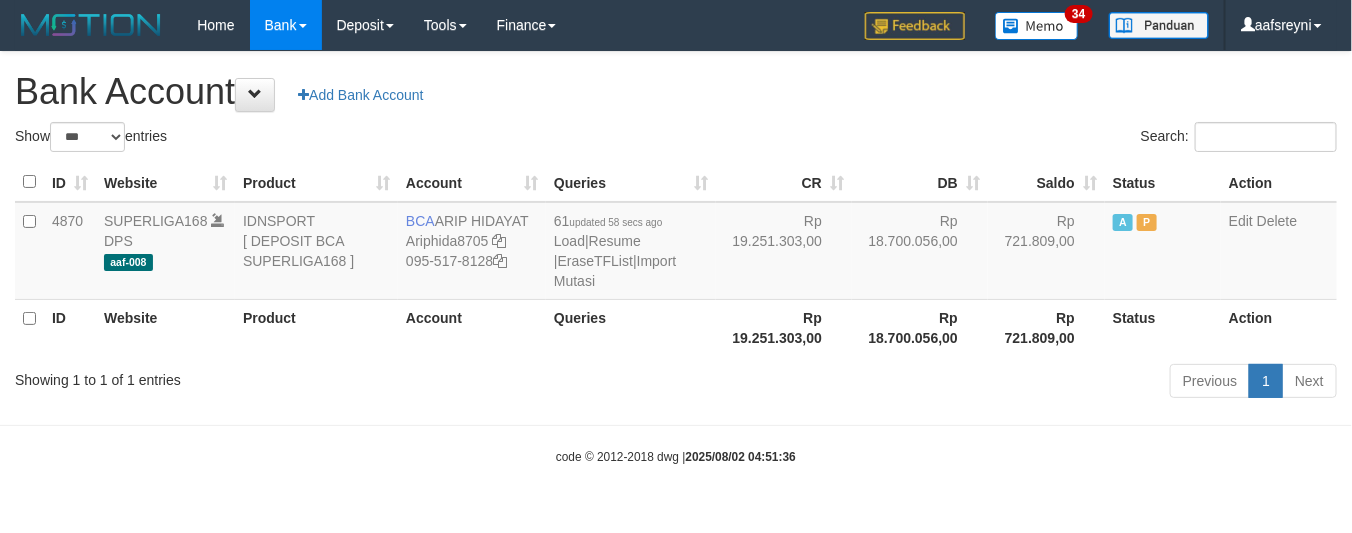 click on "Search:" at bounding box center (1014, 139) 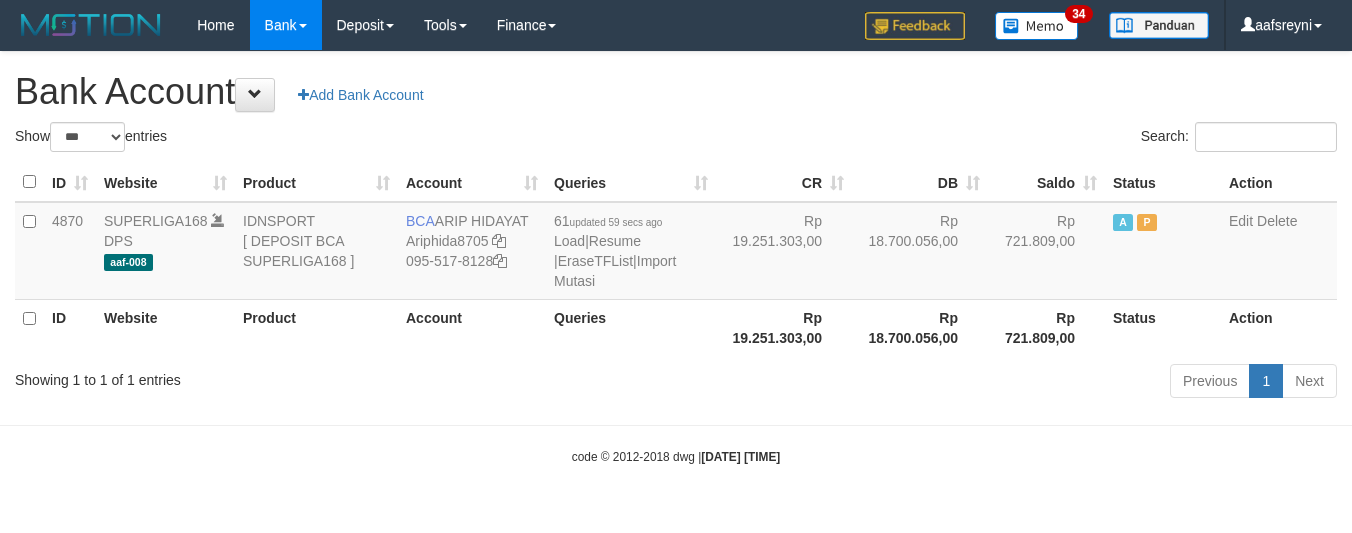 select on "***" 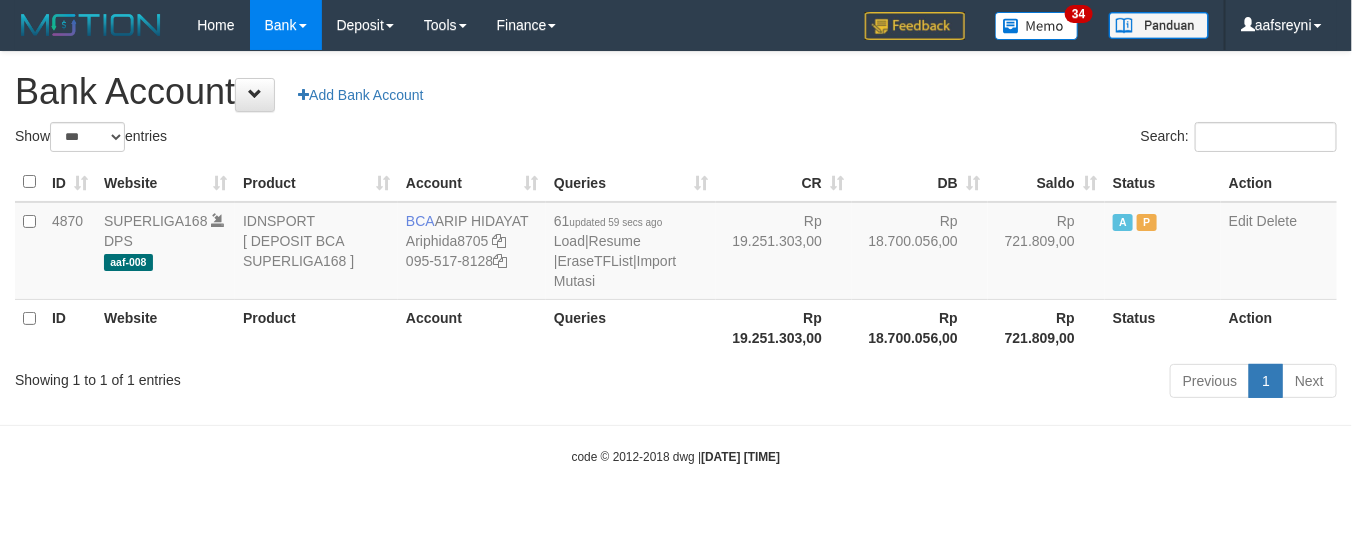 click on "Search:" at bounding box center (1014, 139) 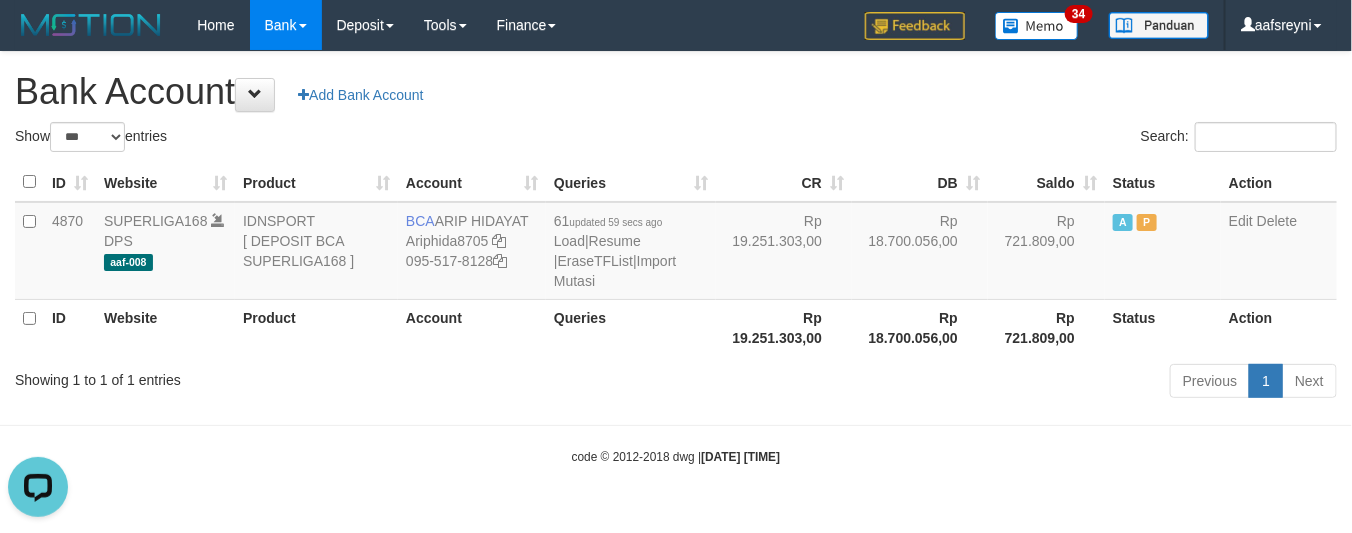 scroll, scrollTop: 0, scrollLeft: 0, axis: both 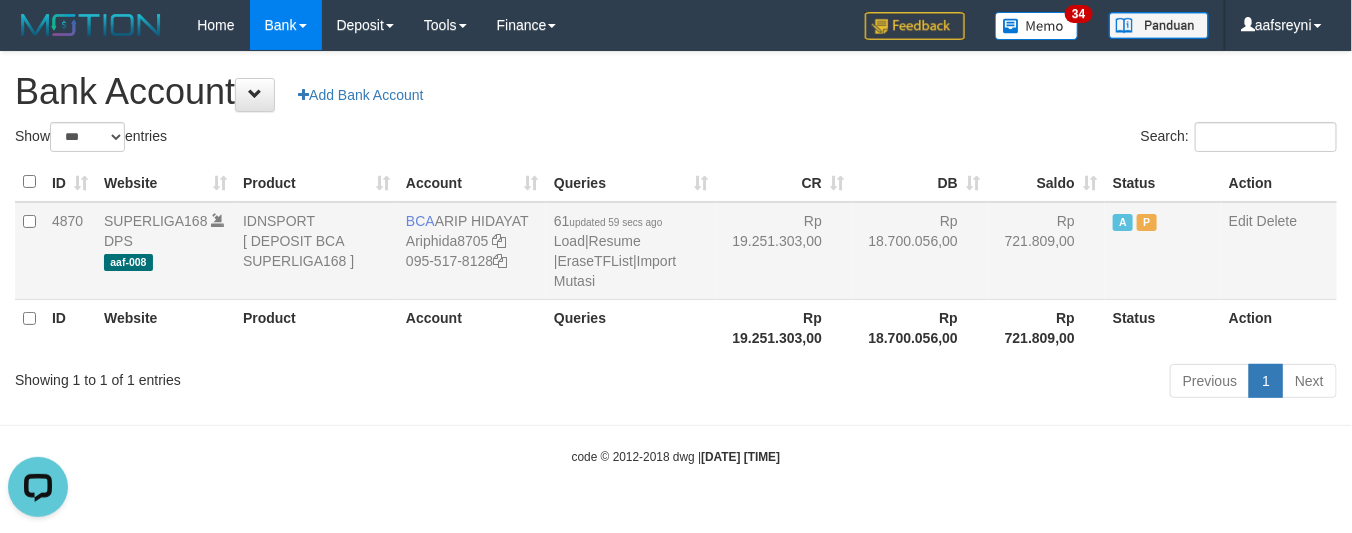 click on "Rp 18.700.056,00" at bounding box center [920, 251] 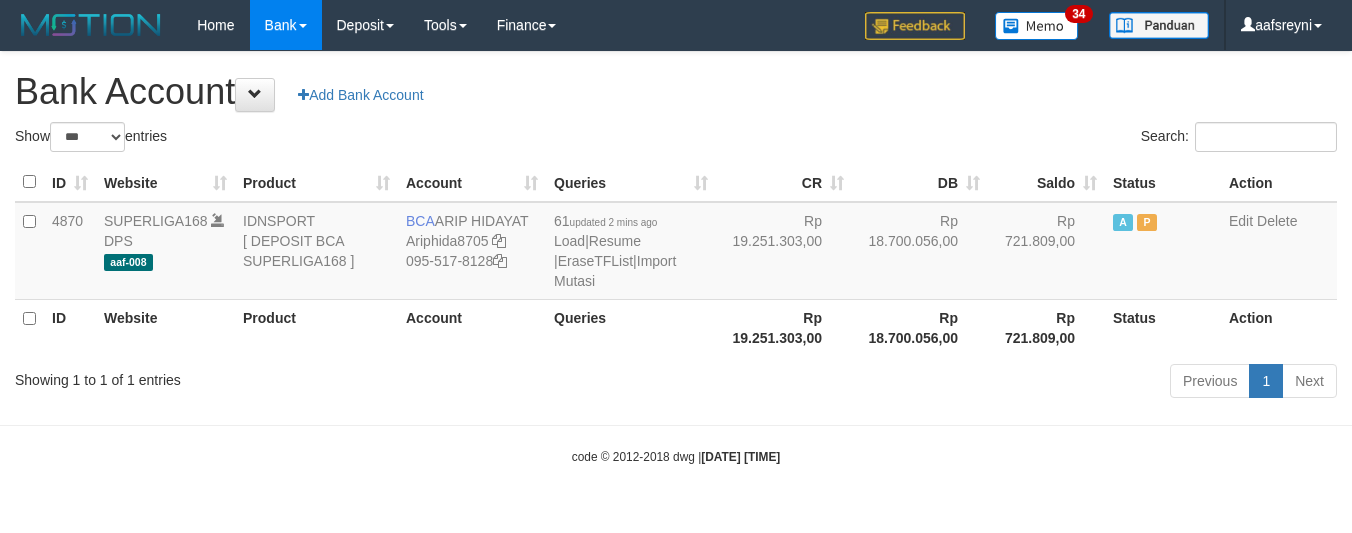 select on "***" 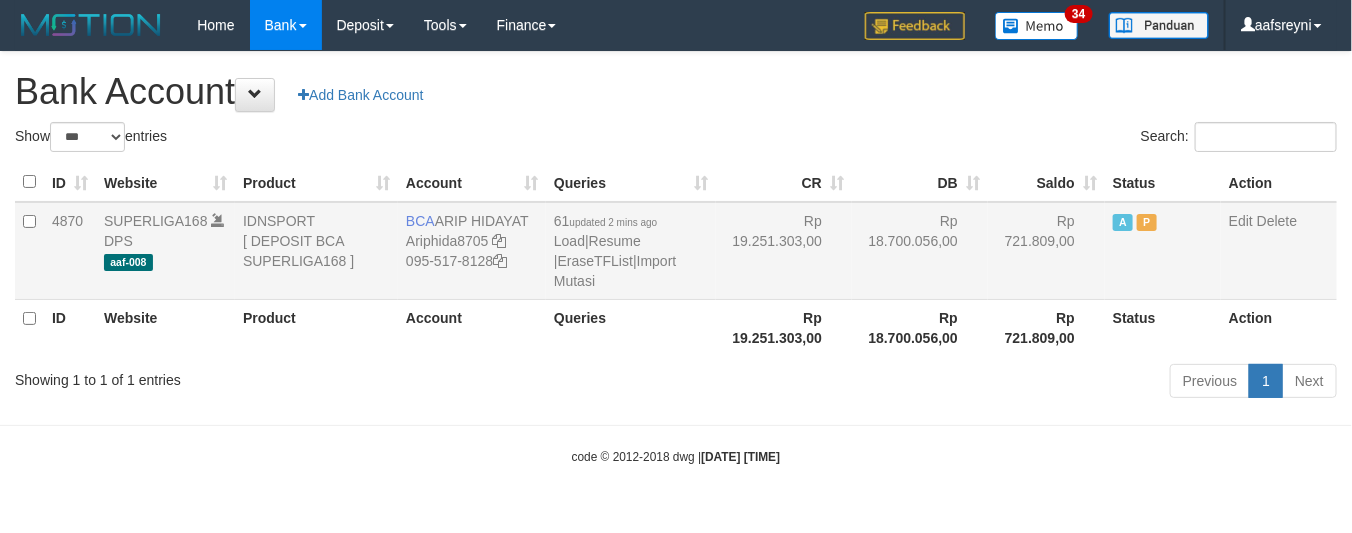 click on "61  updated 2 mins ago
Load
|
Resume
|
EraseTFList
|
Import Mutasi" at bounding box center (631, 251) 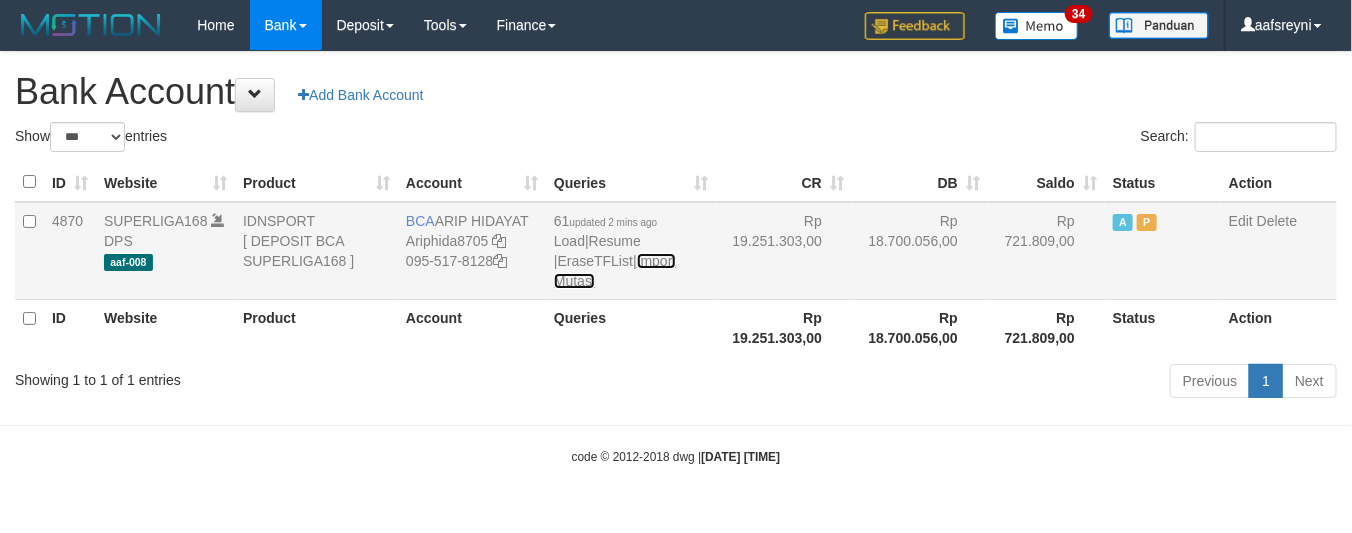 click on "Import Mutasi" at bounding box center (615, 271) 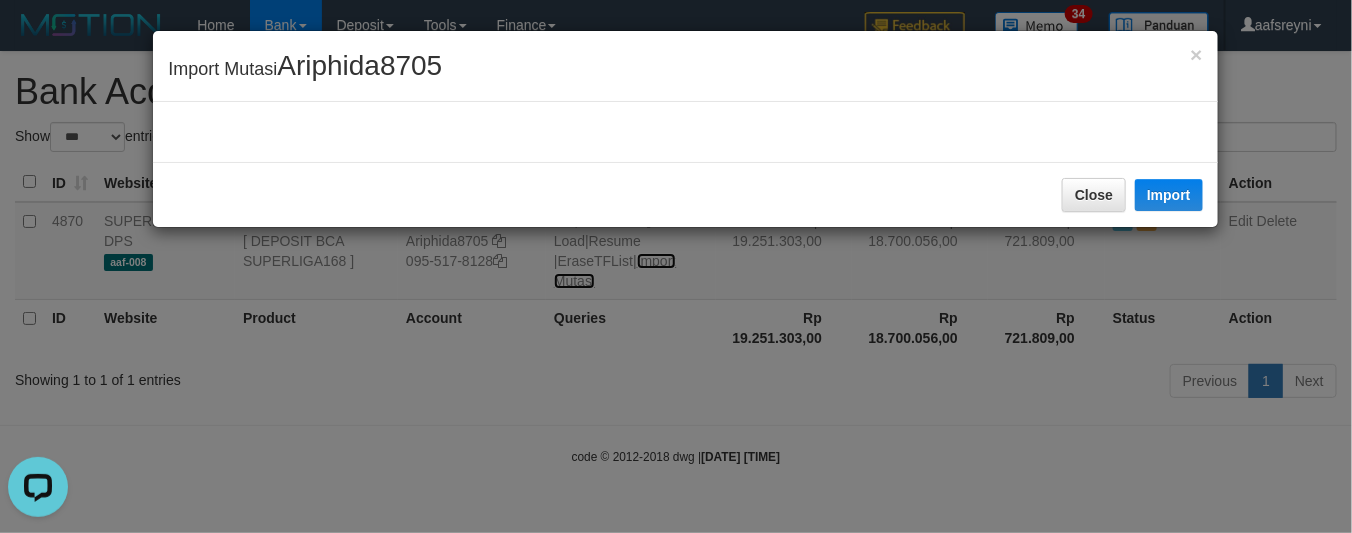 scroll, scrollTop: 0, scrollLeft: 0, axis: both 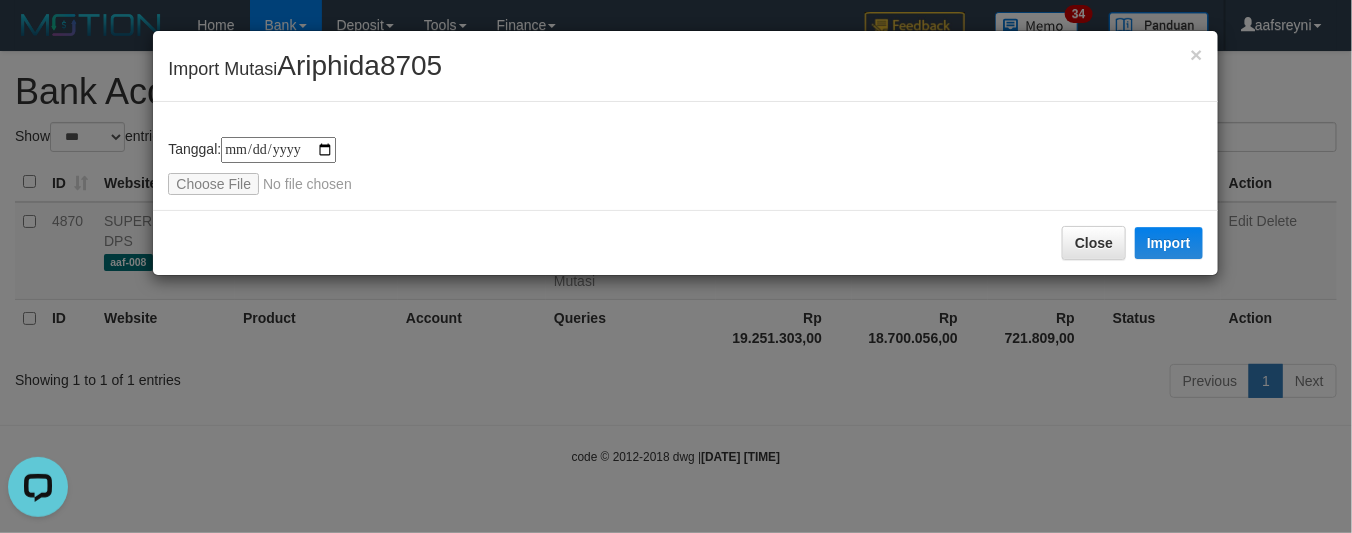 type on "**********" 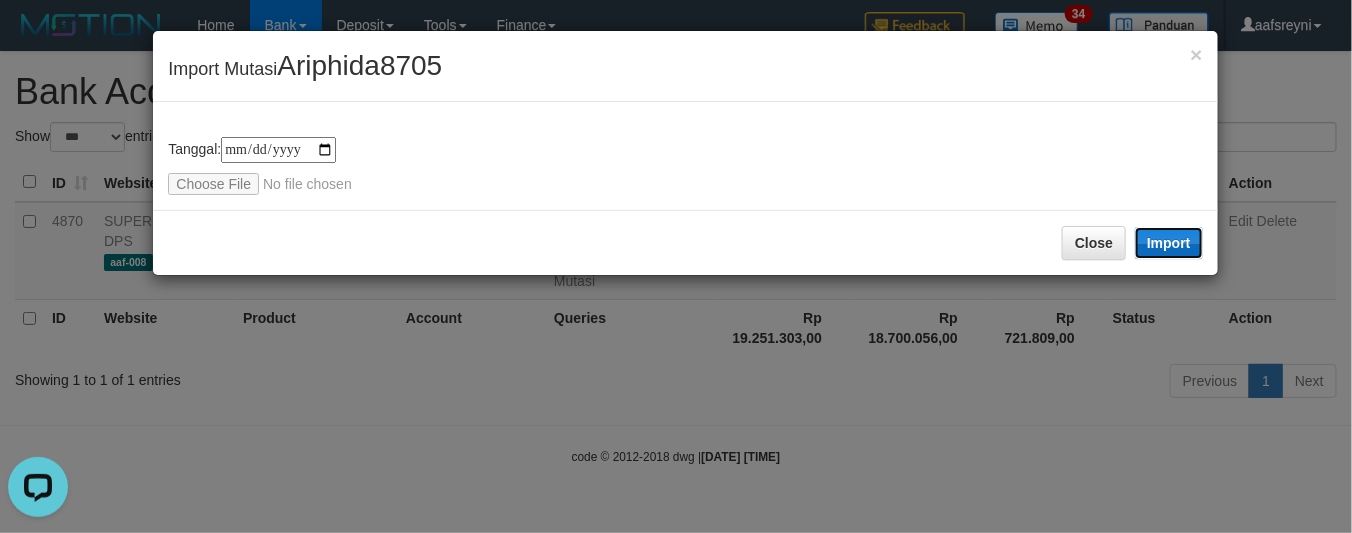 click on "Import" at bounding box center [1169, 243] 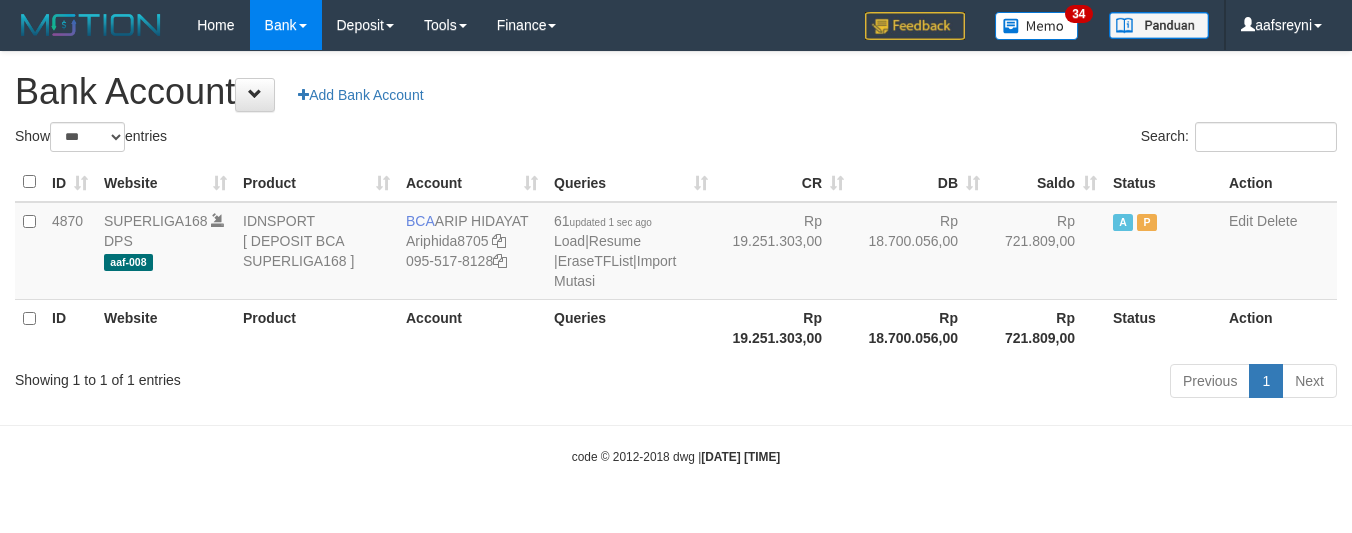 select on "***" 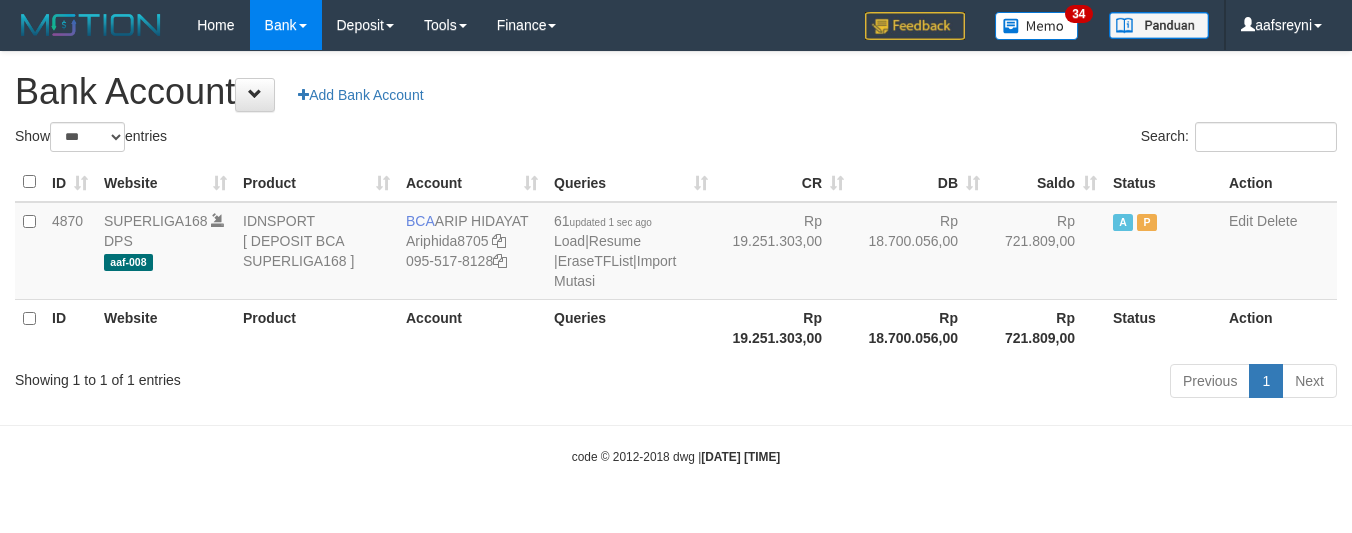 scroll, scrollTop: 0, scrollLeft: 0, axis: both 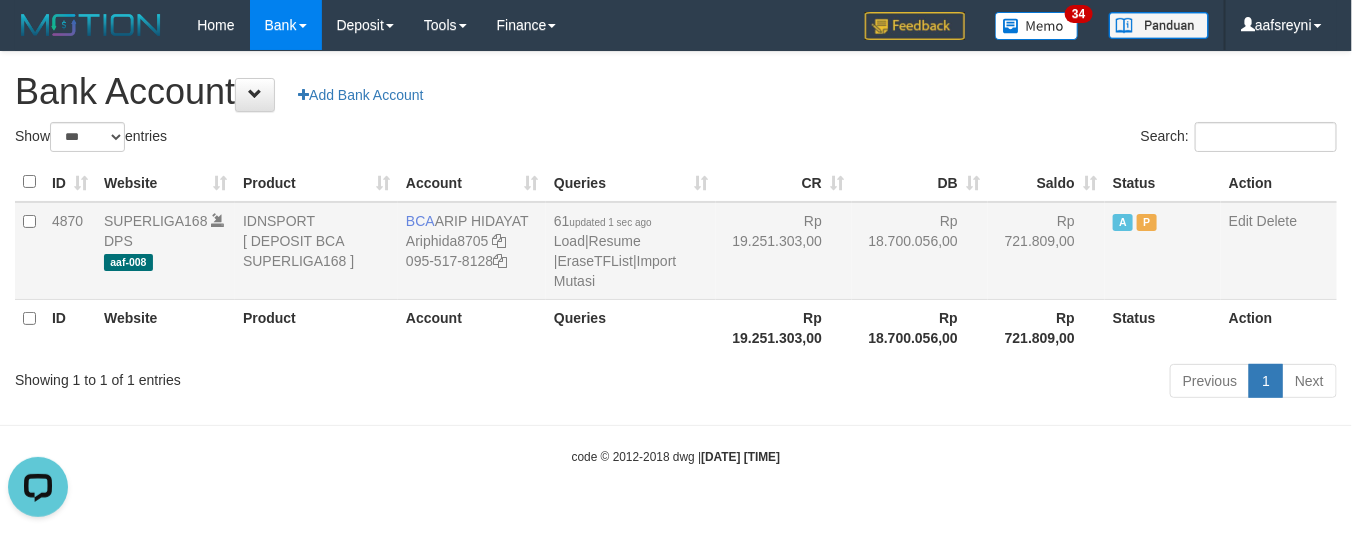 click on "Rp 721.809,00" at bounding box center (1046, 251) 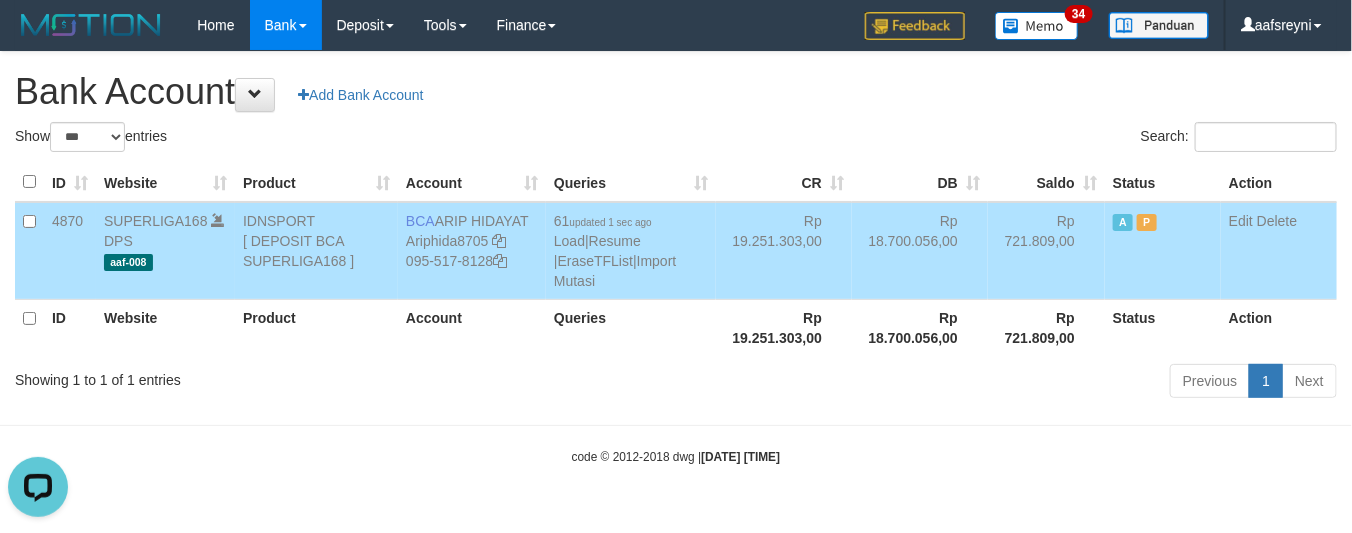 drag, startPoint x: 771, startPoint y: 192, endPoint x: 751, endPoint y: 183, distance: 21.931713 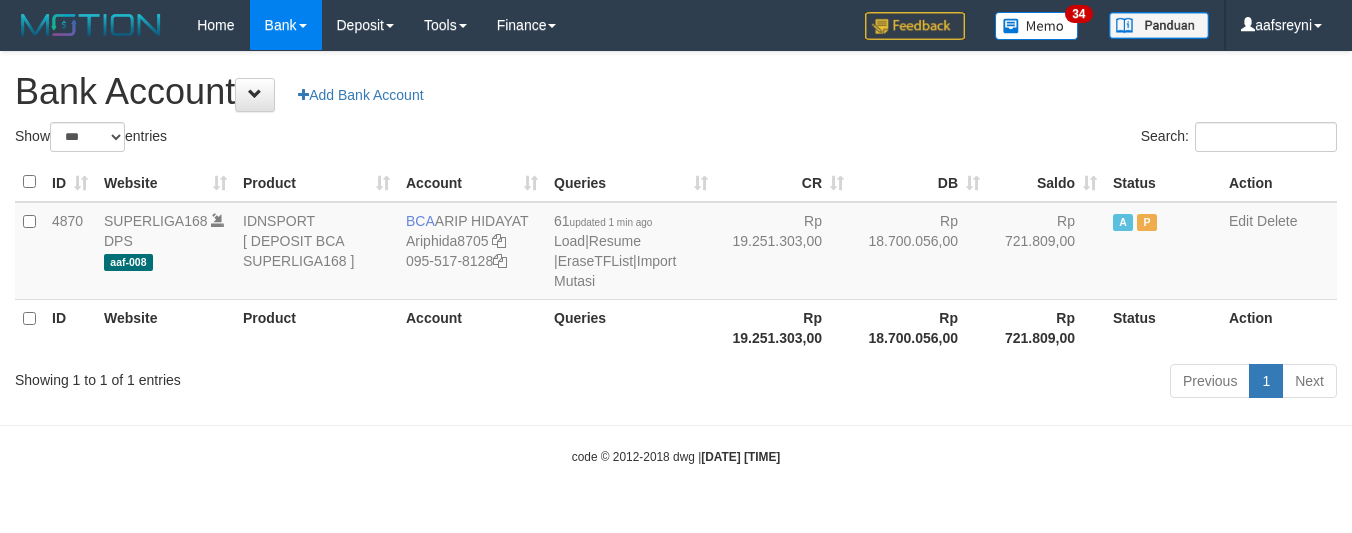 select on "***" 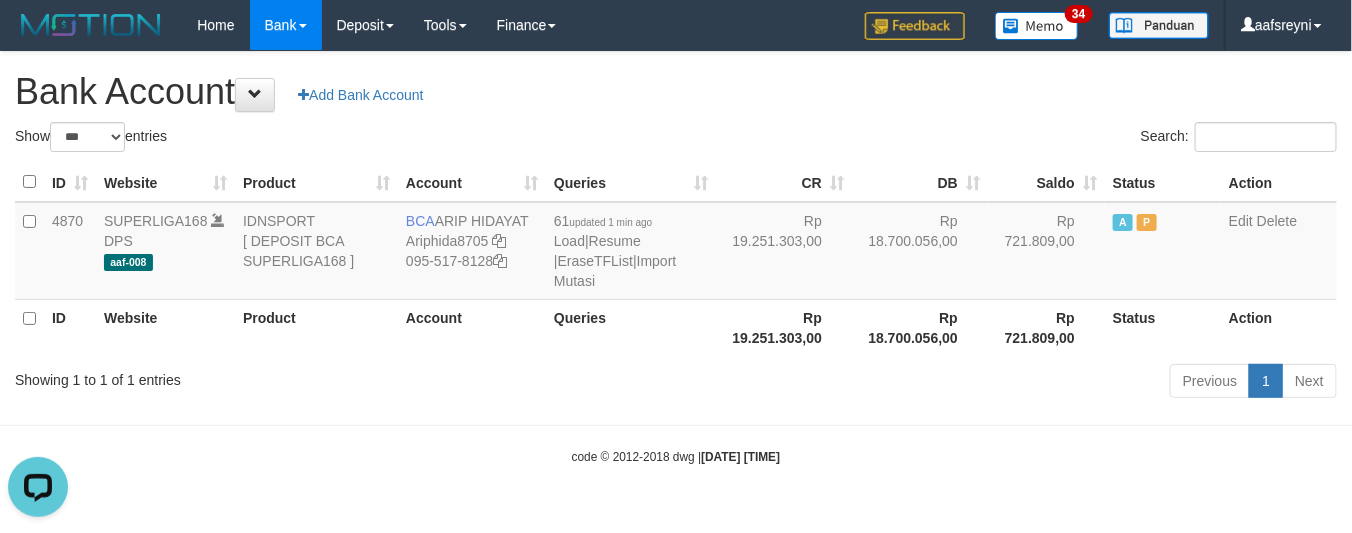scroll, scrollTop: 0, scrollLeft: 0, axis: both 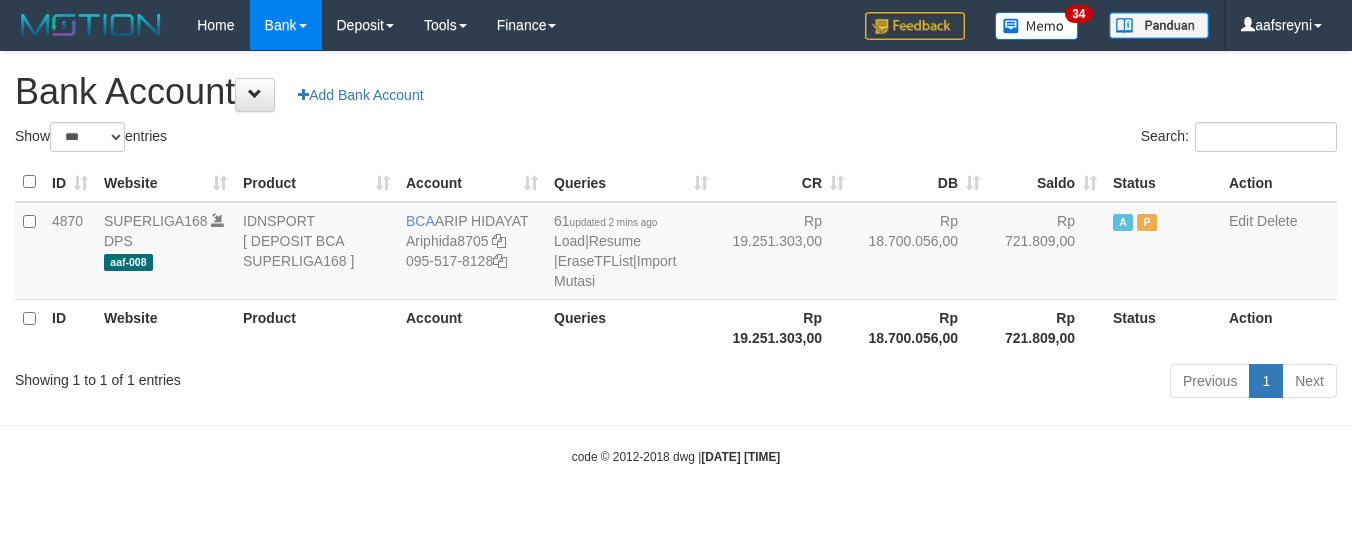 select on "***" 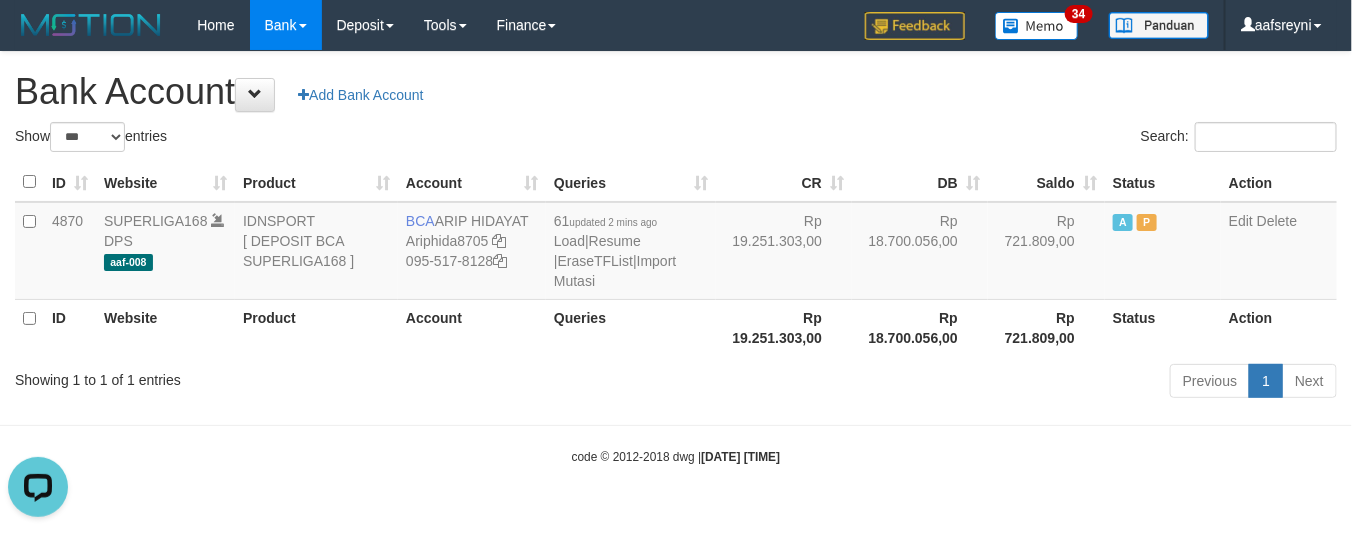 scroll, scrollTop: 0, scrollLeft: 0, axis: both 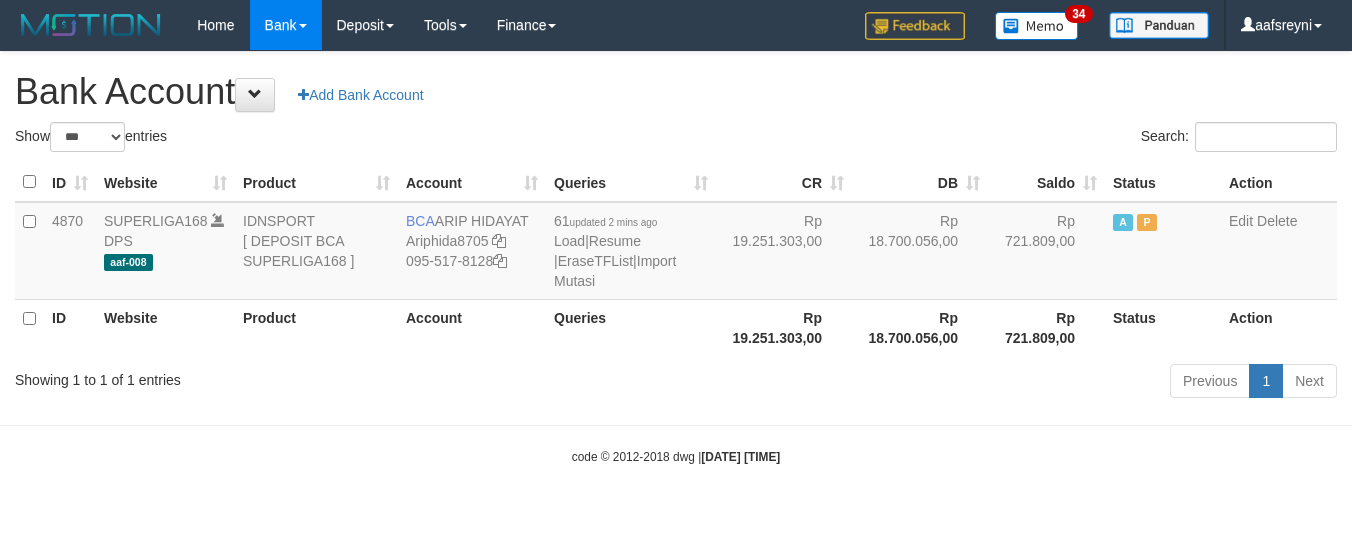 select on "***" 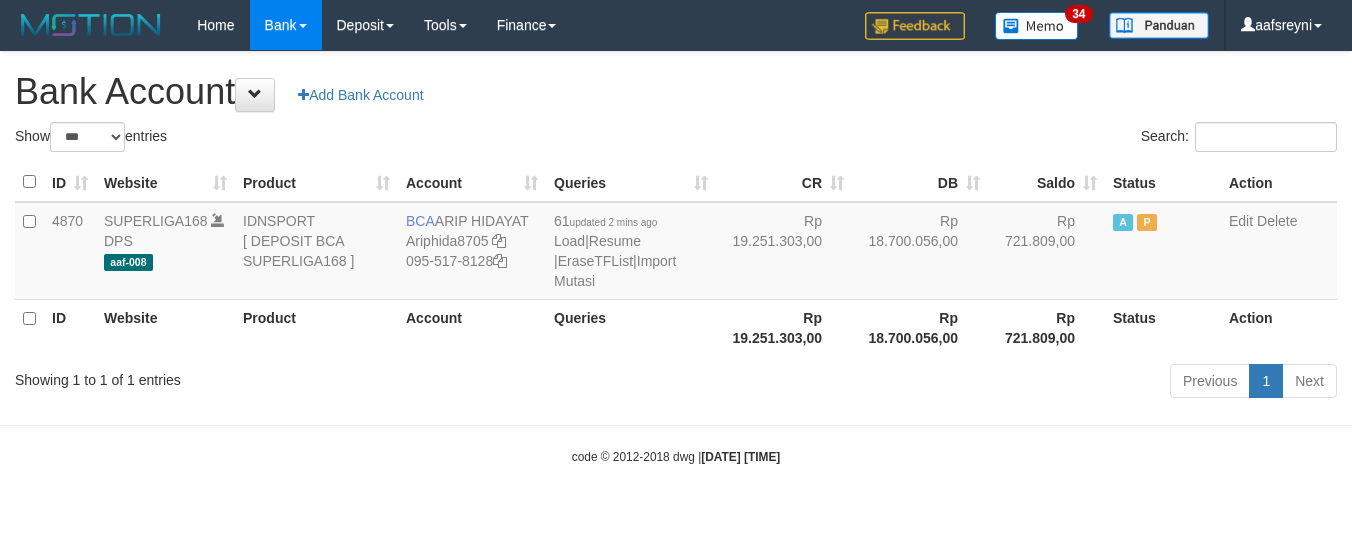 scroll, scrollTop: 0, scrollLeft: 0, axis: both 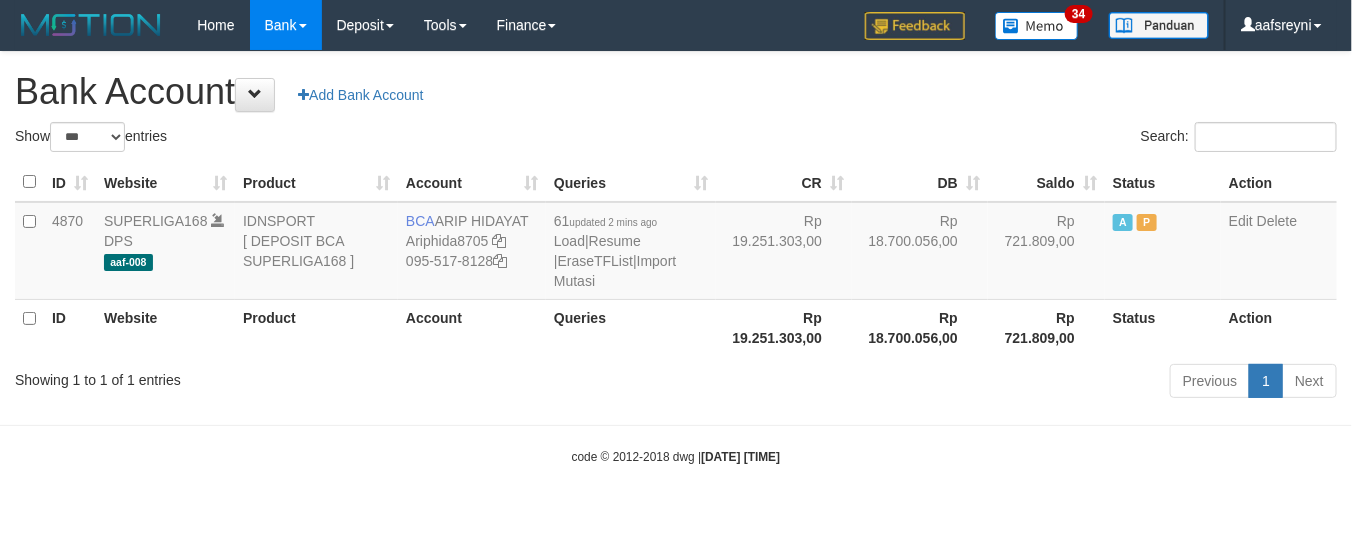 click on "Previous 1 Next" at bounding box center [957, 383] 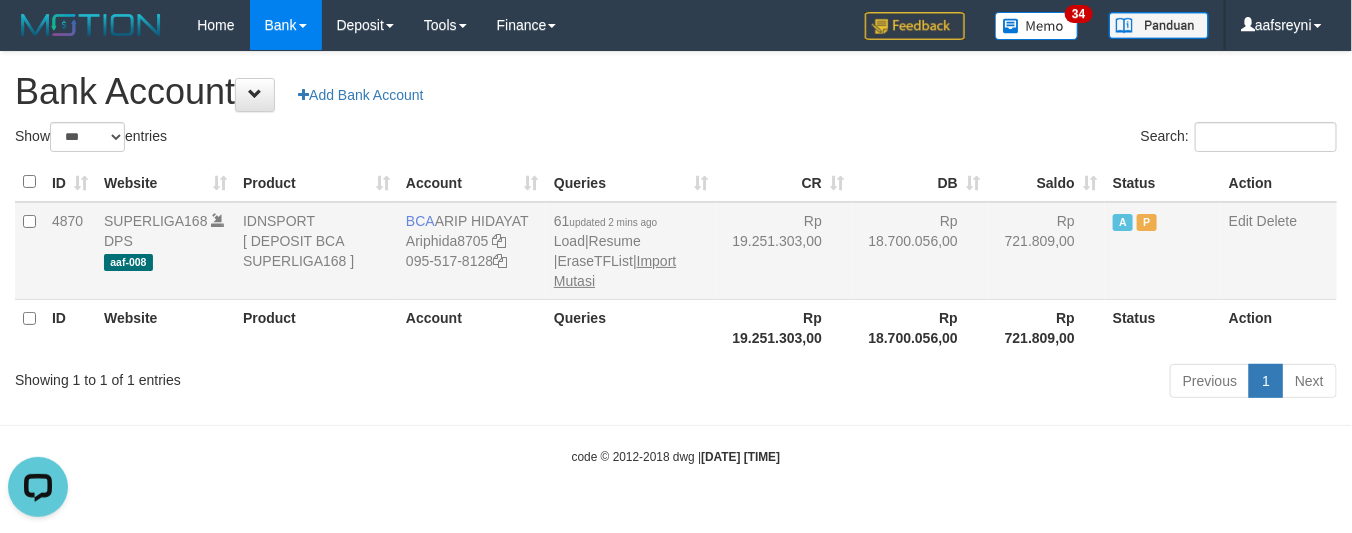 scroll, scrollTop: 0, scrollLeft: 0, axis: both 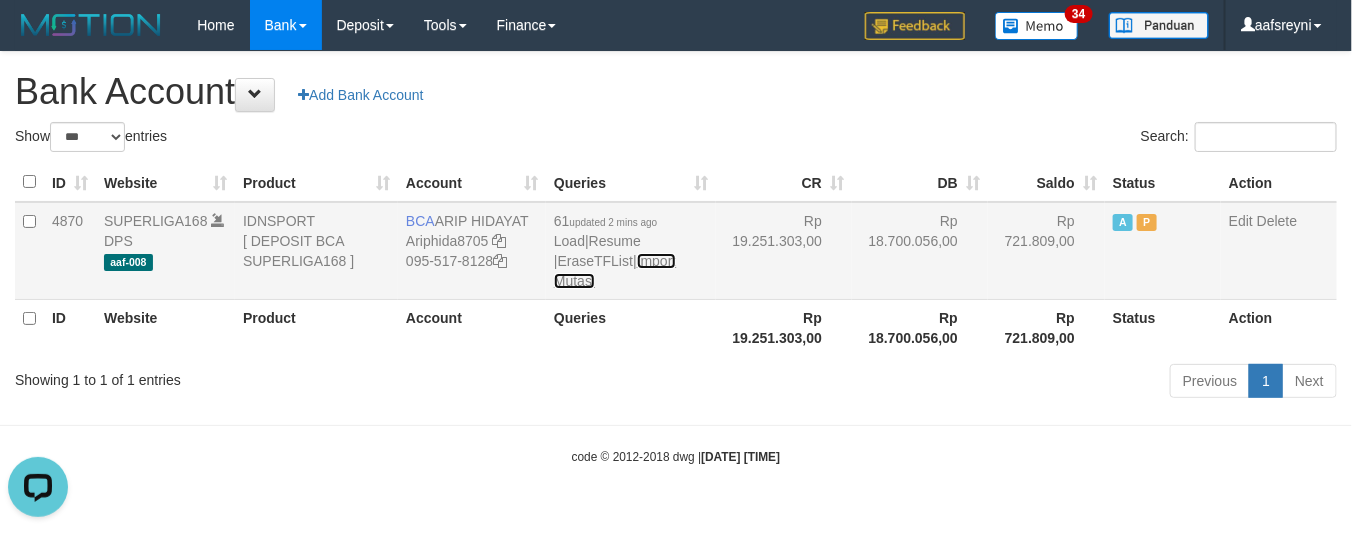 click on "Import Mutasi" at bounding box center [615, 271] 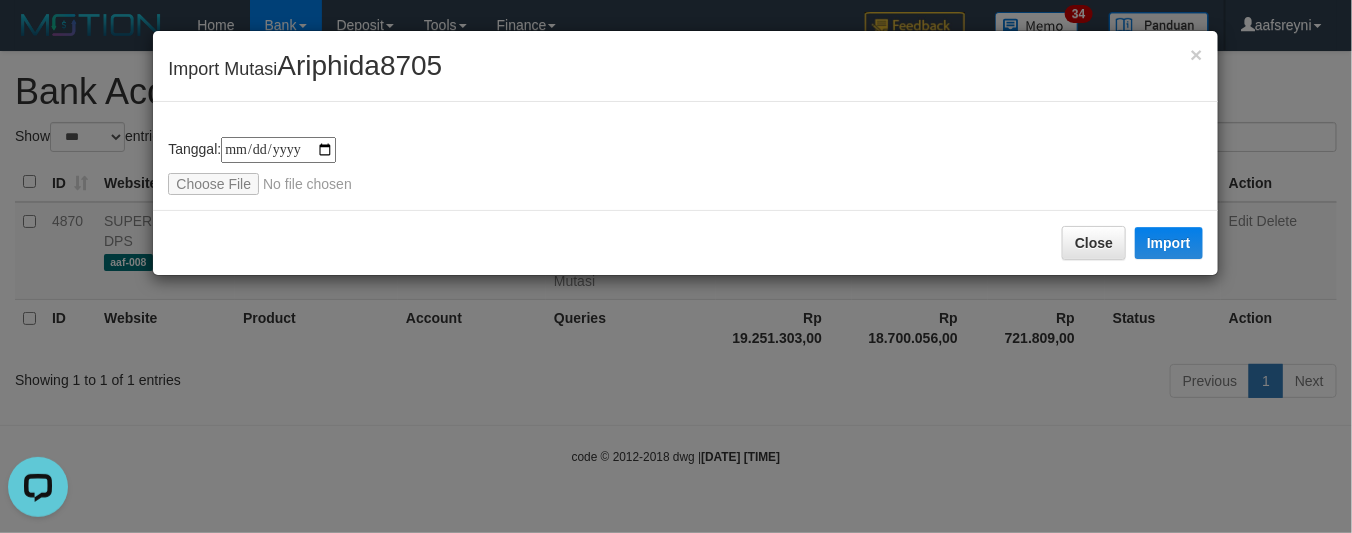 type on "**********" 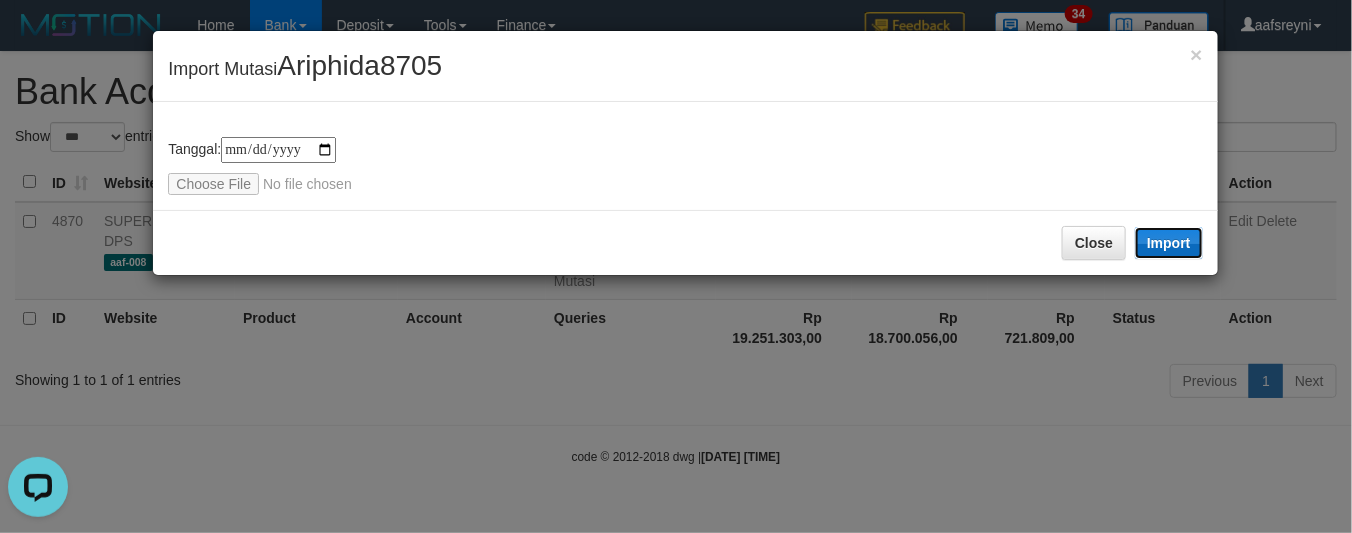 click on "Import" at bounding box center [1169, 243] 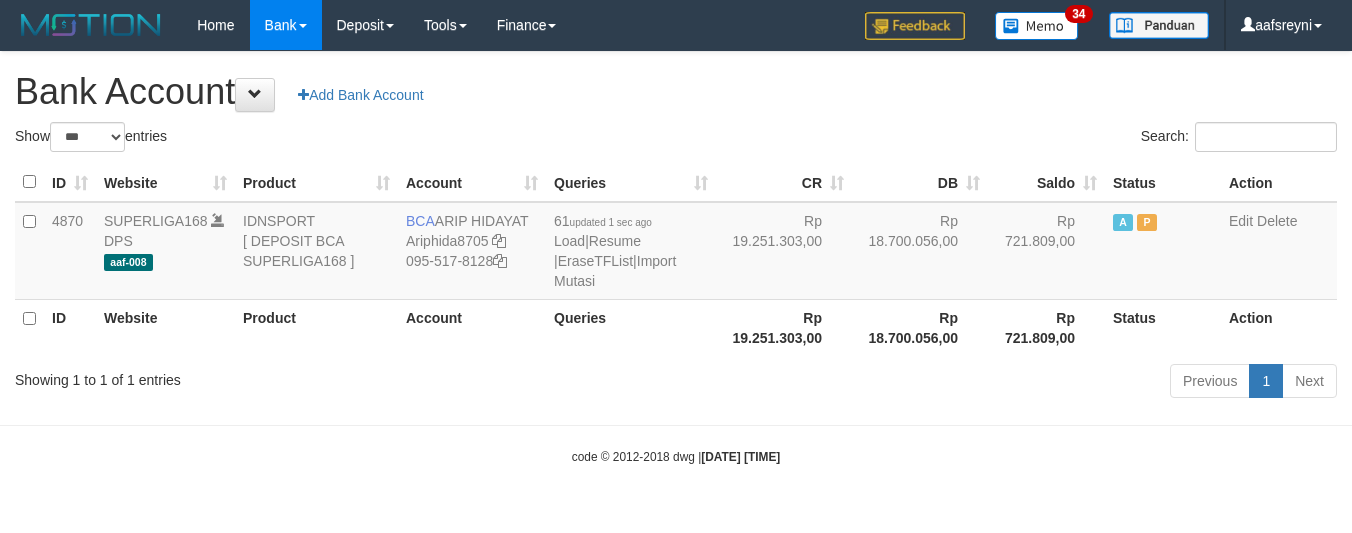 select on "***" 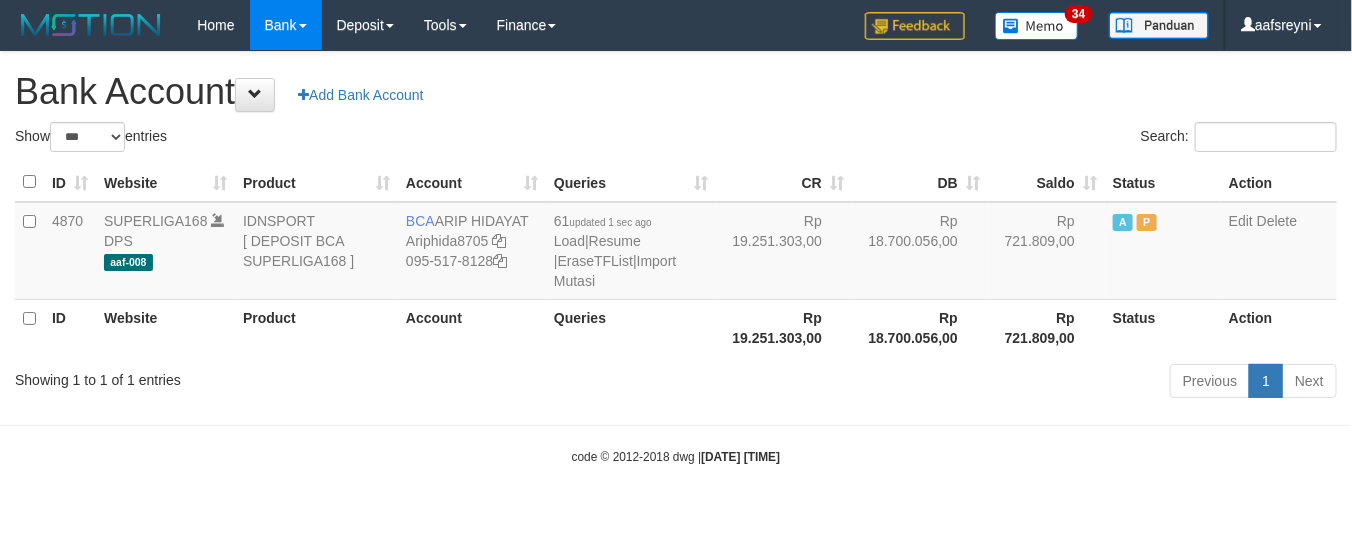 click on "**********" at bounding box center [676, 228] 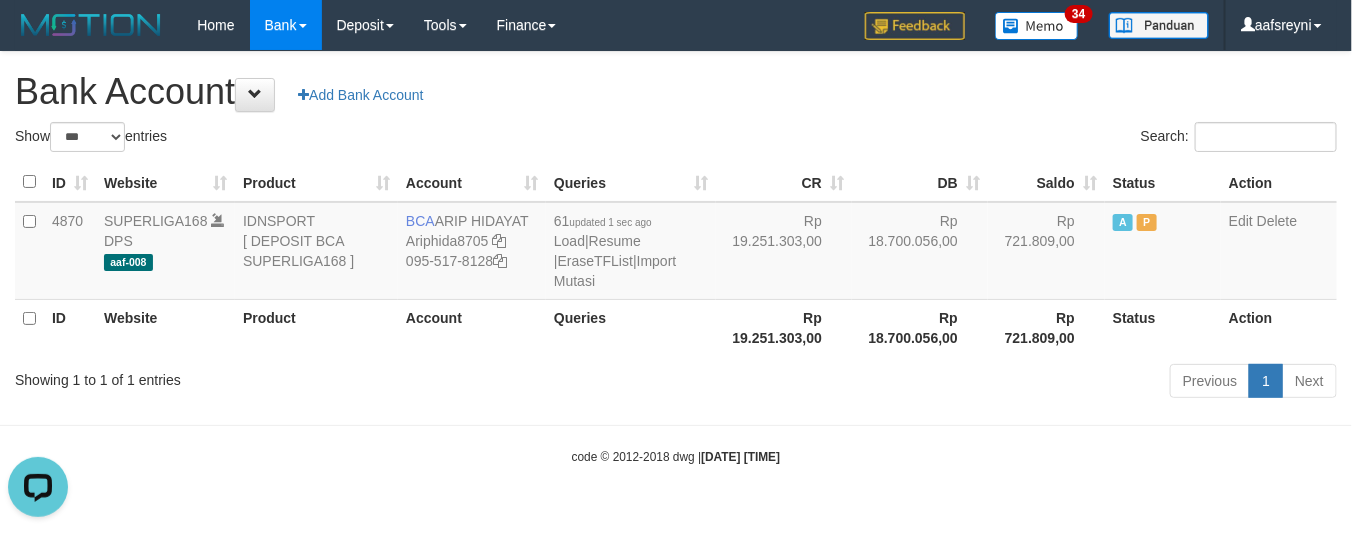 scroll, scrollTop: 0, scrollLeft: 0, axis: both 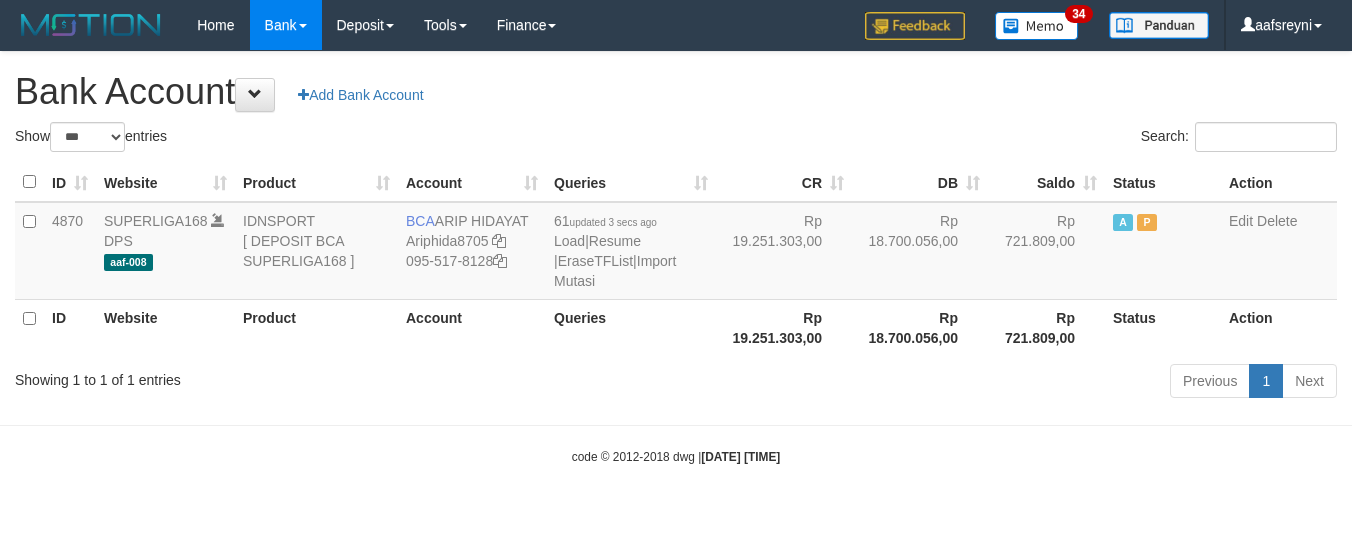 select on "***" 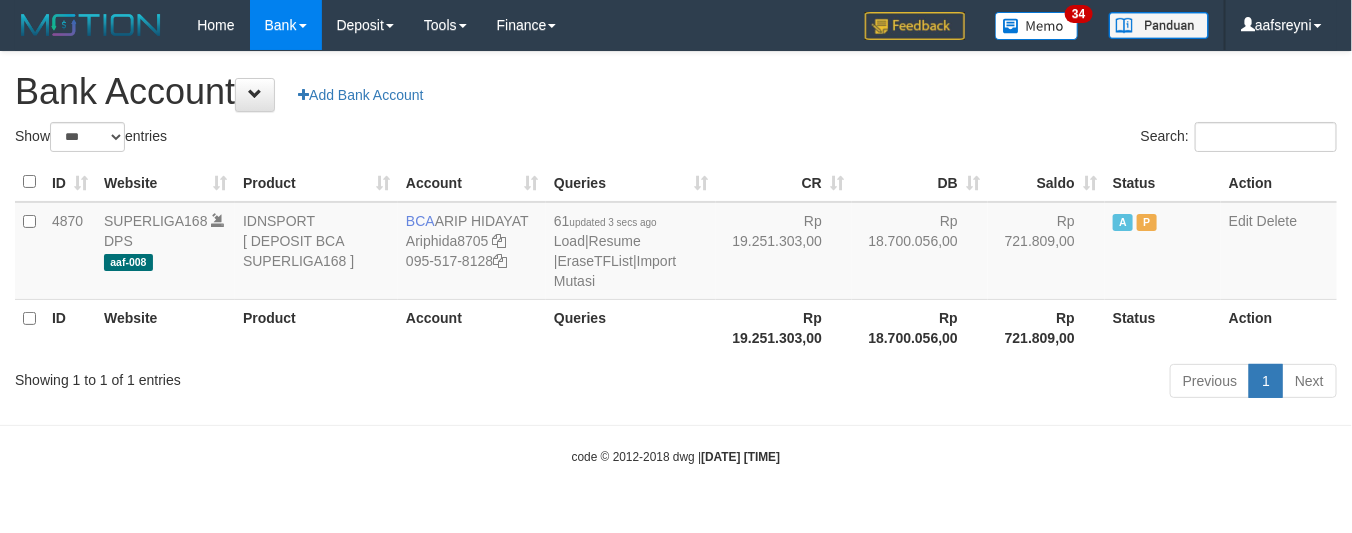 click on "ID Website Product Account Queries CR DB Saldo Status Action
4870
SUPERLIGA168
DPS
aaf-008
IDNSPORT
[ DEPOSIT BCA SUPERLIGA168 ]
BCA
ARIP HIDAYAT
Ariphida8705
095-517-8128
61  updated 3 secs ago
Load
|
Resume
|
EraseTFList
|
Import Mutasi
Rp 19.251.303,00
Rp 18.700.056,00
Rp 721.809,00
A
P
Edit
Delete
ID Website Product Account Queries Rp 19.251.303,00 Rp 18.700.056,00" at bounding box center [676, 259] 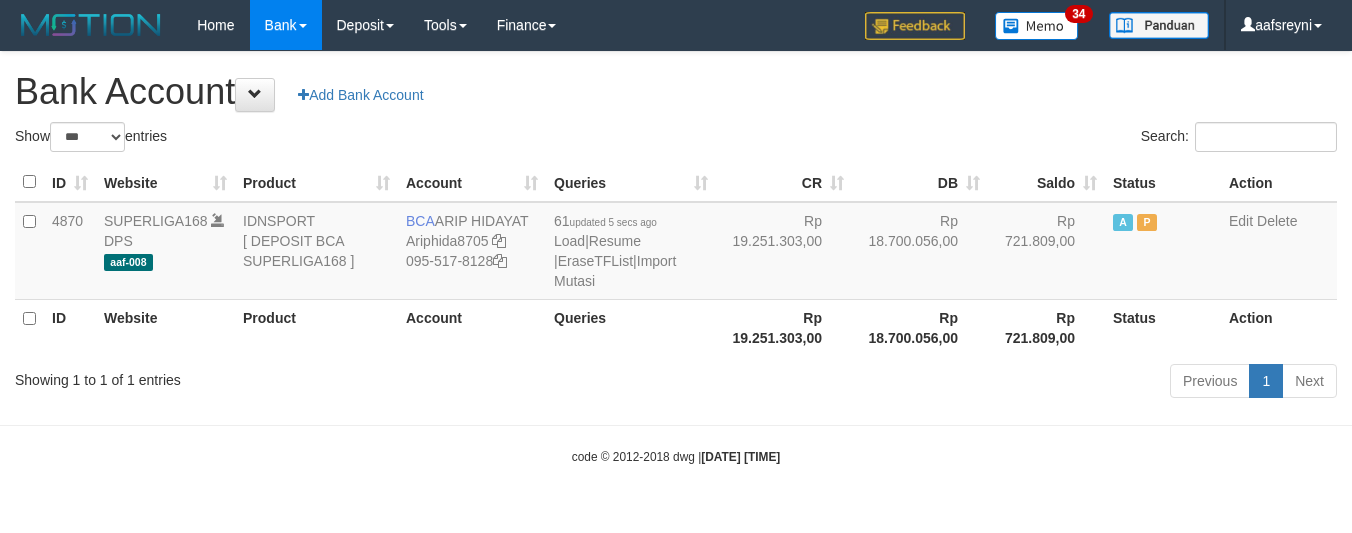 select on "***" 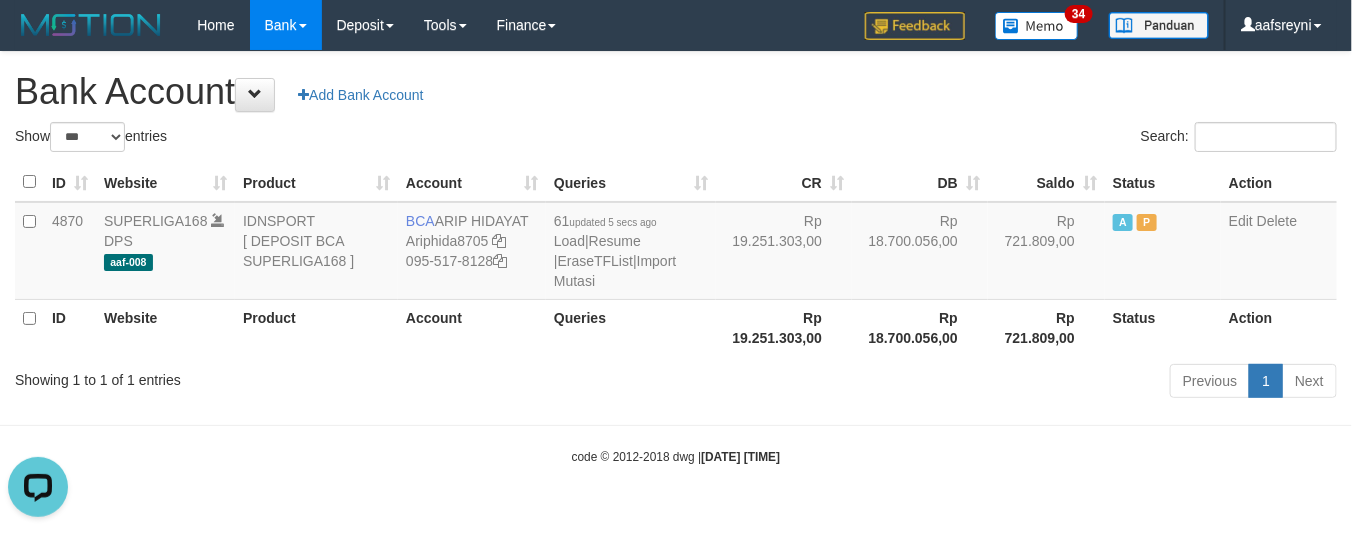 scroll, scrollTop: 0, scrollLeft: 0, axis: both 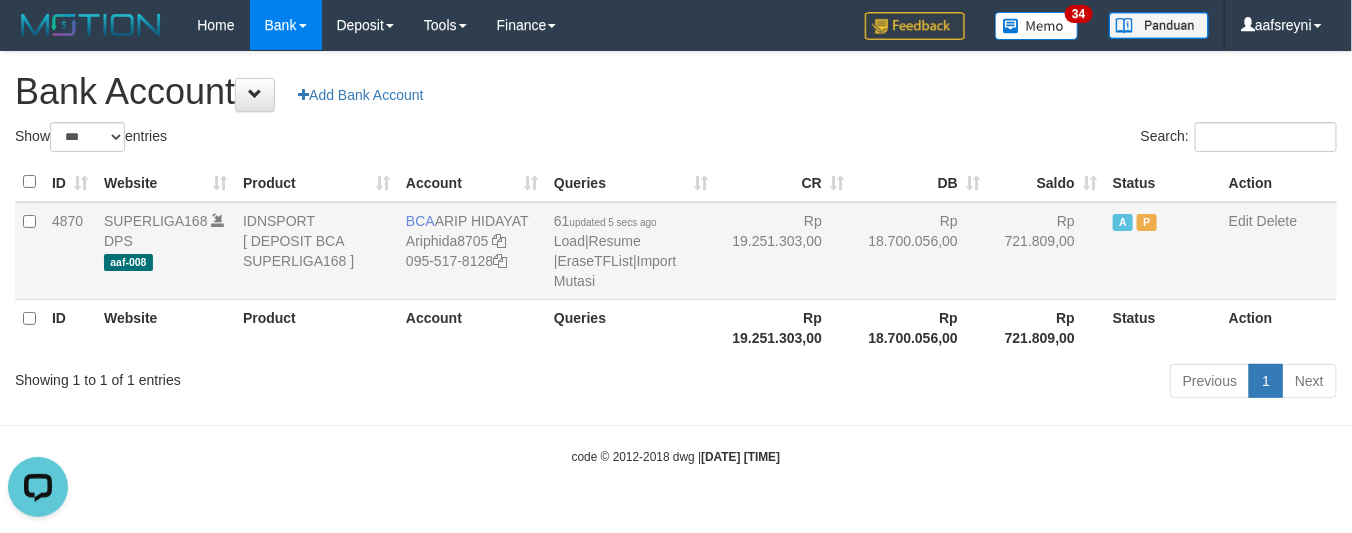 drag, startPoint x: 916, startPoint y: 245, endPoint x: 917, endPoint y: 265, distance: 20.024984 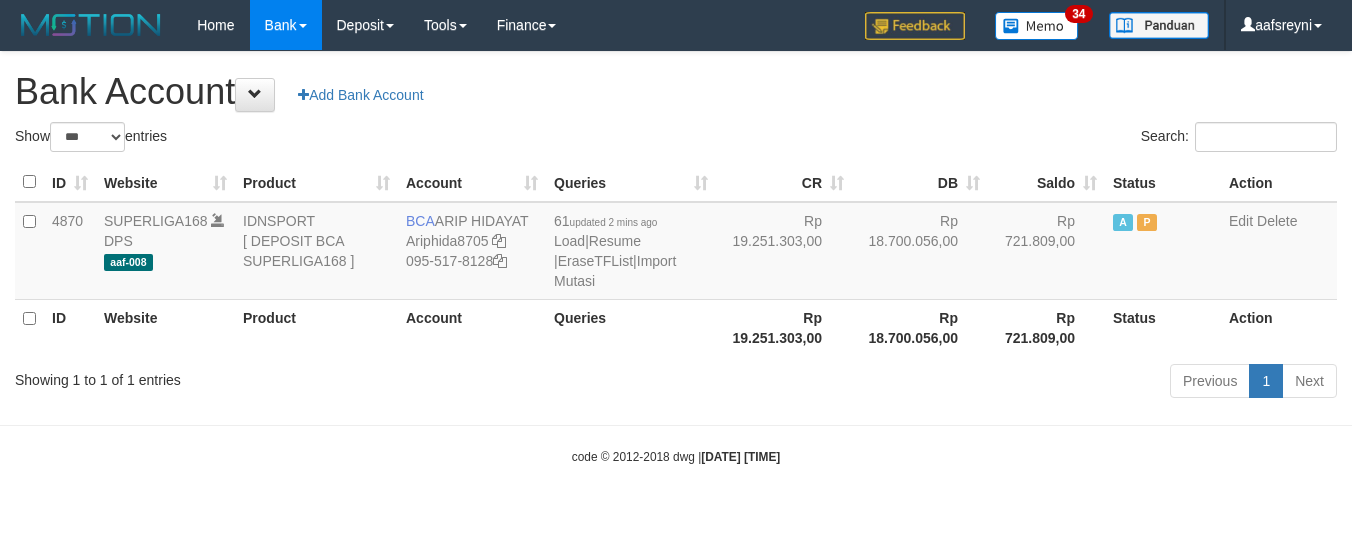 select on "***" 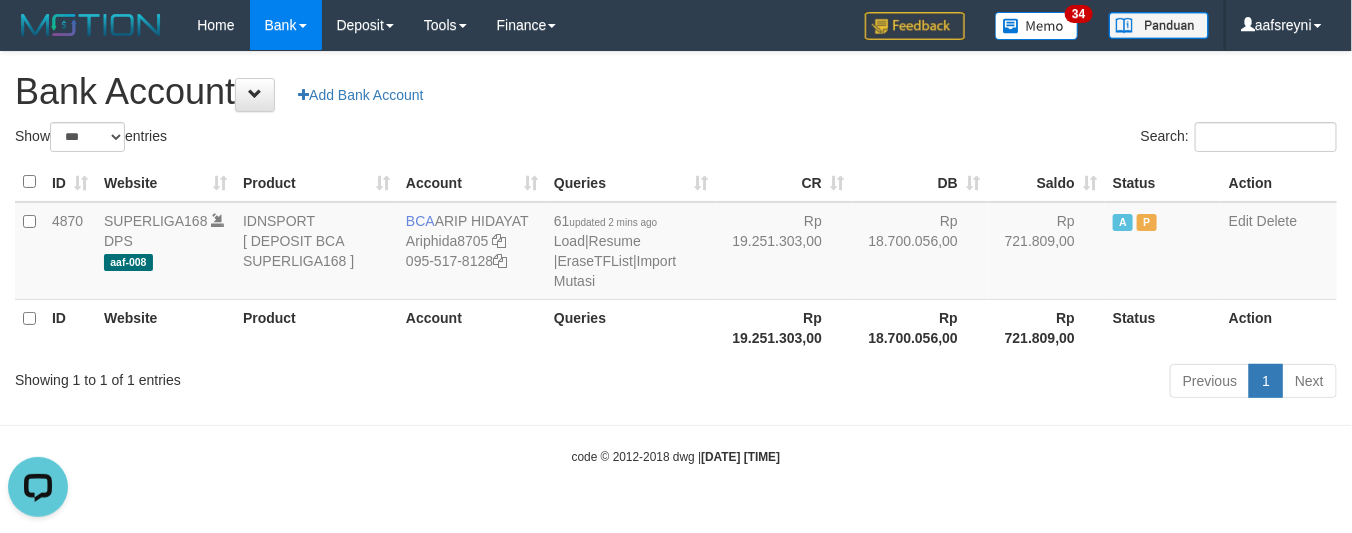 scroll, scrollTop: 0, scrollLeft: 0, axis: both 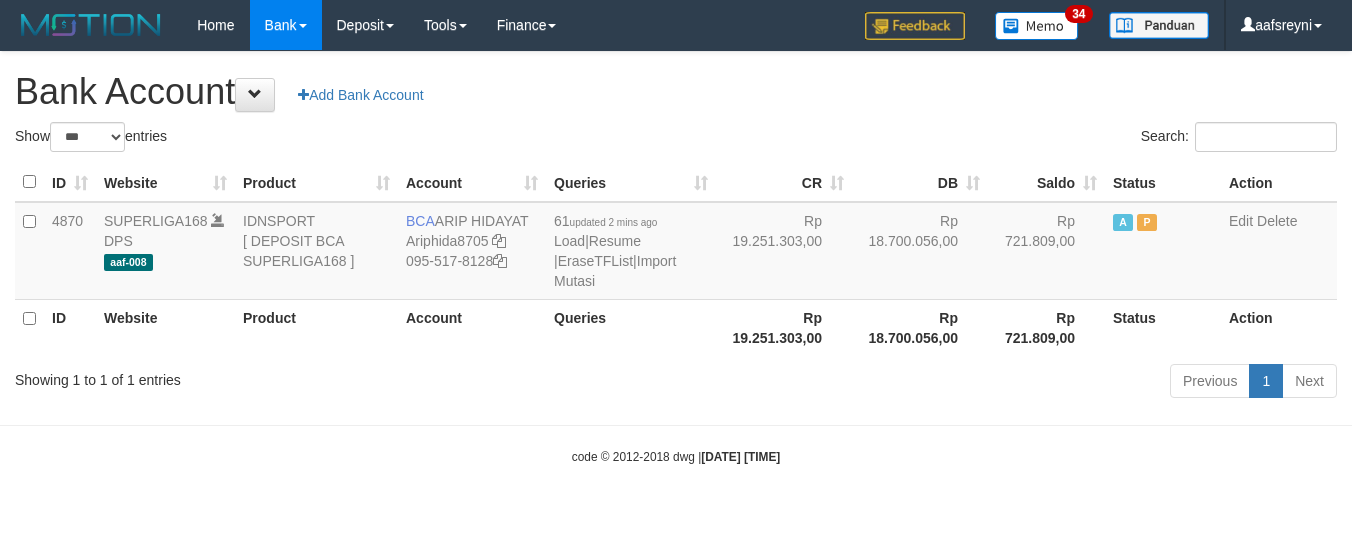 select on "***" 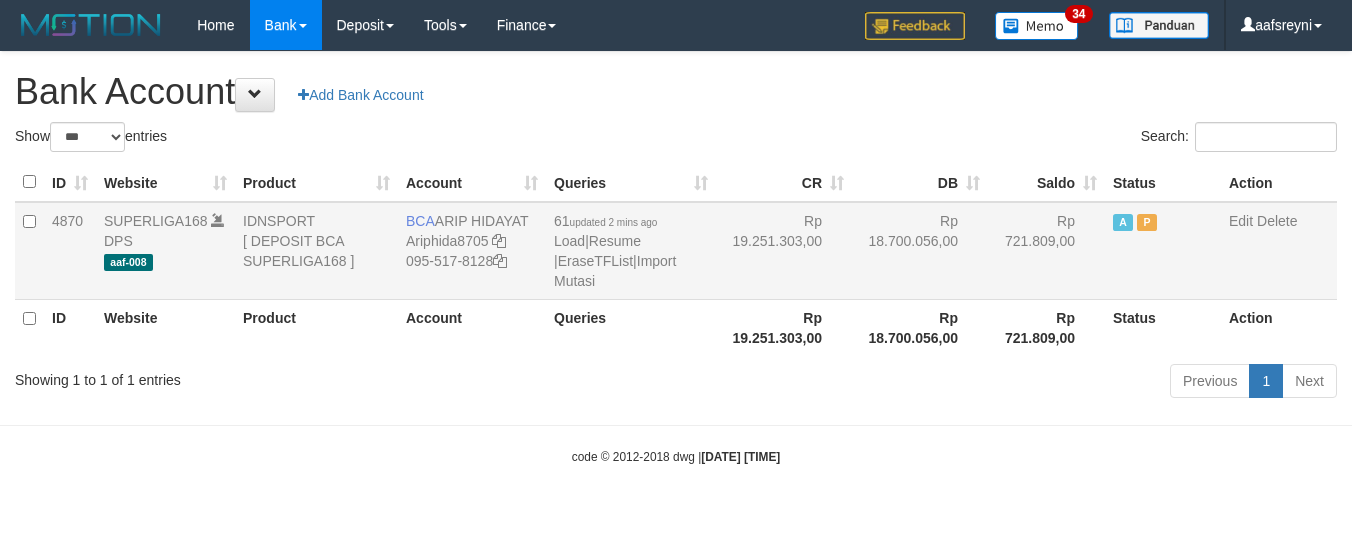 scroll, scrollTop: 0, scrollLeft: 0, axis: both 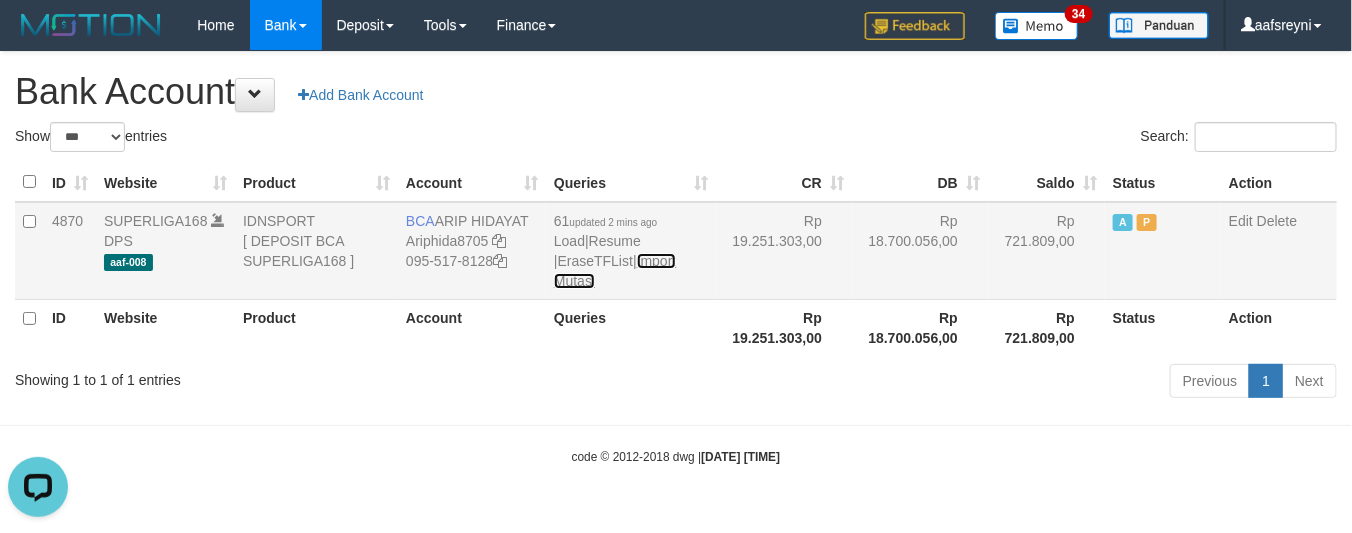 click on "Import Mutasi" at bounding box center [615, 271] 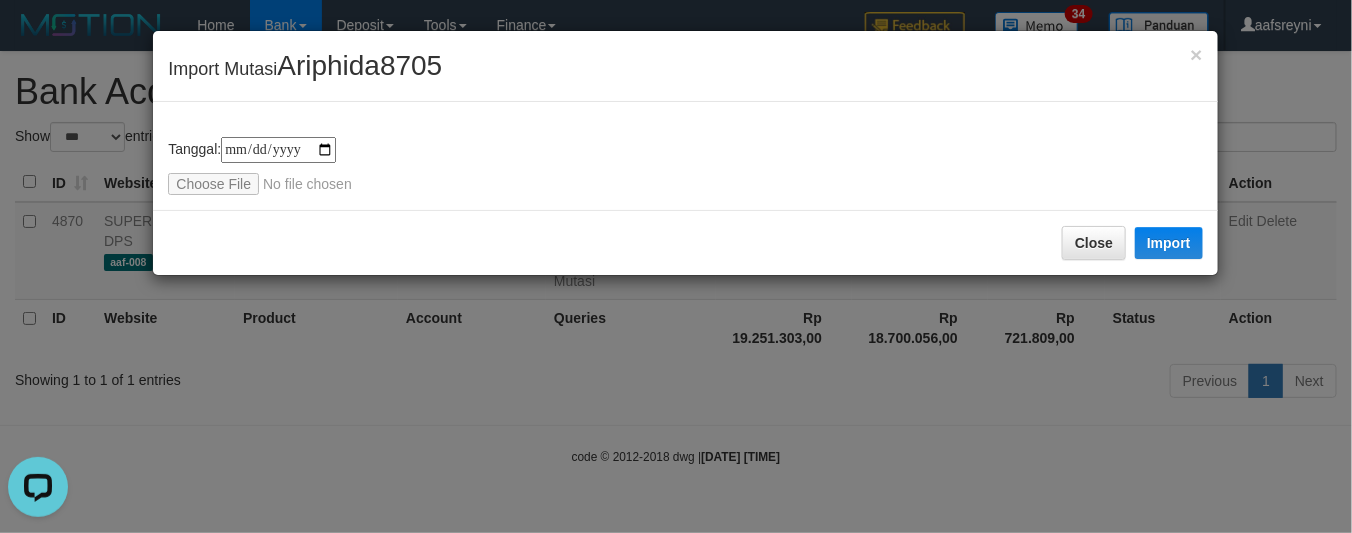 type on "**********" 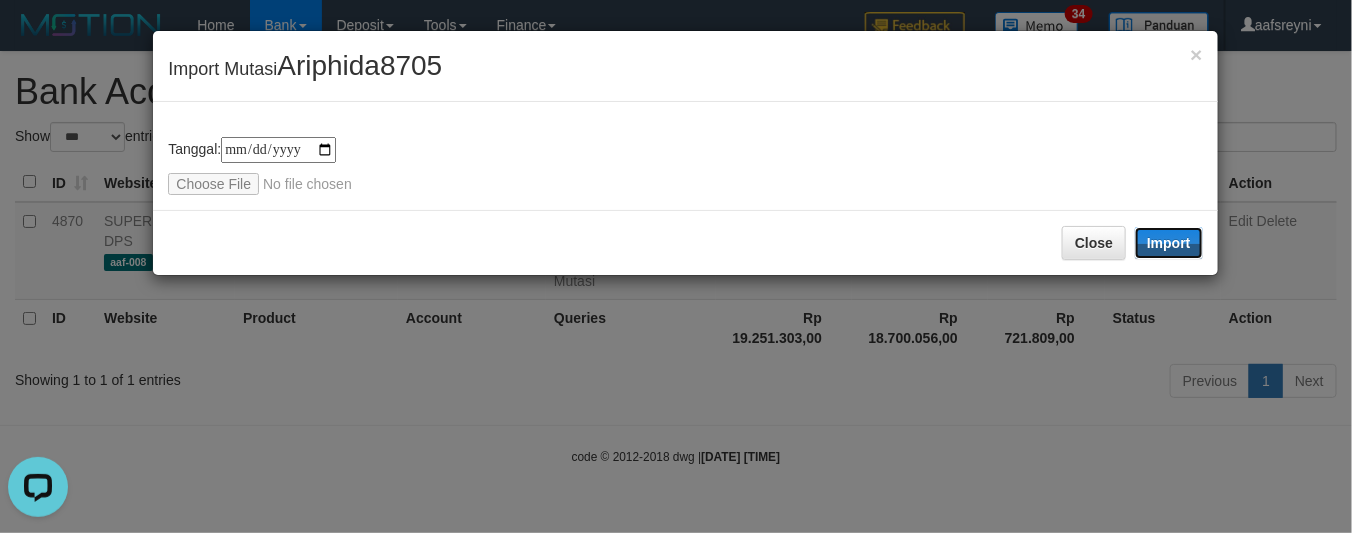 click on "Import" at bounding box center (1169, 243) 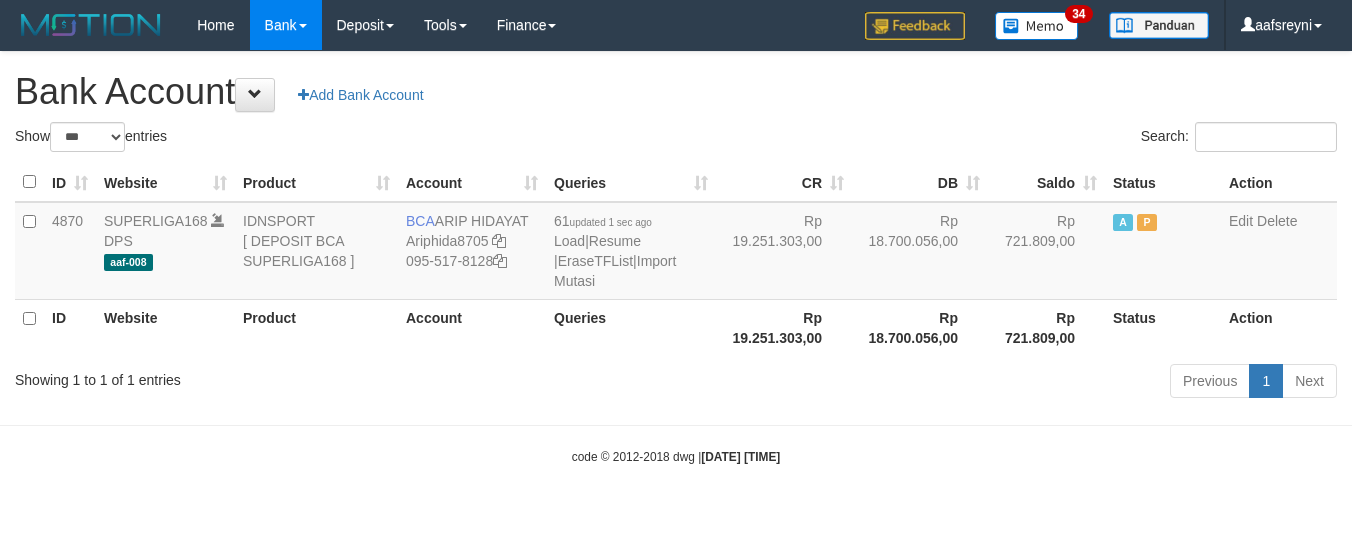 select on "***" 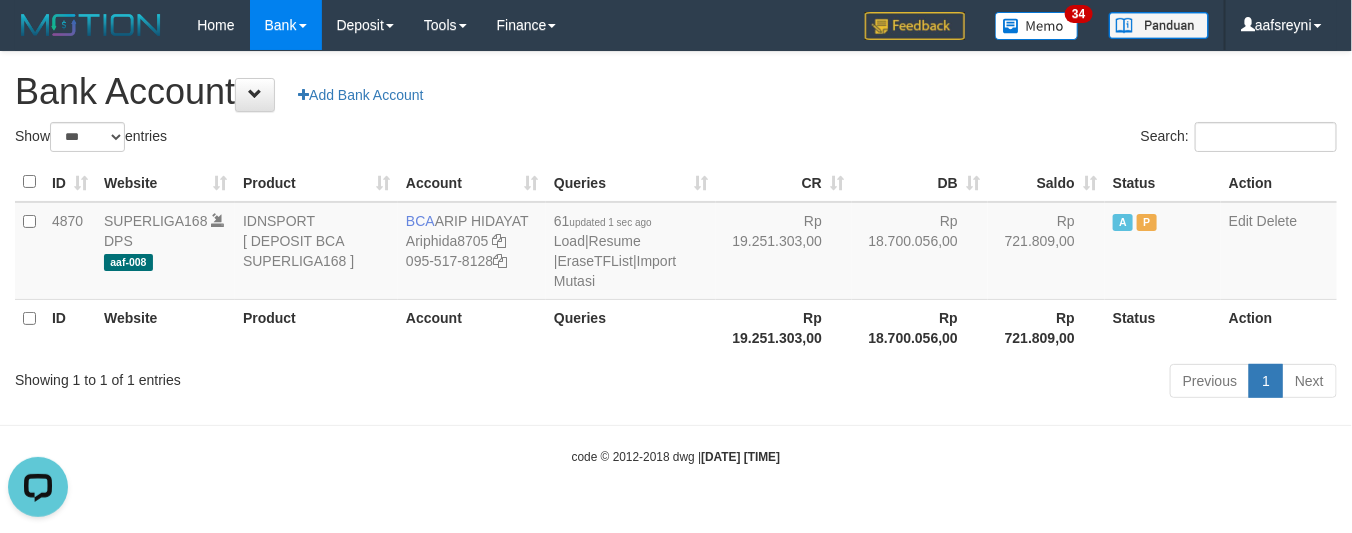 scroll, scrollTop: 0, scrollLeft: 0, axis: both 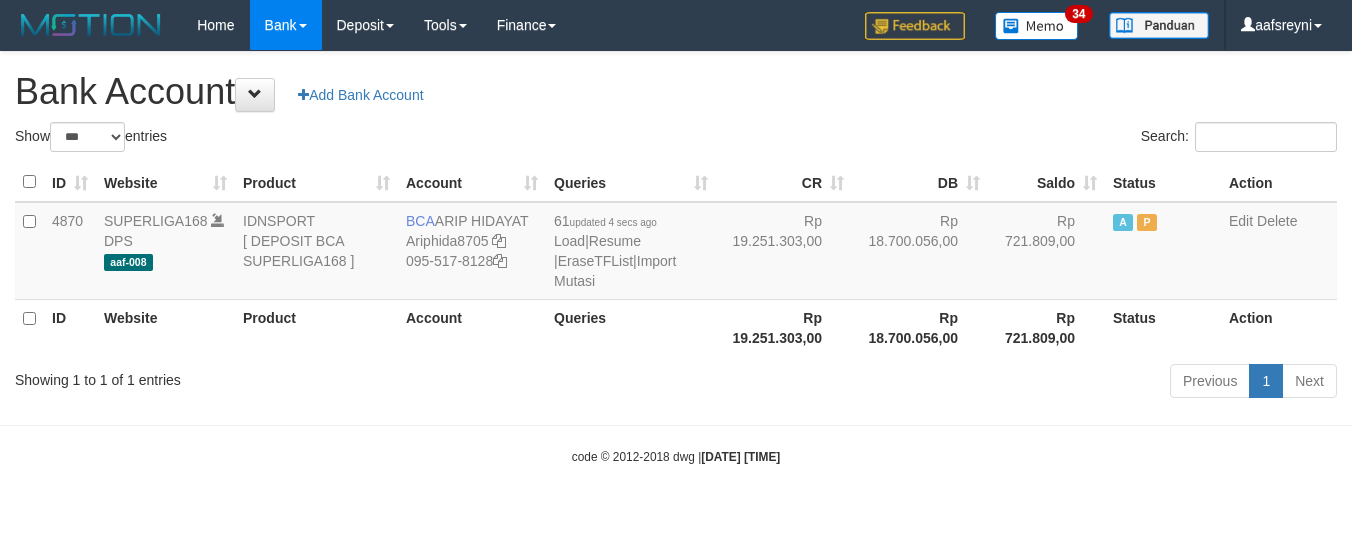 select on "***" 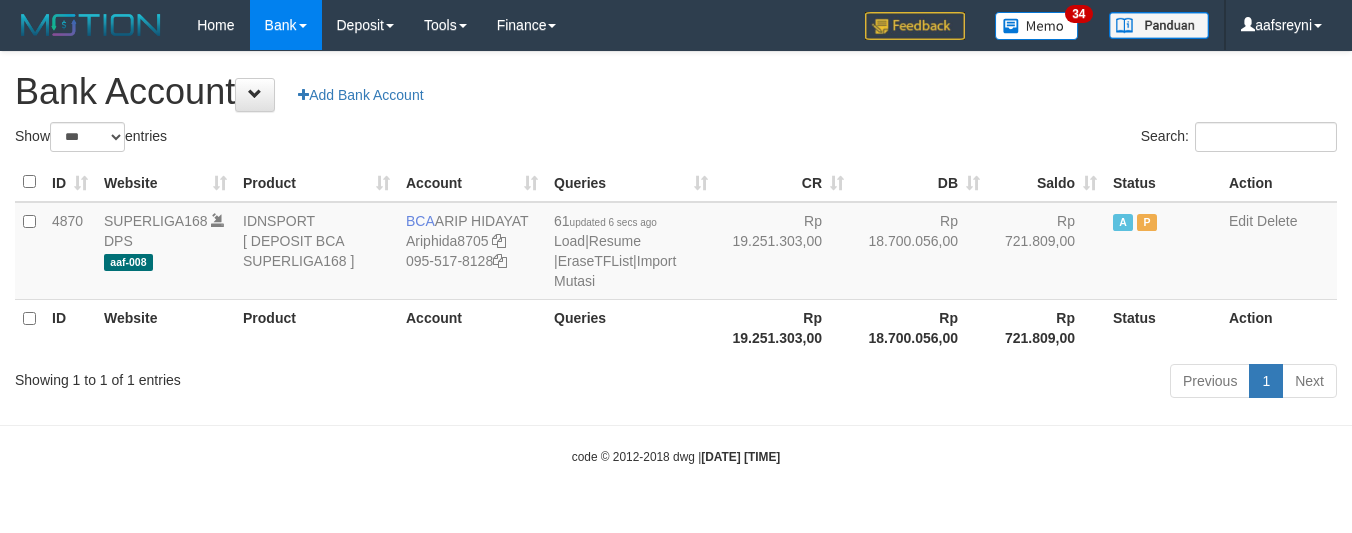 select on "***" 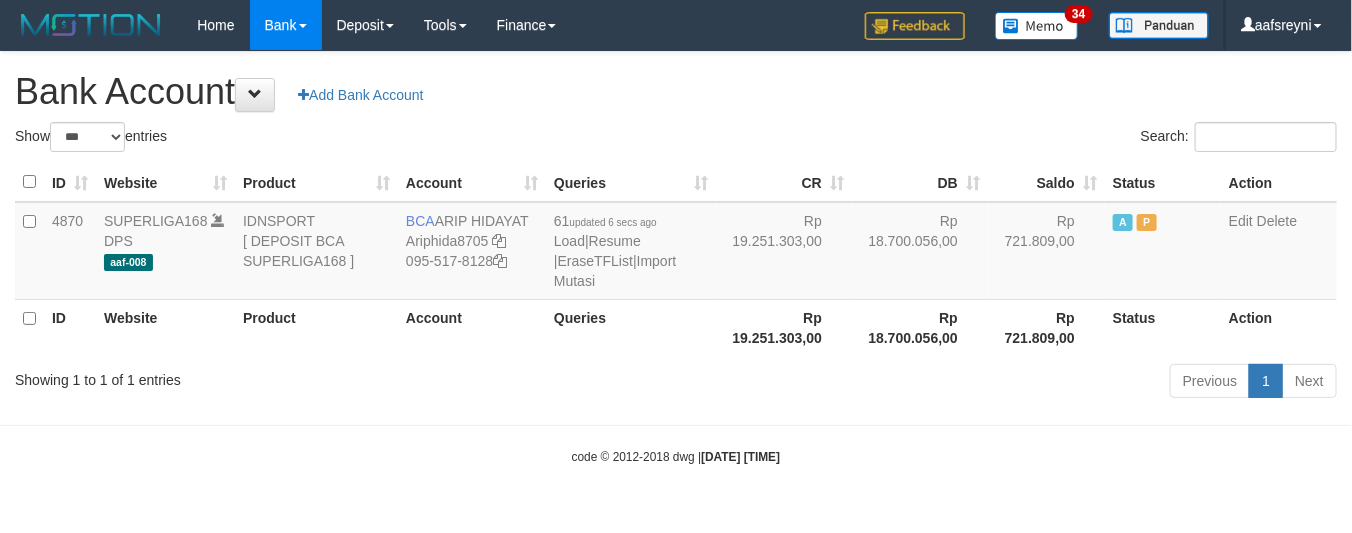click on "Previous 1 Next" at bounding box center [957, 383] 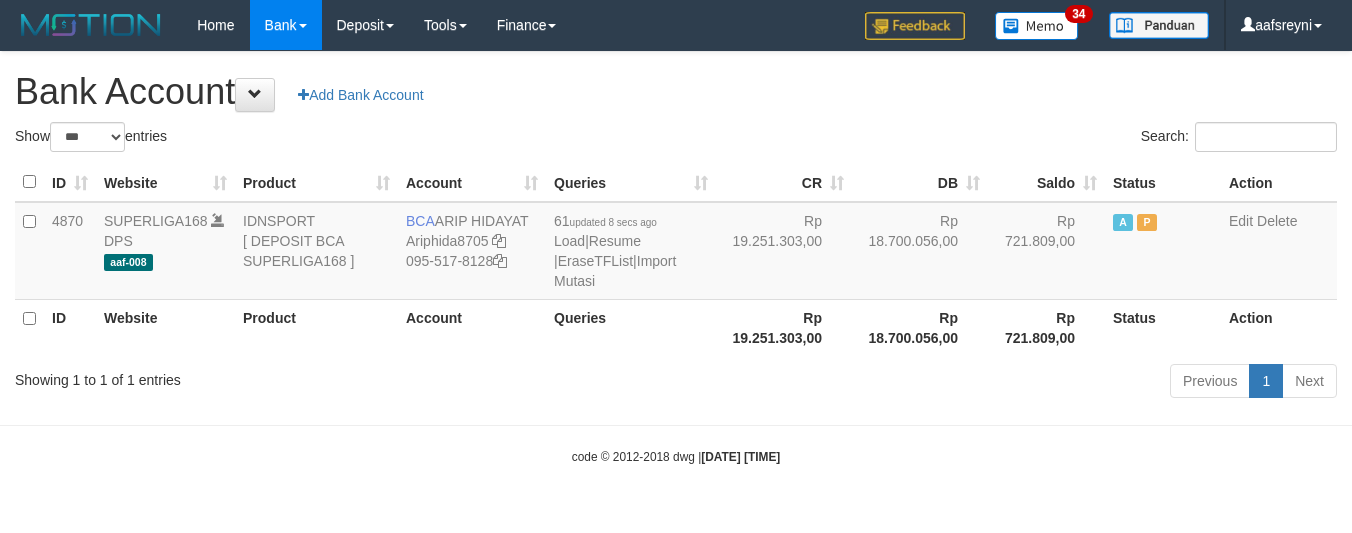 select on "***" 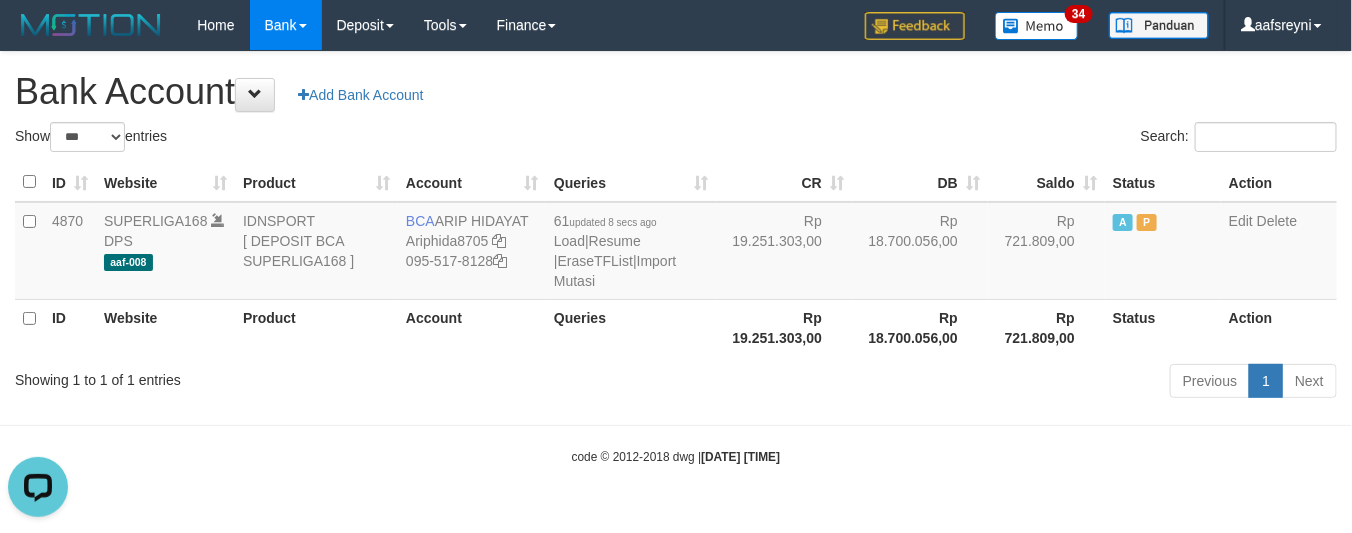 scroll, scrollTop: 0, scrollLeft: 0, axis: both 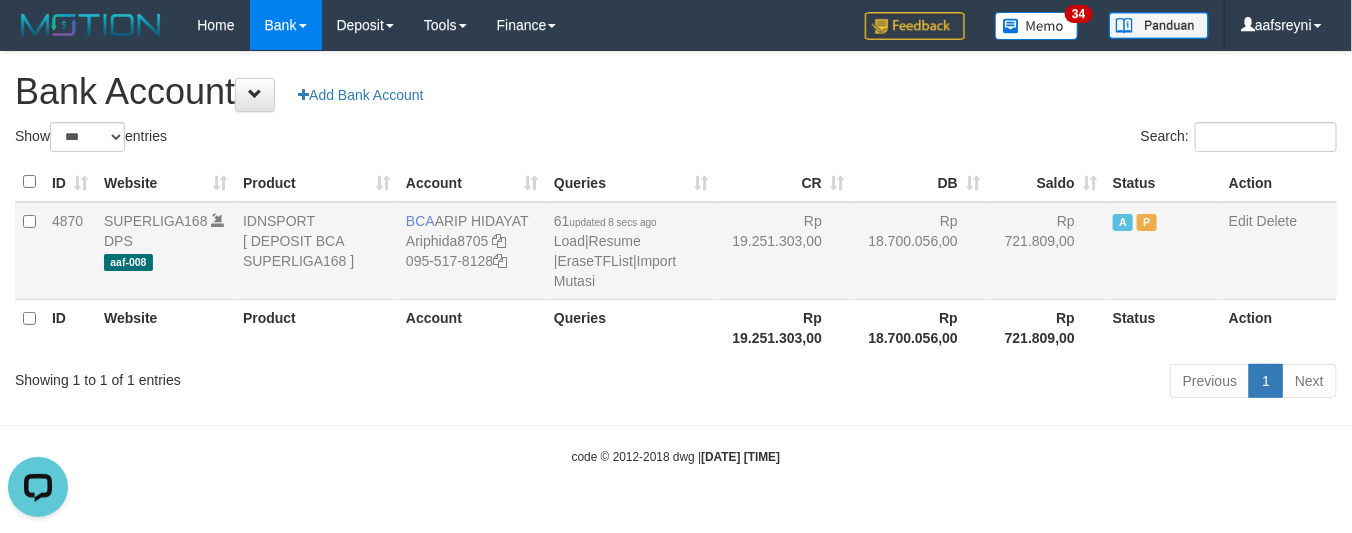 click on "Rp 19.251.303,00" at bounding box center (784, 251) 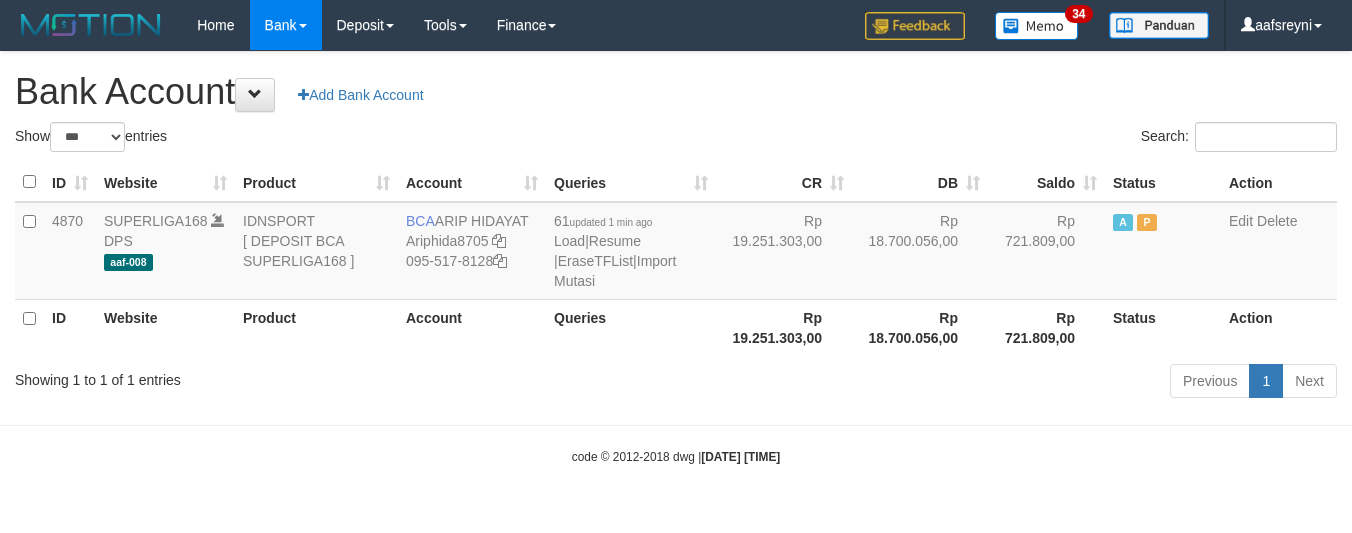 select on "***" 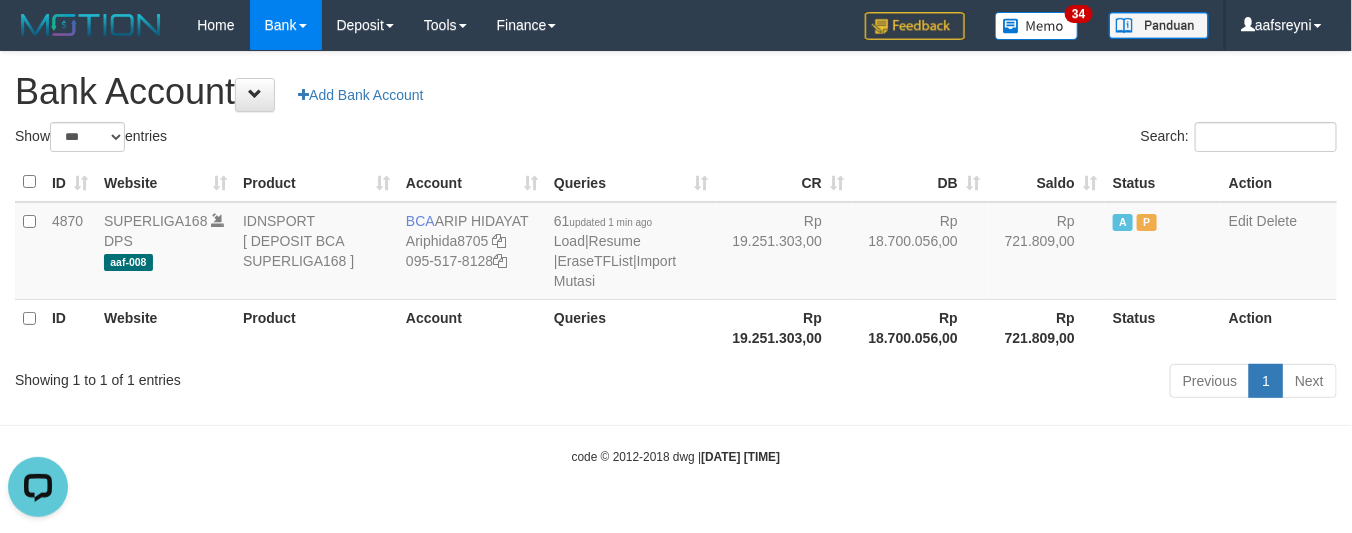 scroll, scrollTop: 0, scrollLeft: 0, axis: both 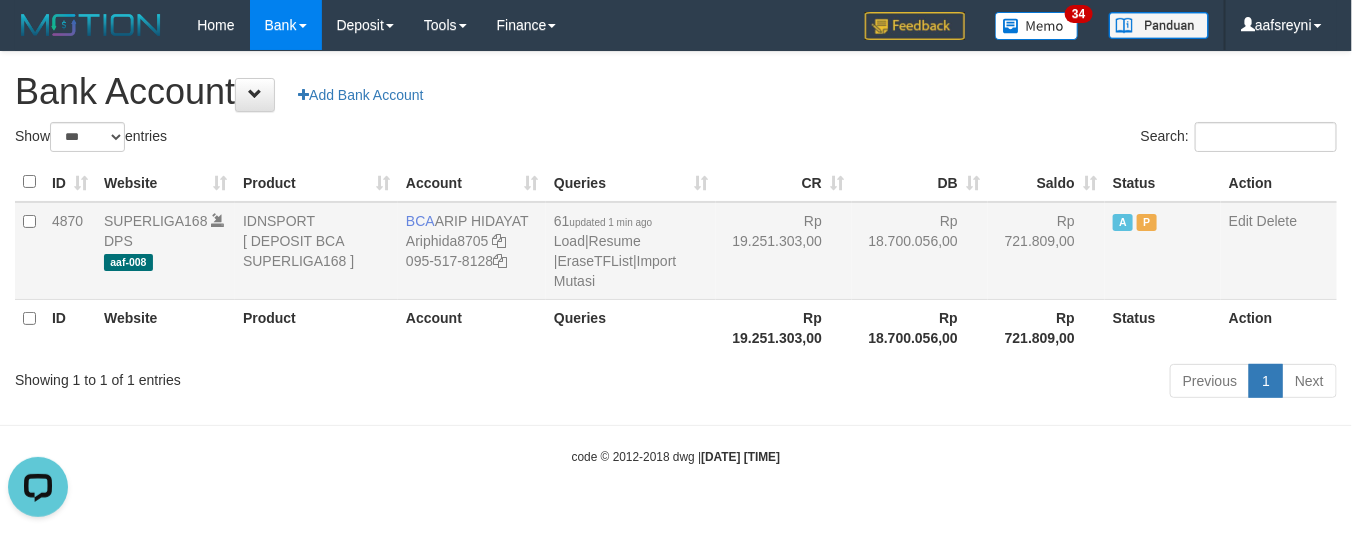 drag, startPoint x: 955, startPoint y: 281, endPoint x: 967, endPoint y: 272, distance: 15 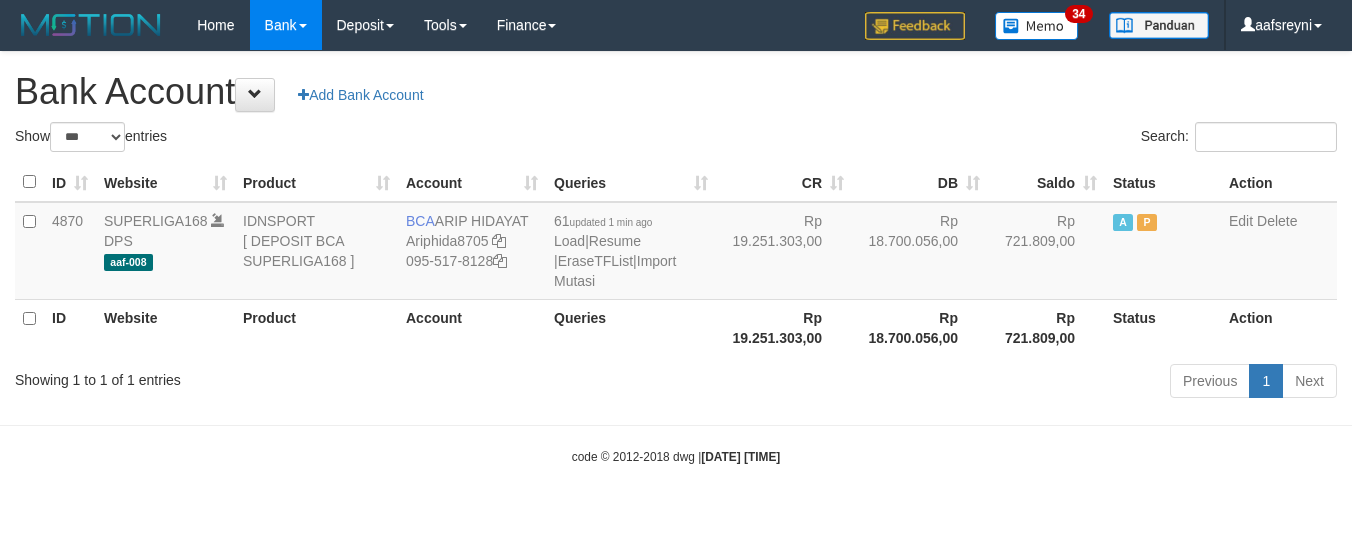 select on "***" 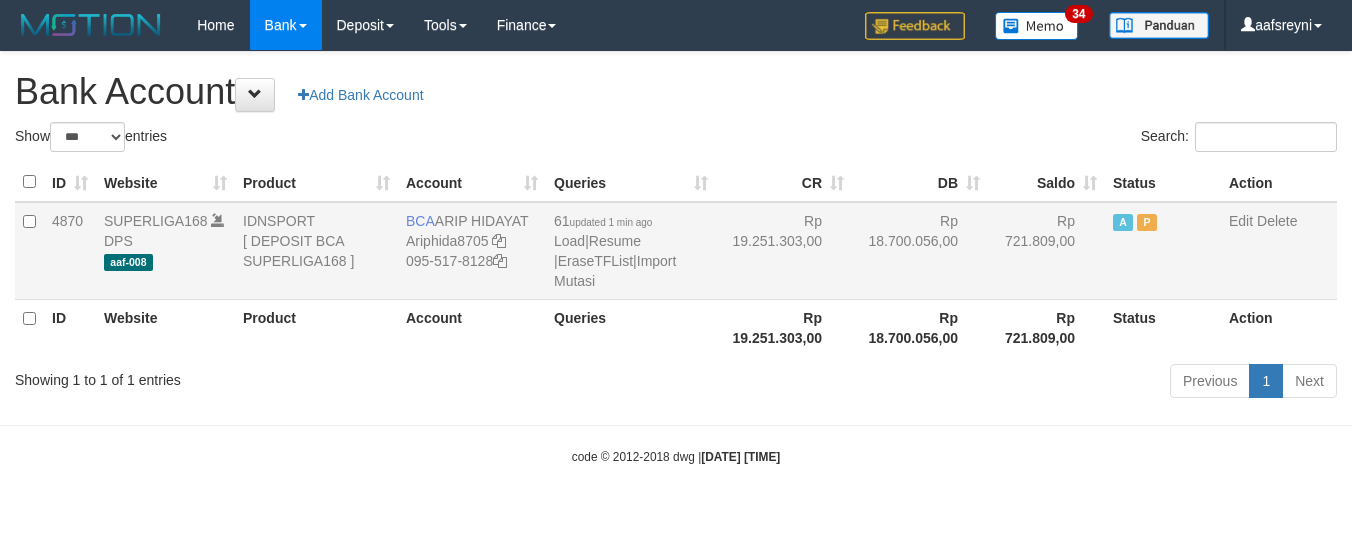 scroll, scrollTop: 0, scrollLeft: 0, axis: both 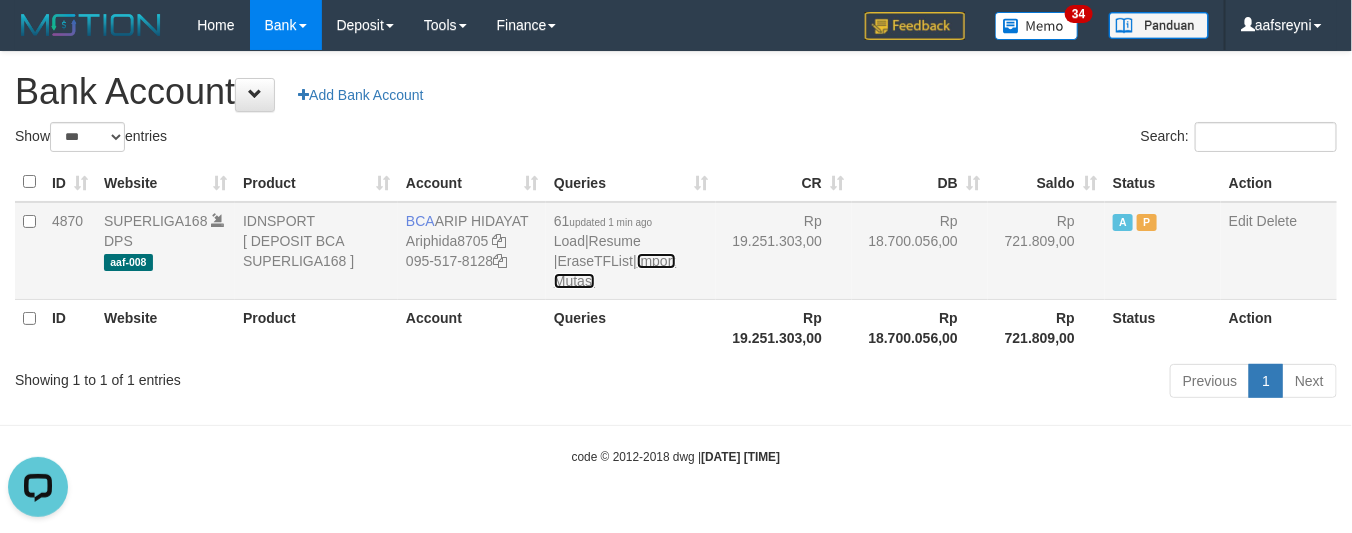 click on "Import Mutasi" at bounding box center (615, 271) 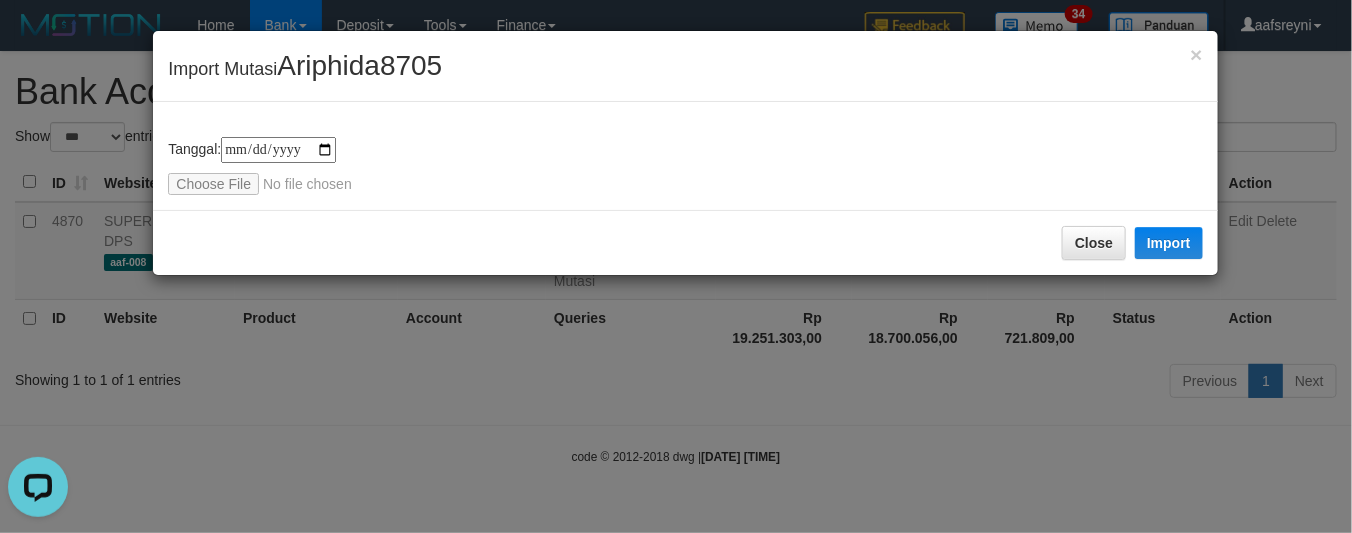 type on "**********" 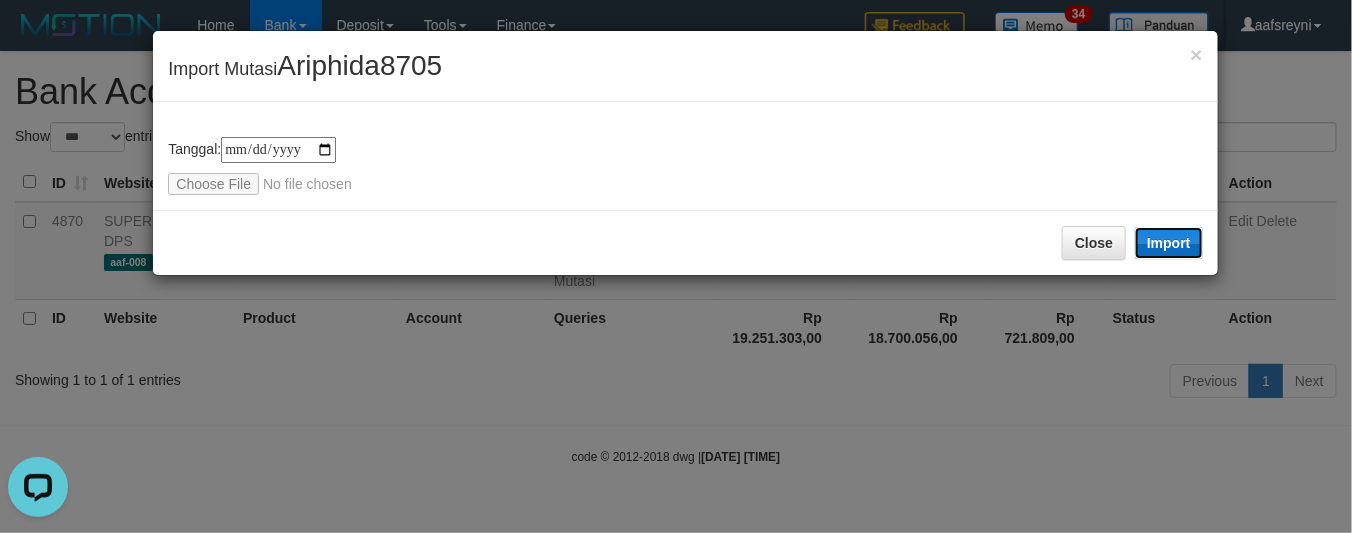 click on "Import" at bounding box center (1169, 243) 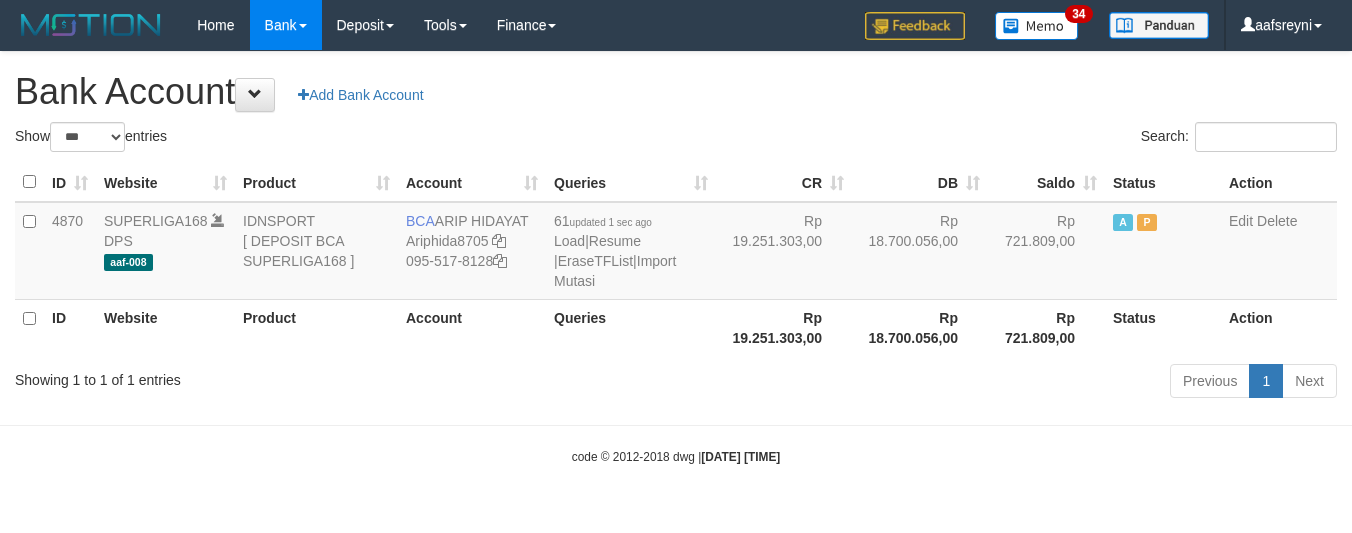 select on "***" 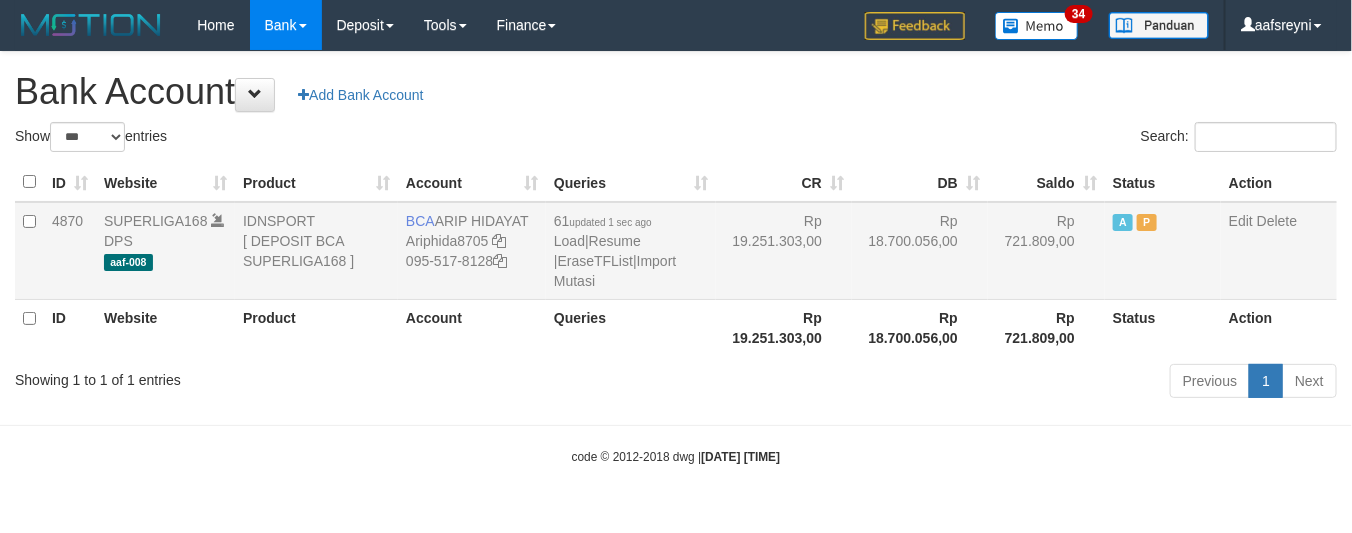 click on "Rp 721.809,00" at bounding box center [1046, 251] 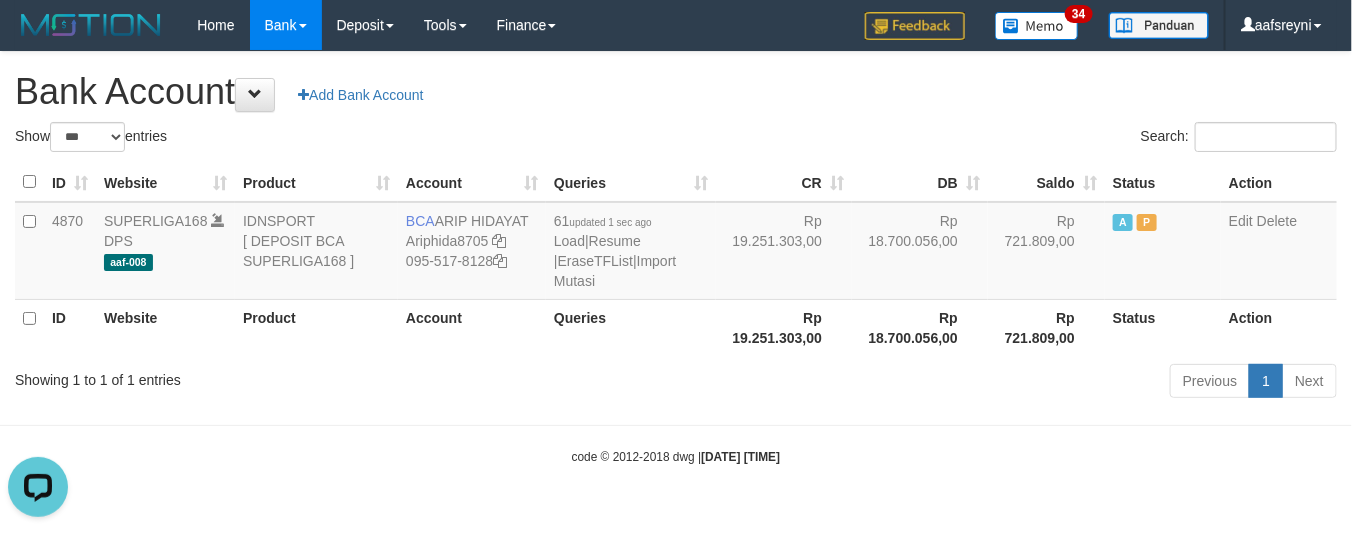 scroll, scrollTop: 0, scrollLeft: 0, axis: both 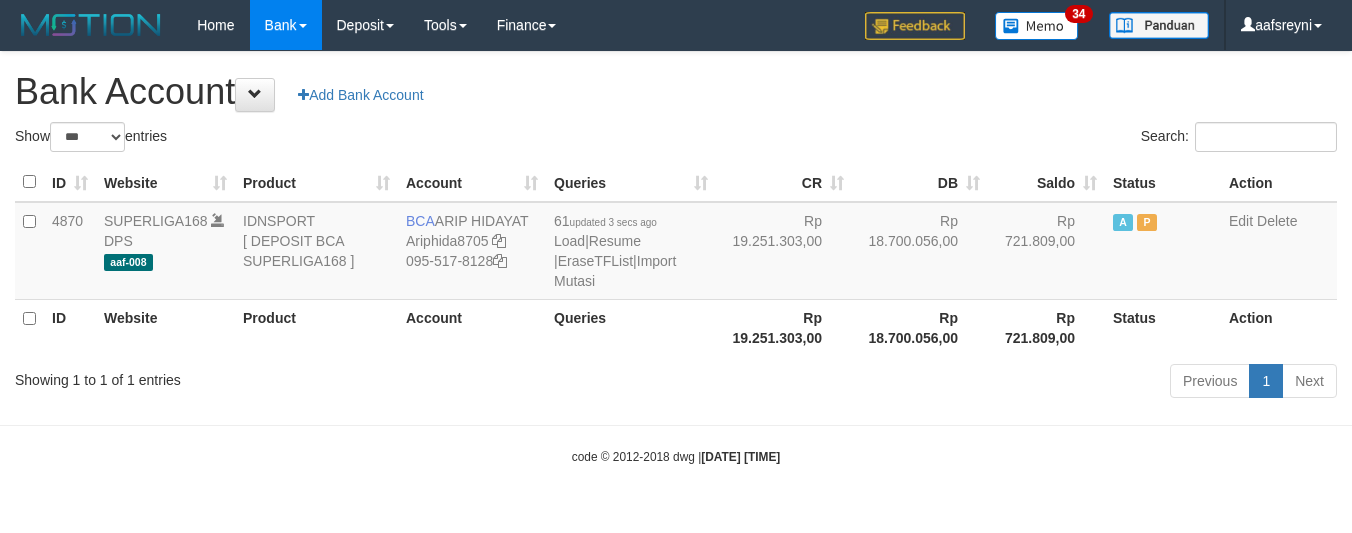 select on "***" 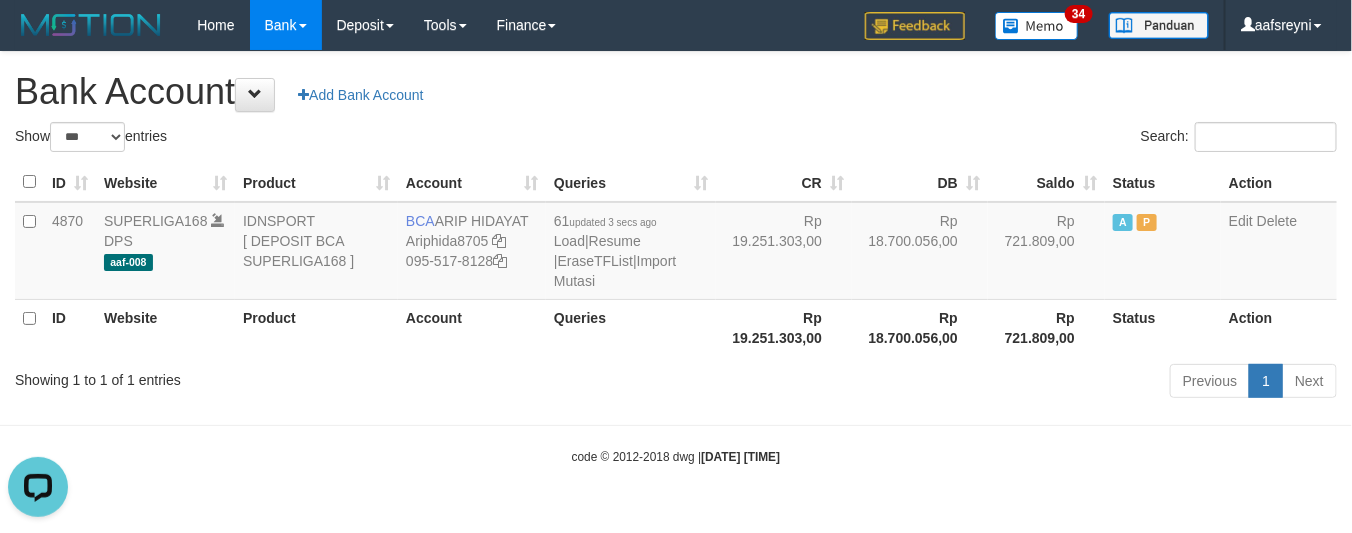 scroll, scrollTop: 0, scrollLeft: 0, axis: both 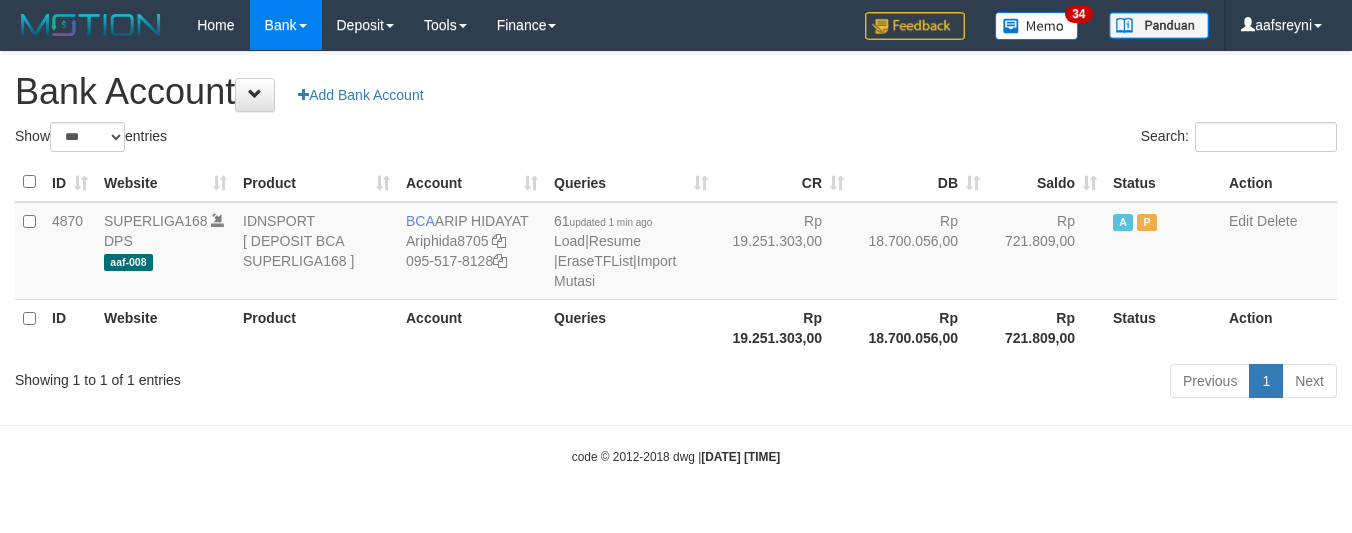 select on "***" 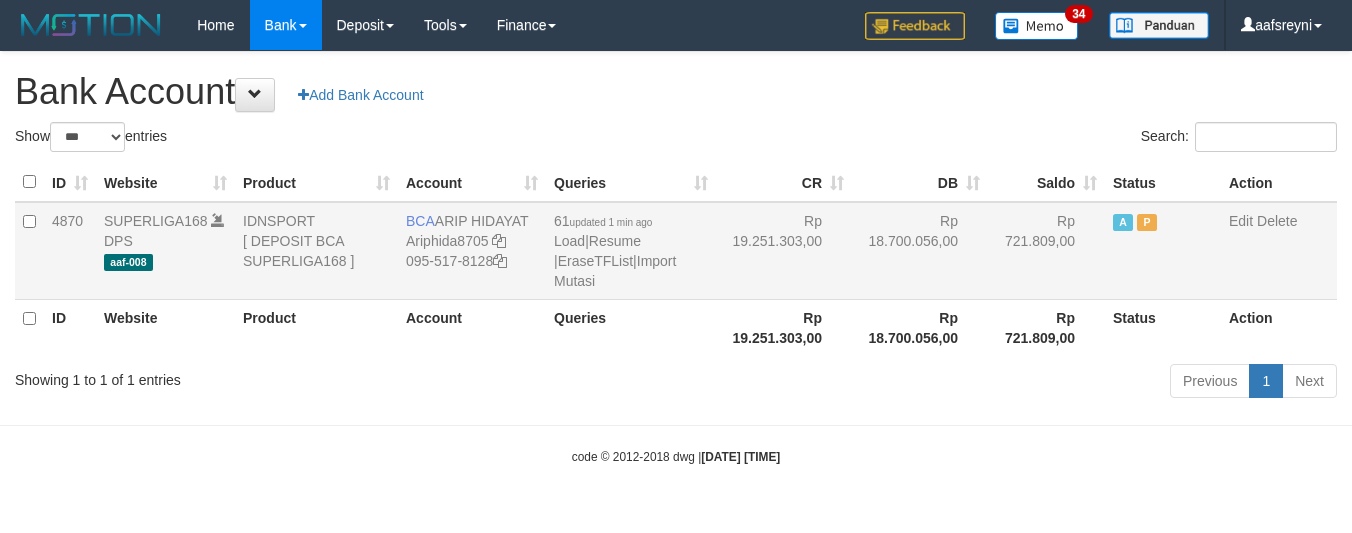 scroll, scrollTop: 0, scrollLeft: 0, axis: both 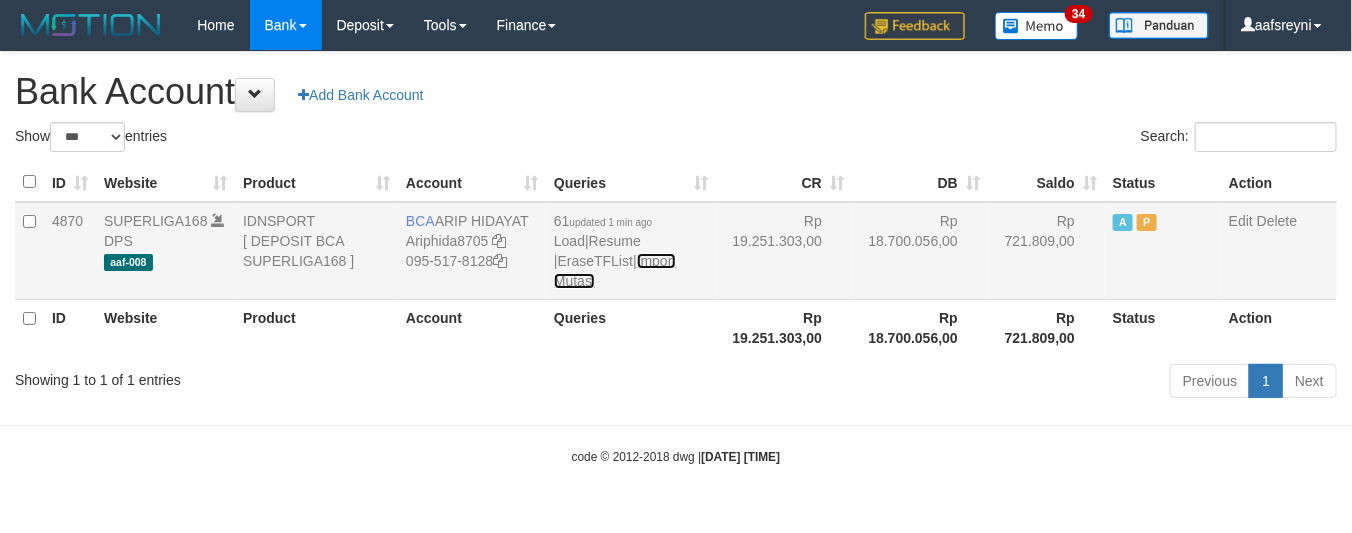 click on "Import Mutasi" at bounding box center [615, 271] 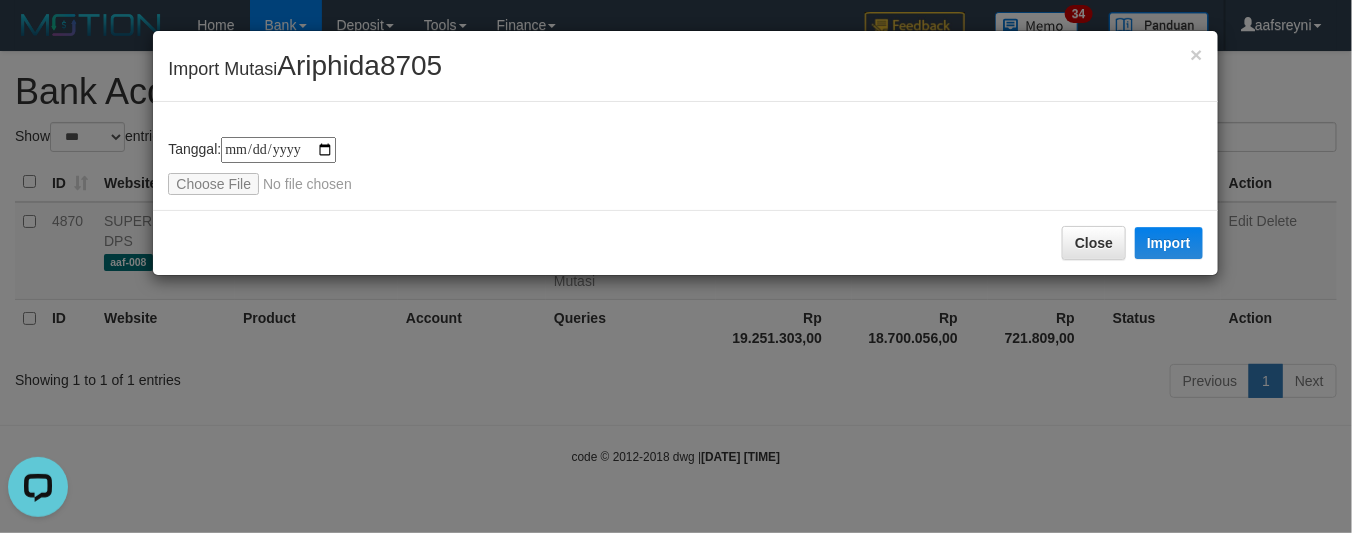 scroll, scrollTop: 0, scrollLeft: 0, axis: both 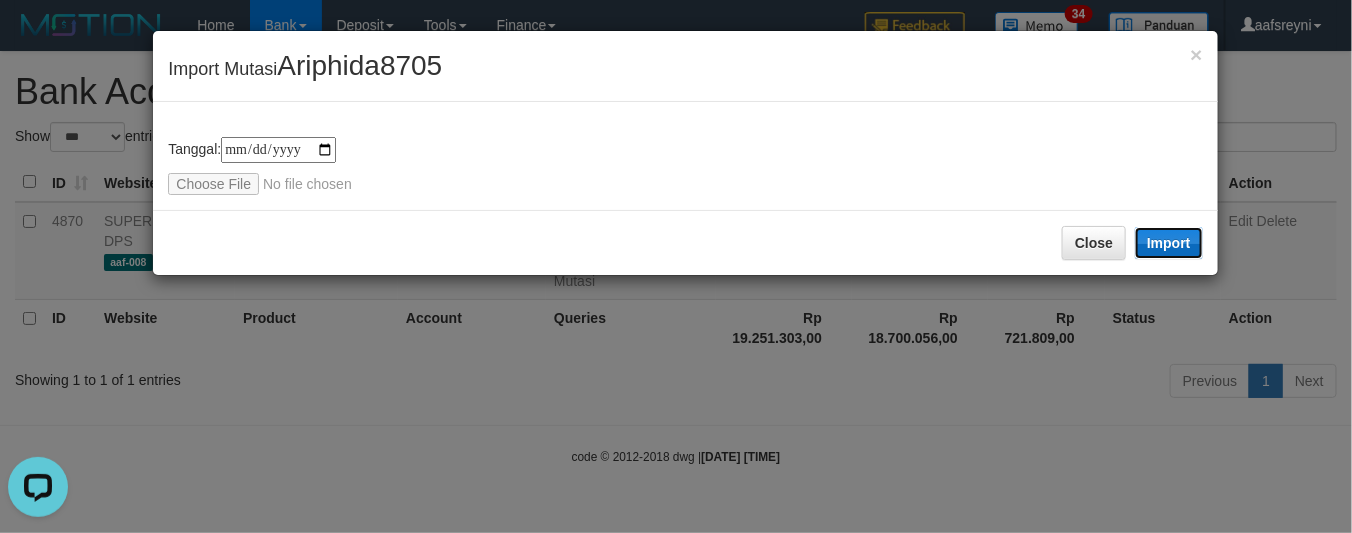 click on "Import" at bounding box center [1169, 243] 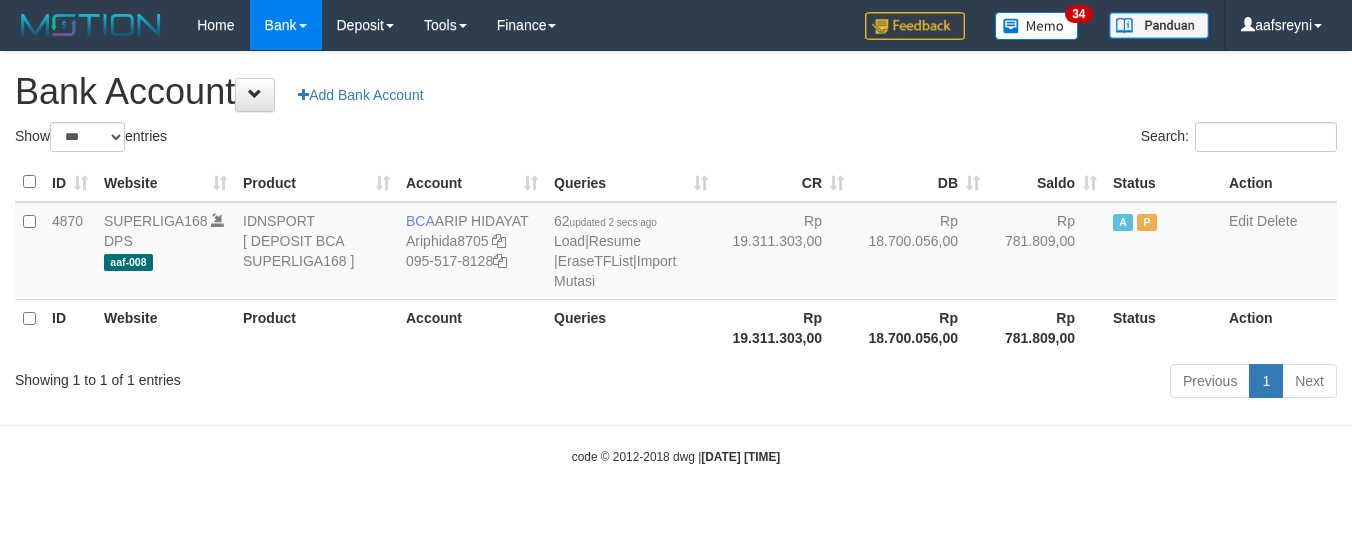 select on "***" 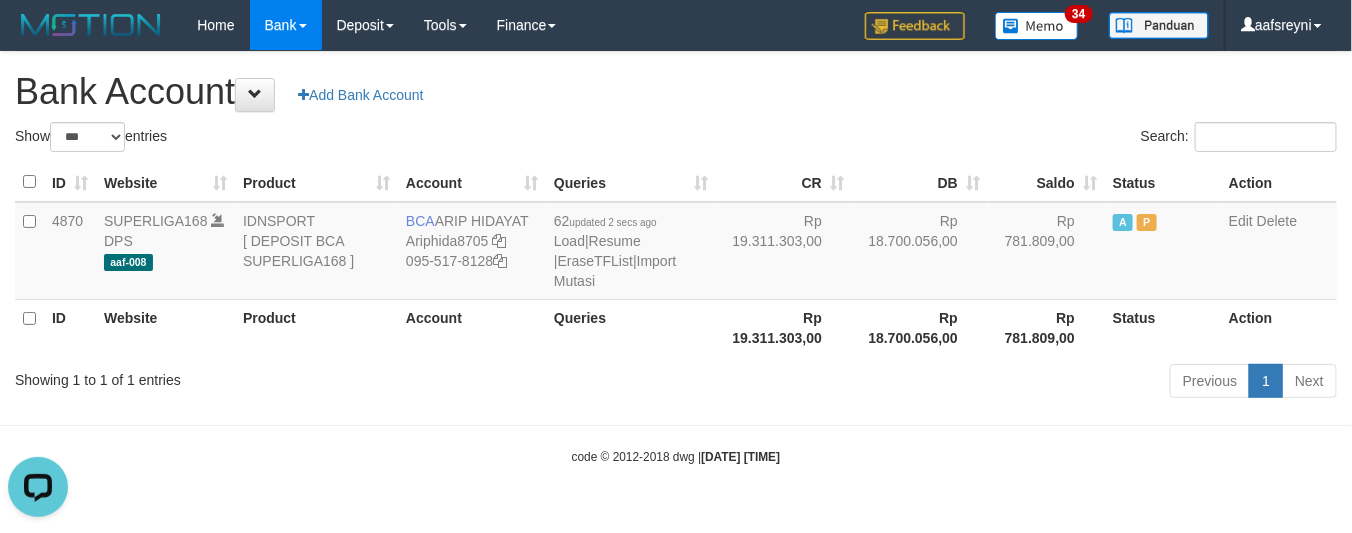 scroll, scrollTop: 0, scrollLeft: 0, axis: both 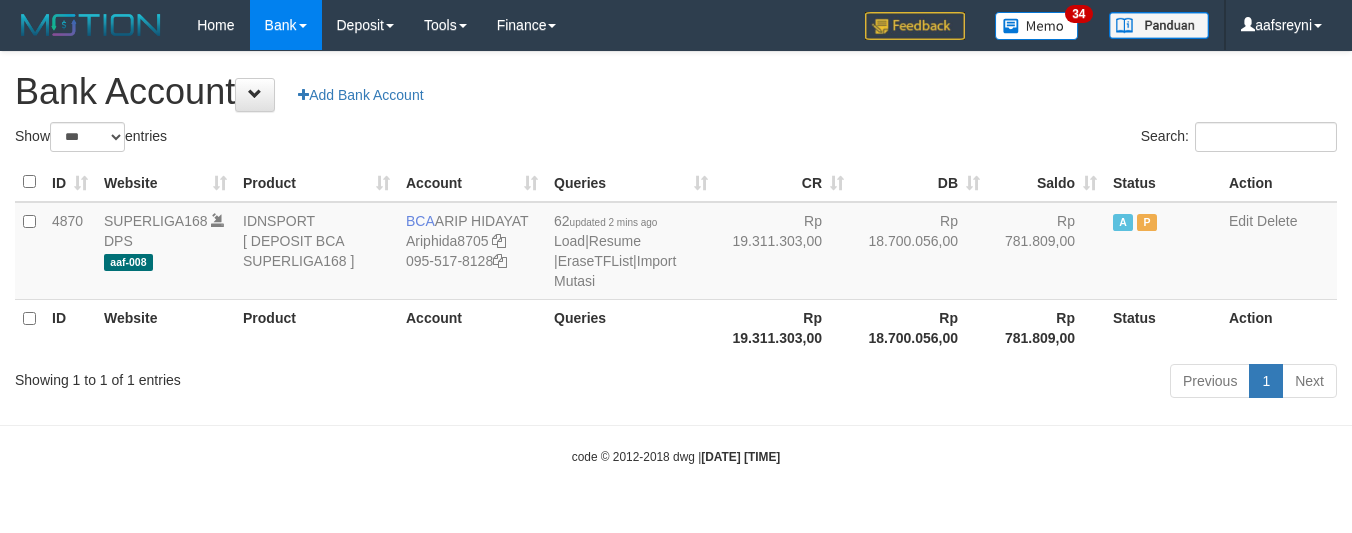 select on "***" 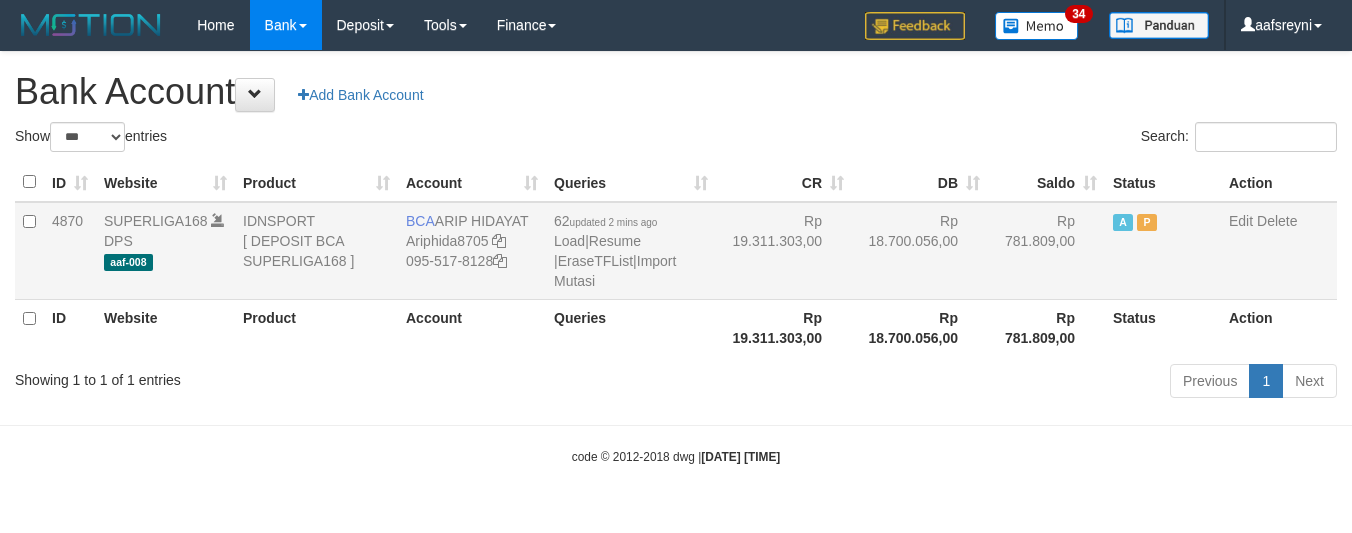 scroll, scrollTop: 0, scrollLeft: 0, axis: both 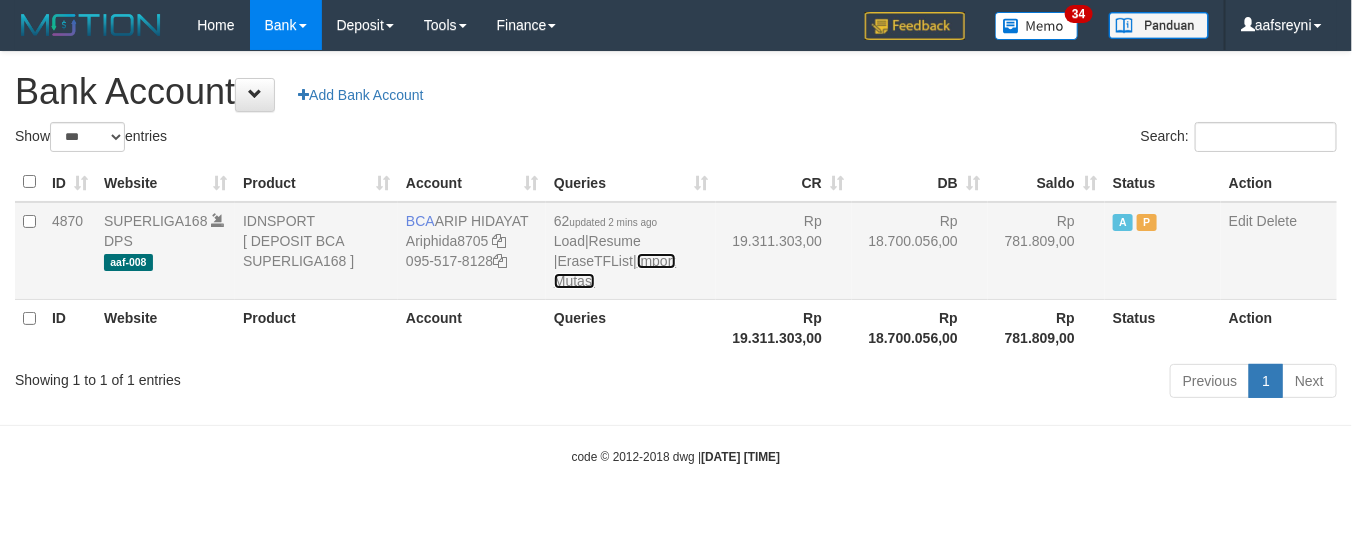 click on "Import Mutasi" at bounding box center (615, 271) 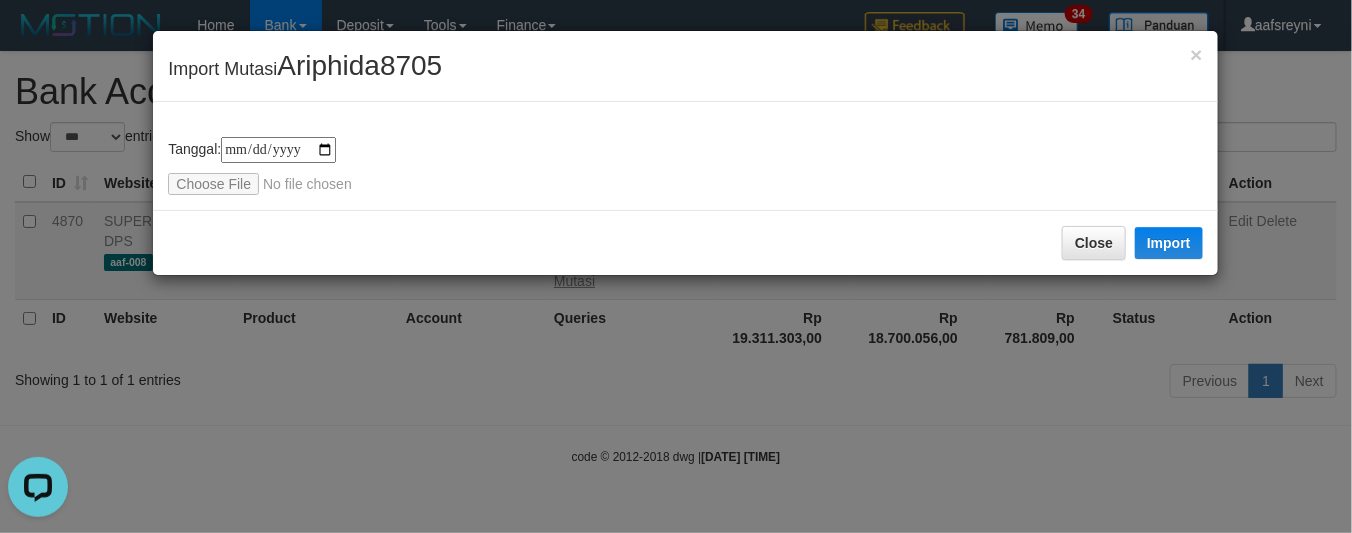 scroll, scrollTop: 0, scrollLeft: 0, axis: both 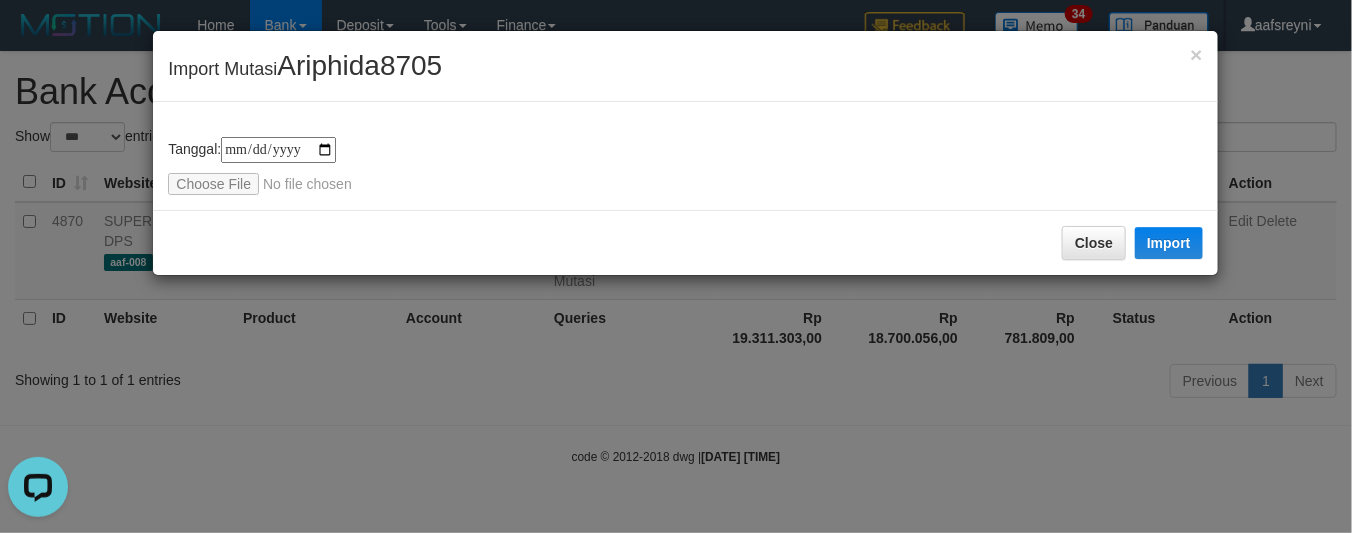 type on "**********" 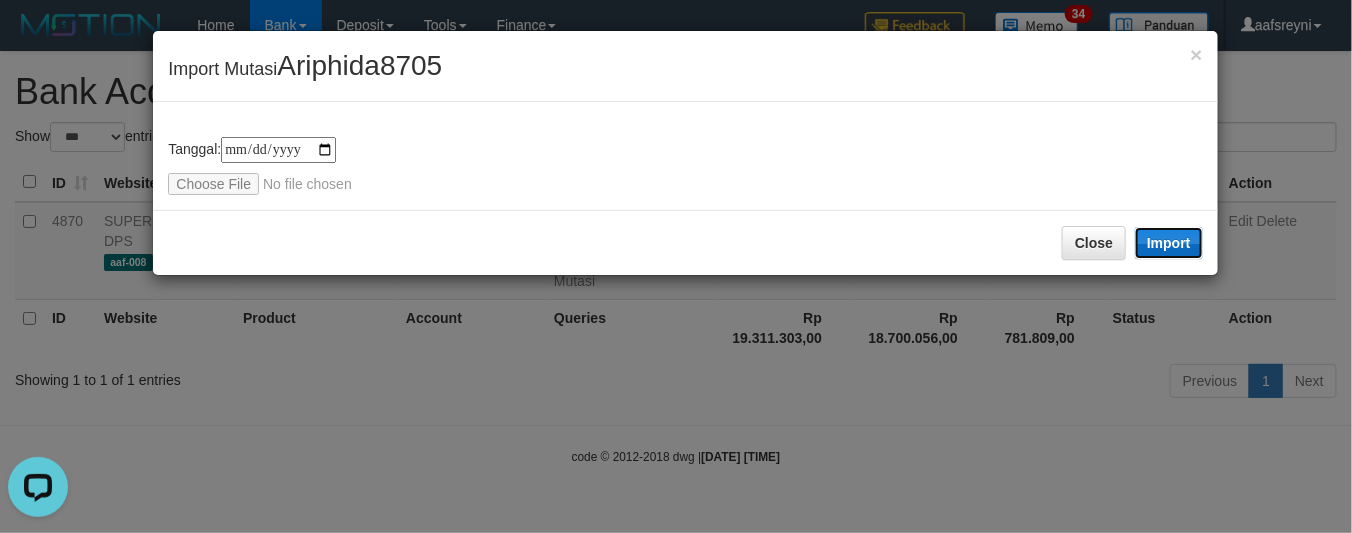 click on "Import" at bounding box center (1169, 243) 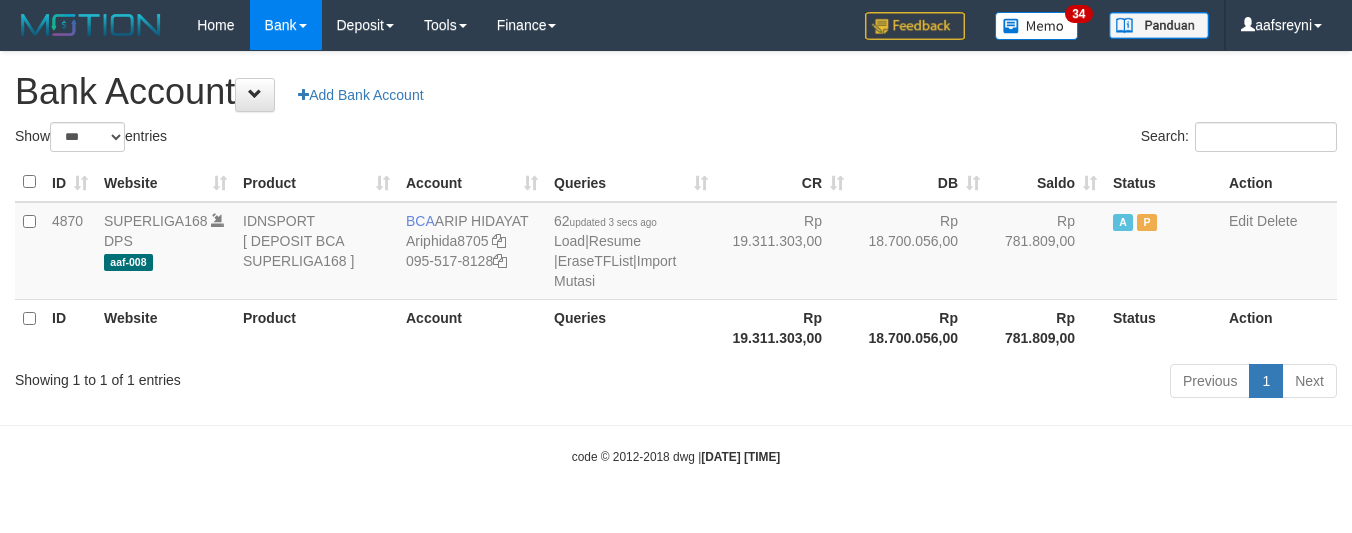 select on "***" 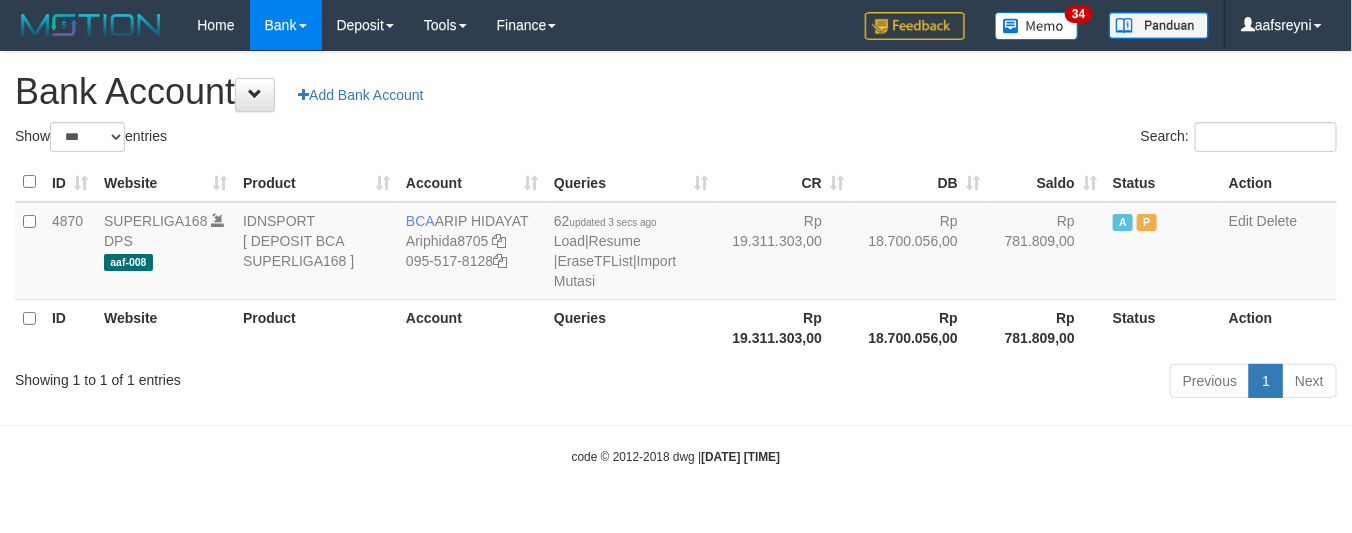 click on "Rp 18.700.056,00" at bounding box center (920, 327) 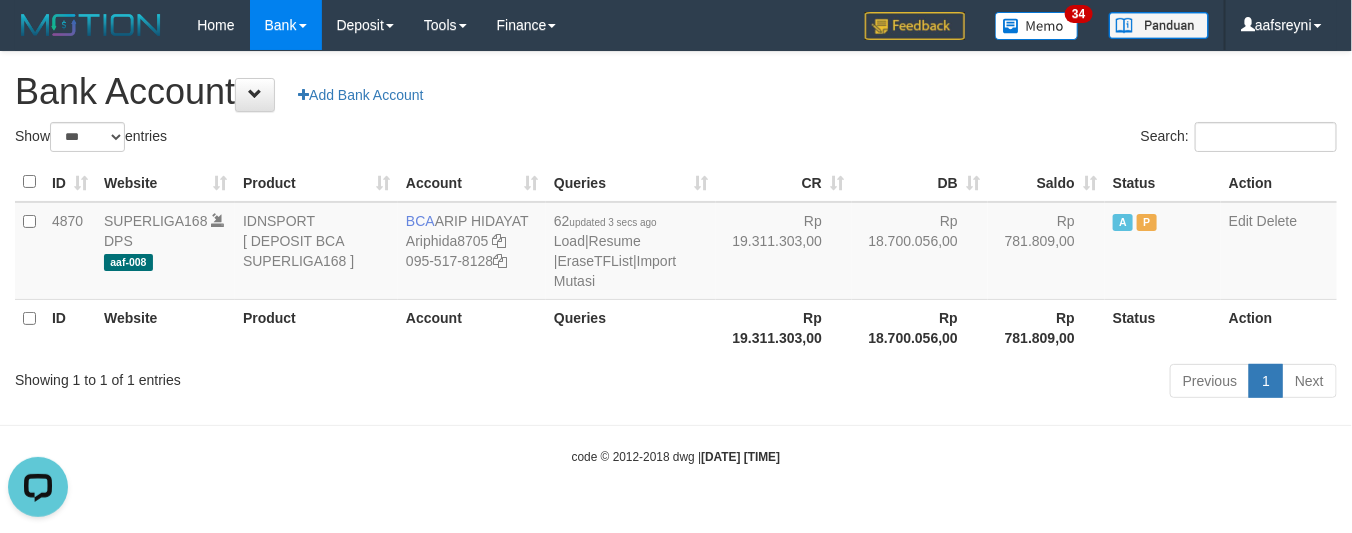 scroll, scrollTop: 0, scrollLeft: 0, axis: both 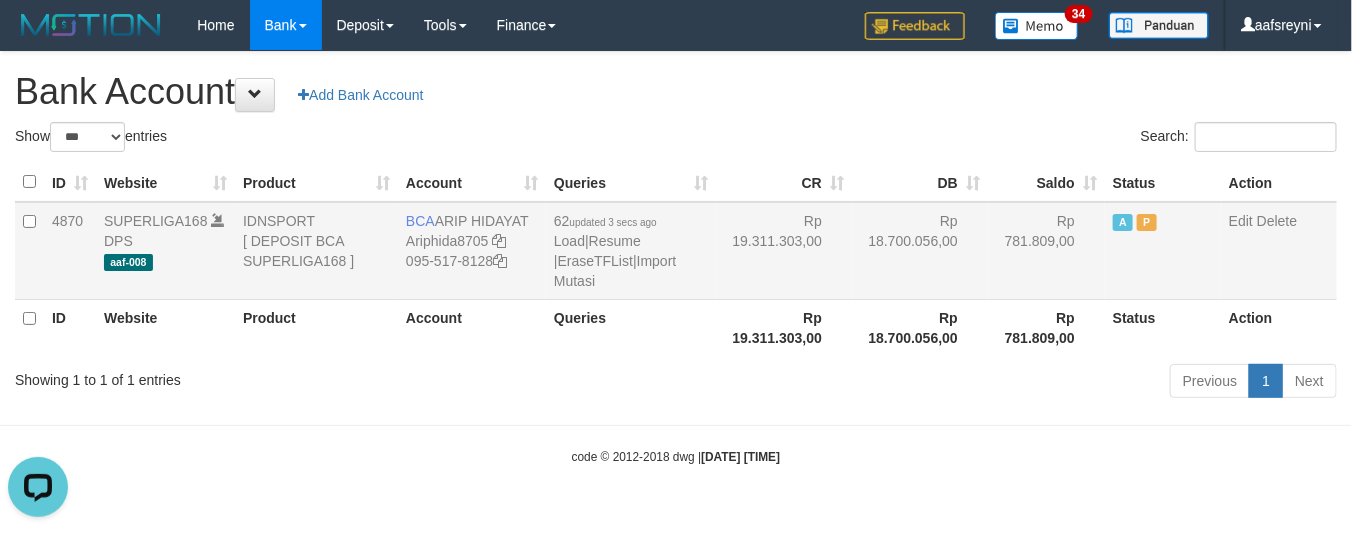 drag, startPoint x: 897, startPoint y: 231, endPoint x: 918, endPoint y: 238, distance: 22.135944 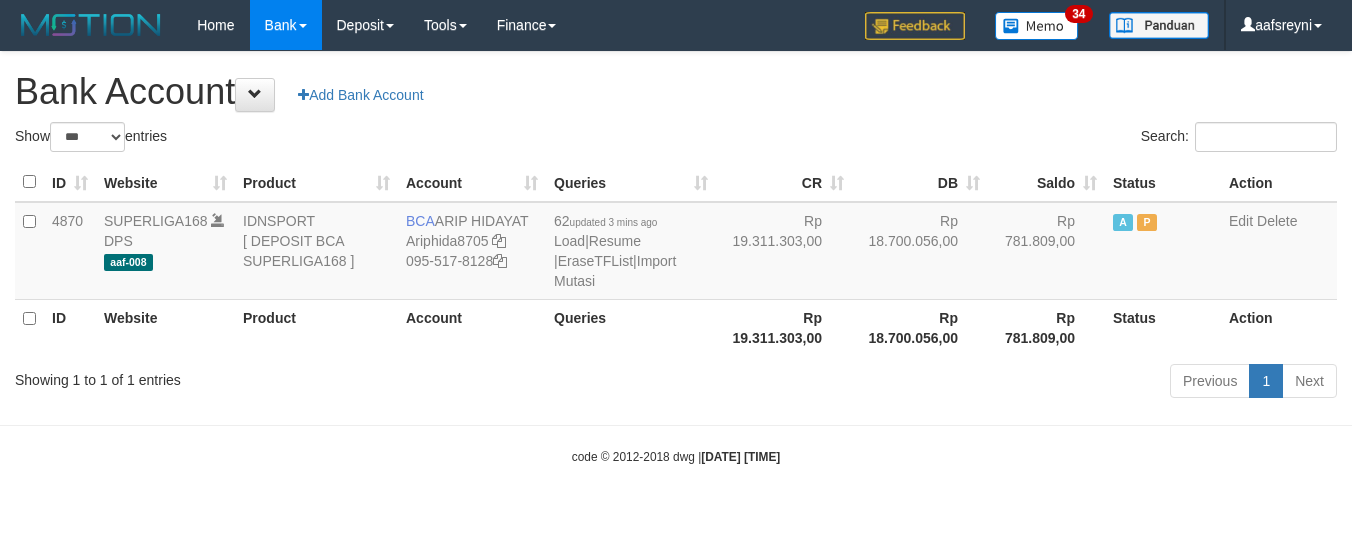 select on "***" 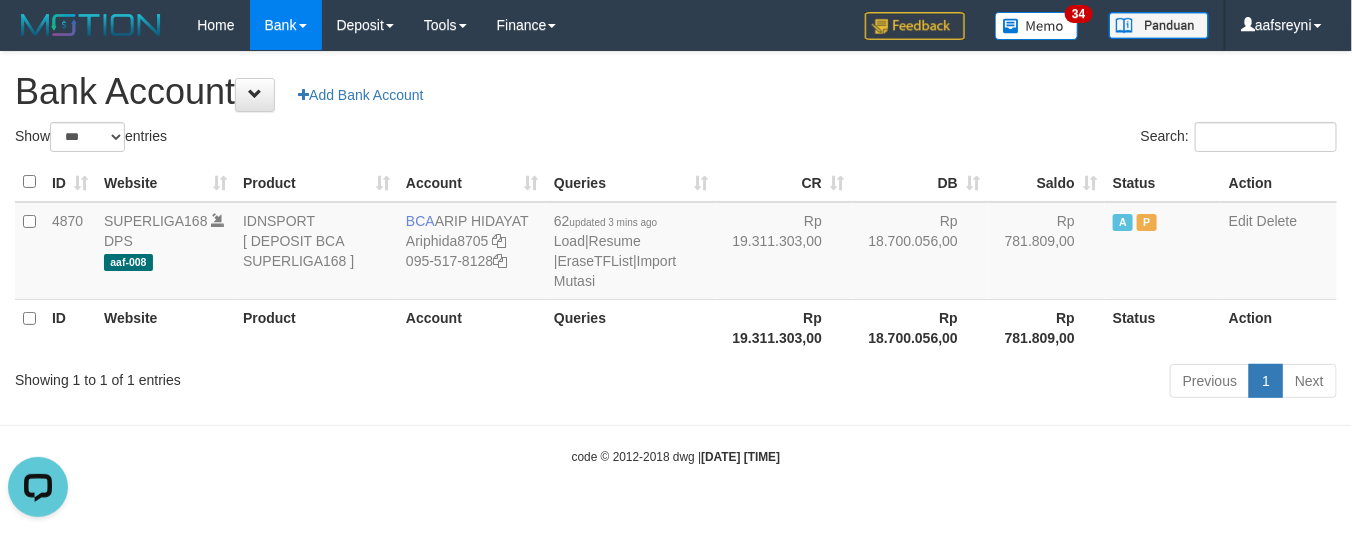 scroll, scrollTop: 0, scrollLeft: 0, axis: both 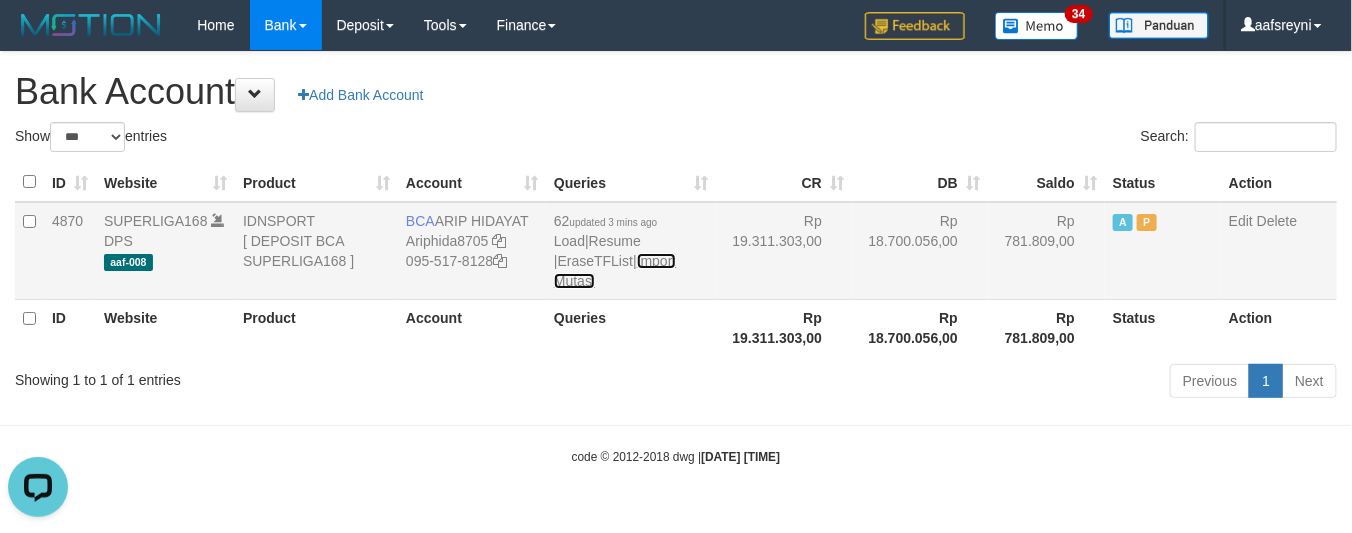 click on "Import Mutasi" at bounding box center (615, 271) 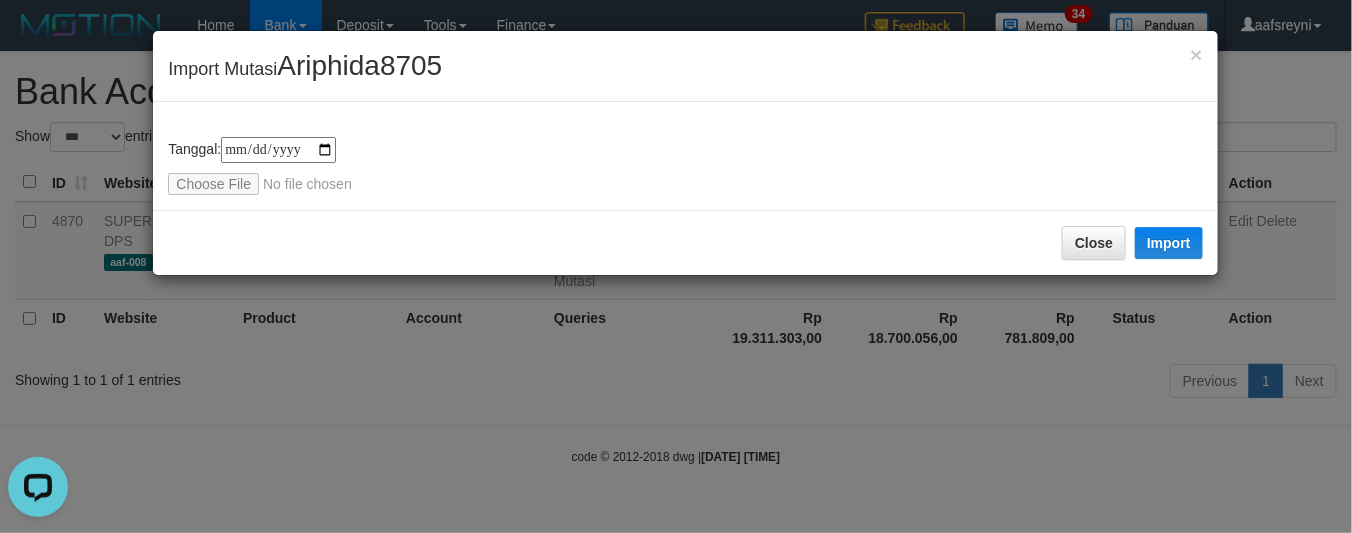 type on "**********" 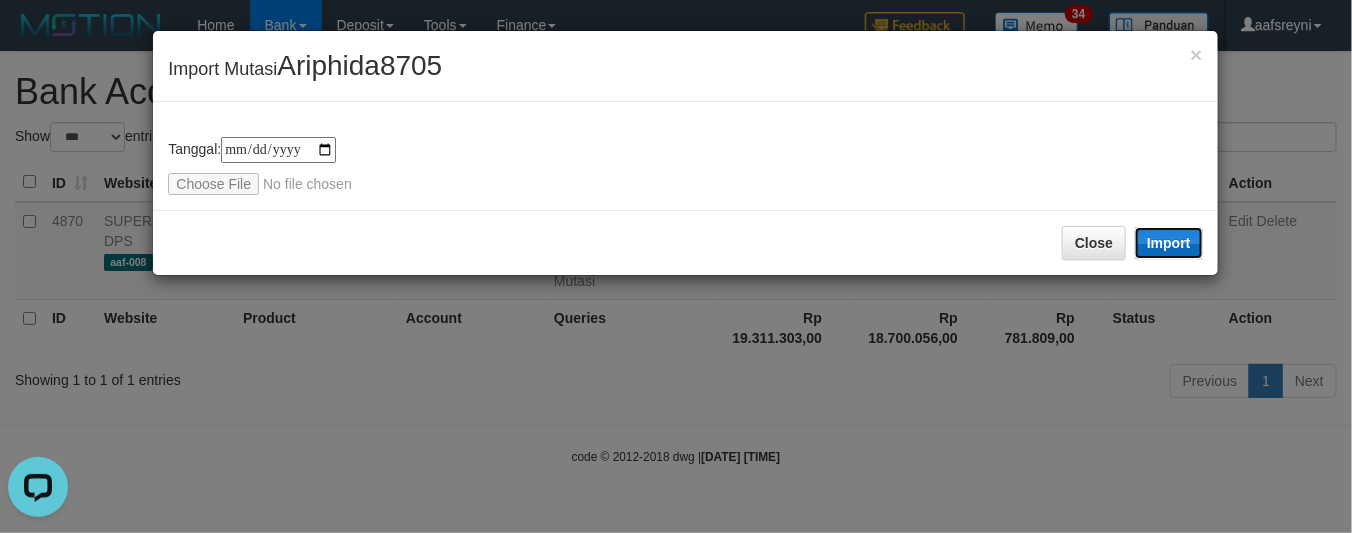 click on "Import" at bounding box center [1169, 243] 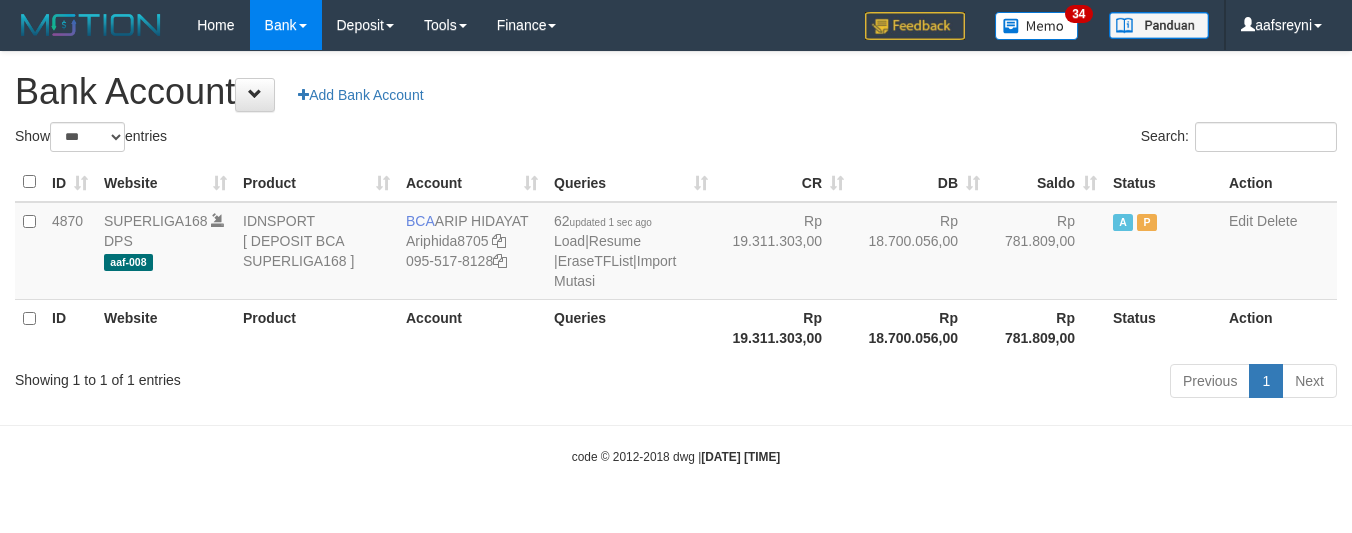 select on "***" 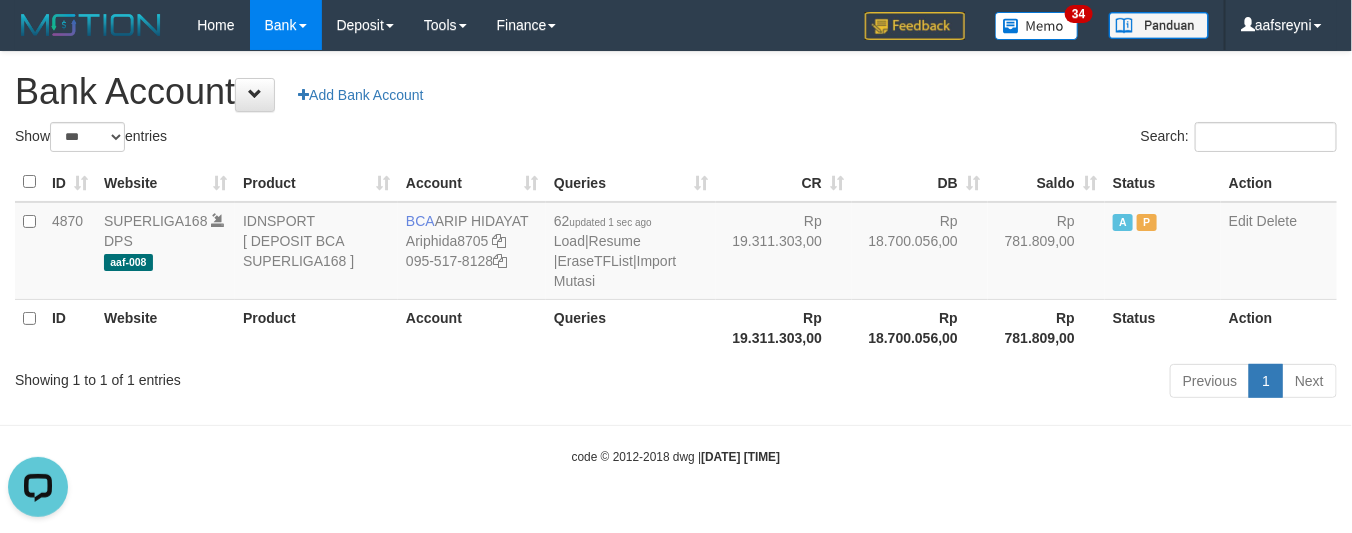 scroll, scrollTop: 0, scrollLeft: 0, axis: both 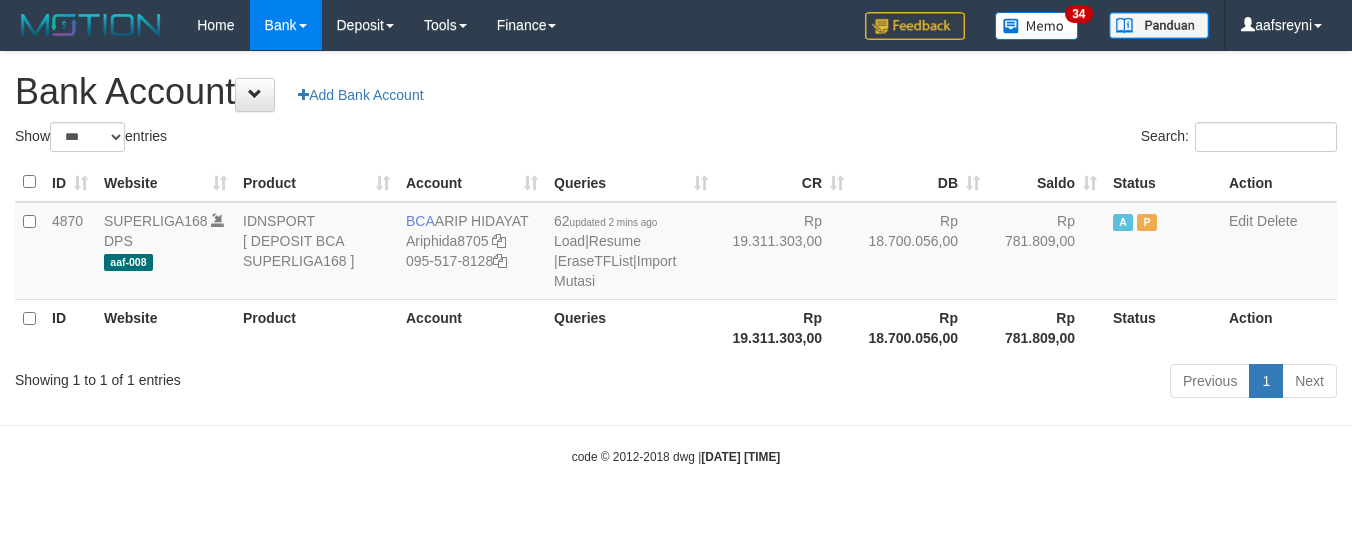 select on "***" 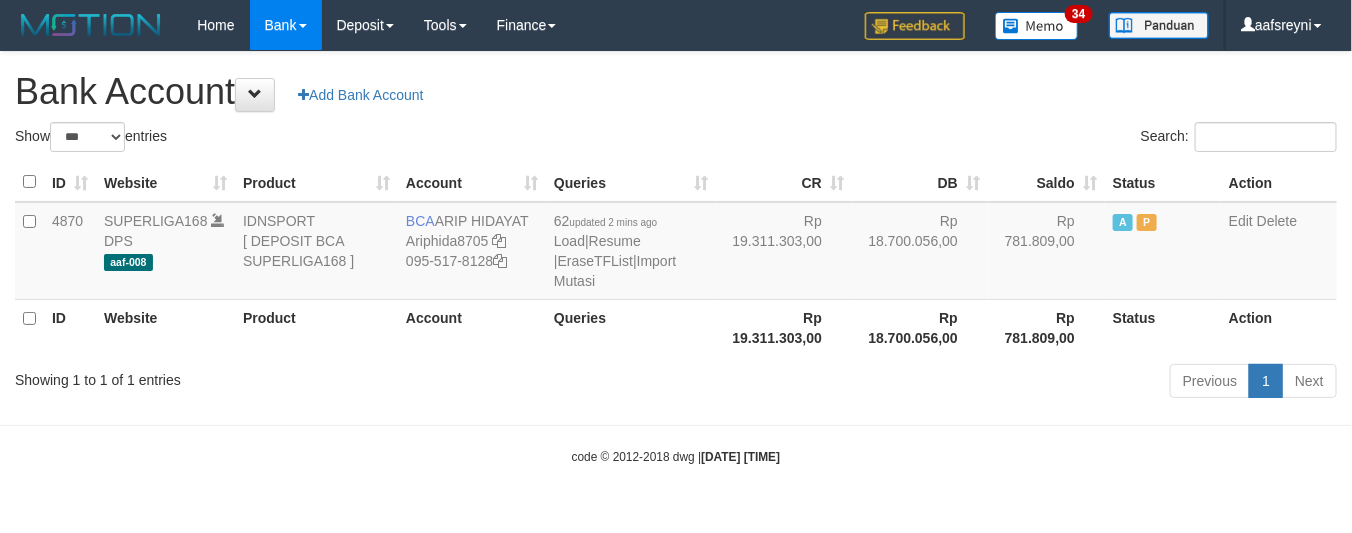 click on "Previous 1 Next" at bounding box center (957, 383) 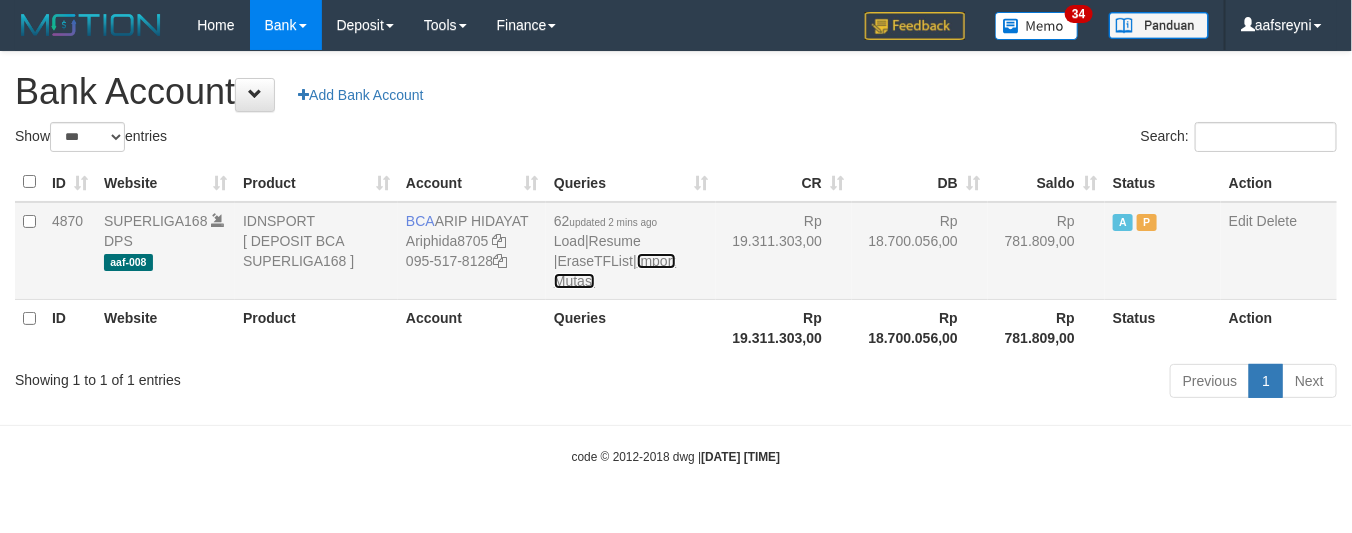 click on "Import Mutasi" at bounding box center [615, 271] 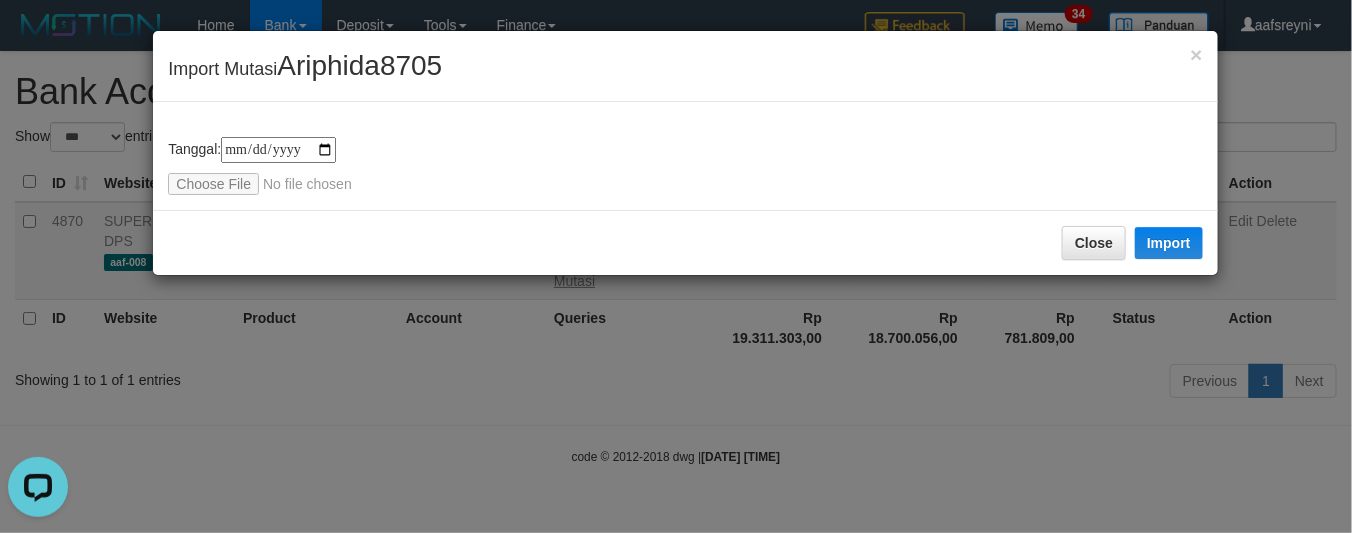scroll, scrollTop: 0, scrollLeft: 0, axis: both 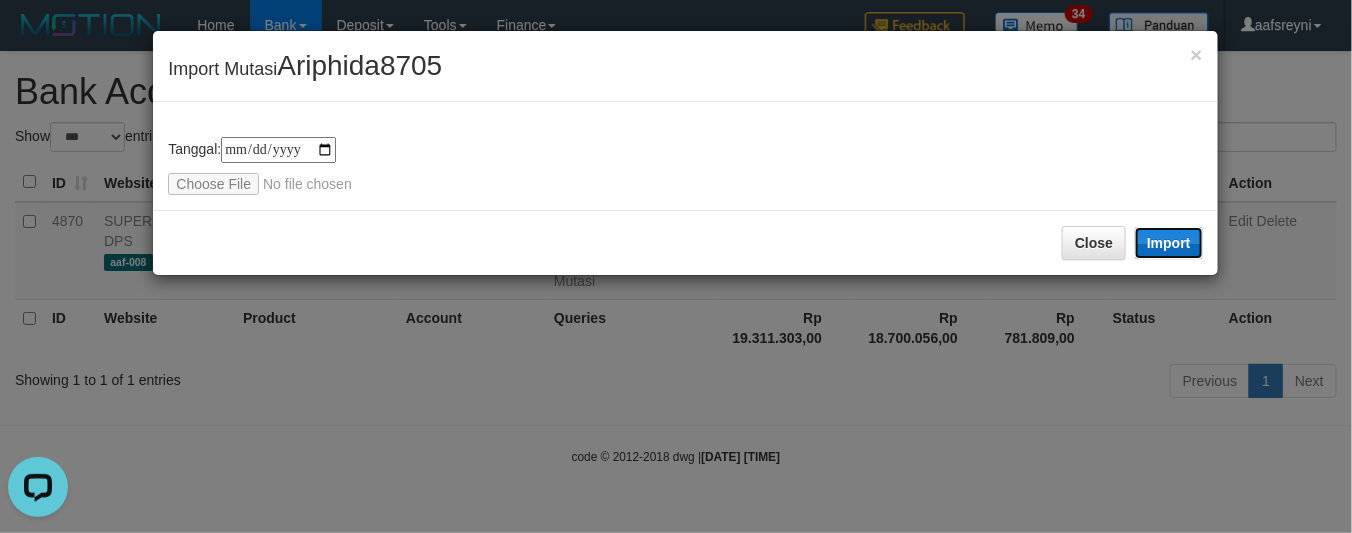 click on "Import" at bounding box center [1169, 243] 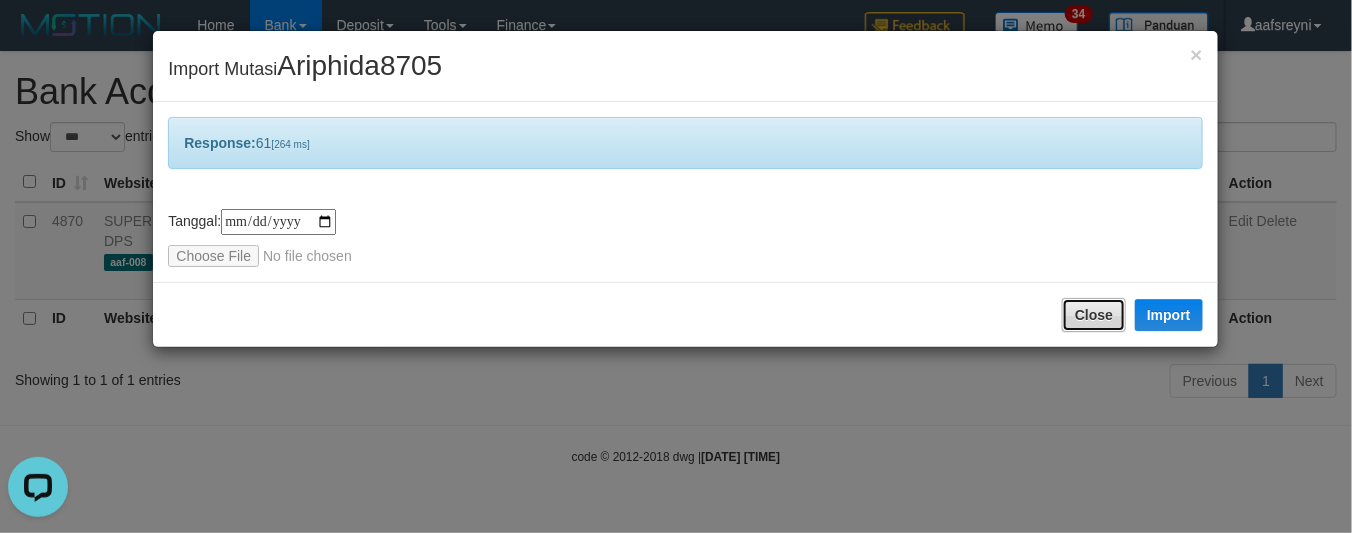drag, startPoint x: 1065, startPoint y: 308, endPoint x: 1092, endPoint y: 307, distance: 27.018513 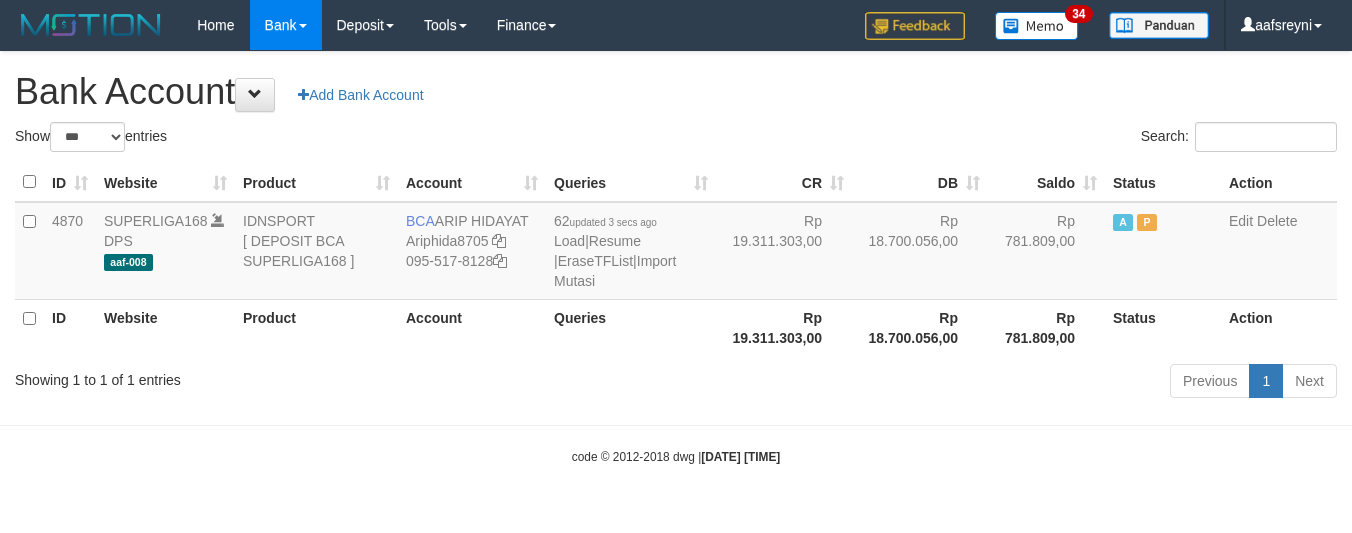 select on "***" 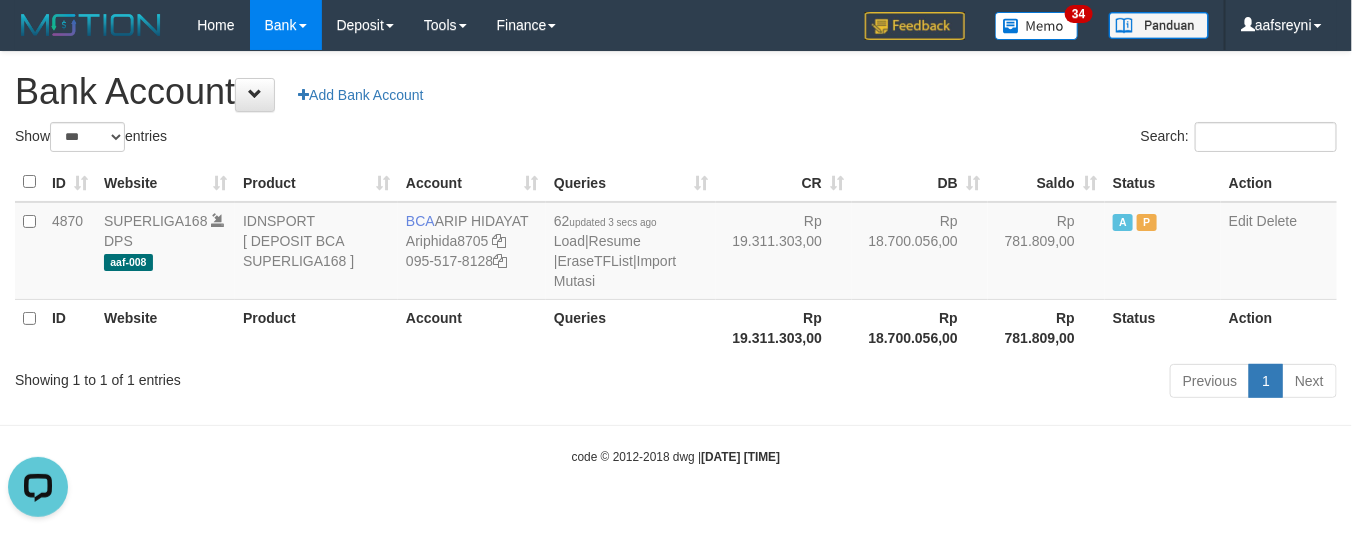 scroll, scrollTop: 0, scrollLeft: 0, axis: both 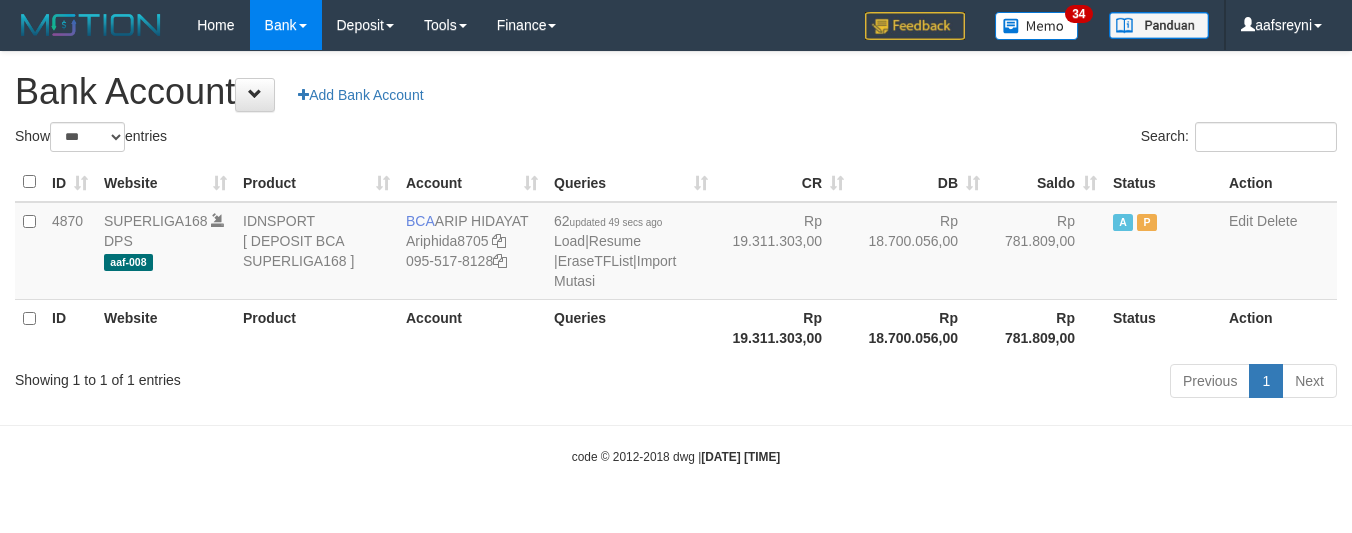 select on "***" 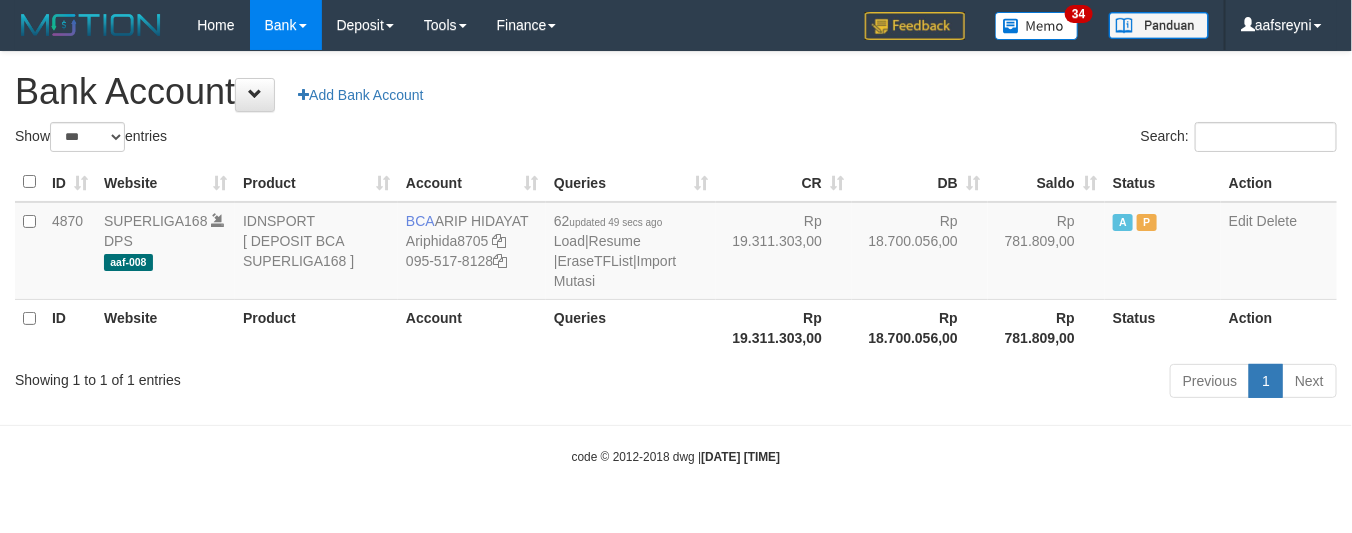 click on "[DATE] [TIME]" at bounding box center (740, 457) 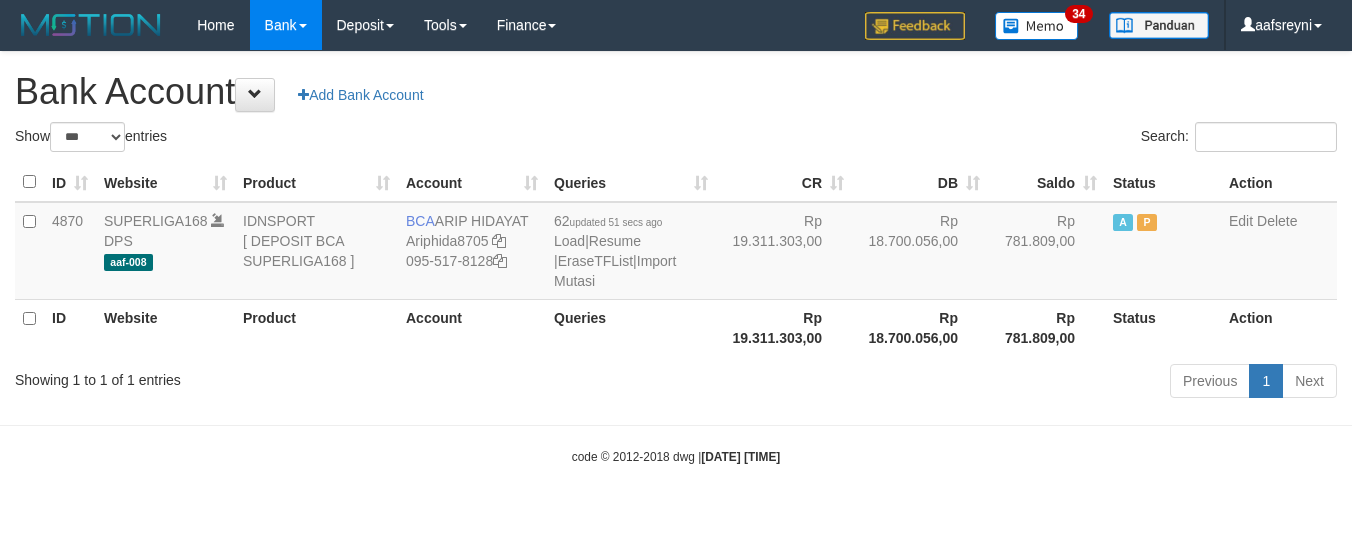 select on "***" 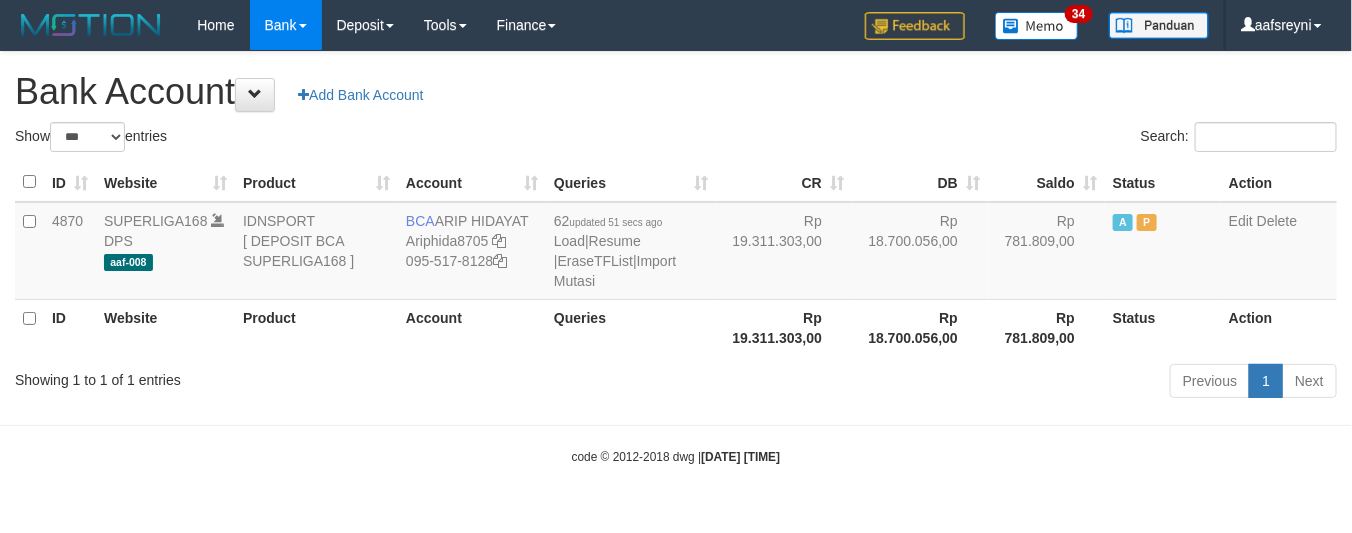 drag, startPoint x: 0, startPoint y: 0, endPoint x: 851, endPoint y: 417, distance: 947.6761 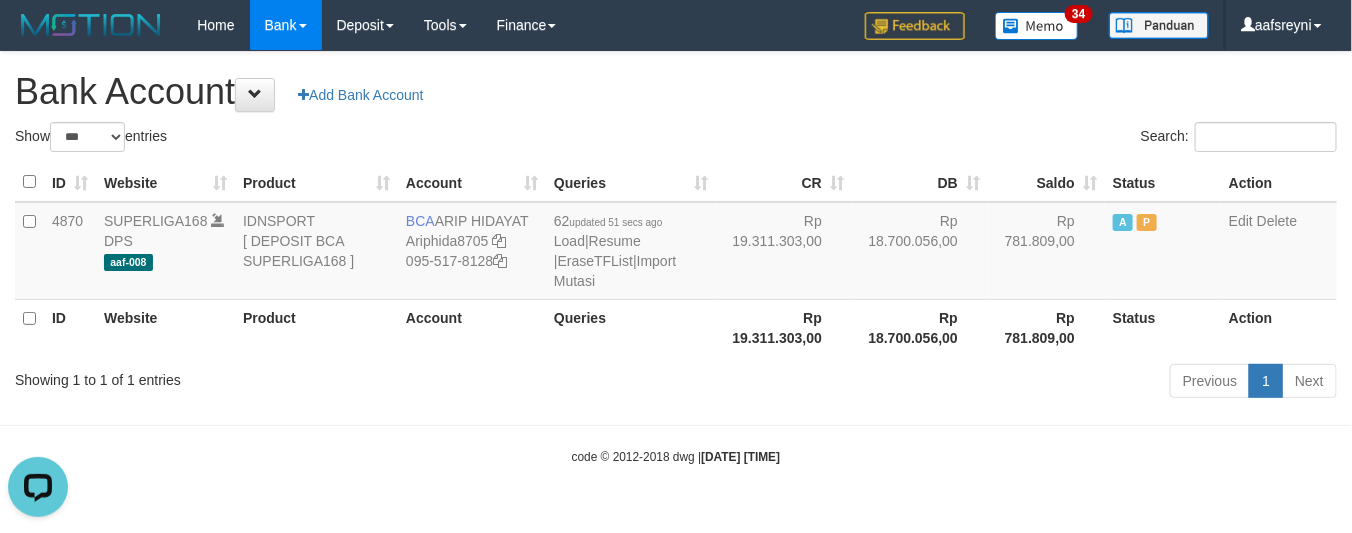scroll, scrollTop: 0, scrollLeft: 0, axis: both 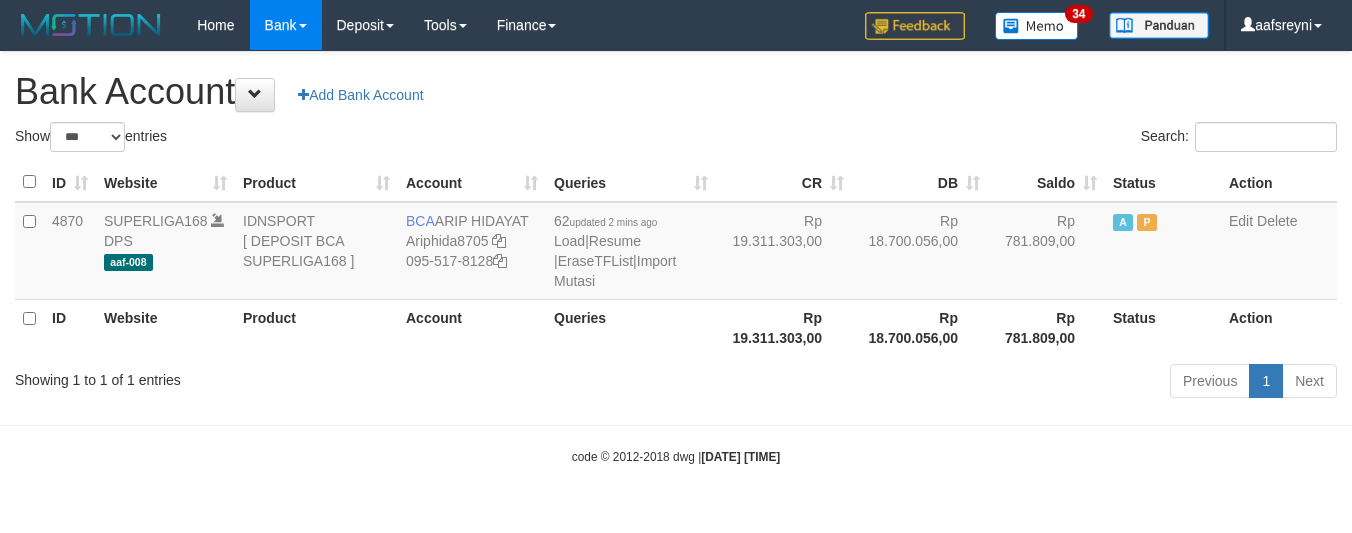 select on "***" 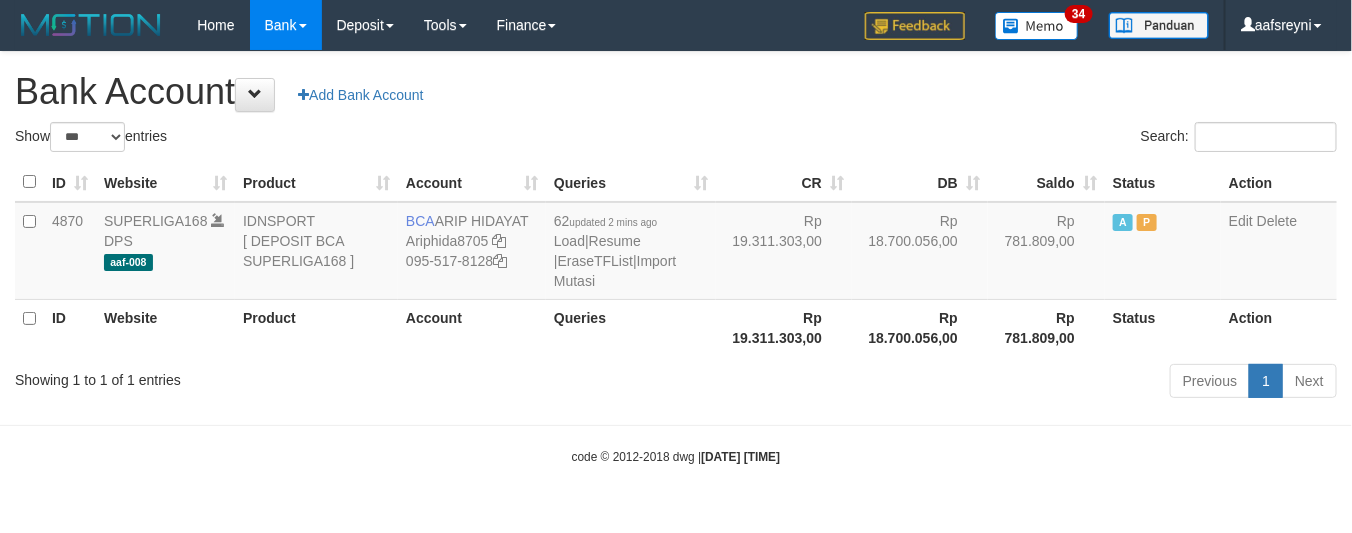 click on "Toggle navigation
Home
Bank
Account List
Load
By Website
Group
[ISPORT]													SUPERLIGA168
By Load Group (DPS)
34" at bounding box center (676, 258) 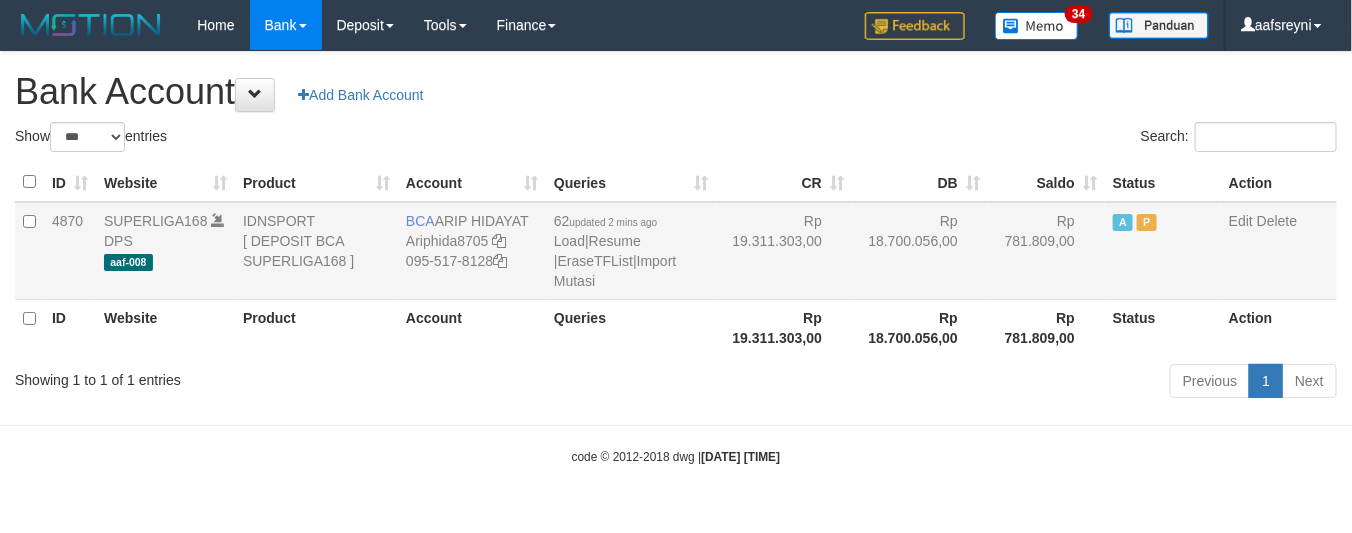 click on "62  updated 2 mins ago
Load
|
Resume
|
EraseTFList
|
Import Mutasi" at bounding box center (631, 251) 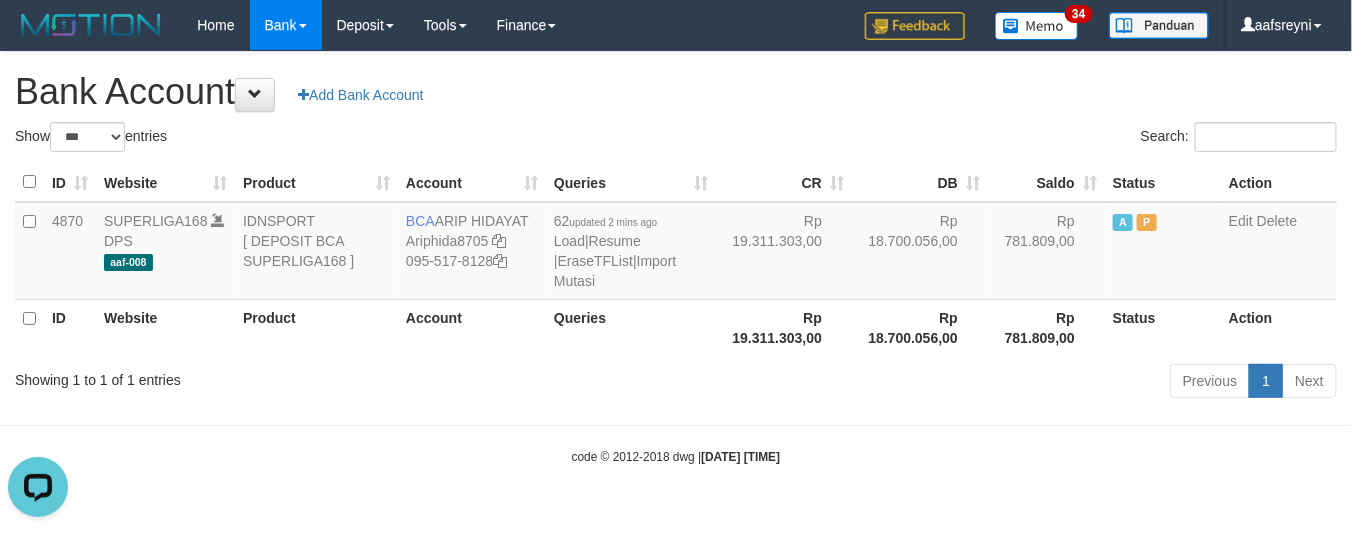 scroll, scrollTop: 0, scrollLeft: 0, axis: both 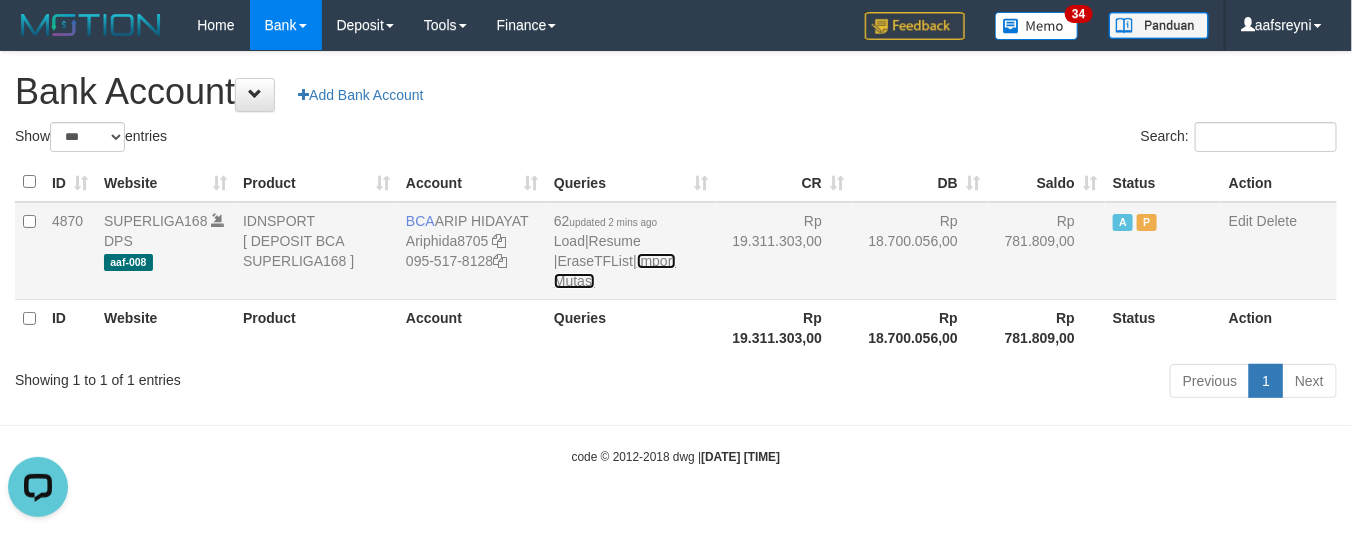 click on "Import Mutasi" at bounding box center [615, 271] 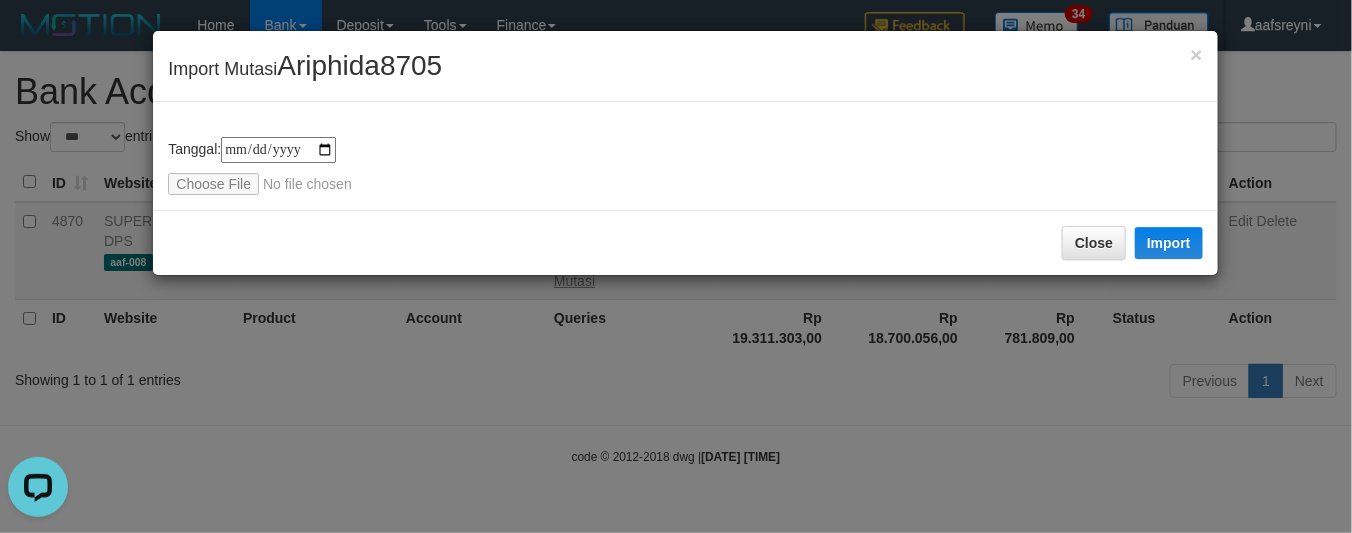 type on "**********" 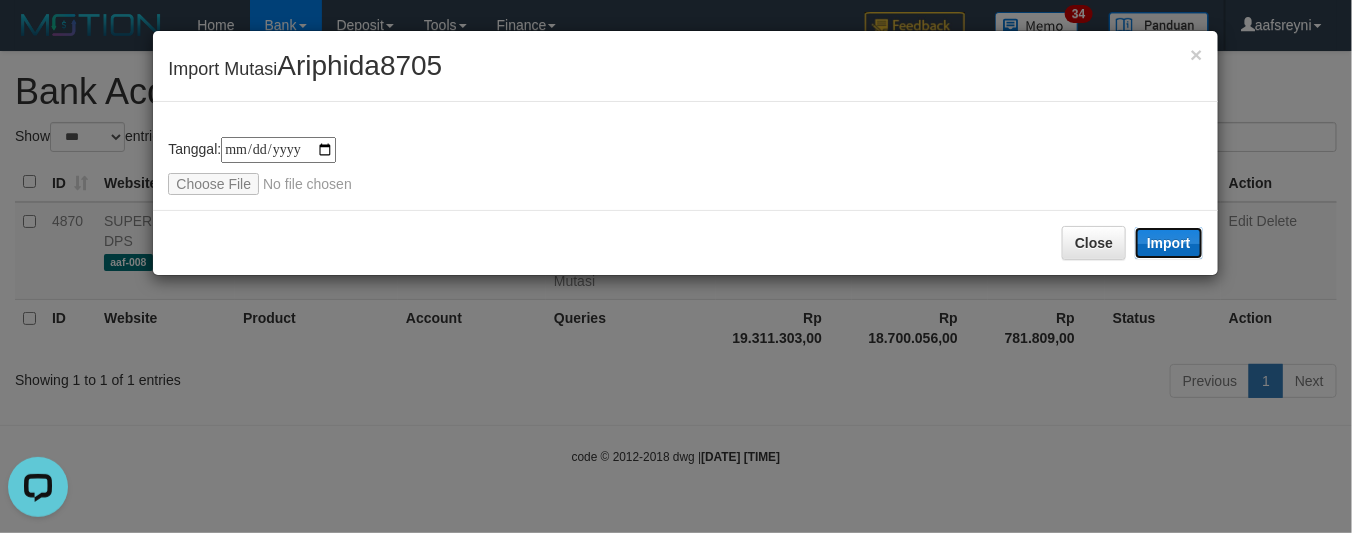 click on "Import" at bounding box center (1169, 243) 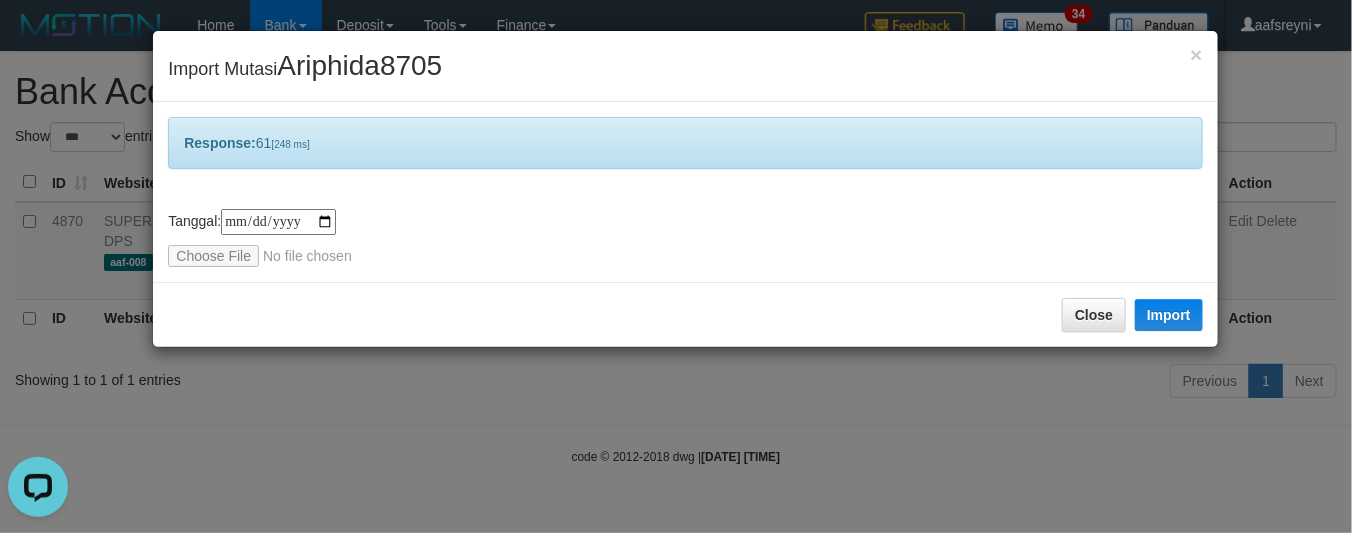 drag, startPoint x: 1123, startPoint y: 342, endPoint x: 1092, endPoint y: 293, distance: 57.982758 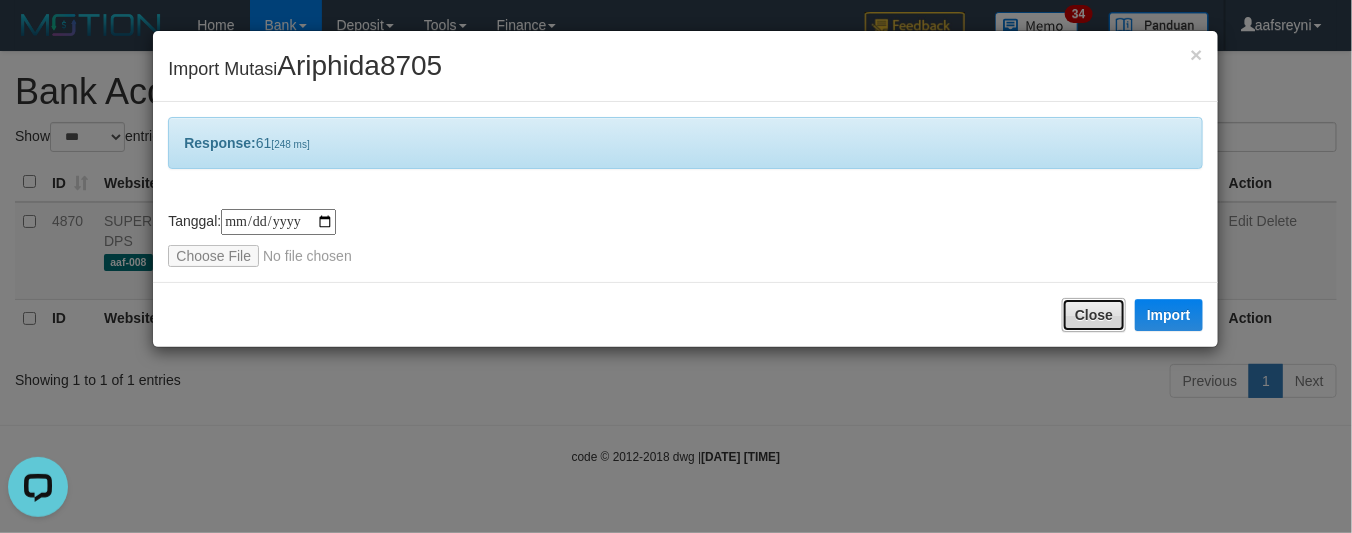 click on "Close" at bounding box center (1094, 315) 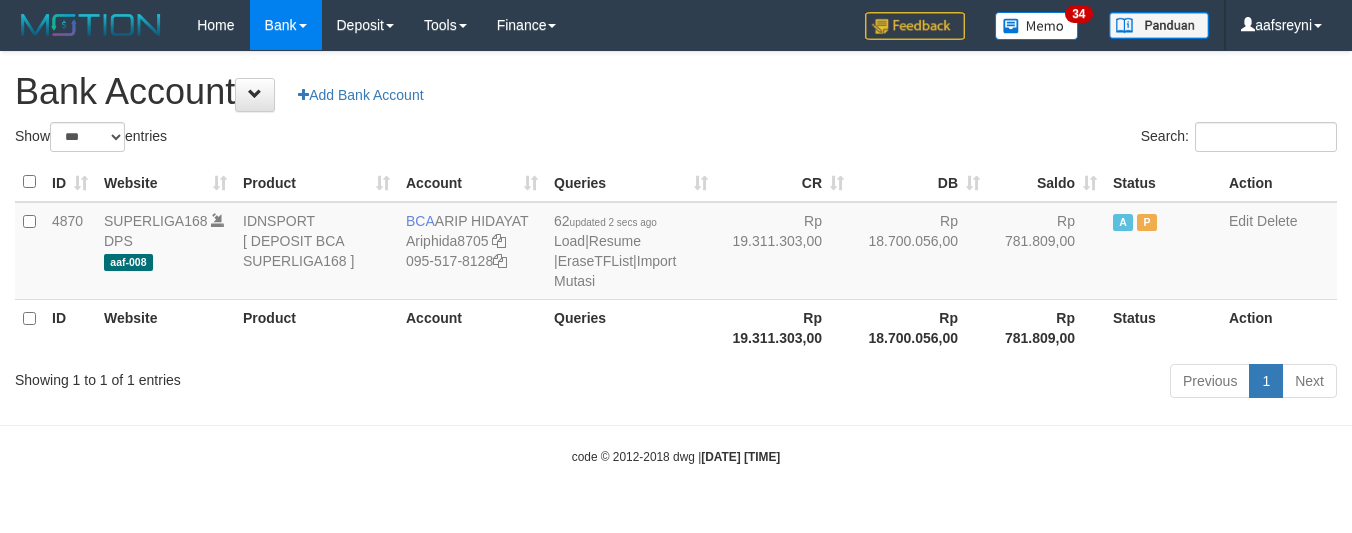 select on "***" 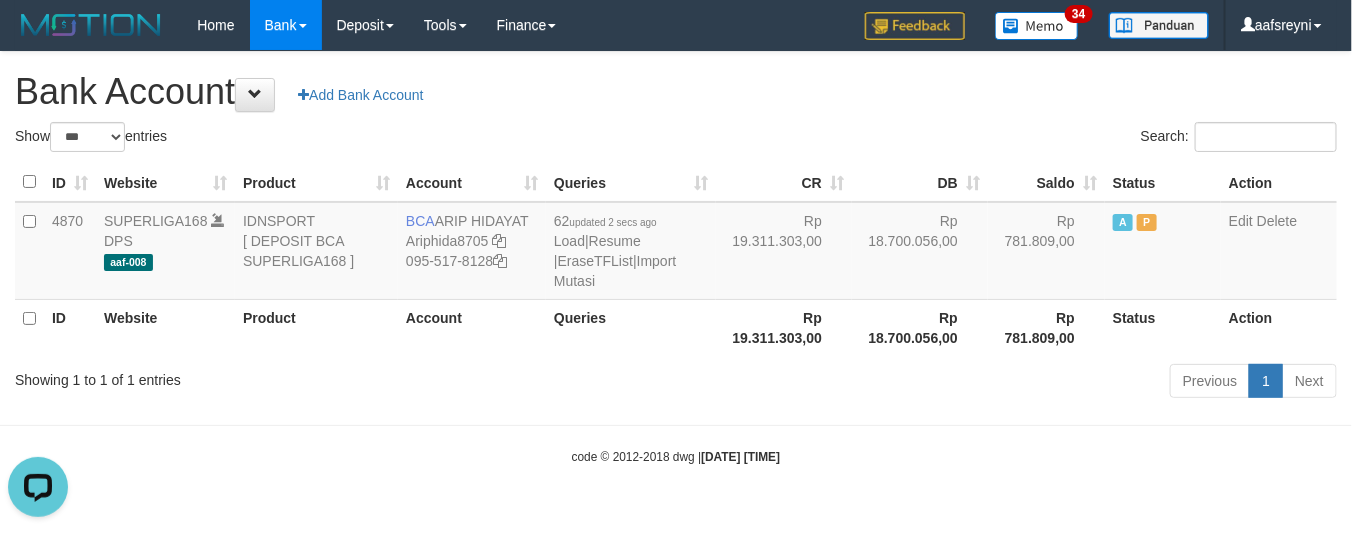 scroll, scrollTop: 0, scrollLeft: 0, axis: both 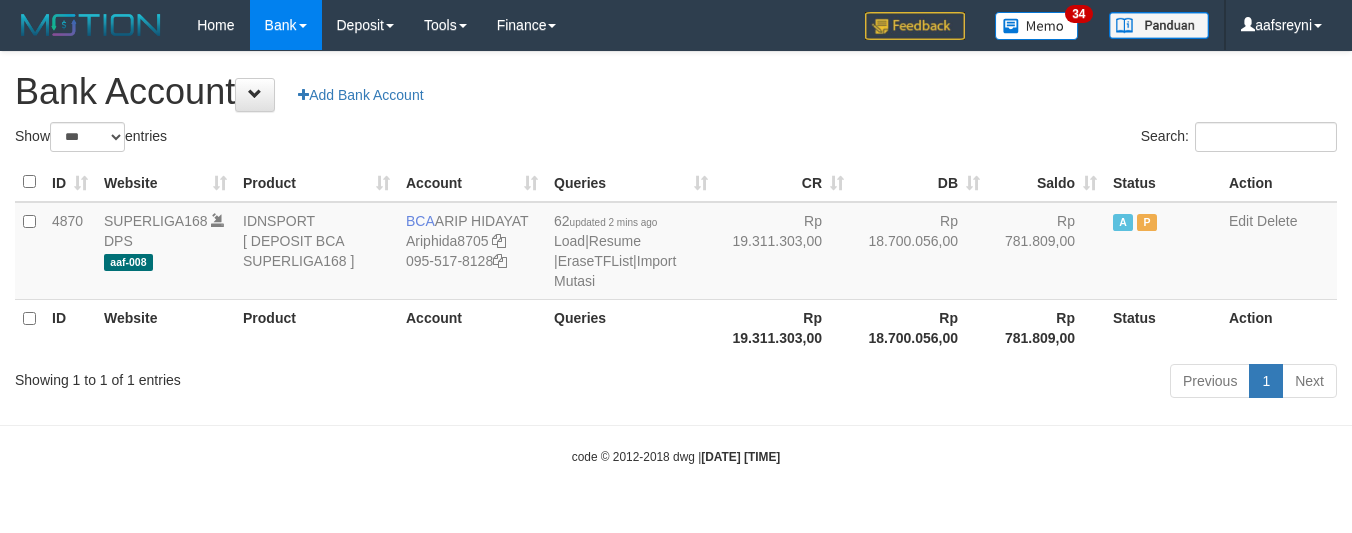 select on "***" 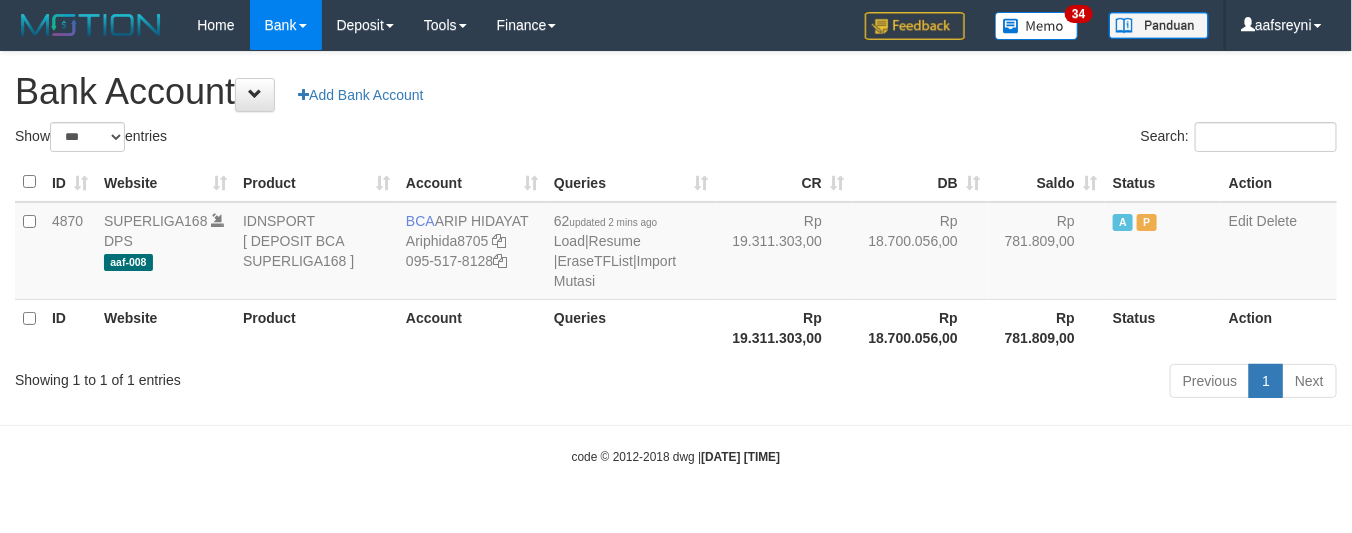 click on "Previous 1 Next" at bounding box center [957, 383] 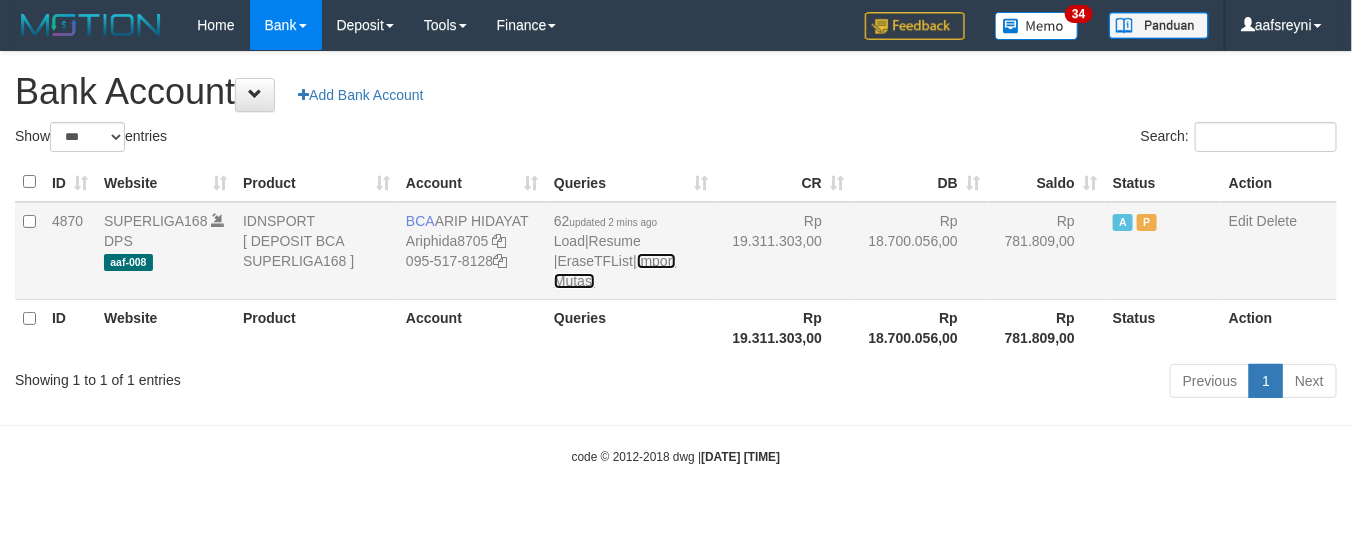 click on "Import Mutasi" at bounding box center [615, 271] 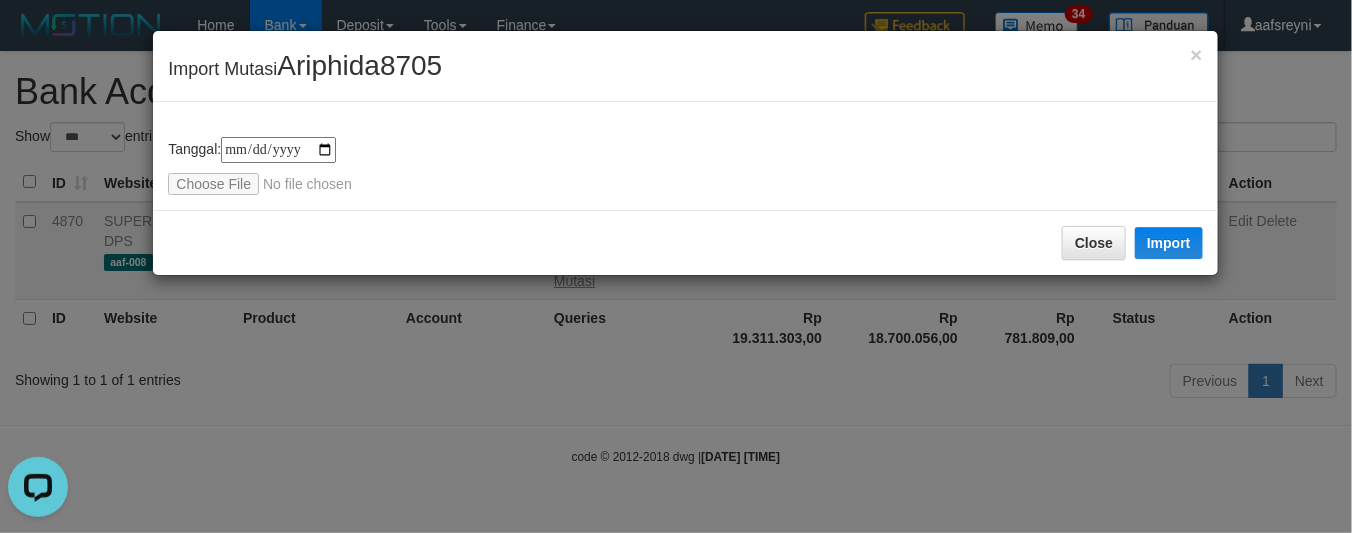 scroll, scrollTop: 0, scrollLeft: 0, axis: both 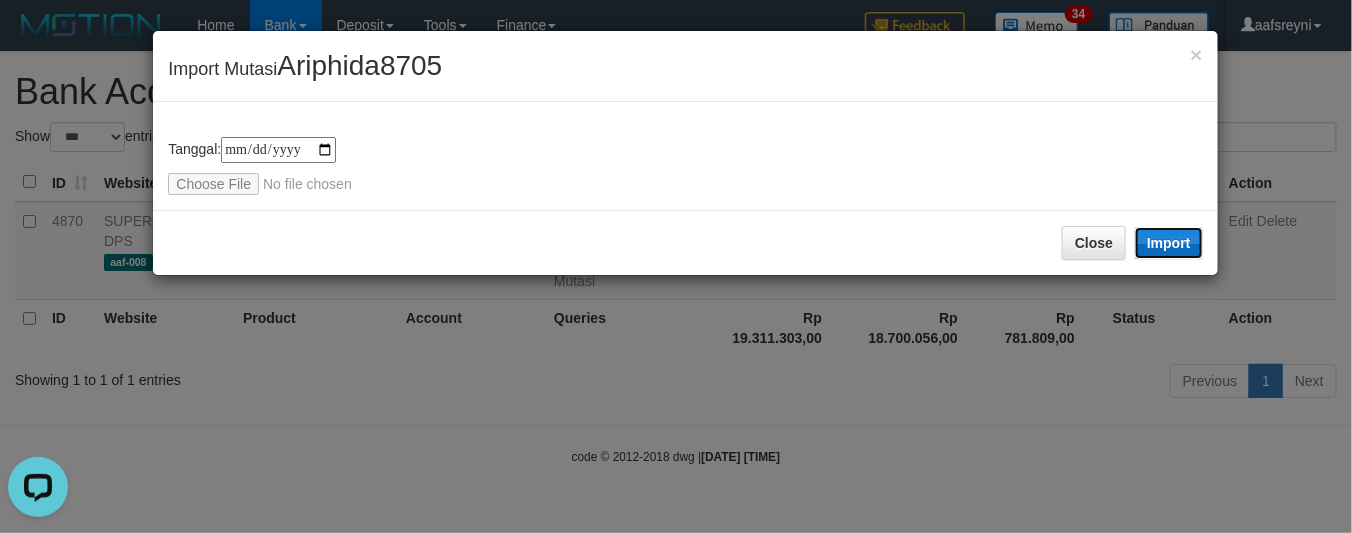 click on "Import" at bounding box center (1169, 243) 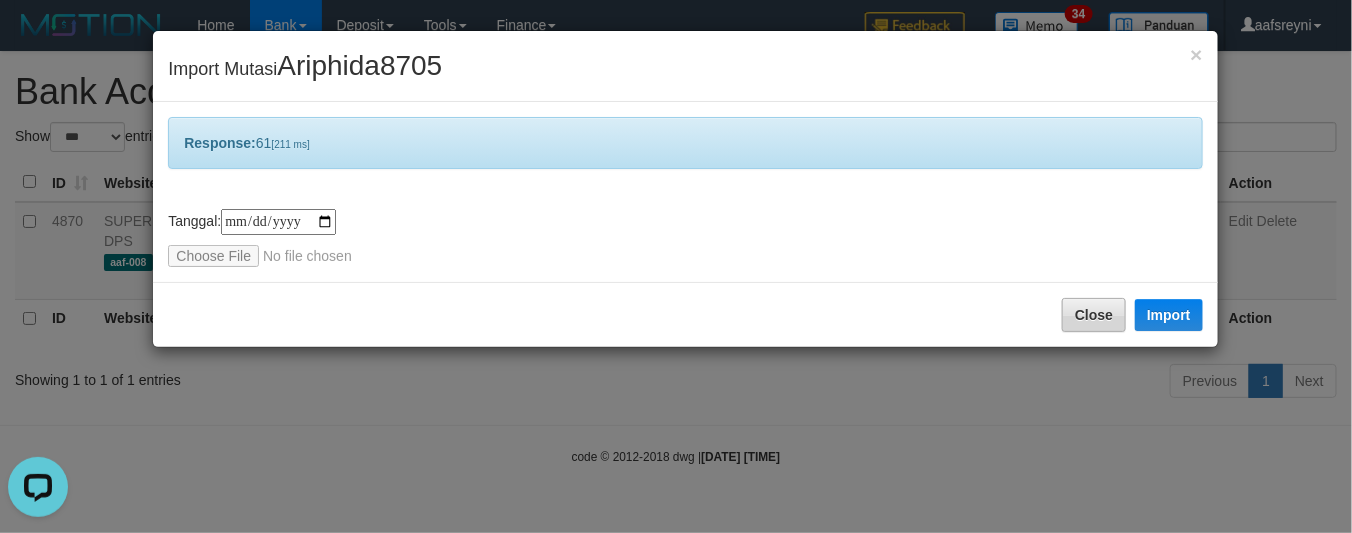 drag, startPoint x: 1090, startPoint y: 330, endPoint x: 1092, endPoint y: 315, distance: 15.132746 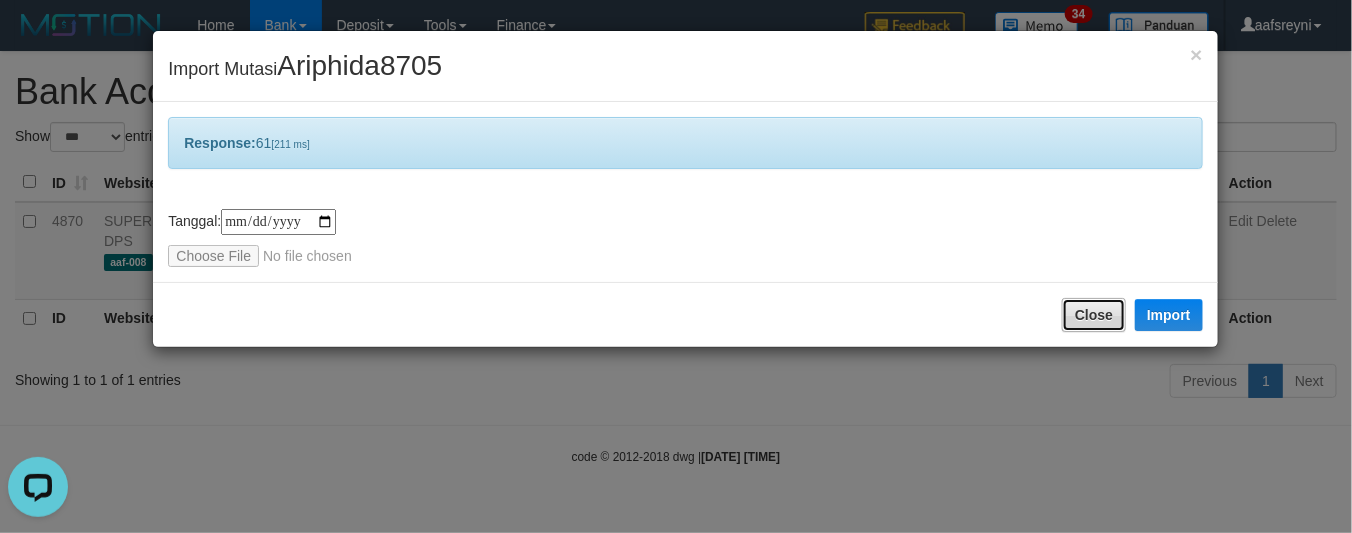 click on "Close" at bounding box center (1094, 315) 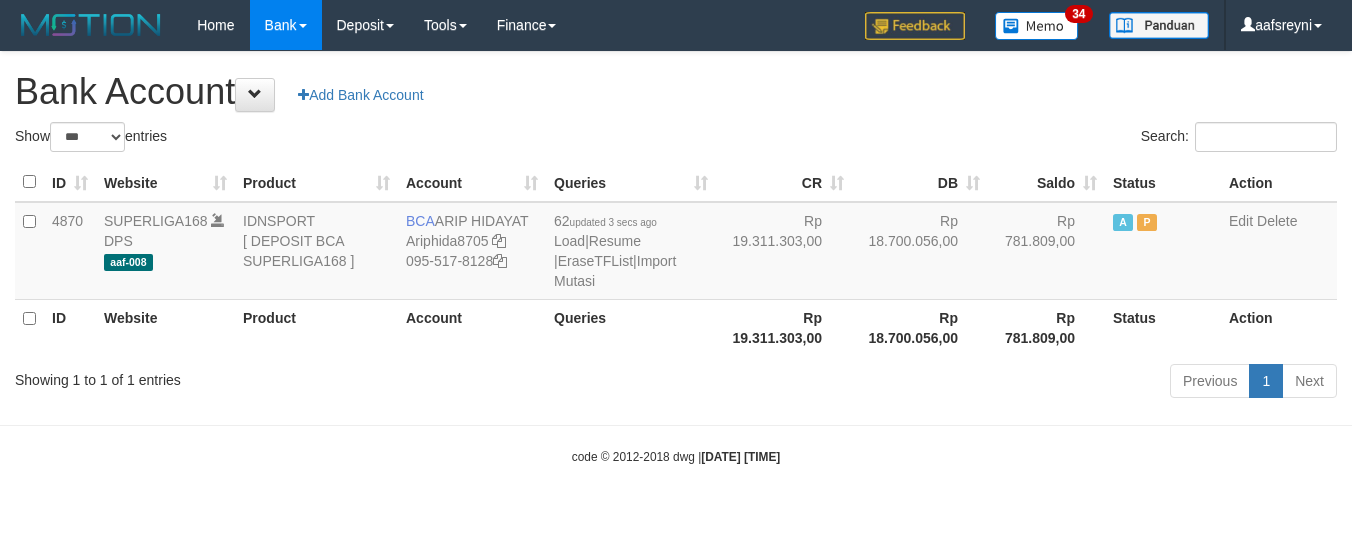 select on "***" 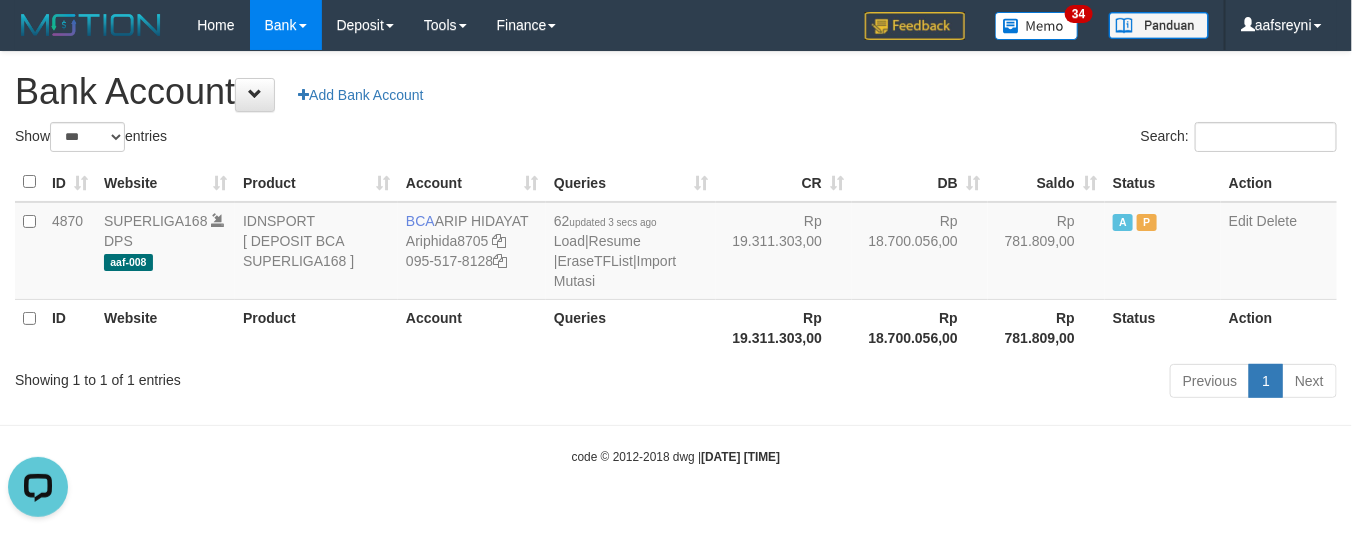 scroll, scrollTop: 0, scrollLeft: 0, axis: both 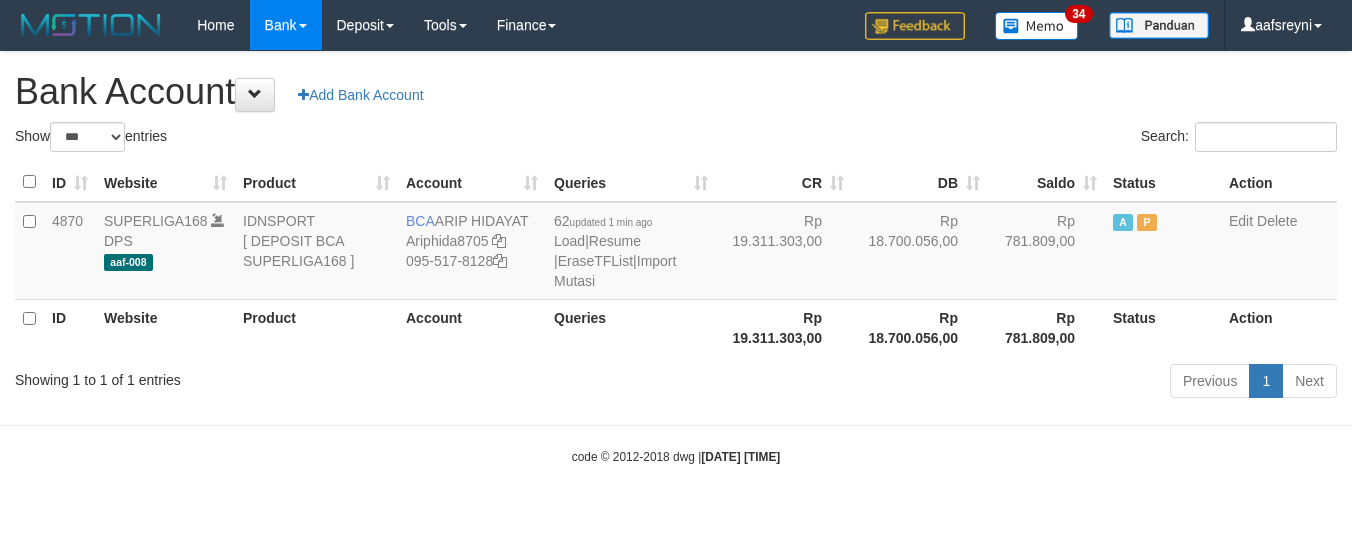 select on "***" 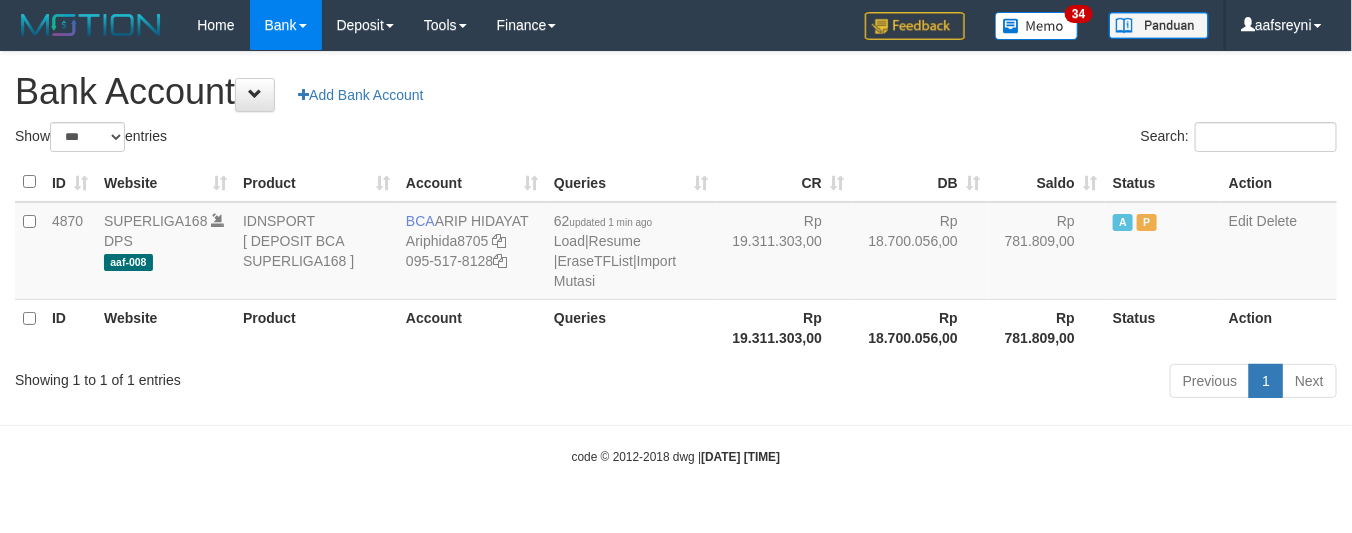 drag, startPoint x: 691, startPoint y: 402, endPoint x: 615, endPoint y: 360, distance: 86.833176 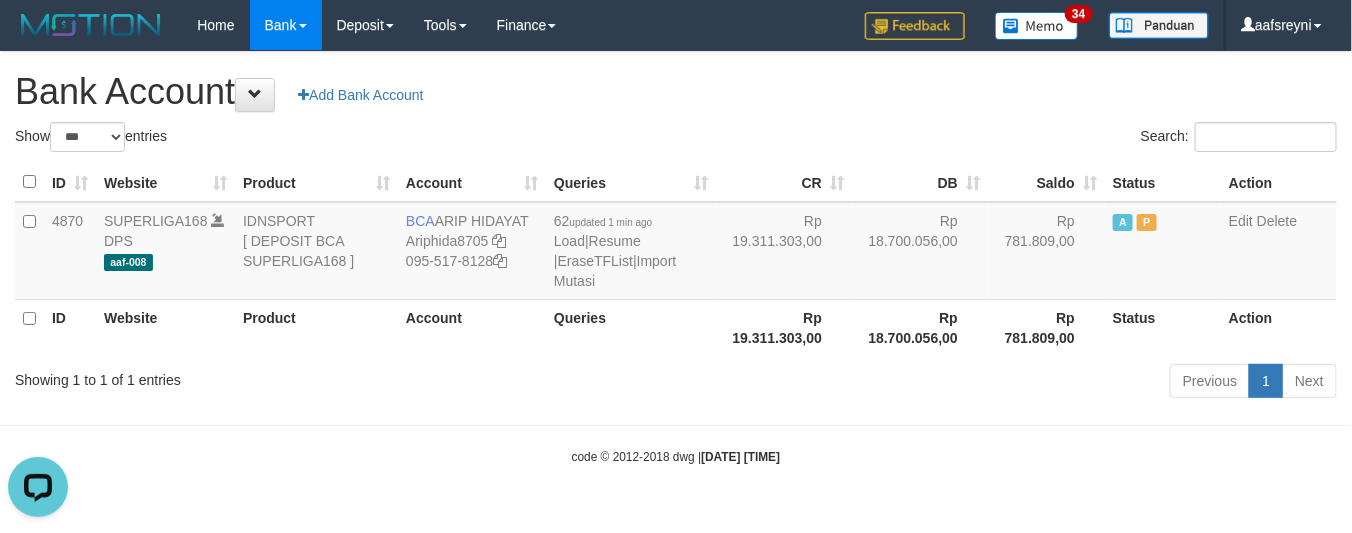 scroll, scrollTop: 0, scrollLeft: 0, axis: both 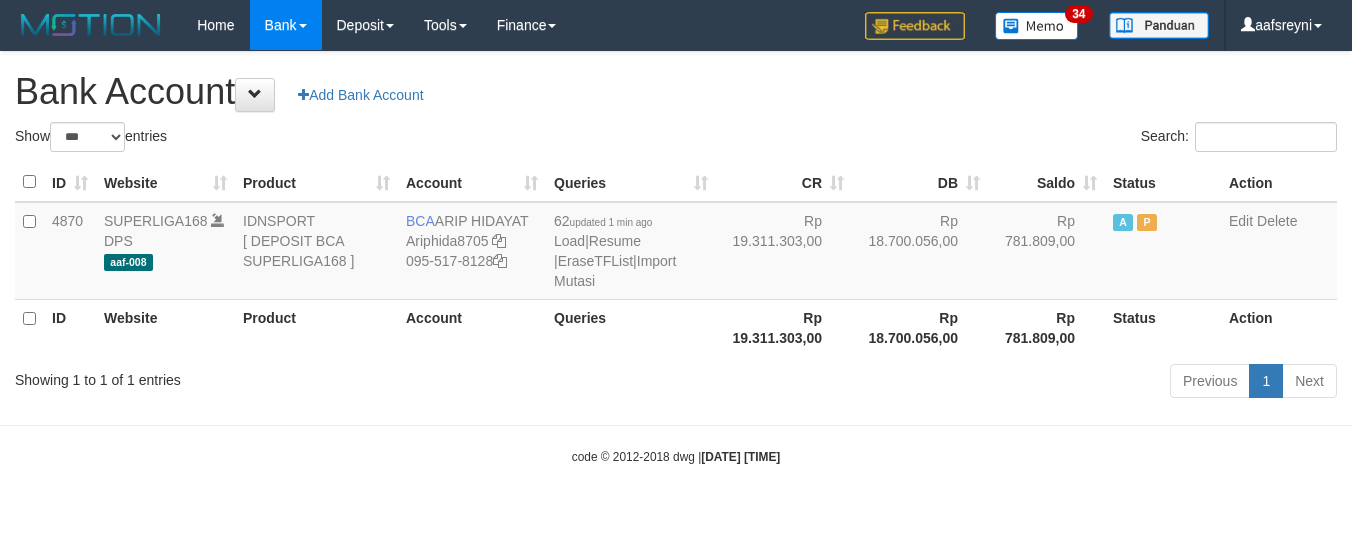 select on "***" 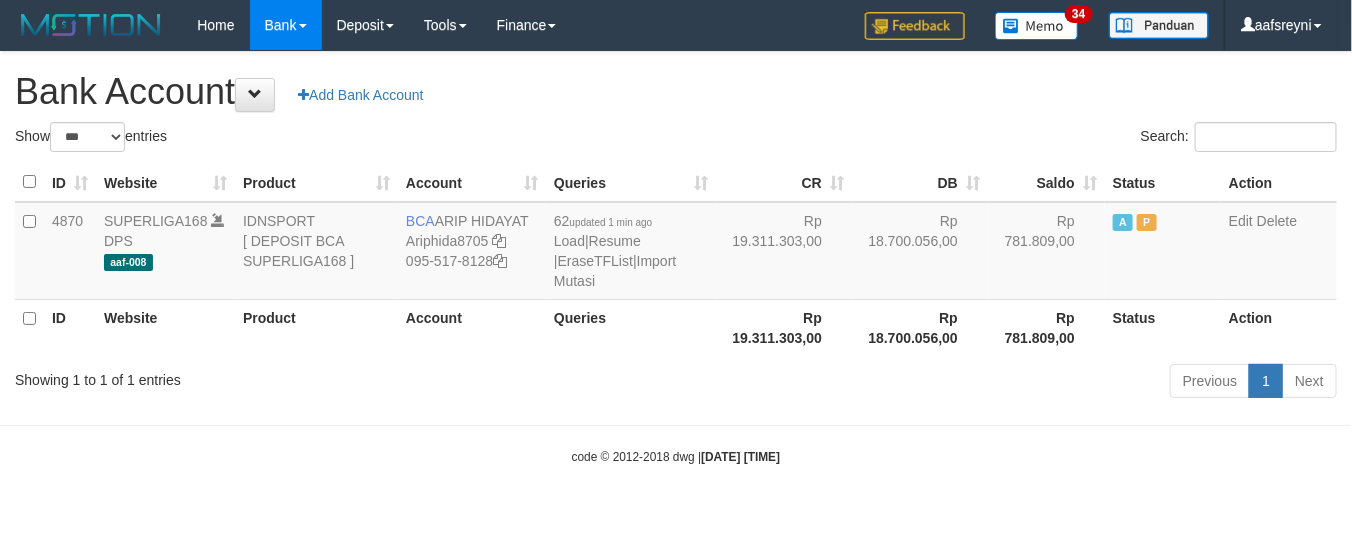 click on "Queries" at bounding box center (631, 327) 